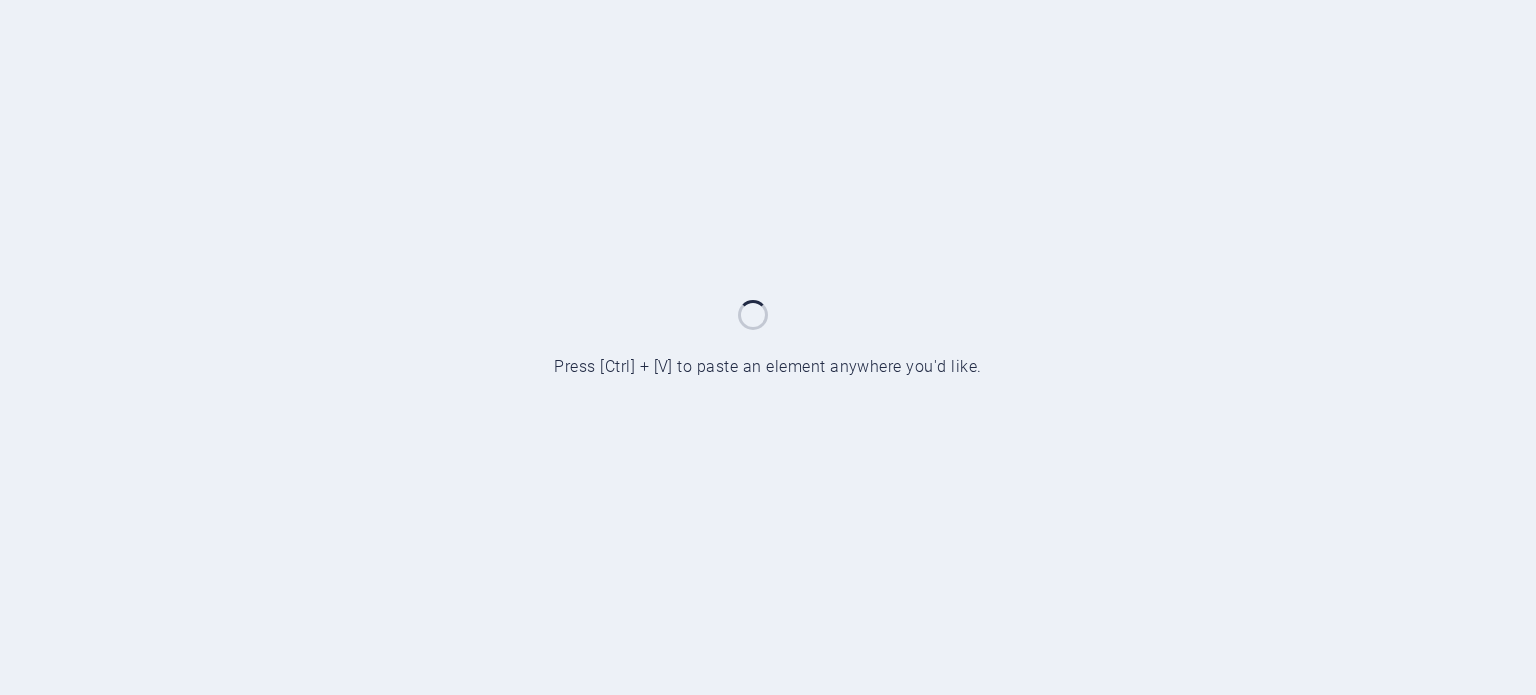 scroll, scrollTop: 0, scrollLeft: 0, axis: both 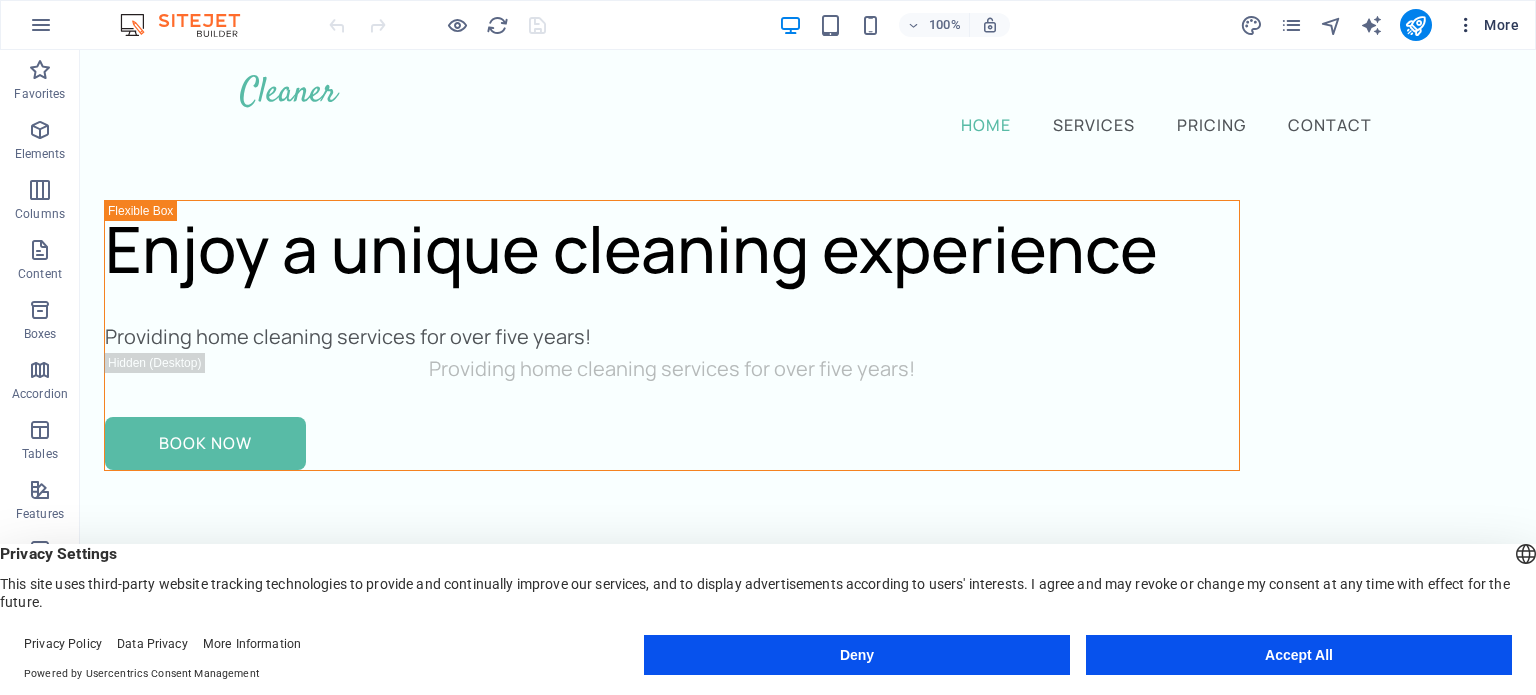 click on "More" at bounding box center (1487, 25) 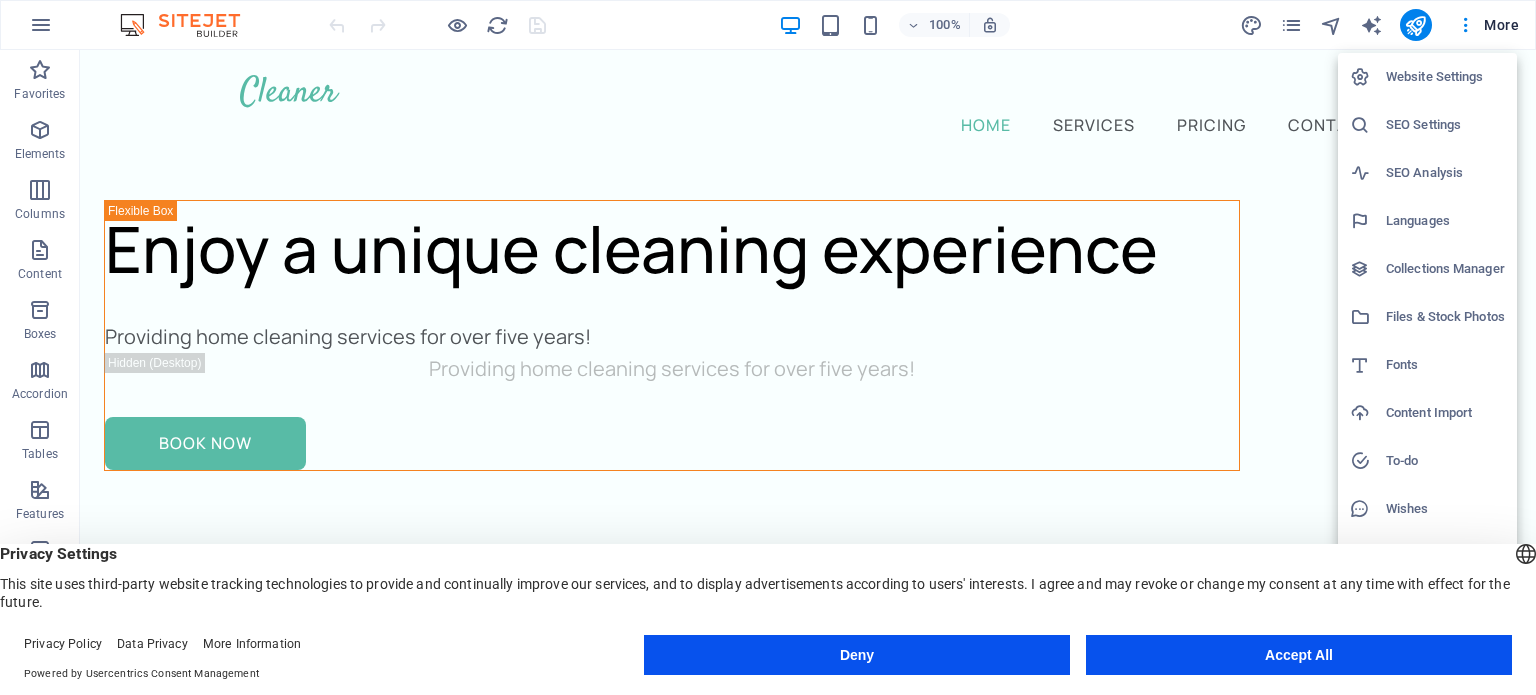 click at bounding box center (768, 347) 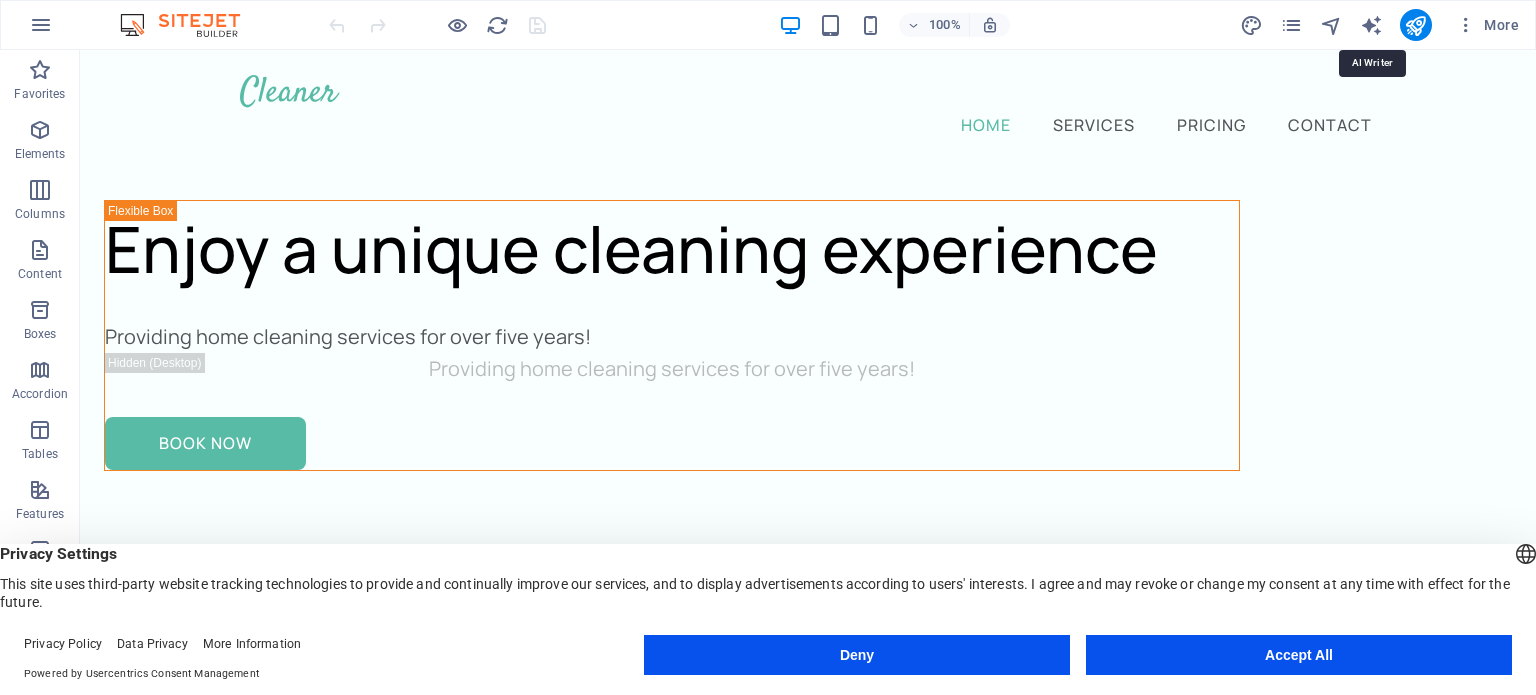 click at bounding box center (1371, 25) 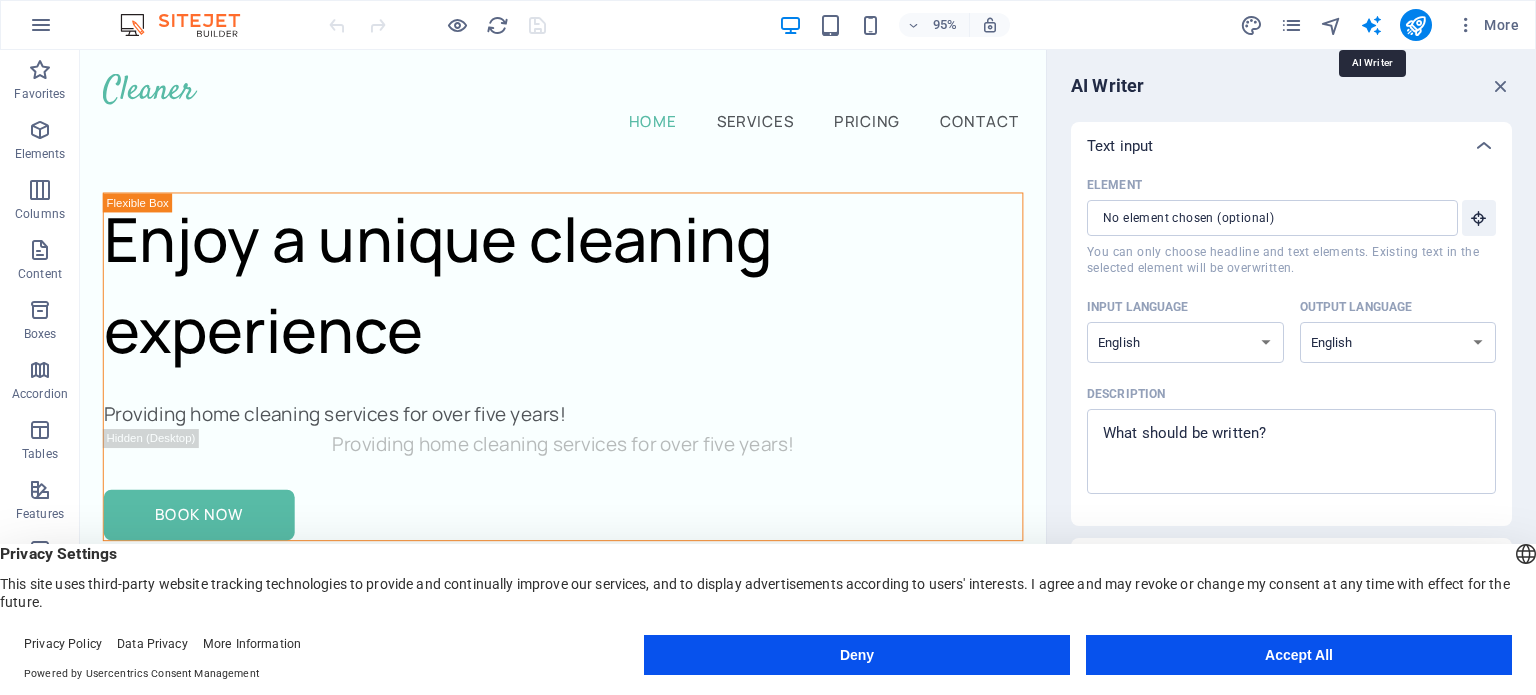scroll, scrollTop: 0, scrollLeft: 0, axis: both 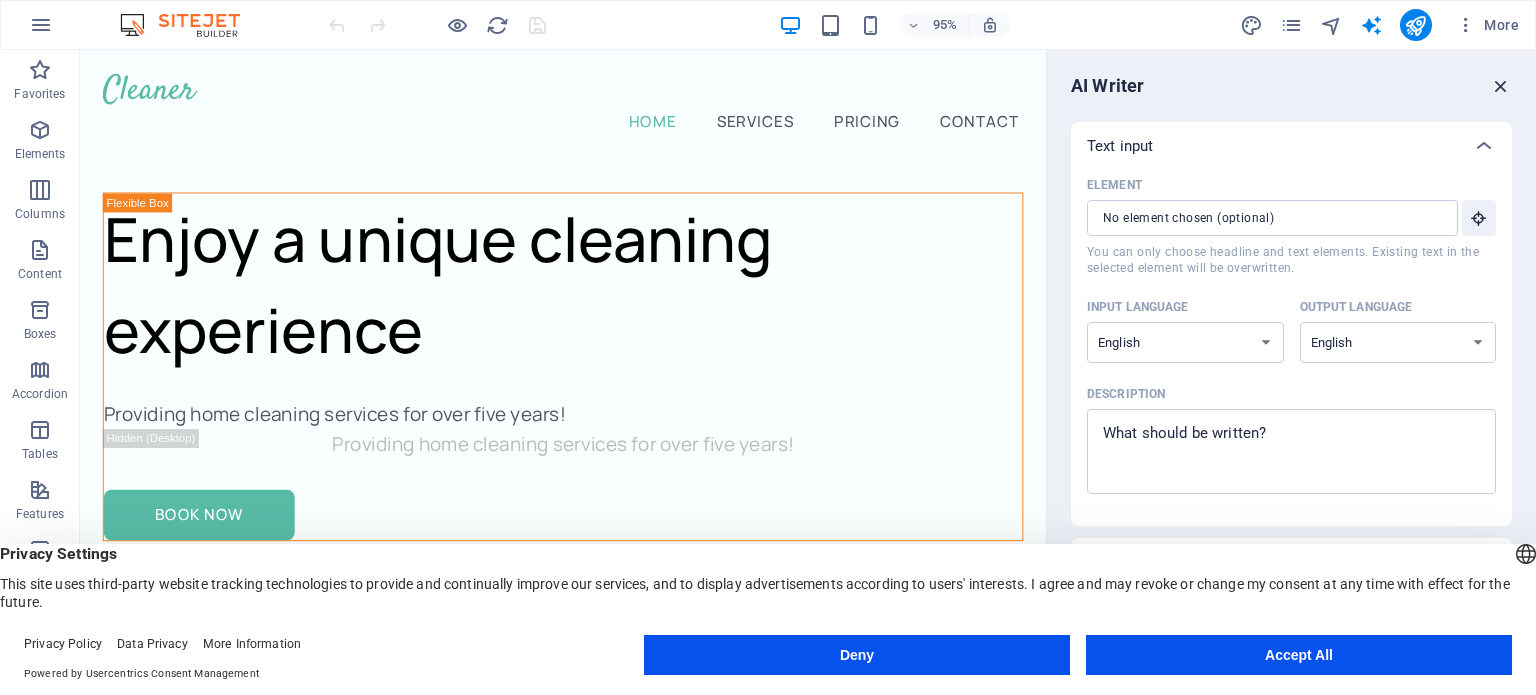 click at bounding box center (1501, 86) 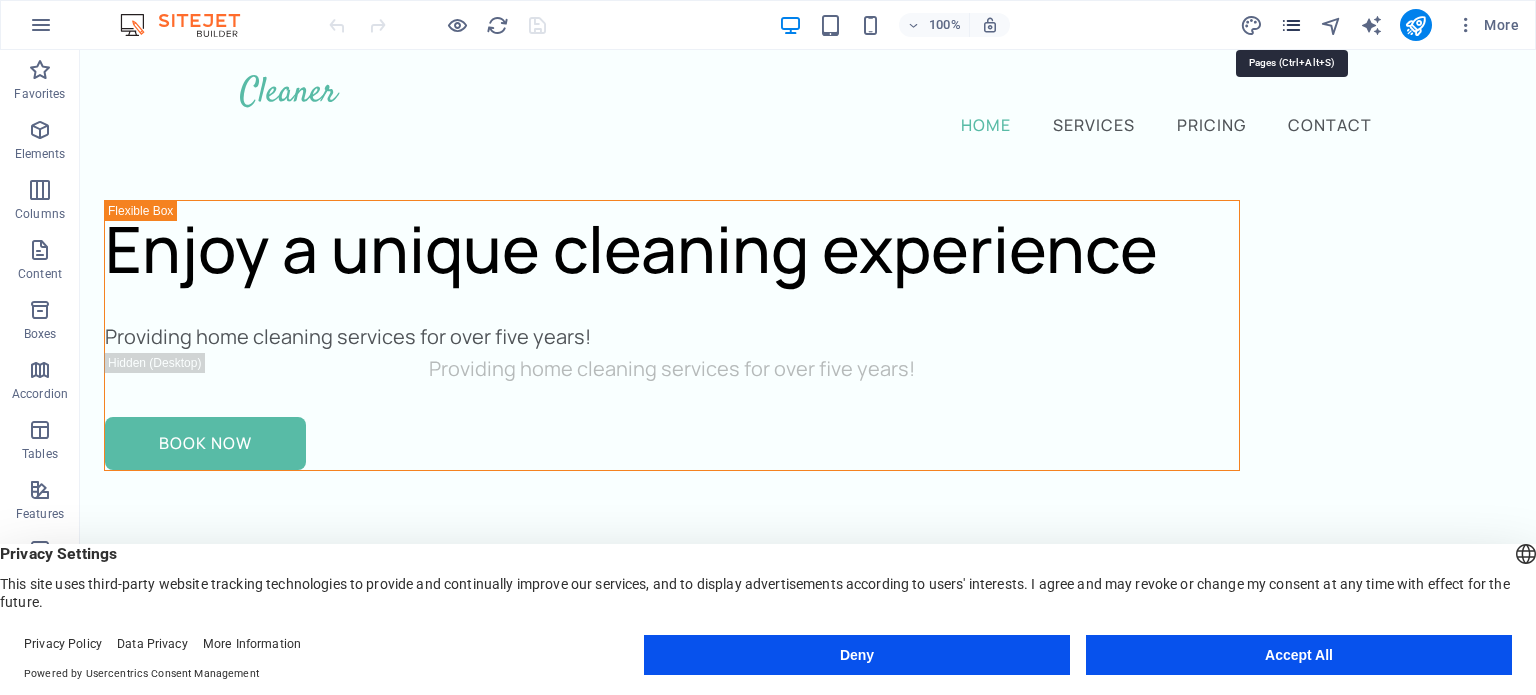 click at bounding box center (1291, 25) 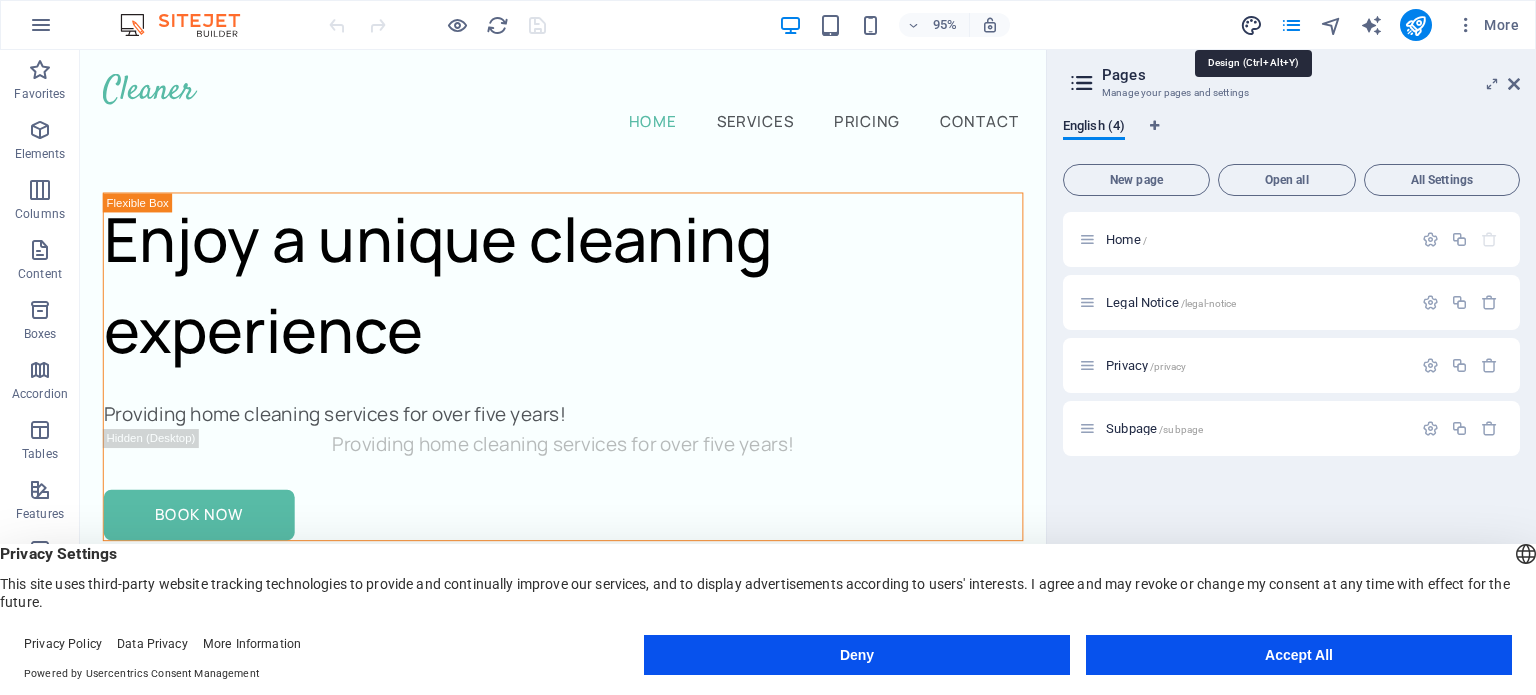 click at bounding box center (1251, 25) 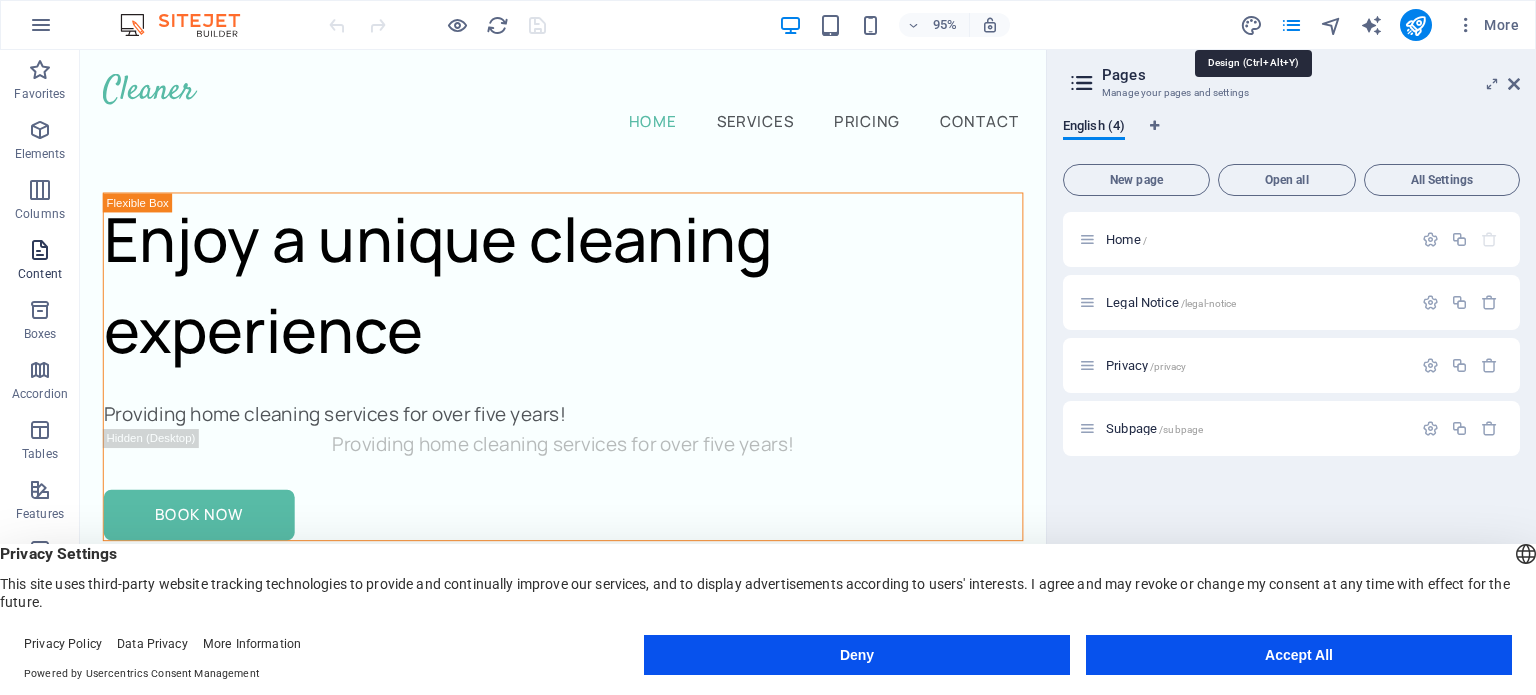 select on "px" 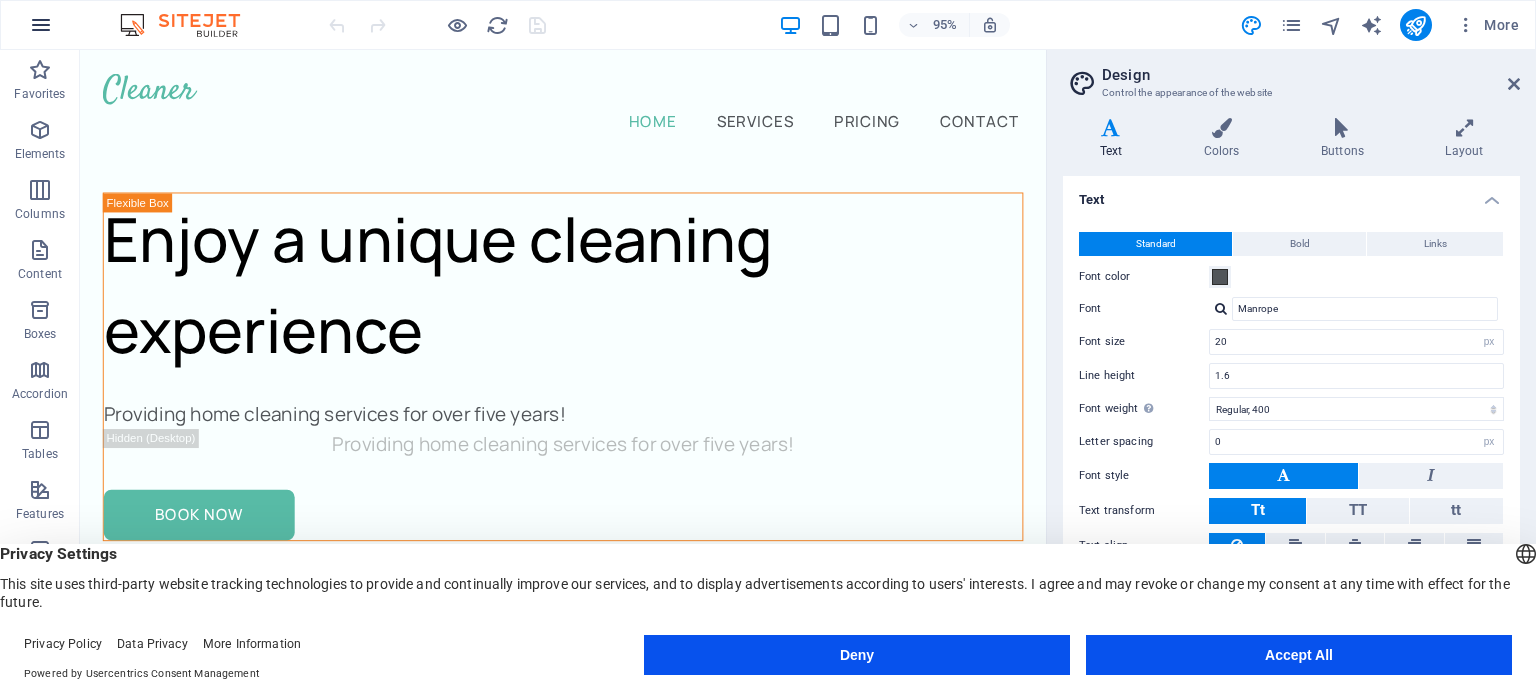 click at bounding box center [41, 25] 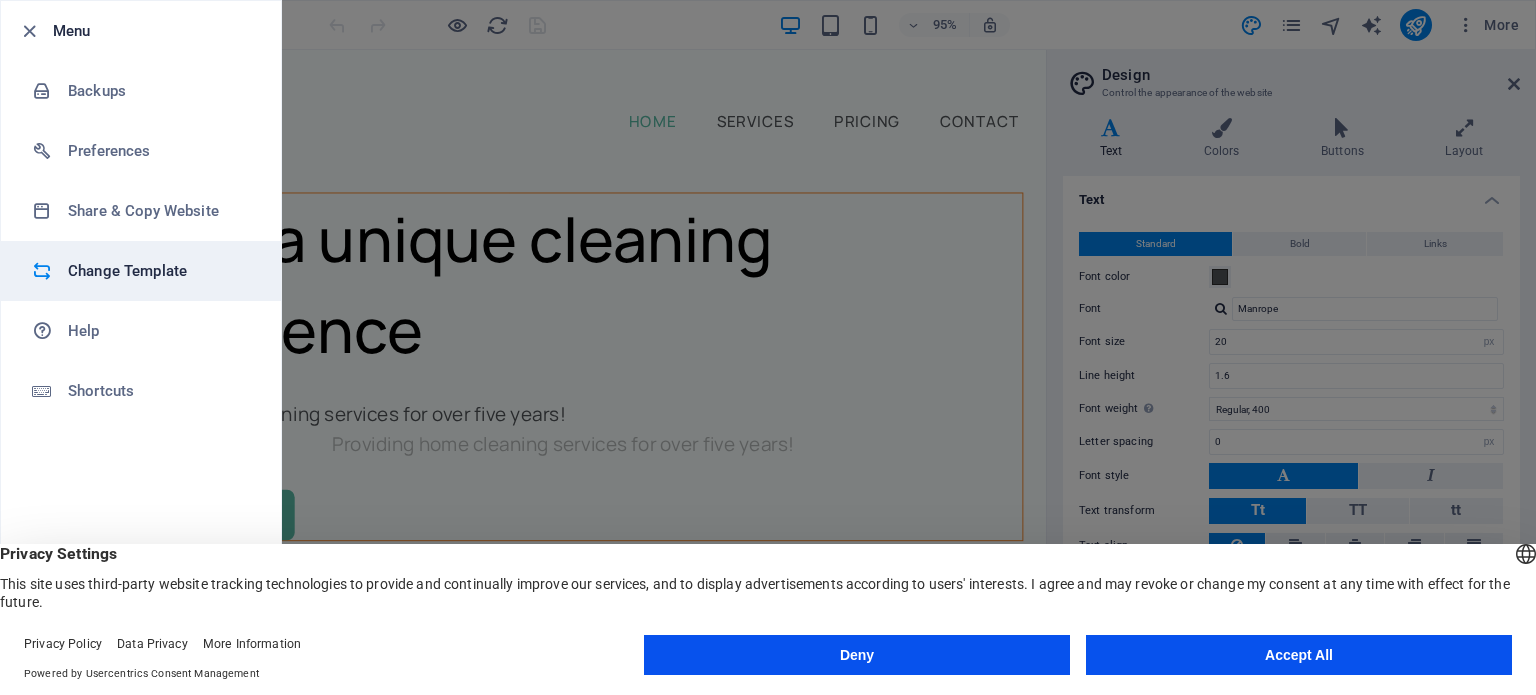 click on "Change Template" at bounding box center (160, 271) 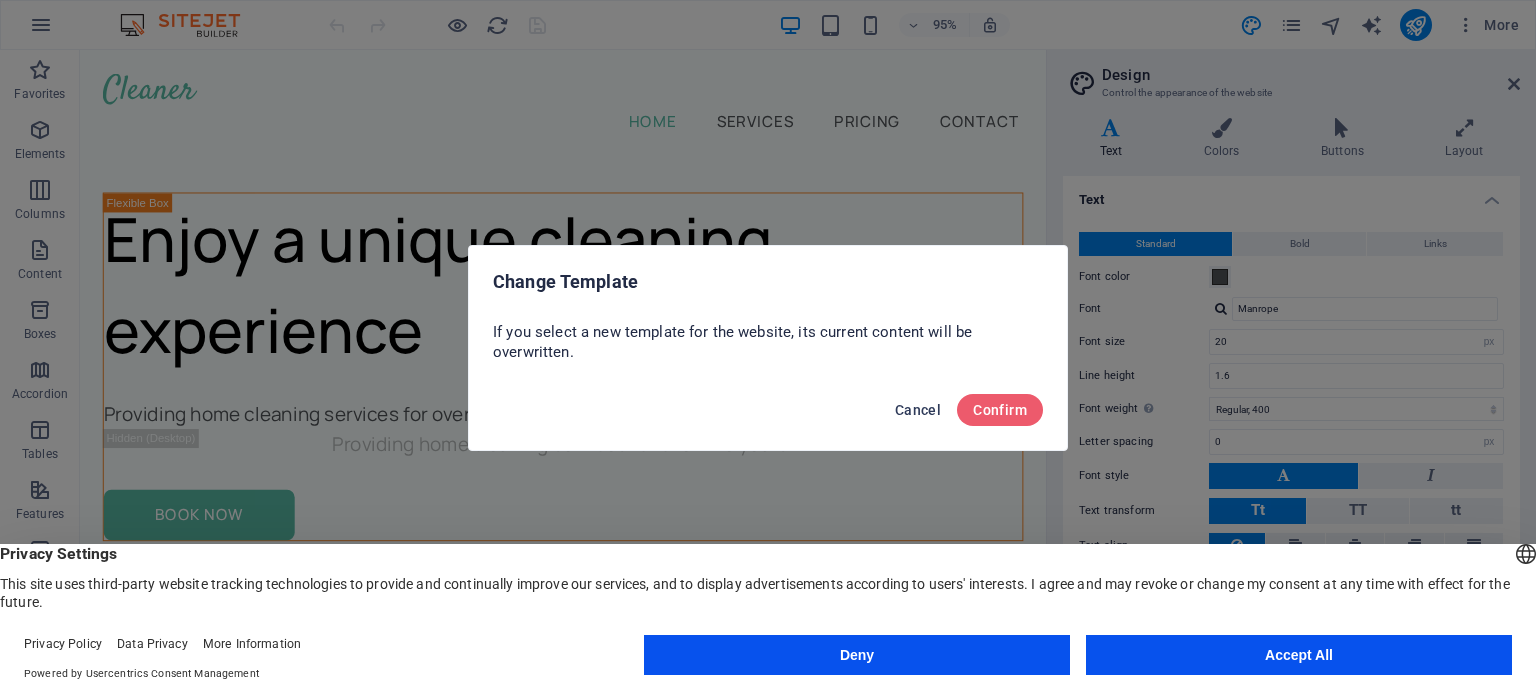 click on "Cancel" at bounding box center (918, 410) 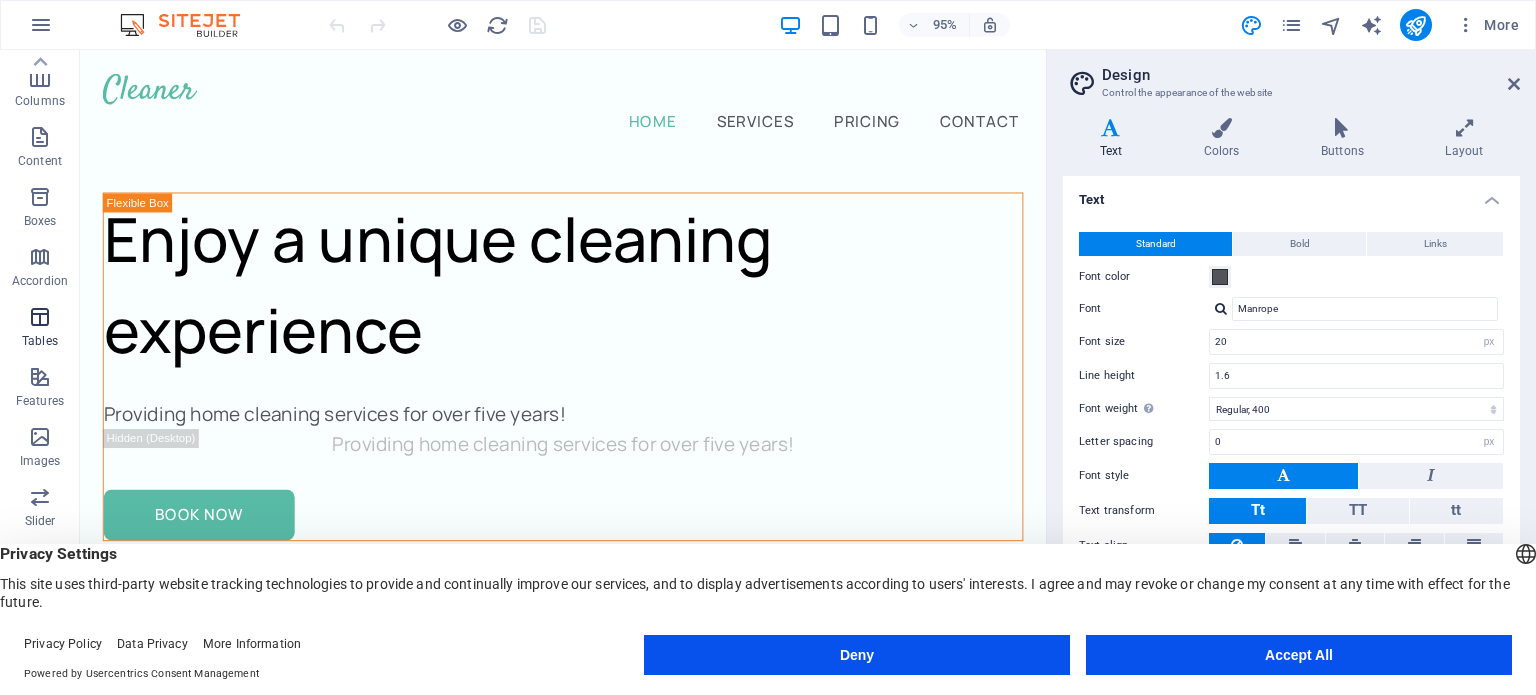 scroll, scrollTop: 0, scrollLeft: 0, axis: both 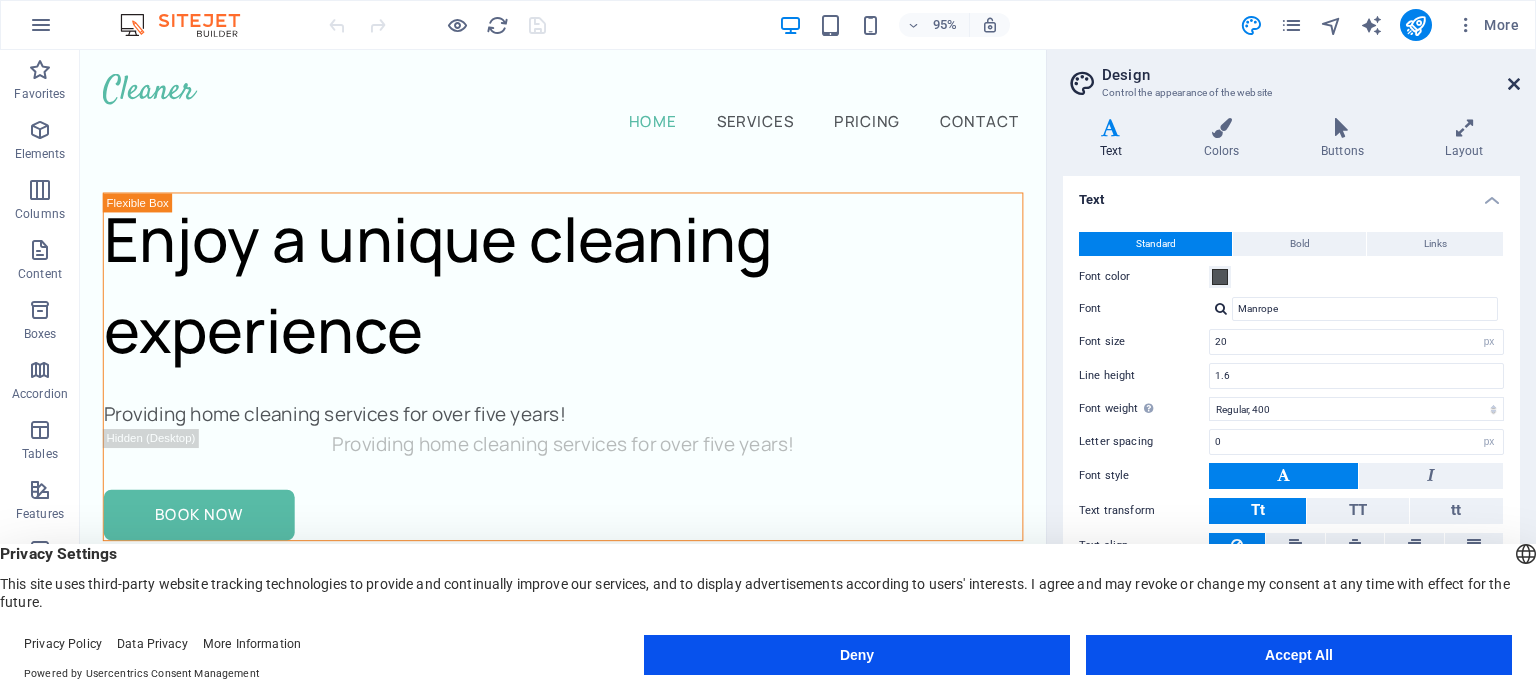 click at bounding box center (1514, 84) 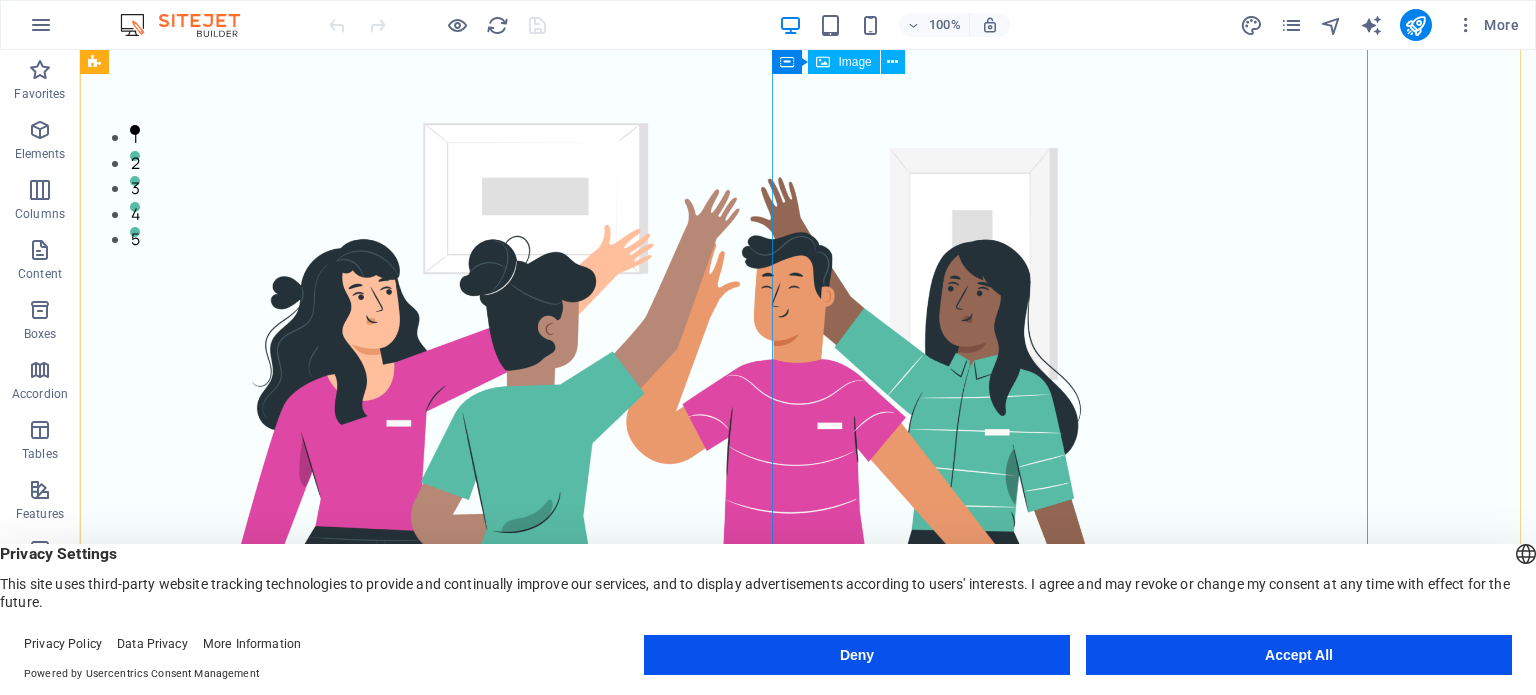 scroll, scrollTop: 0, scrollLeft: 0, axis: both 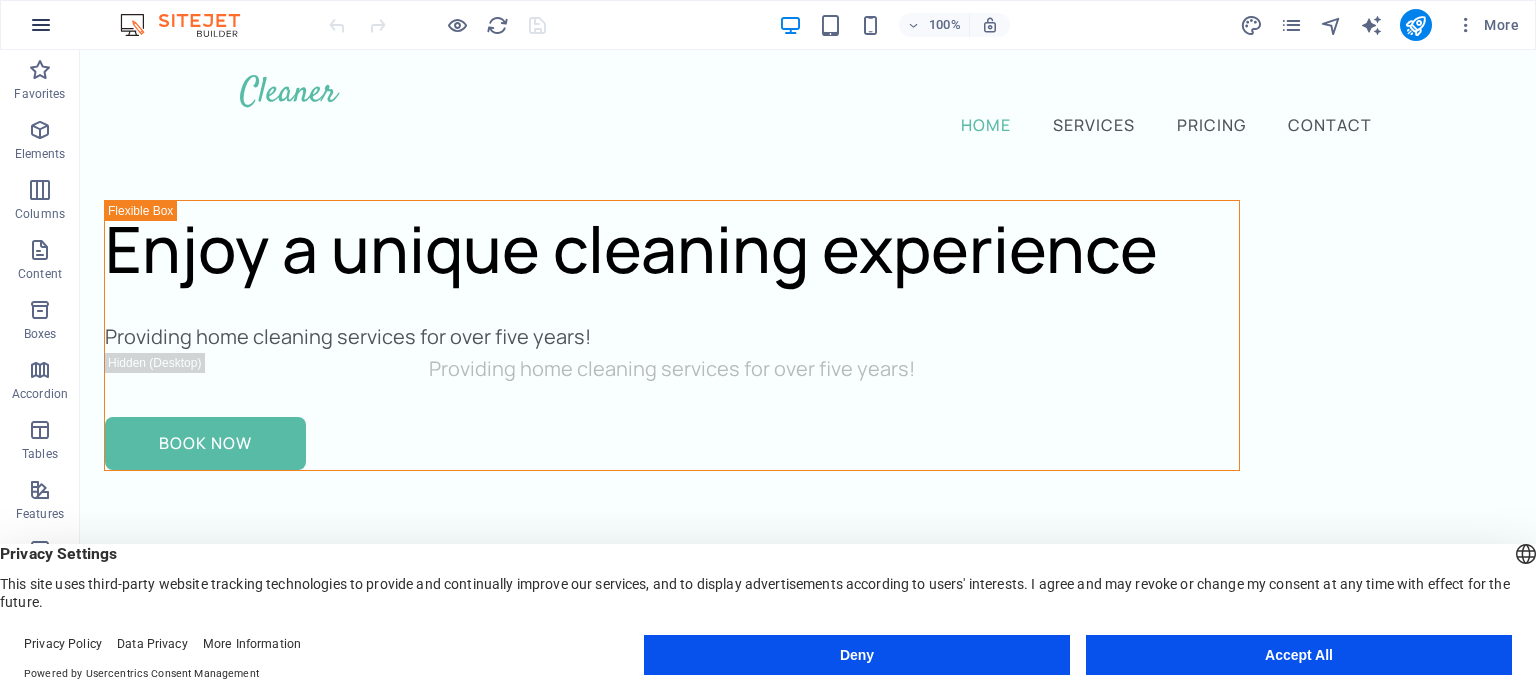 click at bounding box center [41, 25] 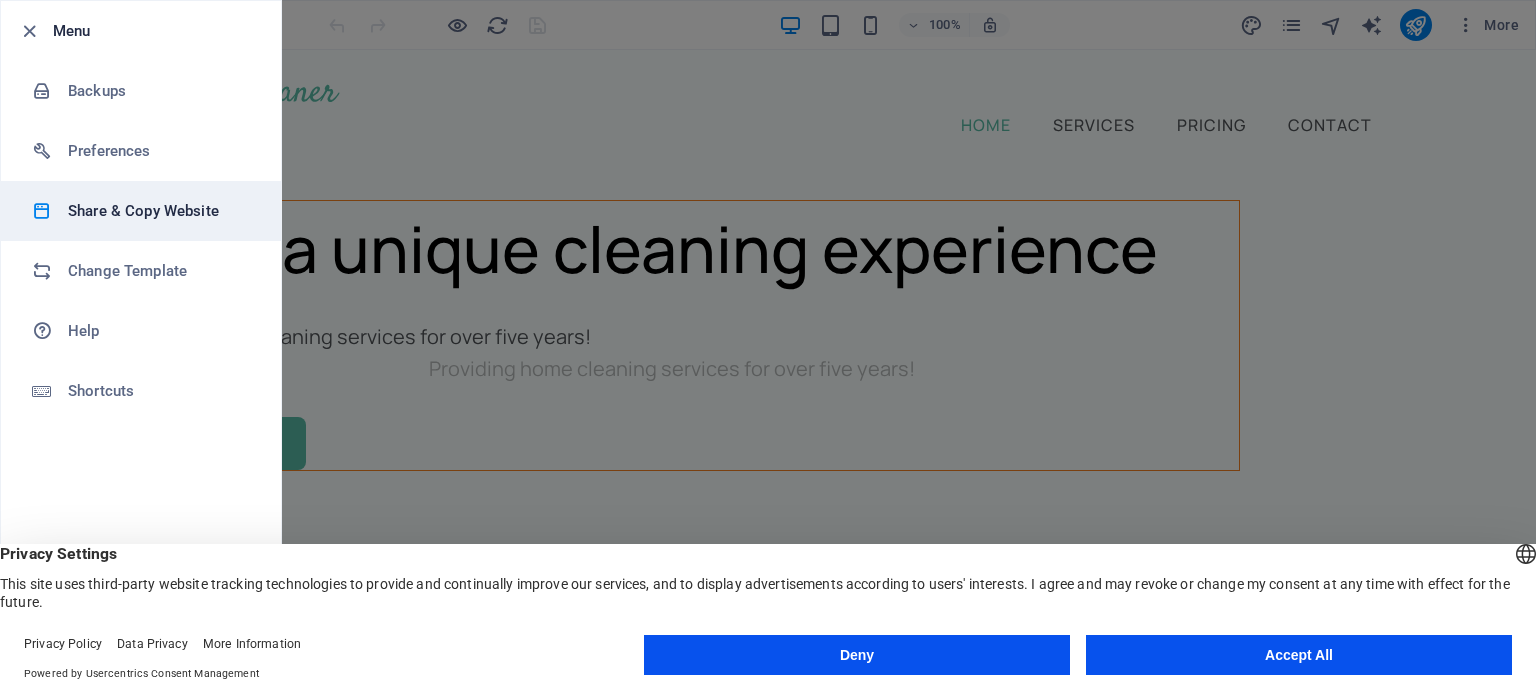 click on "Share & Copy Website" at bounding box center (160, 211) 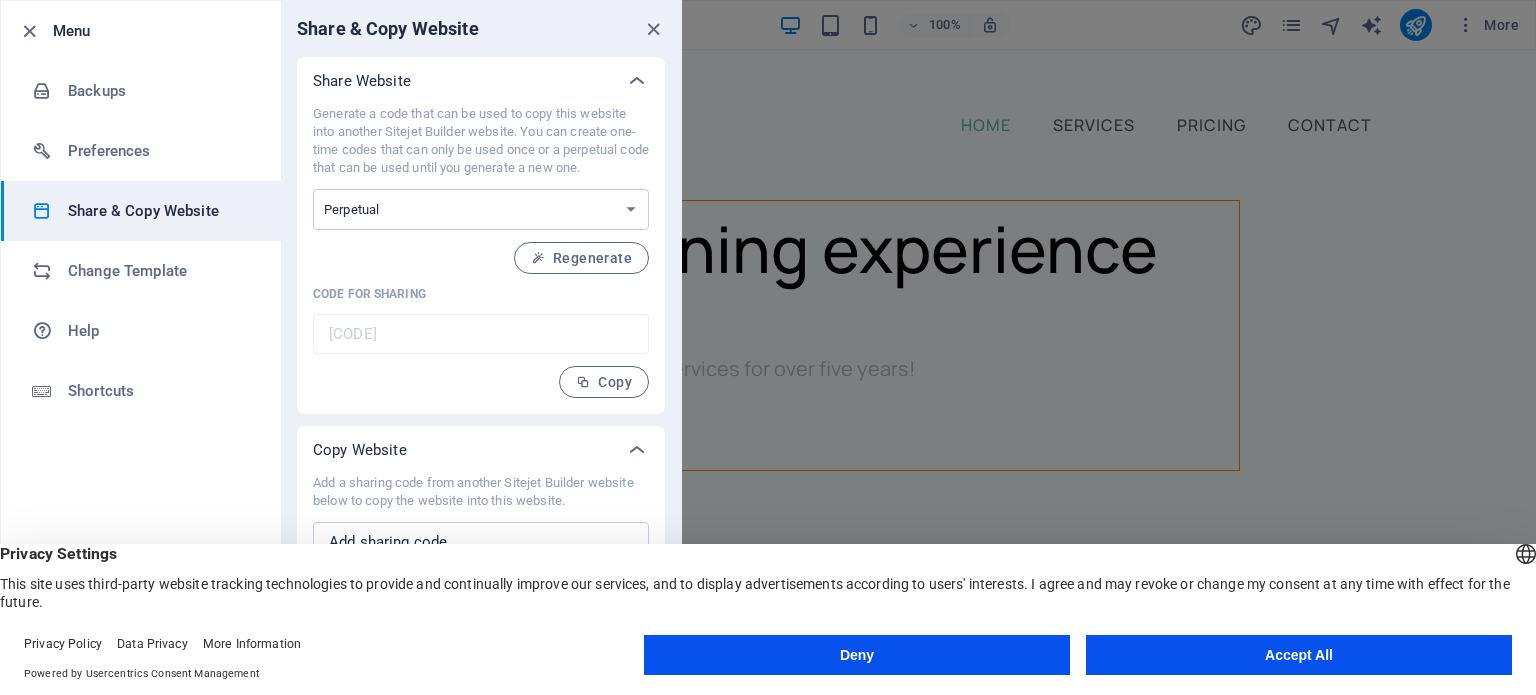 click at bounding box center (768, 347) 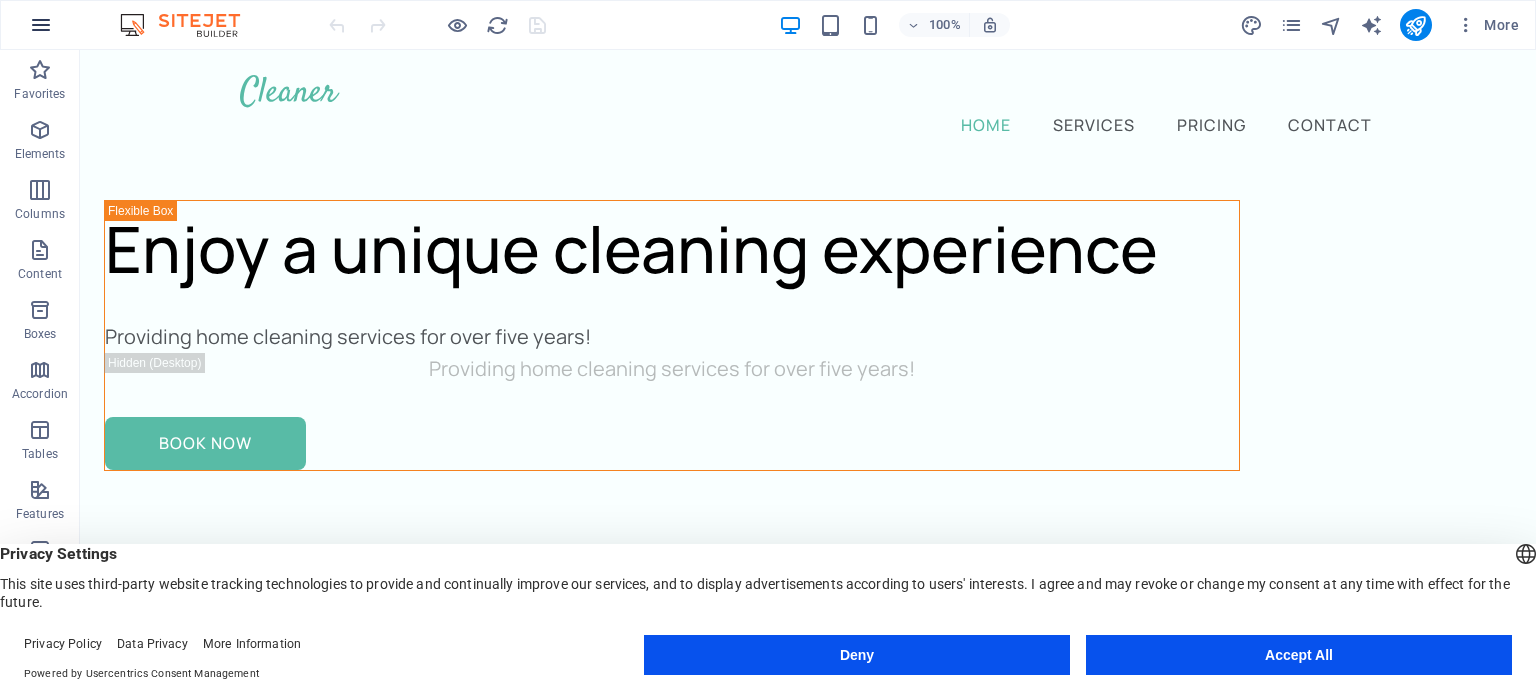 click at bounding box center (41, 25) 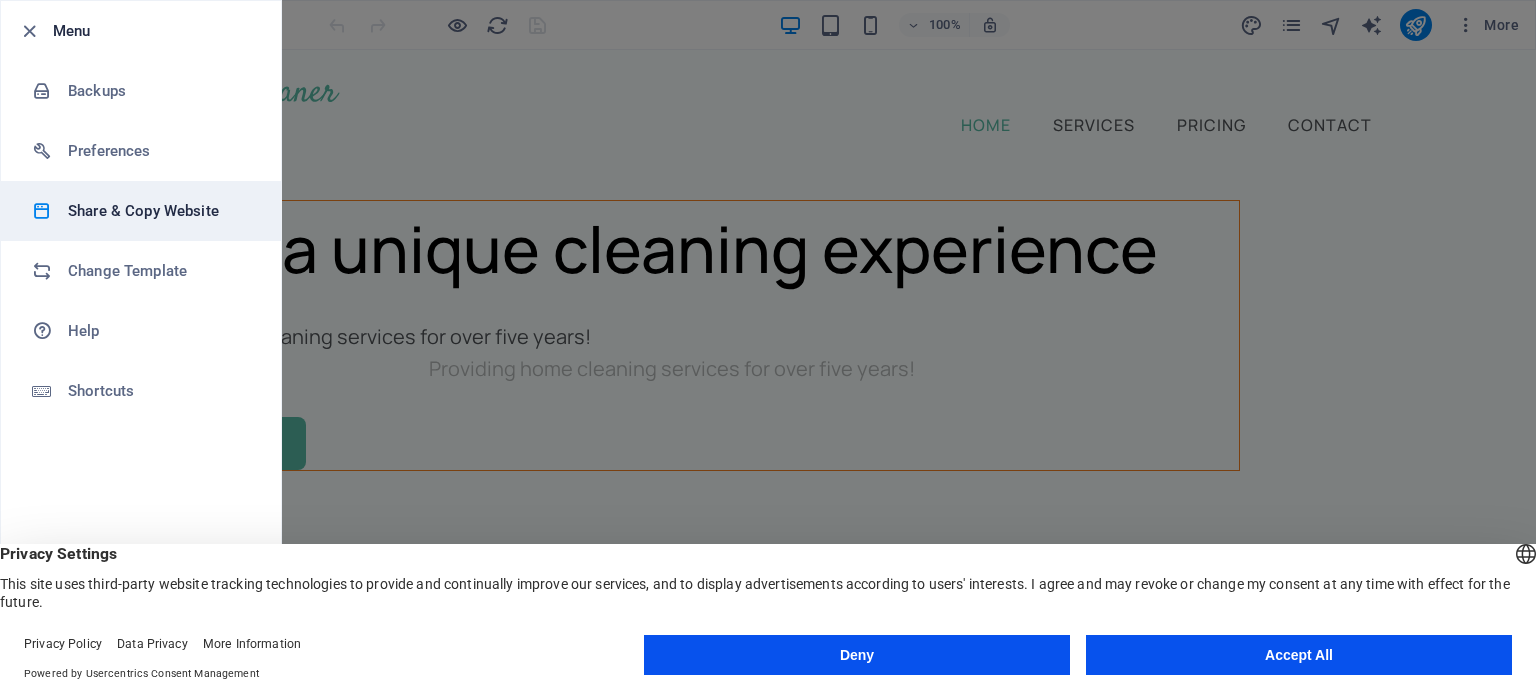 click on "Share & Copy Website" at bounding box center (160, 211) 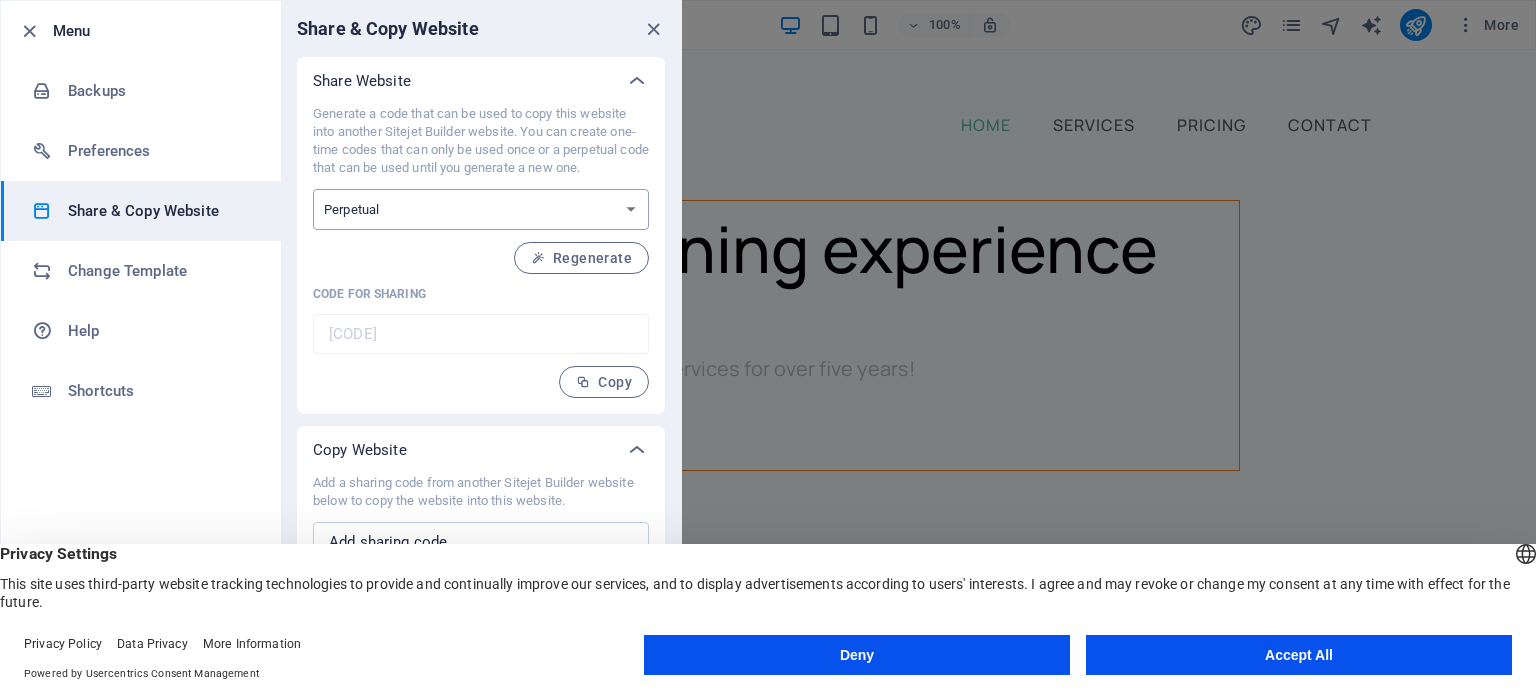 click on "One-time Perpetual" at bounding box center (481, 209) 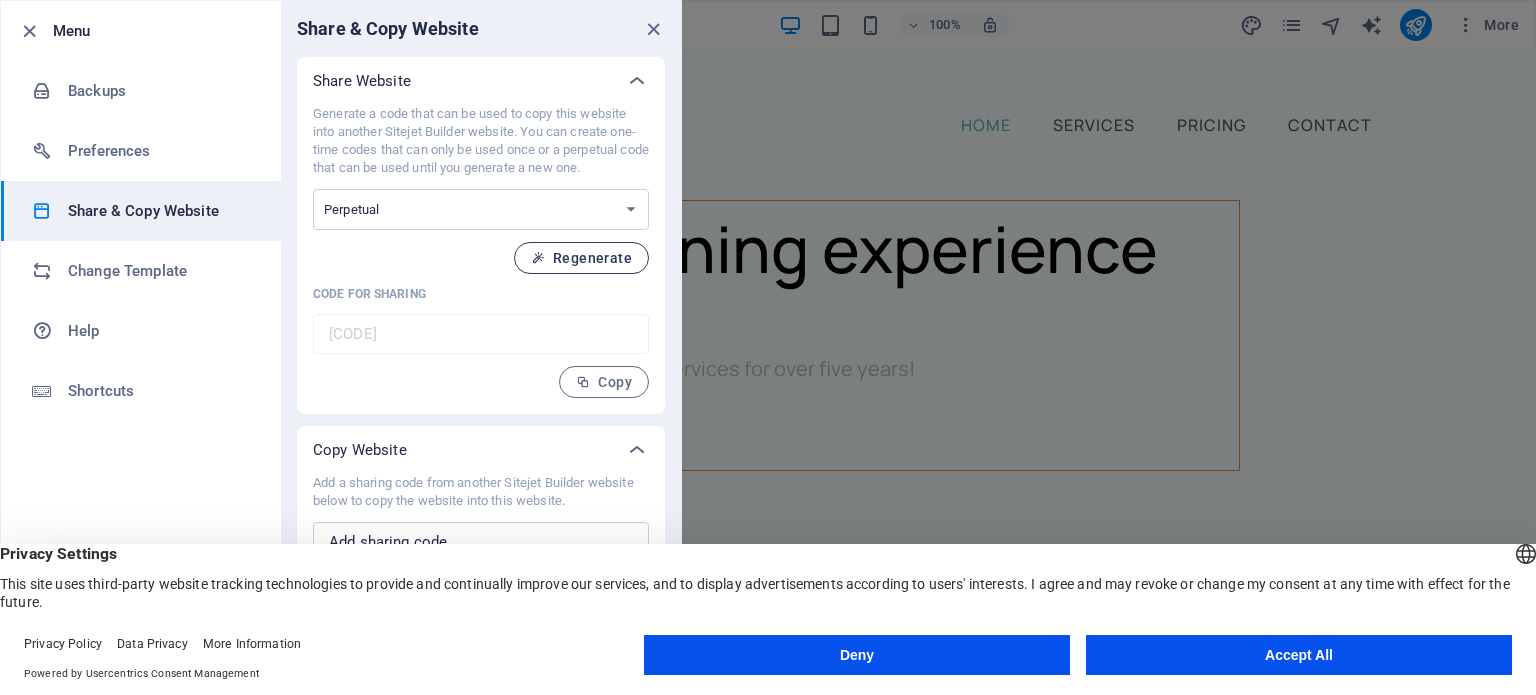 click on "Regenerate" at bounding box center (581, 258) 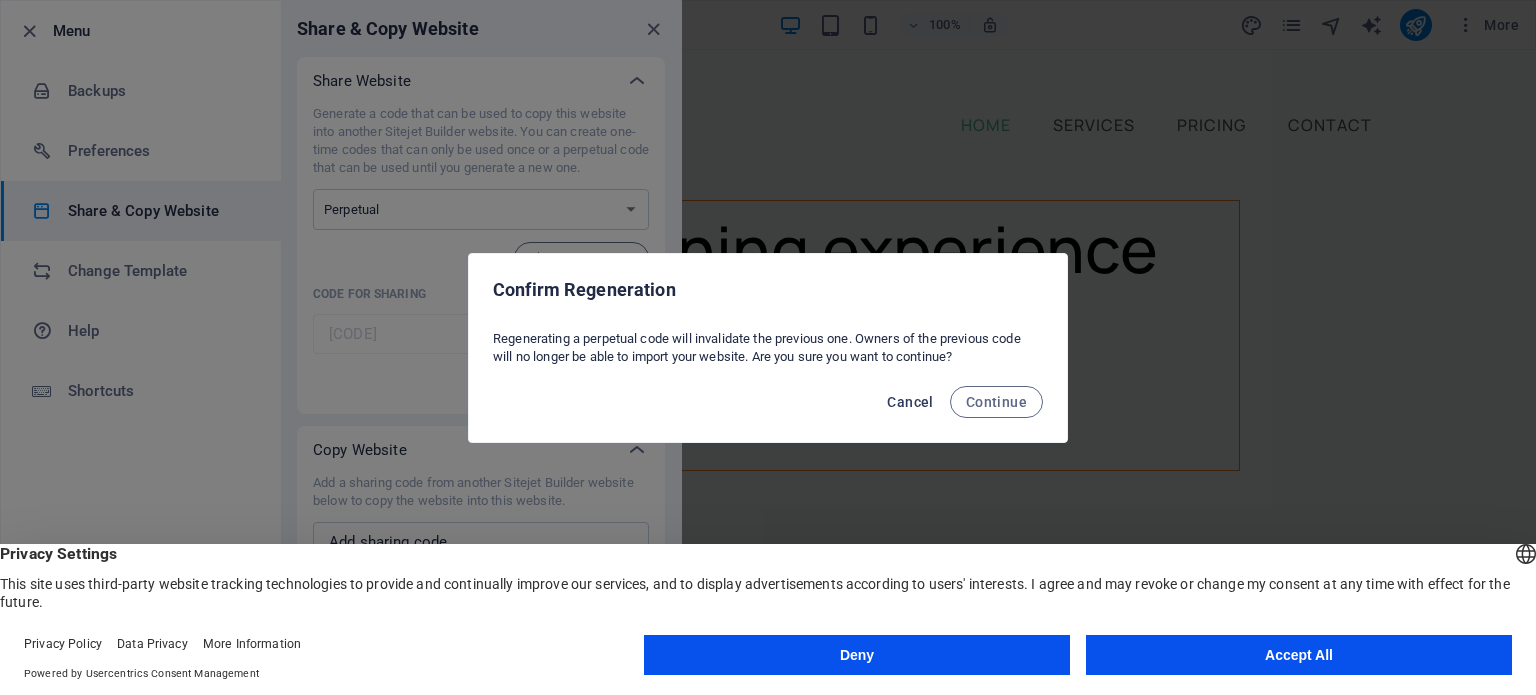 click on "Cancel" at bounding box center (910, 402) 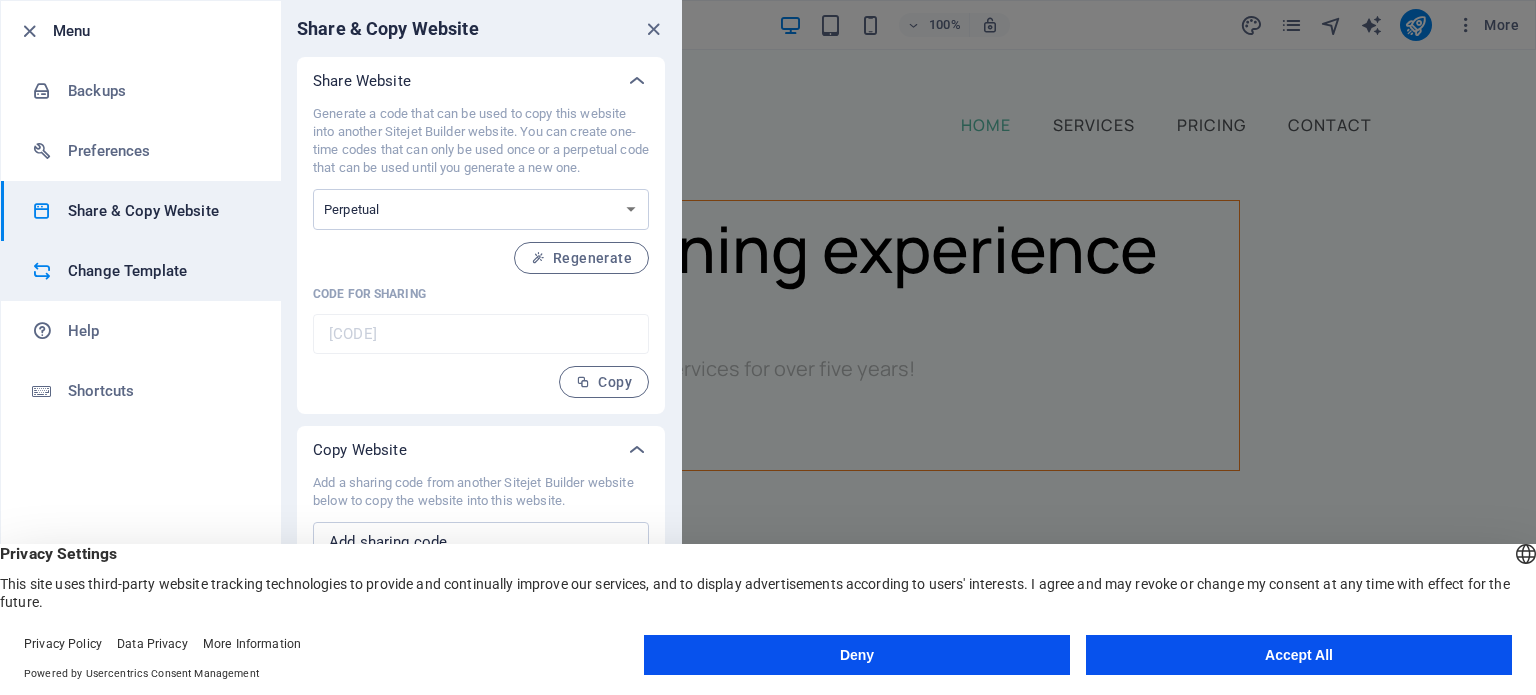 click on "Change Template" at bounding box center [160, 271] 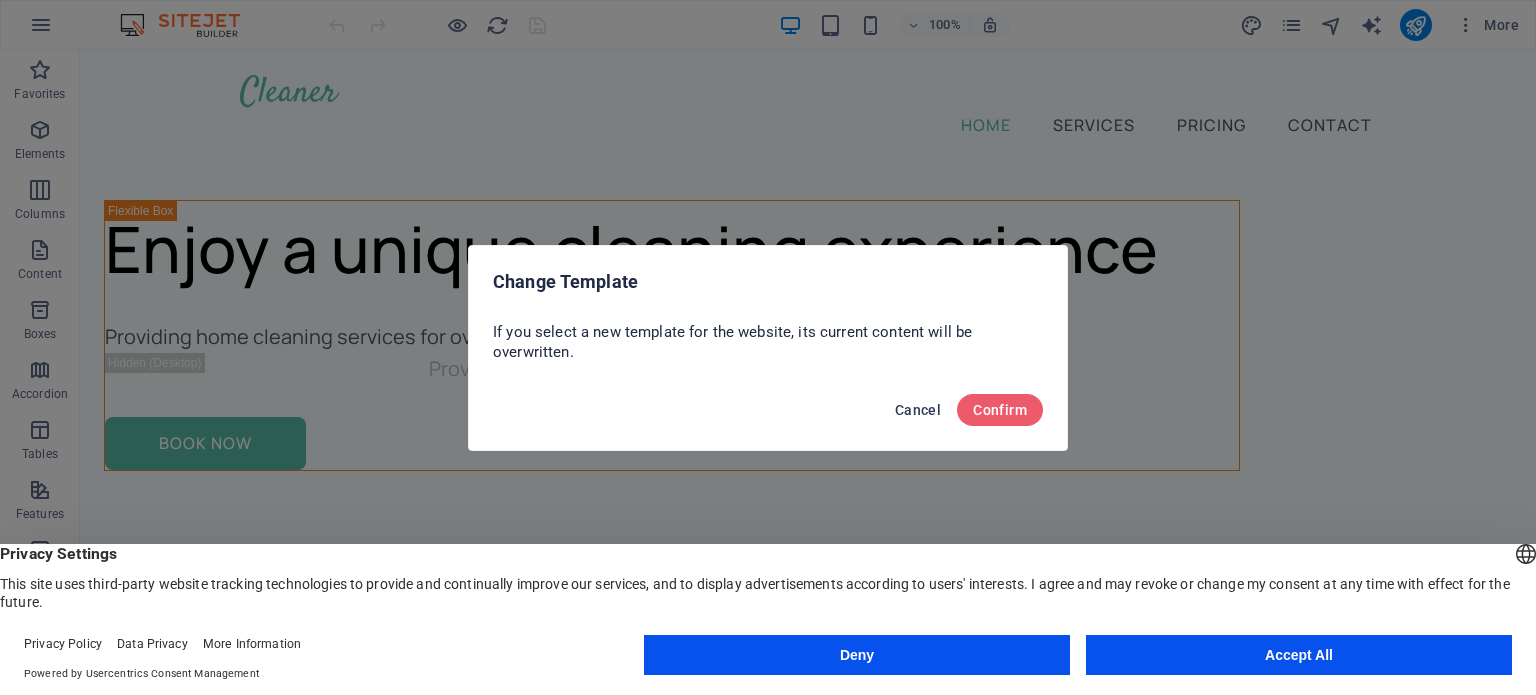 click on "Cancel" at bounding box center [918, 410] 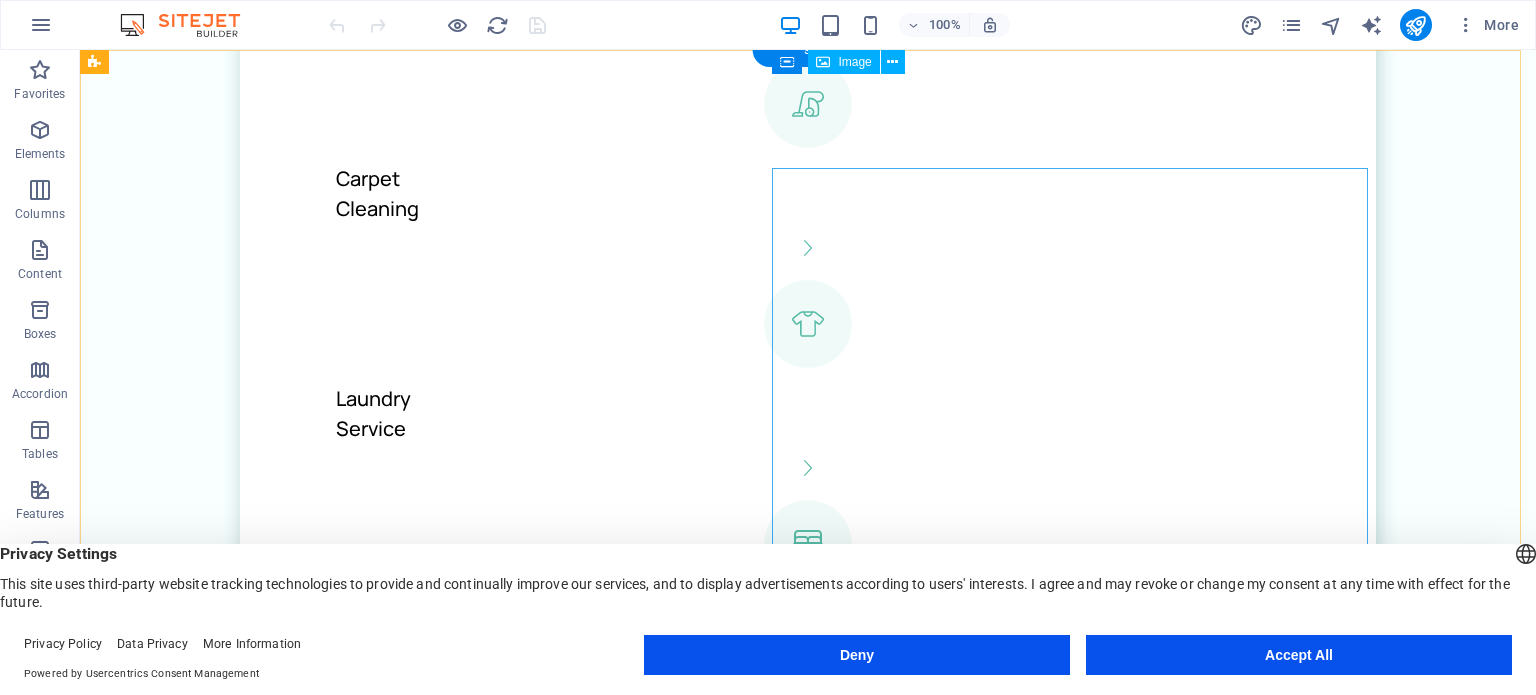 scroll, scrollTop: 0, scrollLeft: 0, axis: both 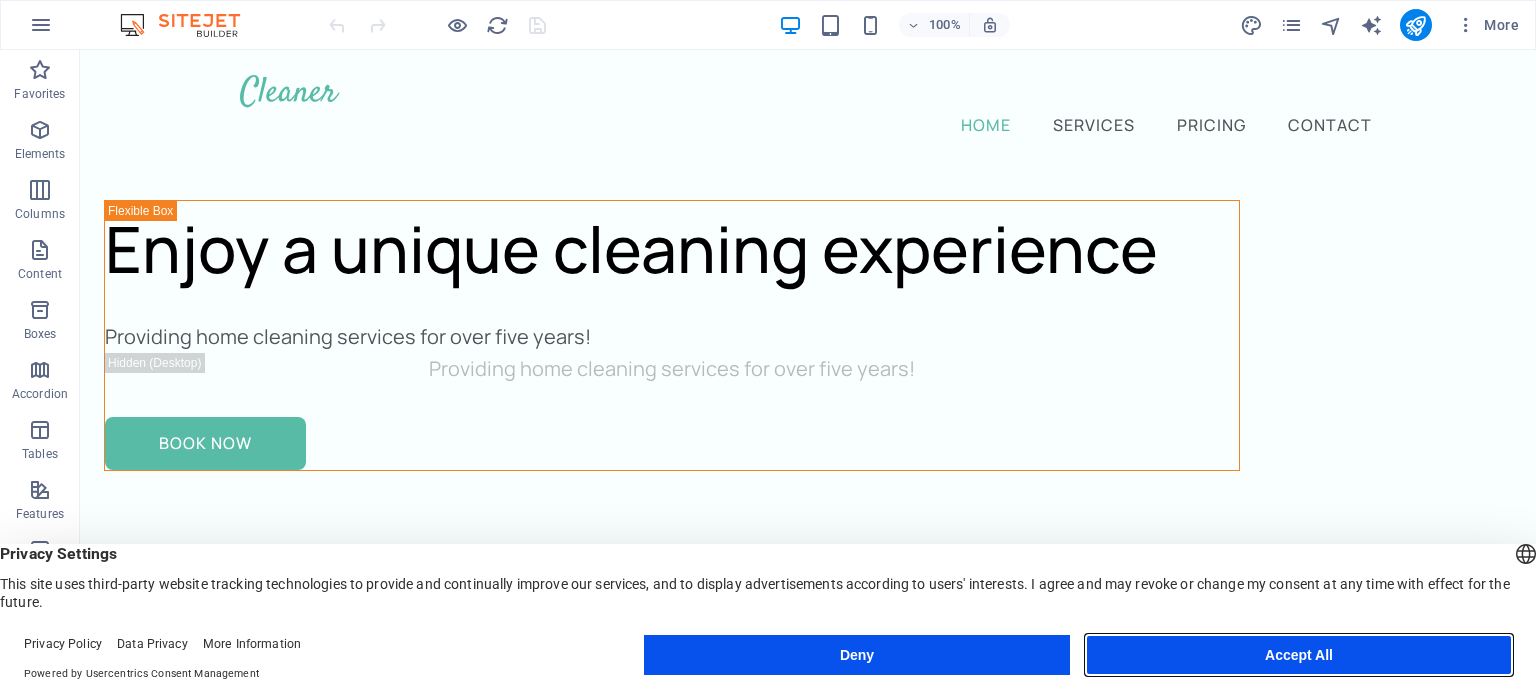 click on "Accept All" at bounding box center [1299, 655] 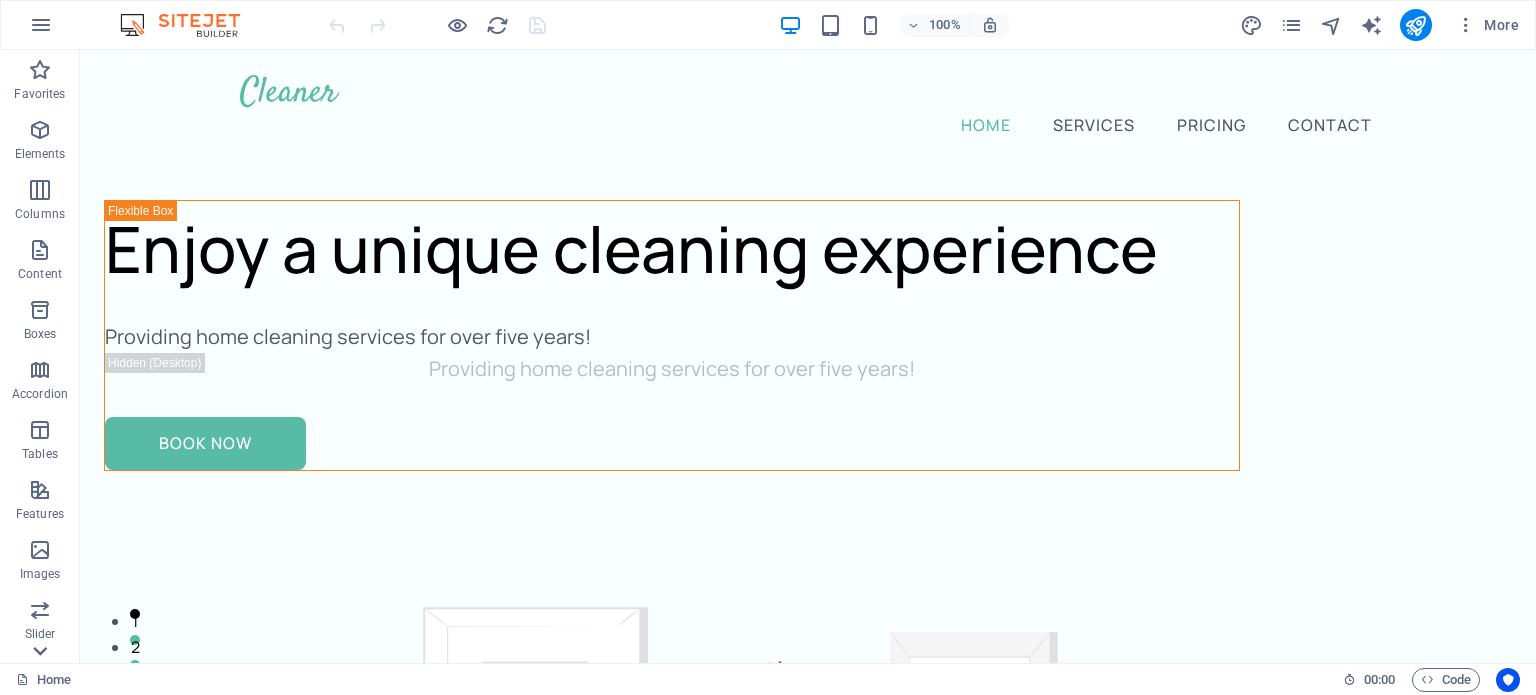 click 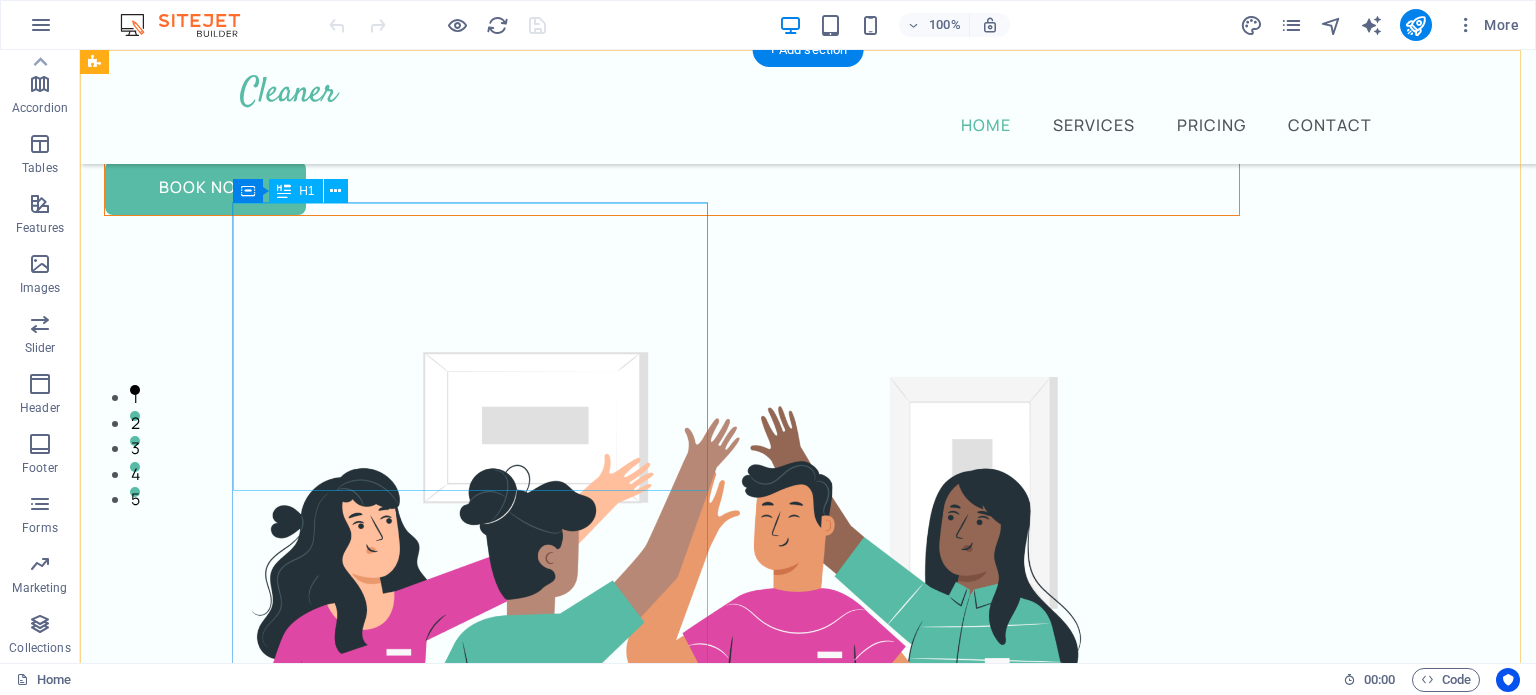 scroll, scrollTop: 0, scrollLeft: 0, axis: both 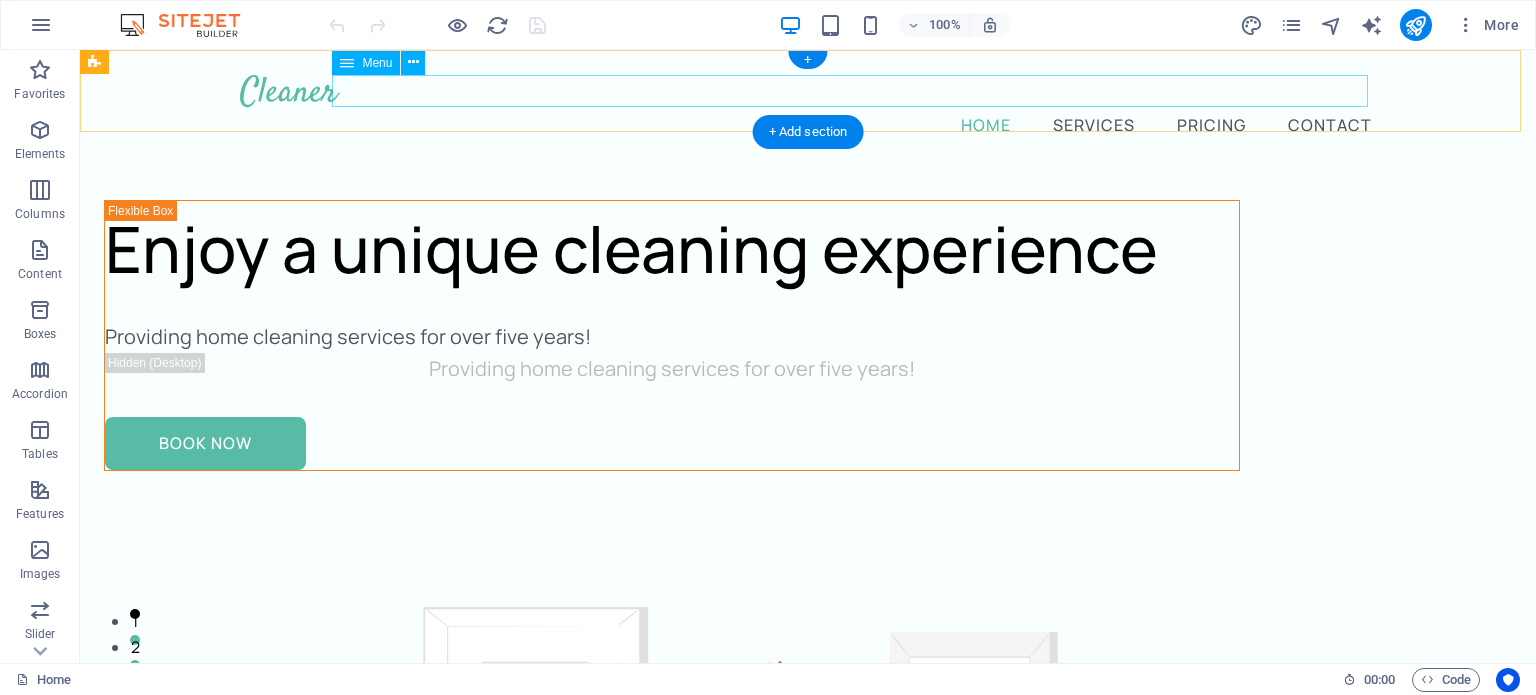 click on "Home Services Pricing Contact" at bounding box center (808, 124) 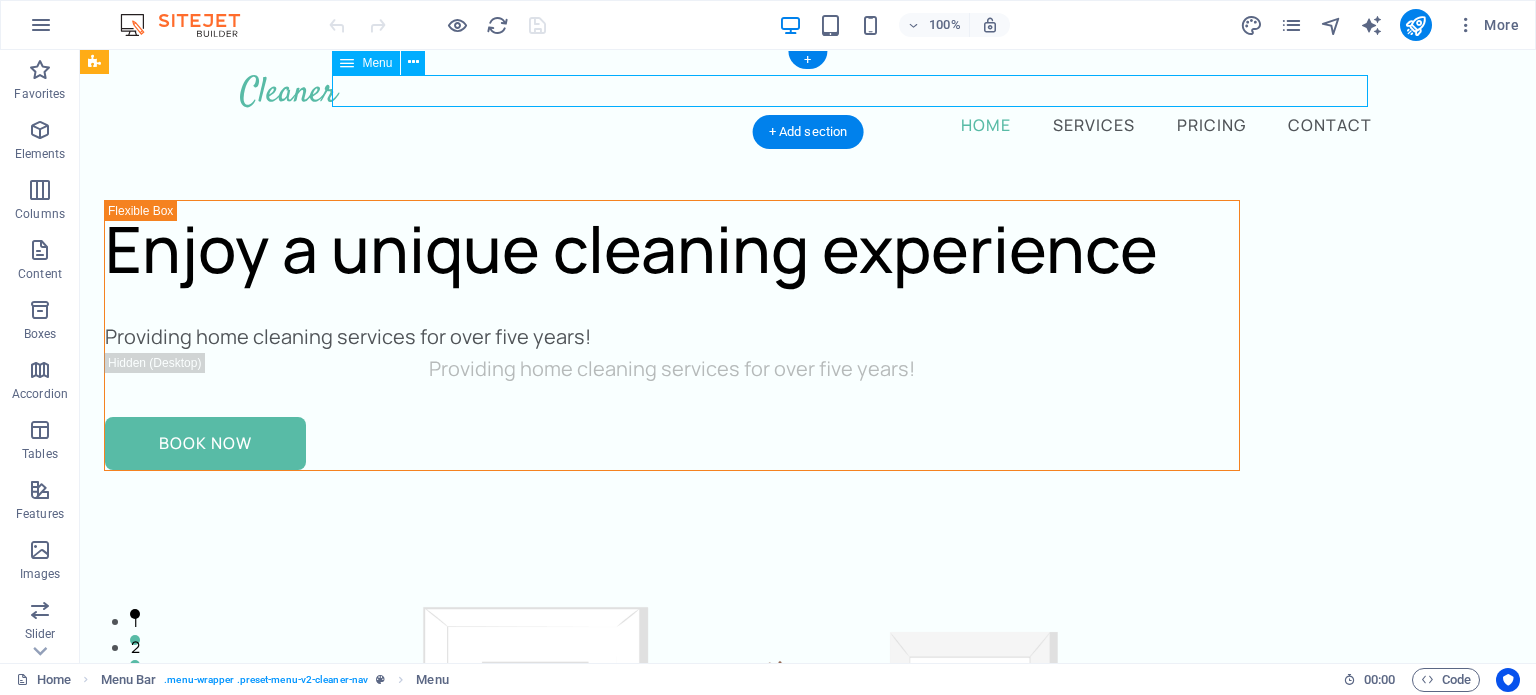 click on "Home Services Pricing Contact" at bounding box center [808, 124] 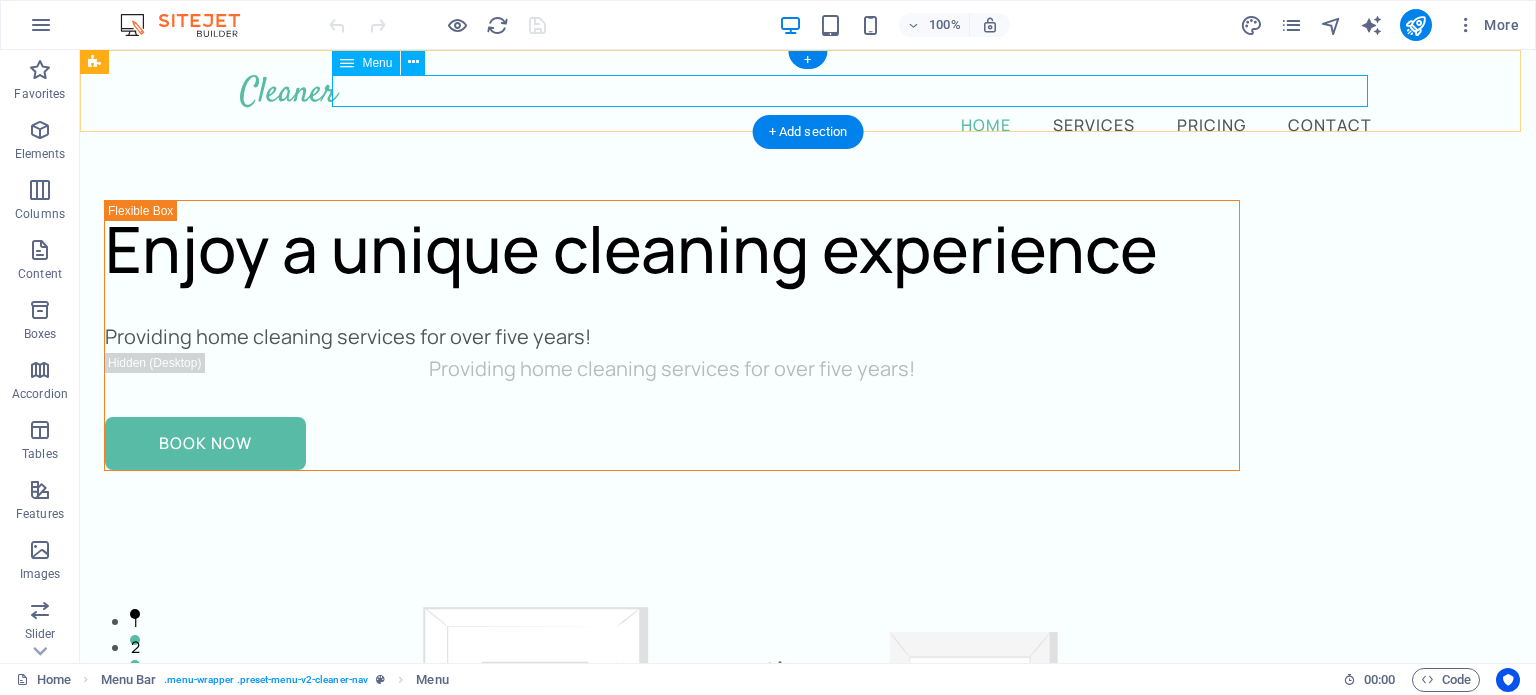 click on "Home Services Pricing Contact" at bounding box center (808, 124) 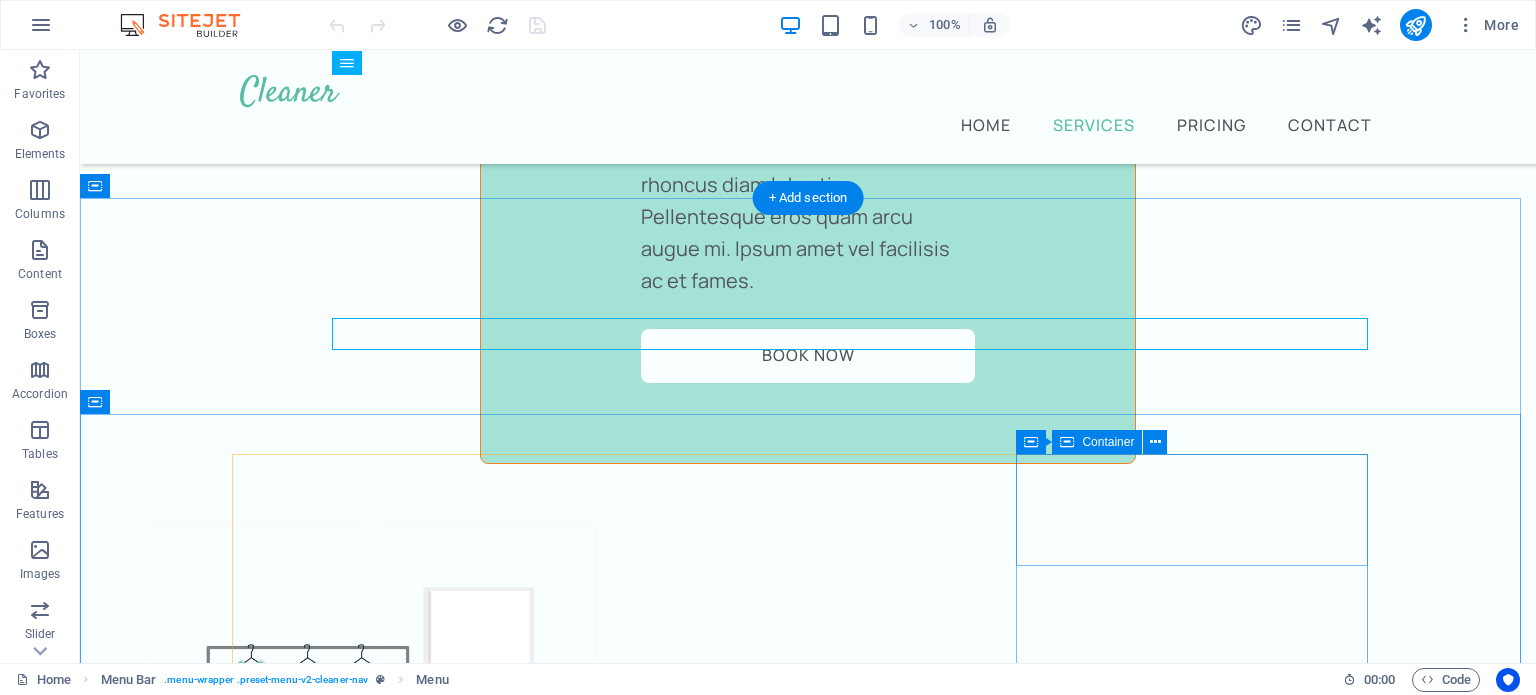 scroll, scrollTop: 7599, scrollLeft: 0, axis: vertical 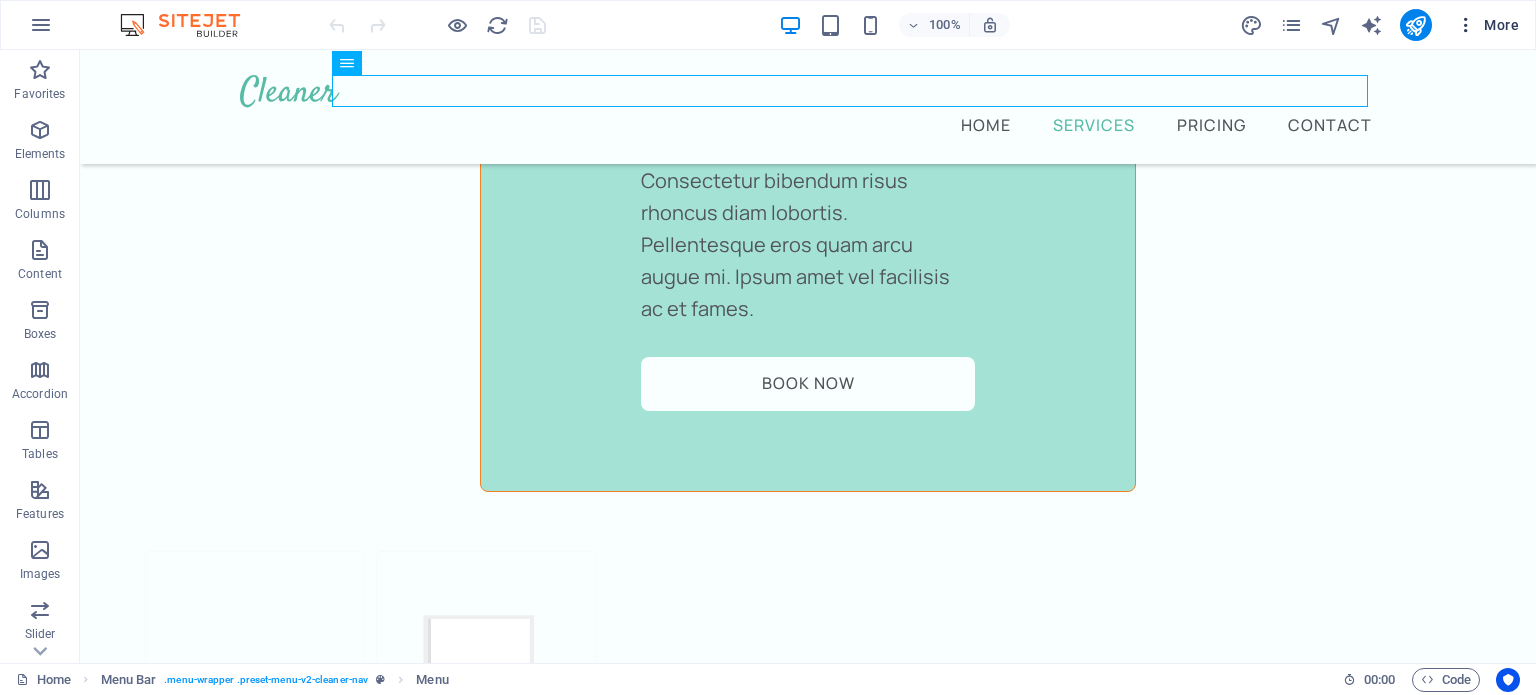 click at bounding box center [1466, 25] 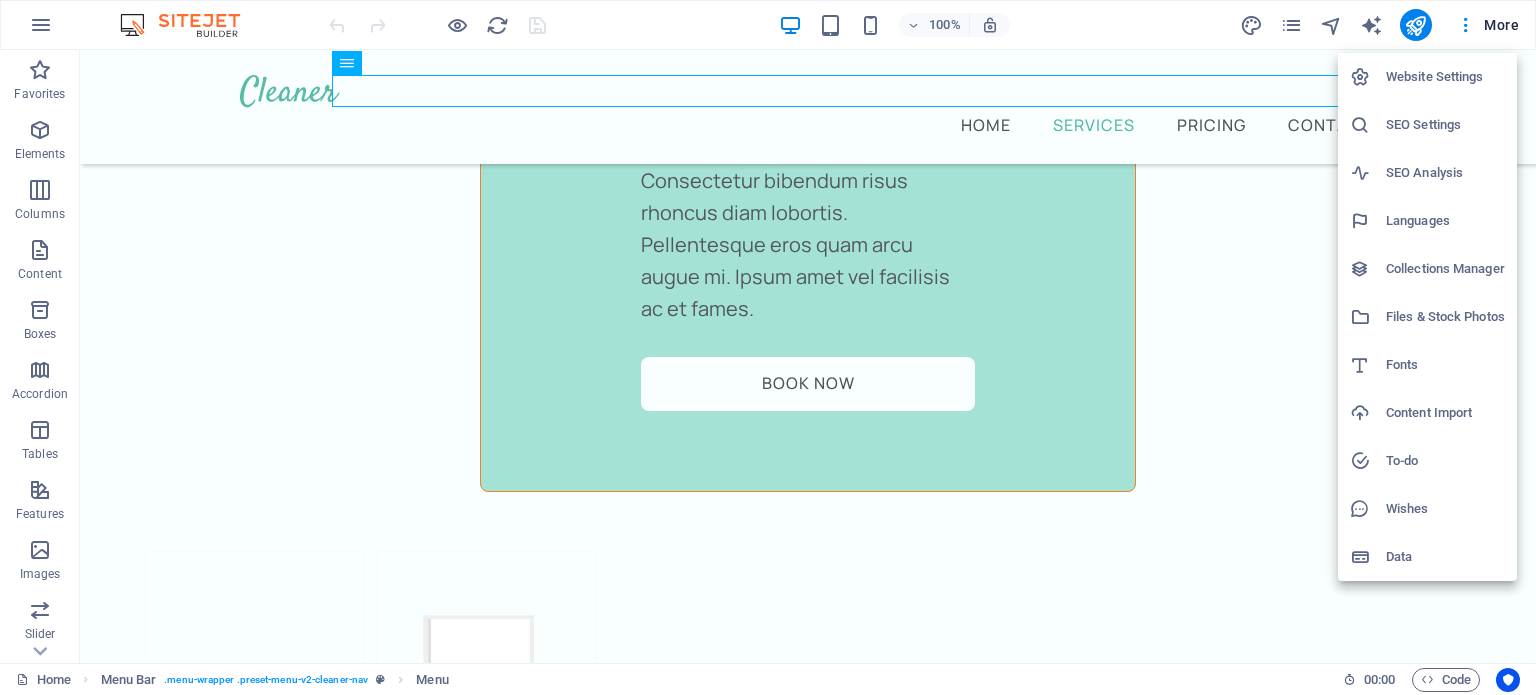 click at bounding box center (768, 347) 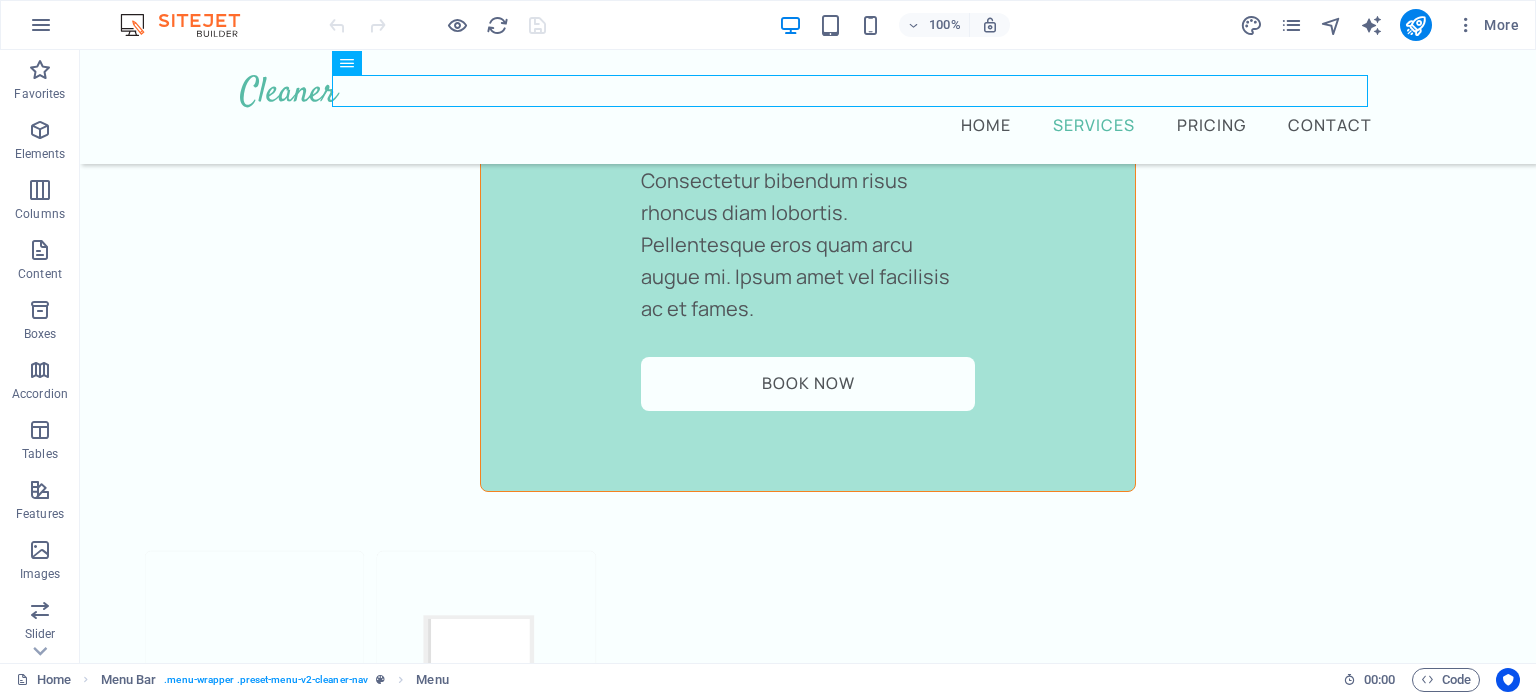 click on "More" at bounding box center [1487, 25] 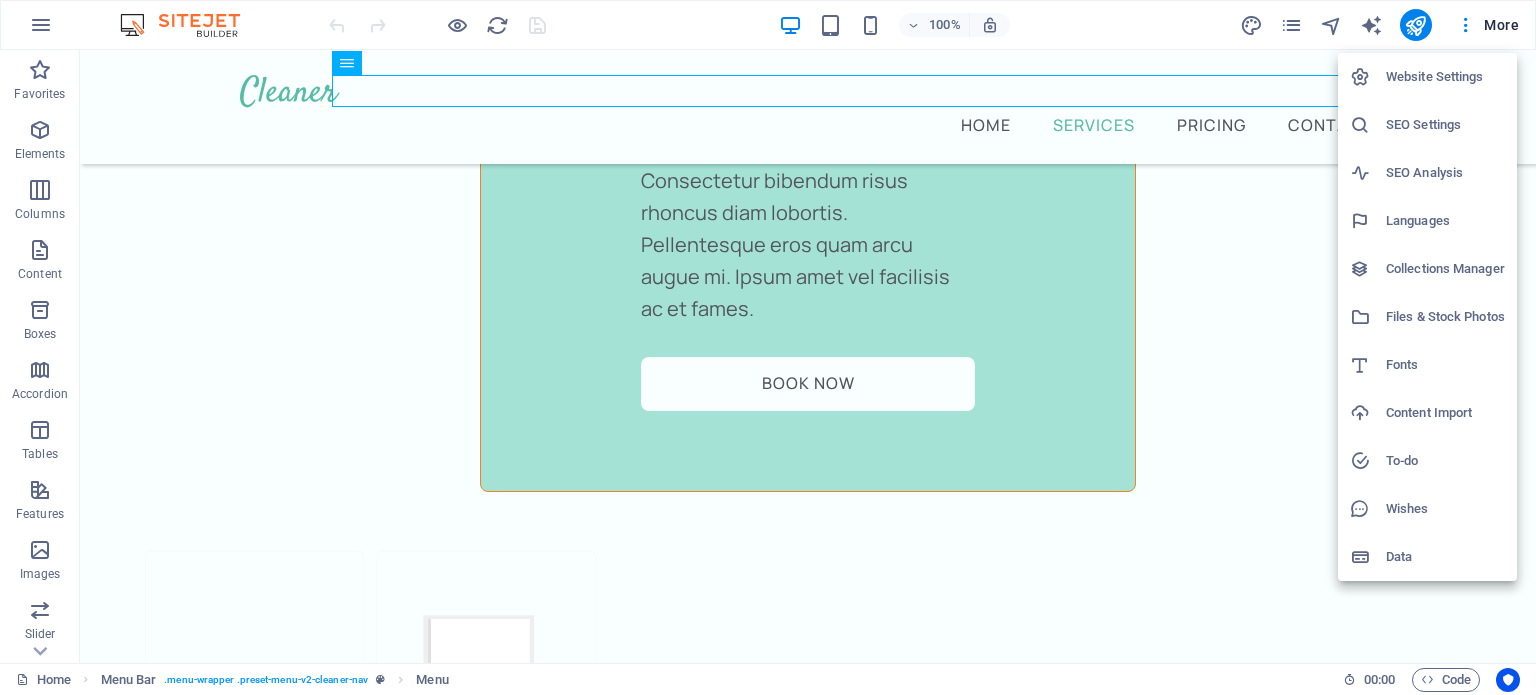 click at bounding box center [768, 347] 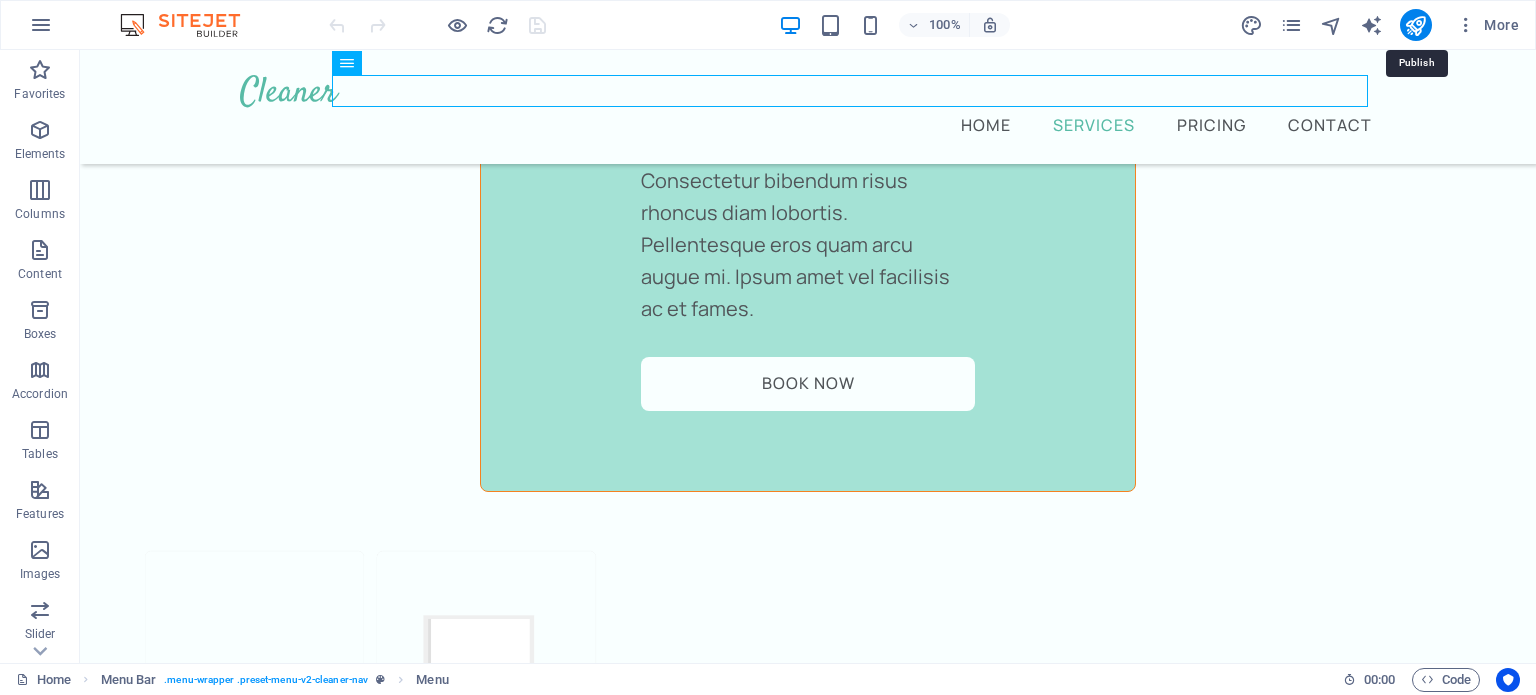 click at bounding box center [1415, 25] 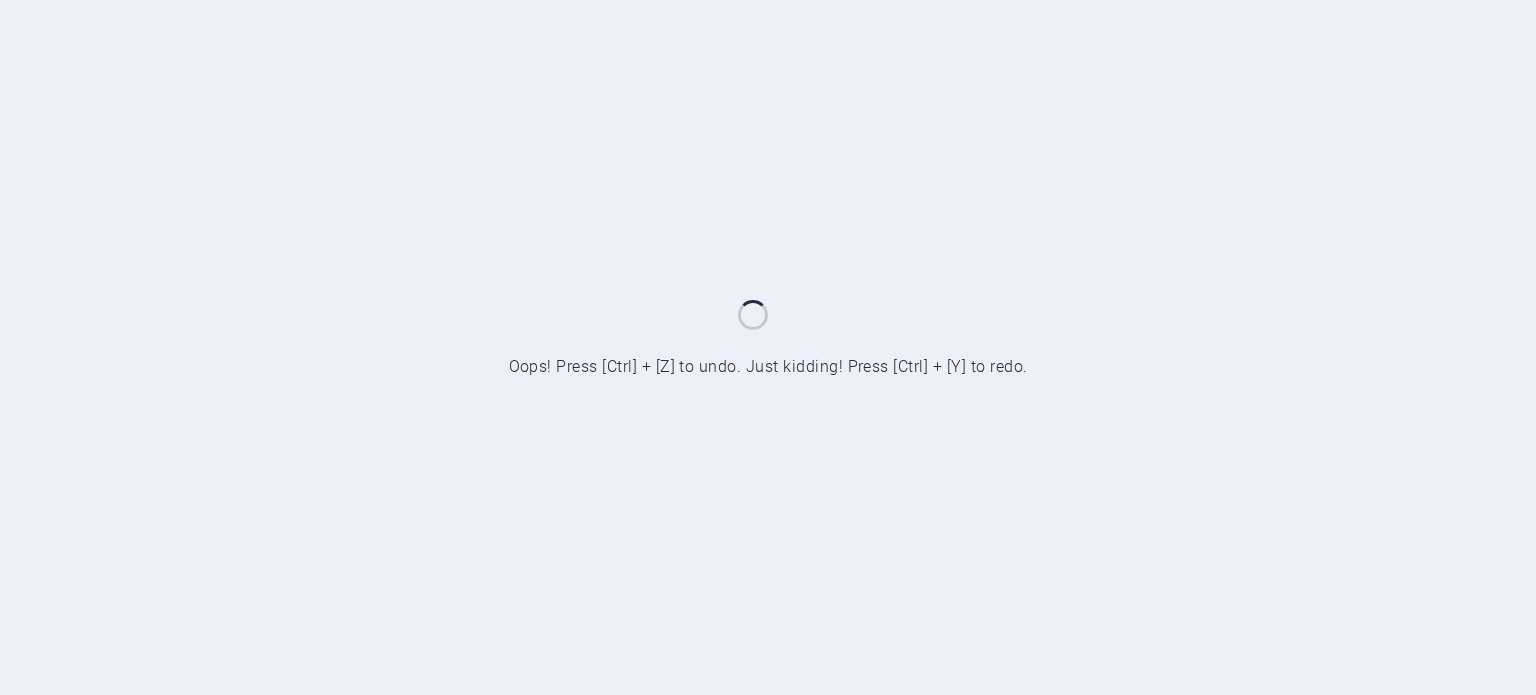 scroll, scrollTop: 0, scrollLeft: 0, axis: both 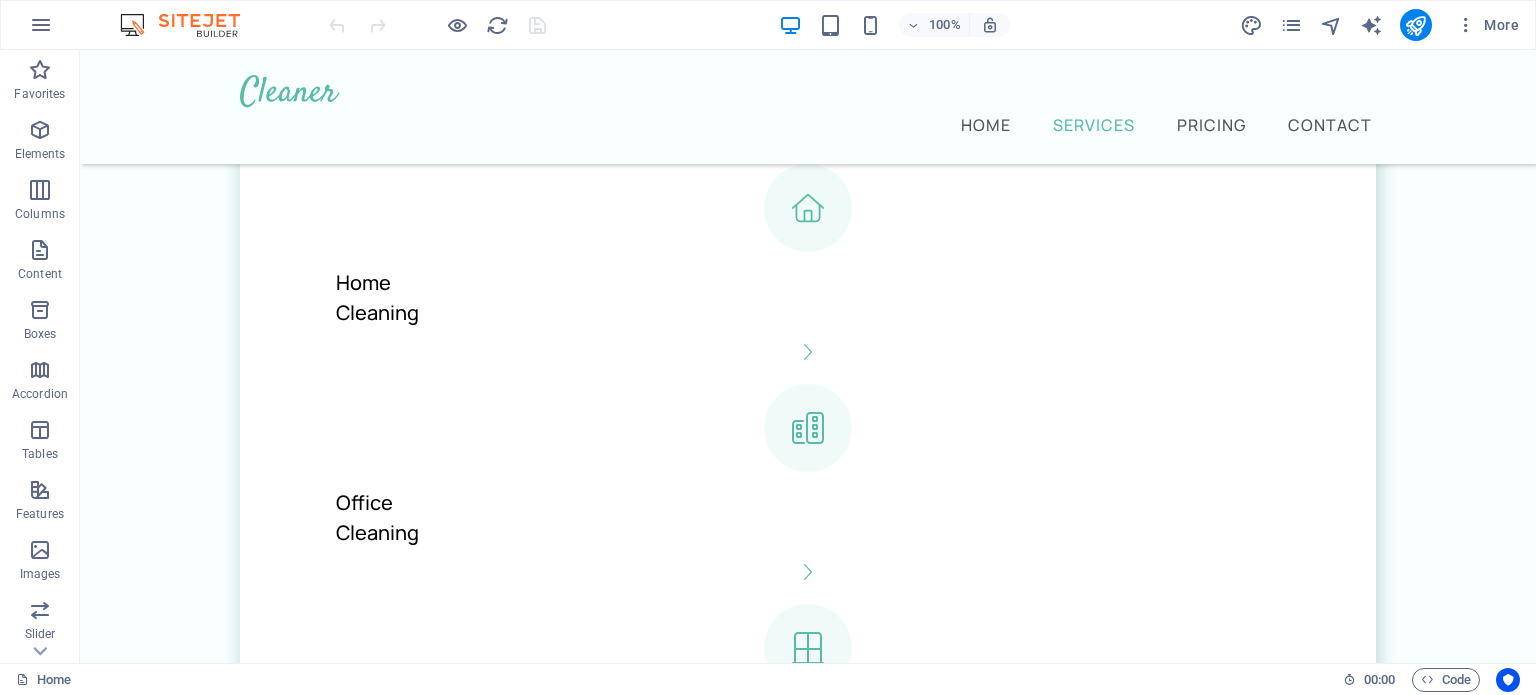 drag, startPoint x: 1317, startPoint y: 717, endPoint x: 1483, endPoint y: 411, distance: 348.1264 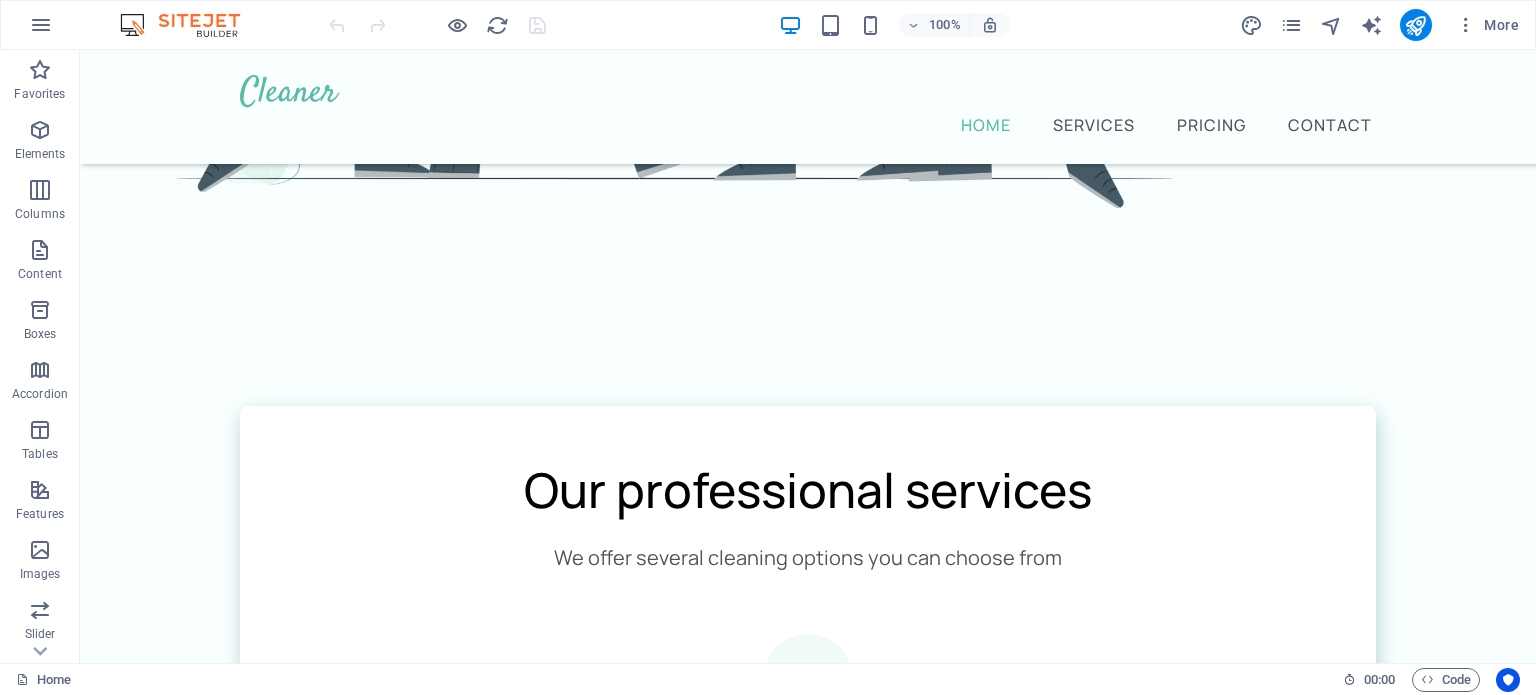 scroll, scrollTop: 0, scrollLeft: 0, axis: both 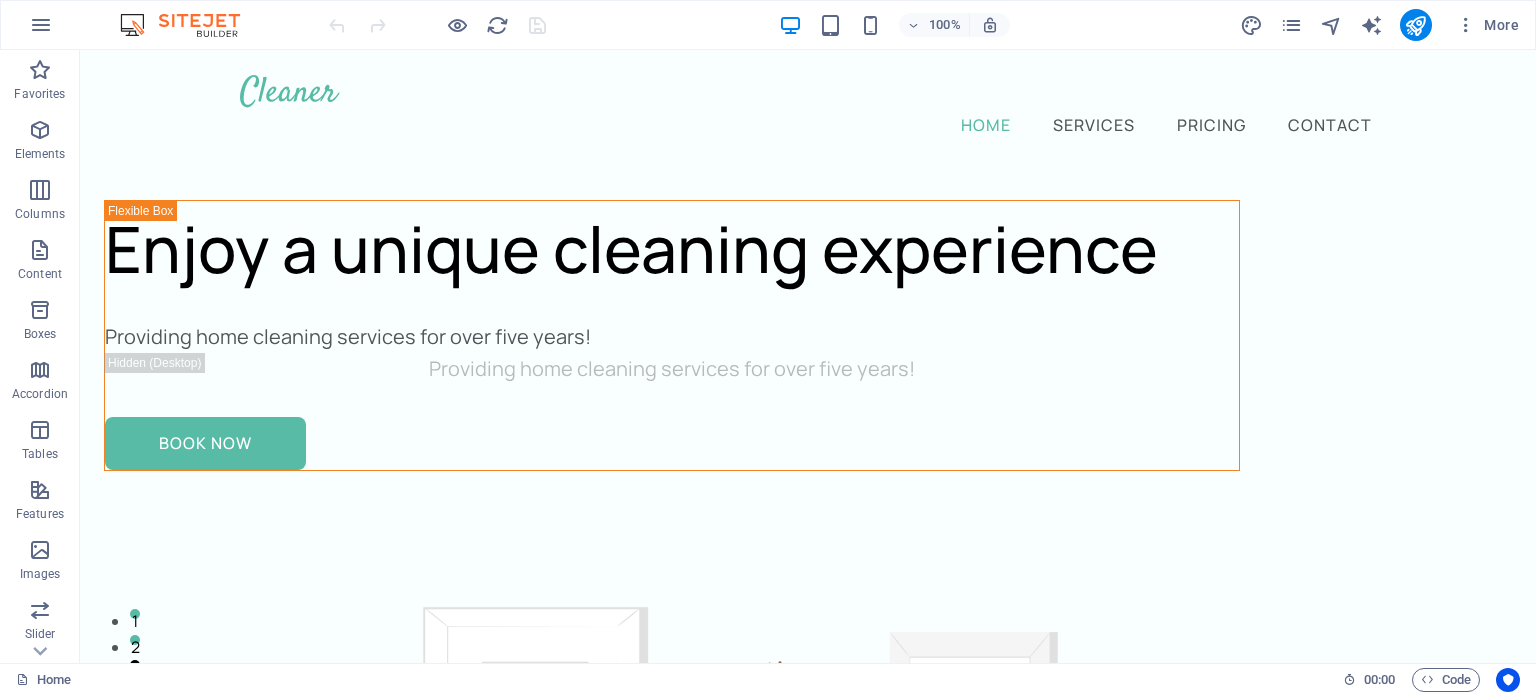 drag, startPoint x: 1528, startPoint y: 173, endPoint x: 1611, endPoint y: 65, distance: 136.2094 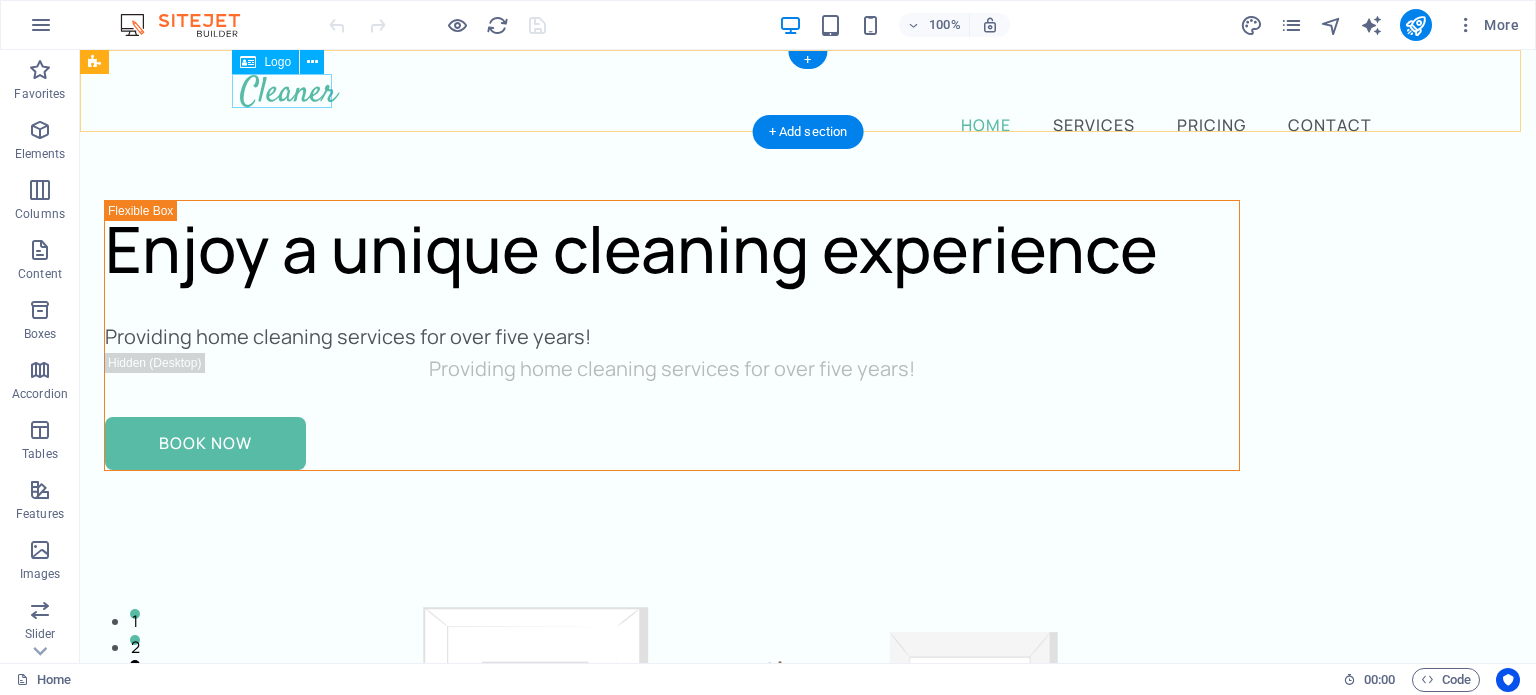 click at bounding box center (808, 91) 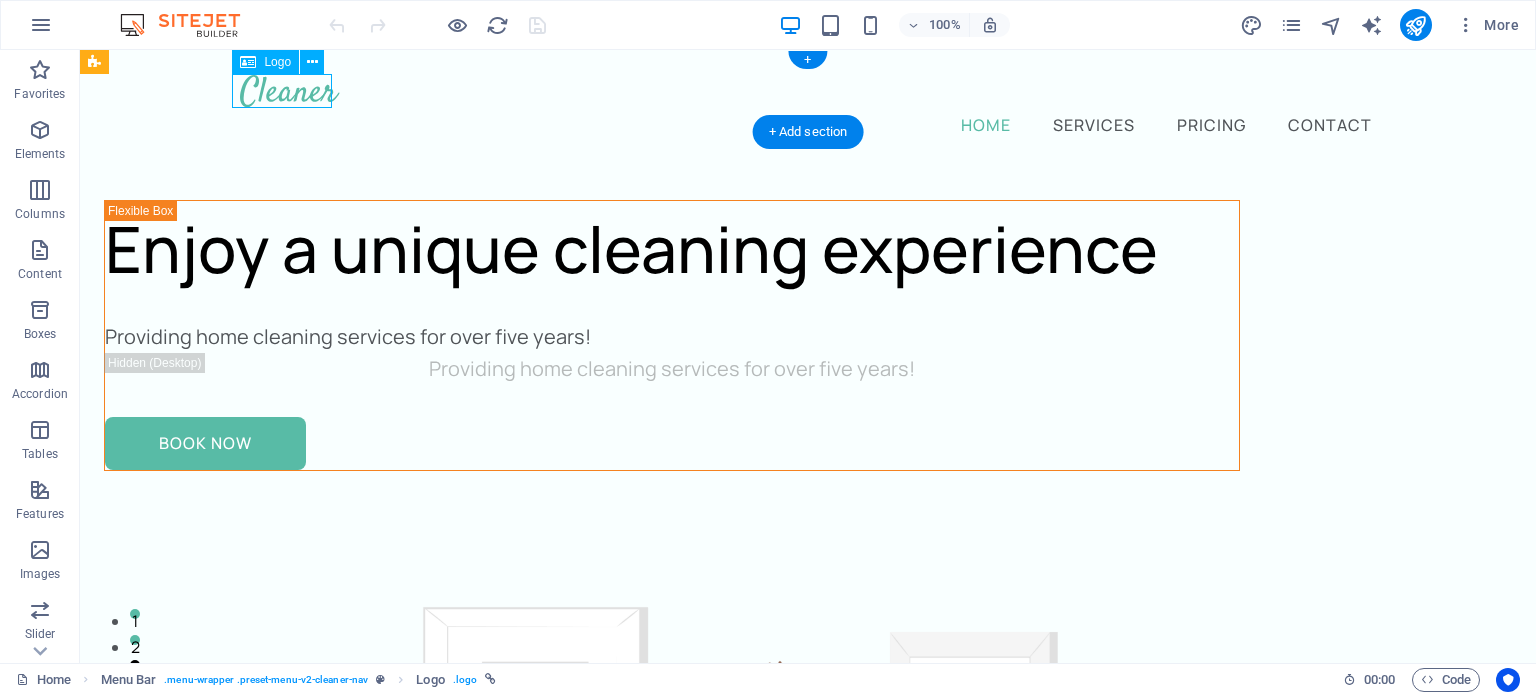 click at bounding box center [808, 91] 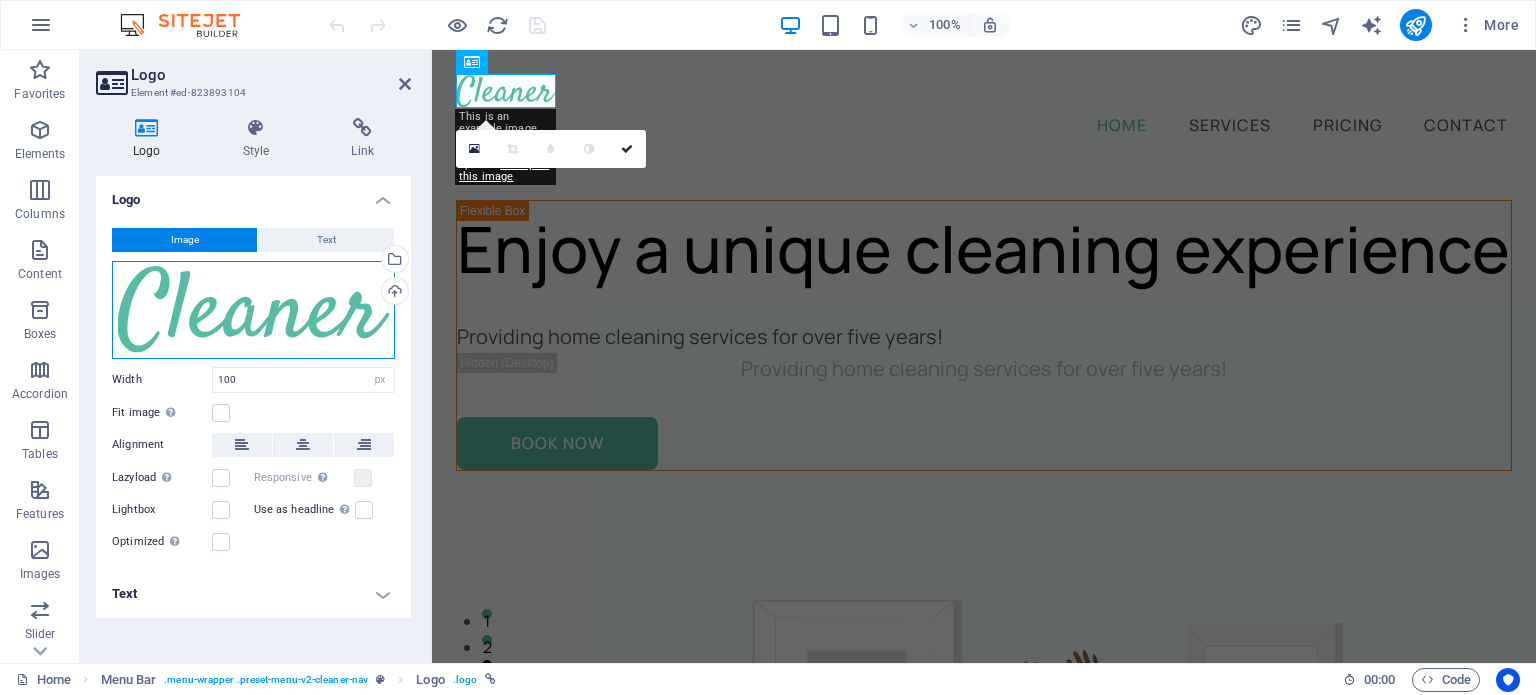 click on "Drag files here, click to choose files or select files from Files or our free stock photos & videos" at bounding box center [253, 310] 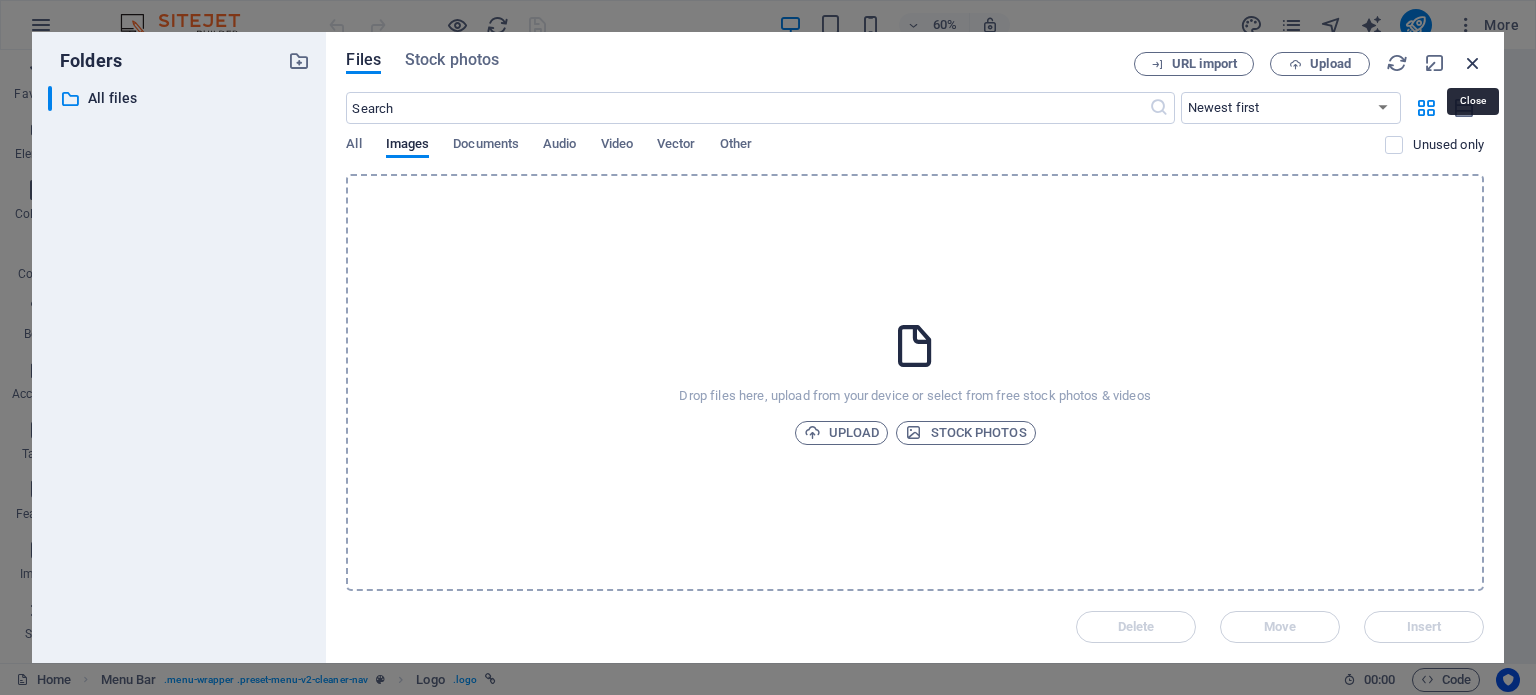 click at bounding box center (1473, 63) 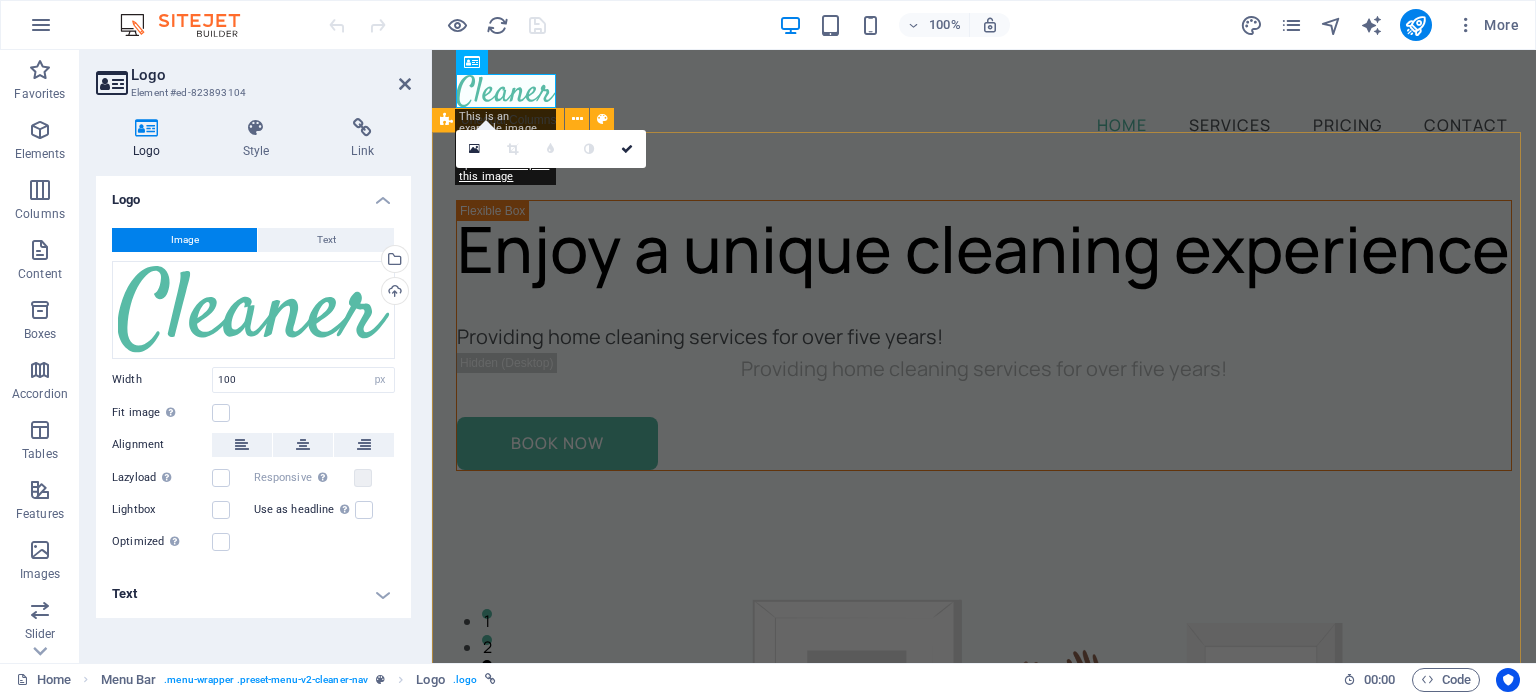 click on "Enjoy a unique cleaning experience Providing home cleaning services for over five years! Providing home cleaning services for over five years! Book Now" at bounding box center [984, 894] 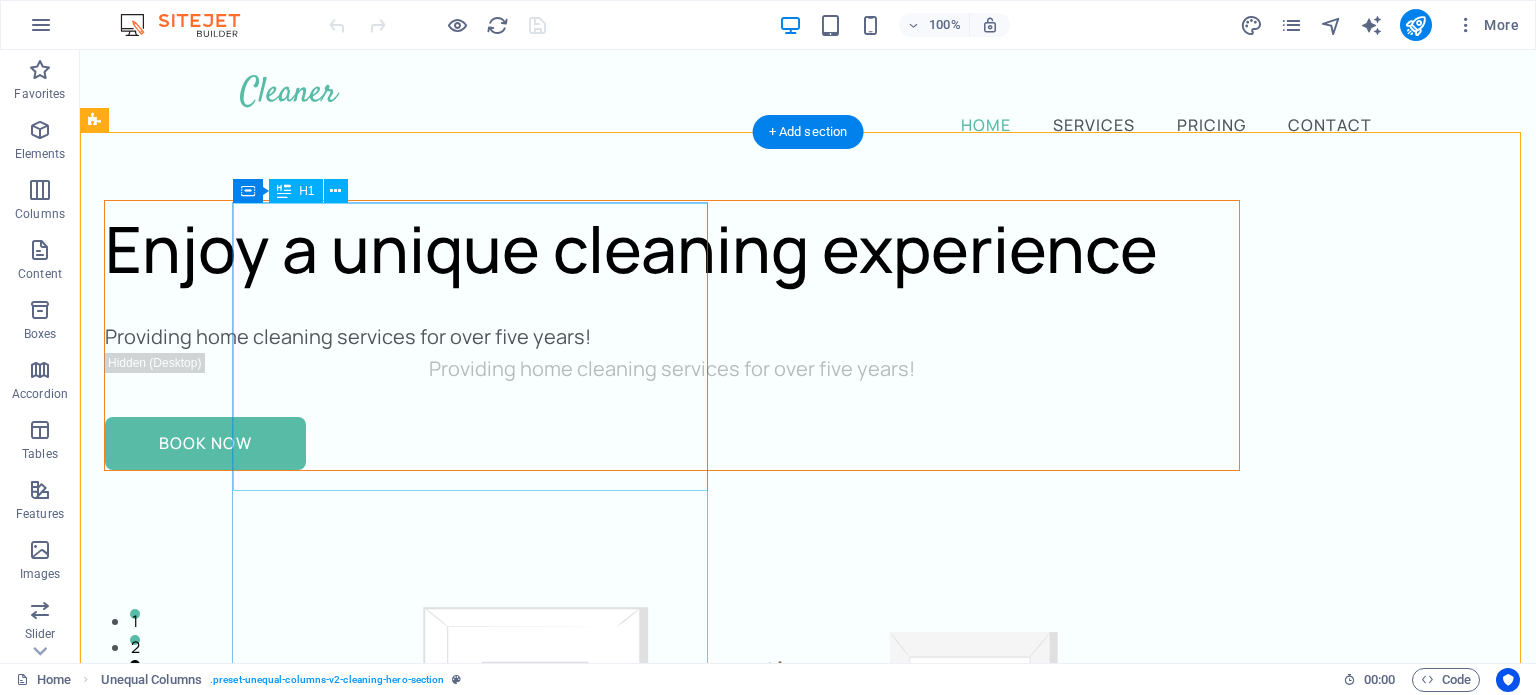 click on "Enjoy a unique cleaning experience" at bounding box center (672, 249) 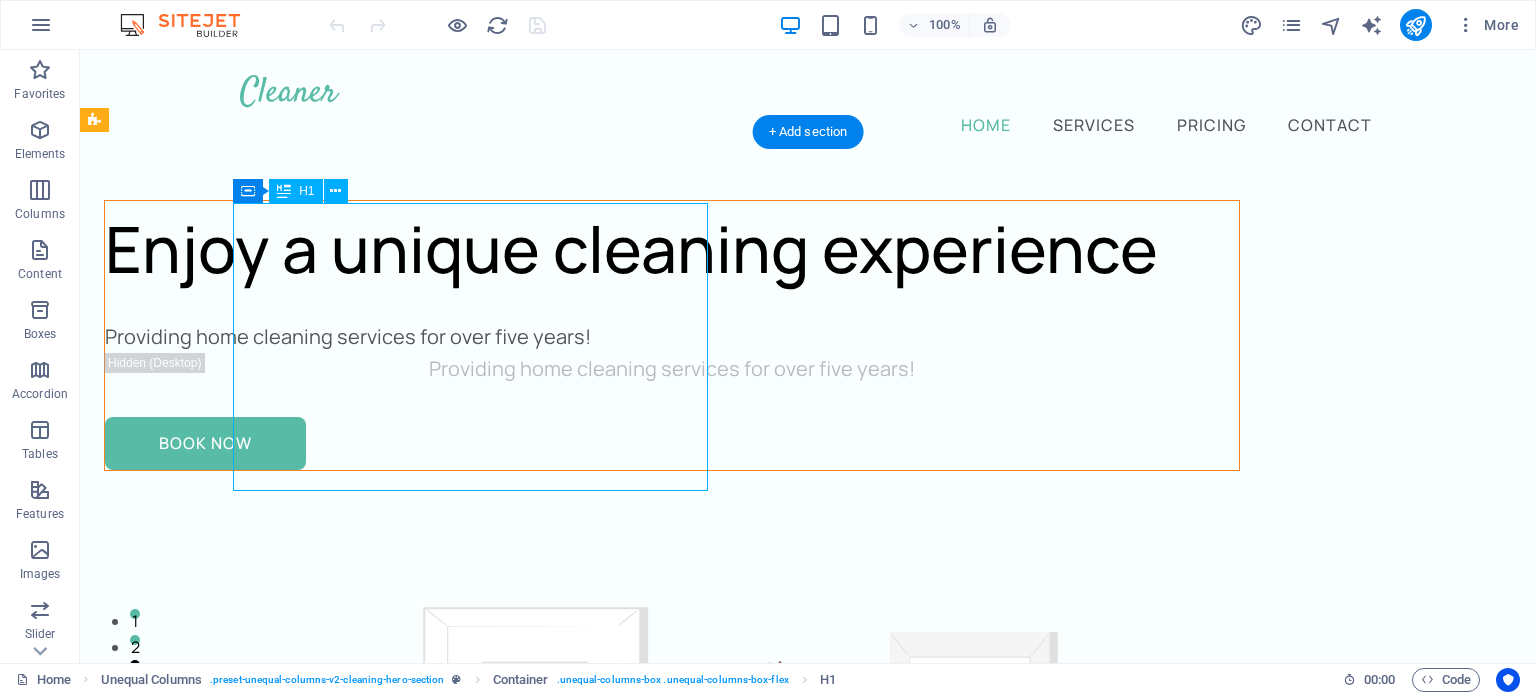 click on "Enjoy a unique cleaning experience" at bounding box center (672, 249) 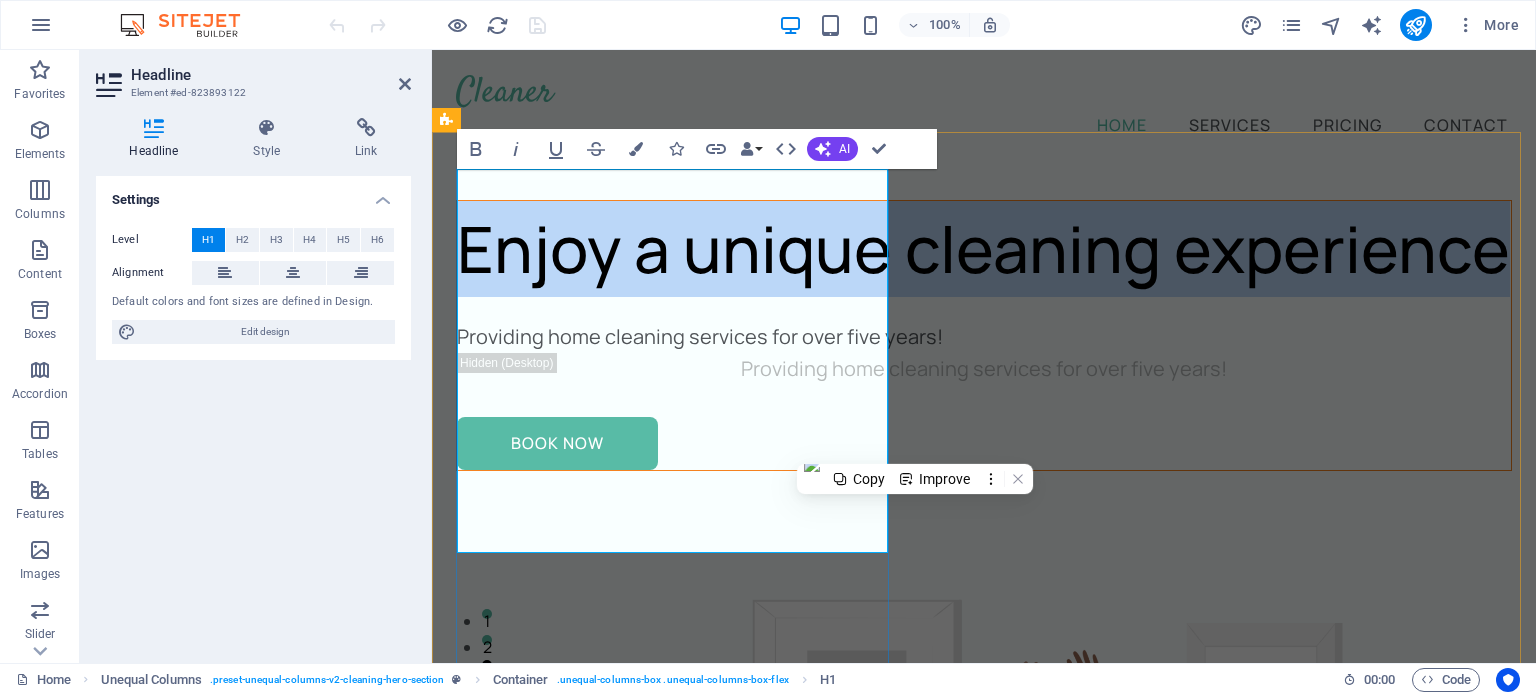 click on "Enjoy a unique cleaning experience" at bounding box center [984, 249] 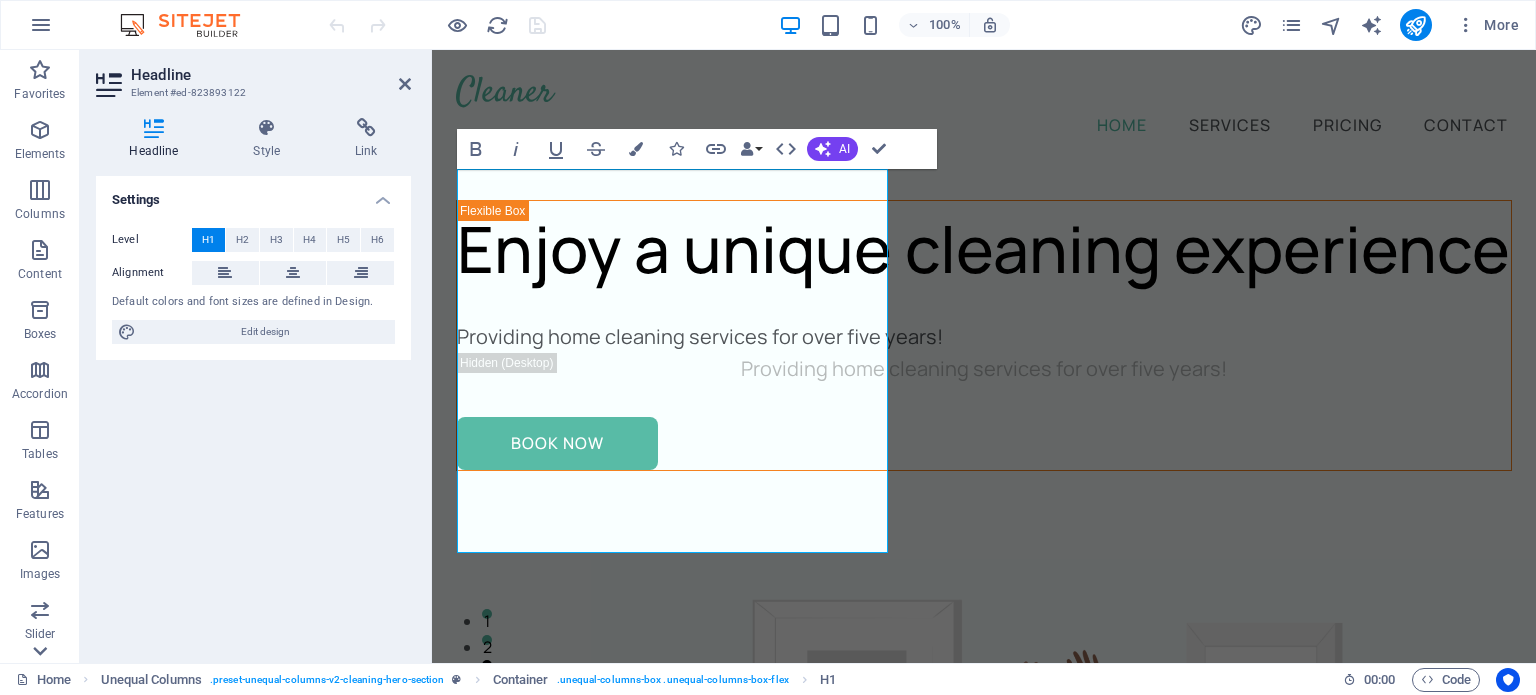 click 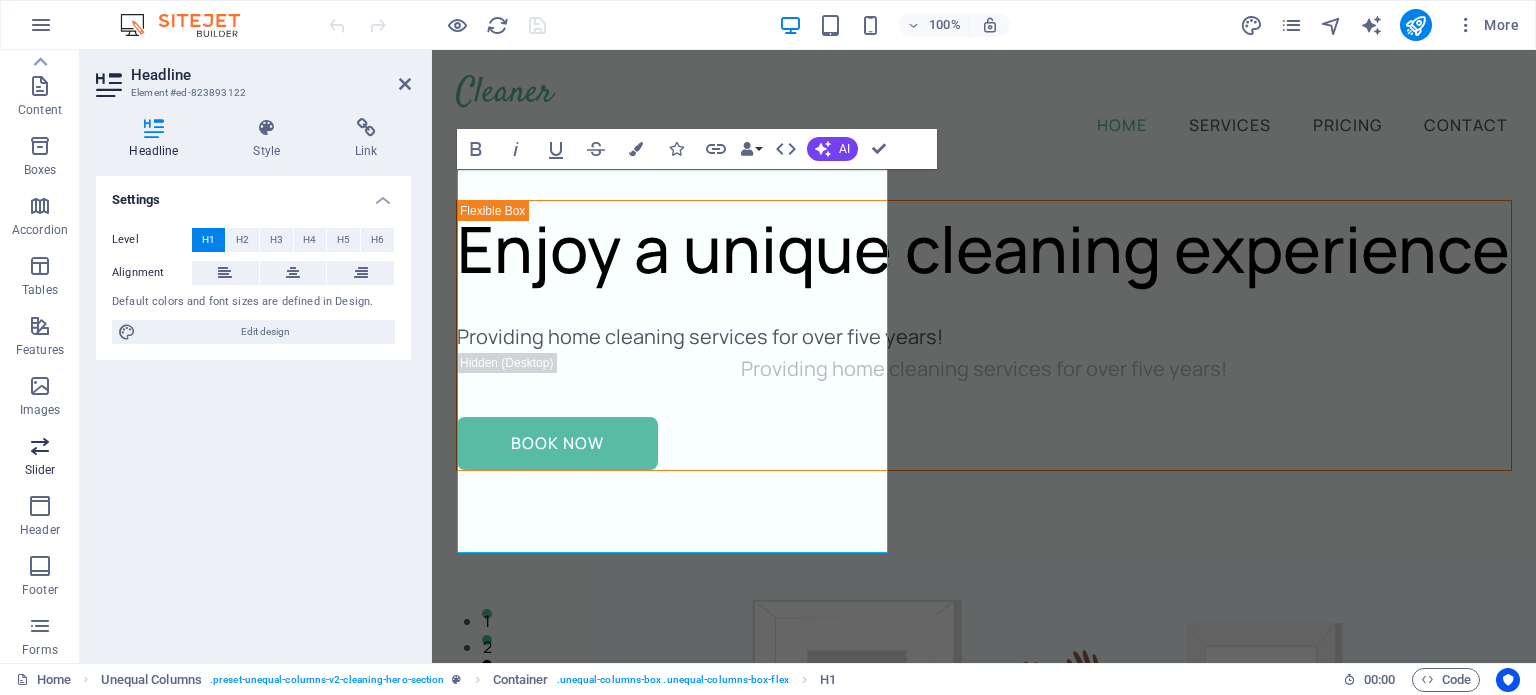 scroll, scrollTop: 147, scrollLeft: 0, axis: vertical 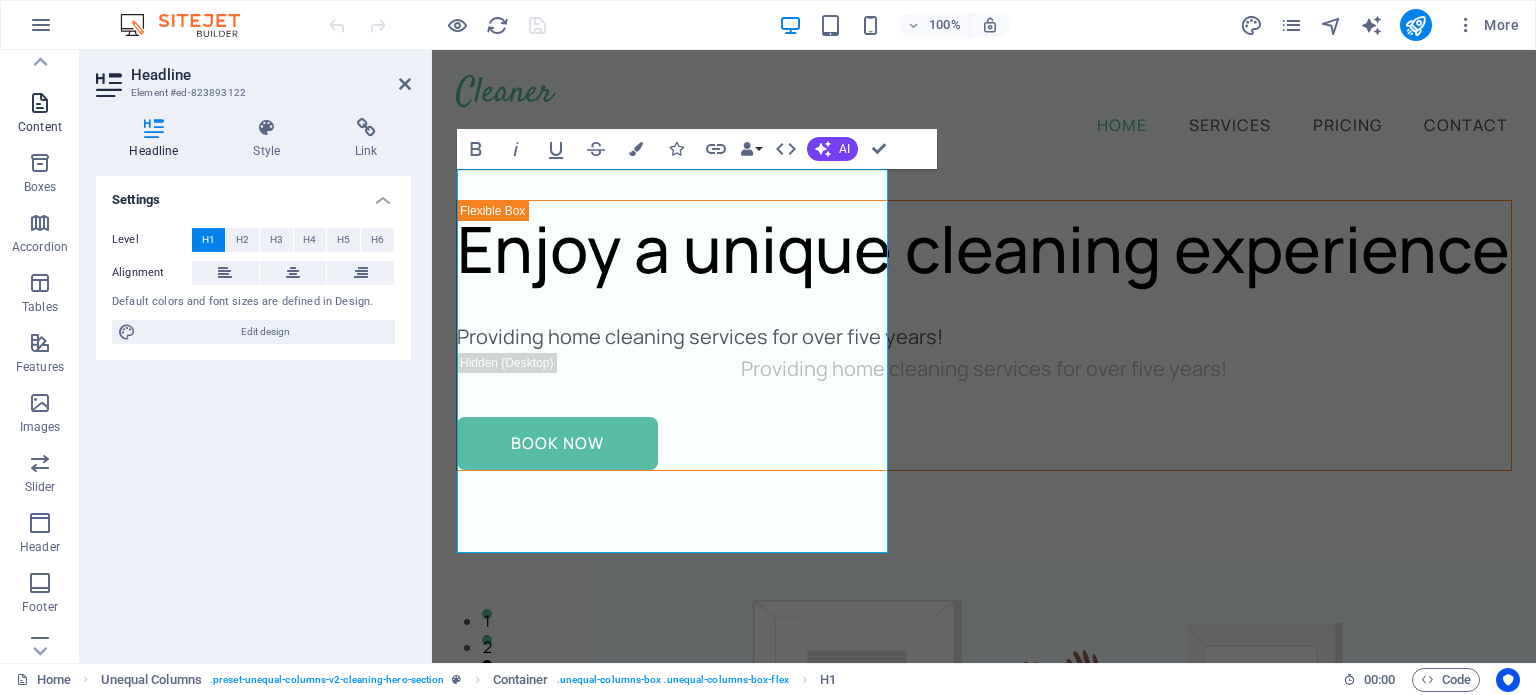click at bounding box center [40, 103] 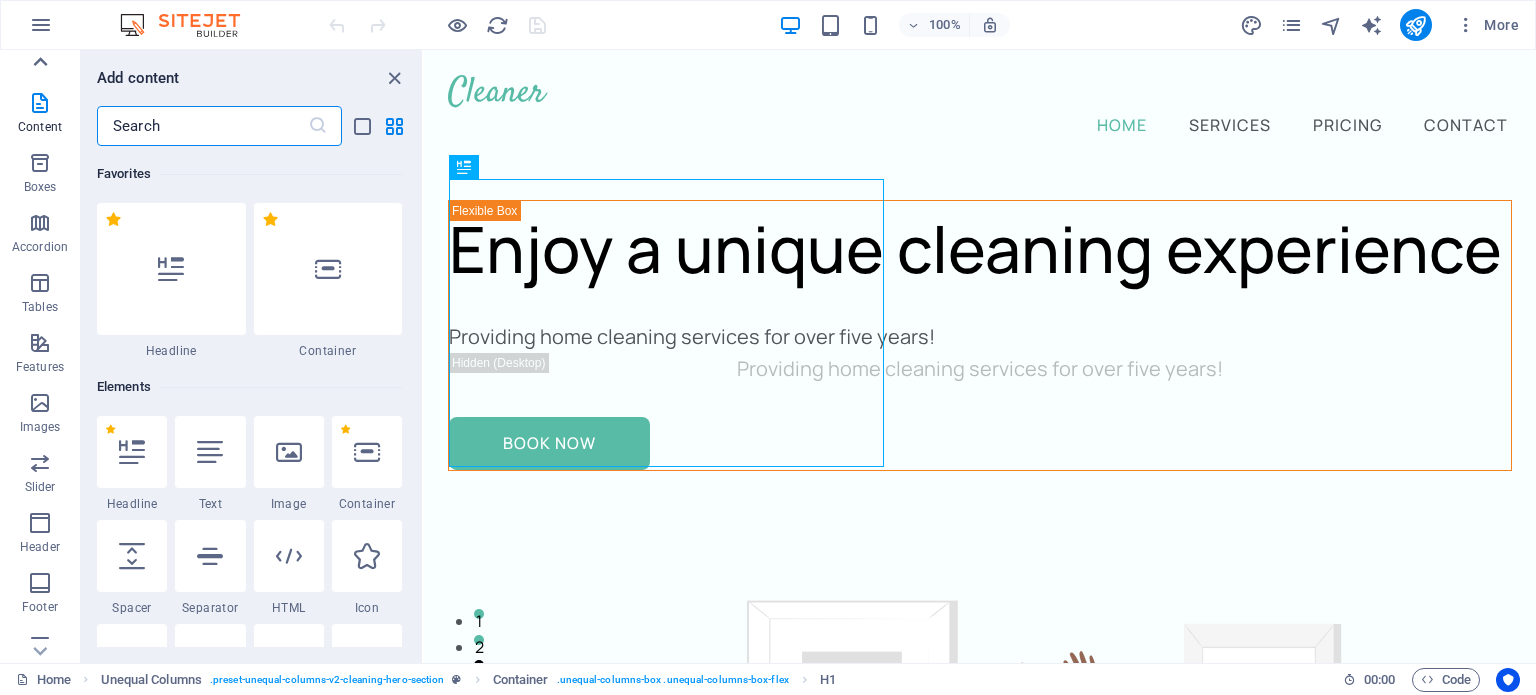 scroll, scrollTop: 3499, scrollLeft: 0, axis: vertical 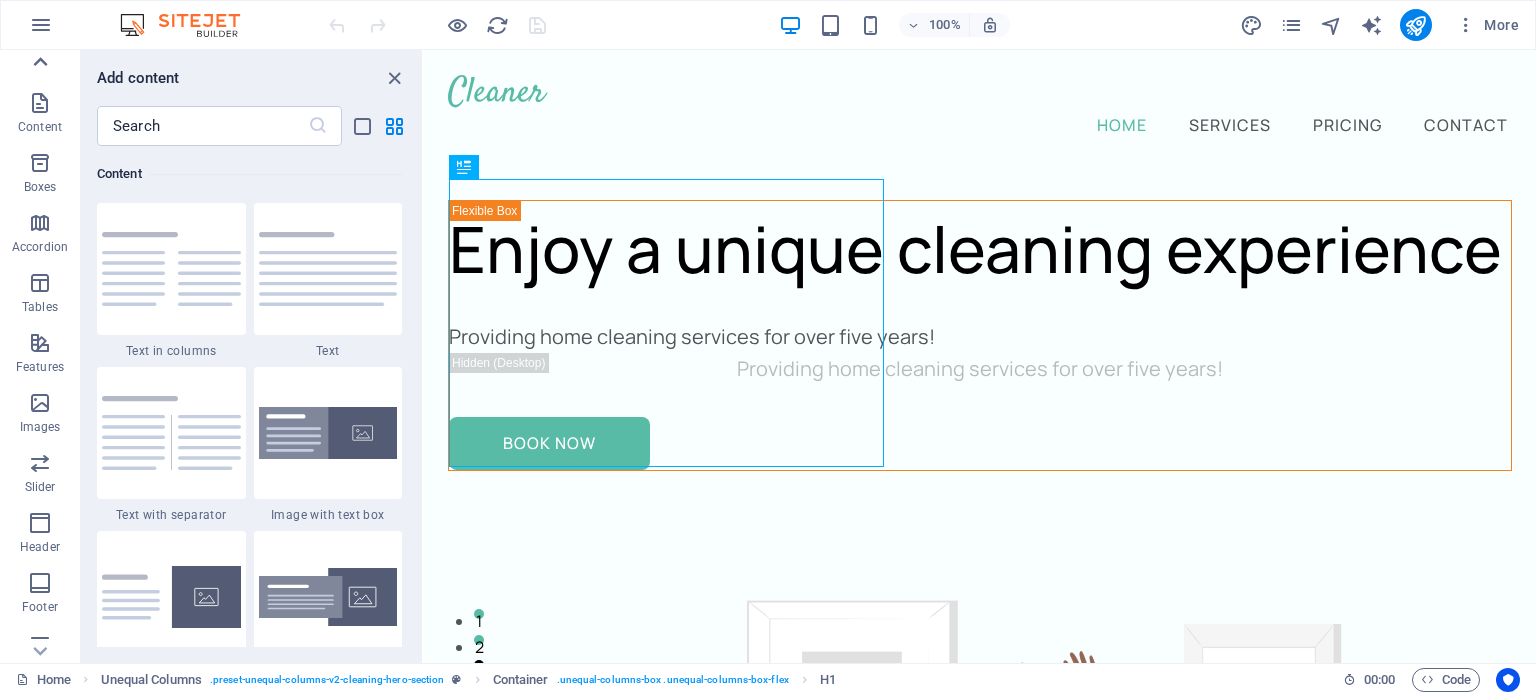 click 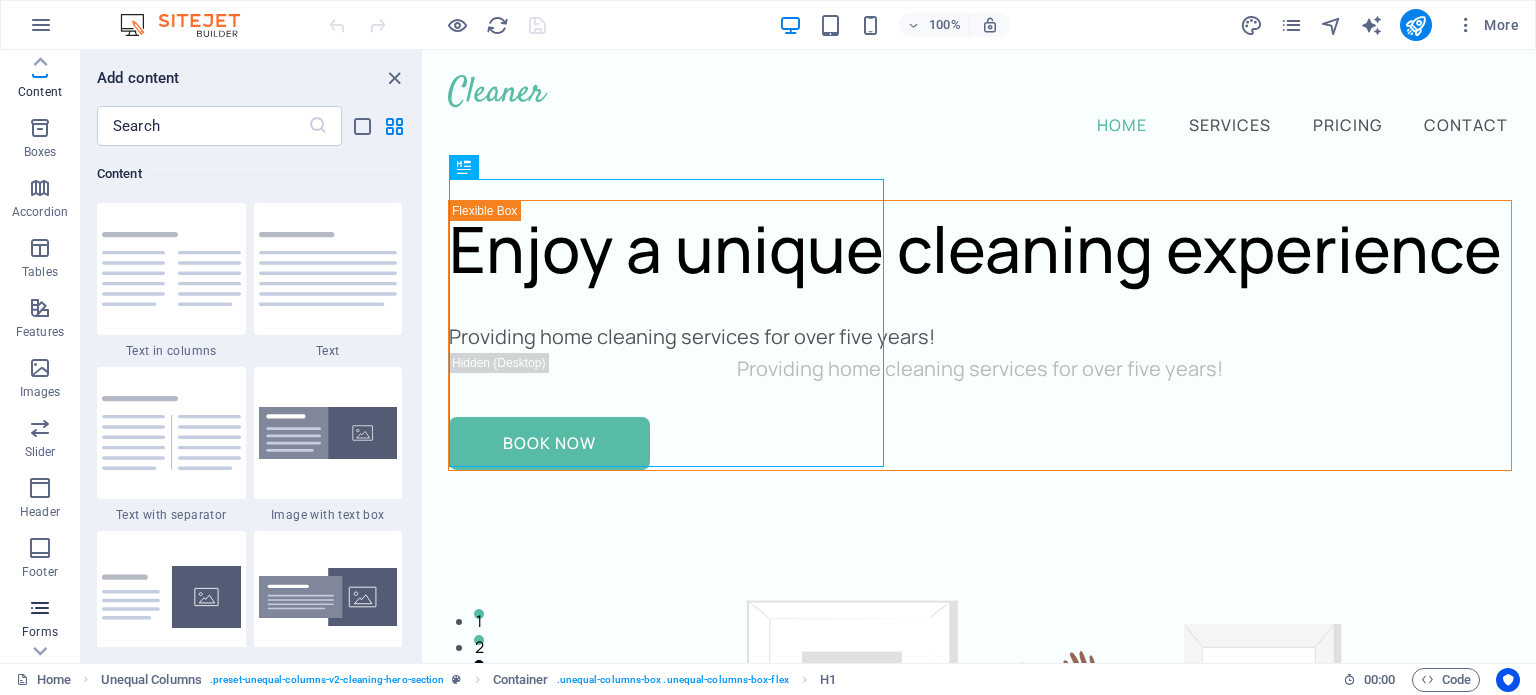 scroll, scrollTop: 286, scrollLeft: 0, axis: vertical 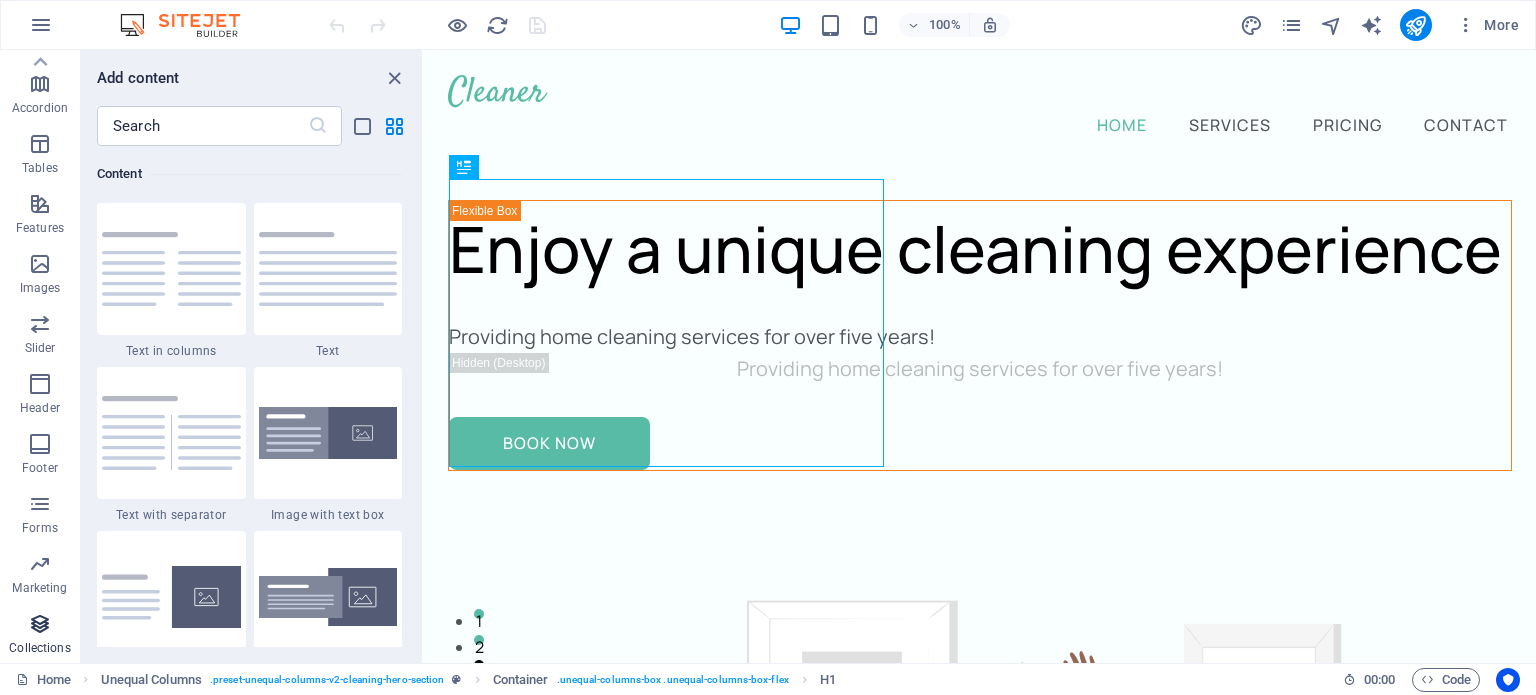 click at bounding box center [40, 624] 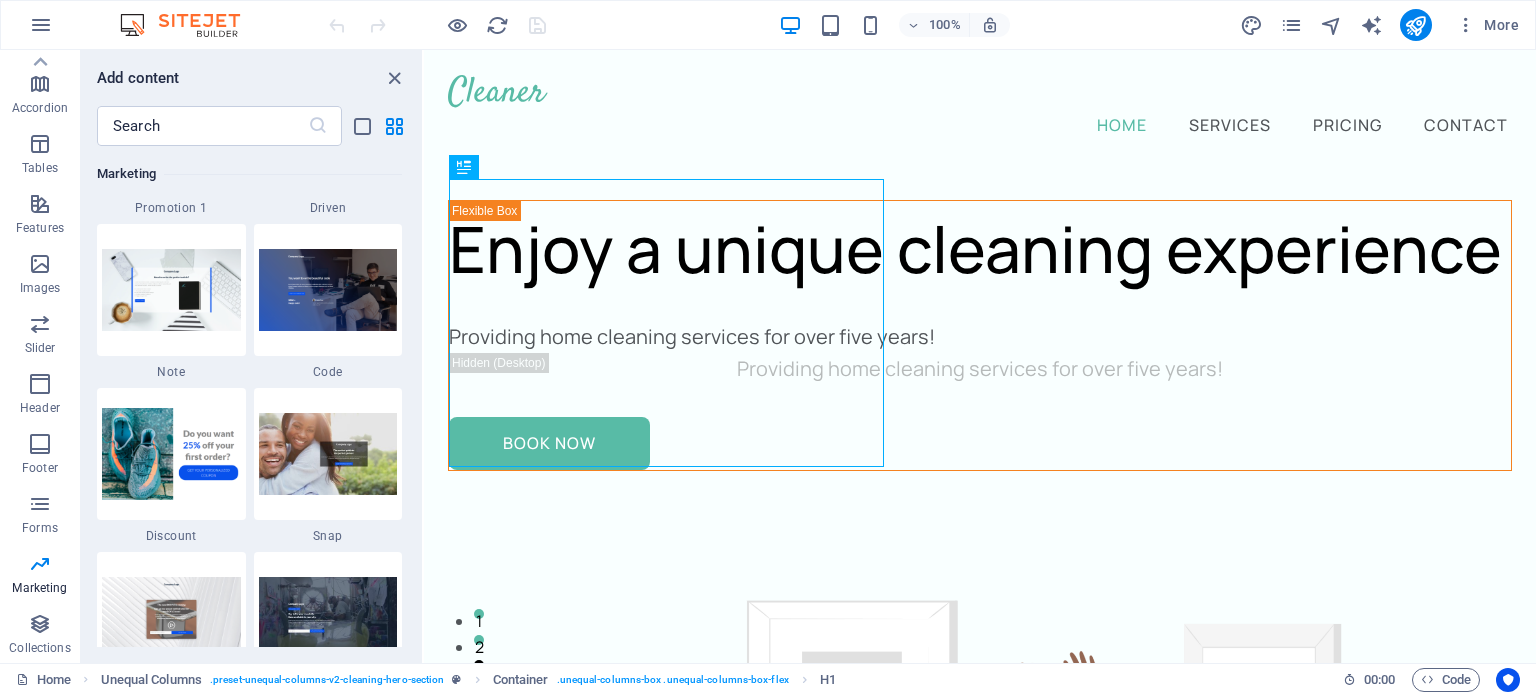 scroll, scrollTop: 17415, scrollLeft: 0, axis: vertical 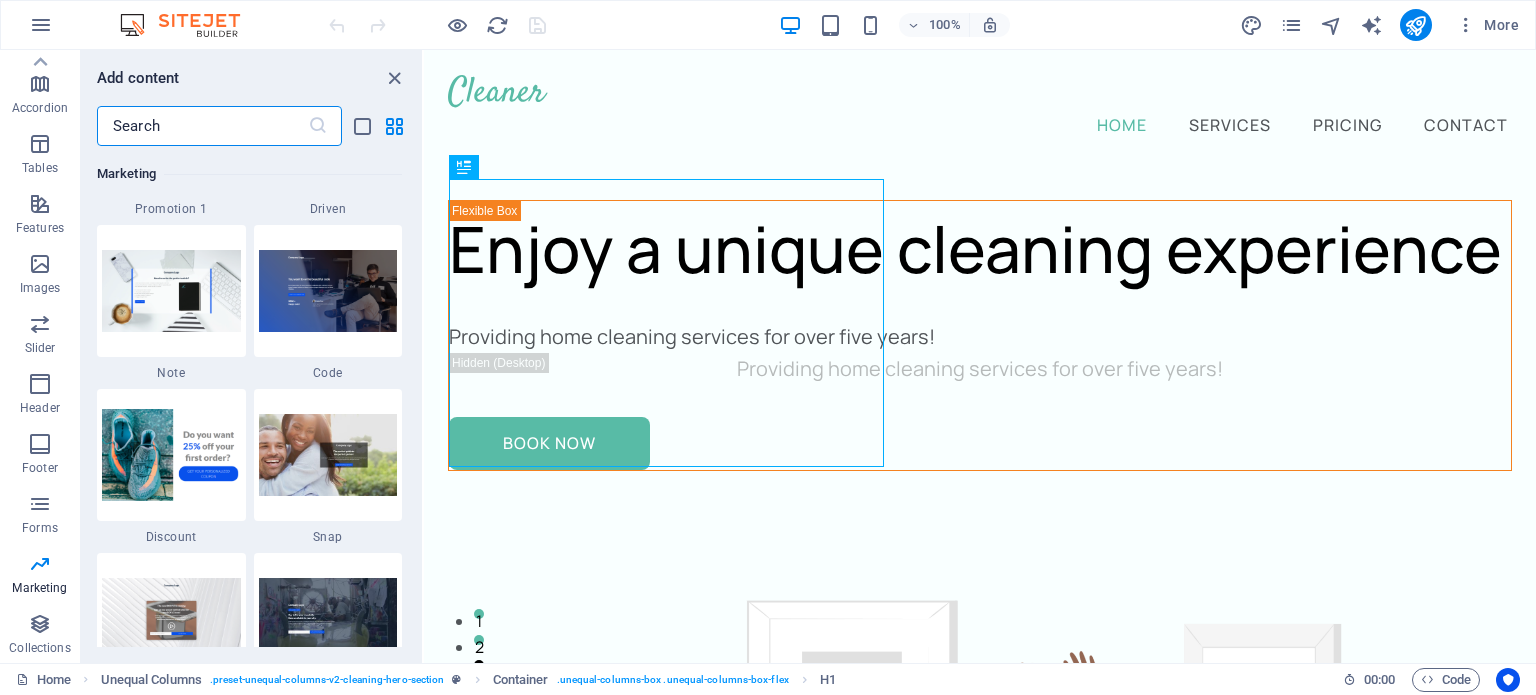 click at bounding box center (202, 126) 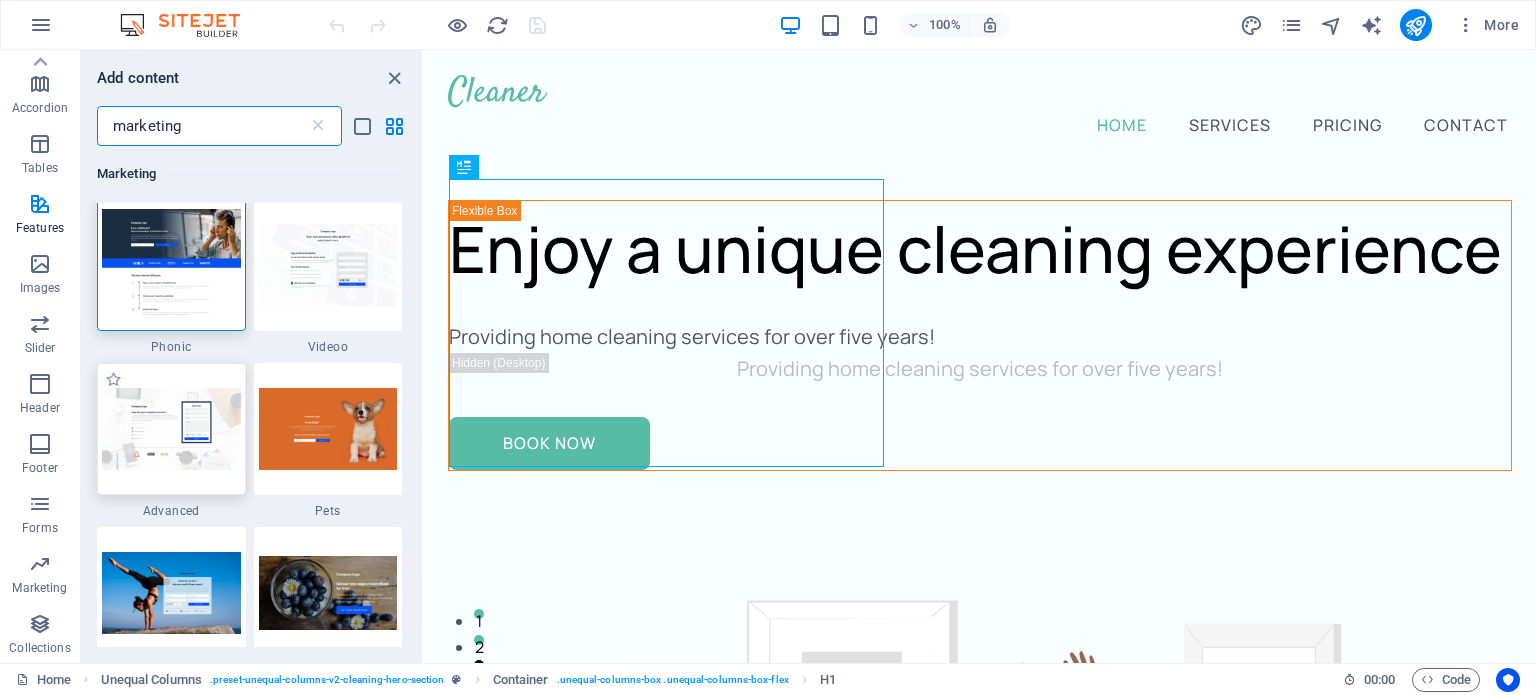 scroll, scrollTop: 0, scrollLeft: 0, axis: both 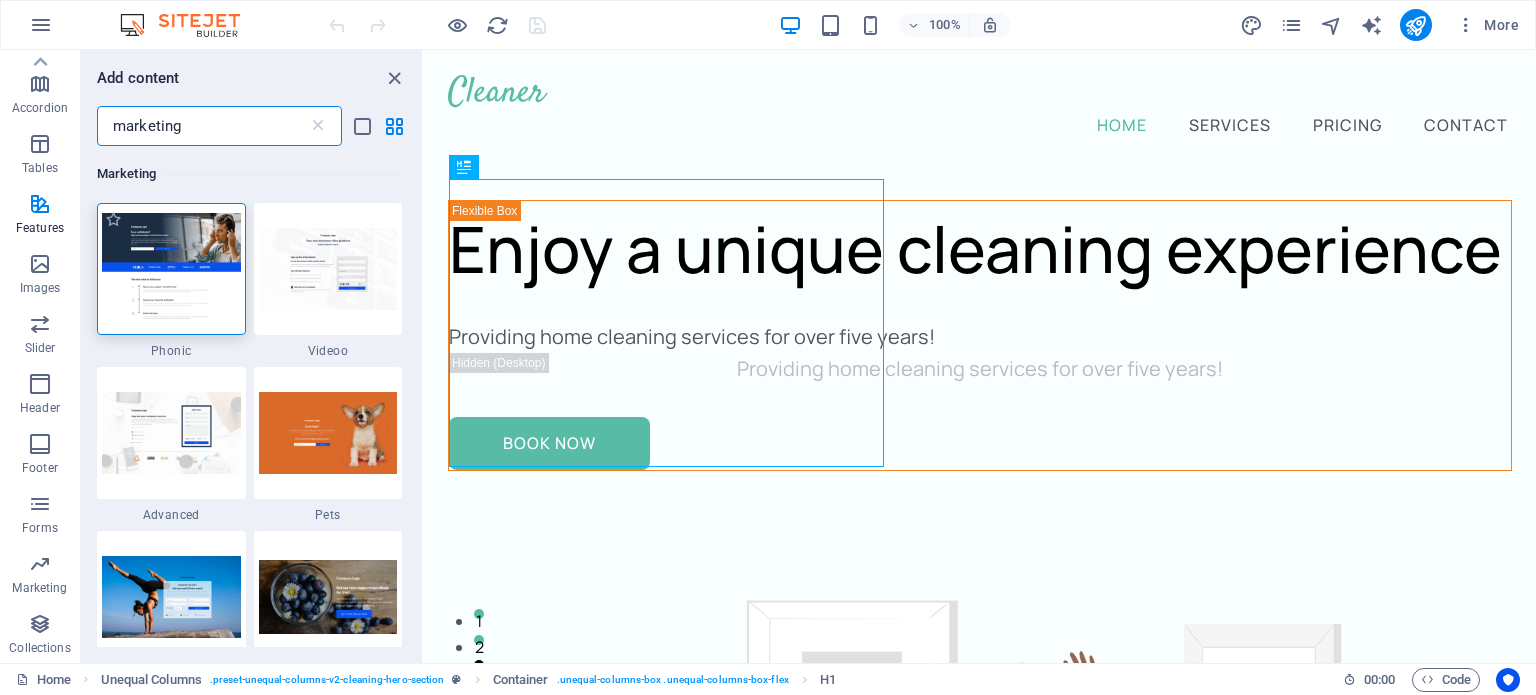 type on "marketing" 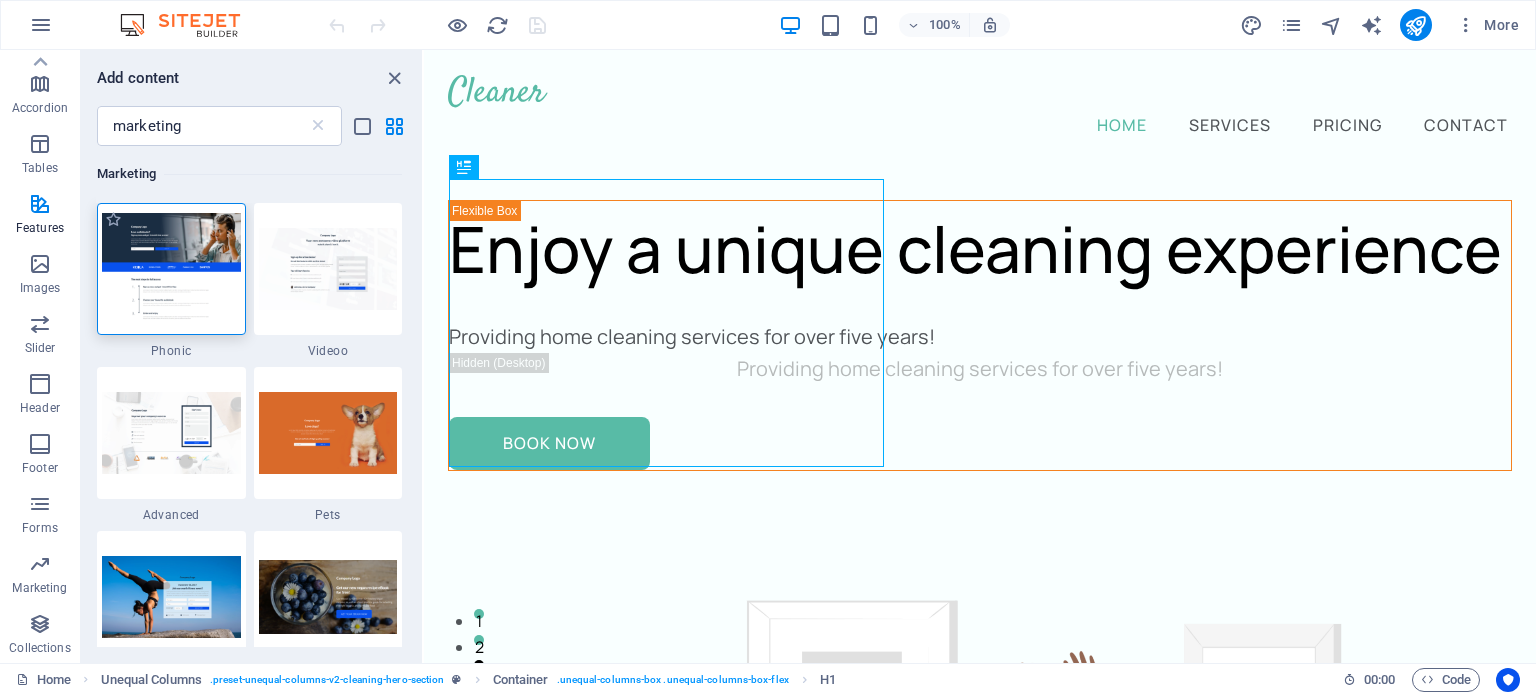 click at bounding box center (171, 268) 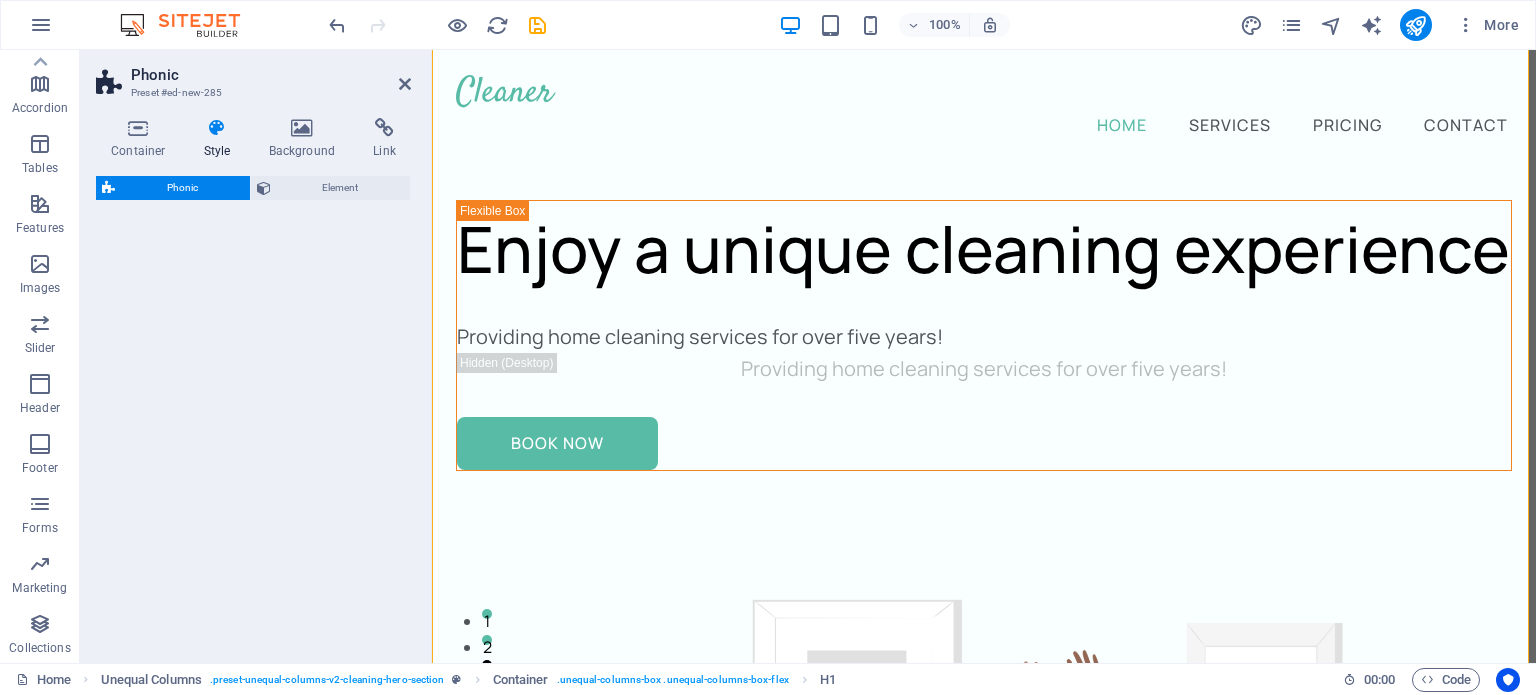 select on "%" 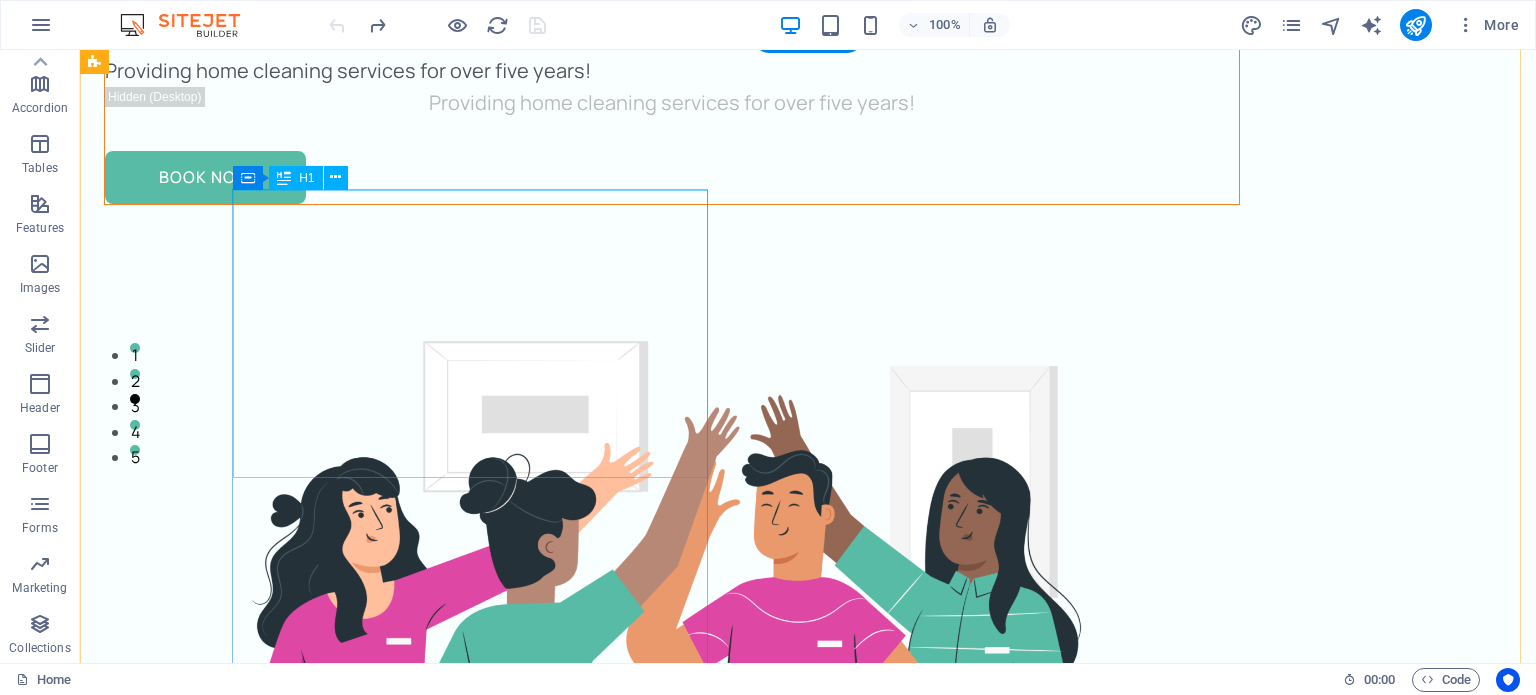 scroll, scrollTop: 0, scrollLeft: 0, axis: both 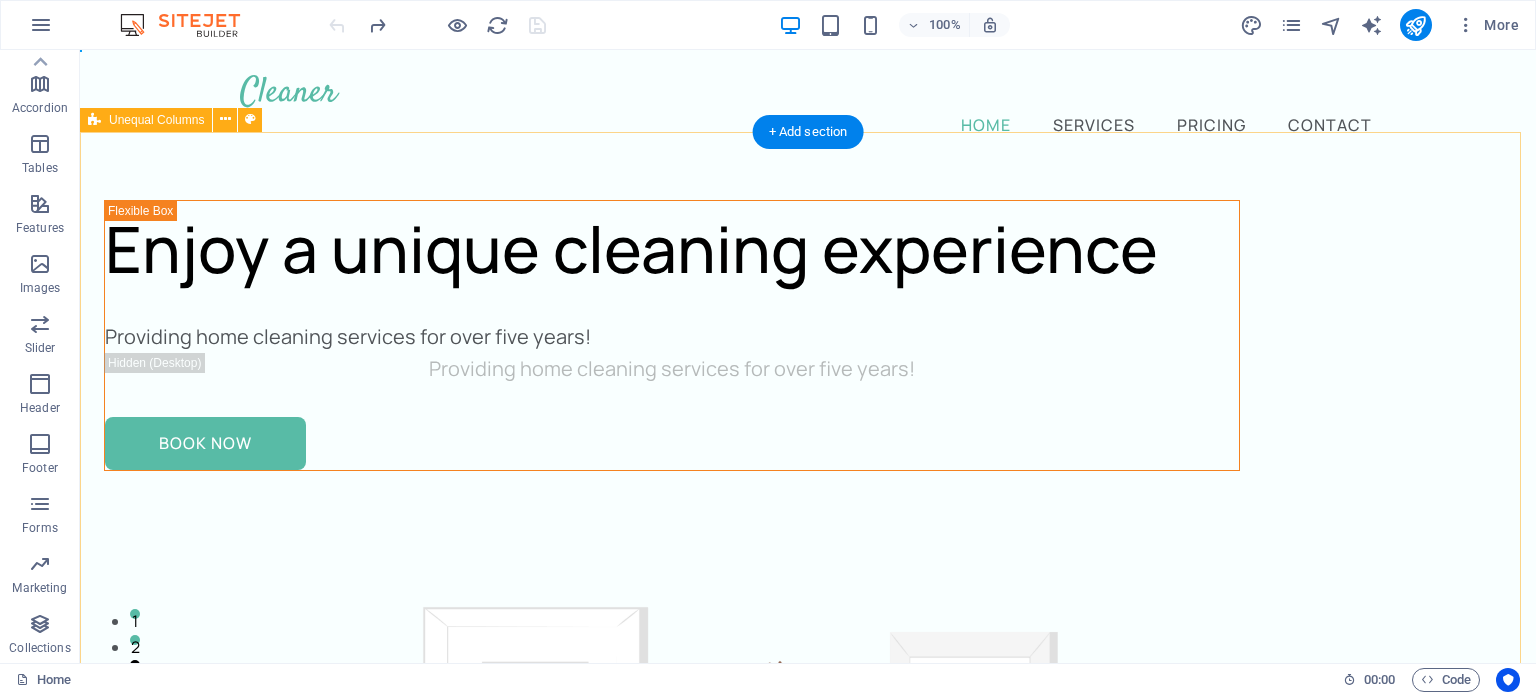 click on "Enjoy a unique cleaning experience Providing home cleaning services for over five years! Providing home cleaning services for over five years! Book Now" at bounding box center [808, 934] 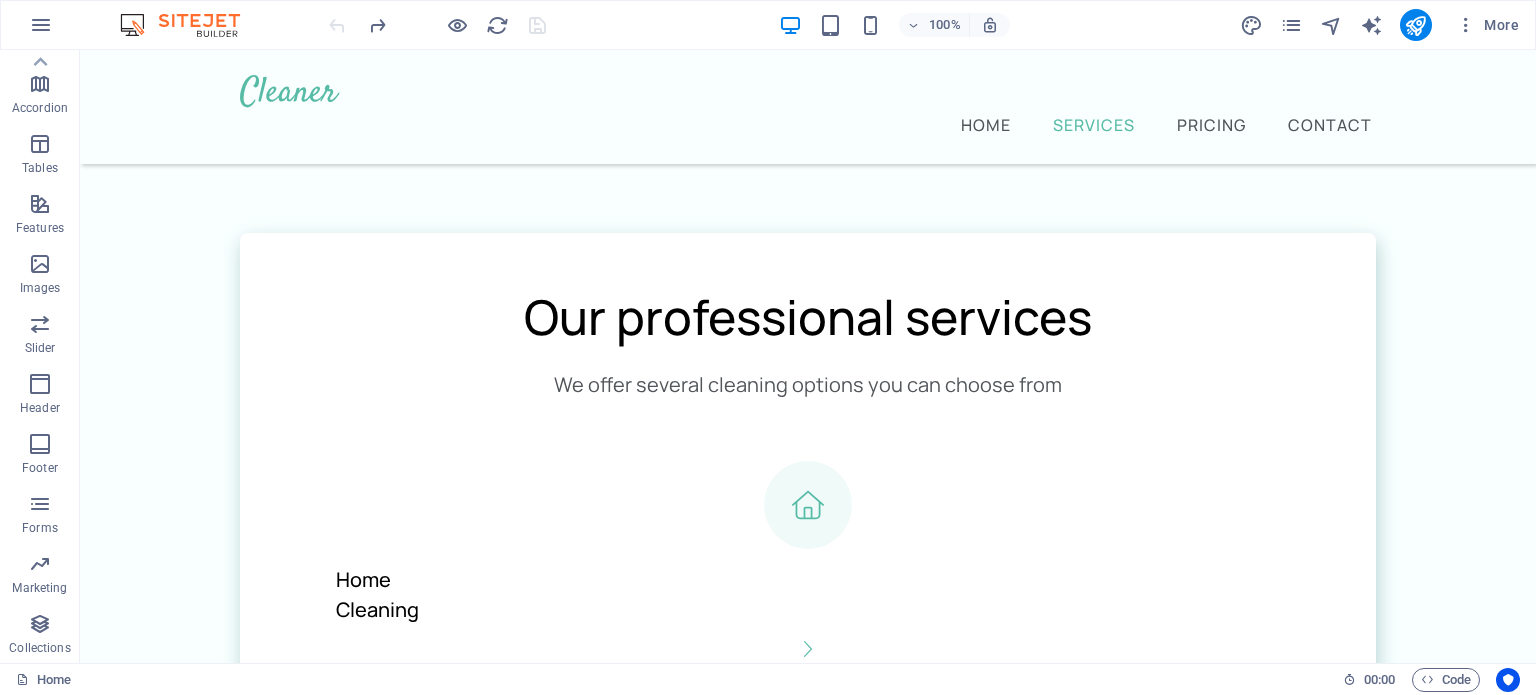 scroll, scrollTop: 1644, scrollLeft: 0, axis: vertical 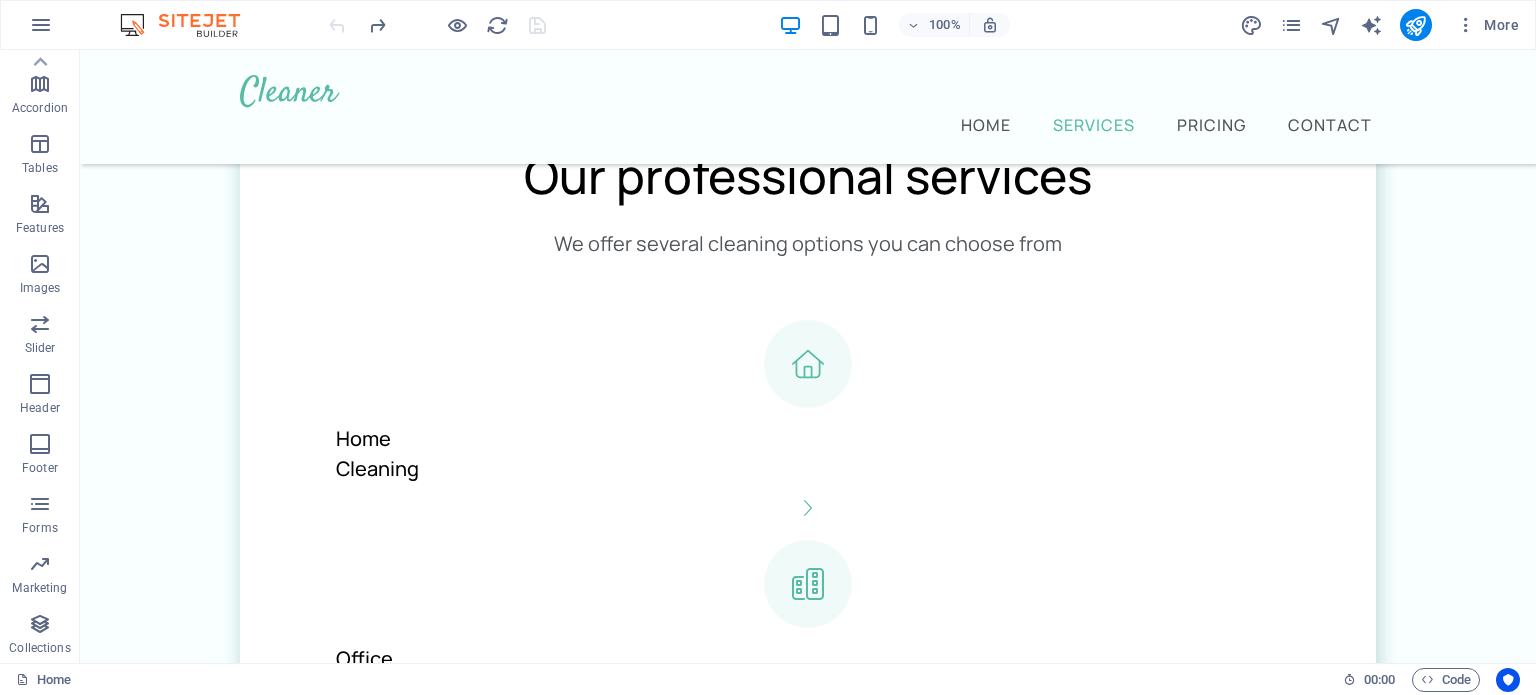 click on "Home Services Pricing Contact Enjoy a unique cleaning experience Providing home cleaning services for over five years! Providing home cleaning services for over five years! Book Now Our professional services We offer several cleaning options you can choose from  Home Cleaning Office  Cleaning Window Cleaning Carpet  Cleaning Laundry  Service Furniture Sanitizing Home Cleaning Cursus sed nunc quisque sapien. Mattis risus nunc diam fames. Volutpat tristique quisque ornare libero eu amet velit.   Consectetur bibendum risus rhoncus diam lobortis. Pellentesque eros quam arcu augue mi. Ipsum amet vel facilisis ac et fames. Book Now Office Cleaning Cursus sed nunc quisque sapien. Mattis risus nunc diam fames. Volutpat tristique quisque ornare libero eu amet velit.   Consectetur bibendum risus rhoncus diam lobortis. Pellentesque eros quam arcu augue mi. Ipsum amet vel facilisis ac et fames. Book Now Window Cleaning   Book Now Carpet Cleaning   Book Now Laundry Cleaning   Book Now Furniture Sanitizing   Book Now" at bounding box center (808, 15086) 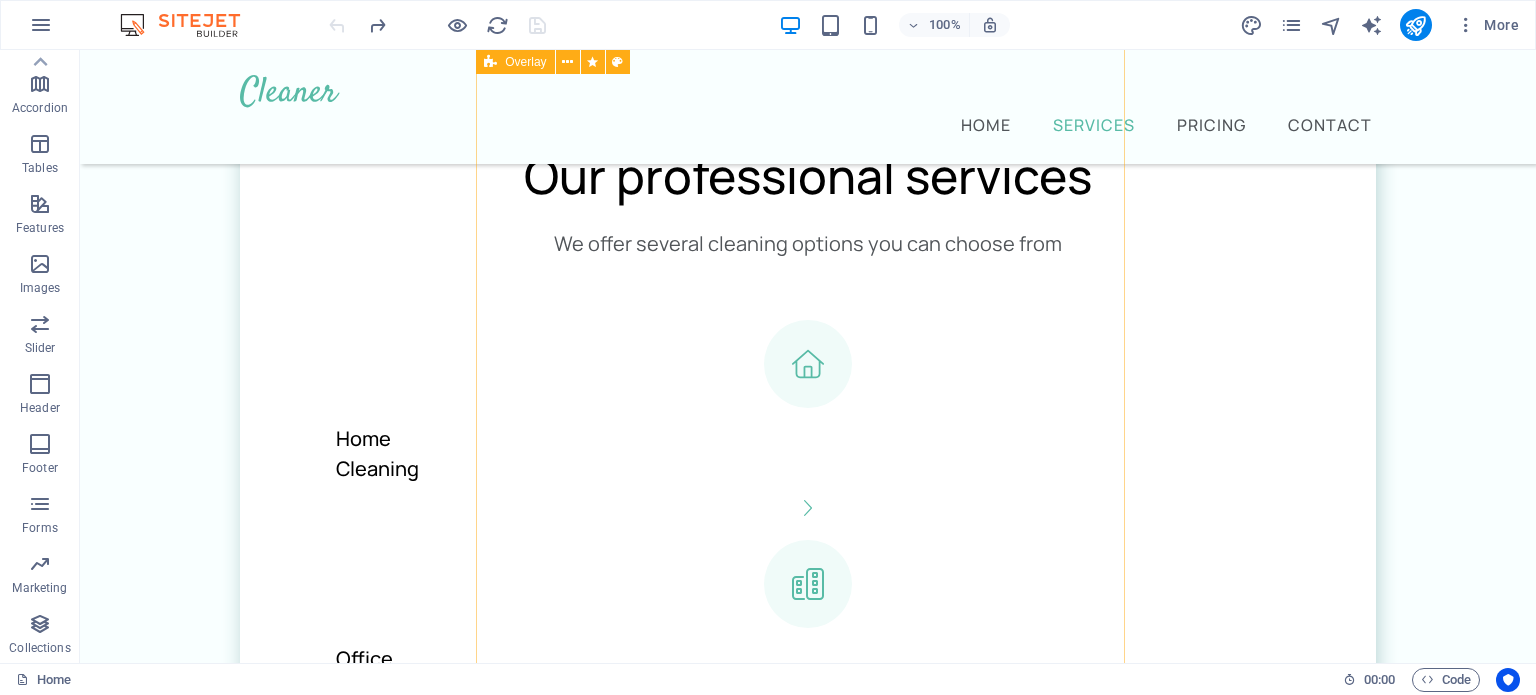 scroll, scrollTop: 1378, scrollLeft: 0, axis: vertical 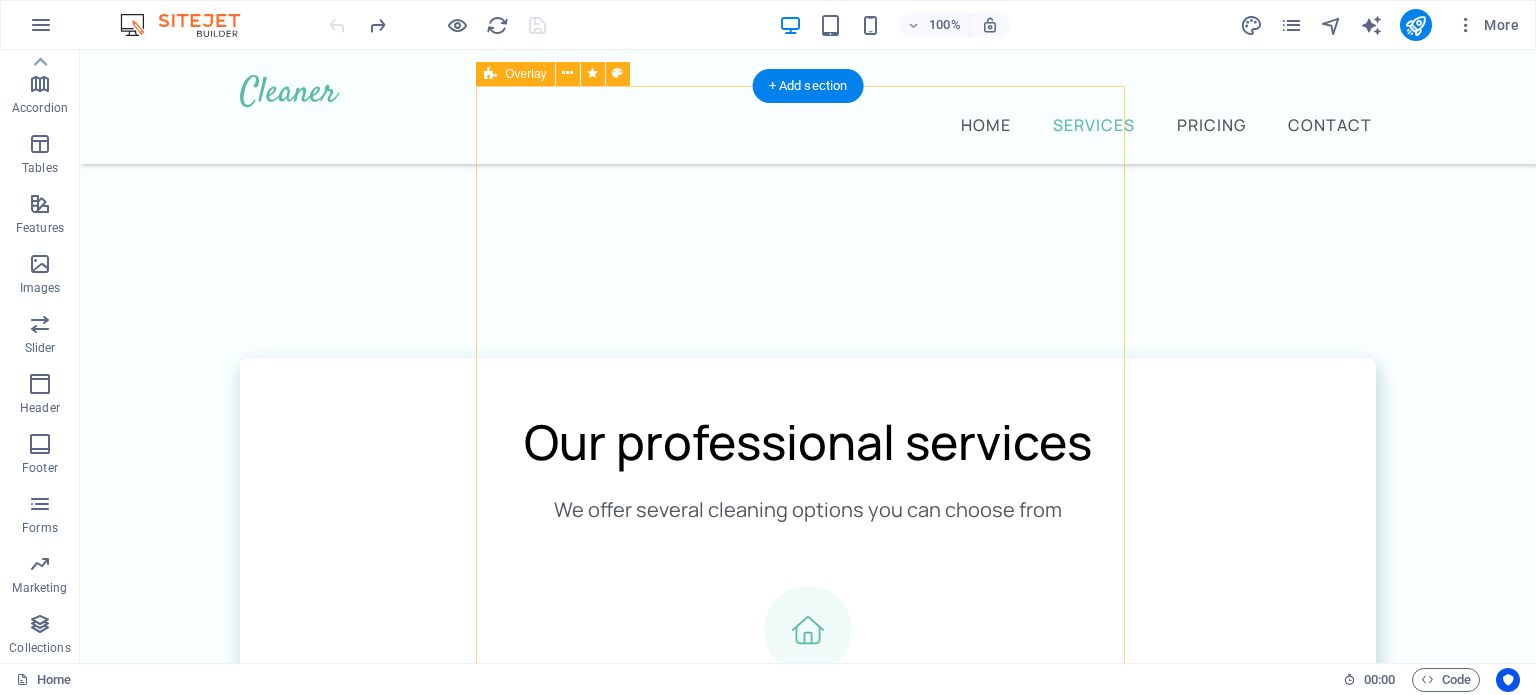 click on "Home Cleaning Cursus sed nunc quisque sapien. Mattis risus nunc diam fames. Volutpat tristique quisque ornare libero eu amet velit.   Consectetur bibendum risus rhoncus diam lobortis. Pellentesque eros quam arcu augue mi. Ipsum amet vel facilisis ac et fames. Book Now" at bounding box center [807, 2372] 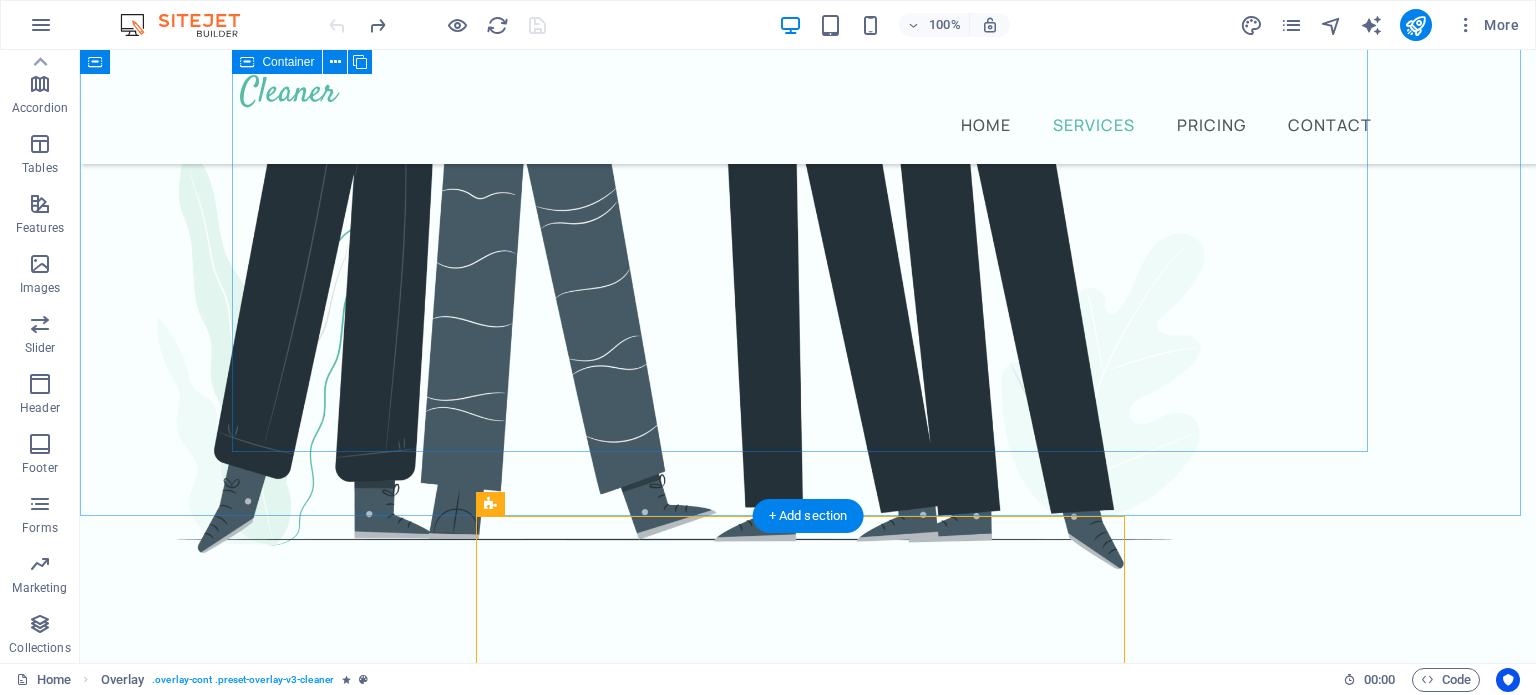 scroll, scrollTop: 973, scrollLeft: 0, axis: vertical 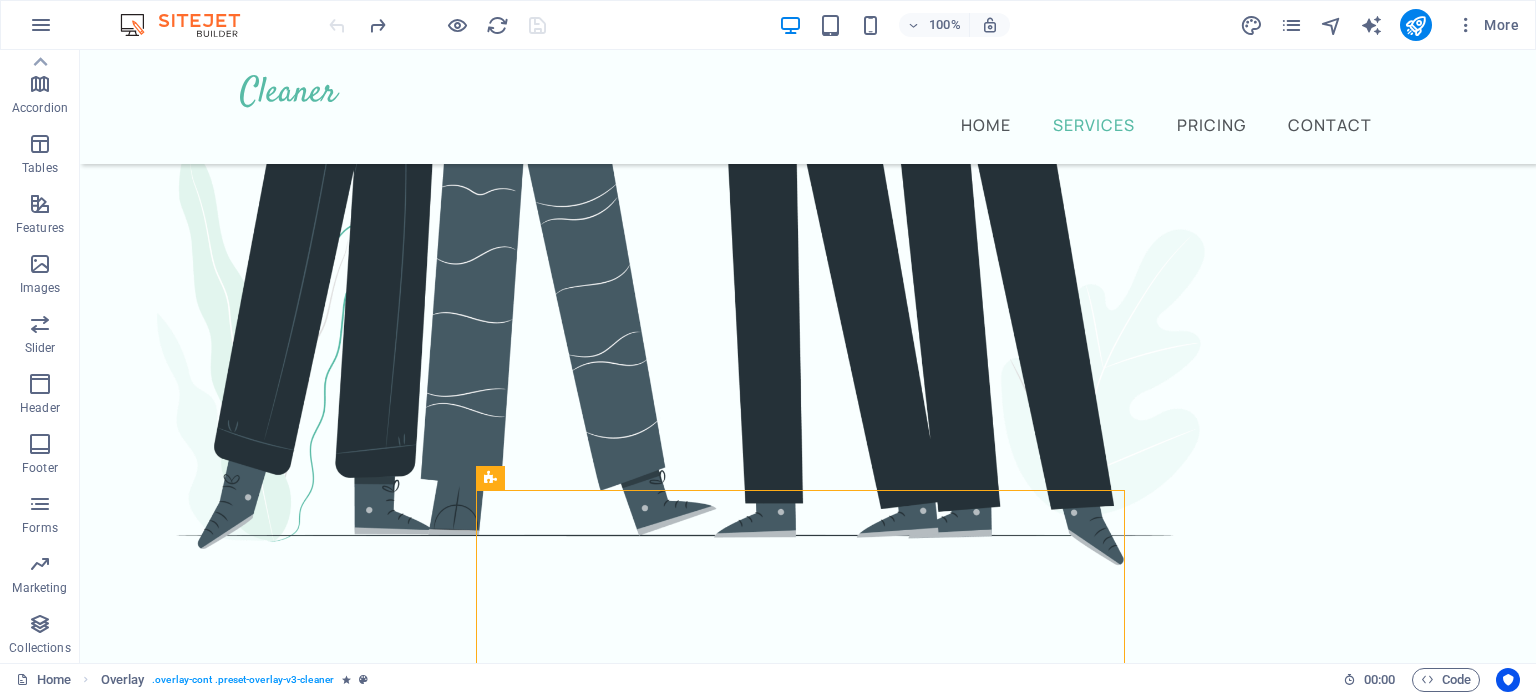 click on "Home Services Pricing Contact Enjoy a unique cleaning experience Providing home cleaning services for over five years! Providing home cleaning services for over five years! Book Now Our professional services We offer several cleaning options you can choose from  Home Cleaning Office  Cleaning Window Cleaning Carpet  Cleaning Laundry  Service Furniture Sanitizing Home Cleaning Cursus sed nunc quisque sapien. Mattis risus nunc diam fames. Volutpat tristique quisque ornare libero eu amet velit.   Consectetur bibendum risus rhoncus diam lobortis. Pellentesque eros quam arcu augue mi. Ipsum amet vel facilisis ac et fames. Book Now Office Cleaning Cursus sed nunc quisque sapien. Mattis risus nunc diam fames. Volutpat tristique quisque ornare libero eu amet velit.   Consectetur bibendum risus rhoncus diam lobortis. Pellentesque eros quam arcu augue mi. Ipsum amet vel facilisis ac et fames. Book Now Window Cleaning   Book Now Carpet Cleaning   Book Now Laundry Cleaning   Book Now Furniture Sanitizing   Book Now" at bounding box center [808, 15757] 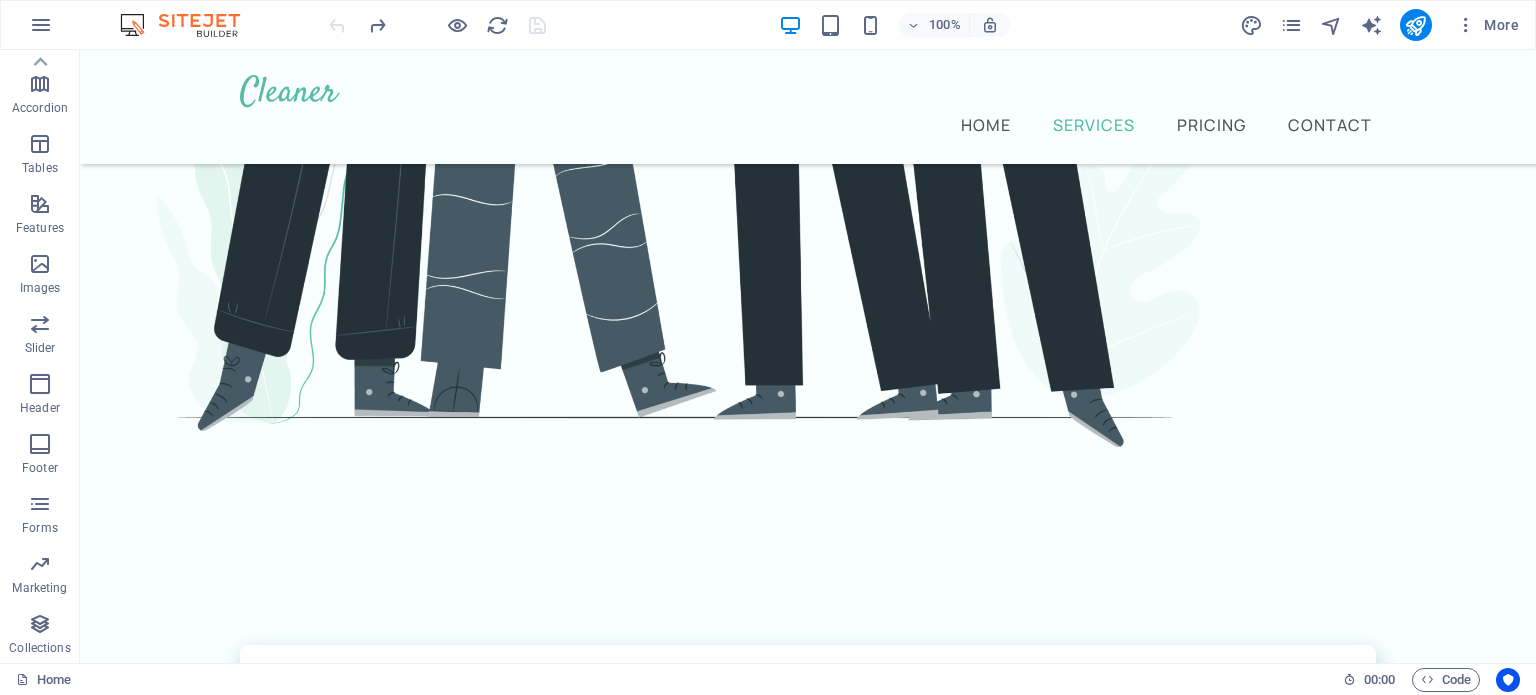 scroll, scrollTop: 1173, scrollLeft: 0, axis: vertical 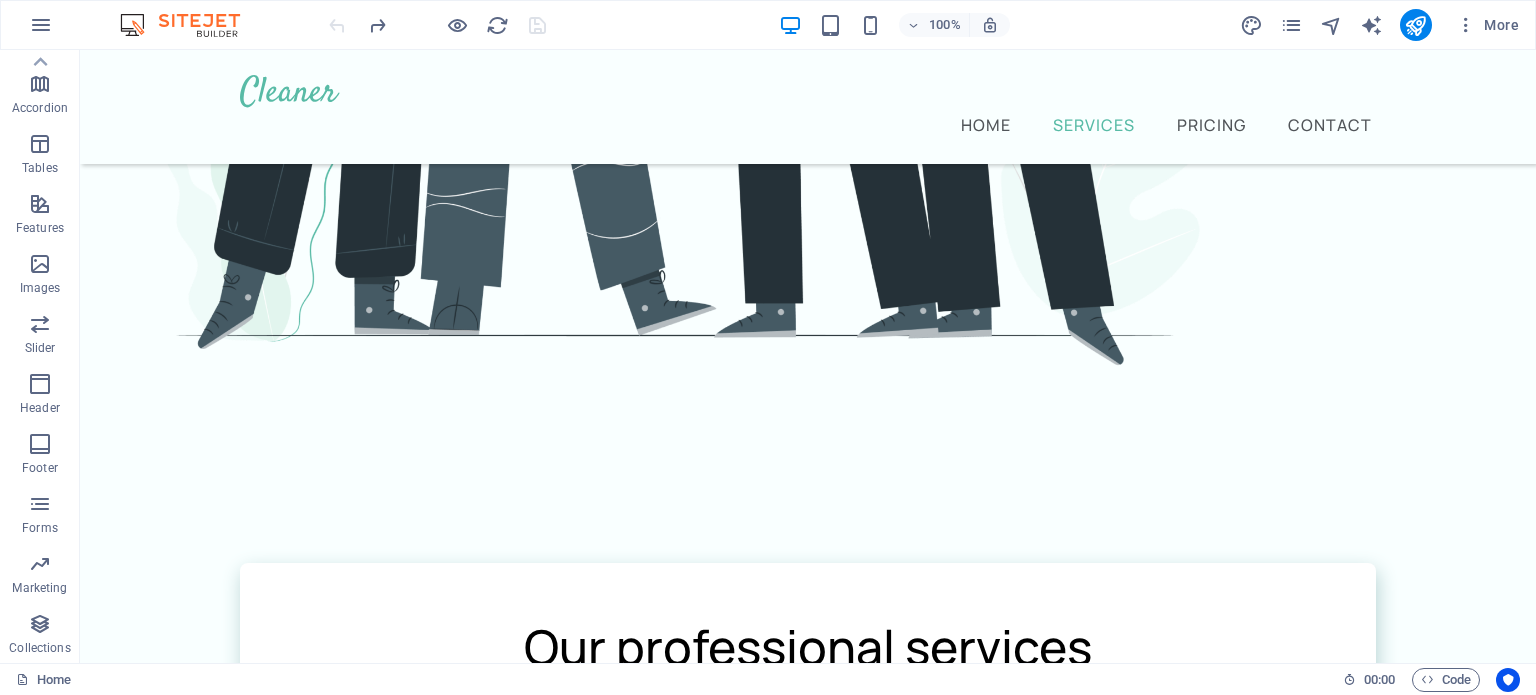 click on "Home Services Pricing Contact Enjoy a unique cleaning experience Providing home cleaning services for over five years! Providing home cleaning services for over five years! Book Now Our professional services We offer several cleaning options you can choose from  Home Cleaning Office  Cleaning Window Cleaning Carpet  Cleaning Laundry  Service Furniture Sanitizing Home Cleaning Cursus sed nunc quisque sapien. Mattis risus nunc diam fames. Volutpat tristique quisque ornare libero eu amet velit.   Consectetur bibendum risus rhoncus diam lobortis. Pellentesque eros quam arcu augue mi. Ipsum amet vel facilisis ac et fames. Book Now Office Cleaning Cursus sed nunc quisque sapien. Mattis risus nunc diam fames. Volutpat tristique quisque ornare libero eu amet velit.   Consectetur bibendum risus rhoncus diam lobortis. Pellentesque eros quam arcu augue mi. Ipsum amet vel facilisis ac et fames. Book Now Window Cleaning   Book Now Carpet Cleaning   Book Now Laundry Cleaning   Book Now Furniture Sanitizing   Book Now" at bounding box center (808, 15557) 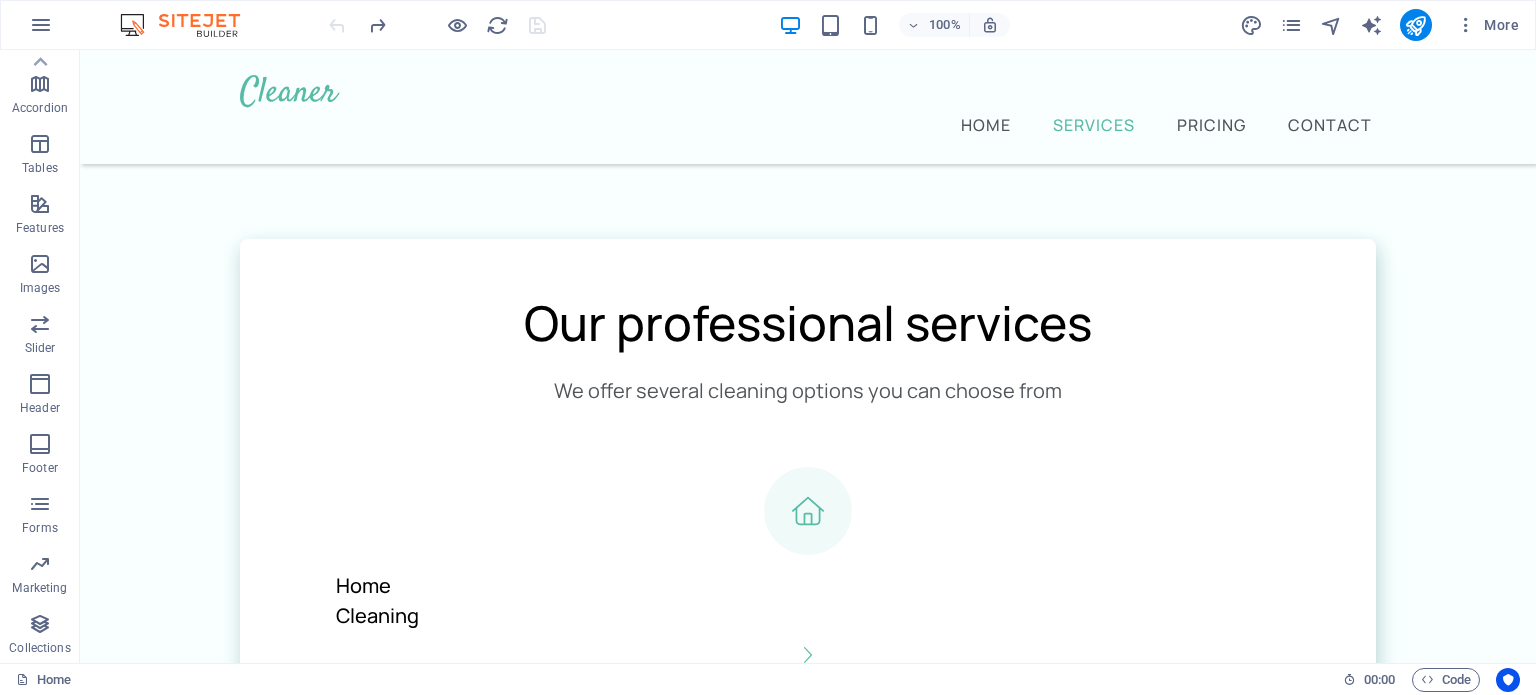 scroll, scrollTop: 1618, scrollLeft: 0, axis: vertical 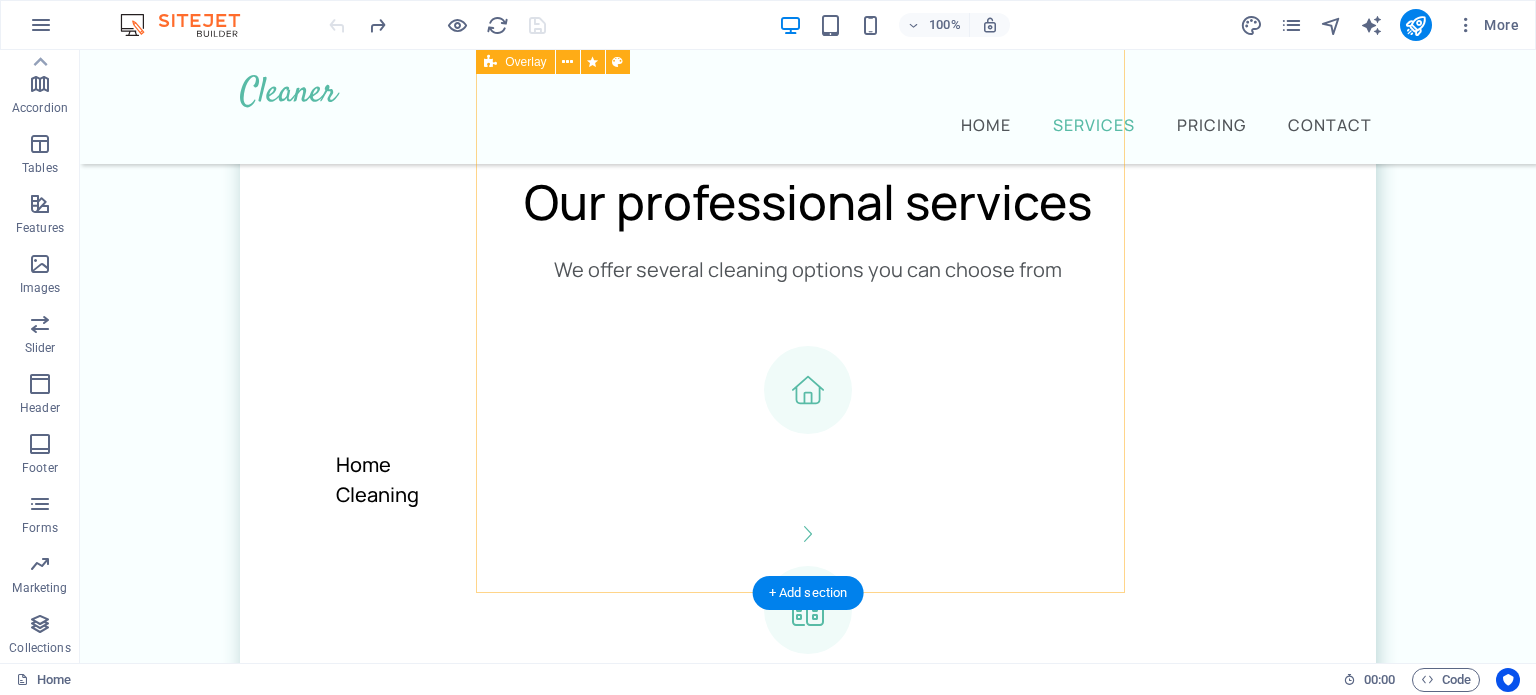 click on "Home Cleaning Cursus sed nunc quisque sapien. Mattis risus nunc diam fames. Volutpat tristique quisque ornare libero eu amet velit.   Consectetur bibendum risus rhoncus diam lobortis. Pellentesque eros quam arcu augue mi. Ipsum amet vel facilisis ac et fames. Book Now" at bounding box center [807, 2132] 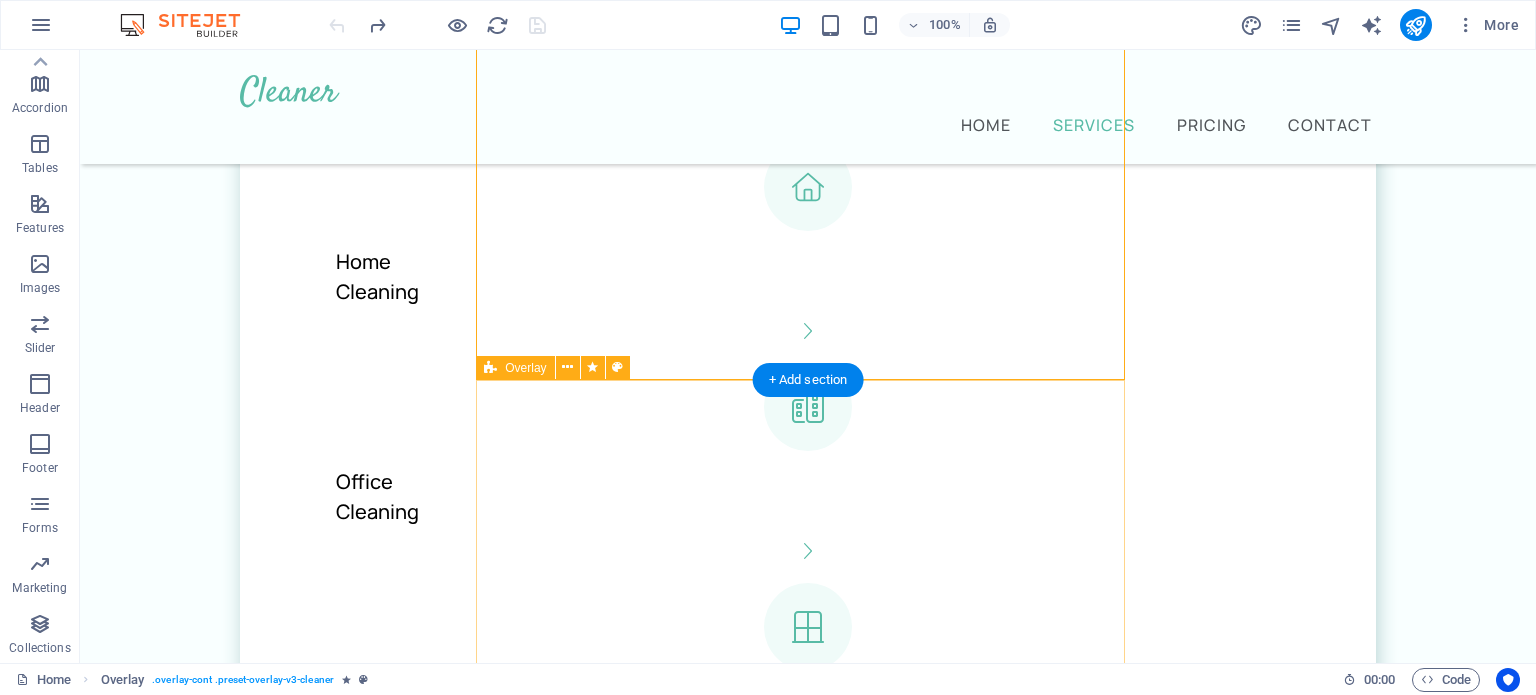 scroll, scrollTop: 1843, scrollLeft: 0, axis: vertical 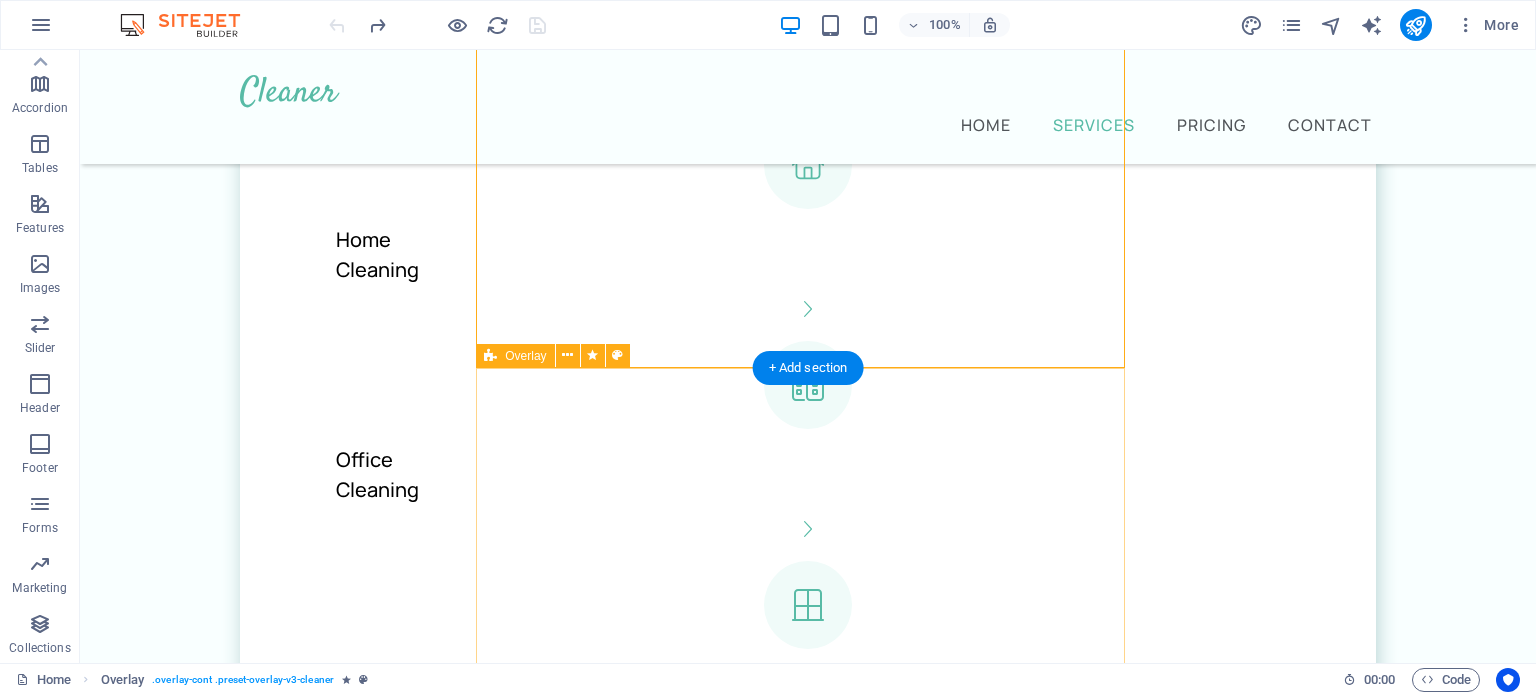 click on "Office Cleaning Cursus sed nunc quisque sapien. Mattis risus nunc diam fames. Volutpat tristique quisque ornare libero eu amet velit.   Consectetur bibendum risus rhoncus diam lobortis. Pellentesque eros quam arcu augue mi. Ipsum amet vel facilisis ac et fames. Book Now" at bounding box center (807, 2663) 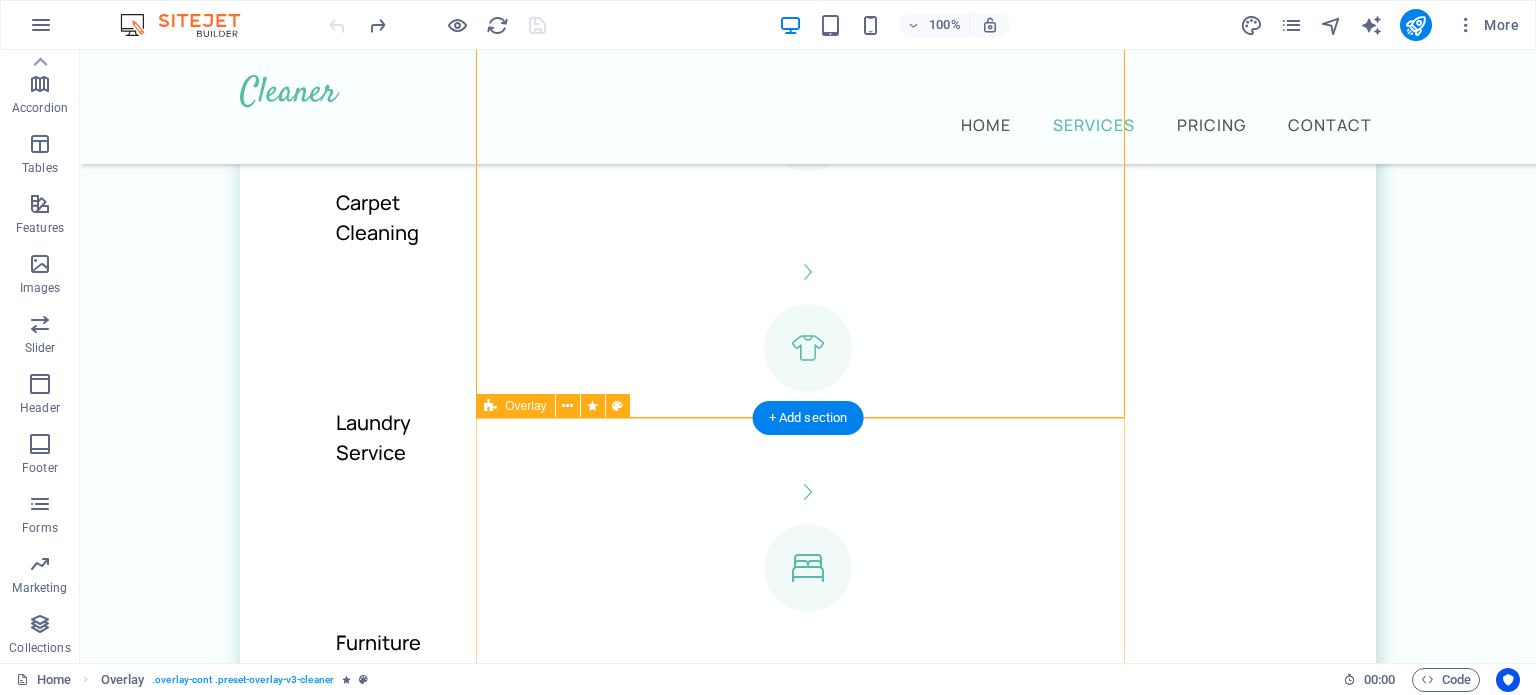 click on "Window Cleaning Cursus sed nunc quisque sapien. Mattis risus nunc diam fames. Volutpat tristique quisque ornare libero eu amet velit.   Consectetur bibendum risus rhoncus diam lobortis. Pellentesque eros quam arcu augue mi. Ipsum amet vel facilisis ac et fames. Book Now" at bounding box center [807, 2753] 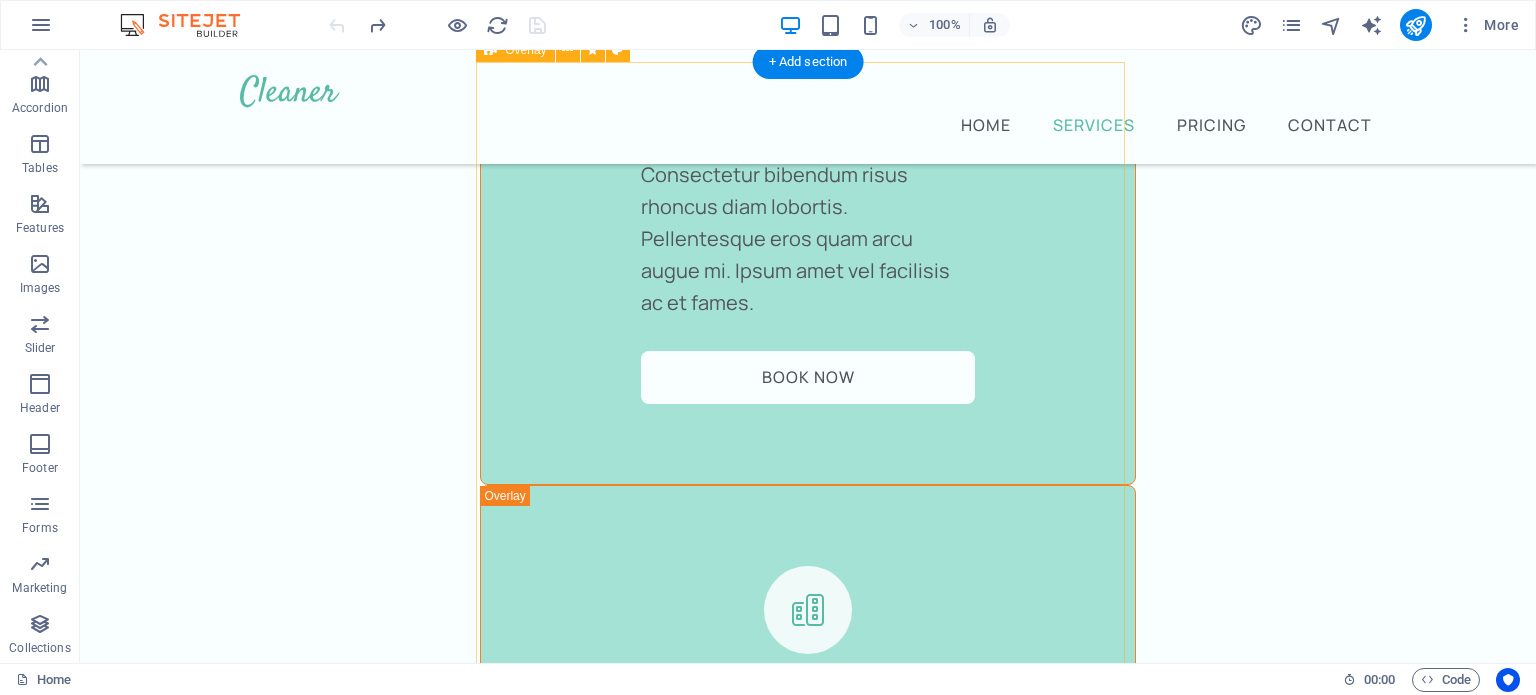 click on "Carpet Cleaning Cursus sed nunc quisque sapien. Mattis risus nunc diam fames. Volutpat tristique quisque ornare libero eu amet velit.   Consectetur bibendum risus rhoncus diam lobortis. Pellentesque eros quam arcu augue mi. Ipsum amet vel facilisis ac et fames. Book Now" at bounding box center [807, 2436] 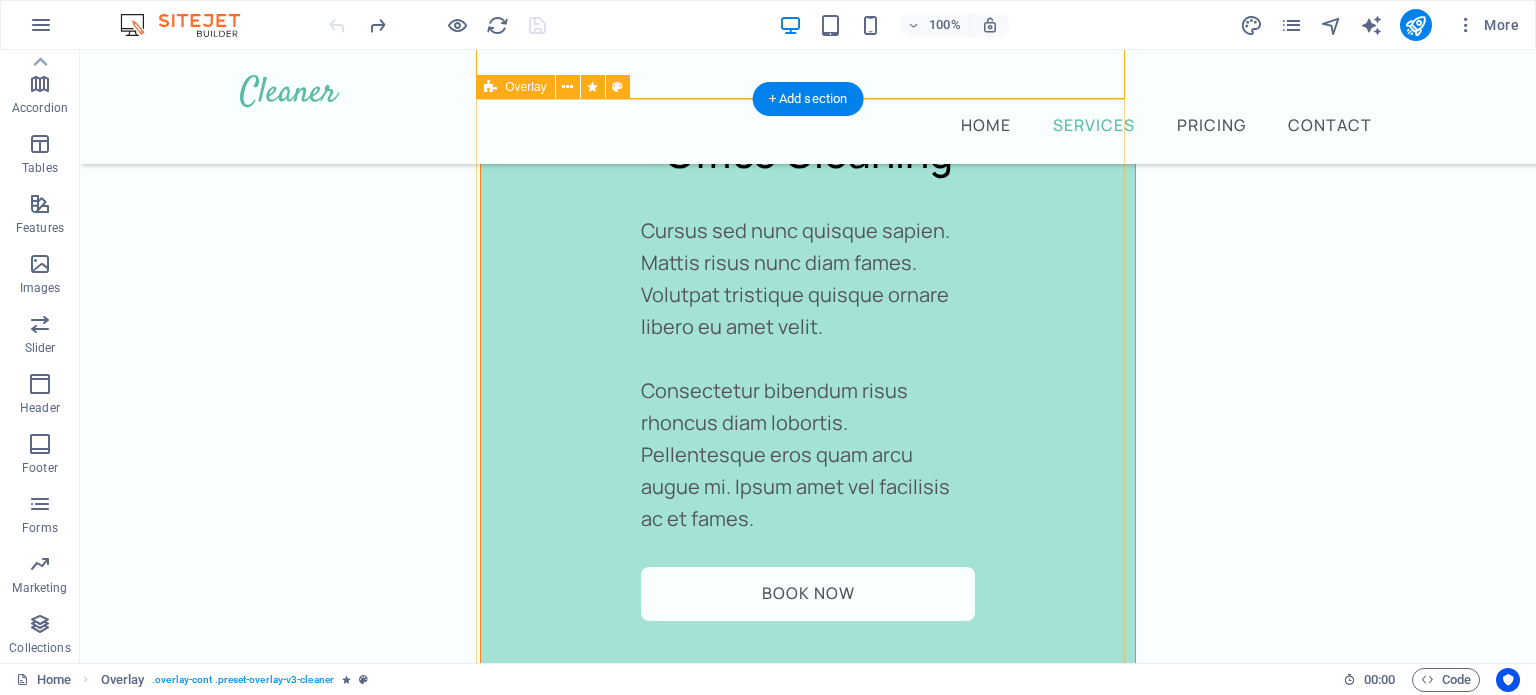 scroll, scrollTop: 4426, scrollLeft: 0, axis: vertical 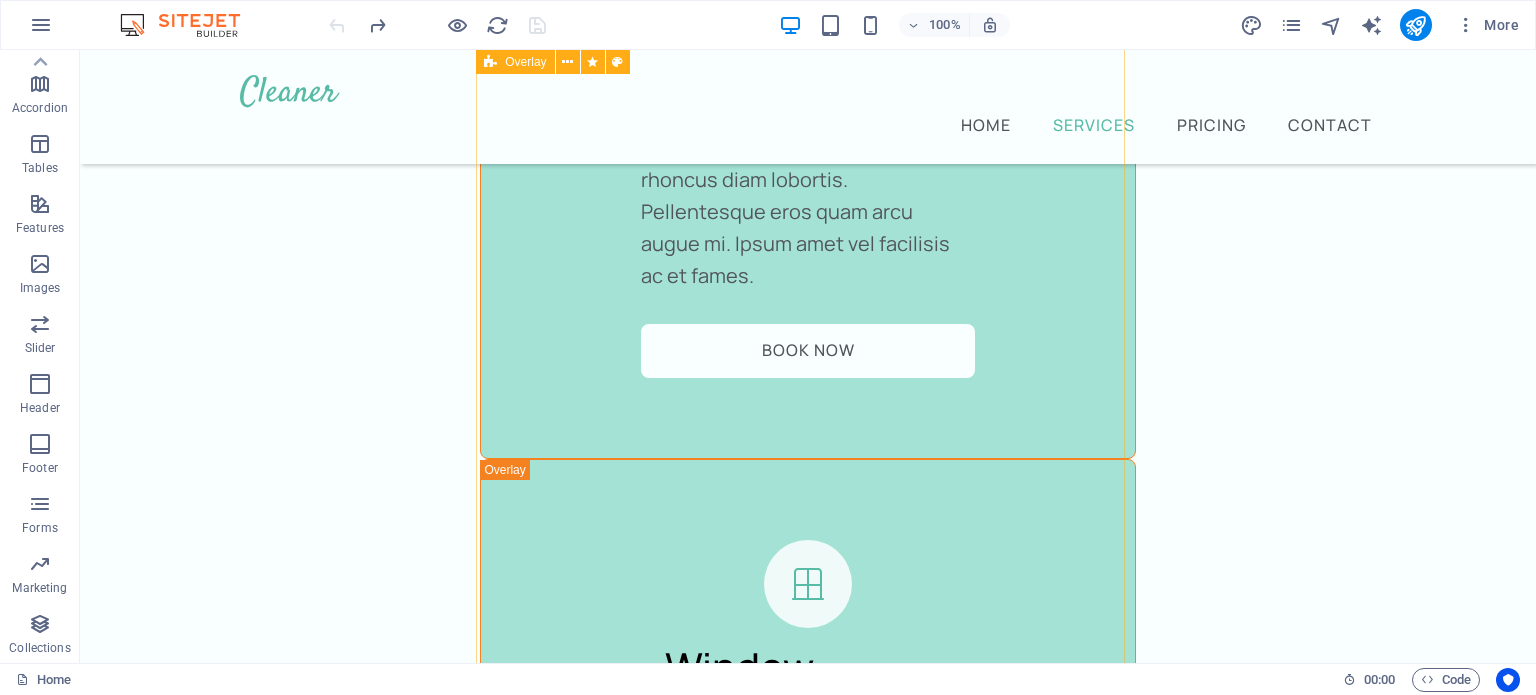 click on "Laundry Cleaning Cursus sed nunc quisque sapien. Mattis risus nunc diam fames. Volutpat tristique quisque ornare libero eu amet velit.   Consectetur bibendum risus rhoncus diam lobortis. Pellentesque eros quam arcu augue mi. Ipsum amet vel facilisis ac et fames. Book Now" at bounding box center [807, 2440] 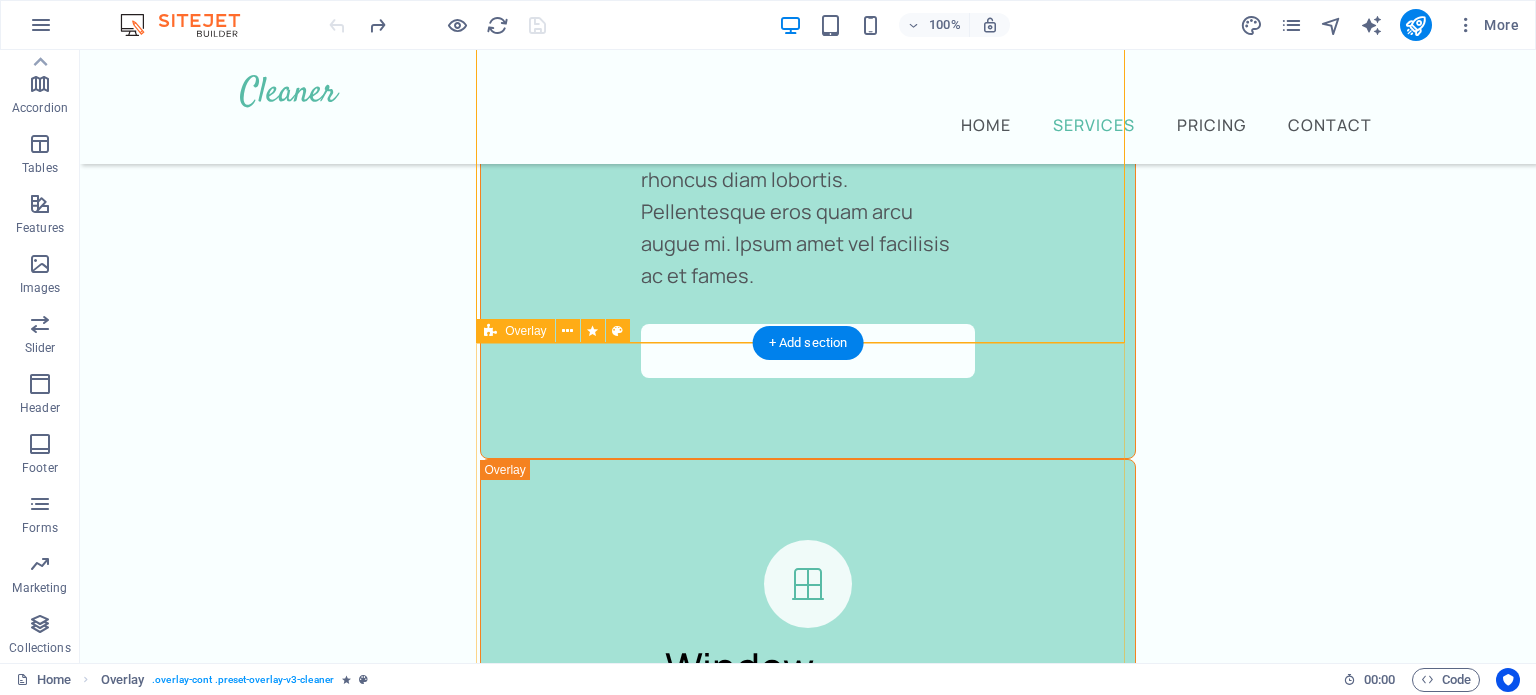 scroll, scrollTop: 4856, scrollLeft: 0, axis: vertical 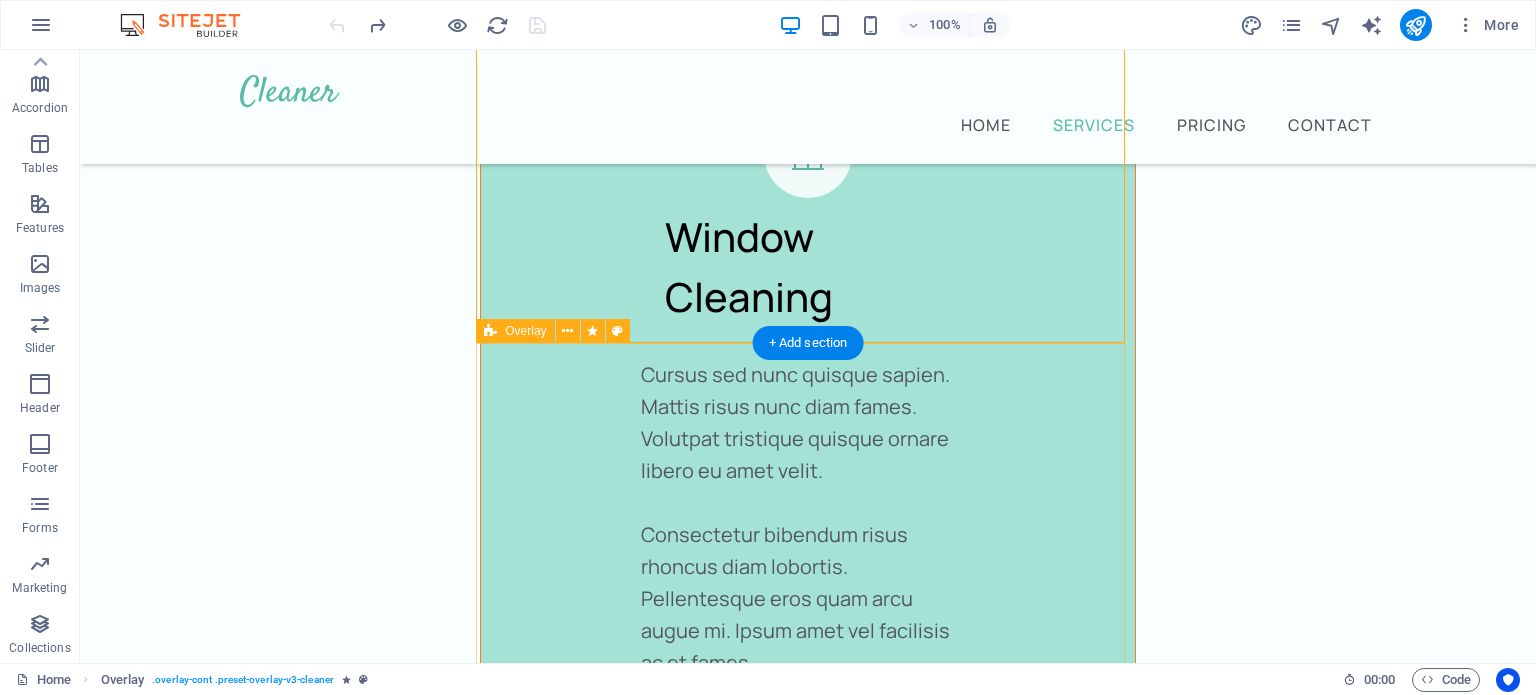 click on "Furniture Sanitizing Cursus sed nunc quisque sapien. Mattis risus nunc diam fames. Volutpat tristique quisque ornare libero eu amet velit.   Consectetur bibendum risus rhoncus diam lobortis. Pellentesque eros quam arcu augue mi. Ipsum amet vel facilisis ac et fames. Book Now" at bounding box center [807, 2826] 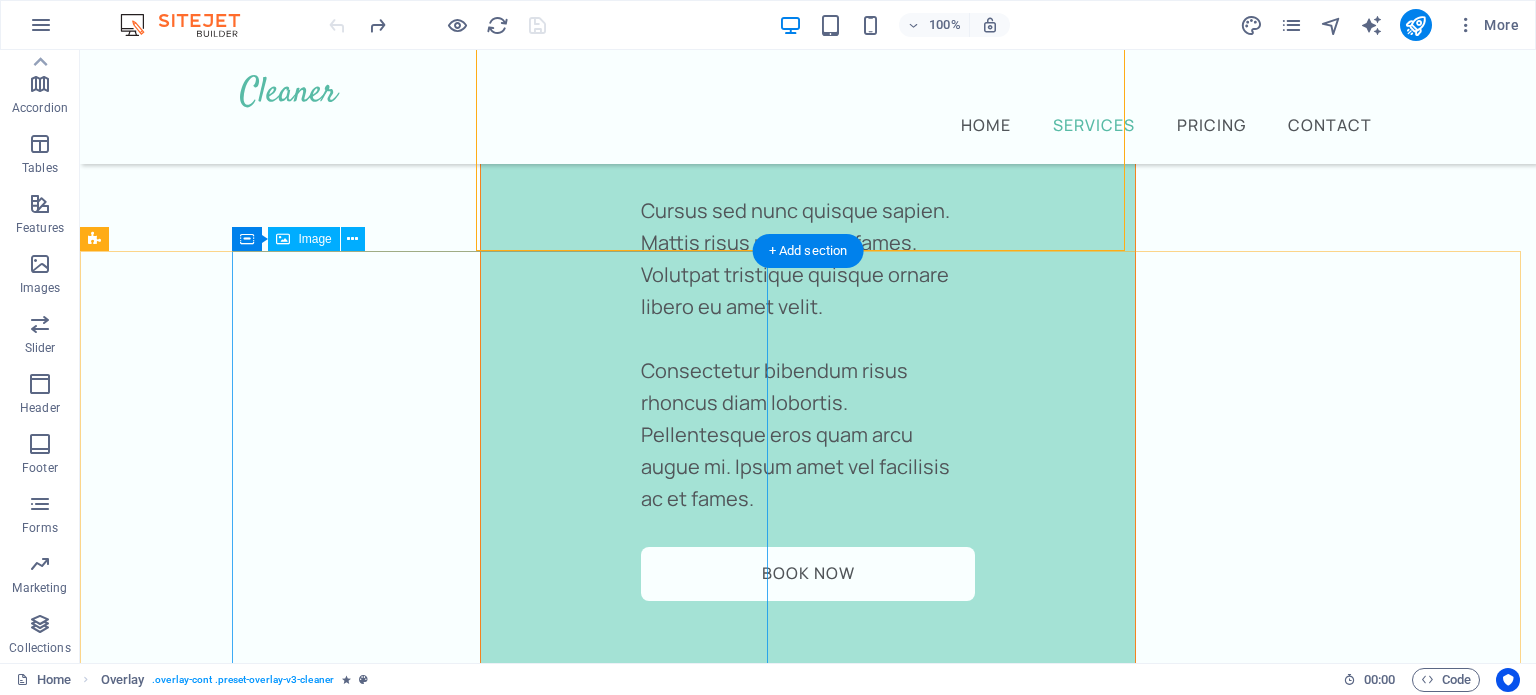 scroll, scrollTop: 5803, scrollLeft: 0, axis: vertical 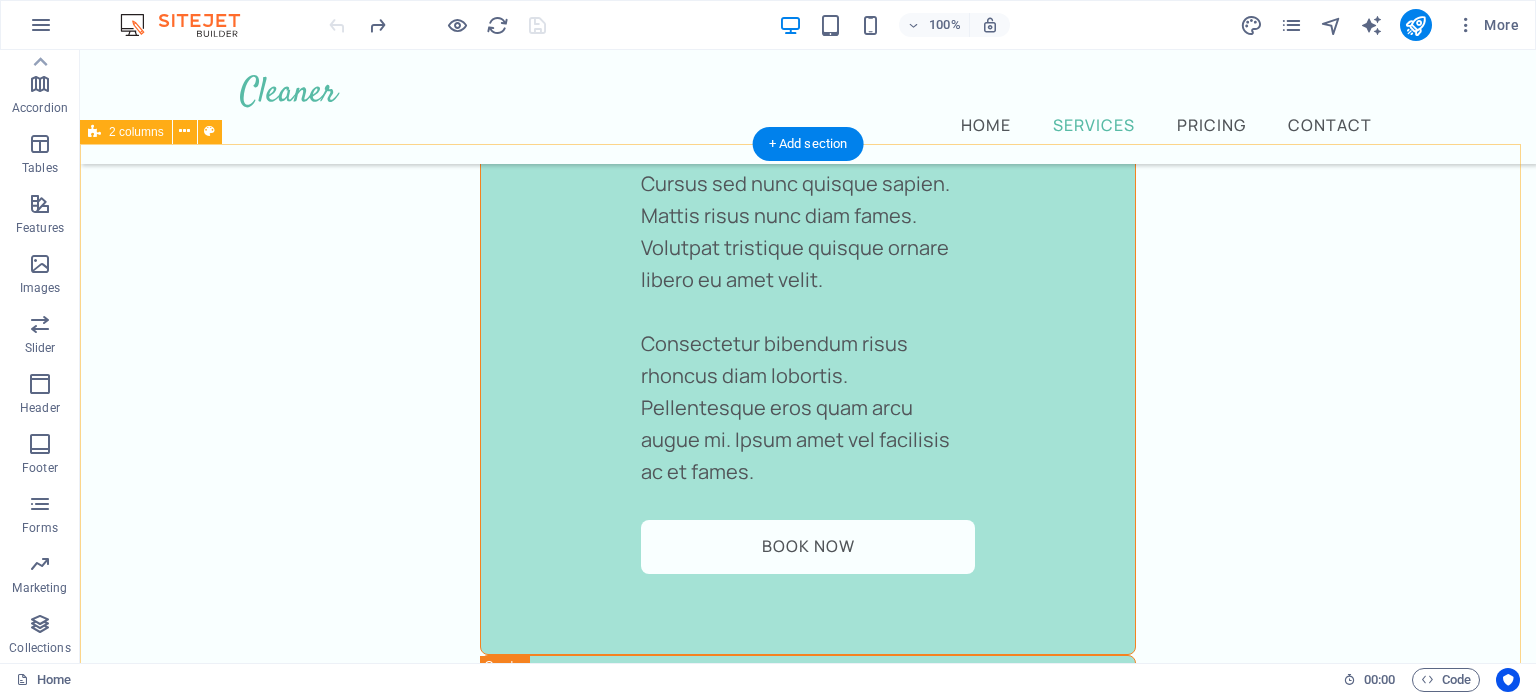 click on "Rely on us to get the job done Lorem ipsum dolor sit amet consectetur. Vulputate netus sit vitae odio ultrices consequat est non nec. Vestibulum phasellus mi a vivamus. Tincidunt interdum mi a vivamus blandit. Sagittis nibh feugiat. BOOK NOW Rely on us to get the job done Lorem ipsum dolor sit amet consectetur. Vulputate netus sit vitae odio ultrices consequat est non nec. Vestibulum phasellus mi a vivamus. Tincidunt interdum mi a vivamus blandit. Sagittis nibh feugiat." at bounding box center [808, 2974] 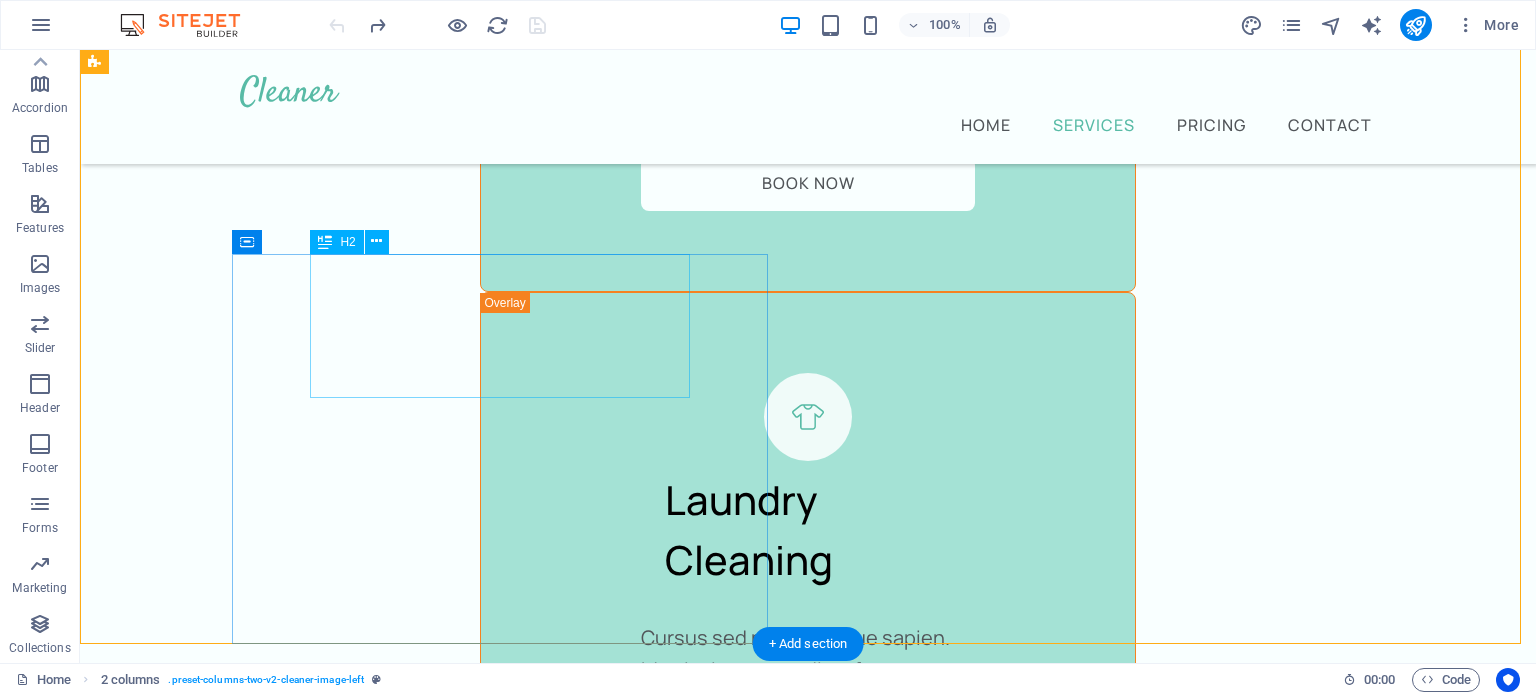 scroll, scrollTop: 6416, scrollLeft: 0, axis: vertical 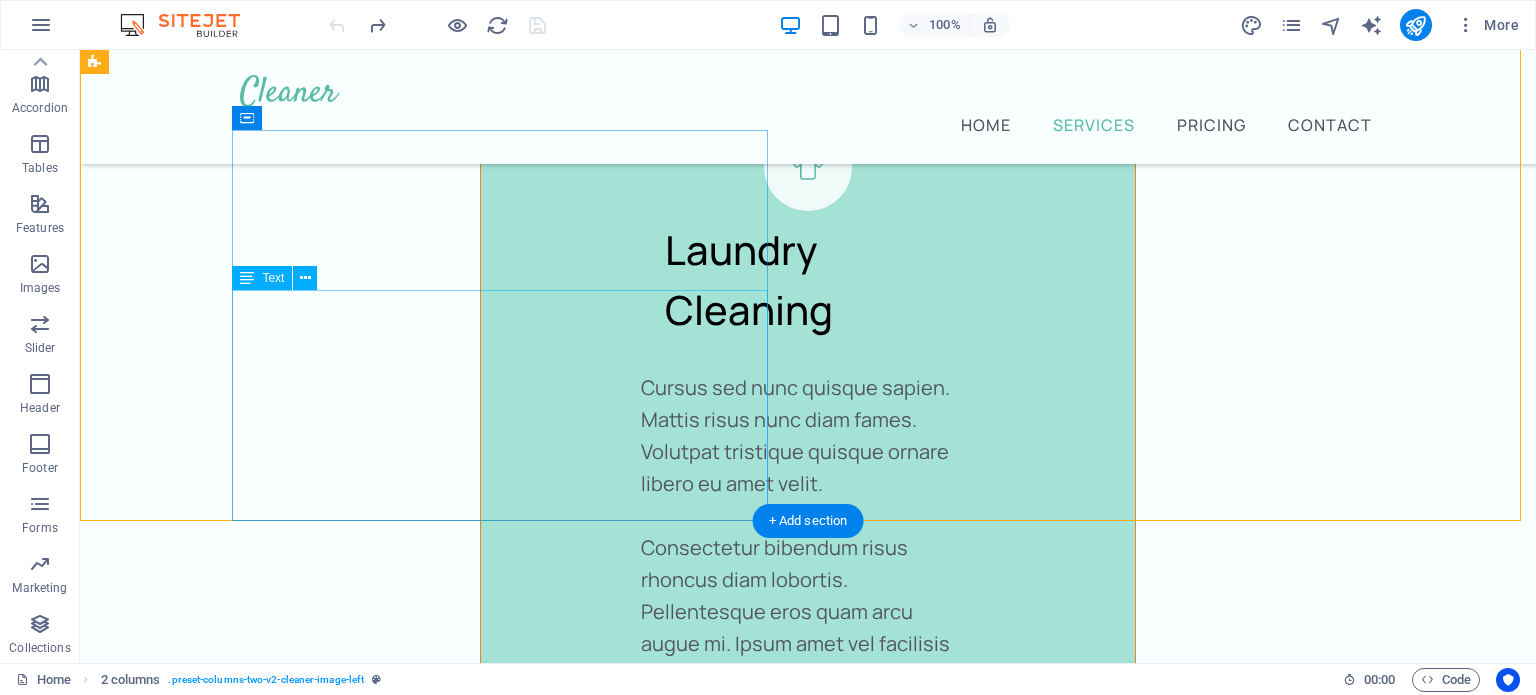 click on "Lorem ipsum dolor sit amet consectetur. Vulputate netus sit vitae odio ultrices consequat est non nec. Vestibulum phasellus mi a vivamus. Tincidunt interdum mi a vivamus blandit. Sagittis nibh feugiat." at bounding box center (372, 2932) 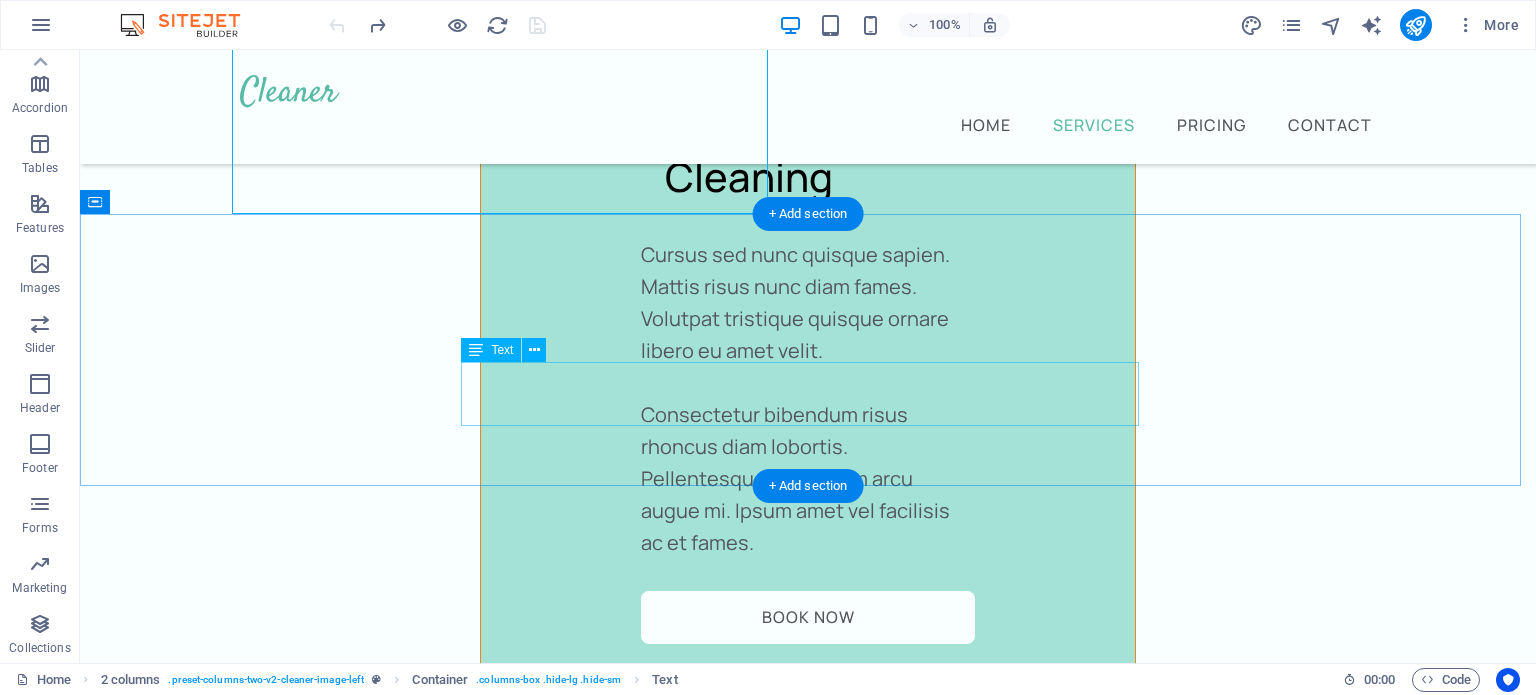 scroll, scrollTop: 6723, scrollLeft: 0, axis: vertical 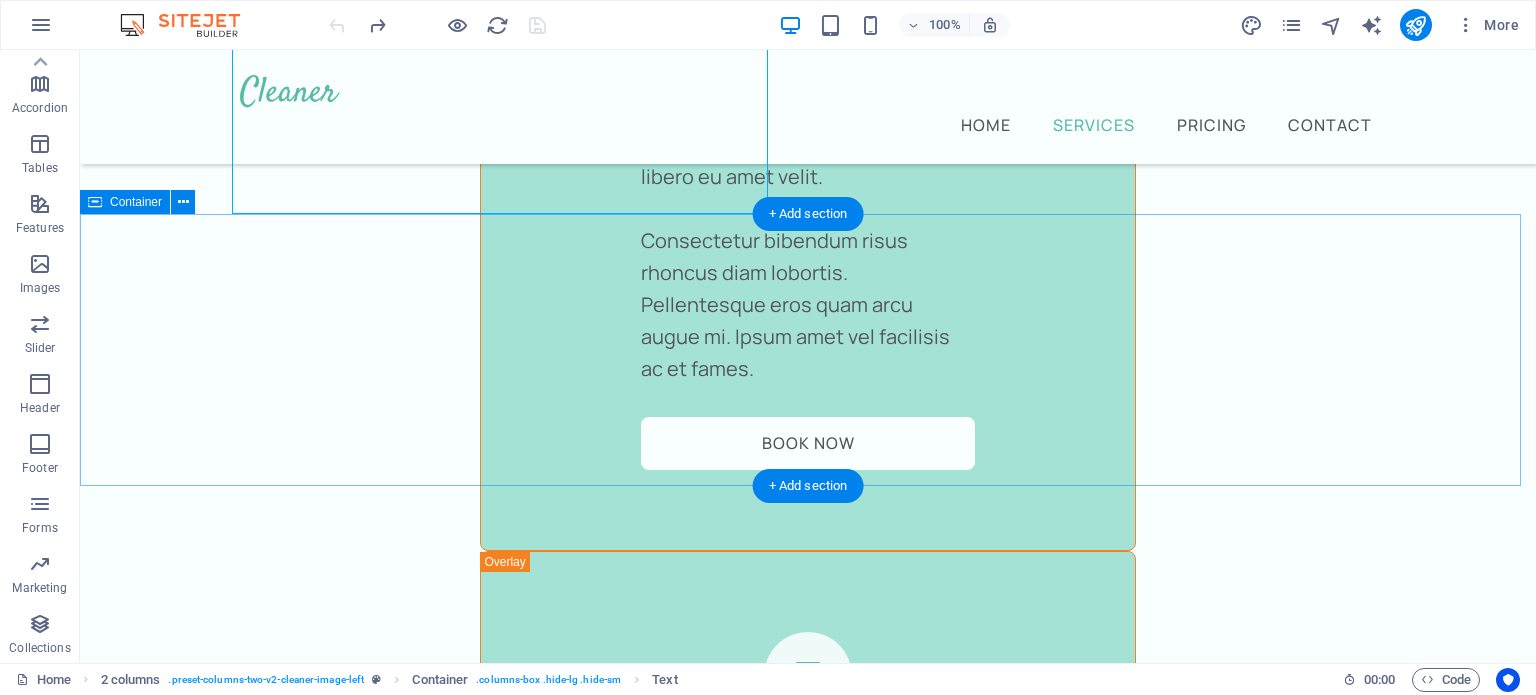 click on "What our customers are saying Don’t take our word for it - Have a look at the feedback from our happy customers from over 5 years of service." at bounding box center (808, 2860) 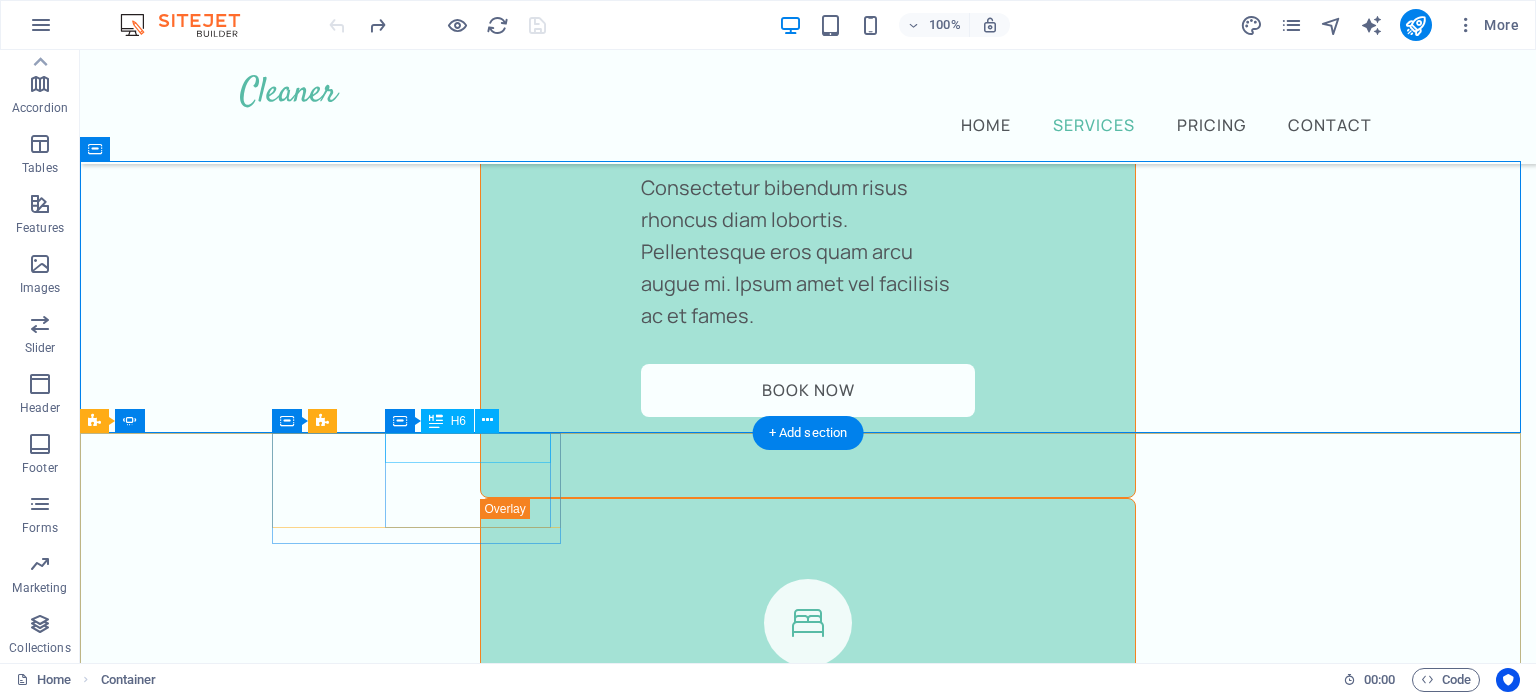 scroll, scrollTop: 7078, scrollLeft: 0, axis: vertical 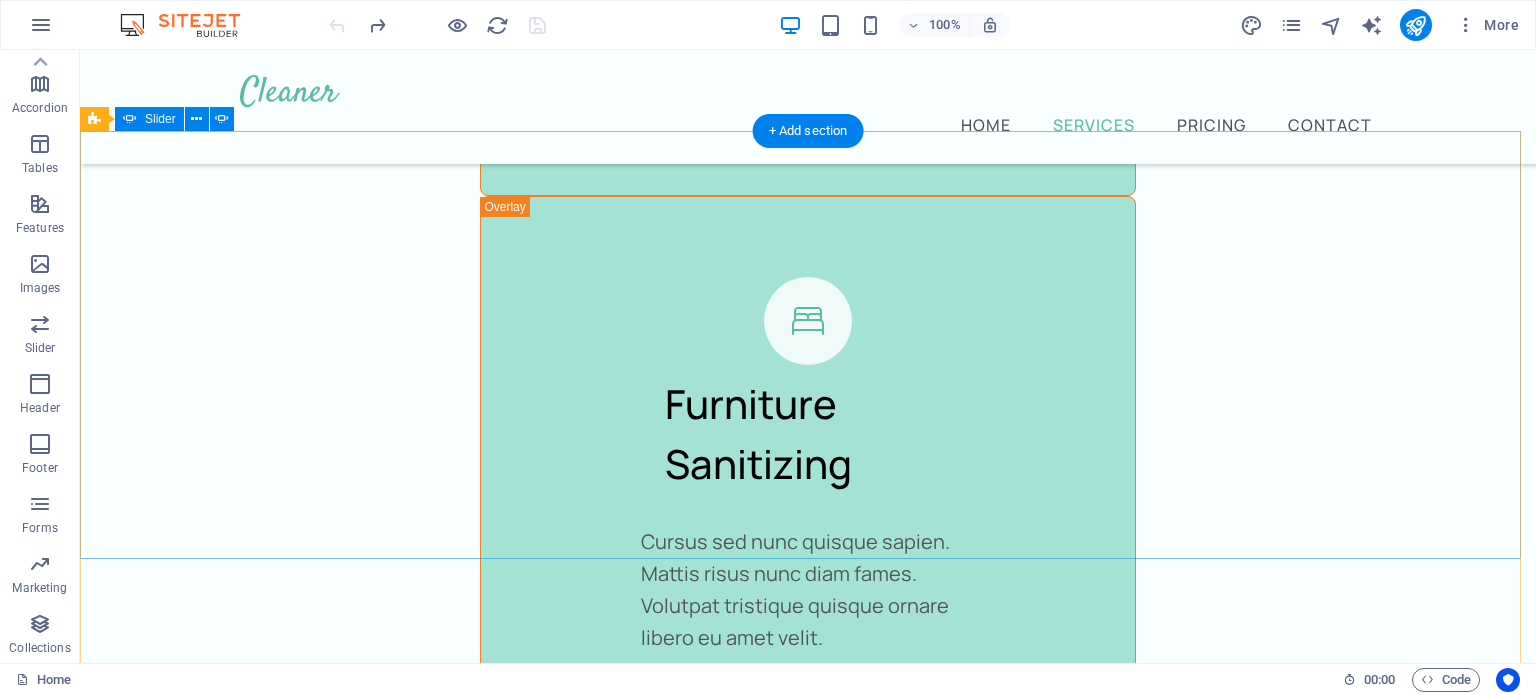 click on "Jane Smith 1 day ago “...amazing service...” Nec dolor in molestie lacus. Orci cursus a in elementum aliquet. Platea risus volutpat scelerisque feugiat quis massa sollicitudin egestas. Vitae eros suspendisse nunc aliquam curabitur faucibus odio lobortis metus. Duis rhoncus scelerisque vulputate tortor. Jane Smith 1 day ago “...amazing service...” Nec dolor in molestie lacus. Orci cursus a in elementum aliquet. Platea risus volutpat scelerisque feugiat quis massa sollicitudin egestas. Vitae eros suspendisse nunc aliquam curabitur faucibus odio lobortis metus. Duis rhoncus scelerisque vulputate tortor. Jane Smith 1 day ago “...amazing service...” Nec dolor in molestie lacus. Orci cursus a in elementum aliquet. Platea risus volutpat scelerisque feugiat quis massa sollicitudin egestas. Vitae eros suspendisse nunc aliquam curabitur faucibus odio lobortis metus. Duis rhoncus scelerisque vulputate tortor. Jane Smith 1 day ago “...amazing service...” Jane Smith 1 day ago “...amazing service...” 1" at bounding box center [808, 7863] 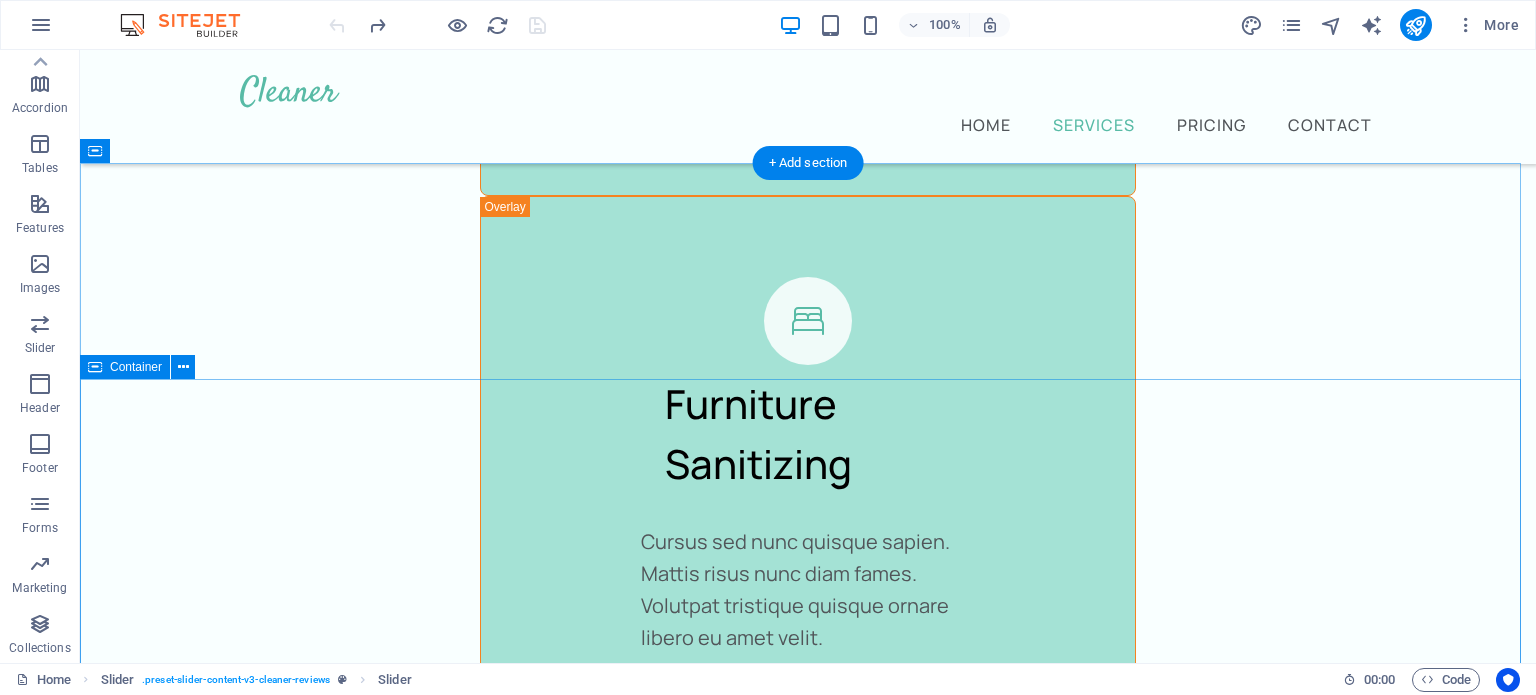 scroll, scrollTop: 7652, scrollLeft: 0, axis: vertical 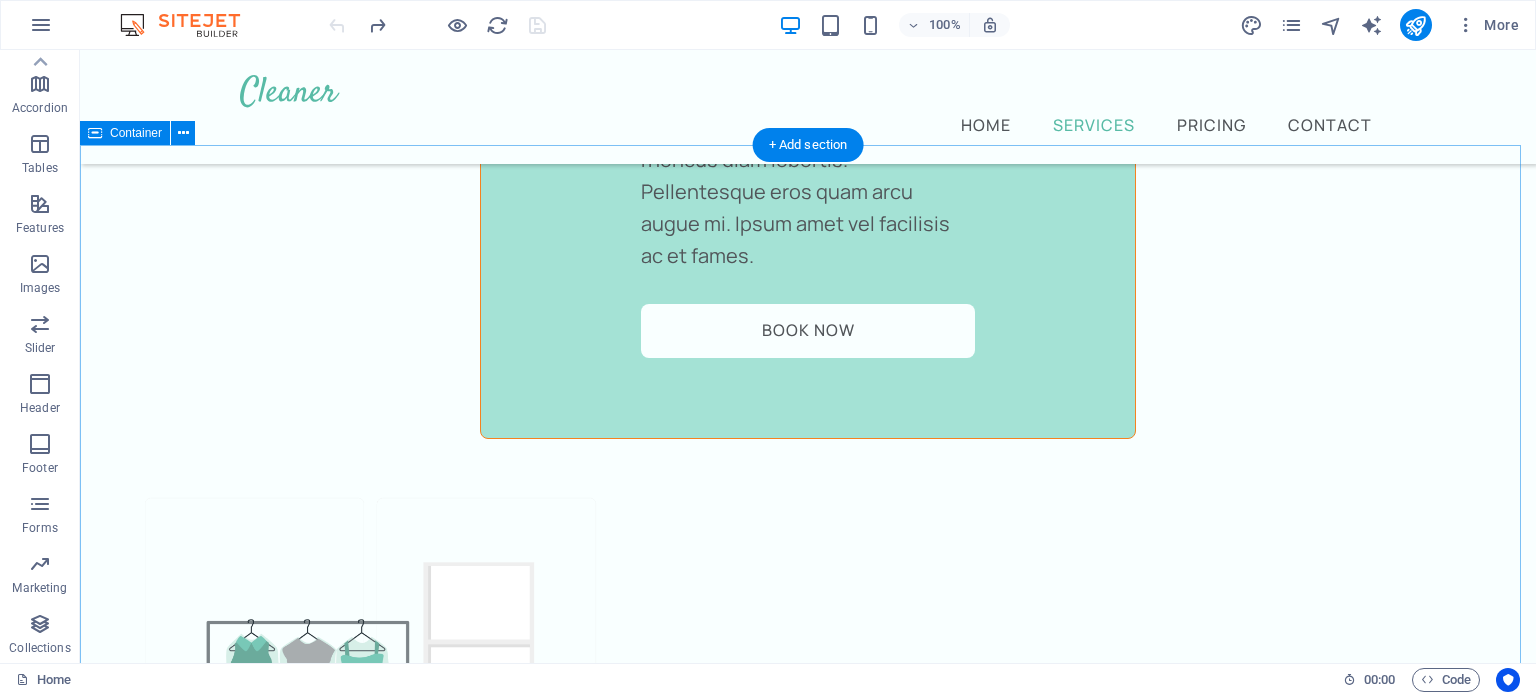 click on "Take a look at our pricing Neque tellus egestas turpis adipiscing feugiat. Placerat molestie id mollis tincidunt tortor montes. Weekly Service $99       Full Service        Timely Schedule BOOK NOW Monthly Service $199       Full Service        Flexible Schedule        Timely Service        Budget Friendly BOOK NOW Yearly Service $299       Full Service        Timely Schedule        Budget Friendly BOOK NOW" at bounding box center [808, 16991] 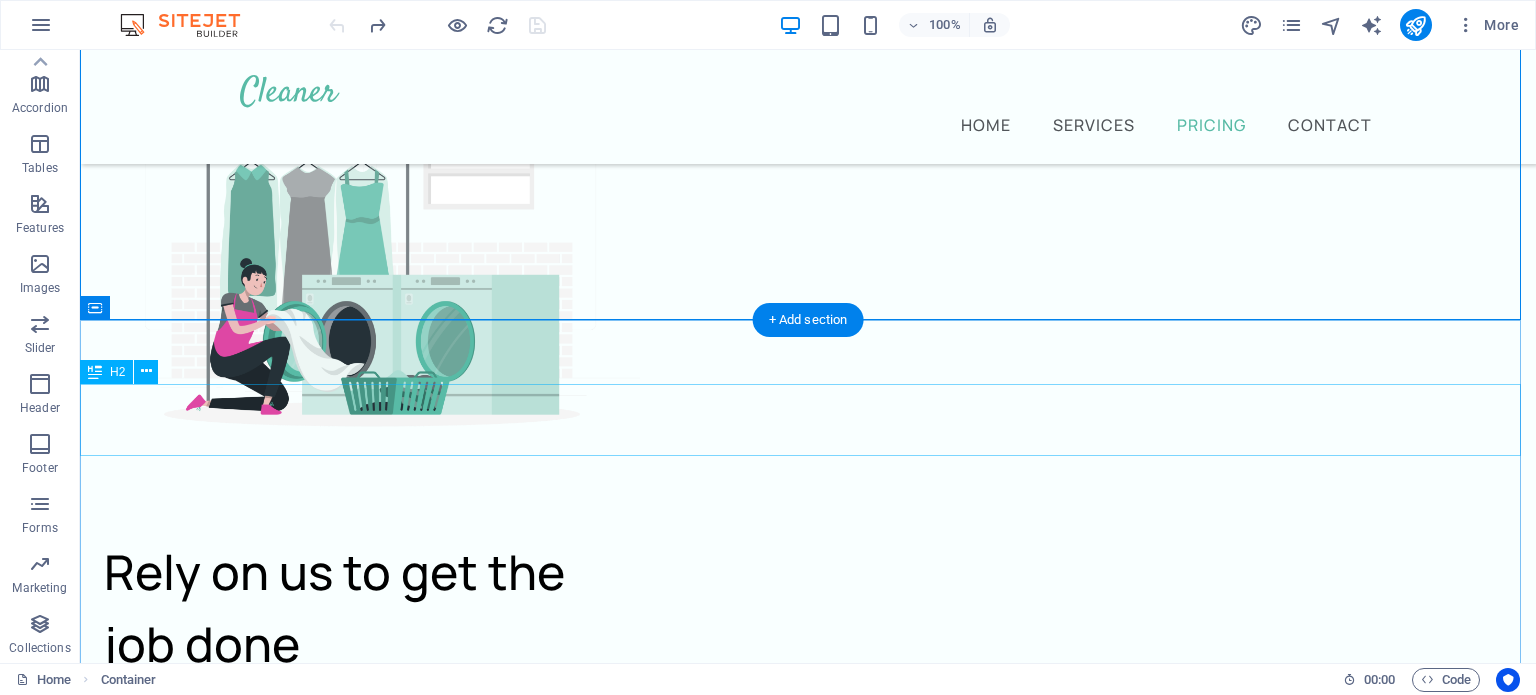 scroll, scrollTop: 8295, scrollLeft: 0, axis: vertical 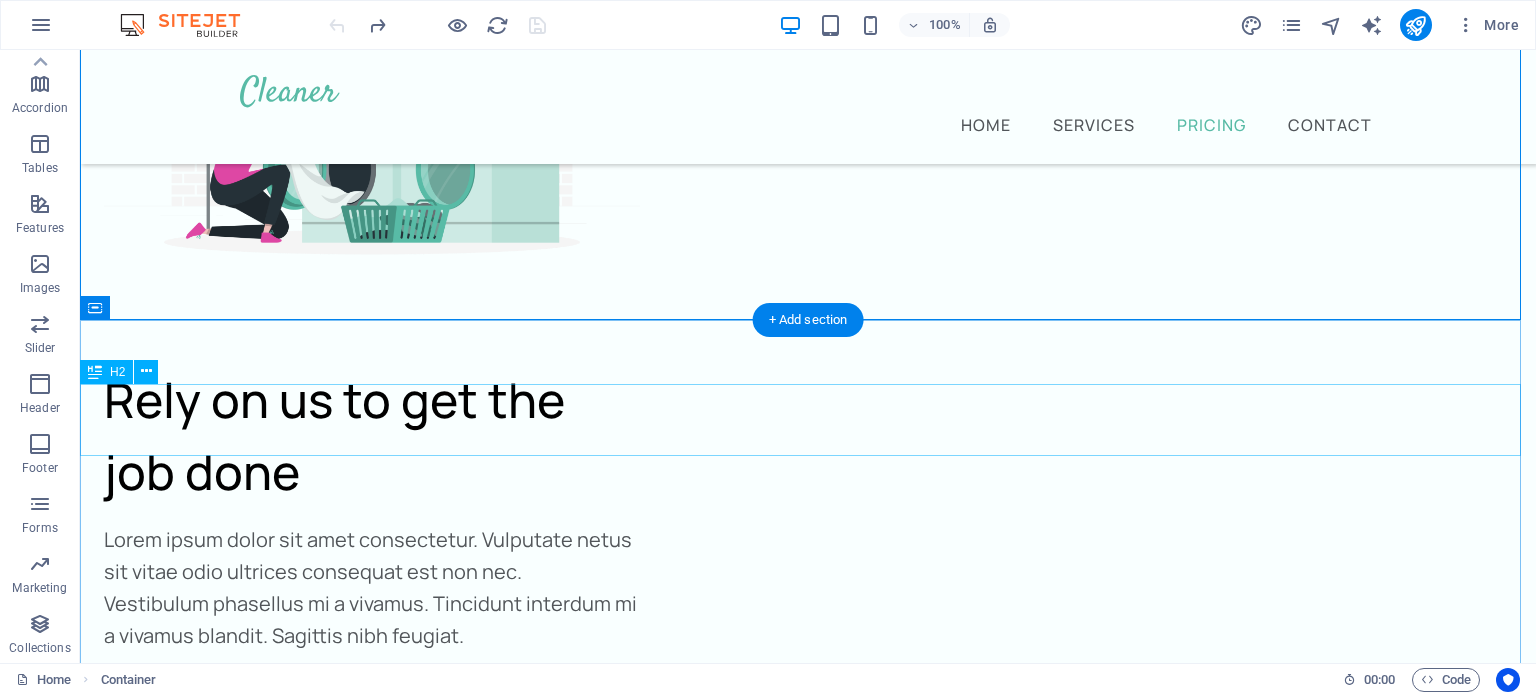 click on "We uphold the highest values" at bounding box center [808, 20753] 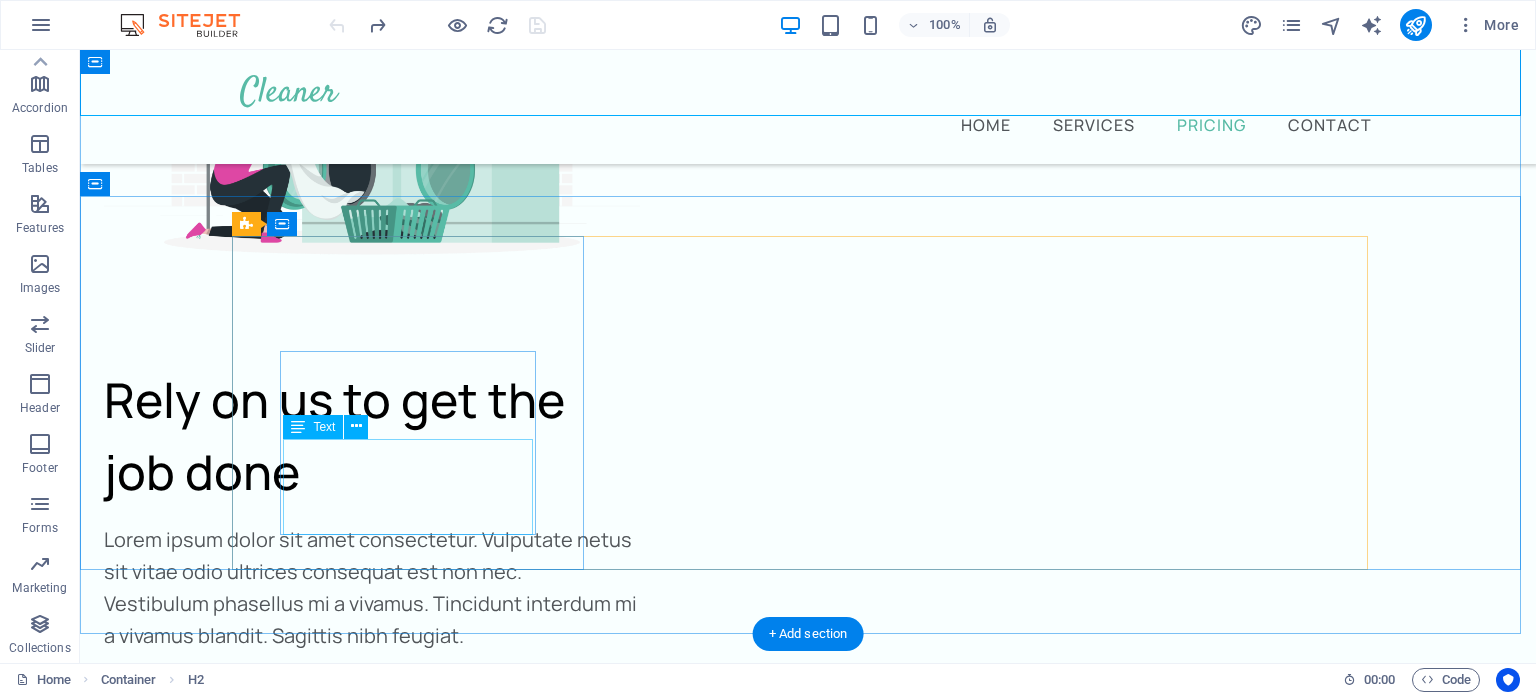 scroll, scrollTop: 8635, scrollLeft: 0, axis: vertical 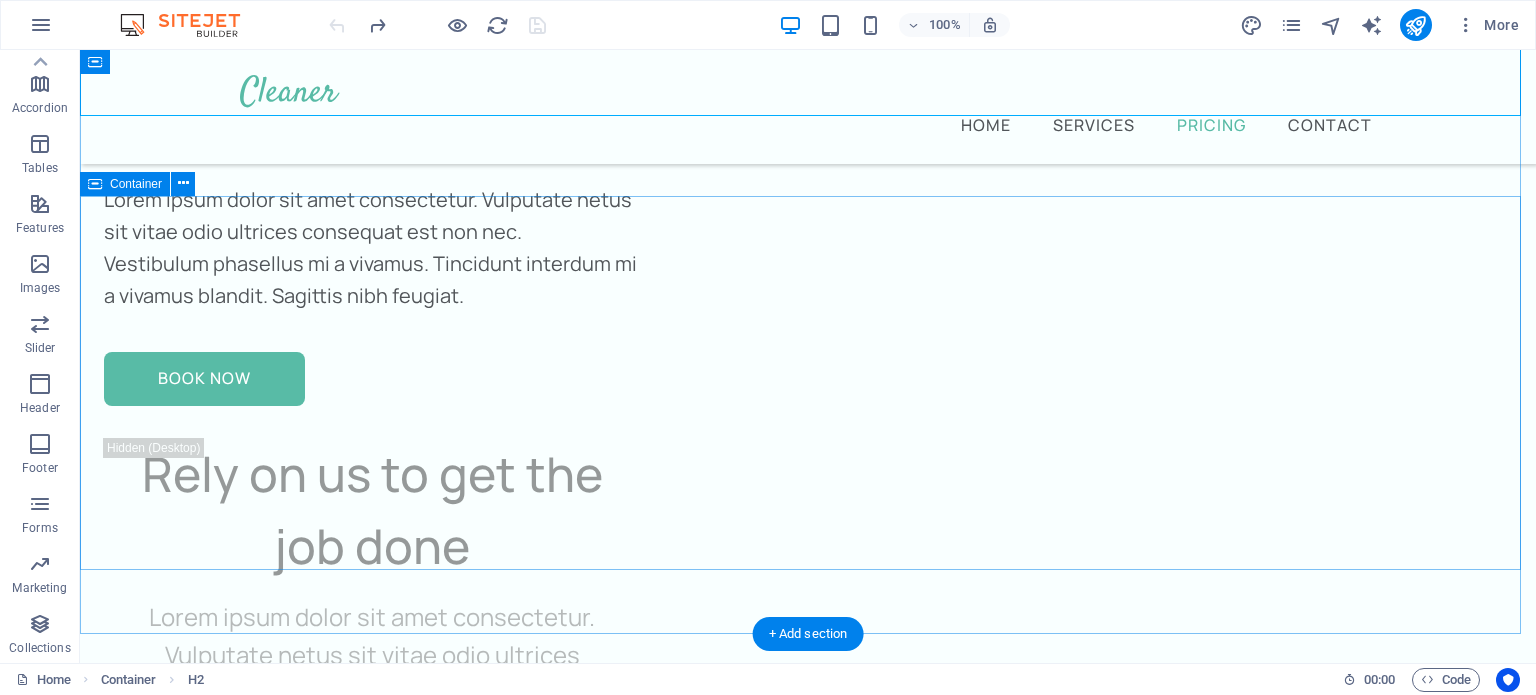 click on "Effectiveness Eu a arcu in eu tellus vivamus fringilla mus nunc risus quis. Timeliness Eu a arcu in eu tellus vivamus fringilla mus nunc risus quis. Trust Eu a arcu in eu tellus vivamus fringilla mus nunc risus quis." at bounding box center [808, 21038] 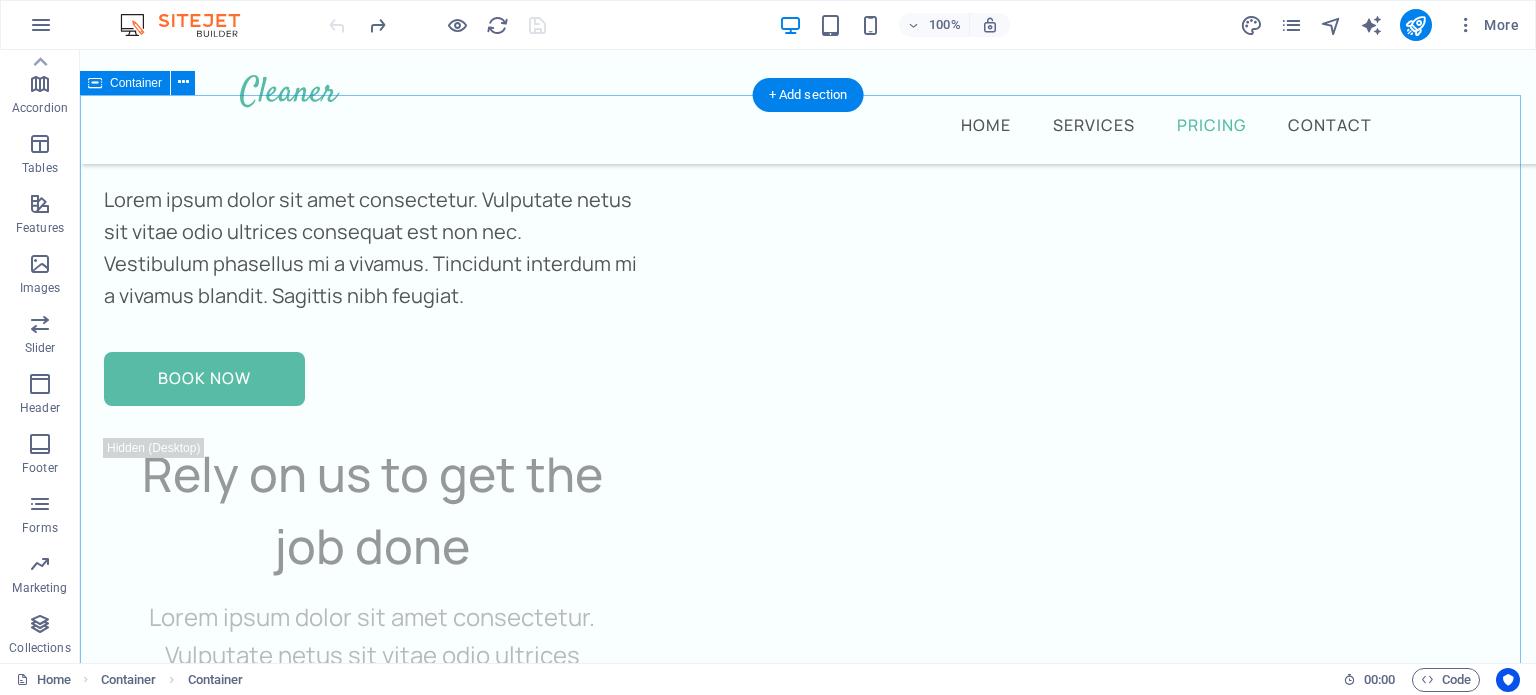 scroll, scrollTop: 9192, scrollLeft: 0, axis: vertical 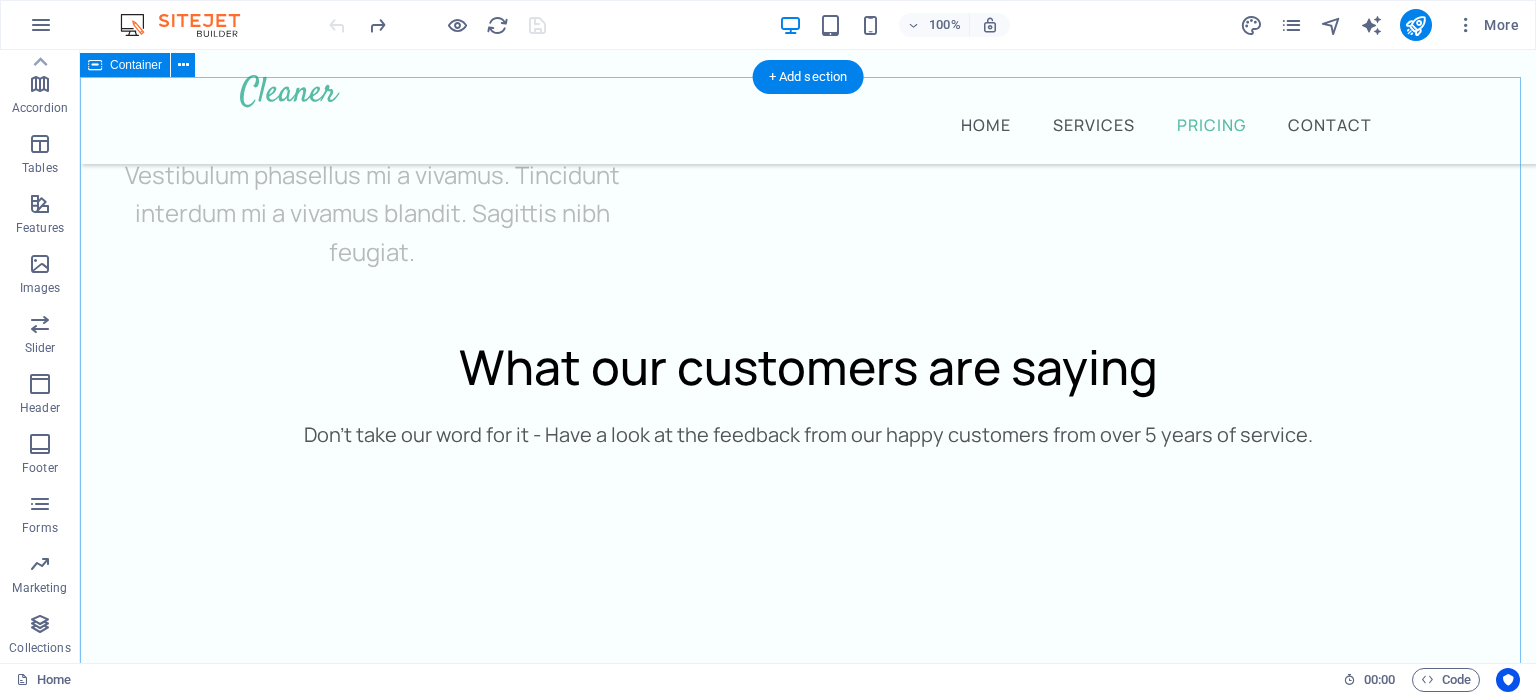 click on "Get in touch today! Lorem ipsum dolor sit amet consectetur. Adipiscing nulla orci sit tristique a tristique in turpis. Integer varius mattis lectus tellus eleifend tristique risus sollicitudin sagittis pharetra ut massa mauris. Viverra diam lorem aliquet. Full name Email Message   I have read and understand the privacy policy. Unreadable? Load new Submit" at bounding box center (808, 22168) 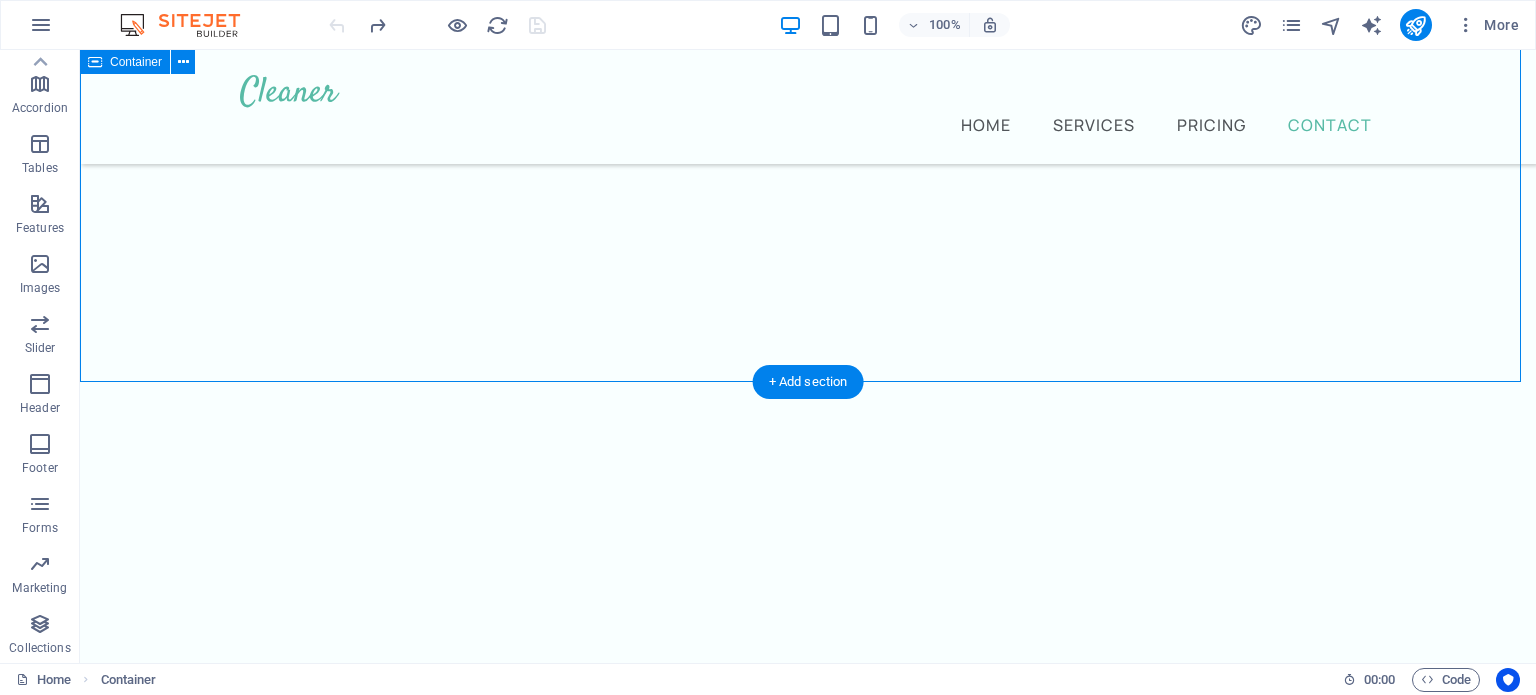 scroll, scrollTop: 10077, scrollLeft: 0, axis: vertical 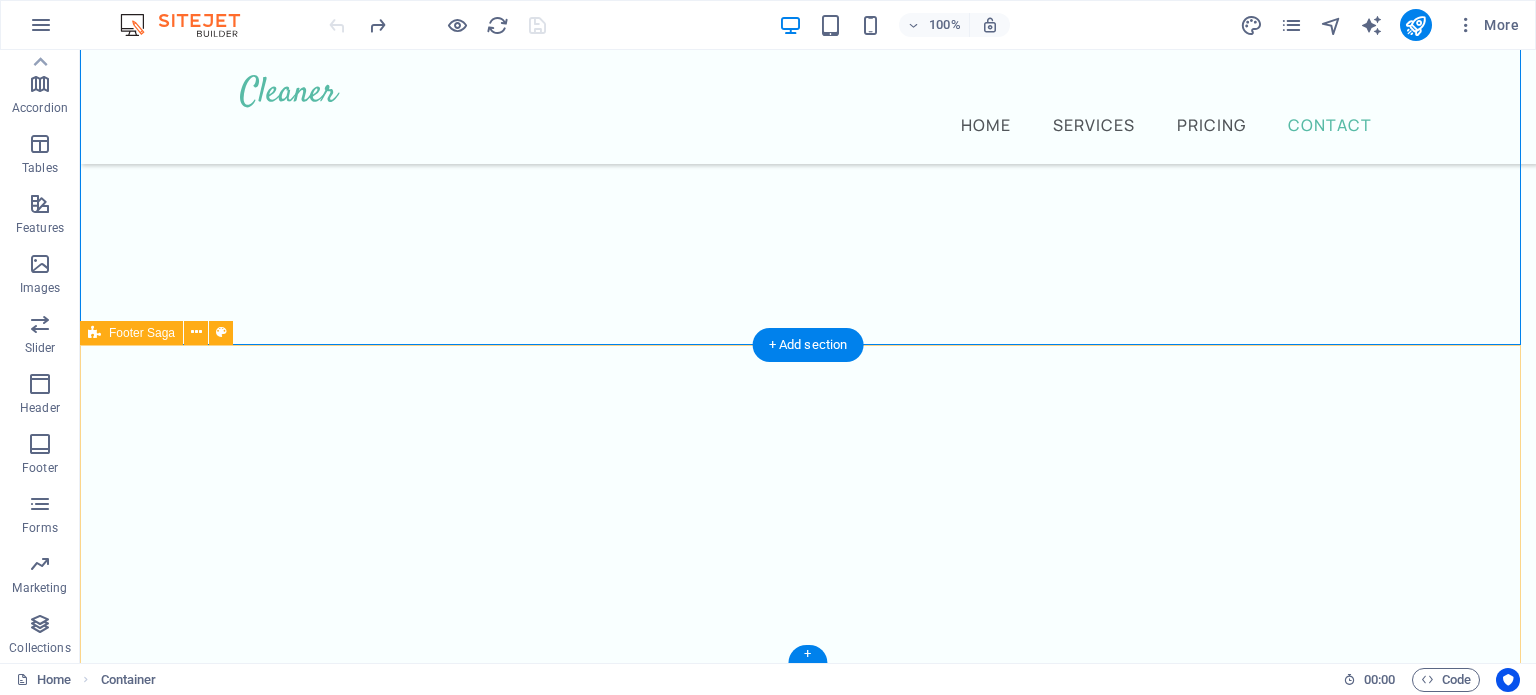 click on "Providing home cleaning  services for over five years Top Services Home Cleaning Commercial Cleaning Window Cleaning Carpet Cleaning Laundry Service Furniture Sanitizing Contact us +392 164 673 783 cleaner@example.com Office Street
Berlin
12345 Privacy Policy   Legal Notice All Rights Reserved" at bounding box center (808, 22848) 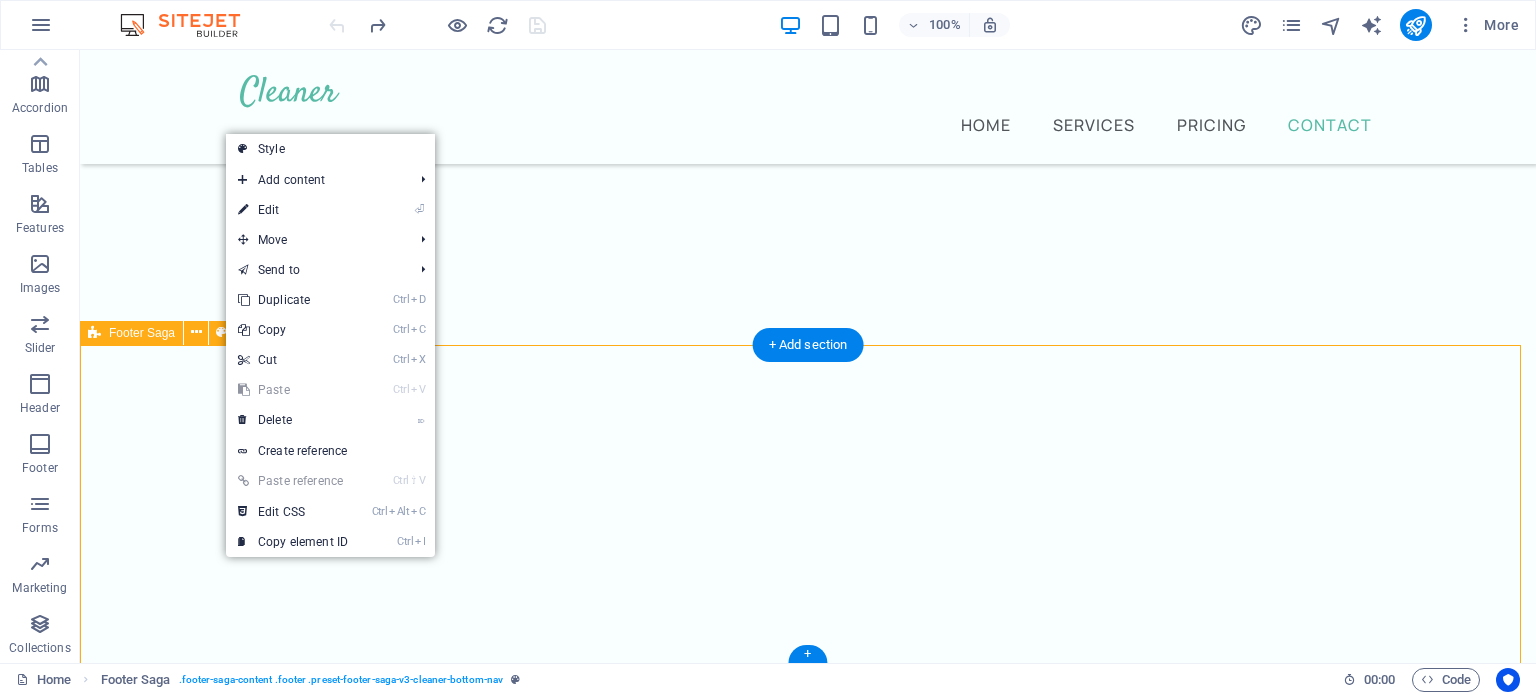 click on "Providing home cleaning  services for over five years Top Services Home Cleaning Commercial Cleaning Window Cleaning Carpet Cleaning Laundry Service Furniture Sanitizing Contact us +392 164 673 783 cleaner@example.com Office Street
Berlin
12345 Privacy Policy   Legal Notice All Rights Reserved" at bounding box center [808, 22848] 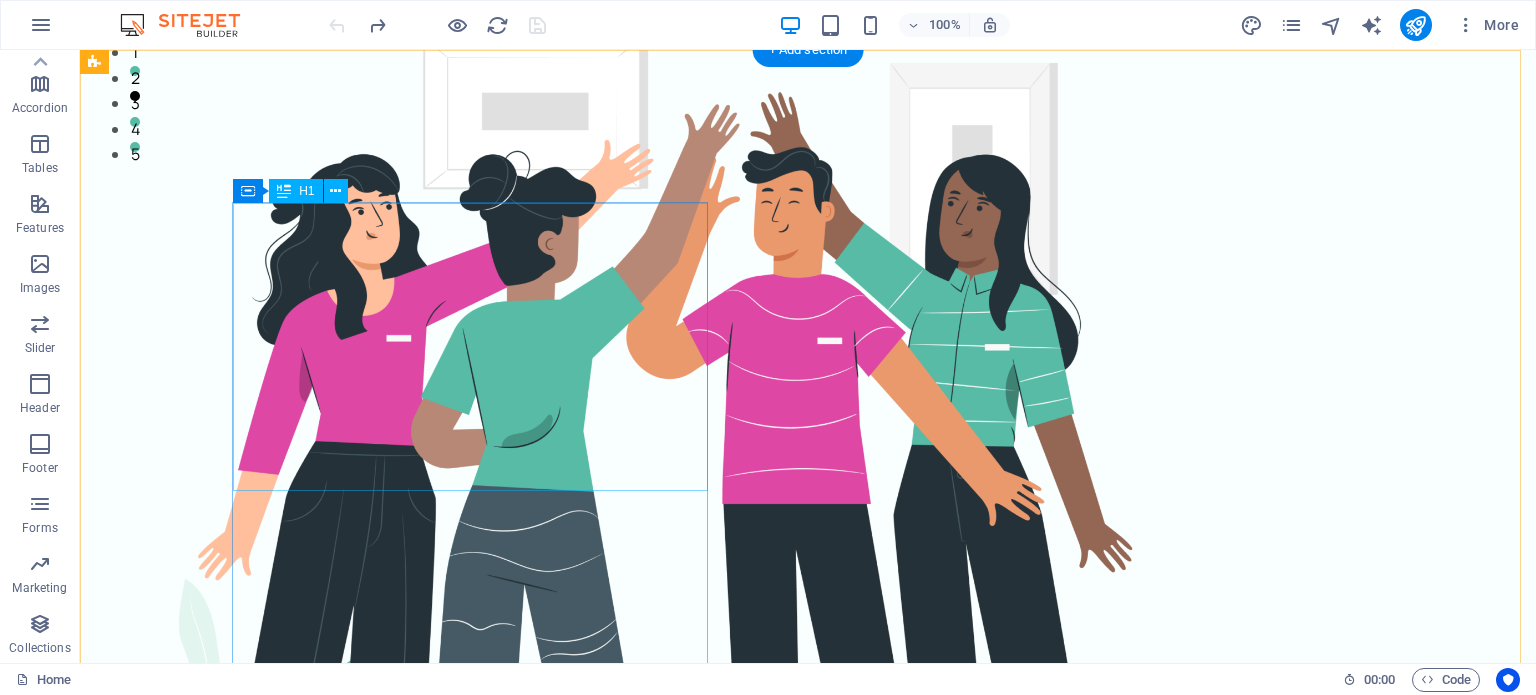 scroll, scrollTop: 0, scrollLeft: 0, axis: both 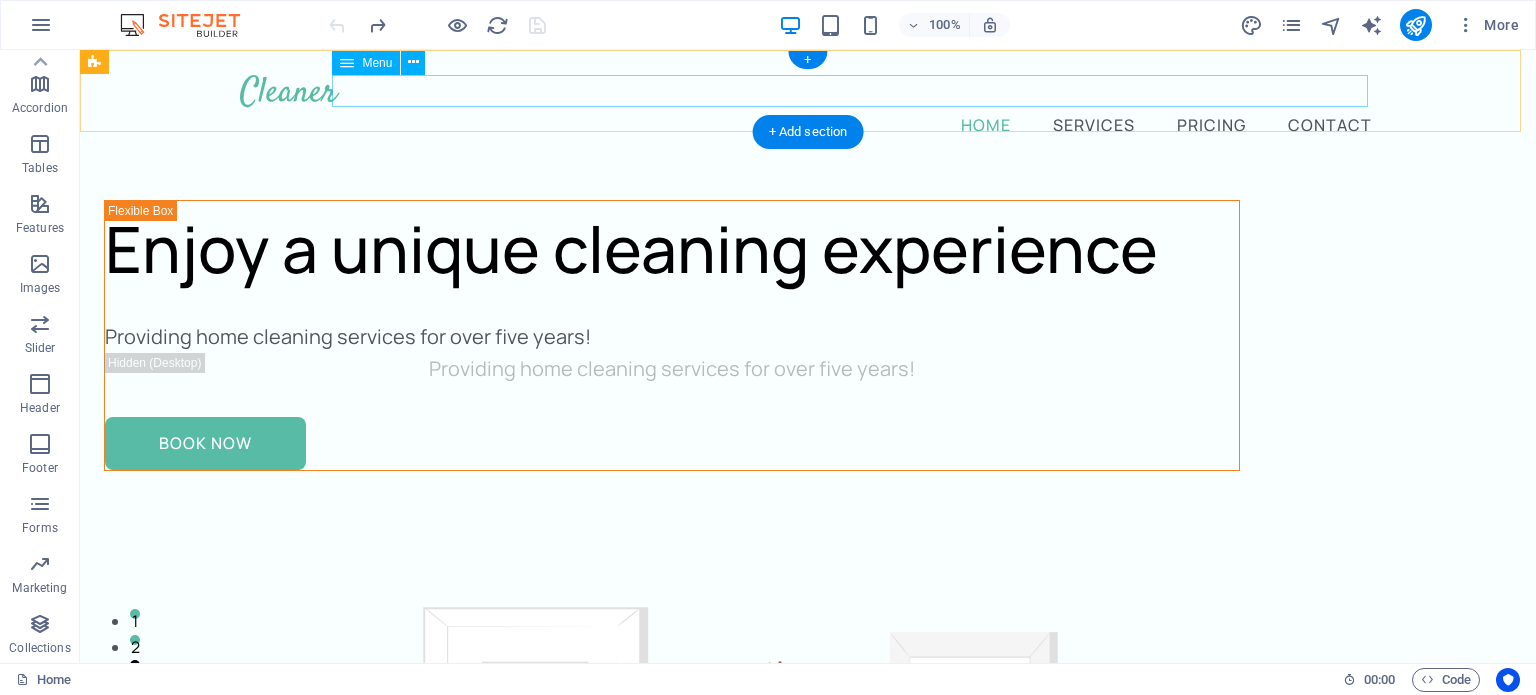 click on "Home Services Pricing Contact" at bounding box center (808, 124) 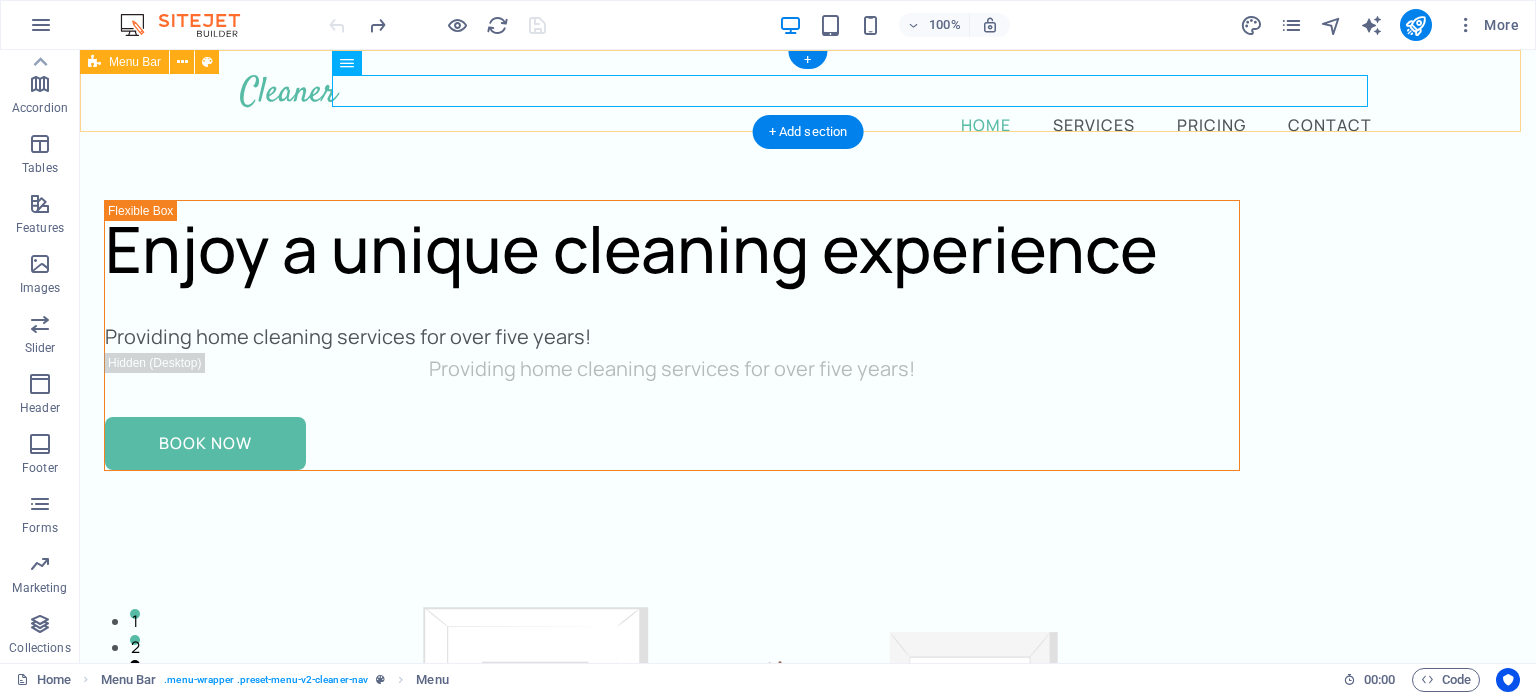 click on "Home Services Pricing Contact" at bounding box center [808, 107] 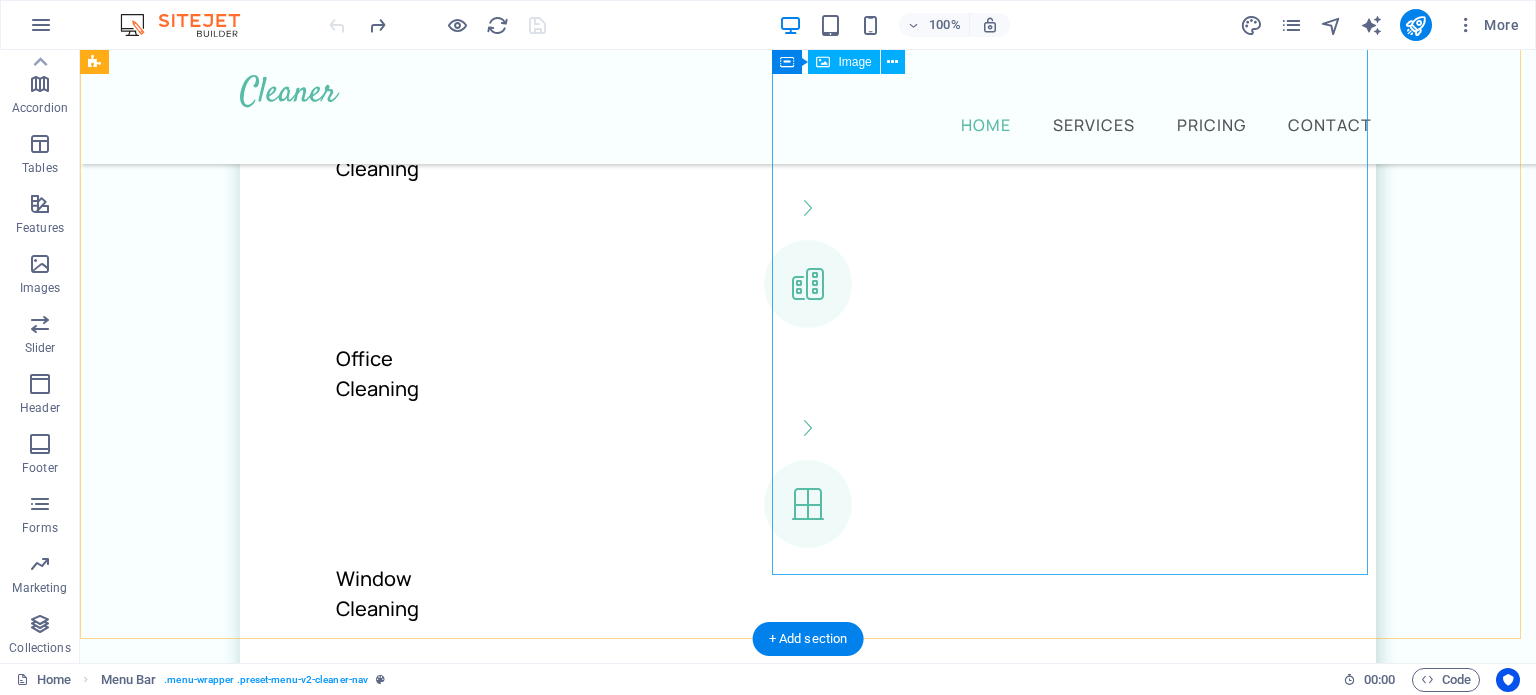 scroll, scrollTop: 0, scrollLeft: 0, axis: both 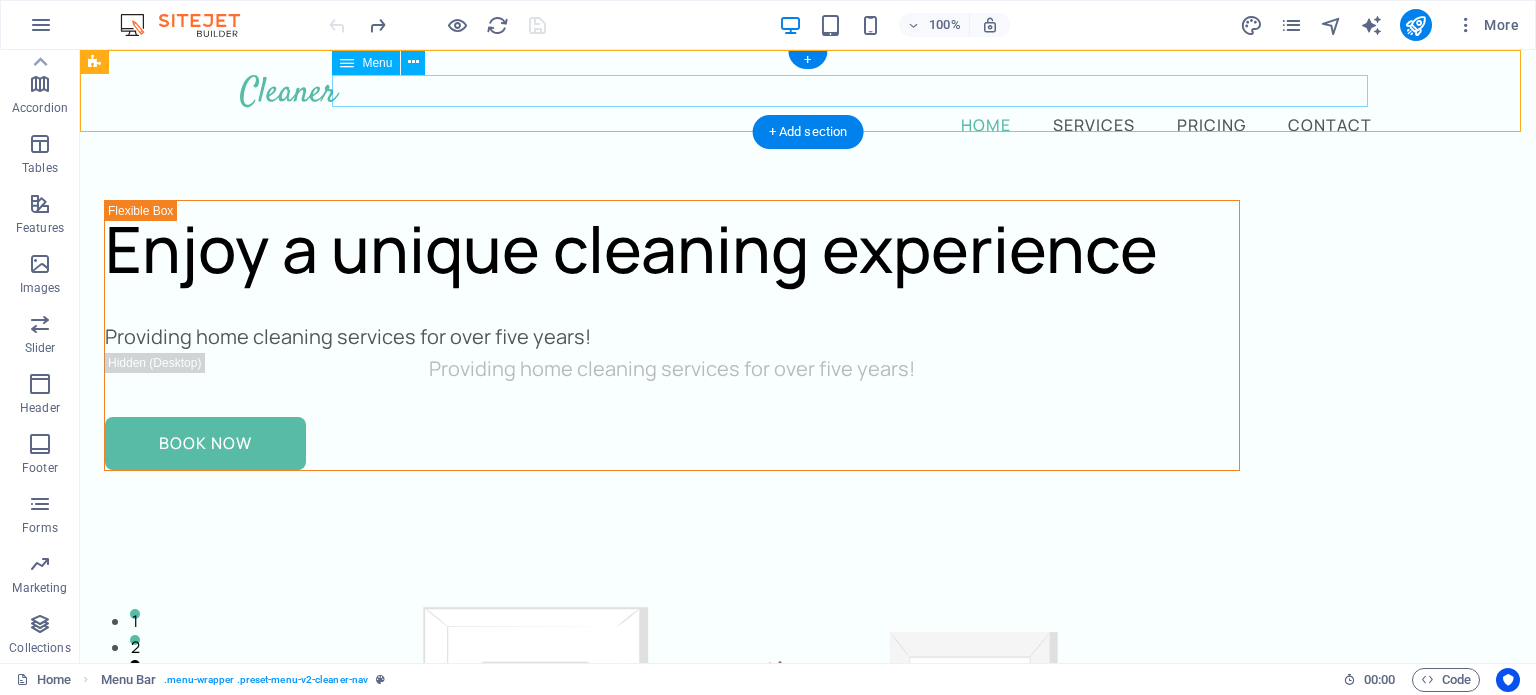 click on "Home Services Pricing Contact" at bounding box center (808, 124) 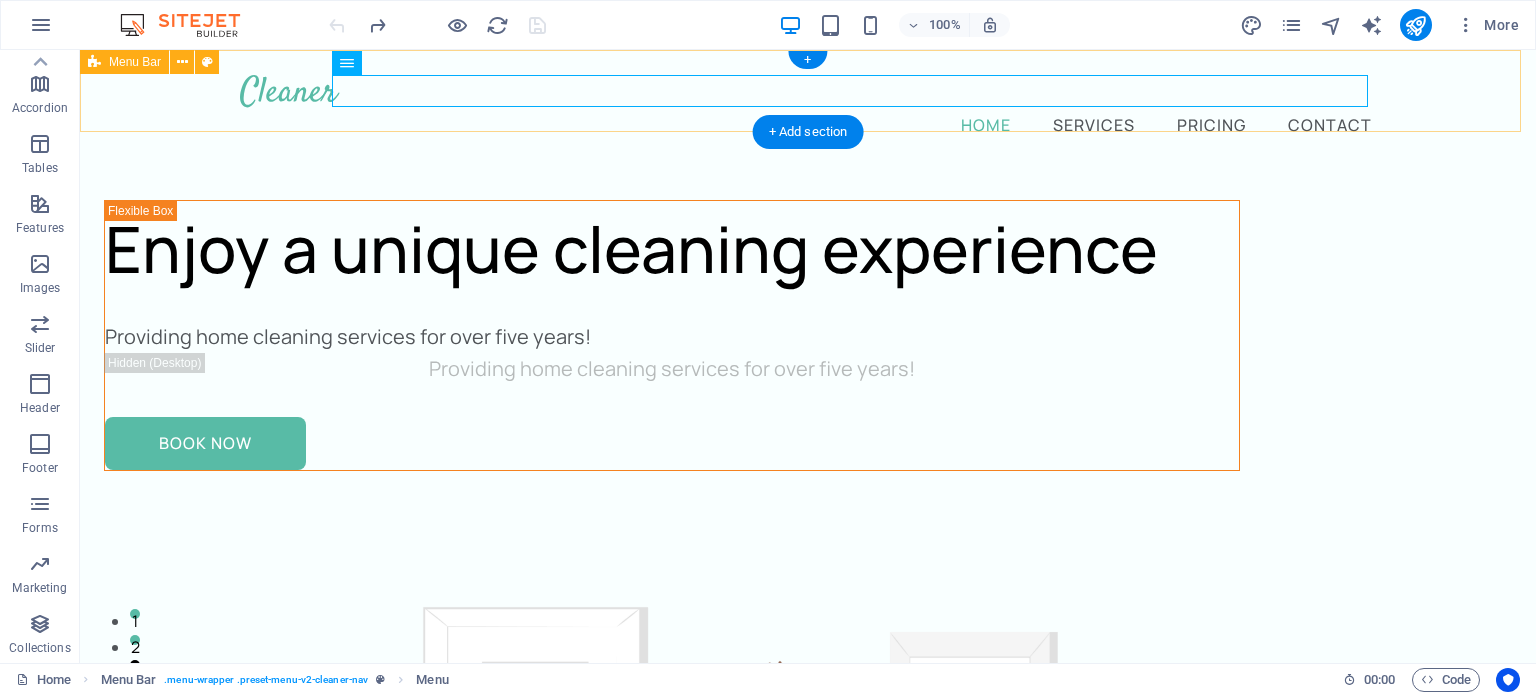 click on "Home Services Pricing Contact" at bounding box center (808, 107) 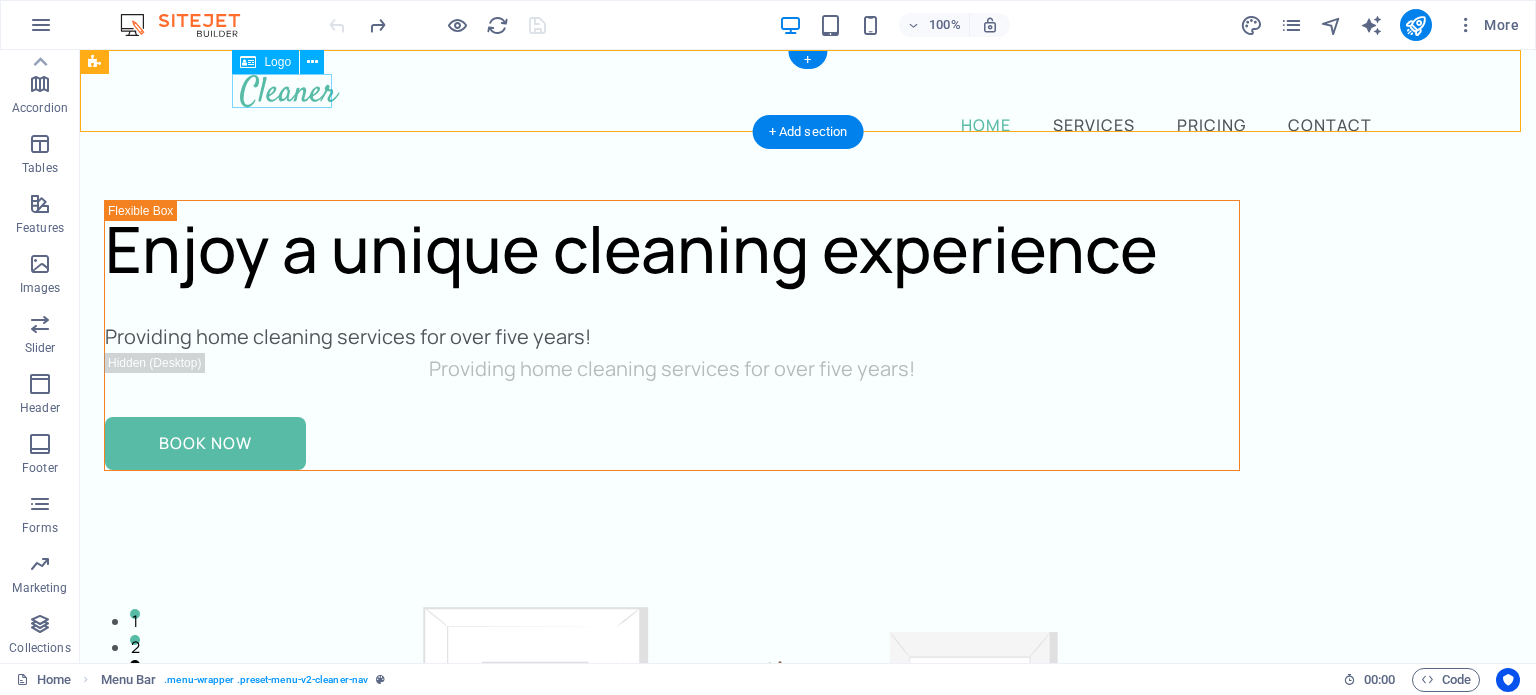 click at bounding box center (808, 91) 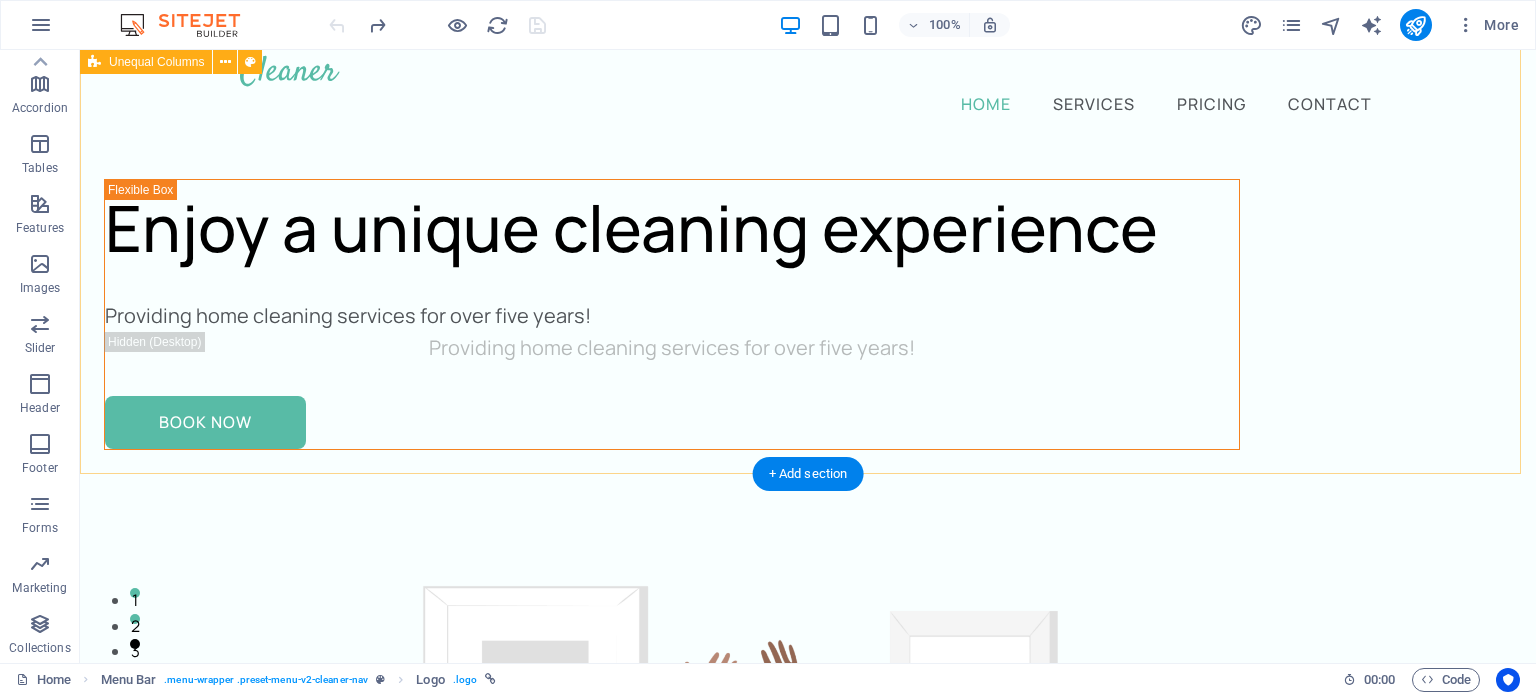 scroll, scrollTop: 0, scrollLeft: 0, axis: both 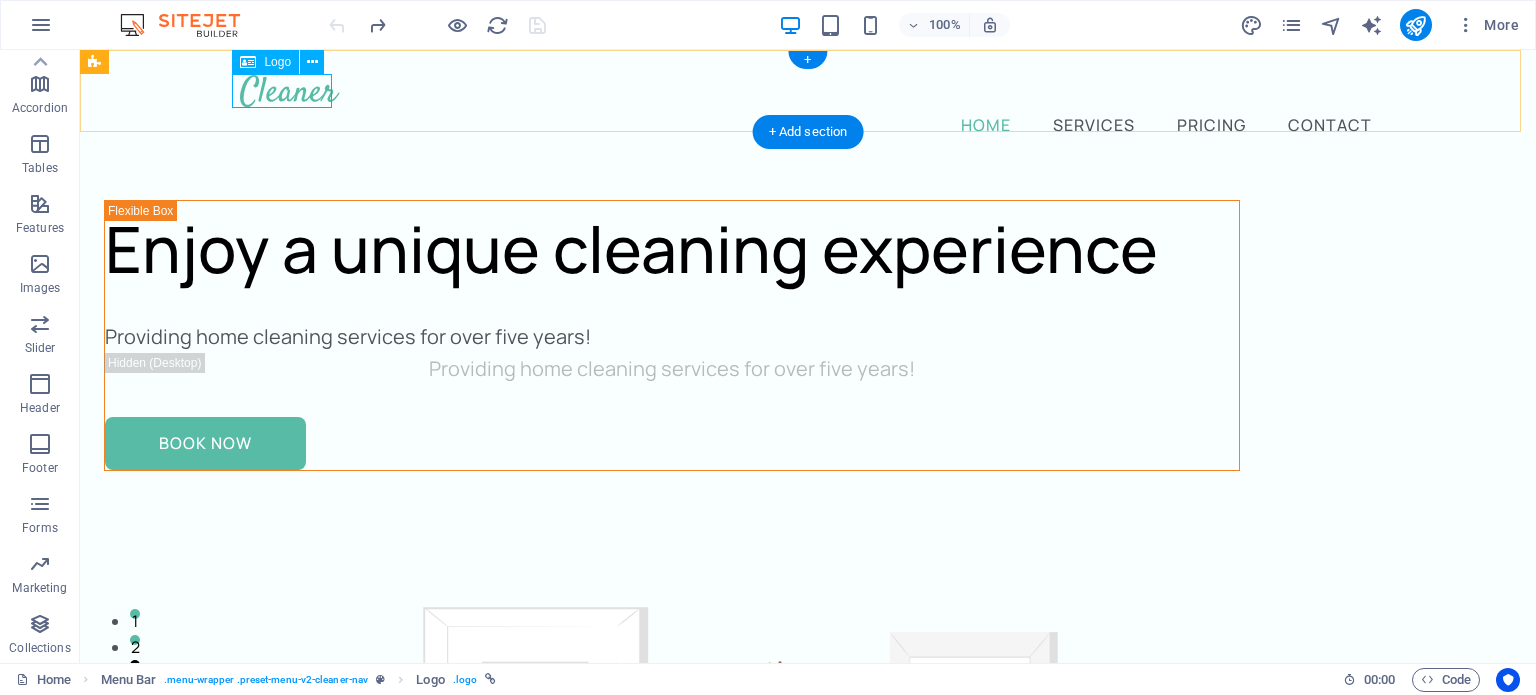 click at bounding box center [808, 91] 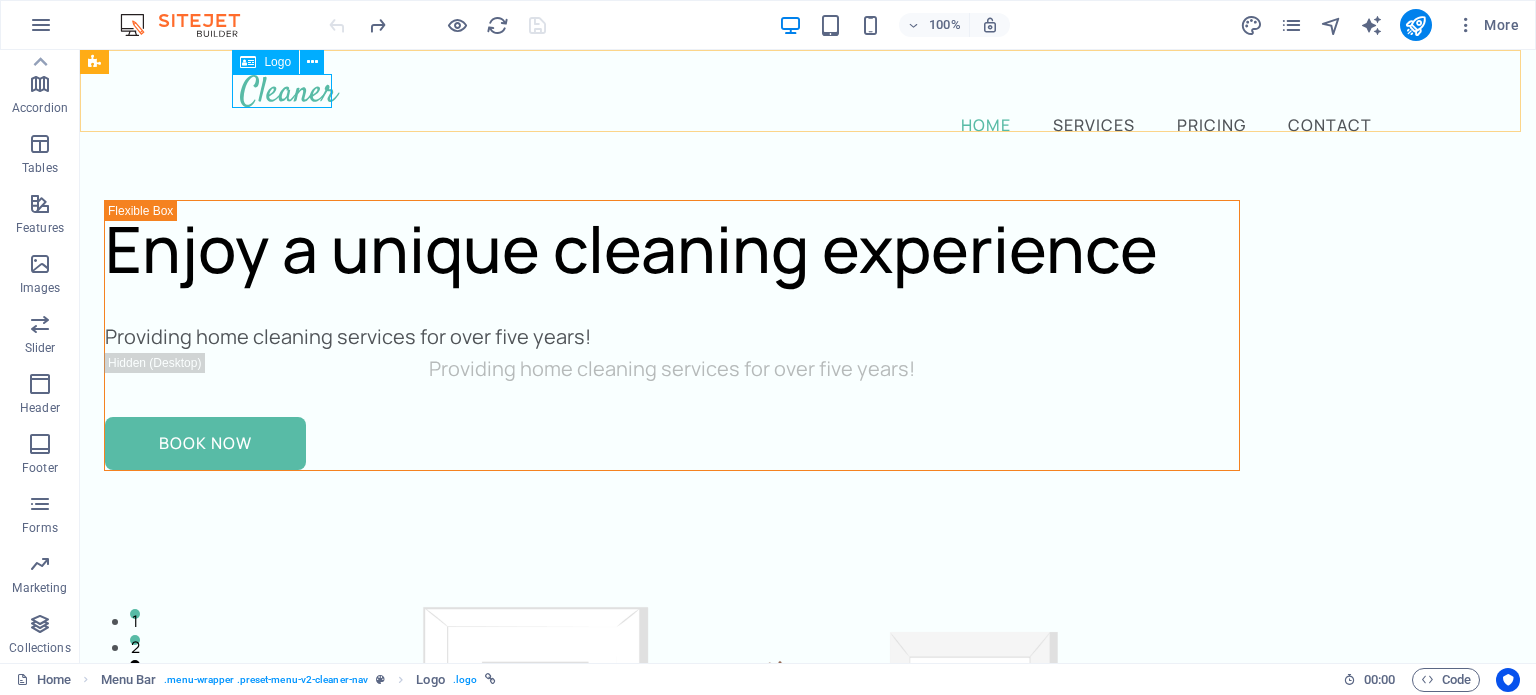 click on "Logo" at bounding box center (277, 62) 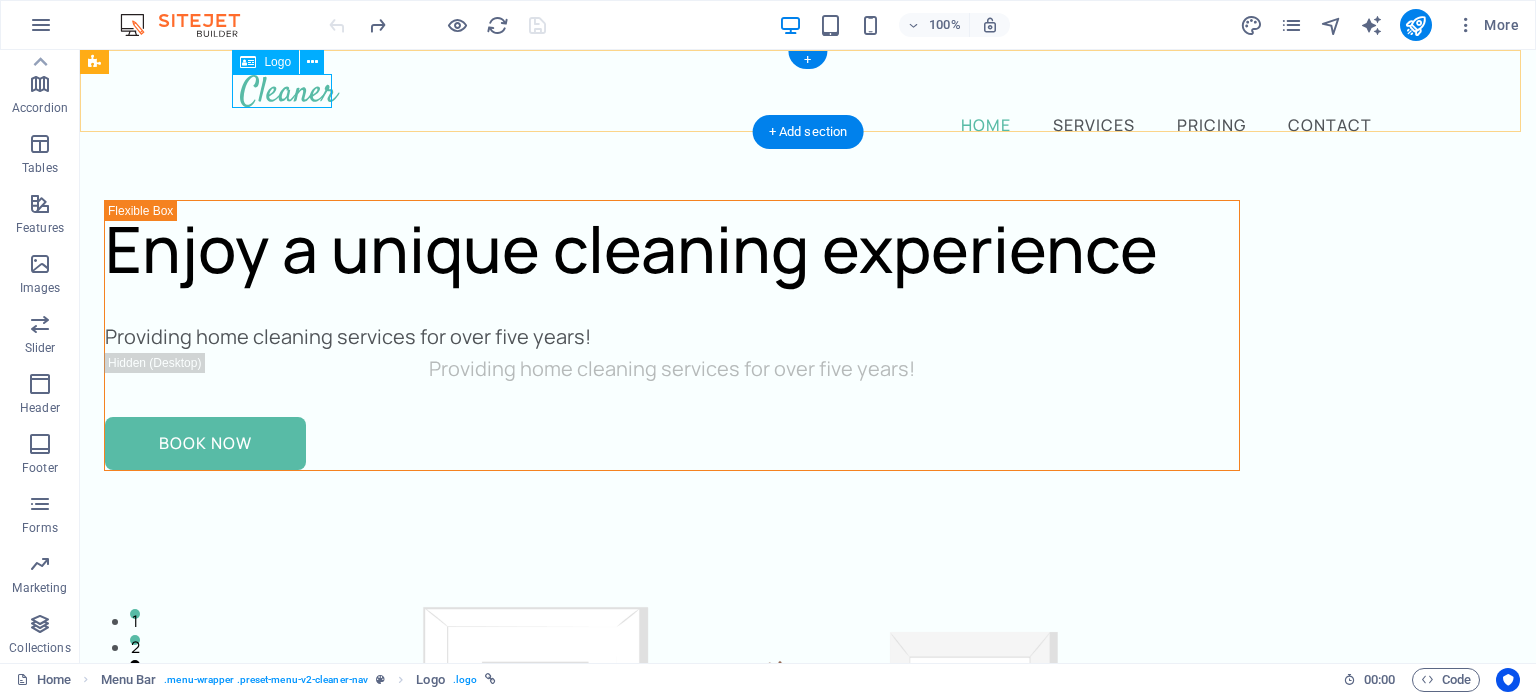 click at bounding box center [808, 91] 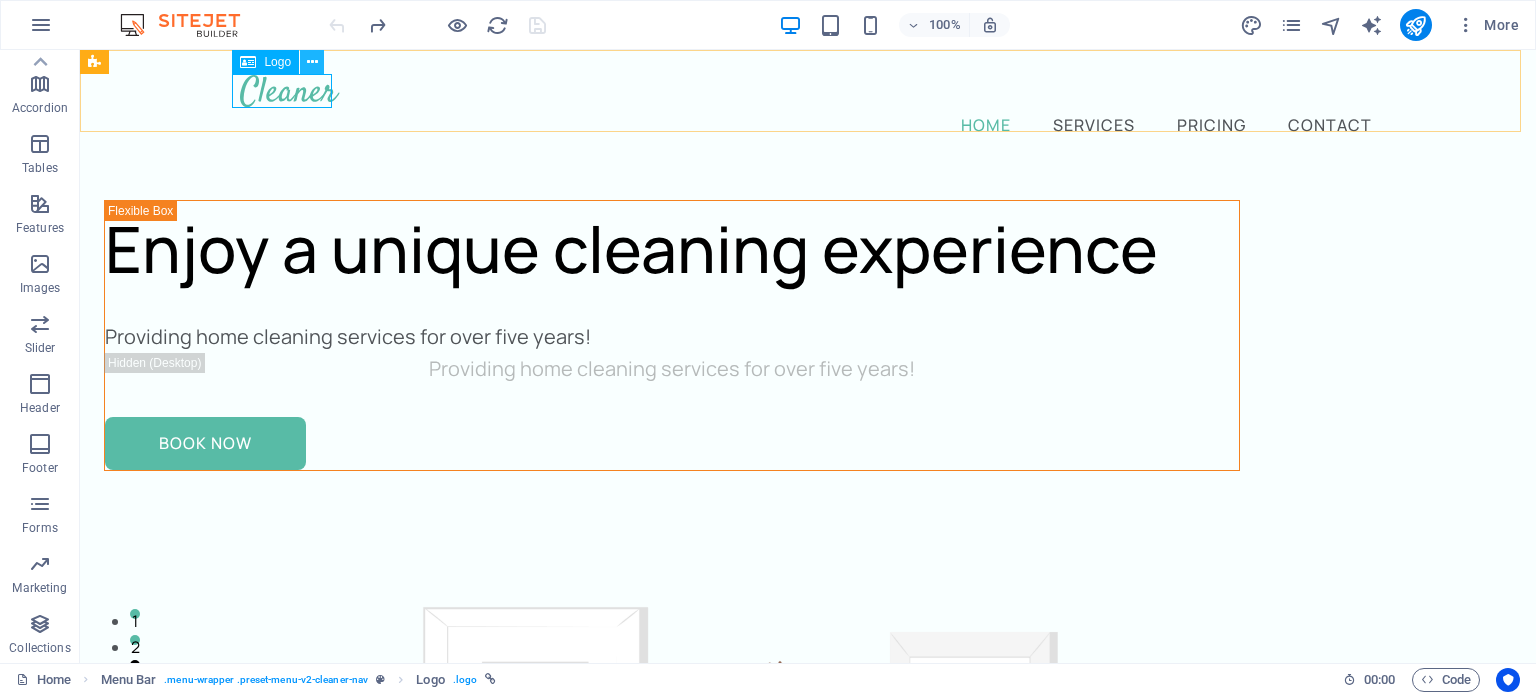 click at bounding box center [312, 62] 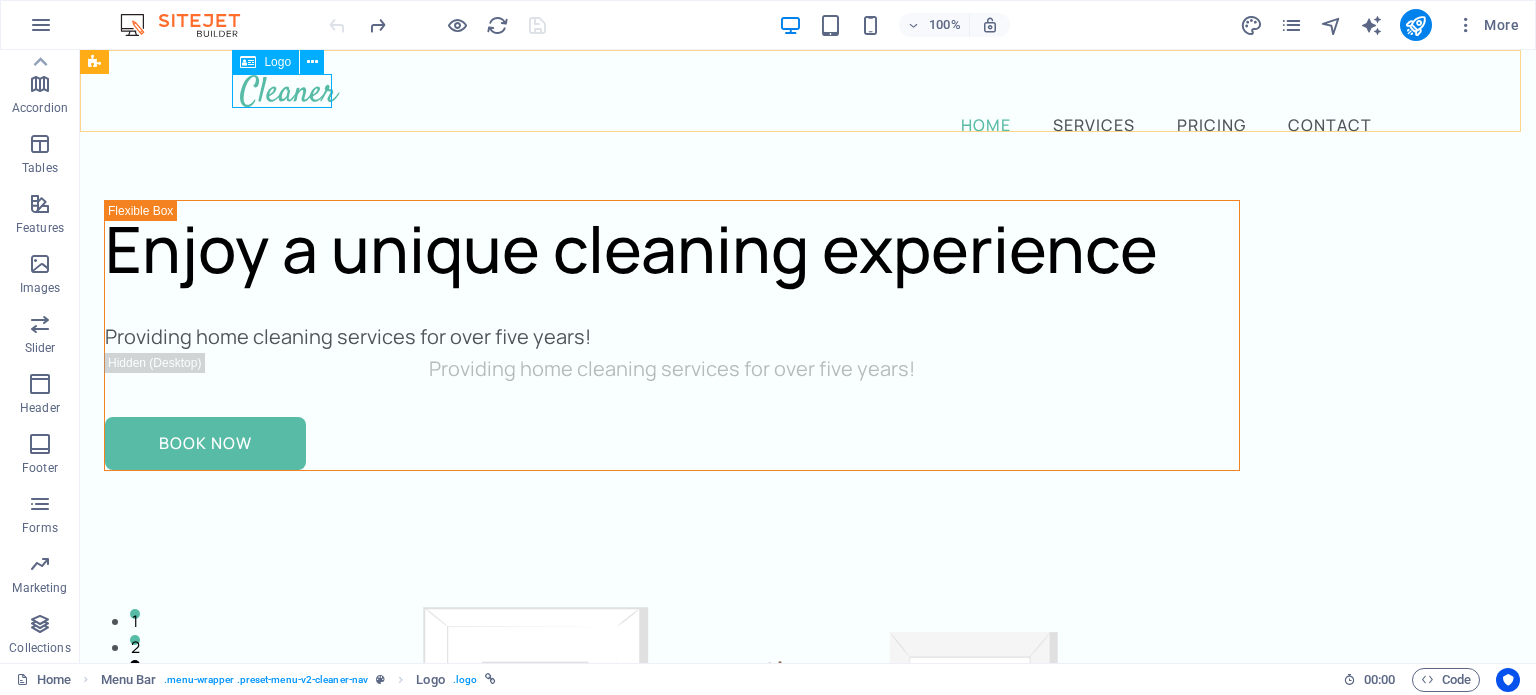 click on "Logo" at bounding box center (277, 62) 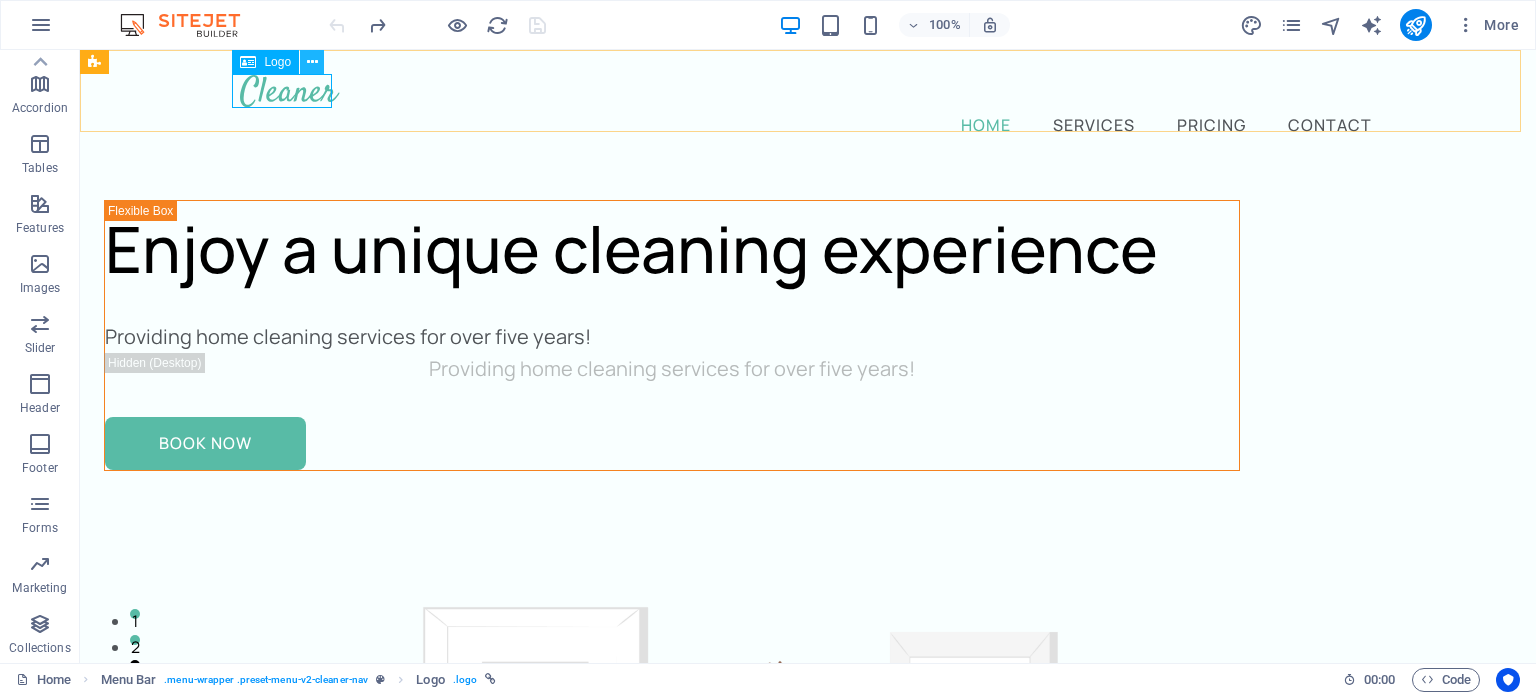 click at bounding box center [312, 62] 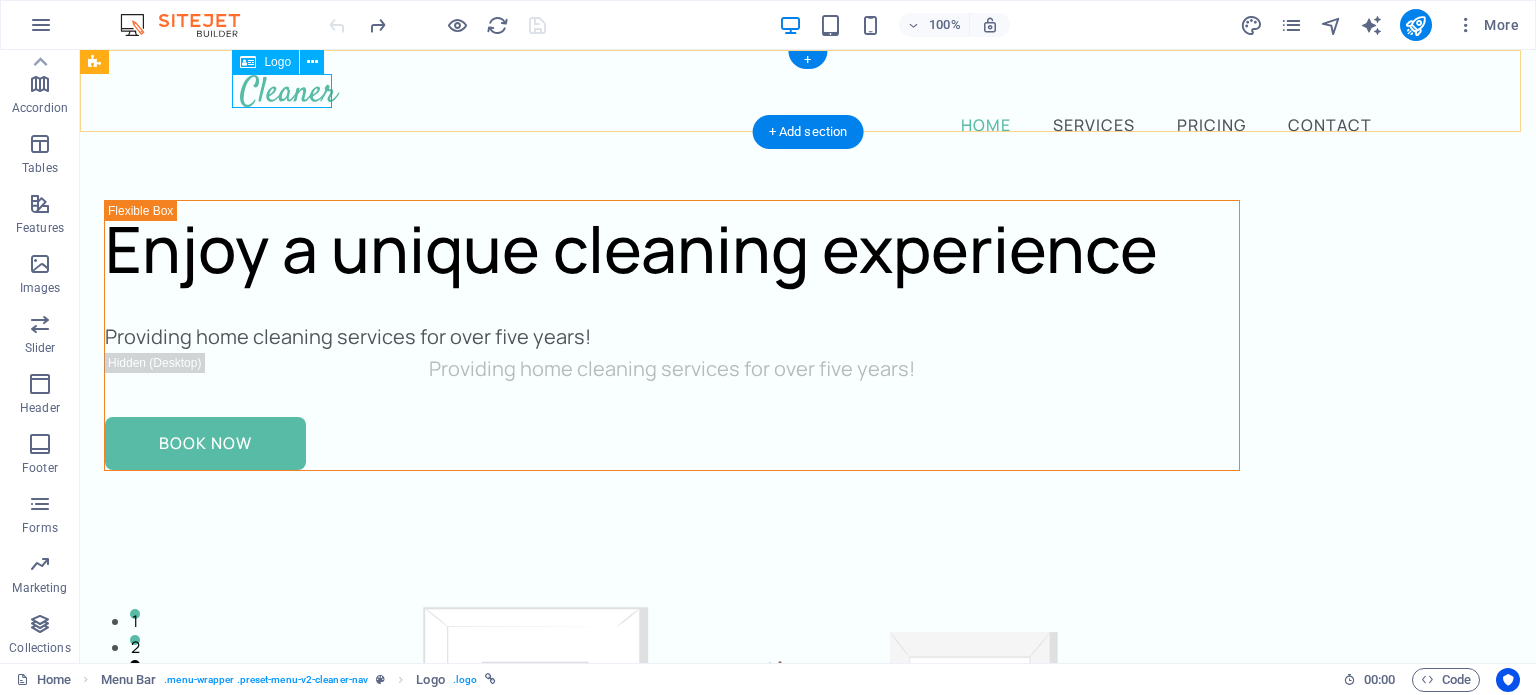 click at bounding box center (808, 91) 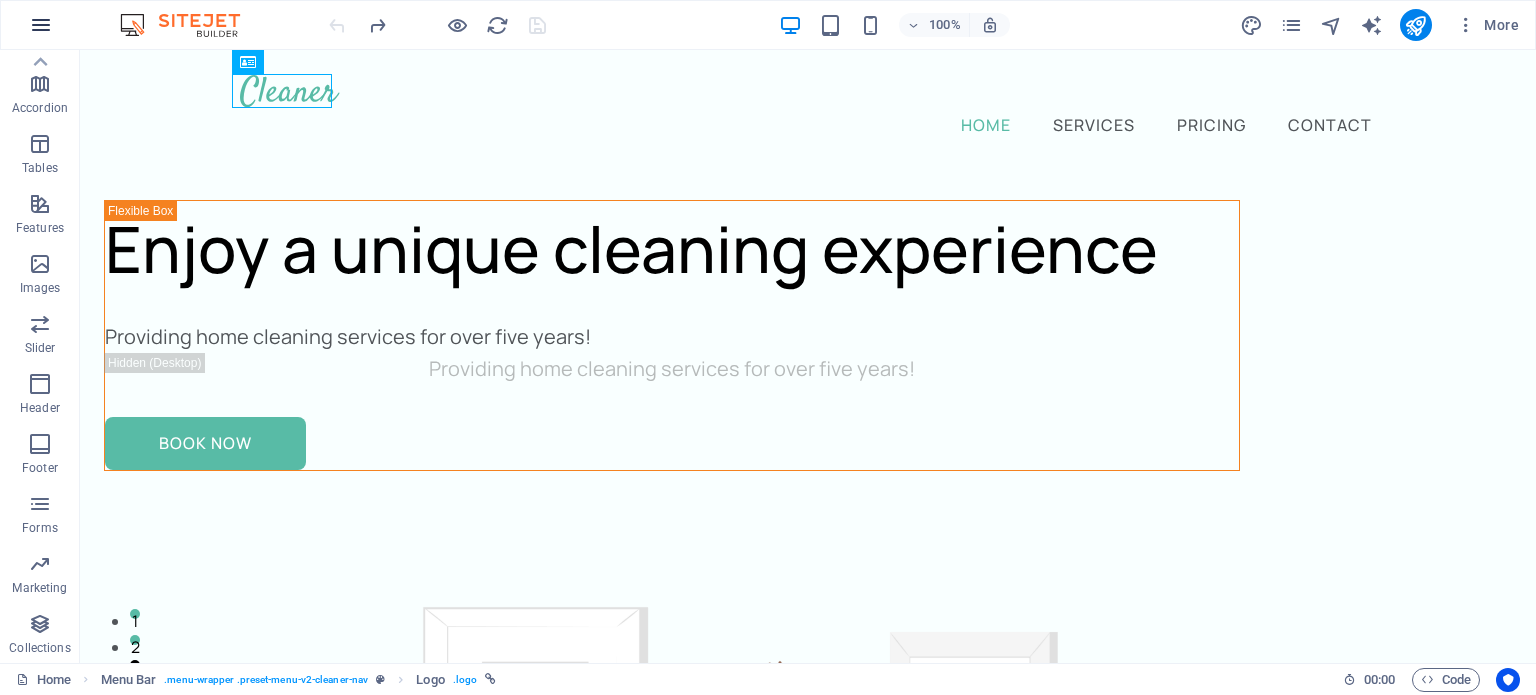 click at bounding box center (41, 25) 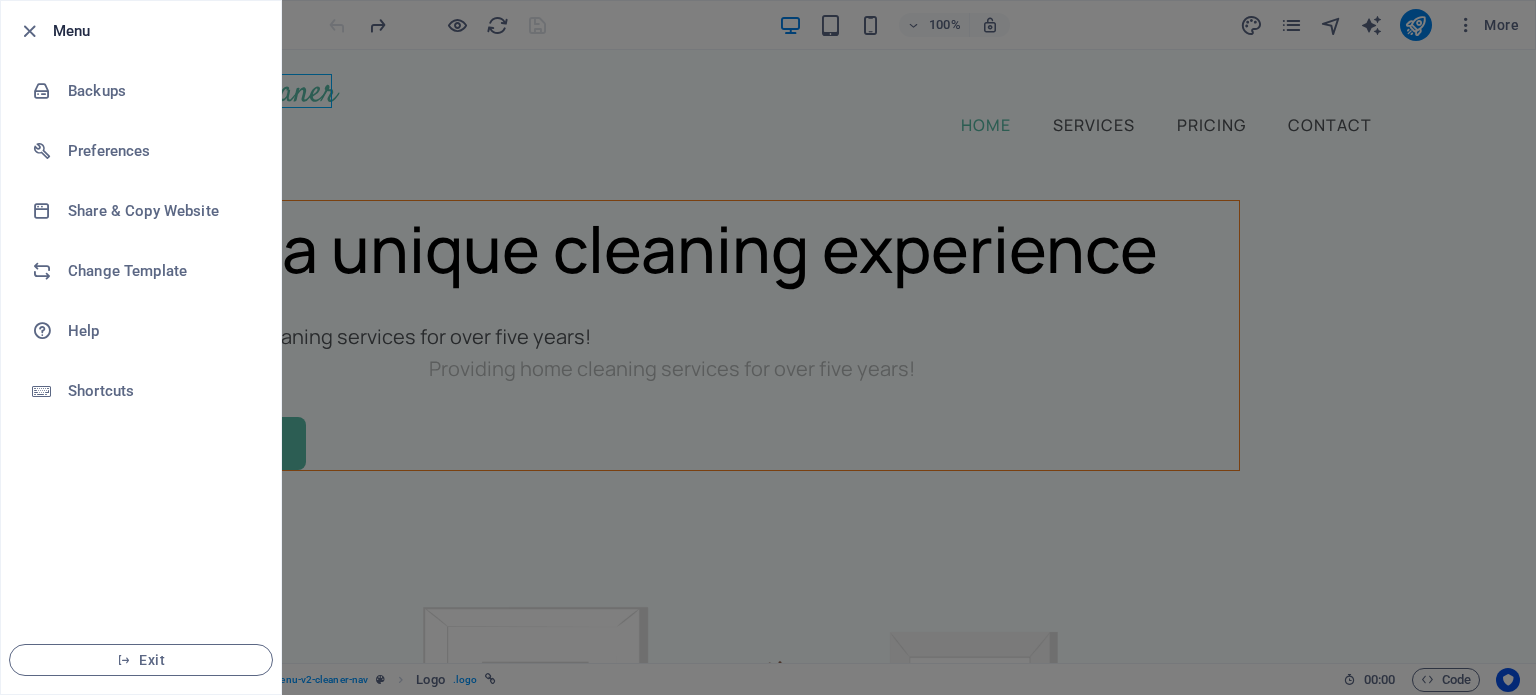 click at bounding box center (768, 347) 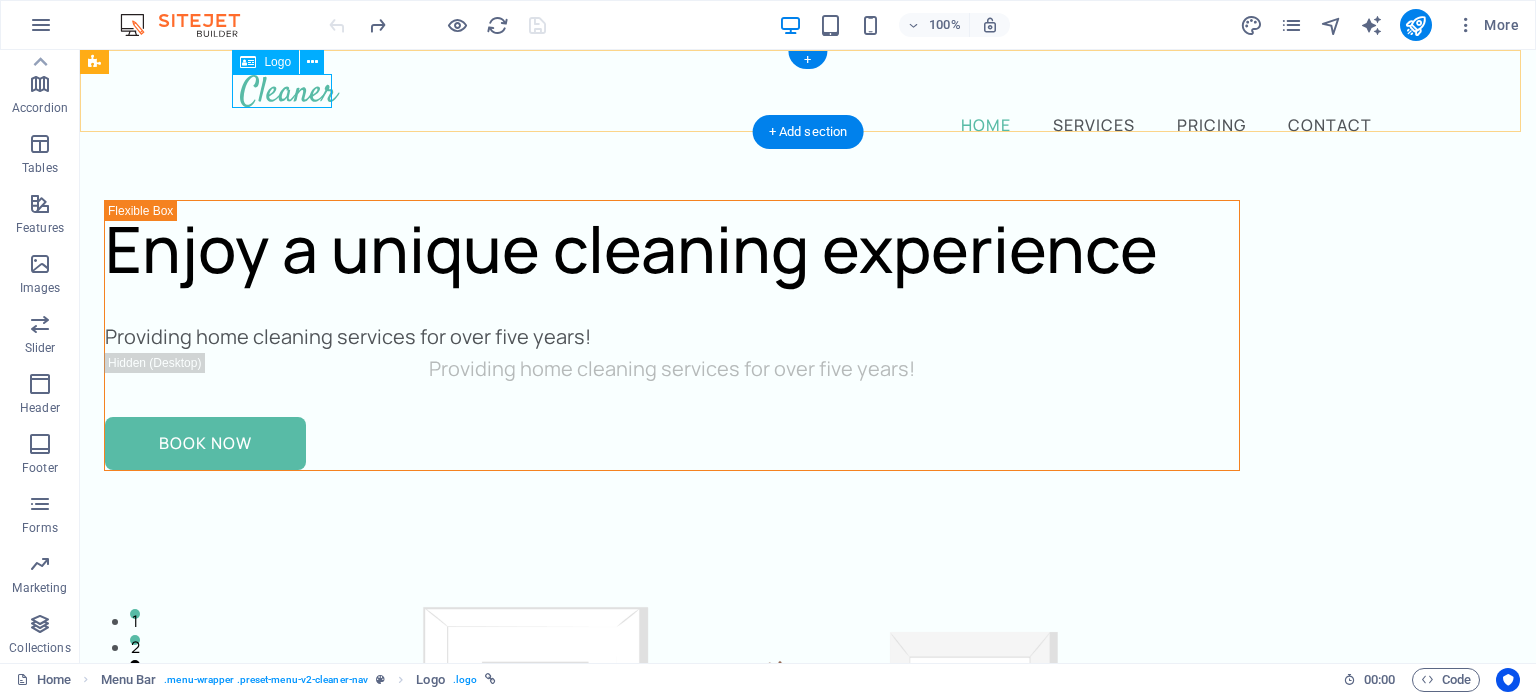 click at bounding box center [808, 91] 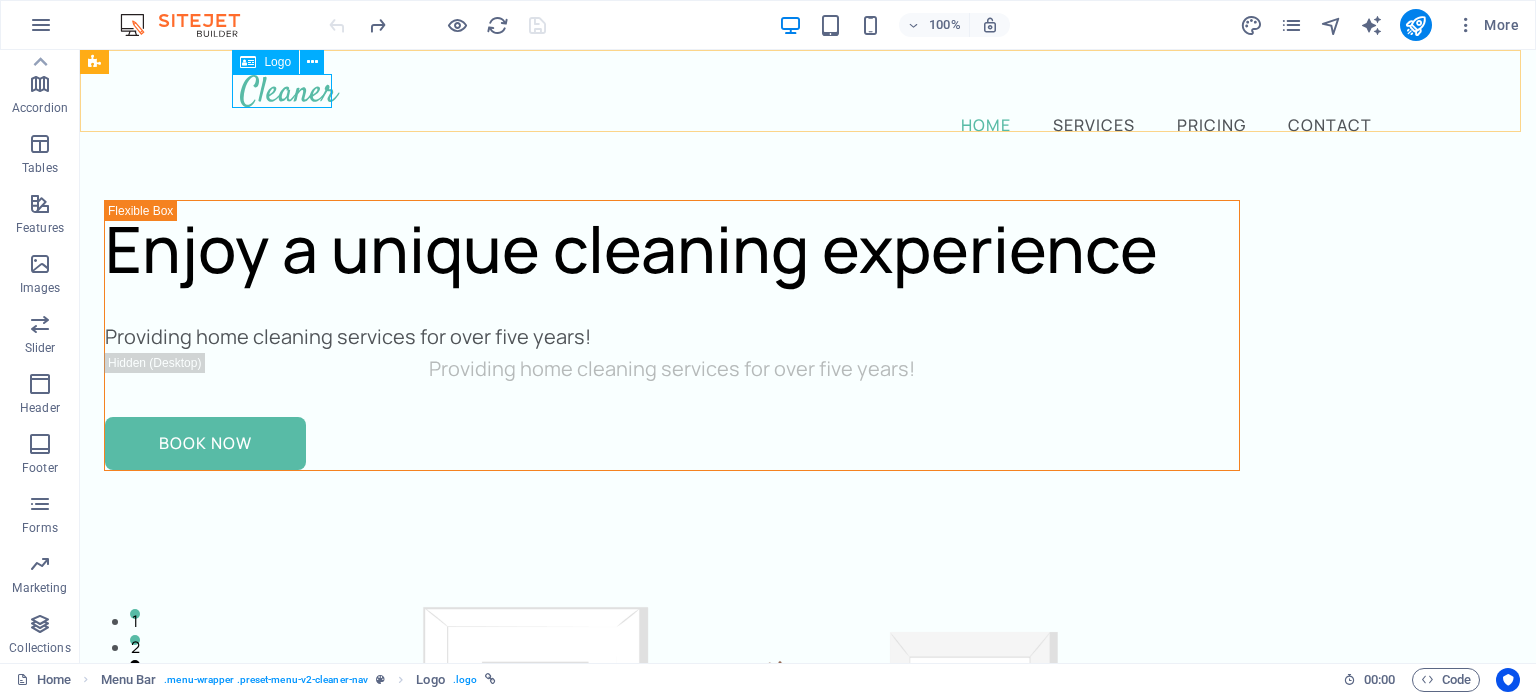 click on "Logo" at bounding box center [277, 62] 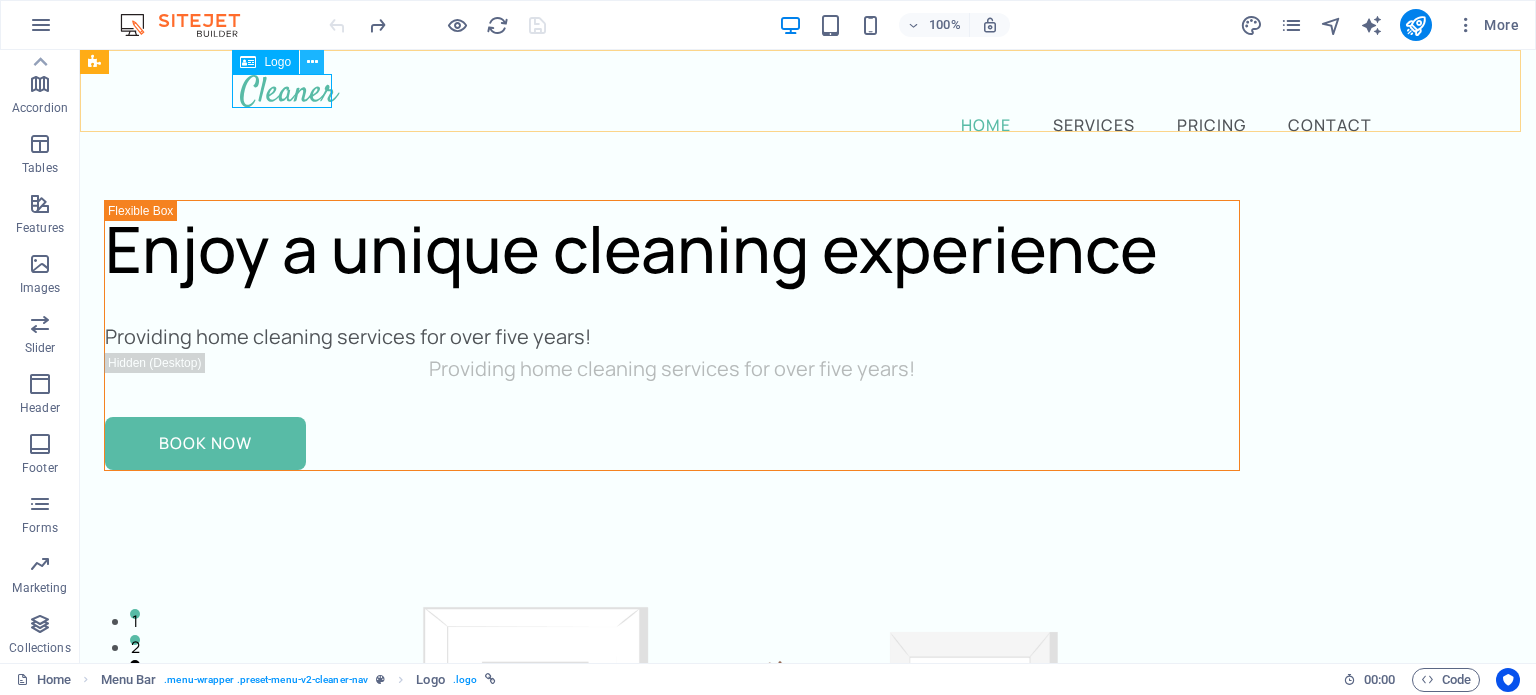 click at bounding box center (312, 62) 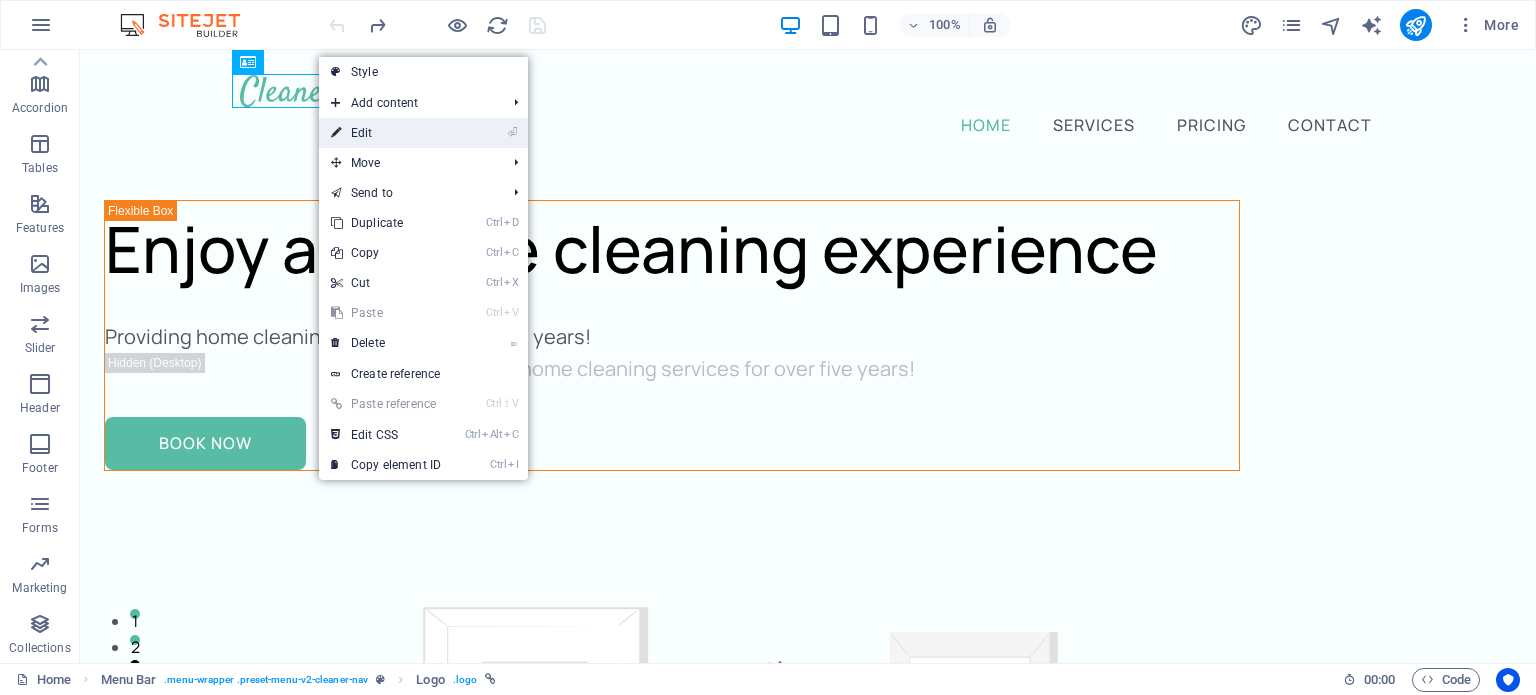 click on "⏎  Edit" at bounding box center [386, 133] 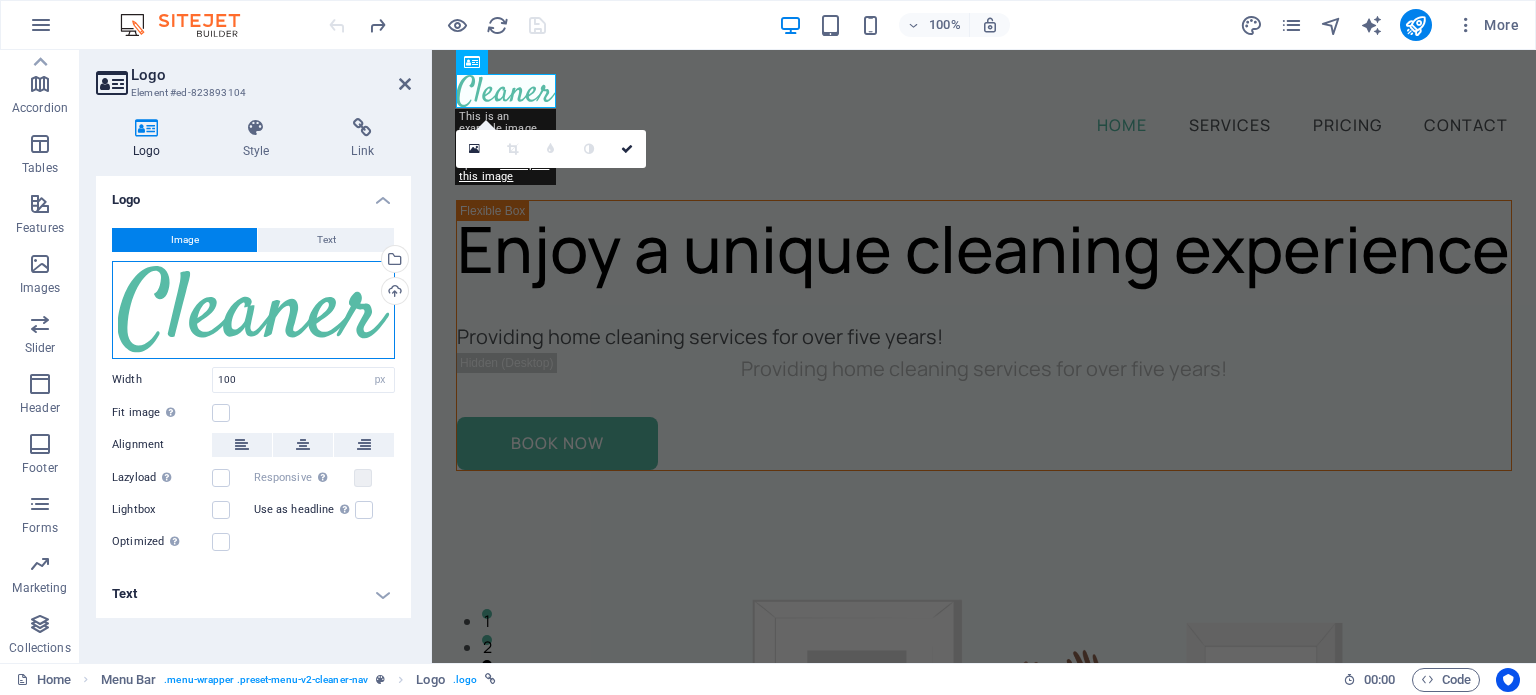 click on "Drag files here, click to choose files or select files from Files or our free stock photos & videos" at bounding box center (253, 310) 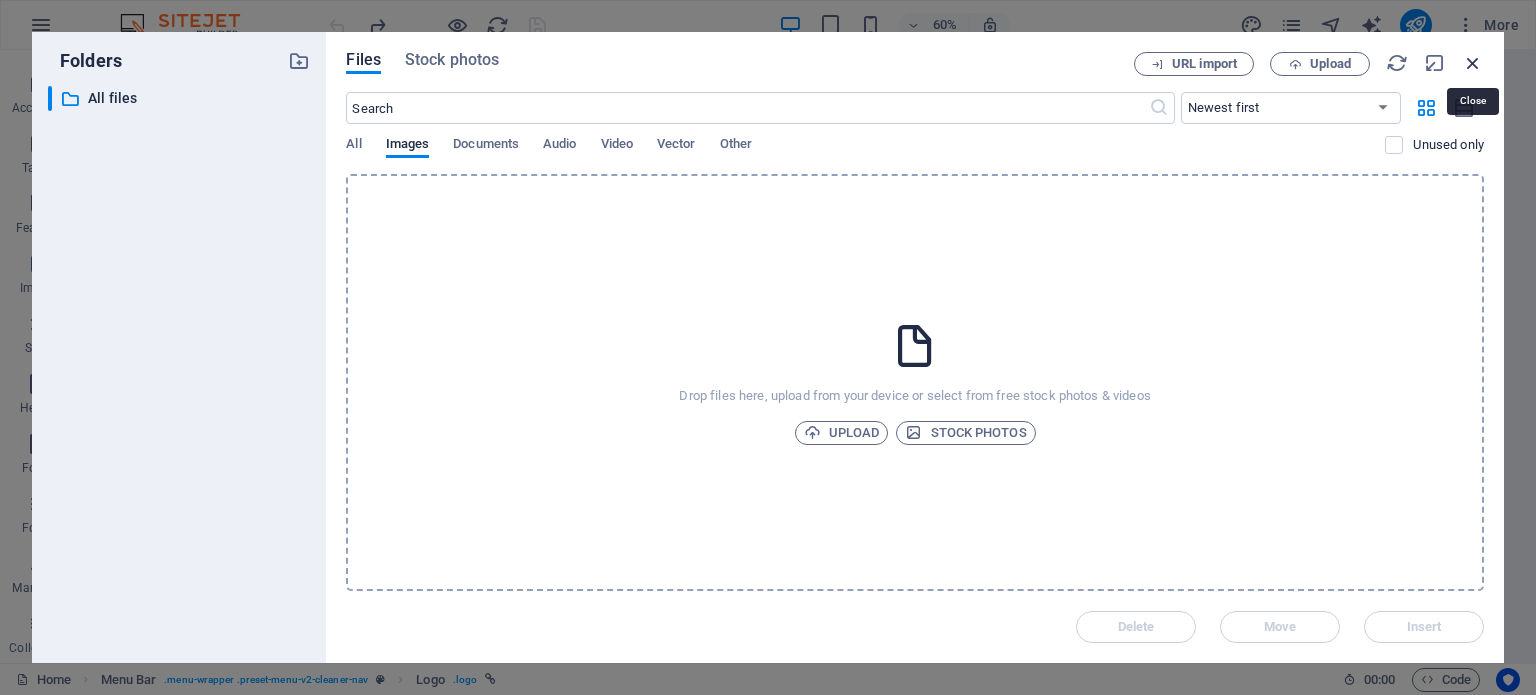 click at bounding box center (1473, 63) 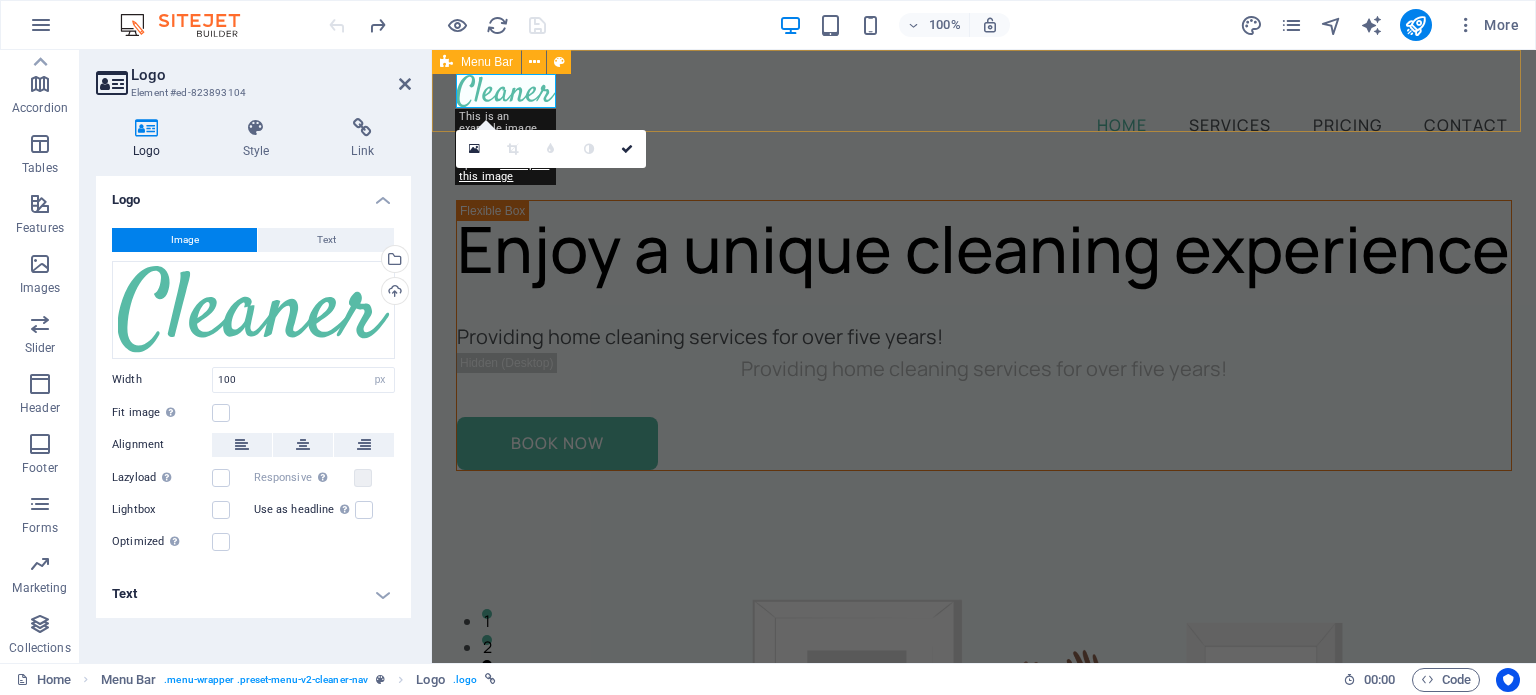 click on "Home Services Pricing Contact" at bounding box center [984, 107] 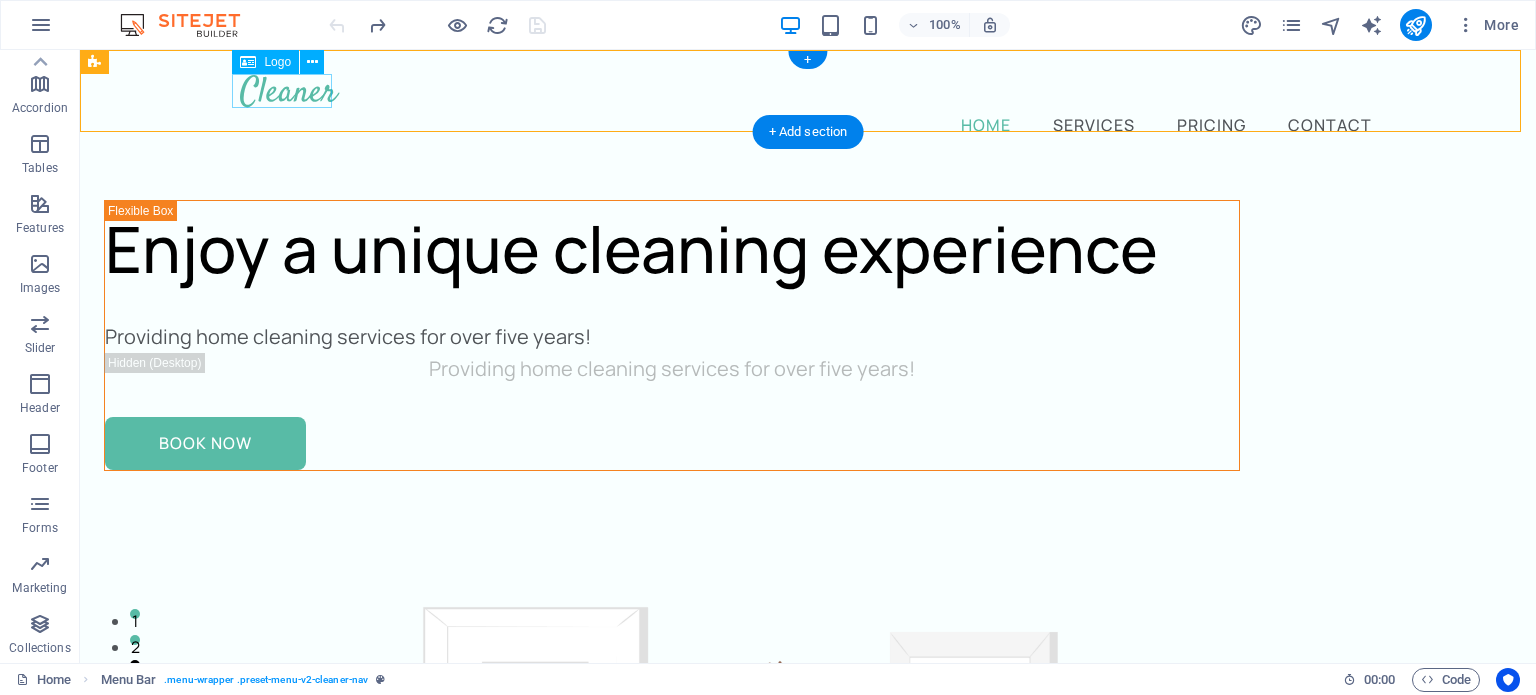 click at bounding box center [808, 91] 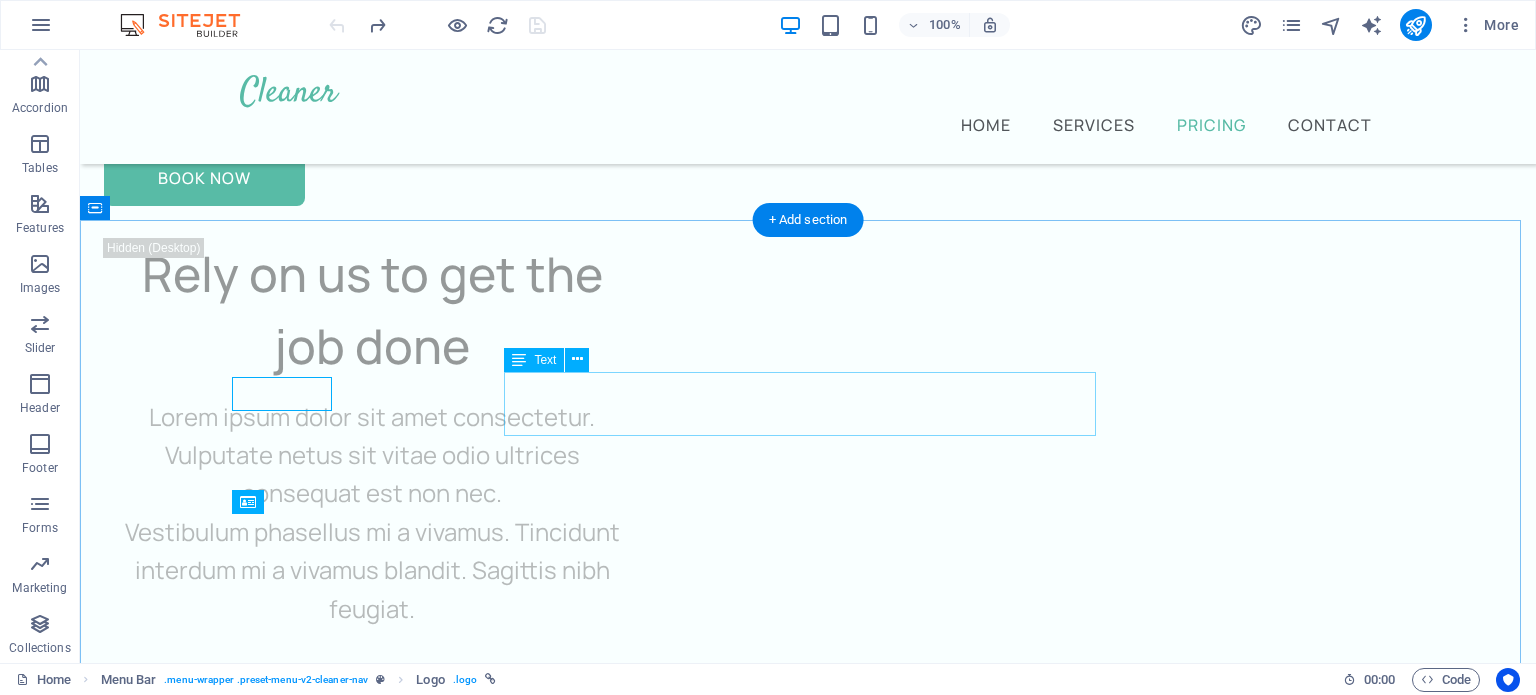 scroll, scrollTop: 8395, scrollLeft: 0, axis: vertical 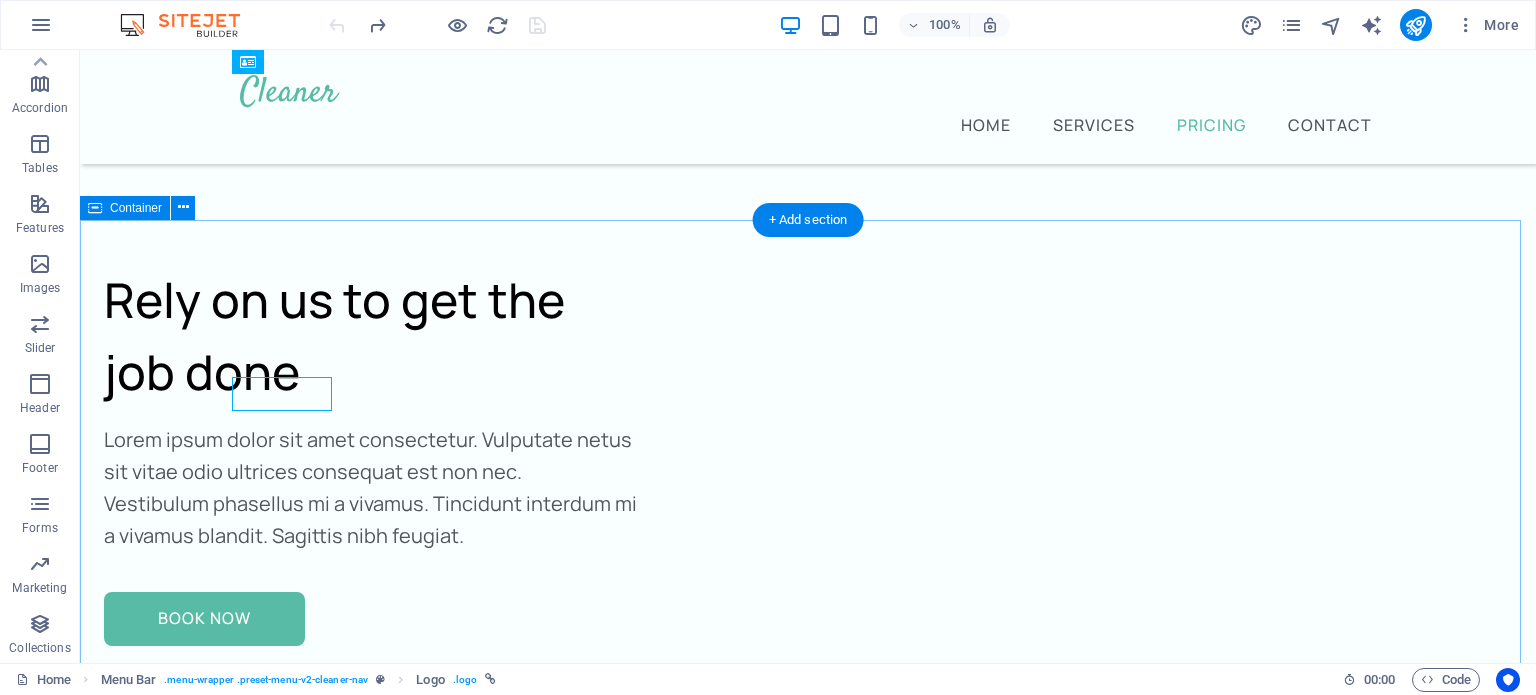 click on "We uphold the highest values Neque tellus egestas turpis adipiscing feugiat. Placerat molestie id mollis tincidunt tortor montes. Effectiveness Eu a arcu in eu tellus vivamus fringilla mus nunc risus quis. Timeliness Eu a arcu in eu tellus vivamus fringilla mus nunc risus quis. Trust Eu a arcu in eu tellus vivamus fringilla mus nunc risus quis." at bounding box center (808, 21218) 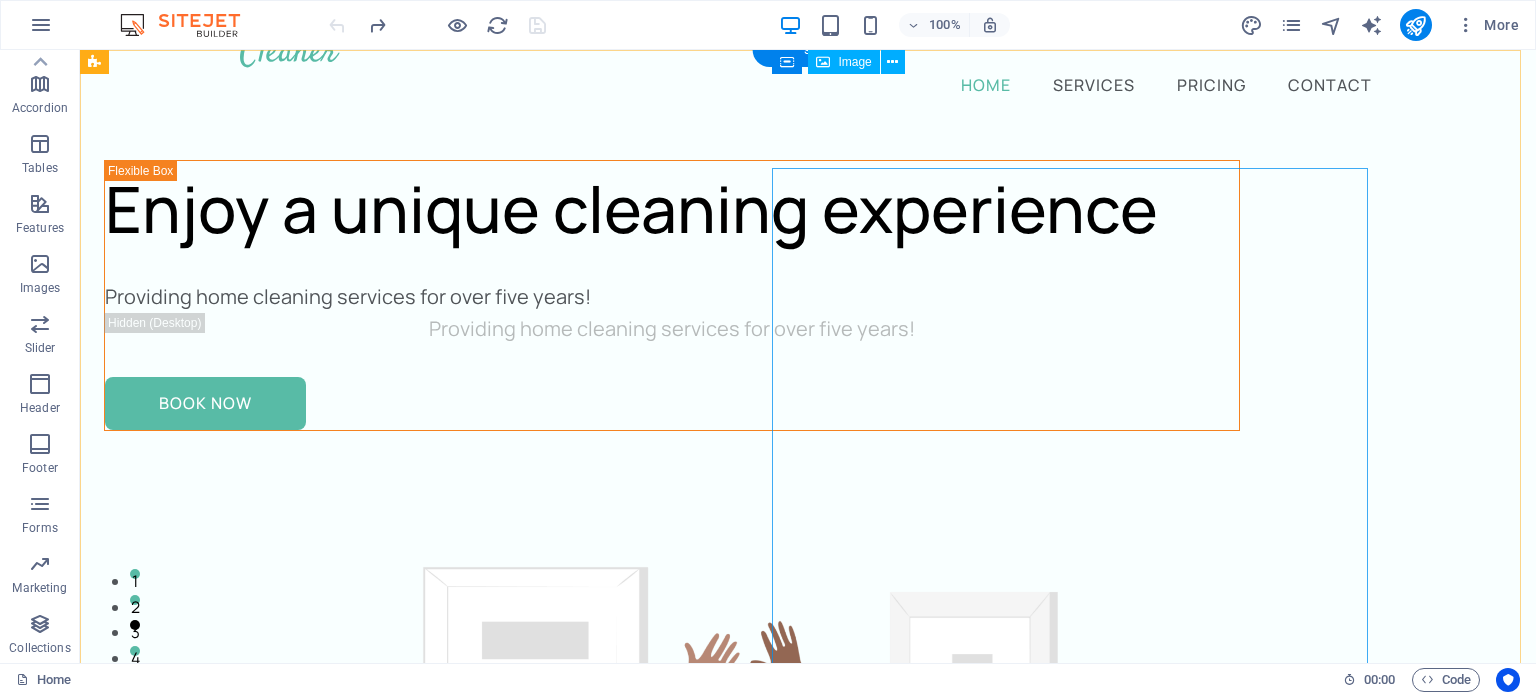scroll, scrollTop: 0, scrollLeft: 0, axis: both 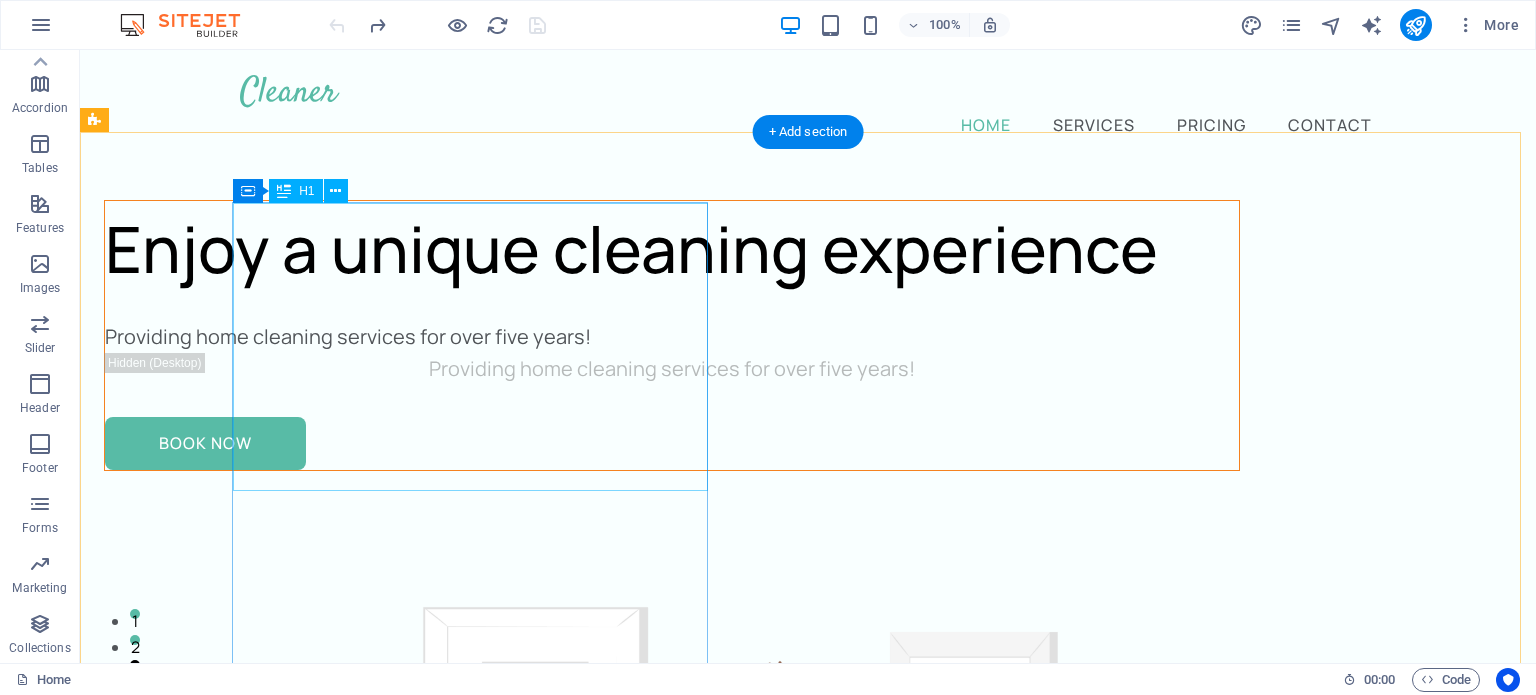 click on "Enjoy a unique cleaning experience" at bounding box center (672, 249) 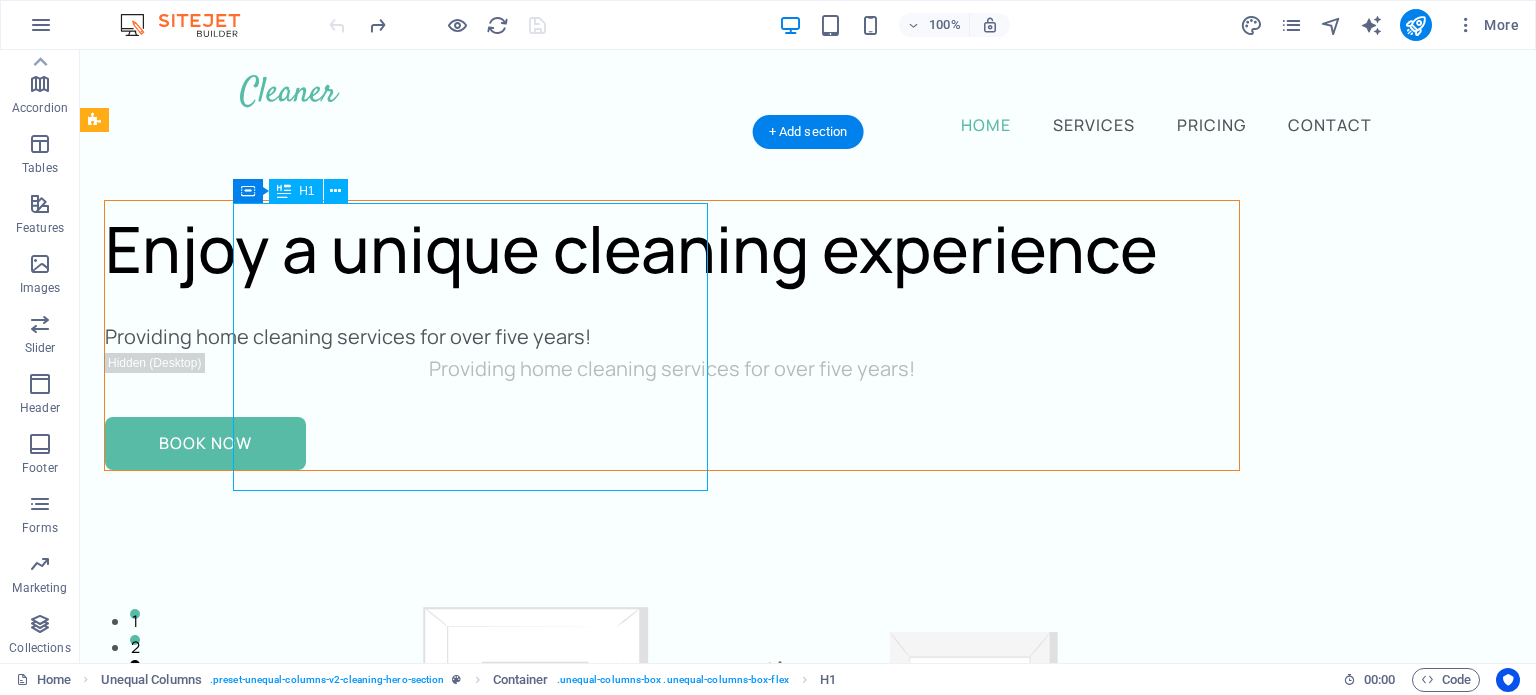 click on "Enjoy a unique cleaning experience" at bounding box center (672, 249) 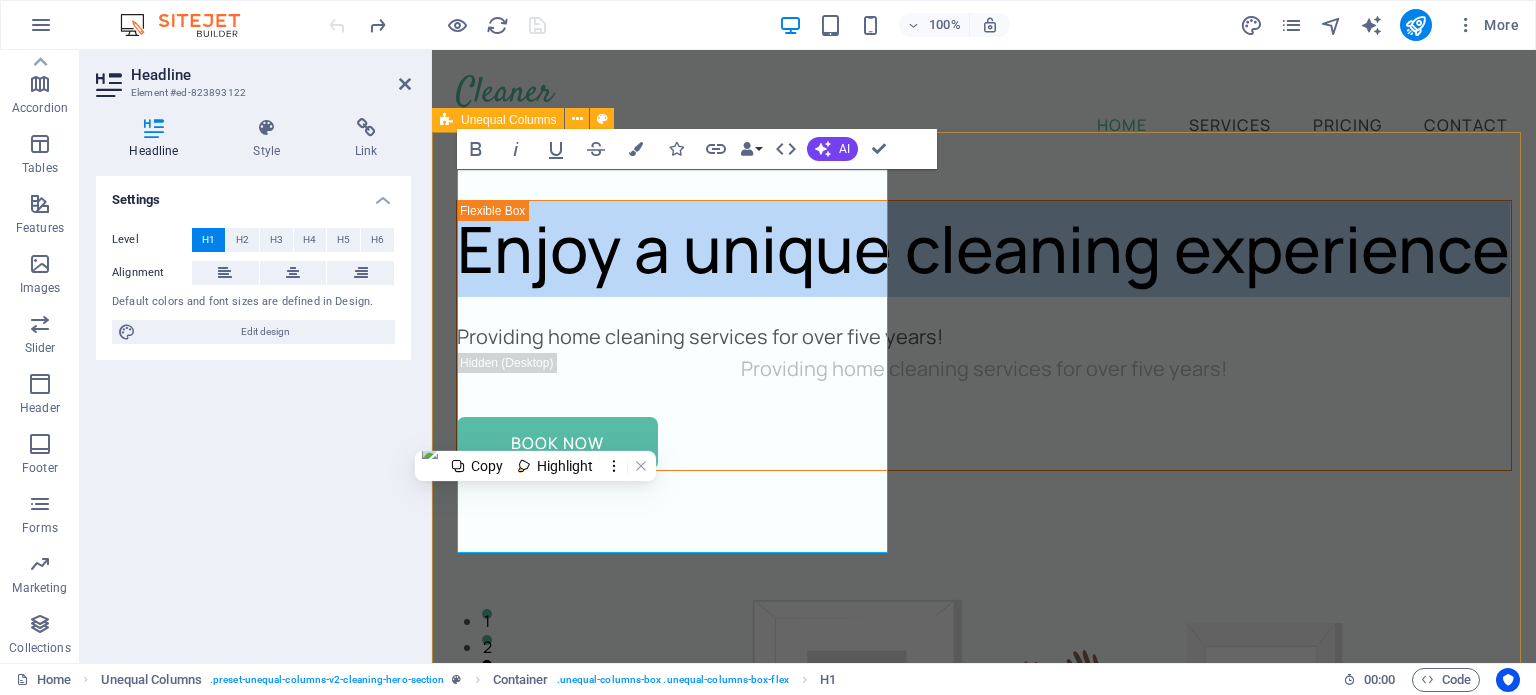 click on "Enjoy a unique cleaning experience Providing home cleaning services for over five years! Providing home cleaning services for over five years! Book Now" at bounding box center [984, 894] 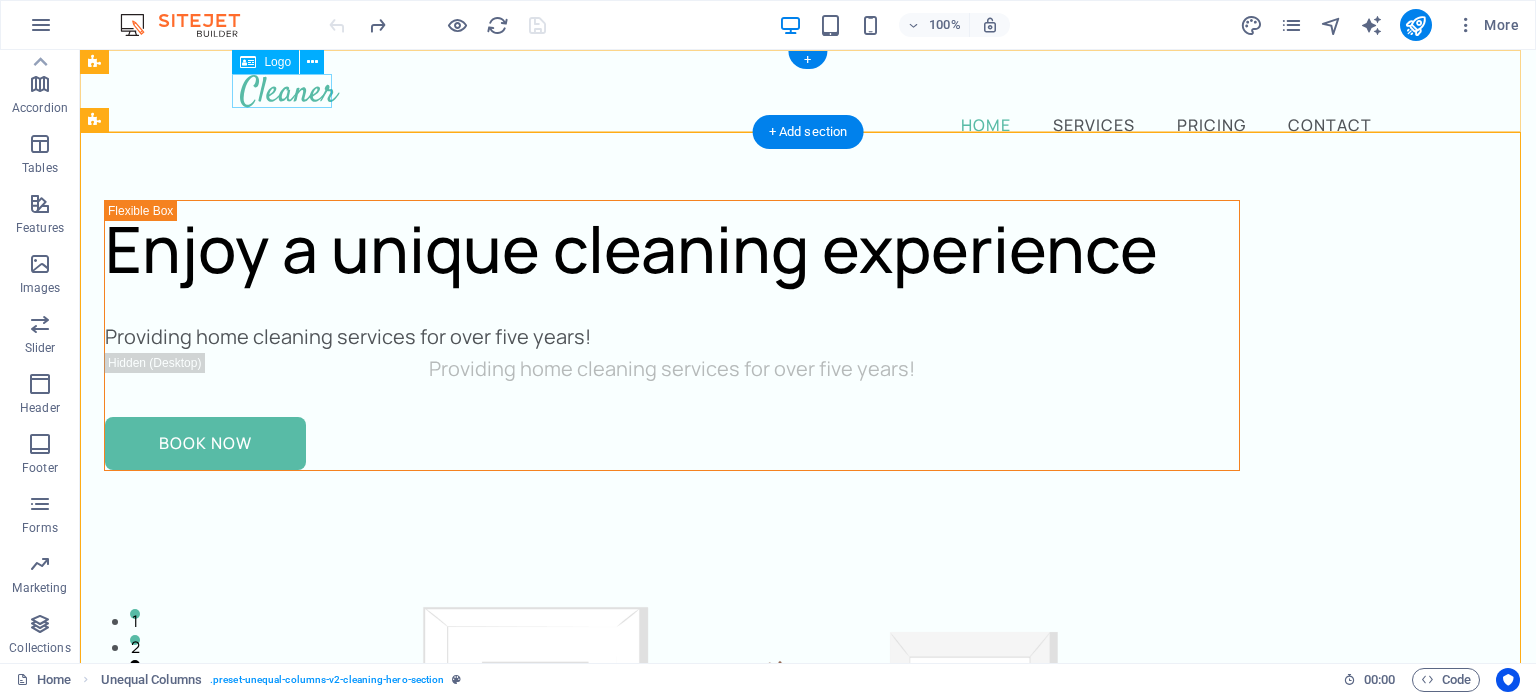 click at bounding box center (808, 91) 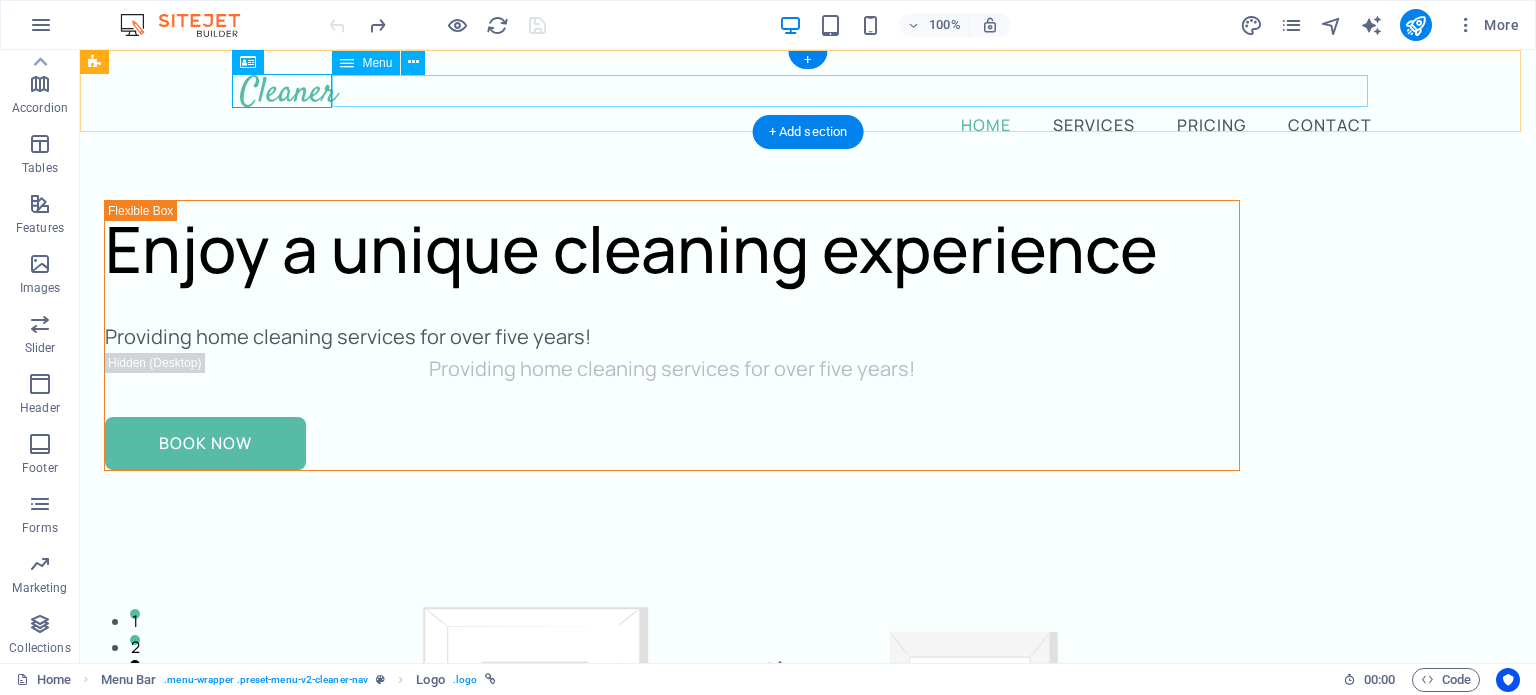 click on "Home Services Pricing Contact" at bounding box center [808, 124] 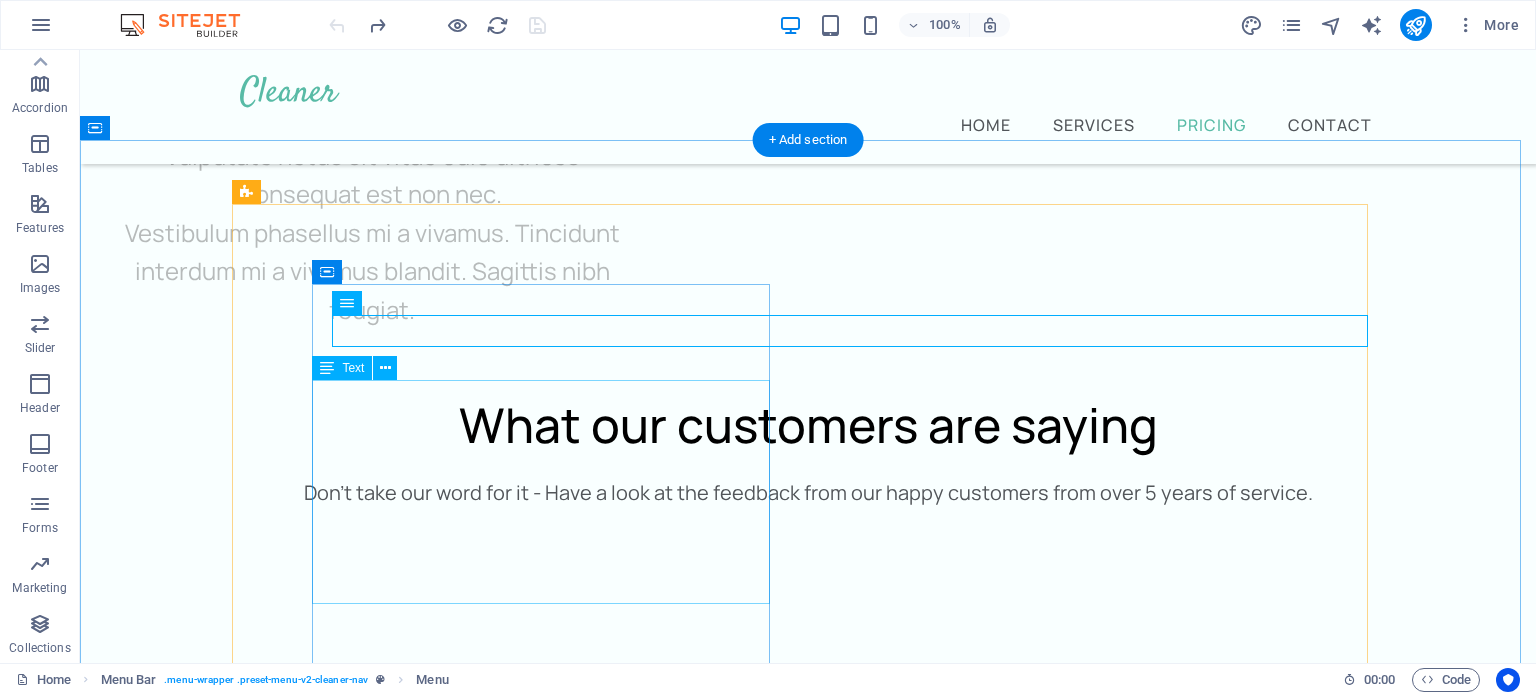 scroll, scrollTop: 9128, scrollLeft: 0, axis: vertical 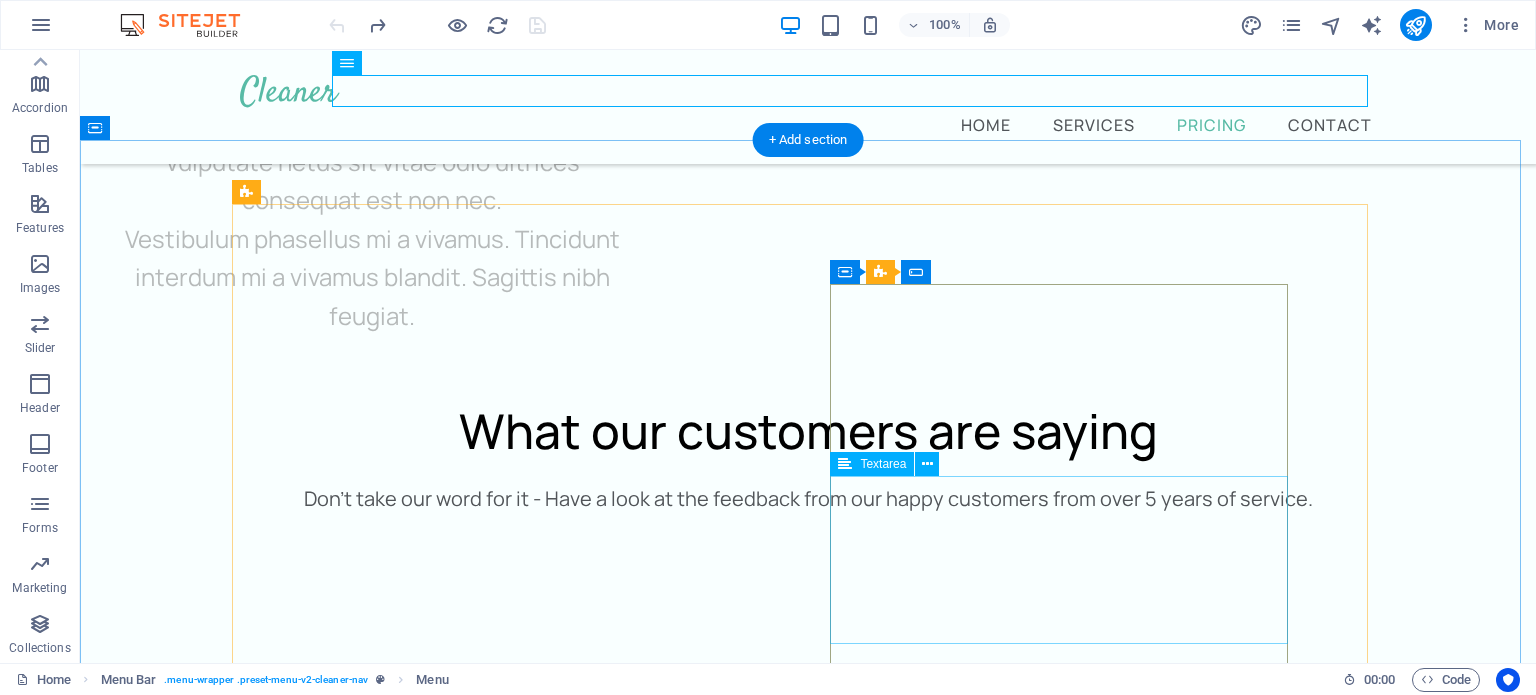 click on "Message" at bounding box center [549, 22349] 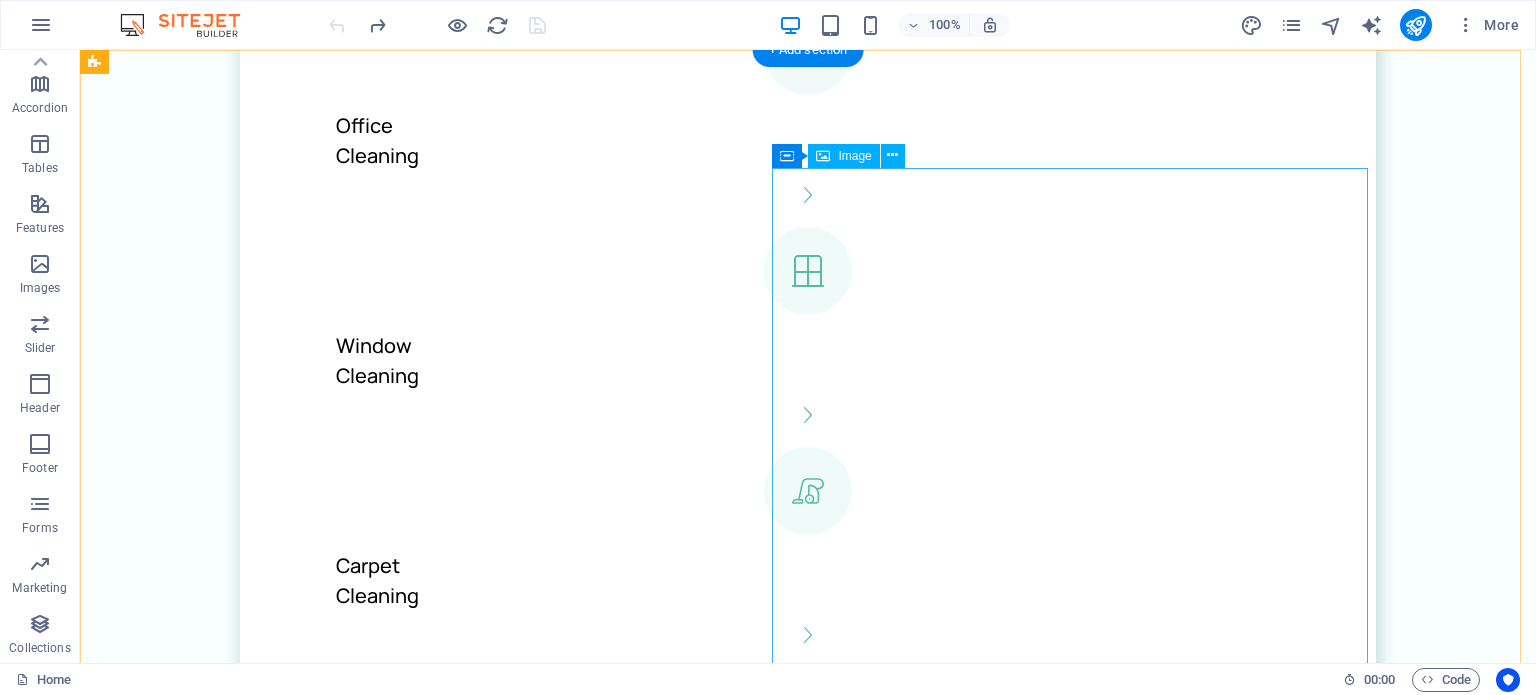 scroll, scrollTop: 0, scrollLeft: 0, axis: both 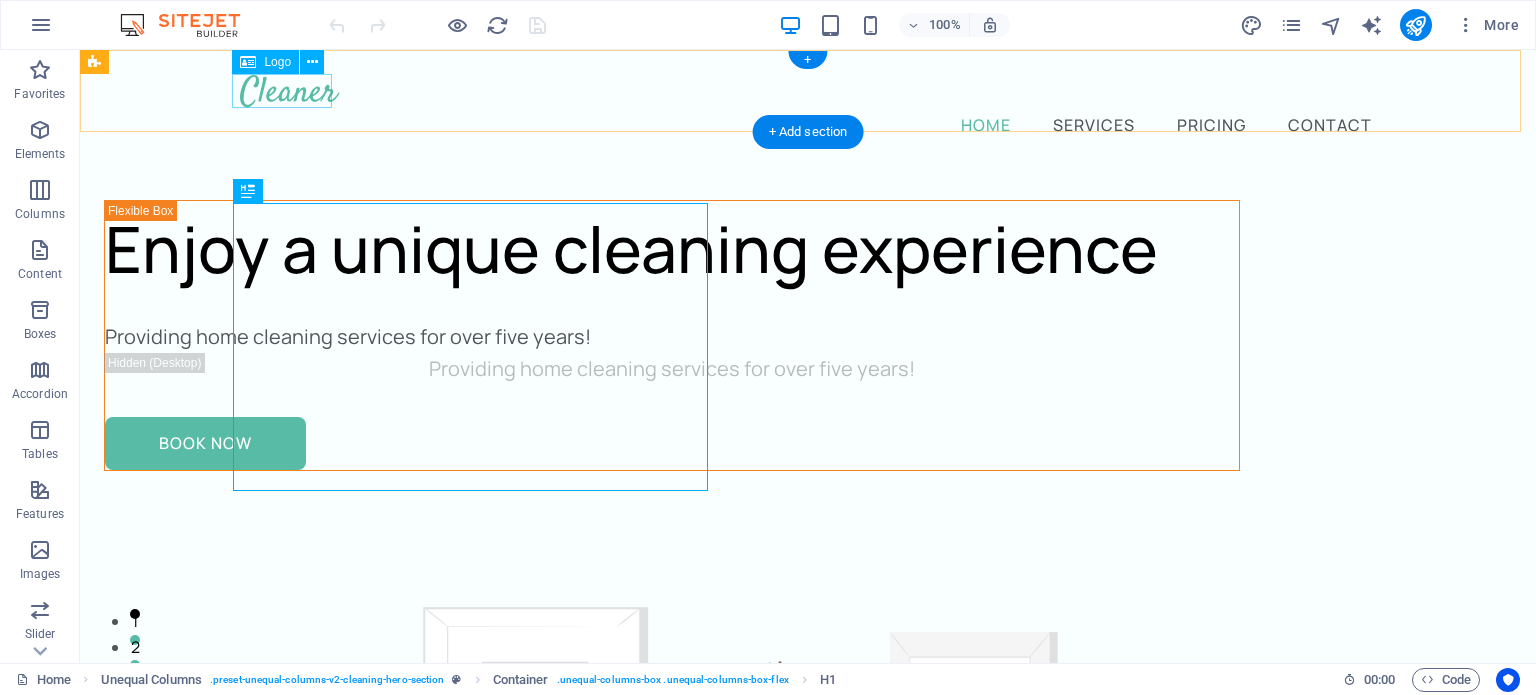 click at bounding box center (808, 91) 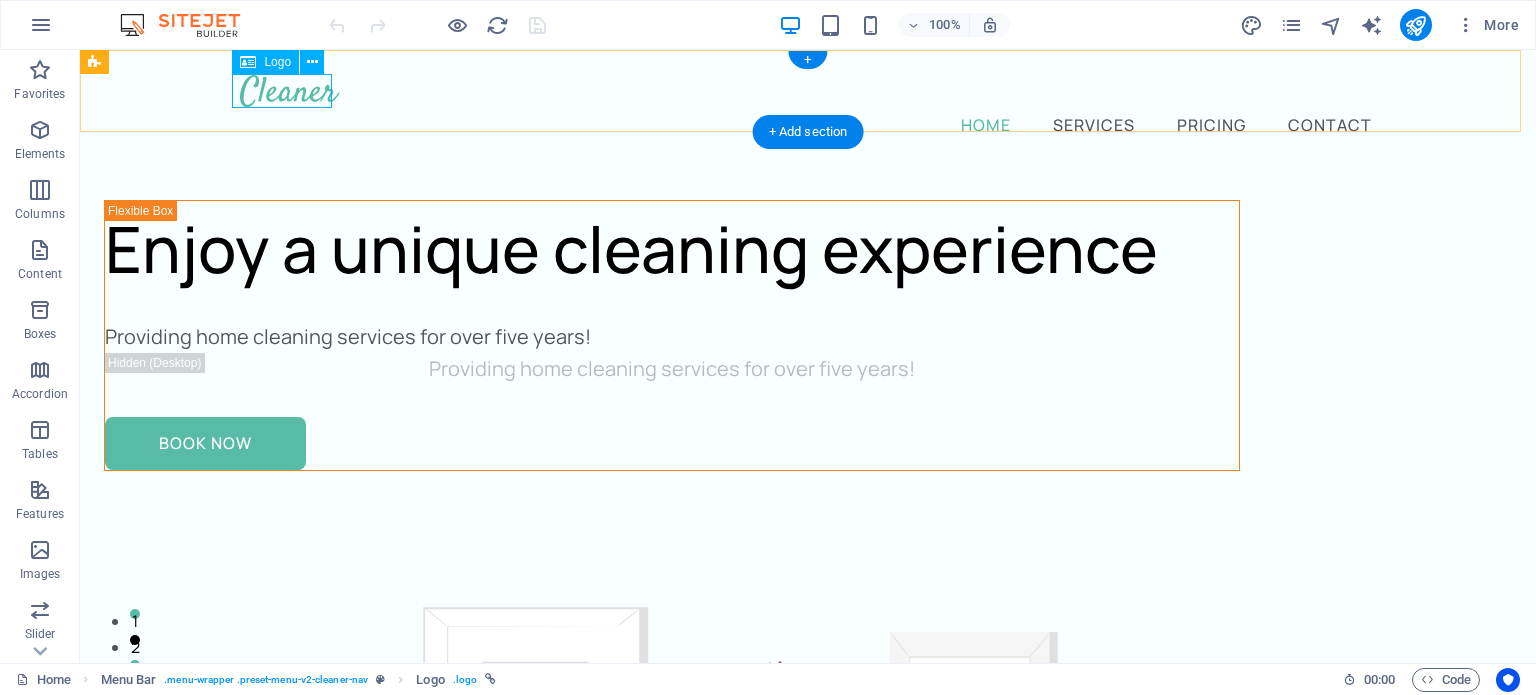 click at bounding box center (808, 91) 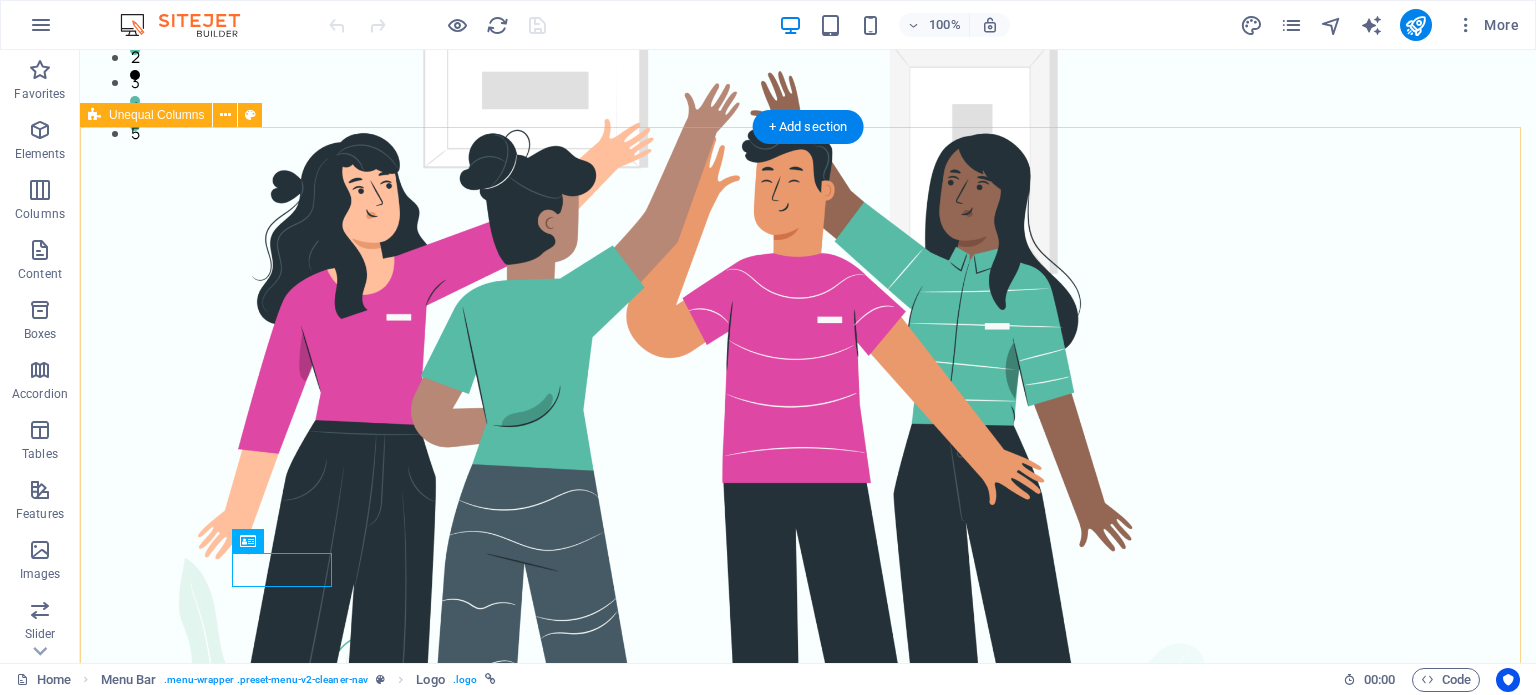 scroll, scrollTop: 0, scrollLeft: 0, axis: both 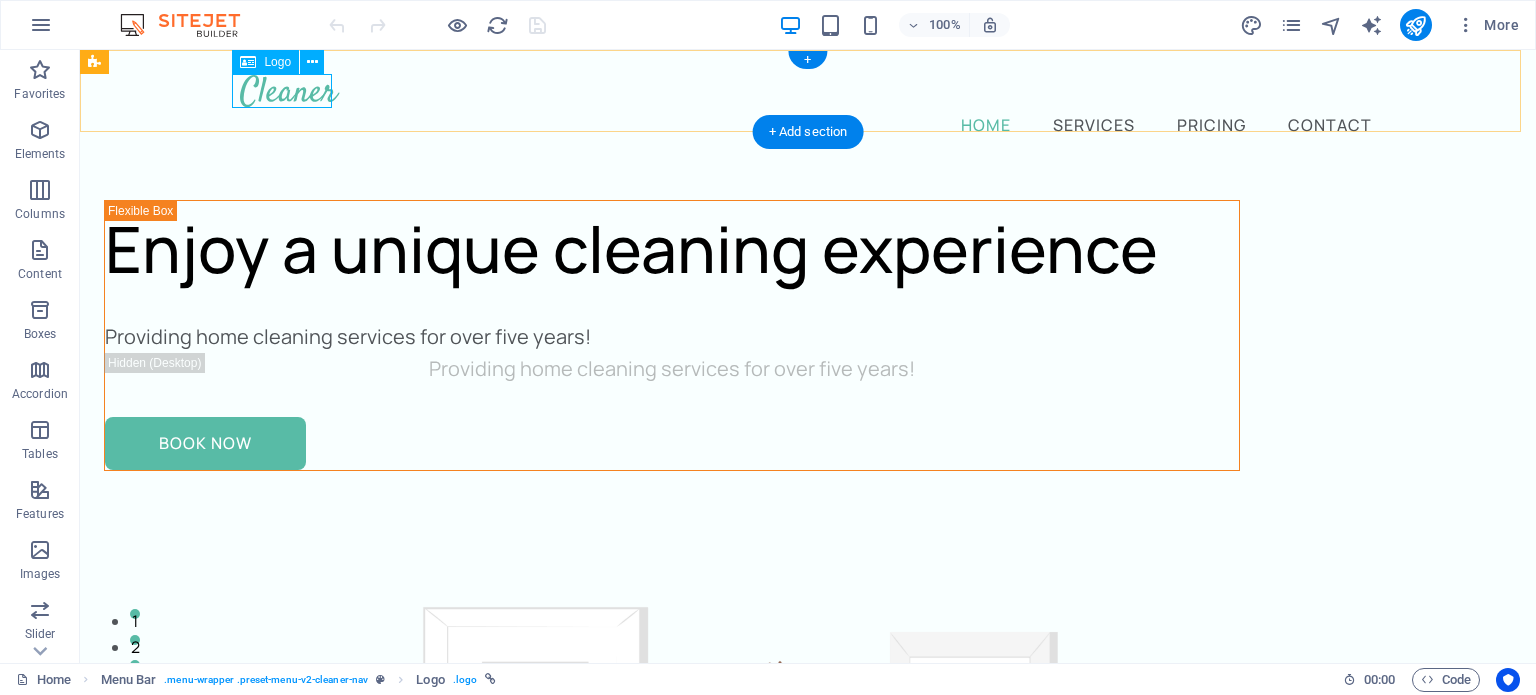 click at bounding box center (808, 91) 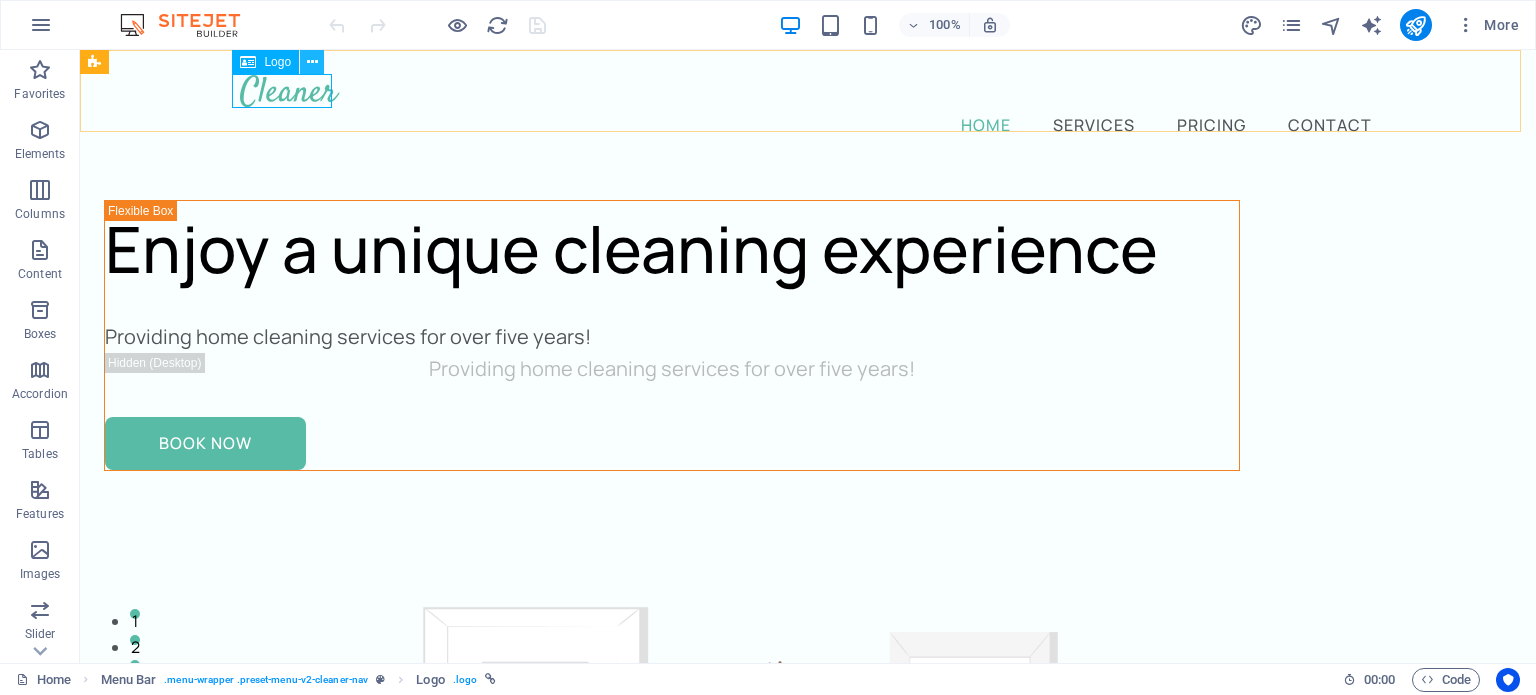 click at bounding box center (312, 62) 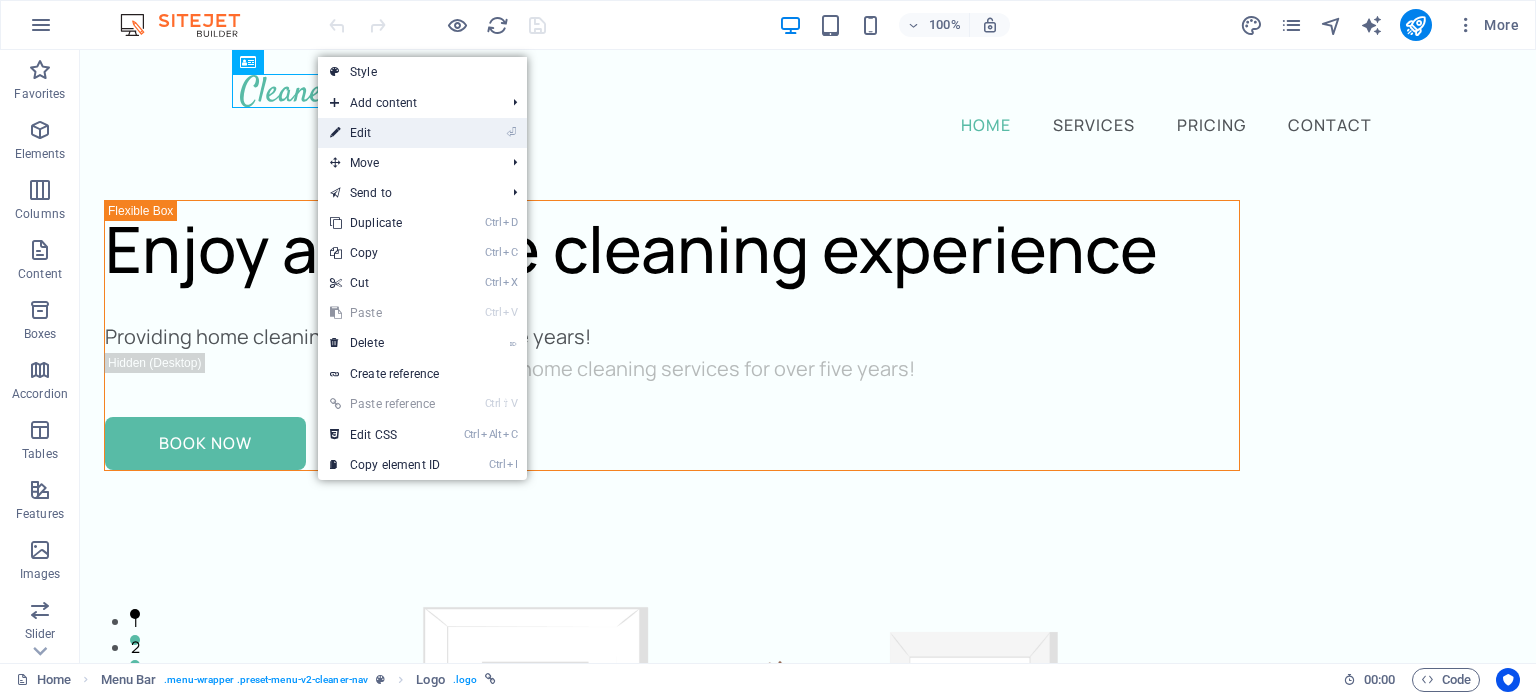 click on "⏎  Edit" at bounding box center (385, 133) 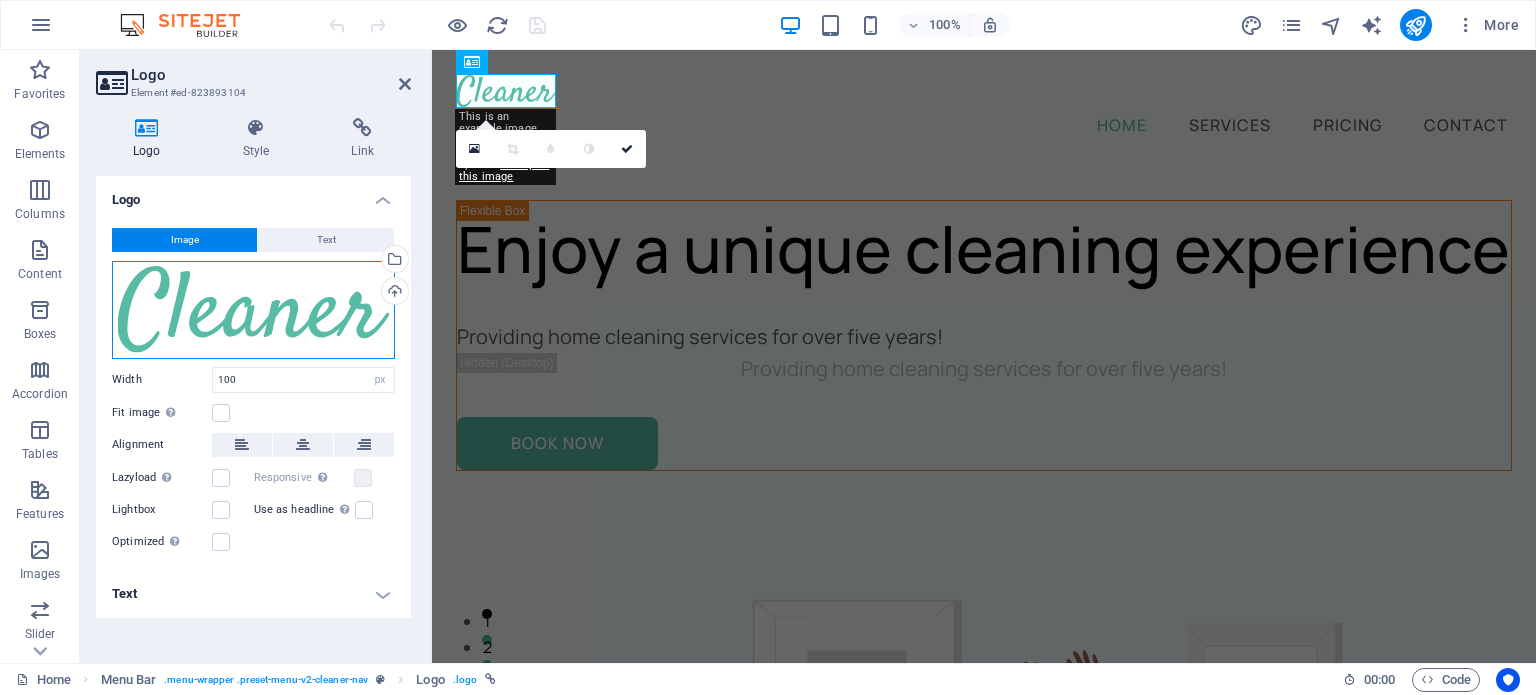 click on "Drag files here, click to choose files or select files from Files or our free stock photos & videos" at bounding box center (253, 310) 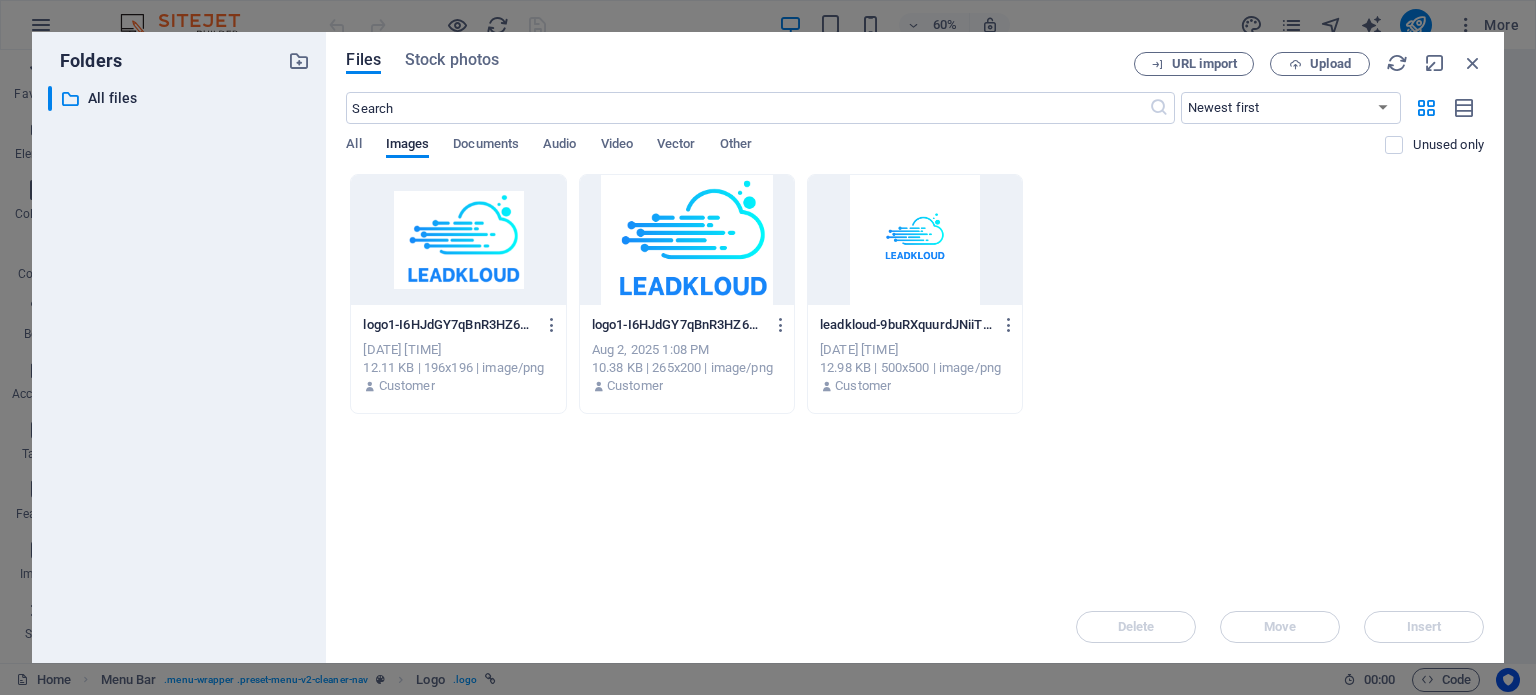 click at bounding box center [687, 240] 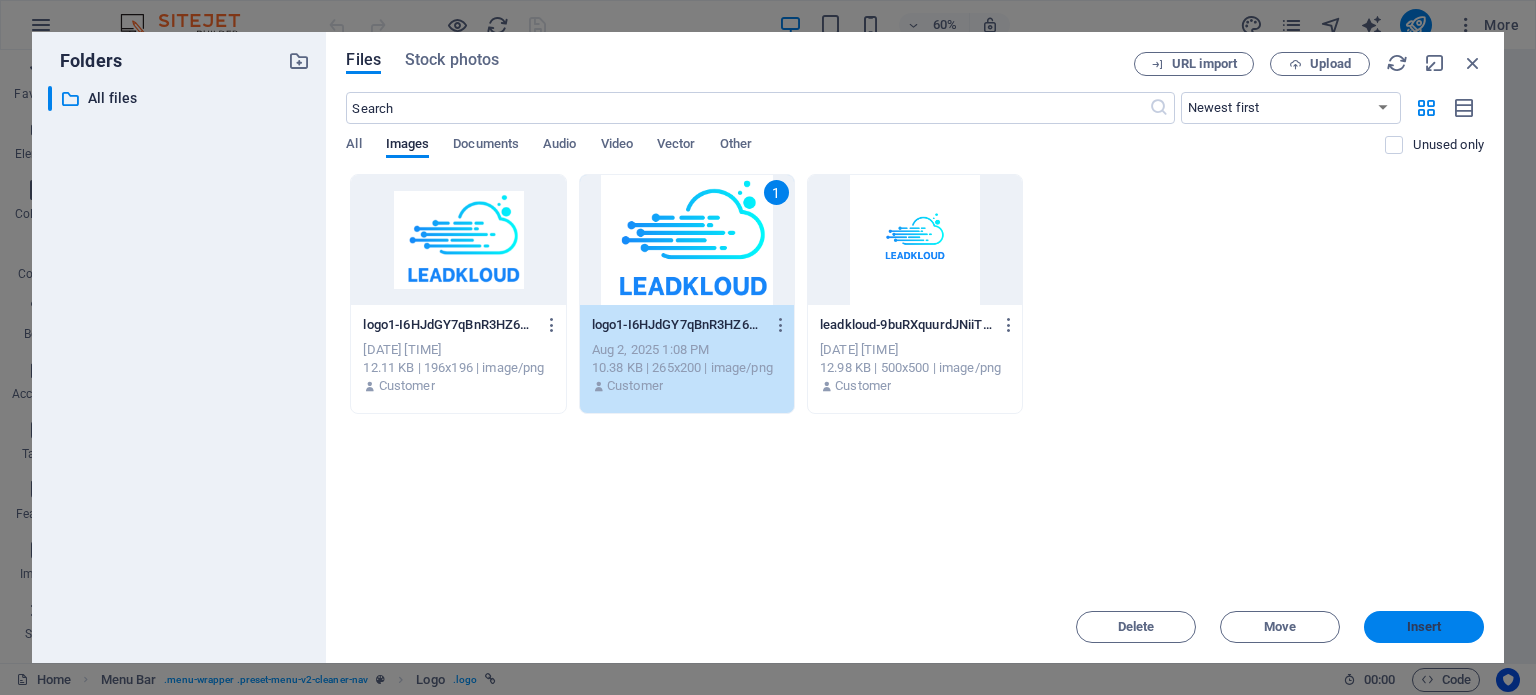 click on "Insert" at bounding box center [1424, 627] 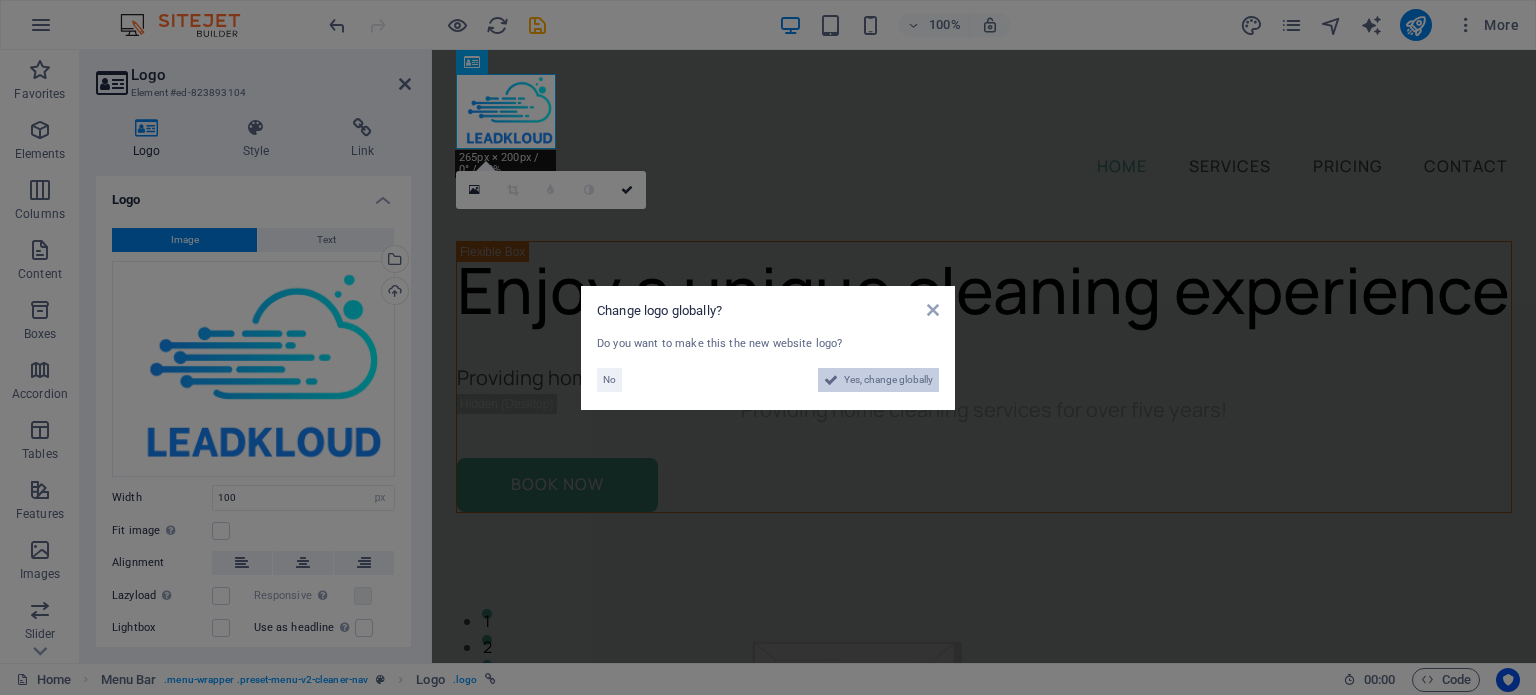 click on "Yes, change globally" at bounding box center [888, 380] 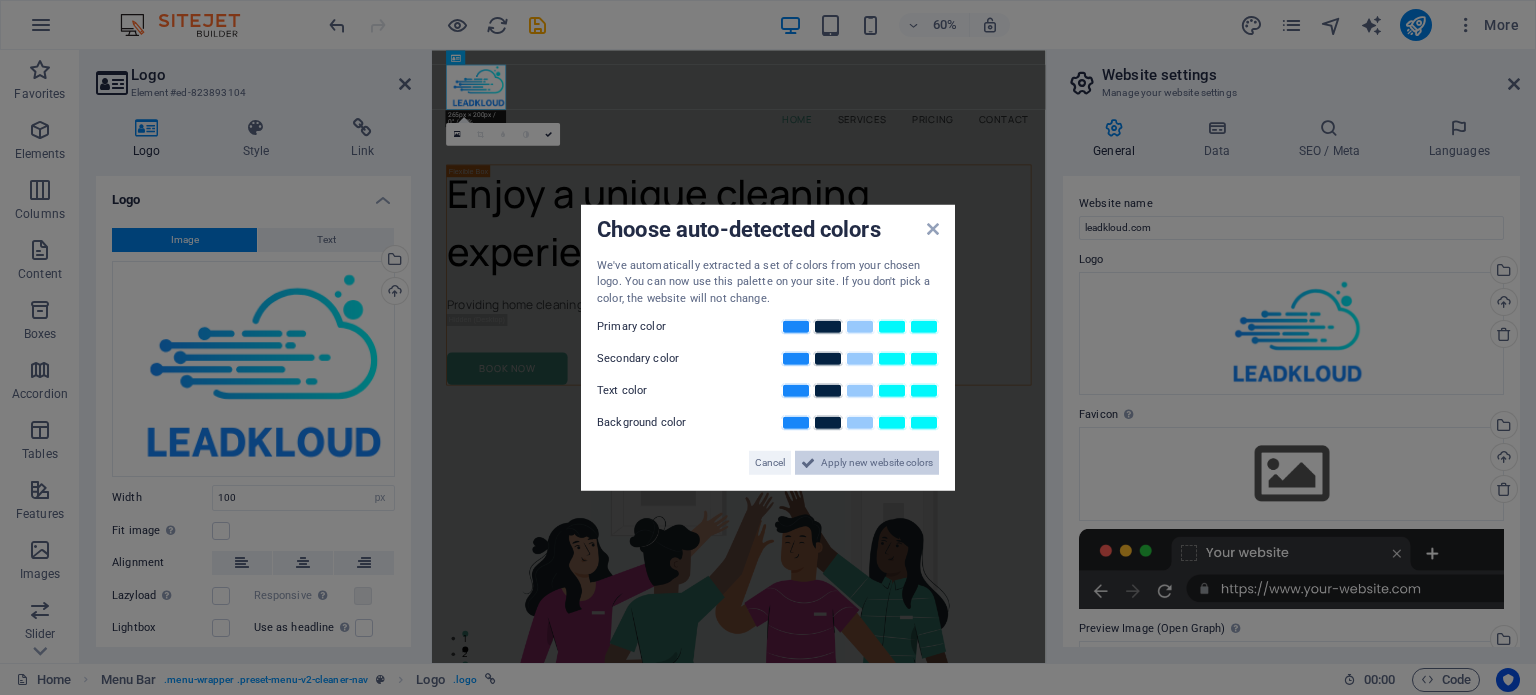 click on "Apply new website colors" at bounding box center [877, 463] 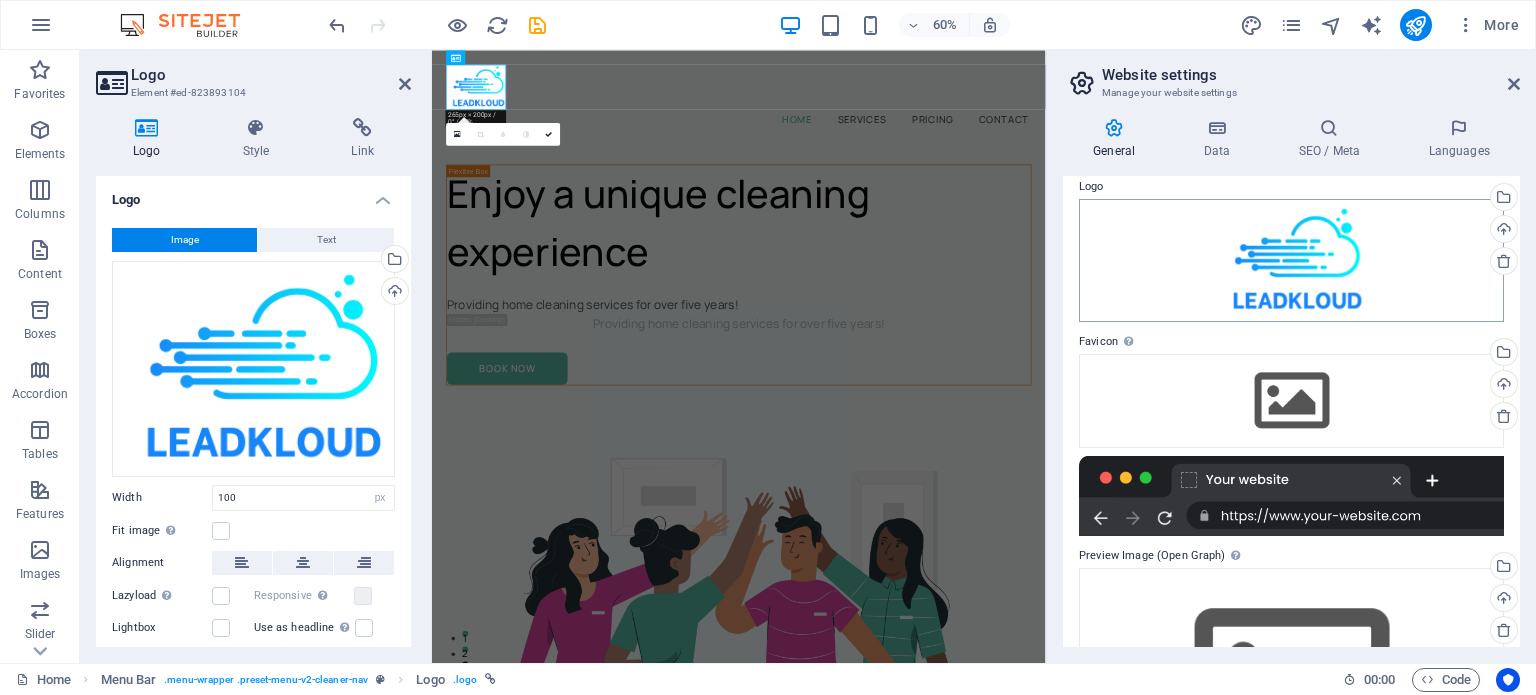 scroll, scrollTop: 0, scrollLeft: 0, axis: both 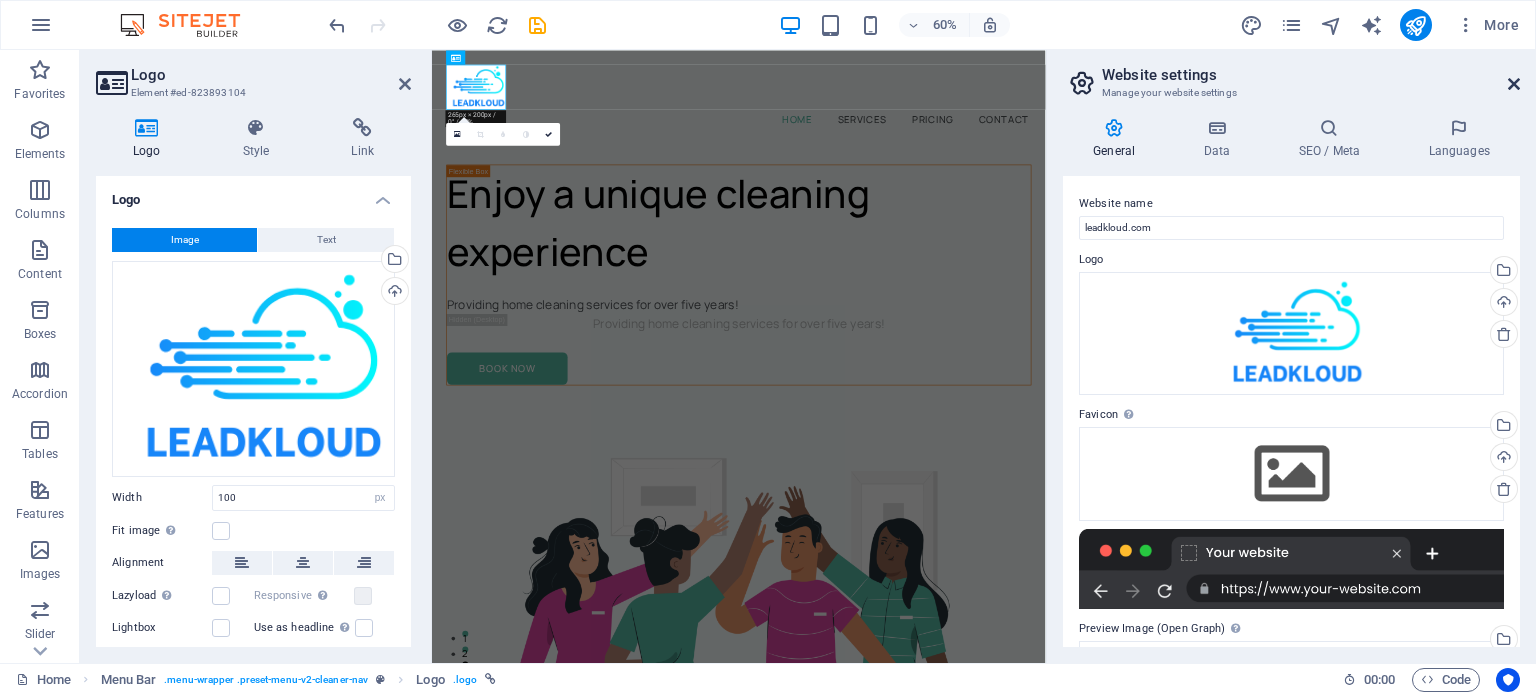 click at bounding box center (1514, 84) 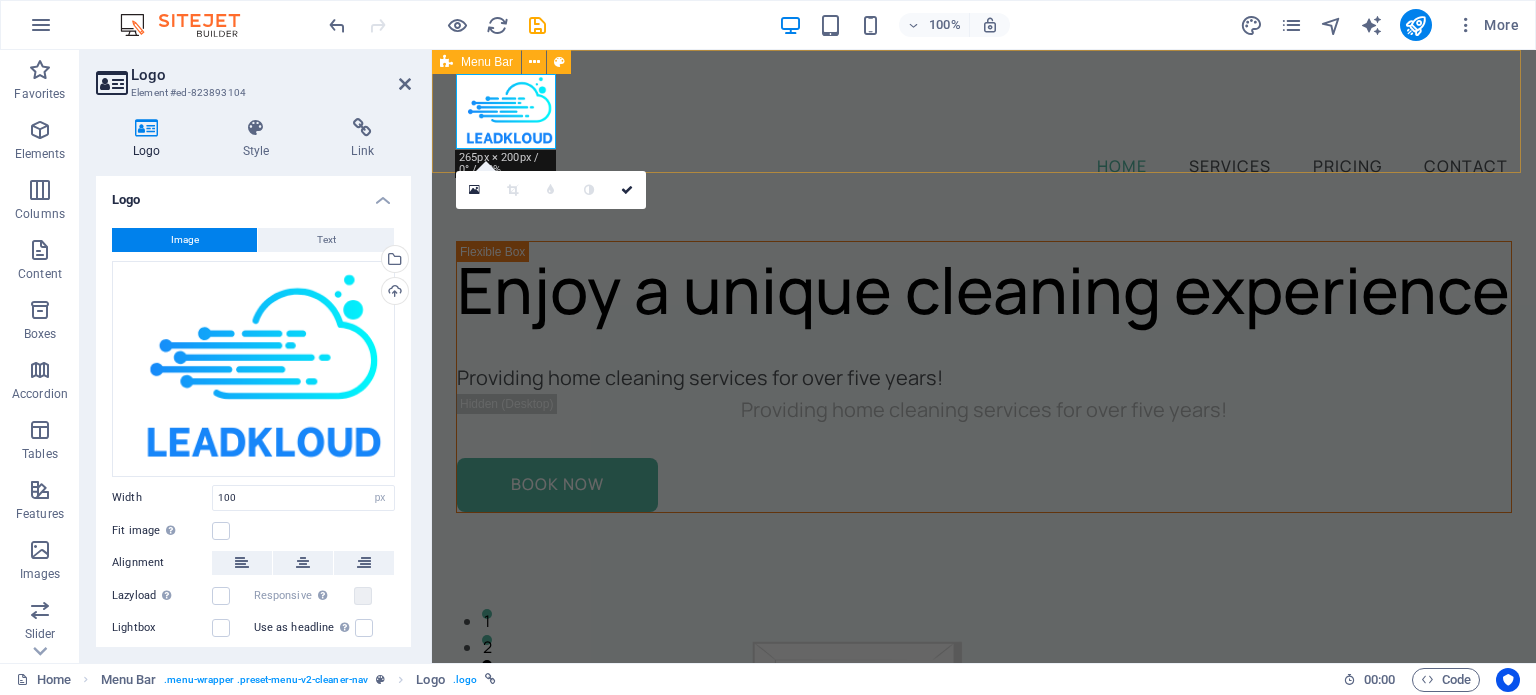 click on "Home Services Pricing Contact" at bounding box center (984, 127) 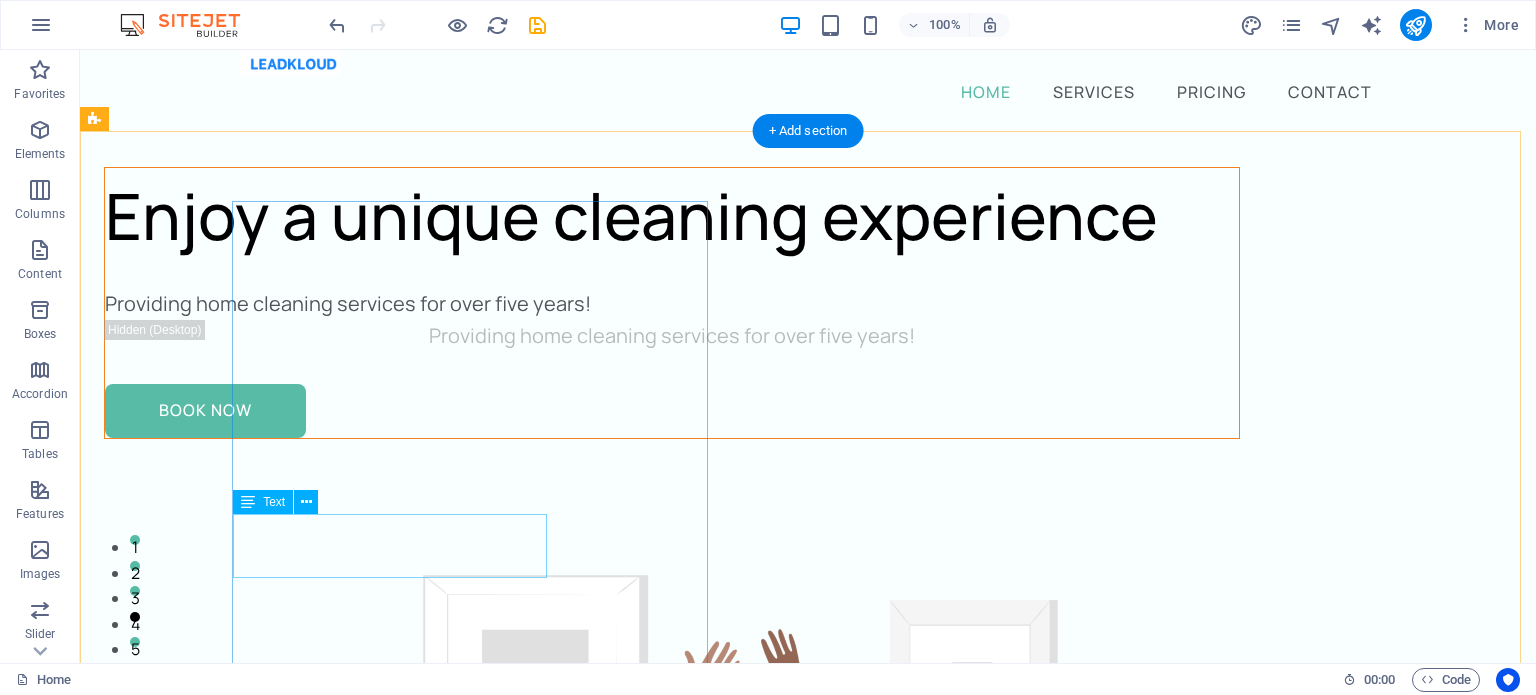 scroll, scrollTop: 21, scrollLeft: 0, axis: vertical 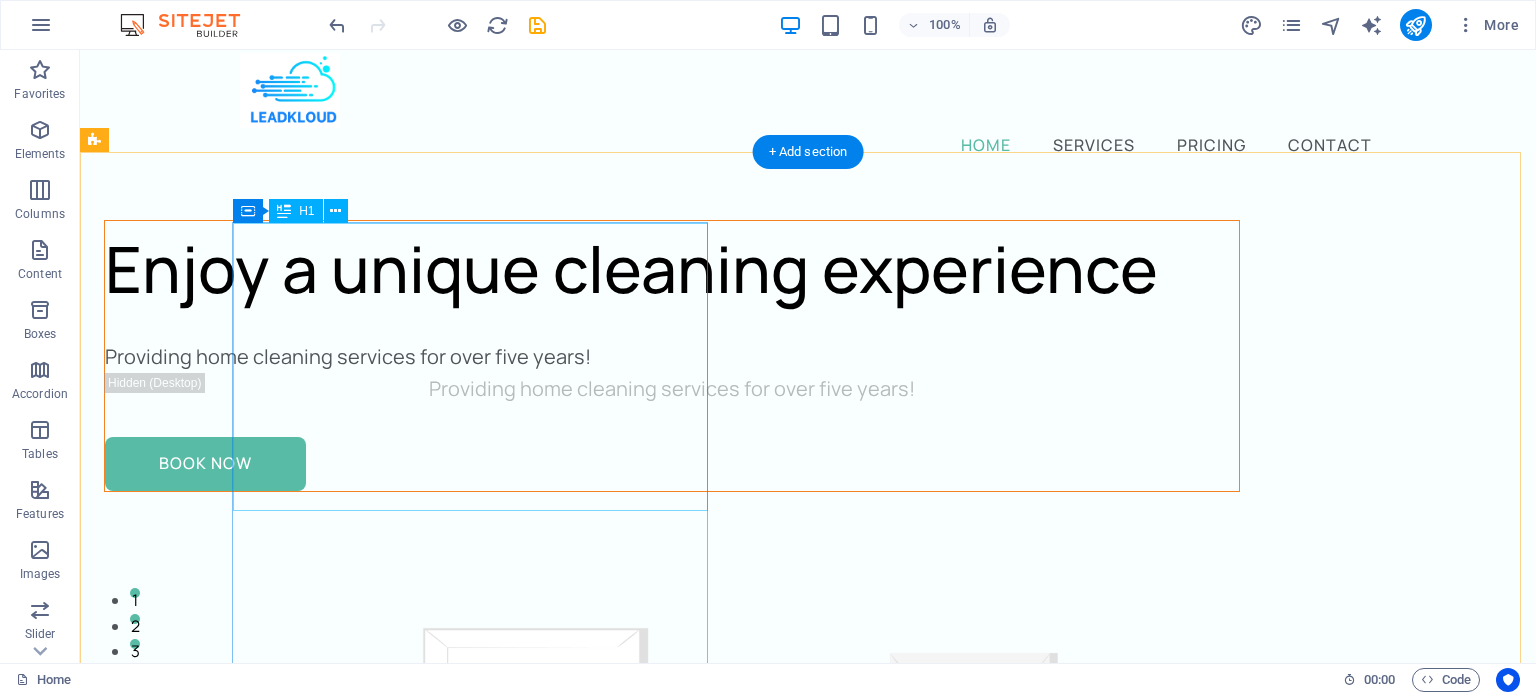 click on "Enjoy a unique cleaning experience" at bounding box center [672, 269] 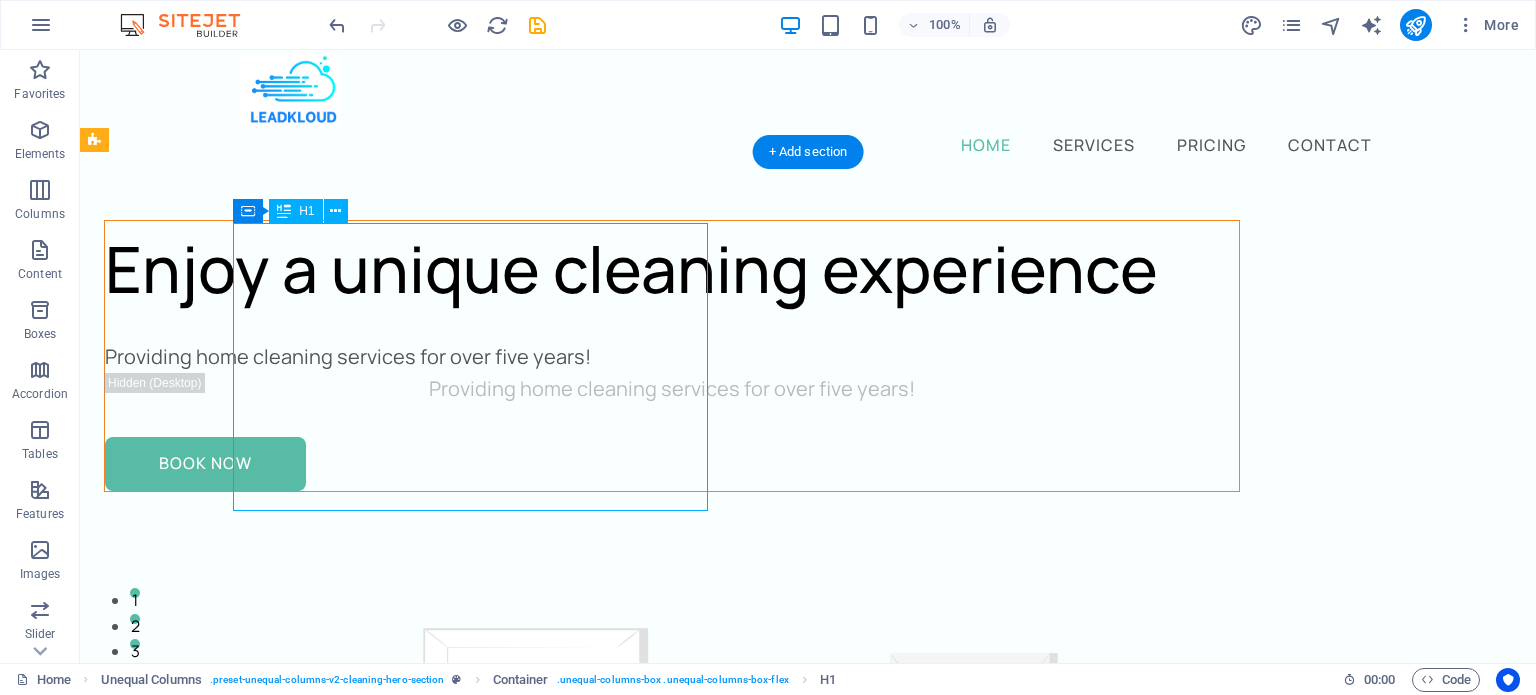 click on "Enjoy a unique cleaning experience" at bounding box center (672, 269) 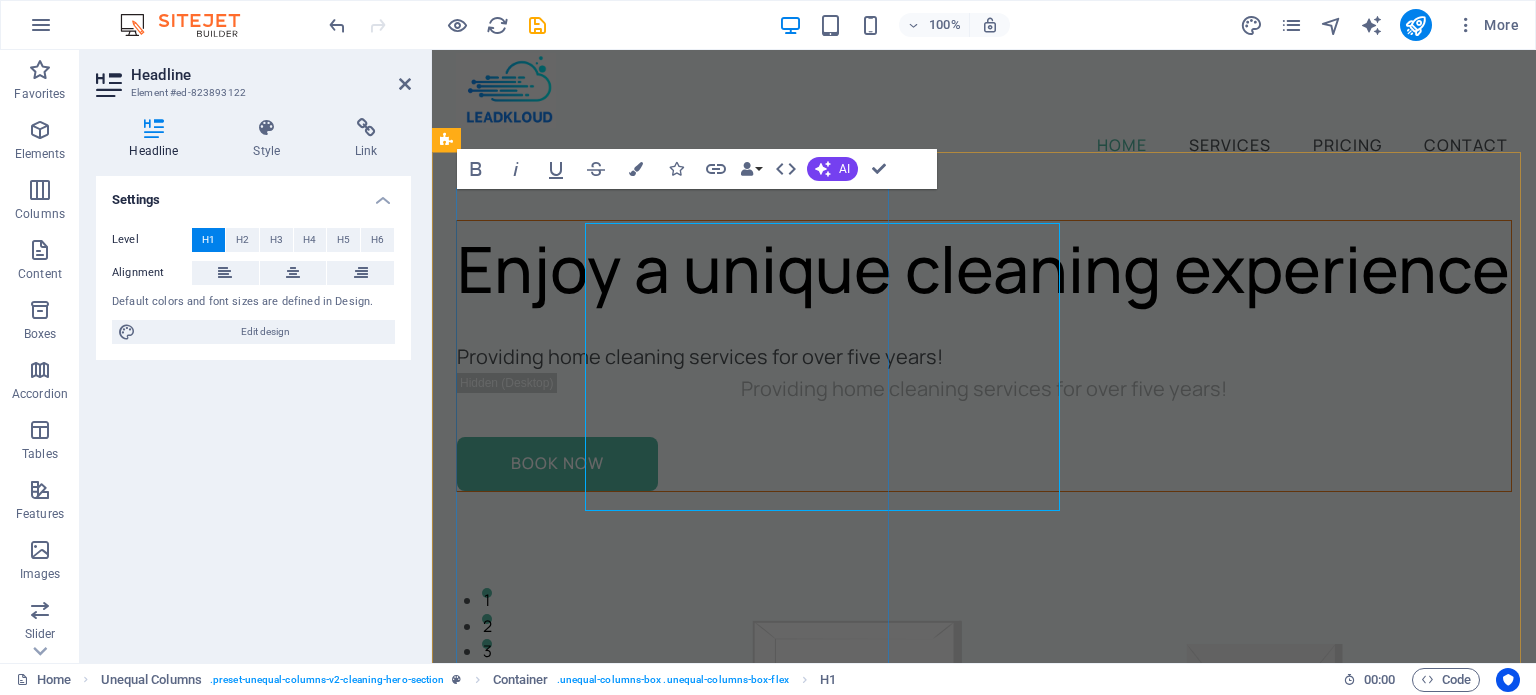 click on "Enjoy a unique cleaning experience" at bounding box center [984, 269] 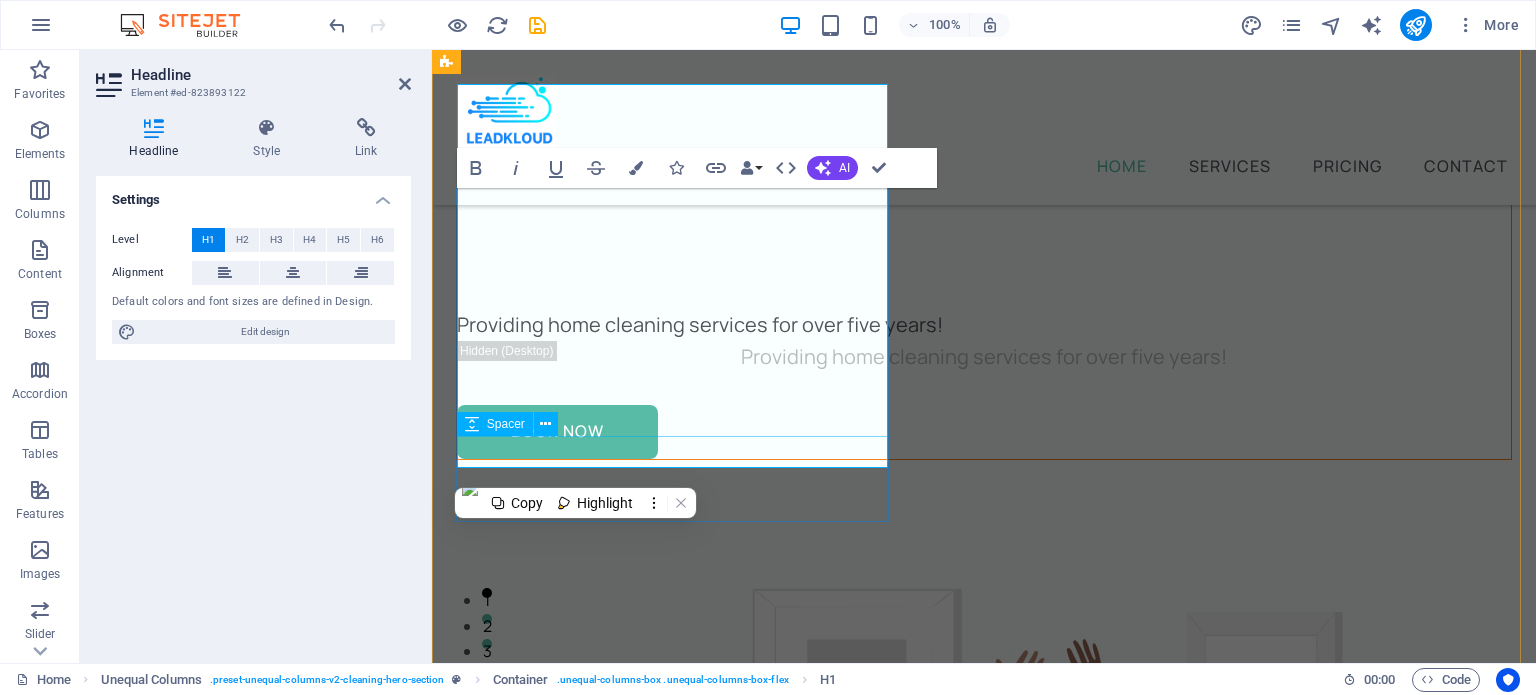 scroll, scrollTop: 126, scrollLeft: 0, axis: vertical 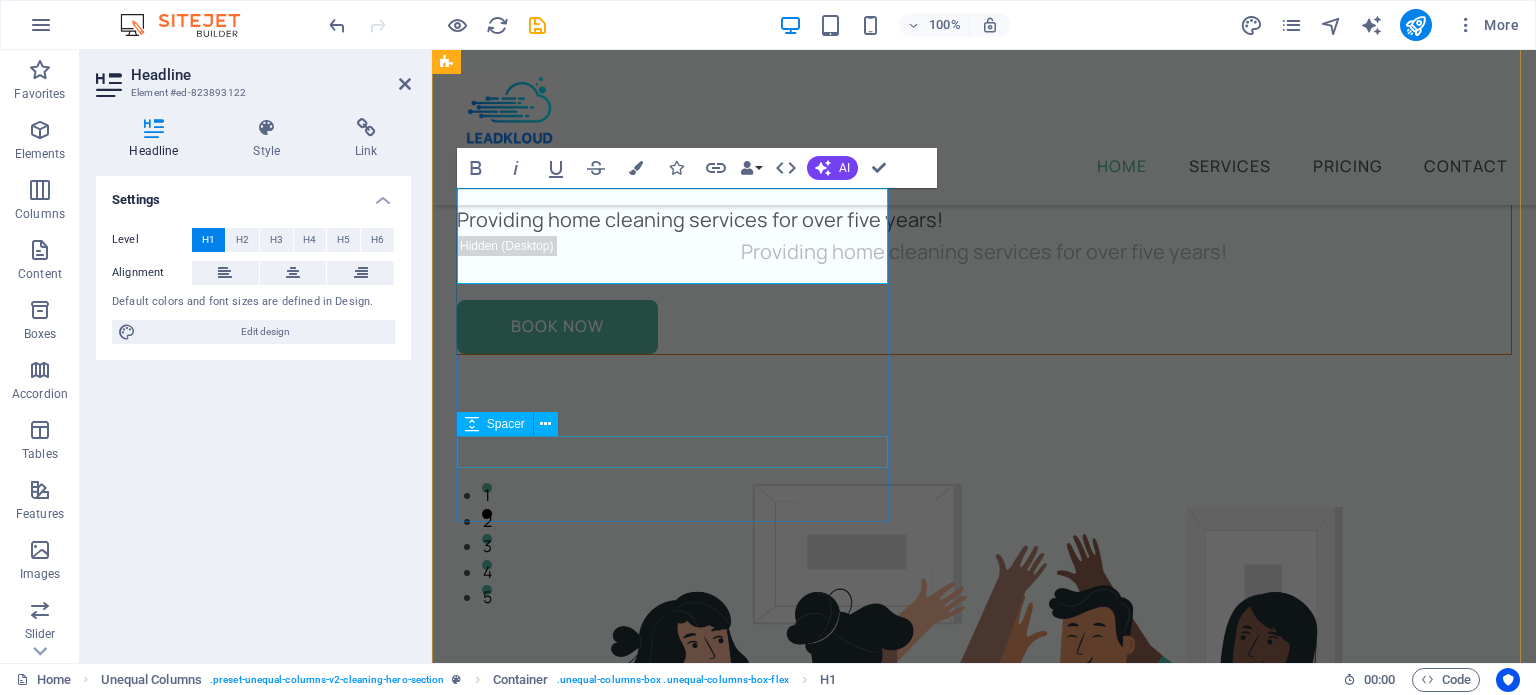type 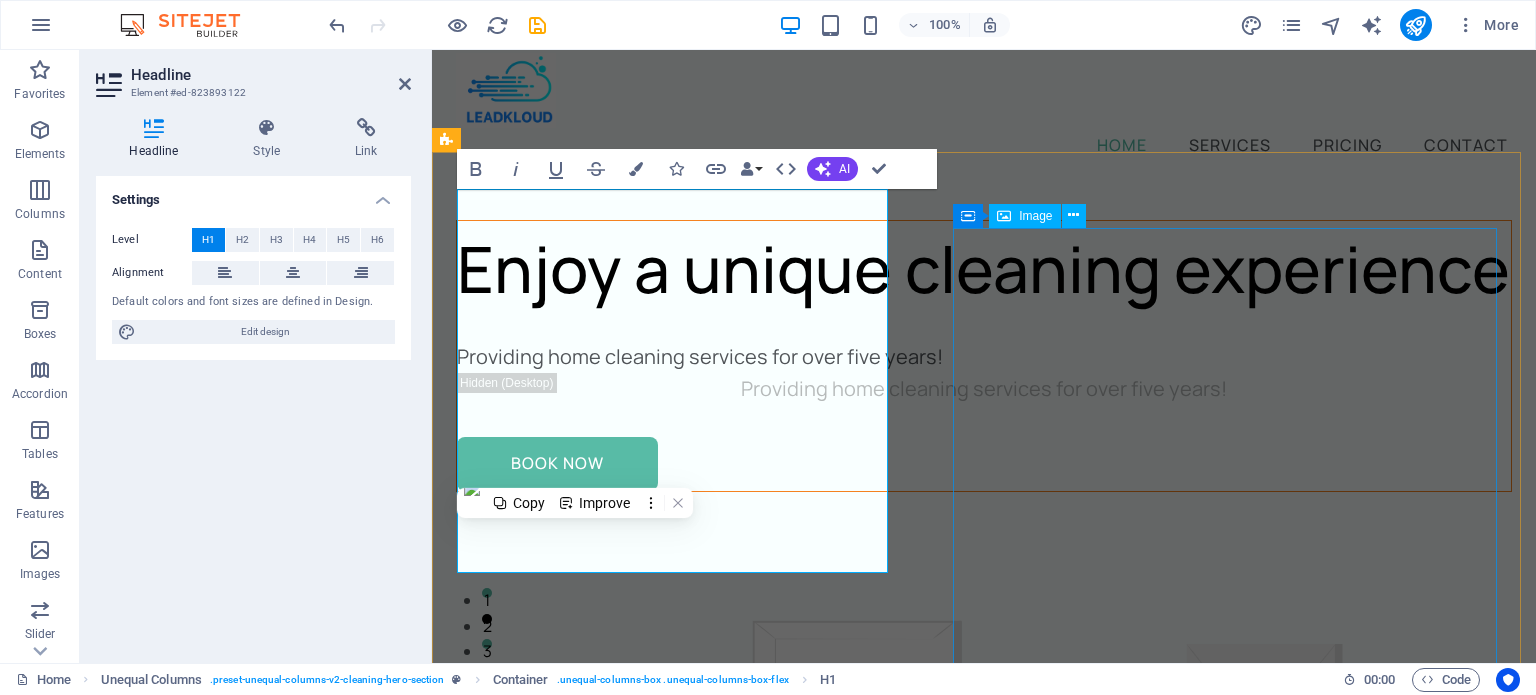 click at bounding box center (984, 1052) 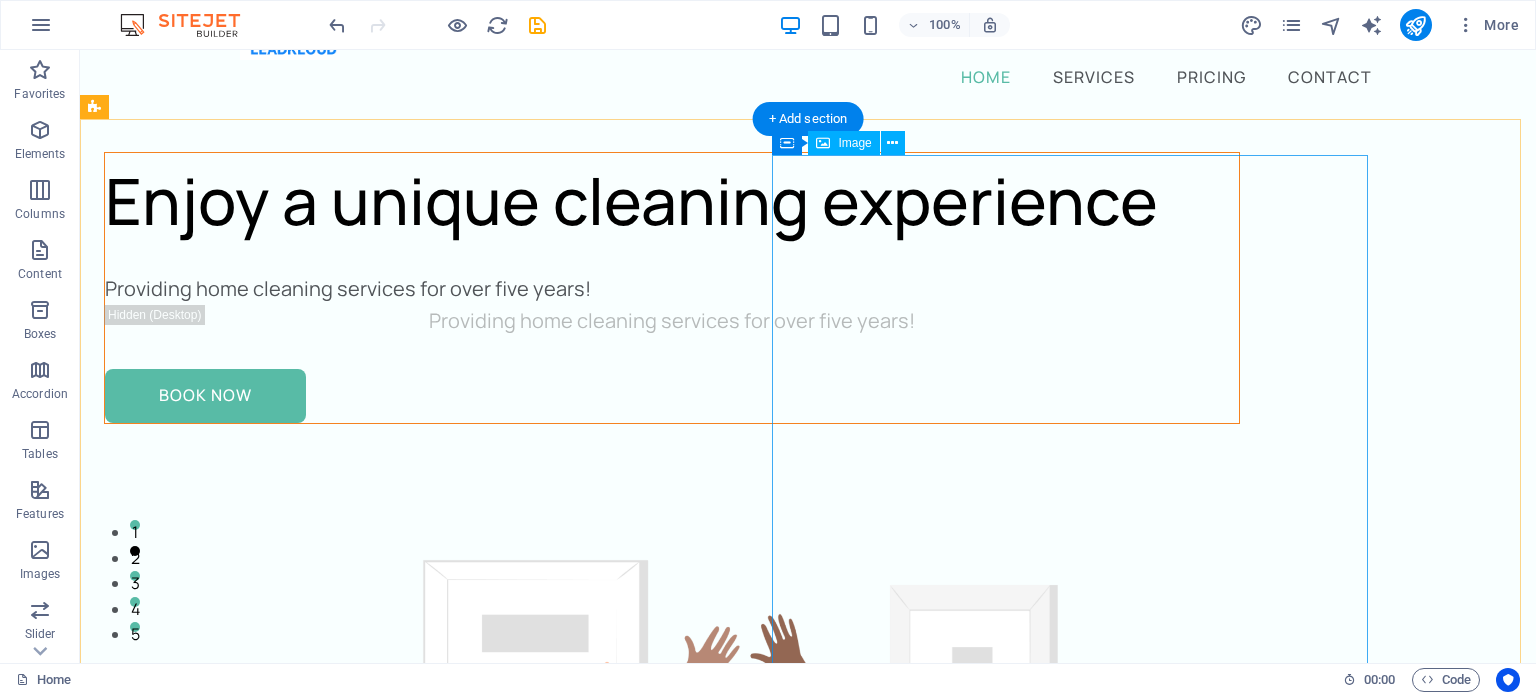scroll, scrollTop: 0, scrollLeft: 0, axis: both 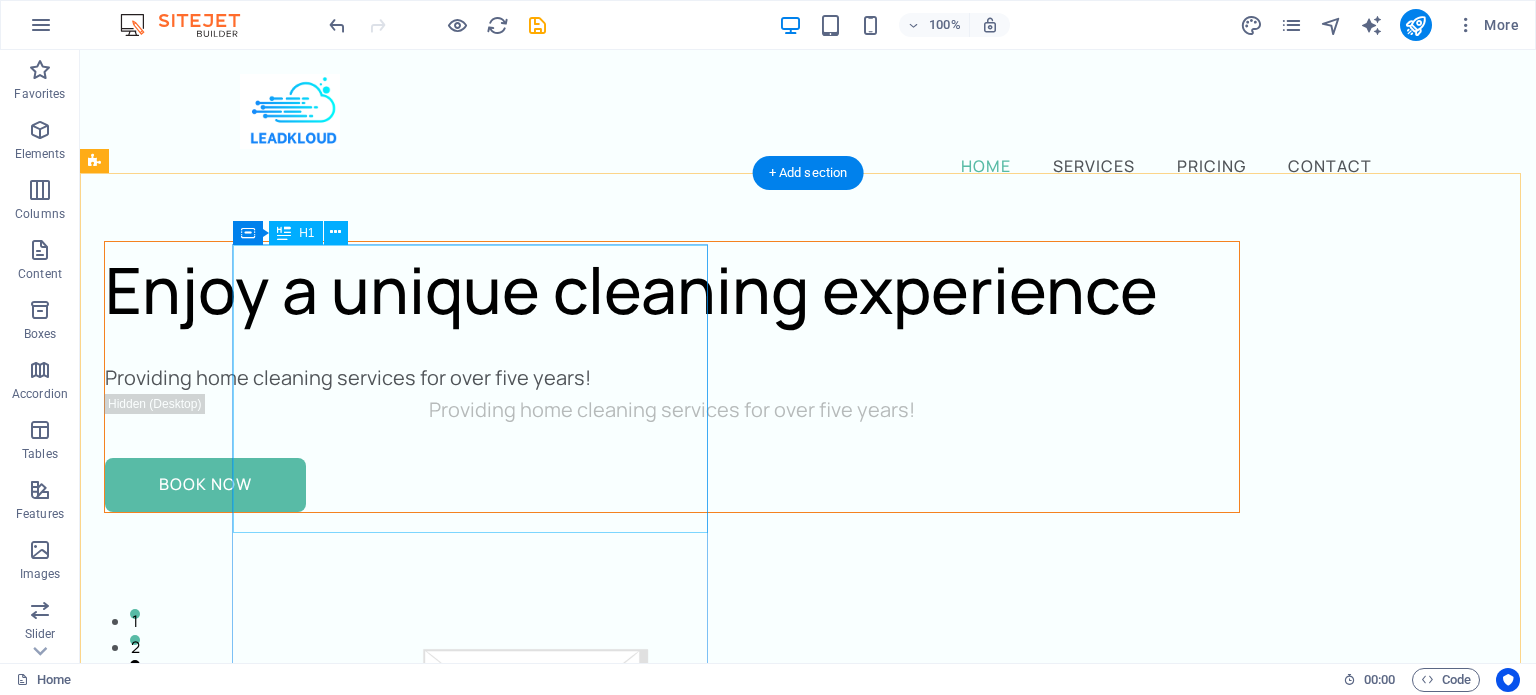 click on "Enjoy a unique cleaning experience" at bounding box center [672, 290] 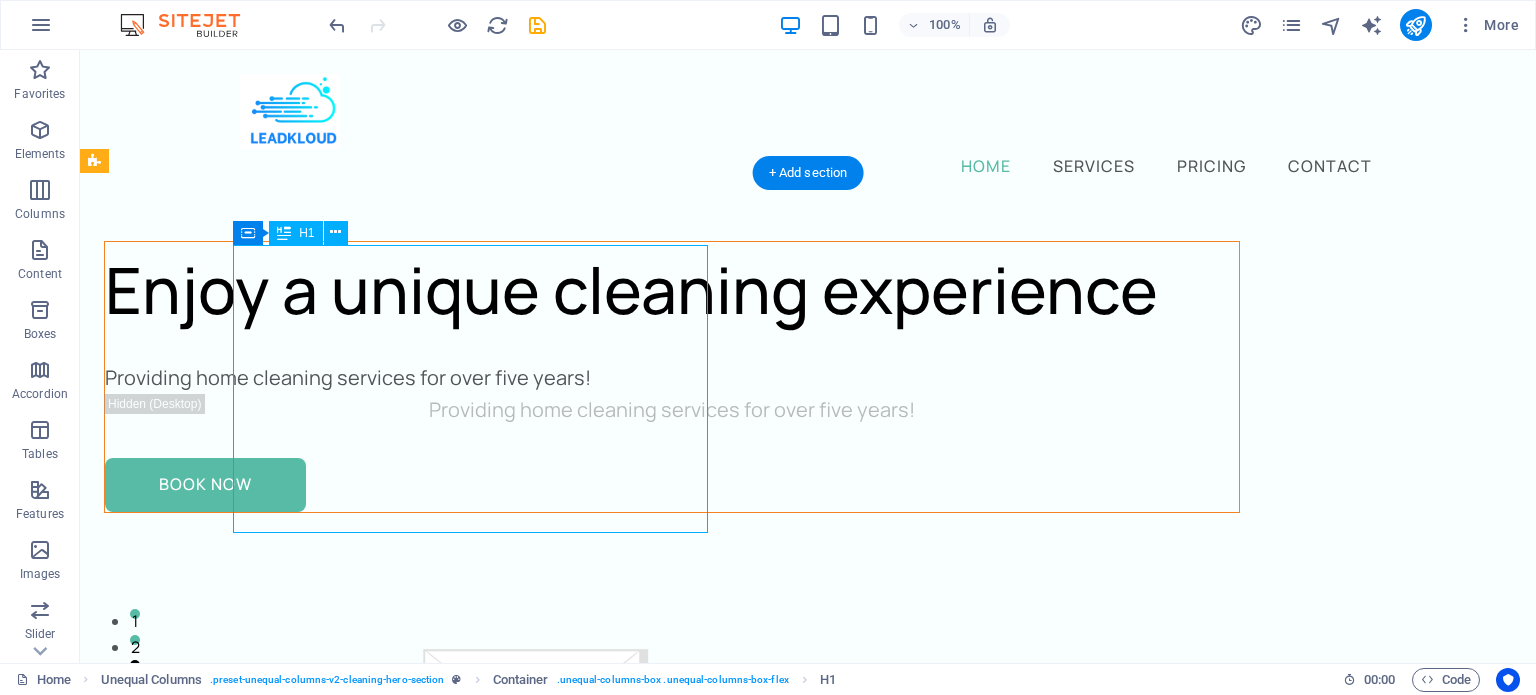 click on "Enjoy a unique cleaning experience" at bounding box center [672, 290] 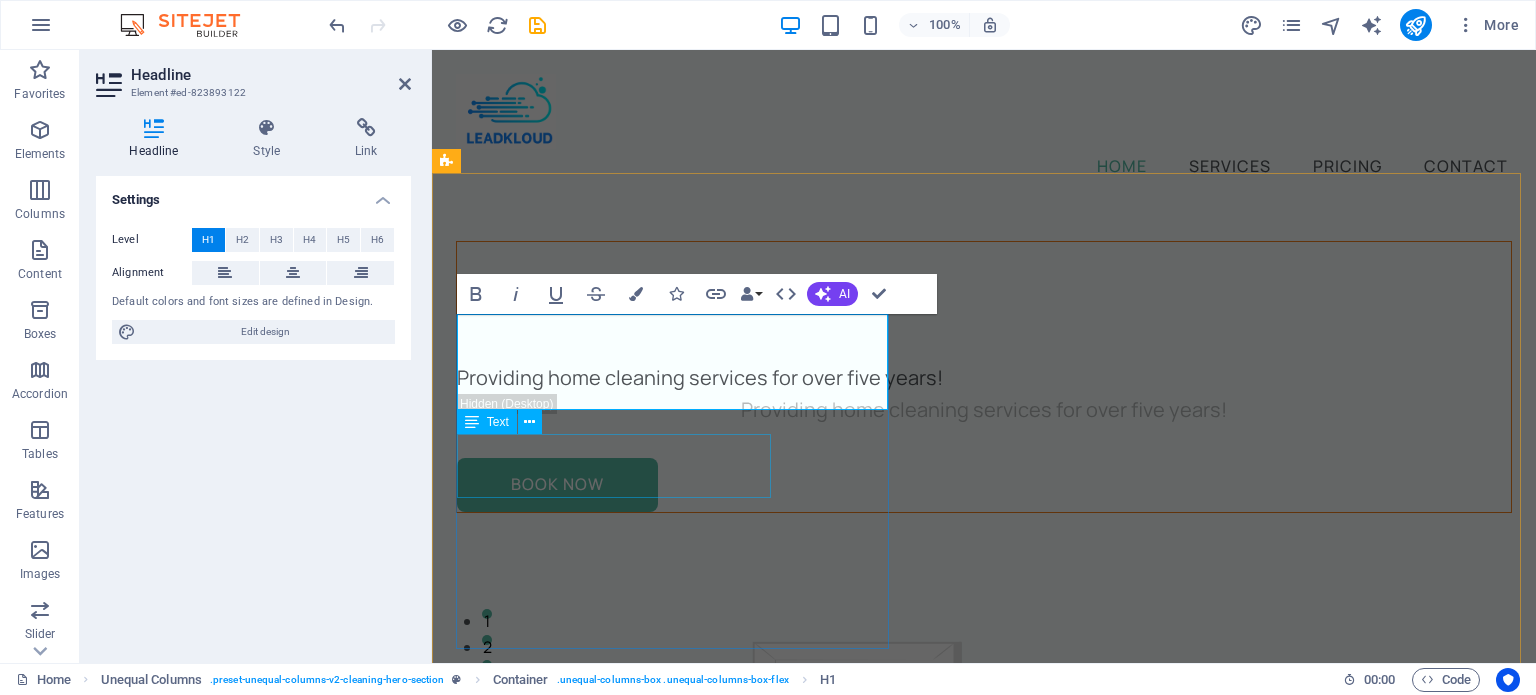 type 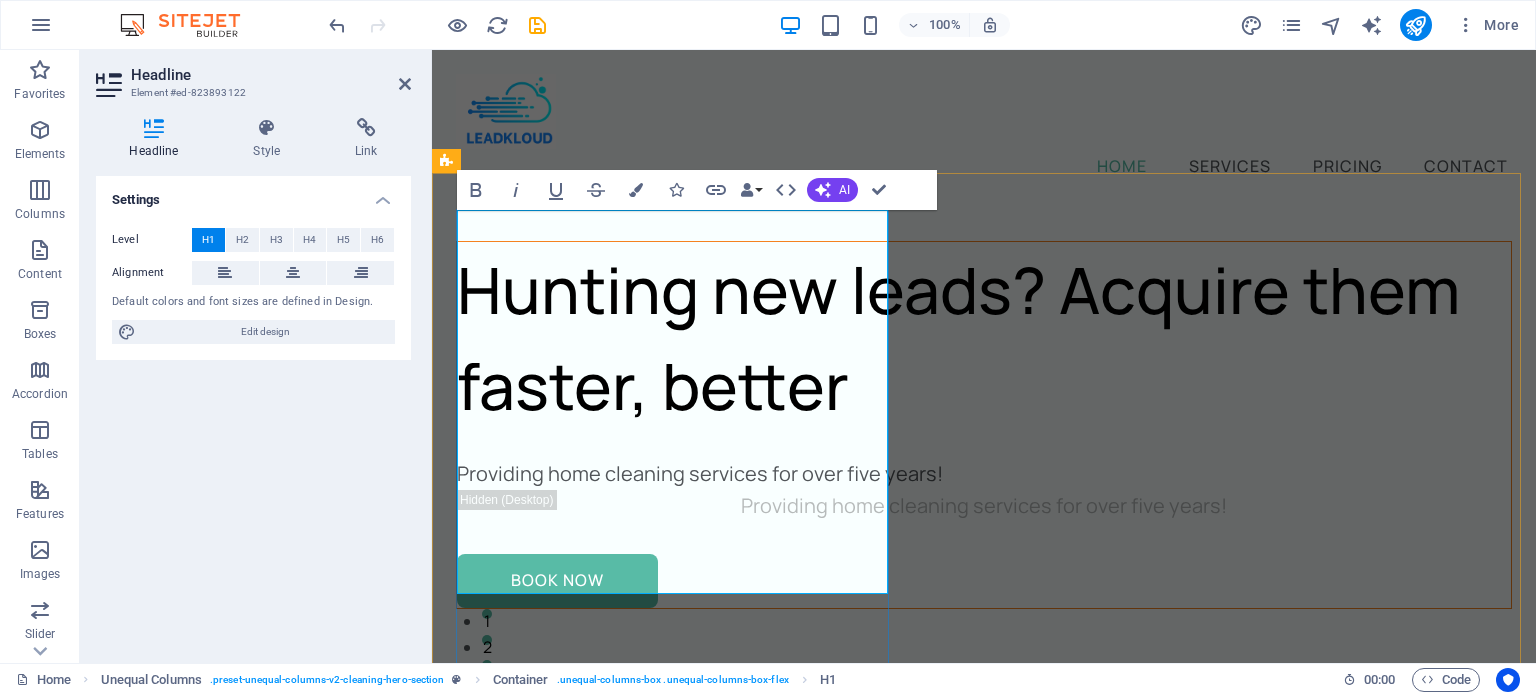 scroll, scrollTop: 22, scrollLeft: 0, axis: vertical 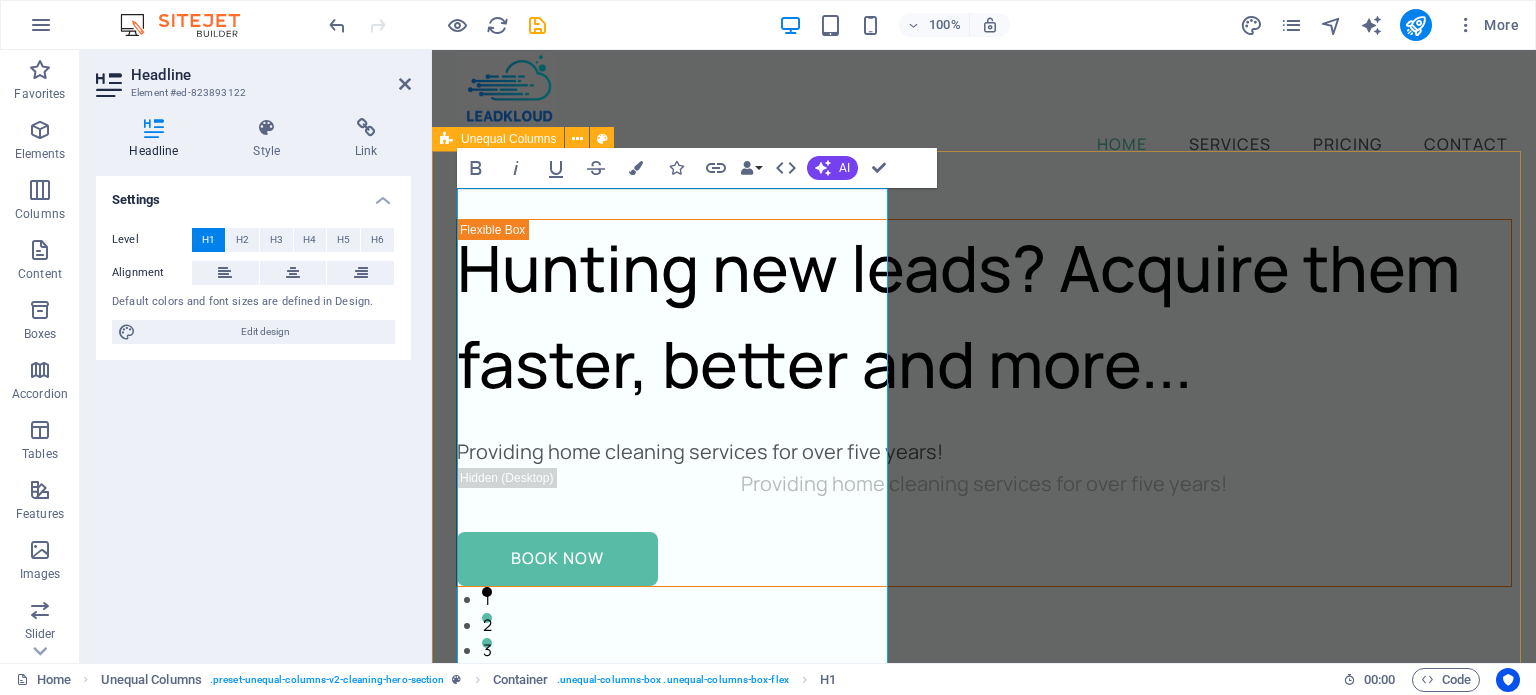 click on "Hunting new leads? Acquire them faster, better and more... Providing home cleaning services for over five years! Providing home cleaning services for over five years! Book Now" at bounding box center (984, 961) 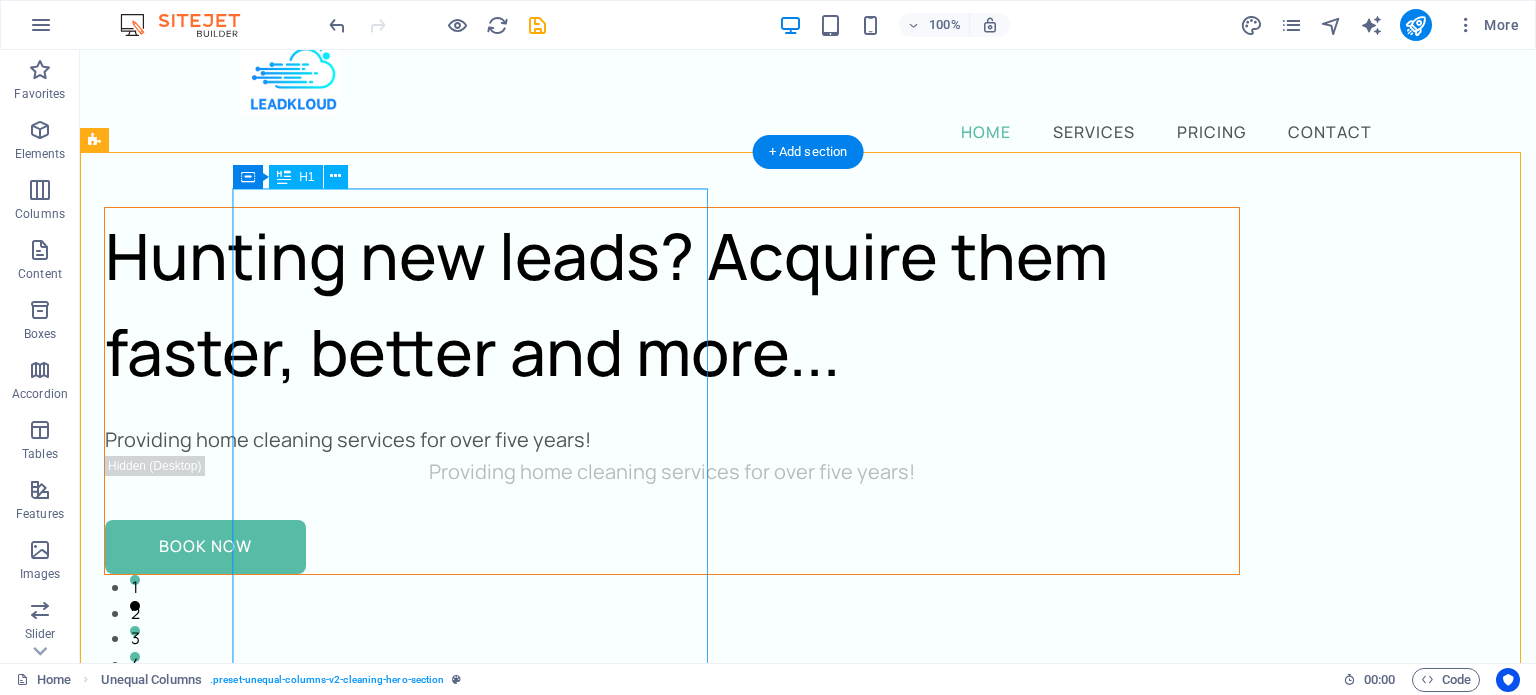 scroll, scrollTop: 0, scrollLeft: 0, axis: both 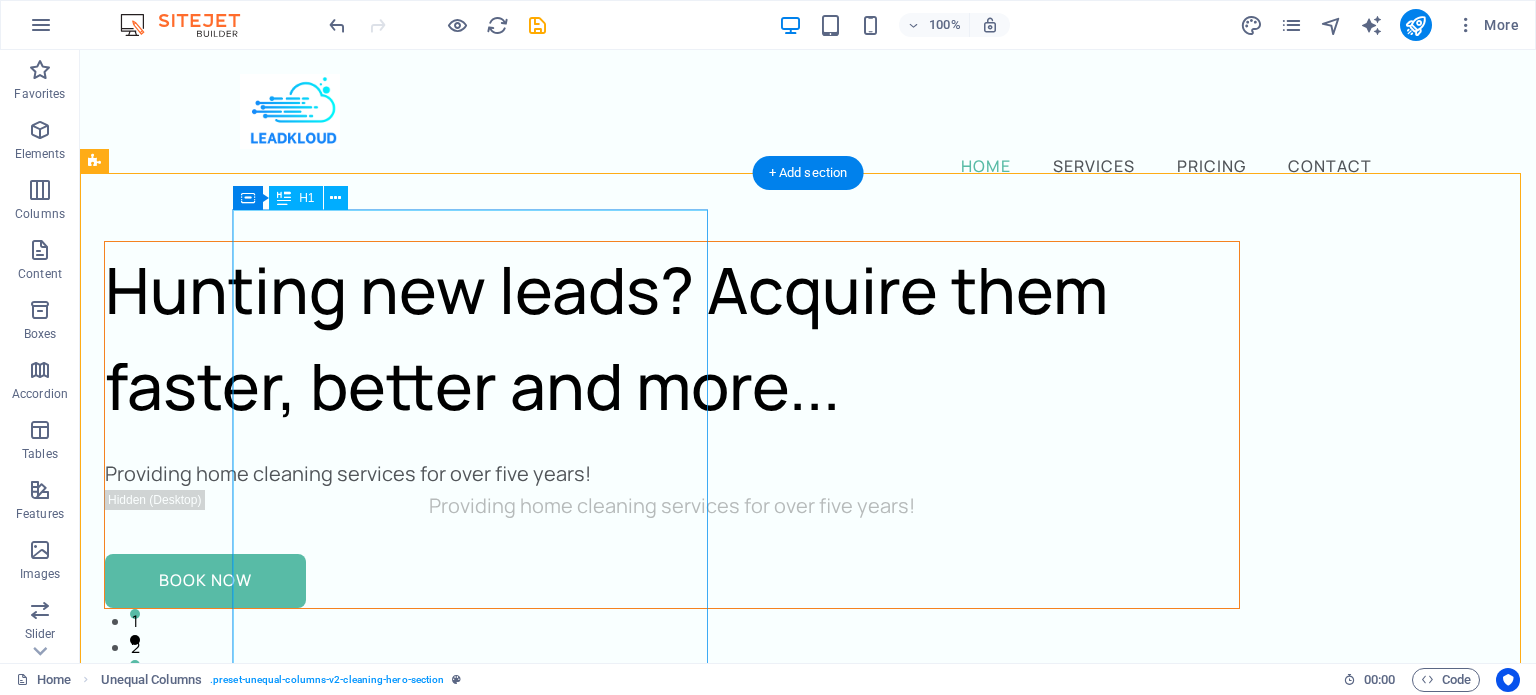click on "Hunting new leads? Acquire them faster, better and more..." at bounding box center [672, 338] 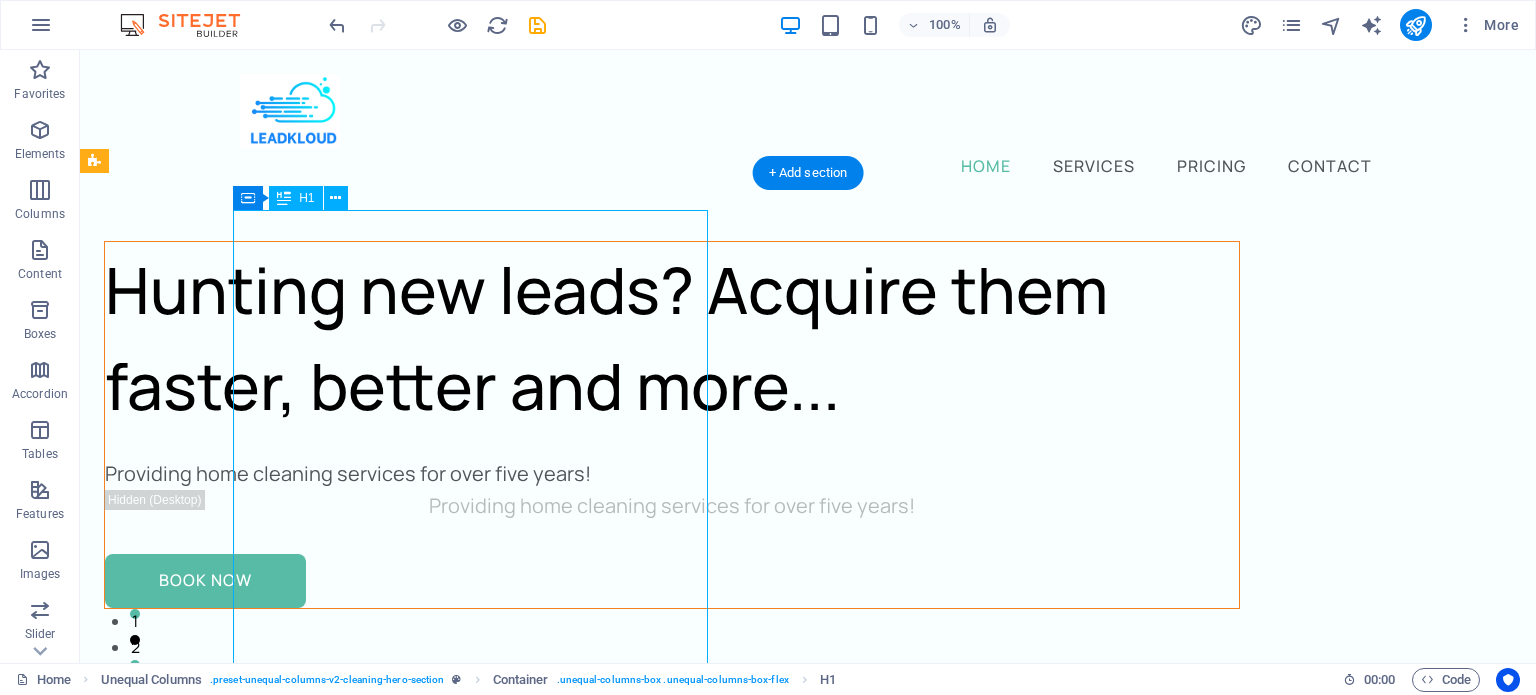 click on "Hunting new leads? Acquire them faster, better and more..." at bounding box center (672, 338) 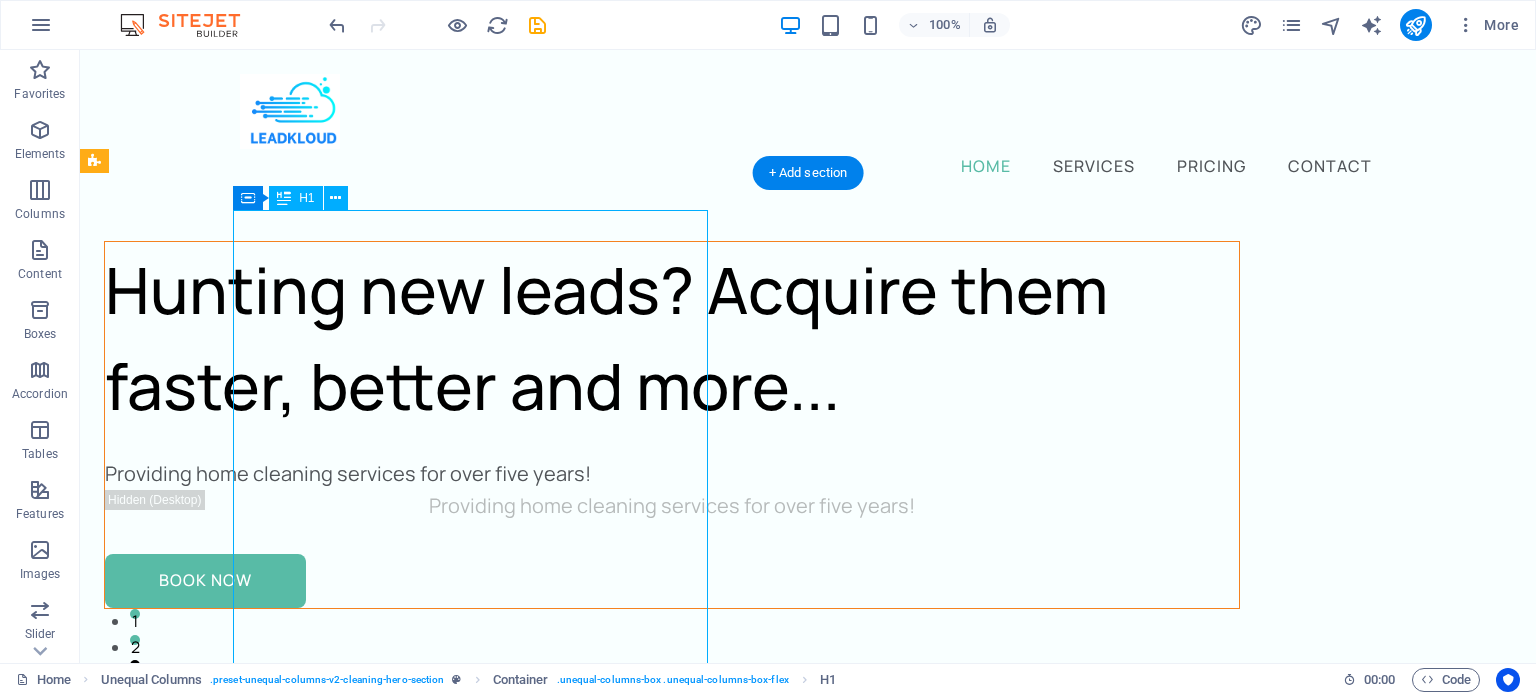 click on "Hunting new leads? Acquire them faster, better and more..." at bounding box center [672, 338] 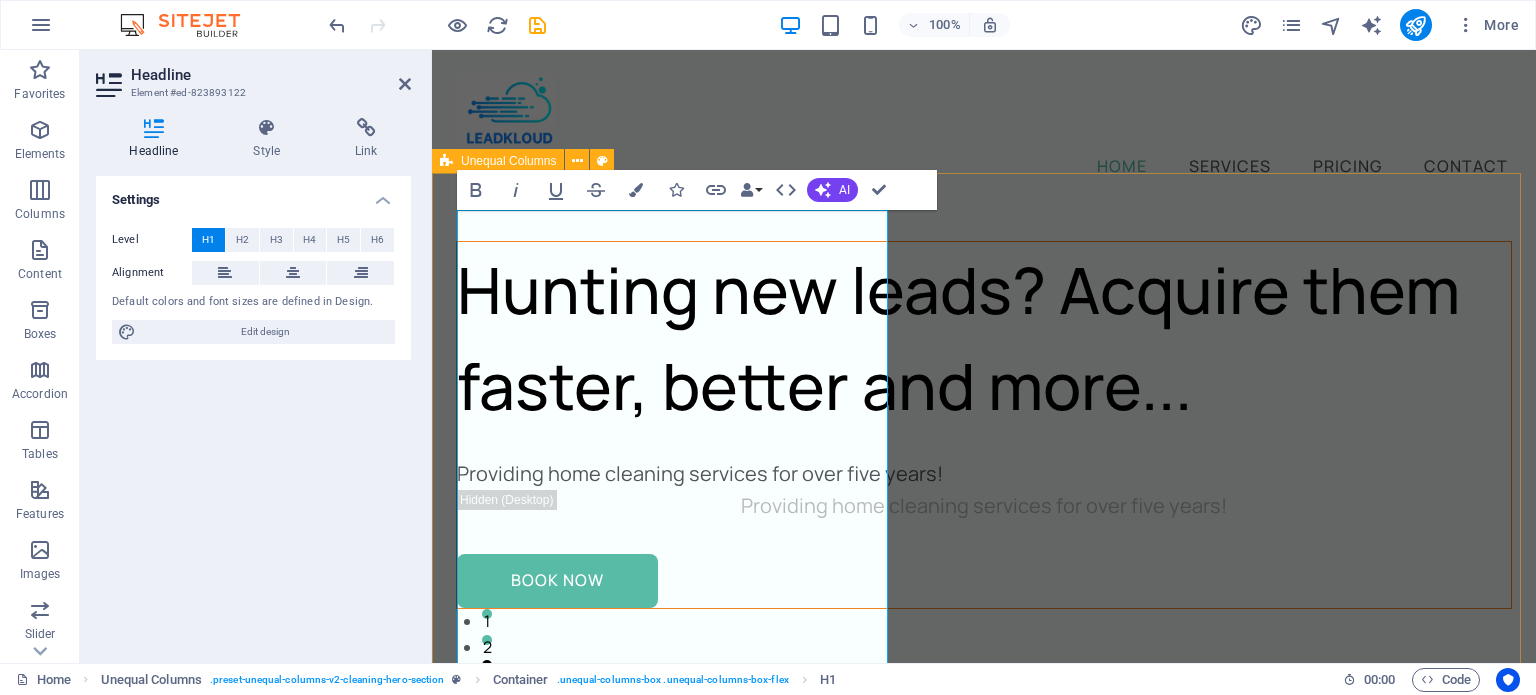 click on "Hunting new leads? Acquire them faster, better and more... Providing home cleaning services for over five years! Providing home cleaning services for over five years! Book Now" at bounding box center (984, 983) 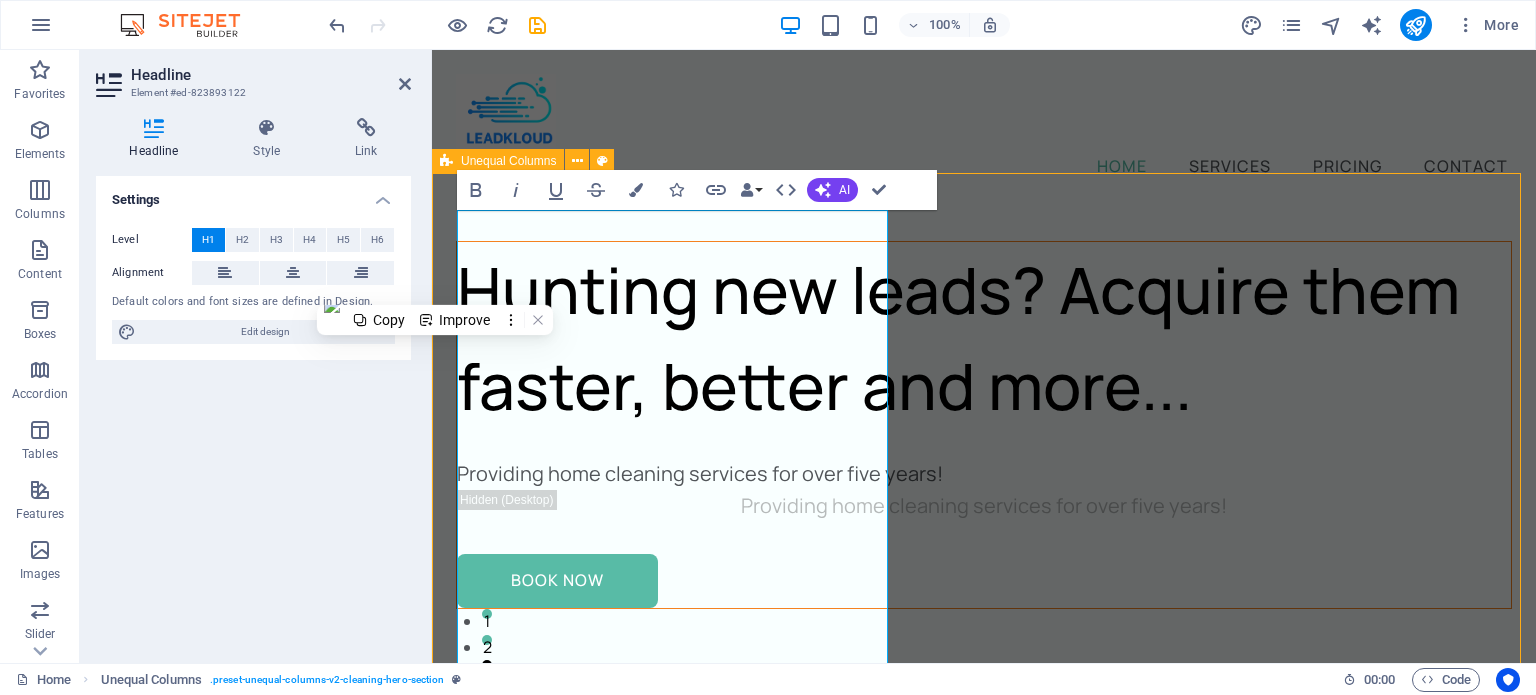 click on "Hunting new leads? Acquire them faster, better and more..." at bounding box center (984, 338) 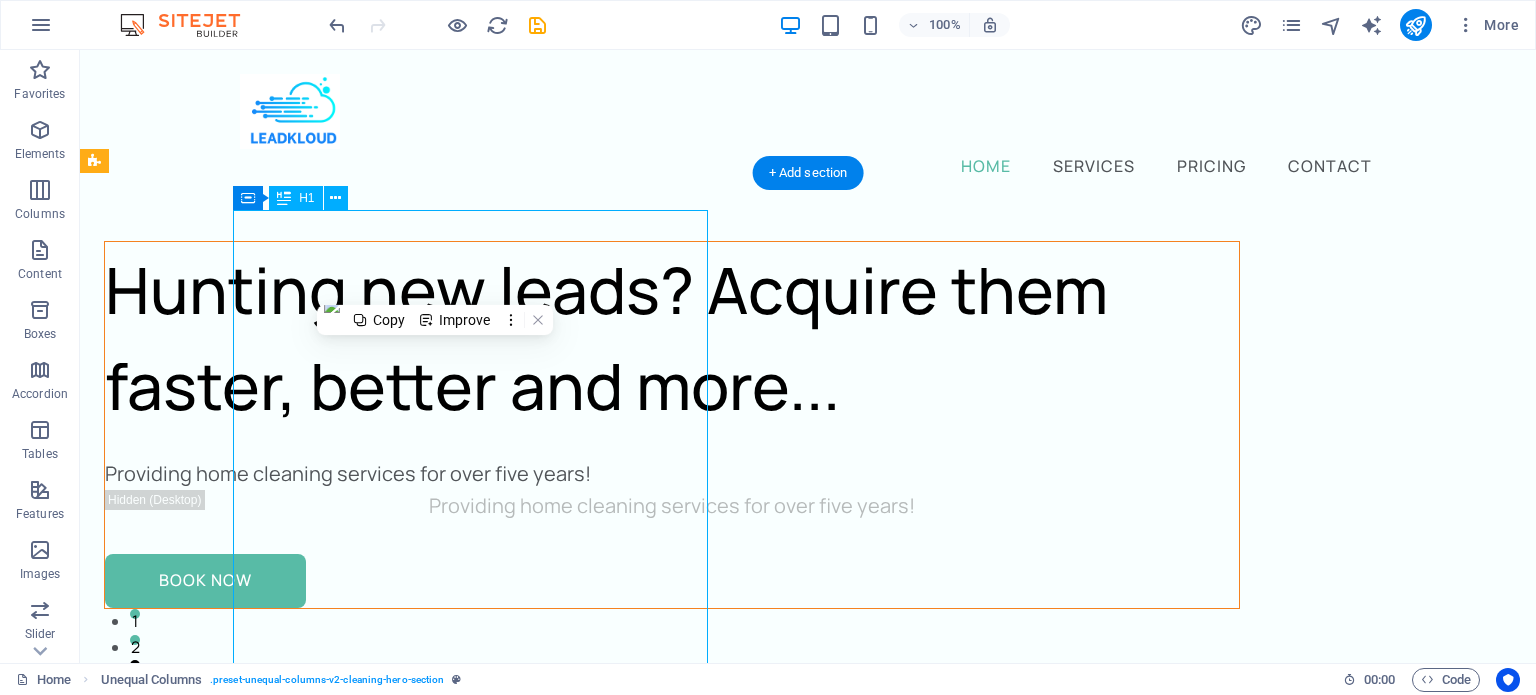 click on "Hunting new leads? Acquire them faster, better and more..." at bounding box center [672, 338] 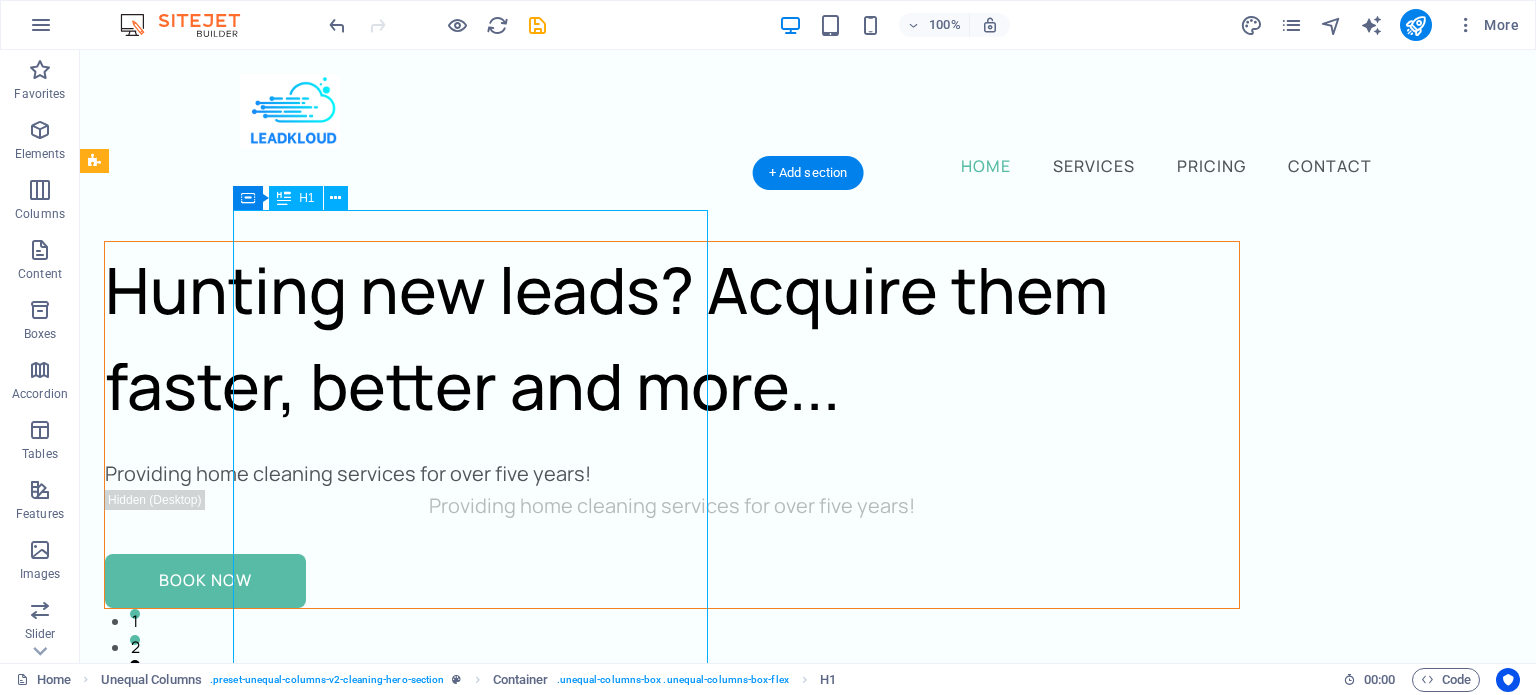 click on "Hunting new leads? Acquire them faster, better and more..." at bounding box center [672, 338] 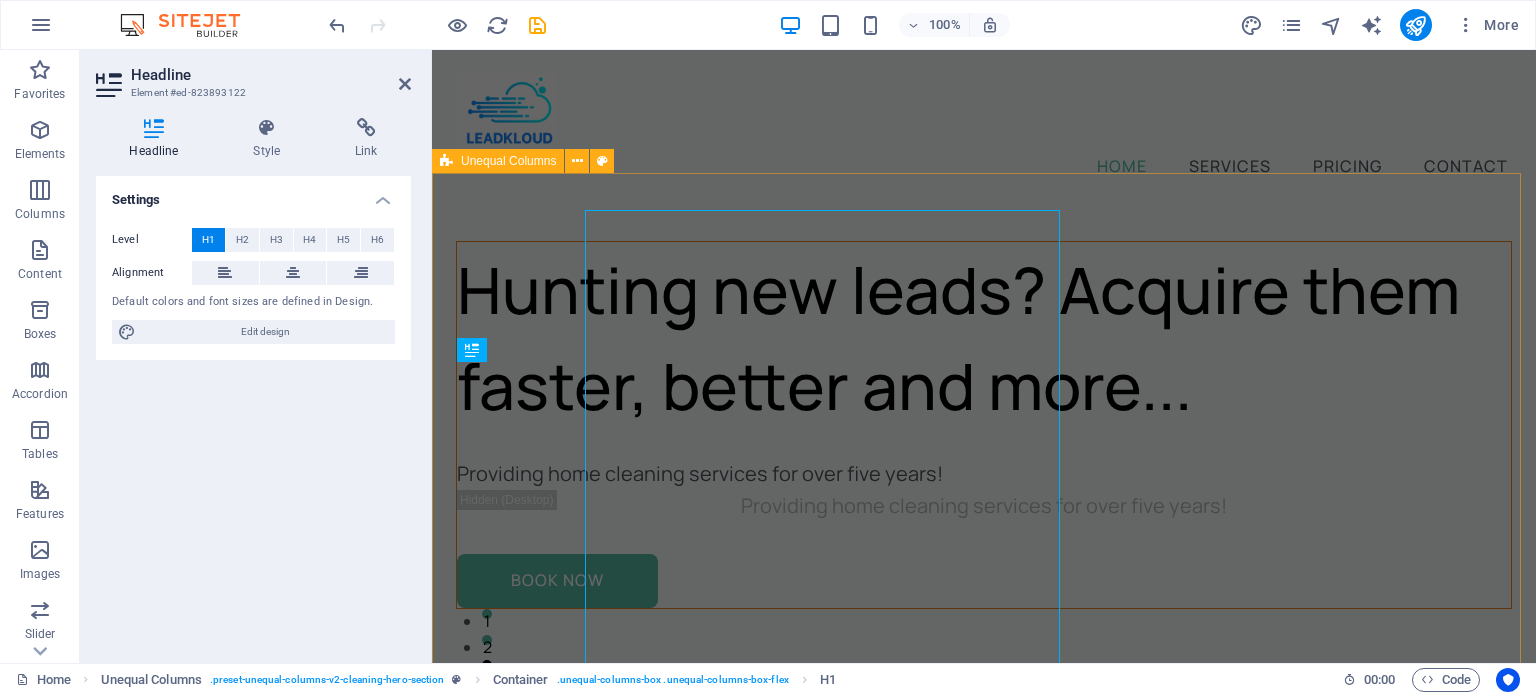 click on "Container" at bounding box center (0, 0) 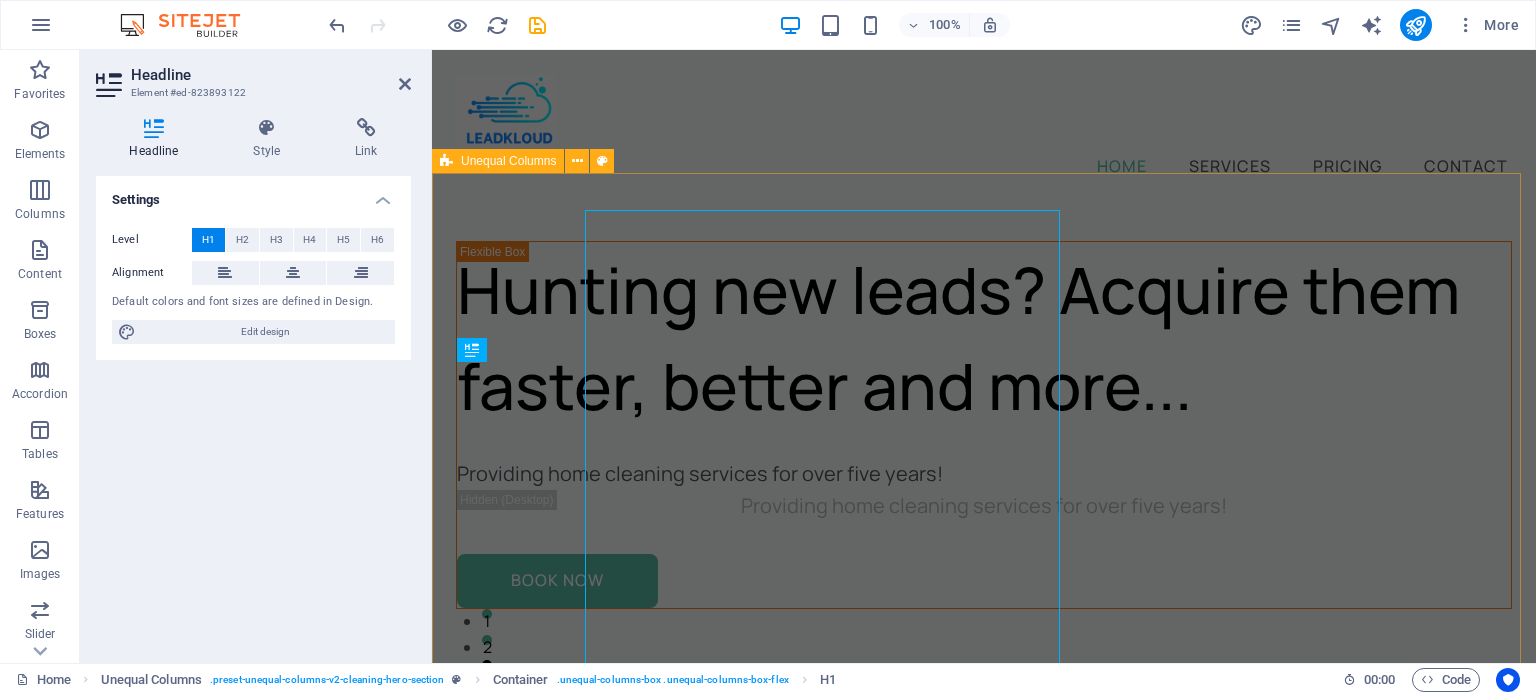 click on "Container" at bounding box center [0, 0] 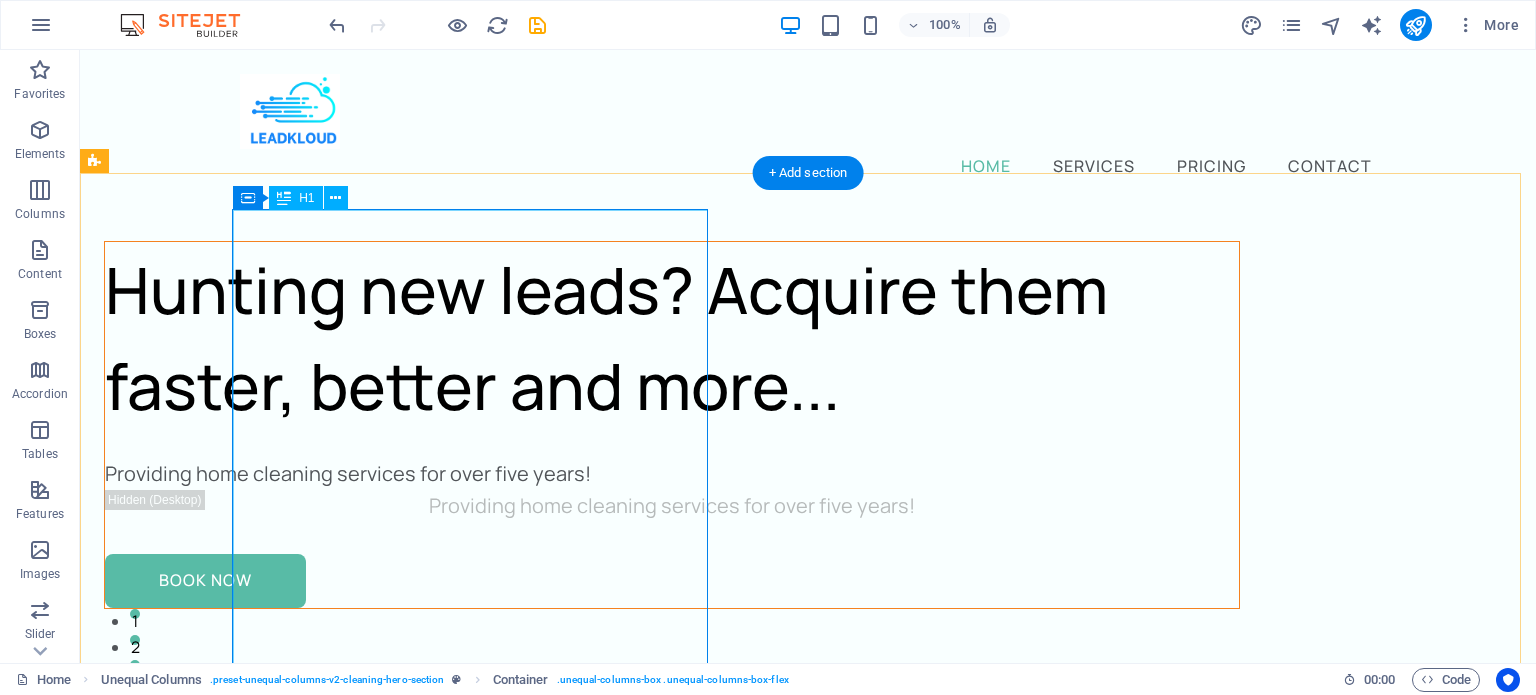 click on "Hunting new leads? Acquire them faster, better and more..." at bounding box center (672, 338) 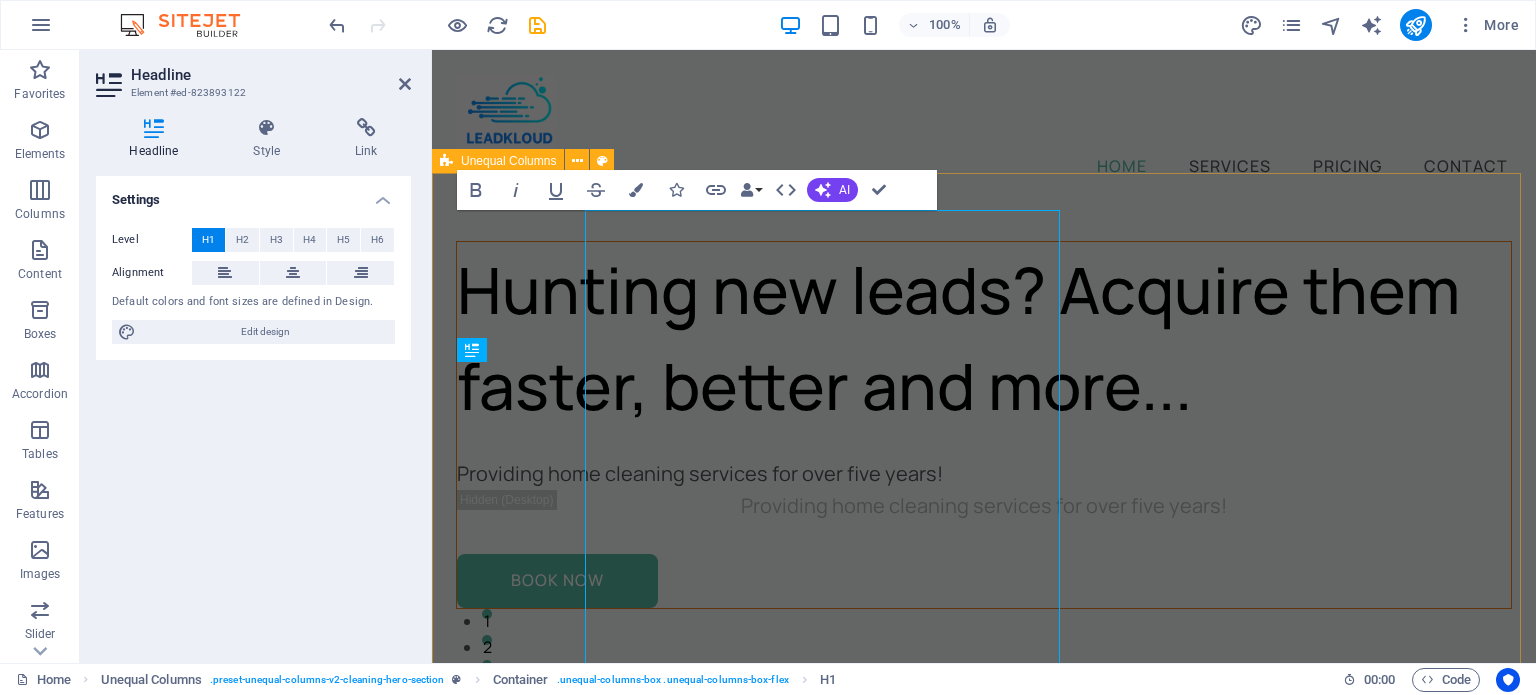 click on "Hunting new leads? Acquire them faster, better and more... Providing home cleaning services for over five years! Providing home cleaning services for over five years! Book Now" at bounding box center [984, 983] 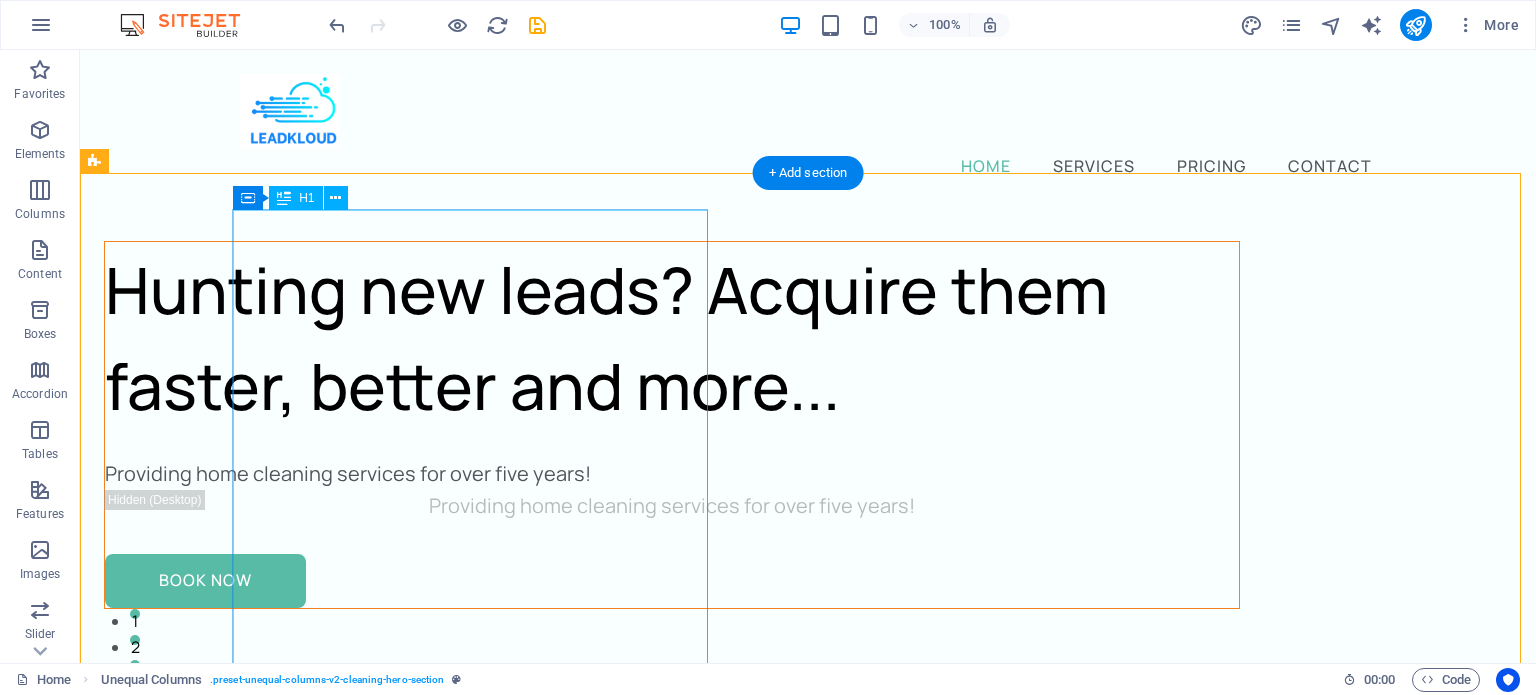 click on "Hunting new leads? Acquire them faster, better and more..." at bounding box center [672, 338] 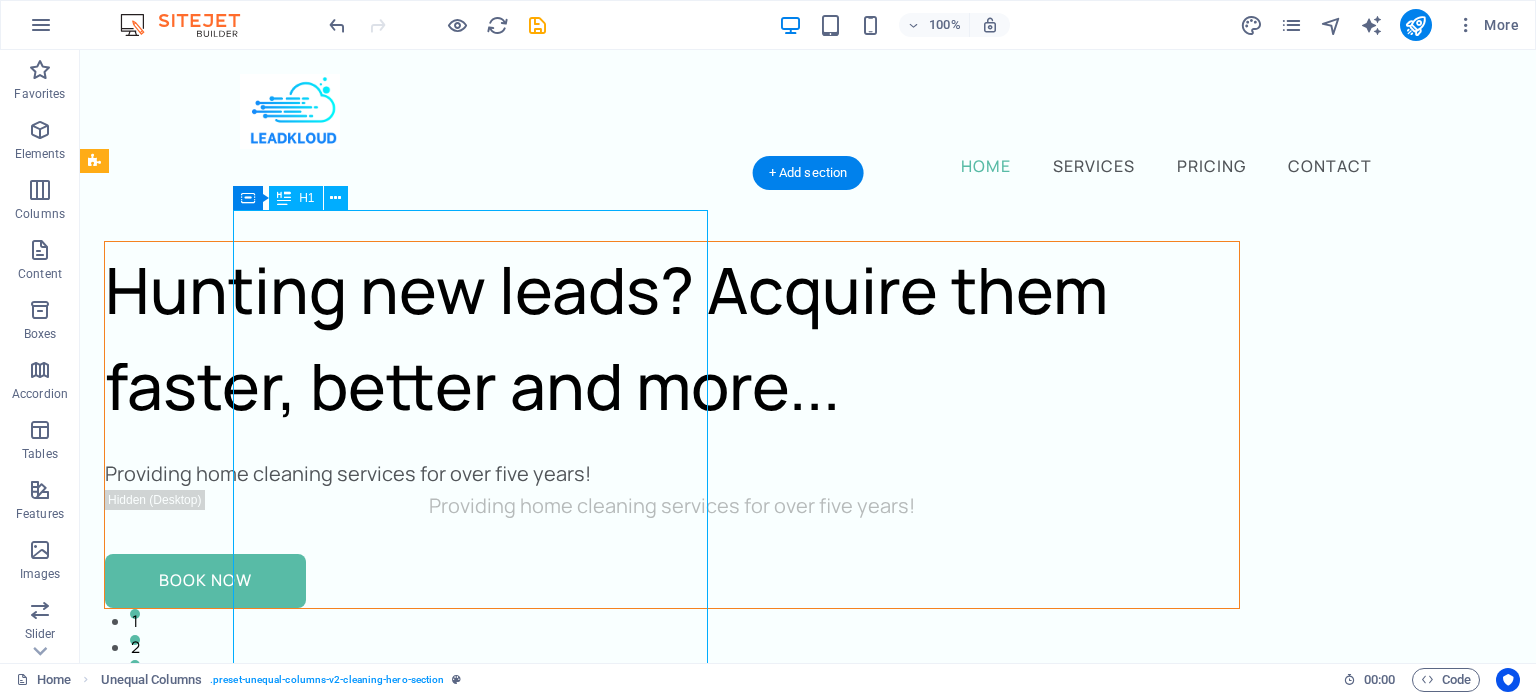 click on "Hunting new leads? Acquire them faster, better and more..." at bounding box center [672, 338] 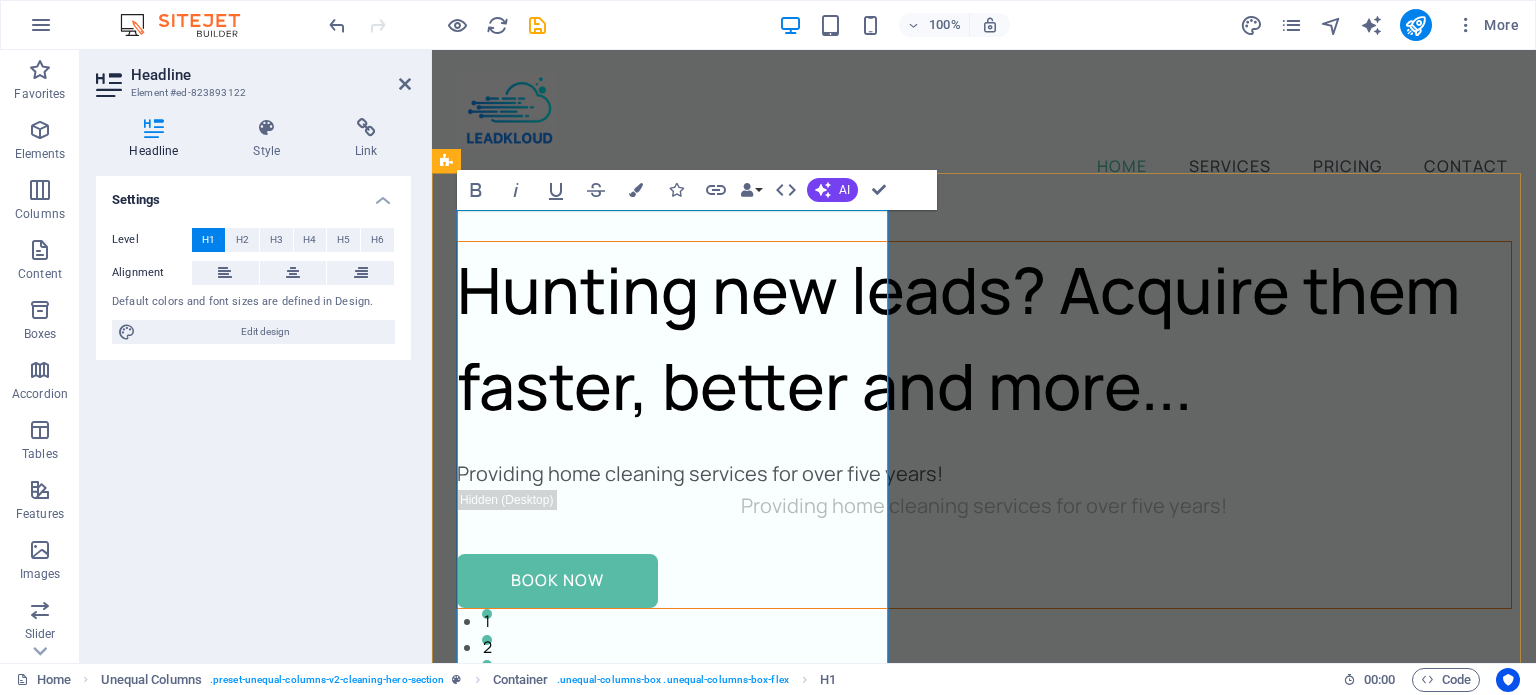 click on "Hunting new leads? Acquire them faster, better and more... Providing home cleaning services for over five years! Providing home cleaning services for over five years! Book Now" at bounding box center (984, 983) 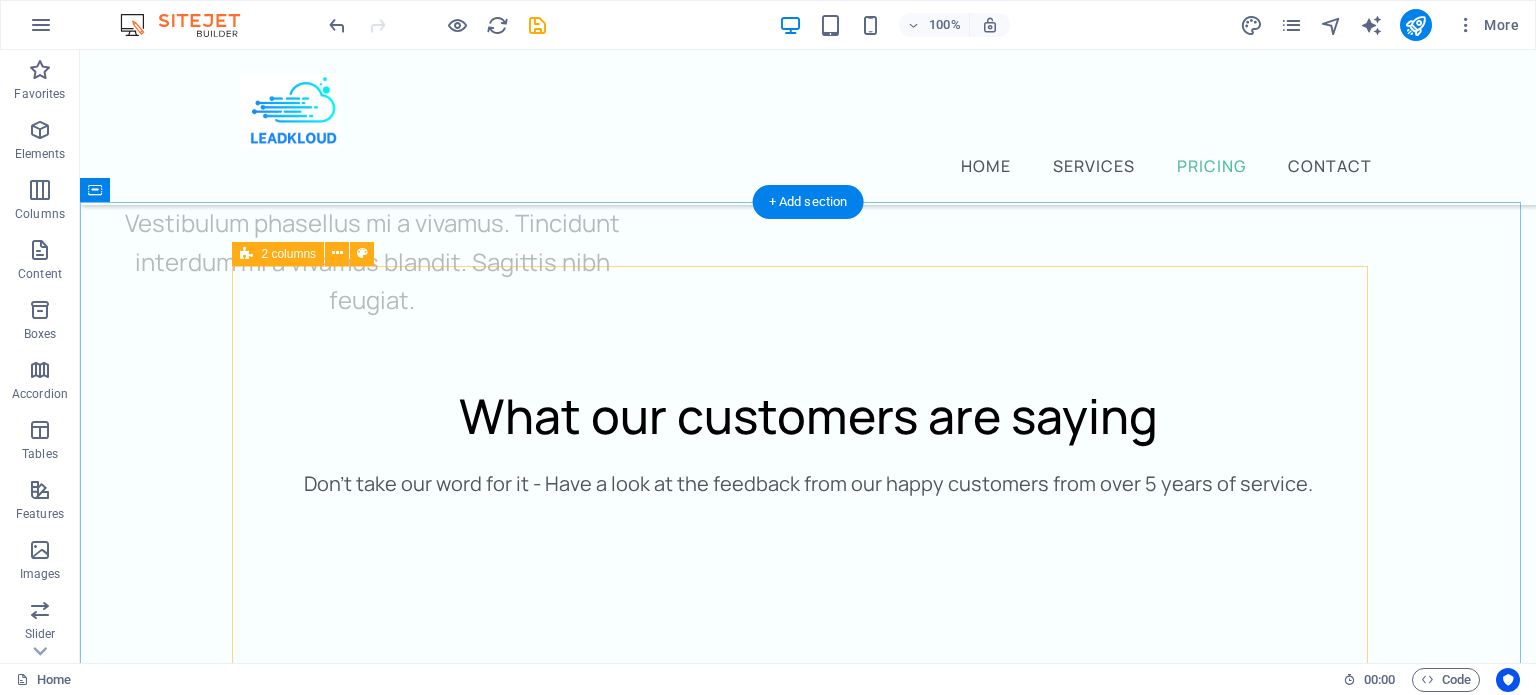 scroll, scrollTop: 9227, scrollLeft: 0, axis: vertical 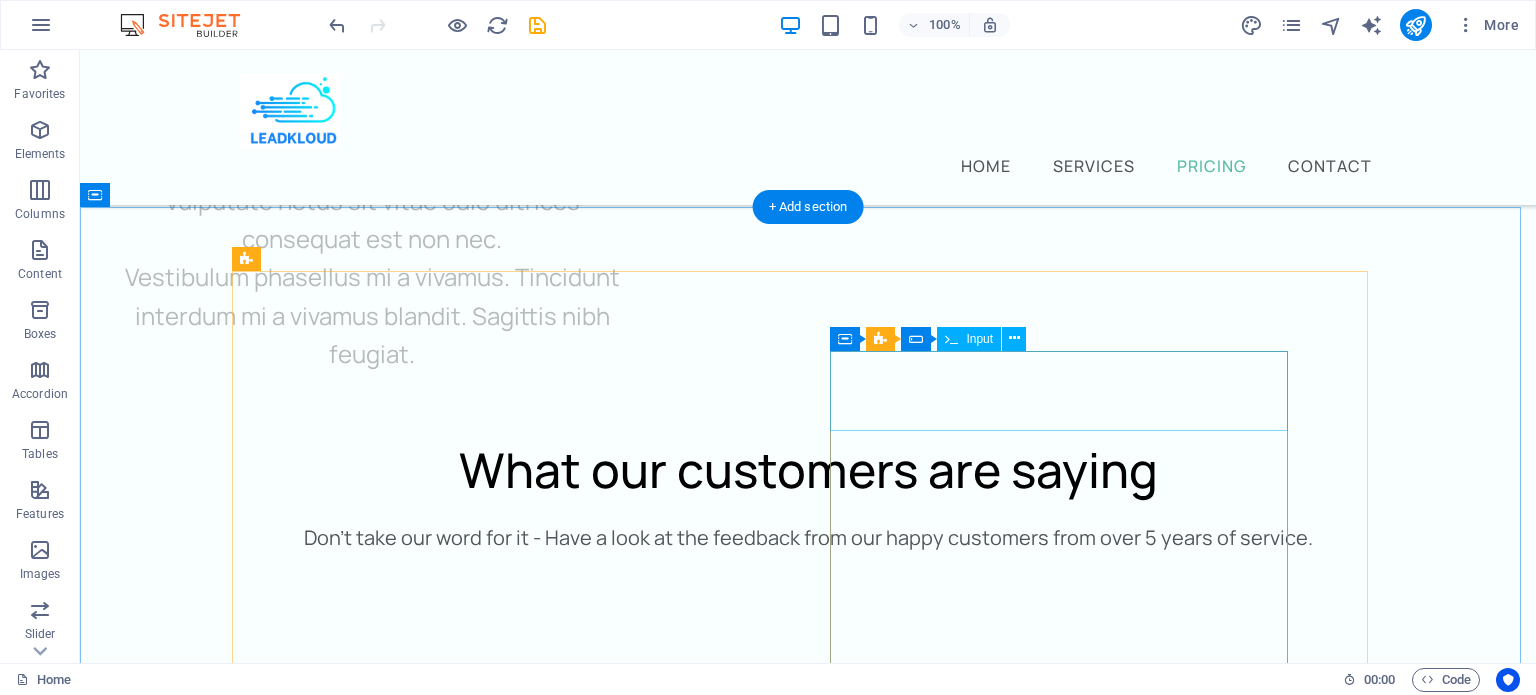 click on "Full name" at bounding box center [549, 22172] 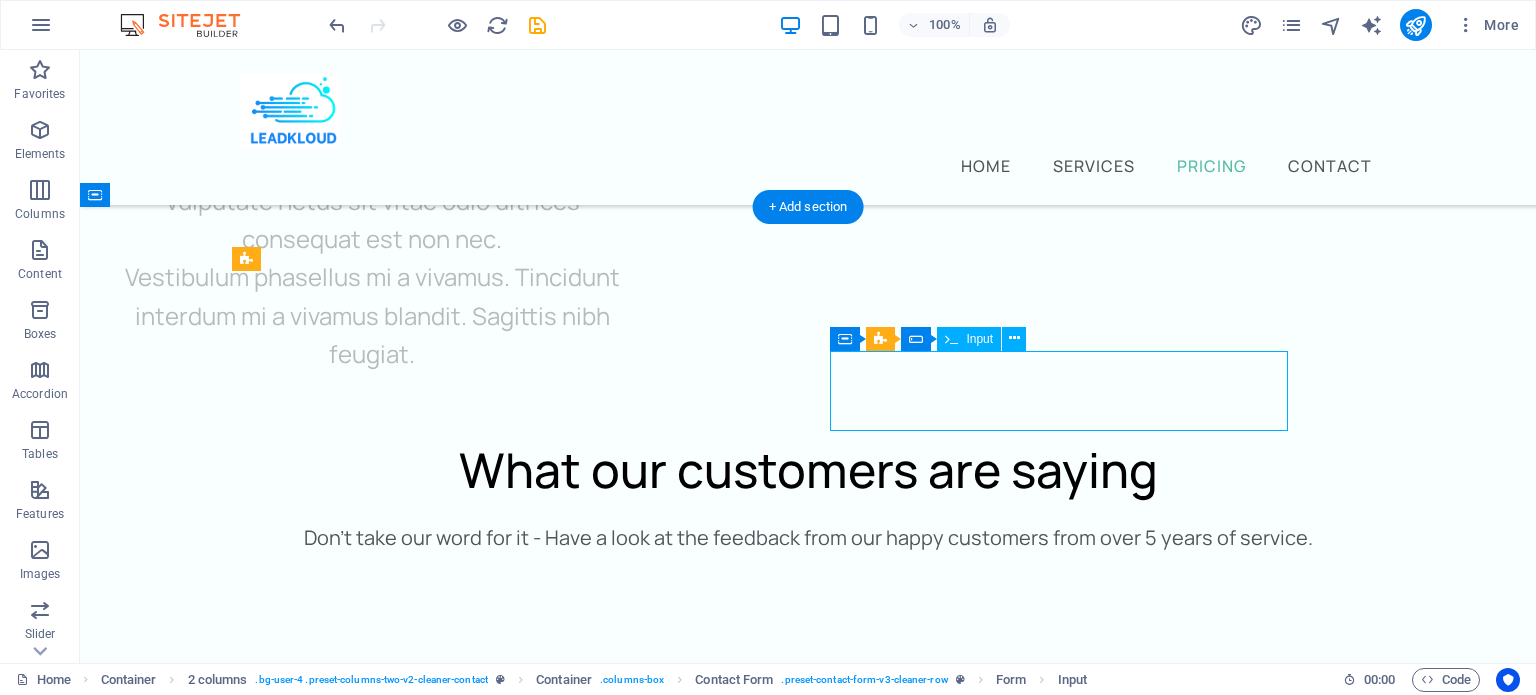 click on "Full name" at bounding box center [549, 22172] 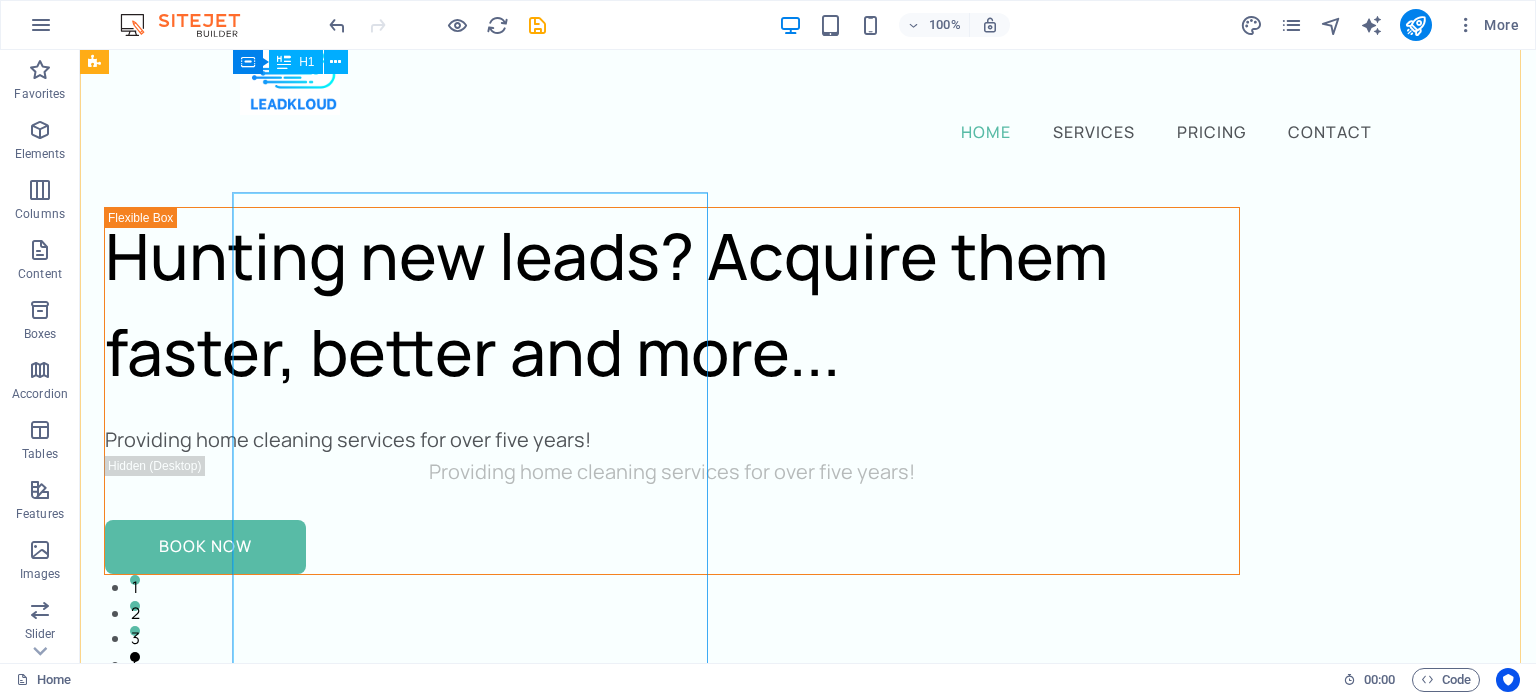 scroll, scrollTop: 0, scrollLeft: 0, axis: both 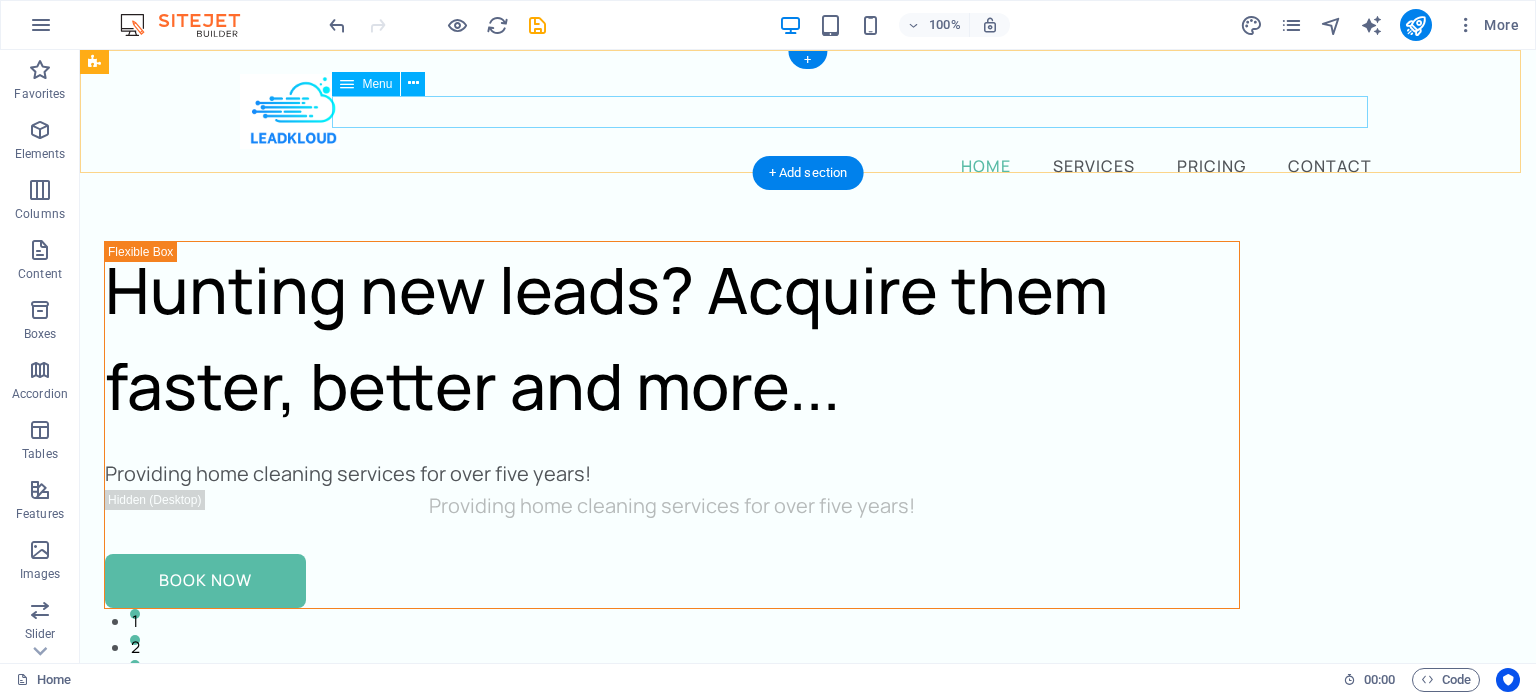 click on "Home Services Pricing Contact" at bounding box center (808, 165) 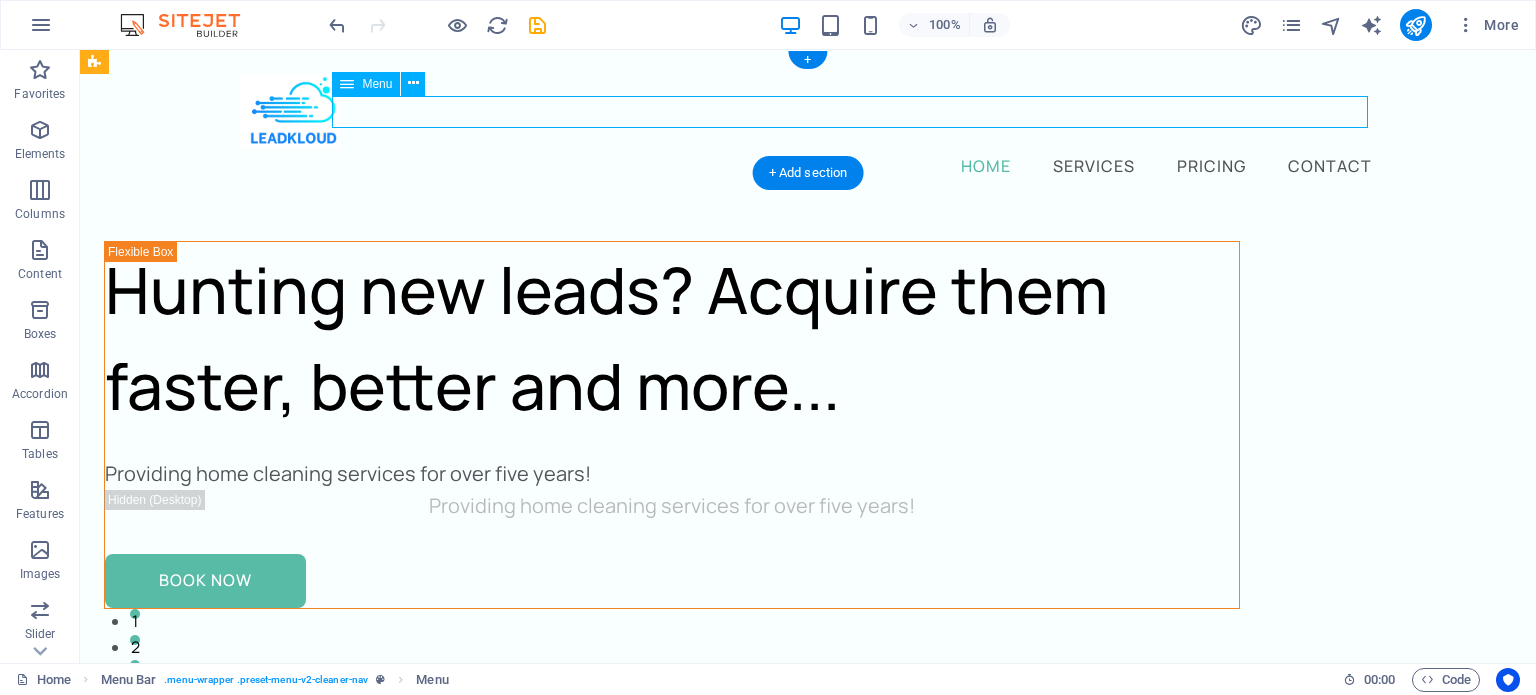 click on "Home Services Pricing Contact" at bounding box center (808, 165) 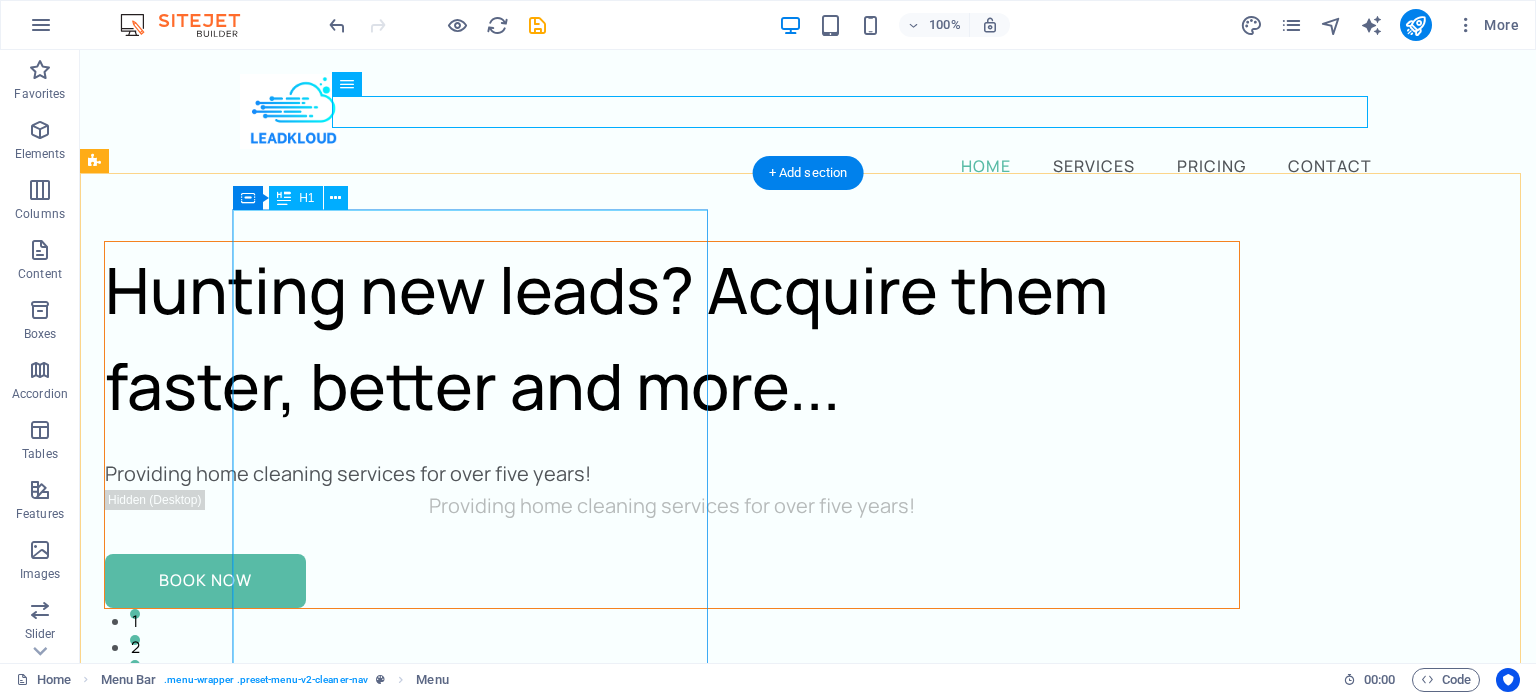 click on "Hunting new leads? Acquire them faster, better and more..." at bounding box center (672, 338) 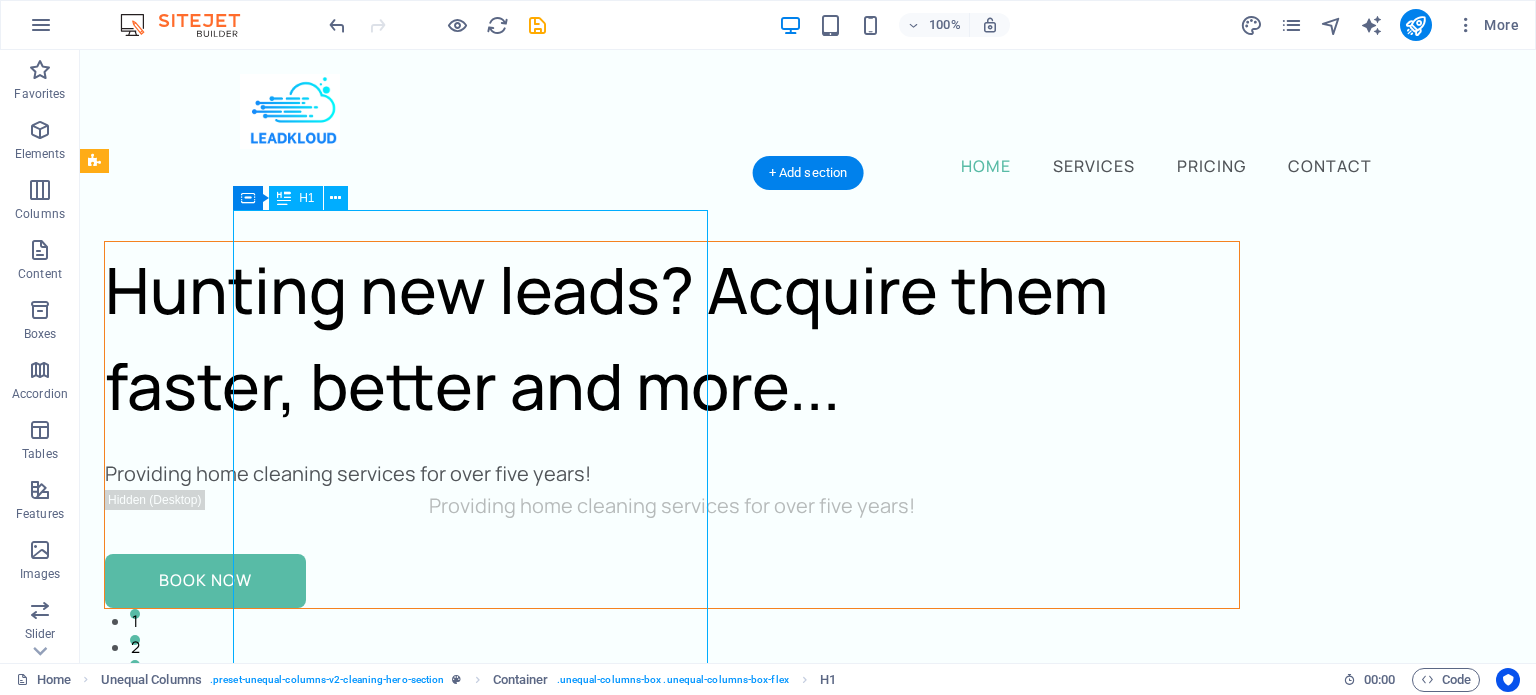 click on "Hunting new leads? Acquire them faster, better and more..." at bounding box center [672, 338] 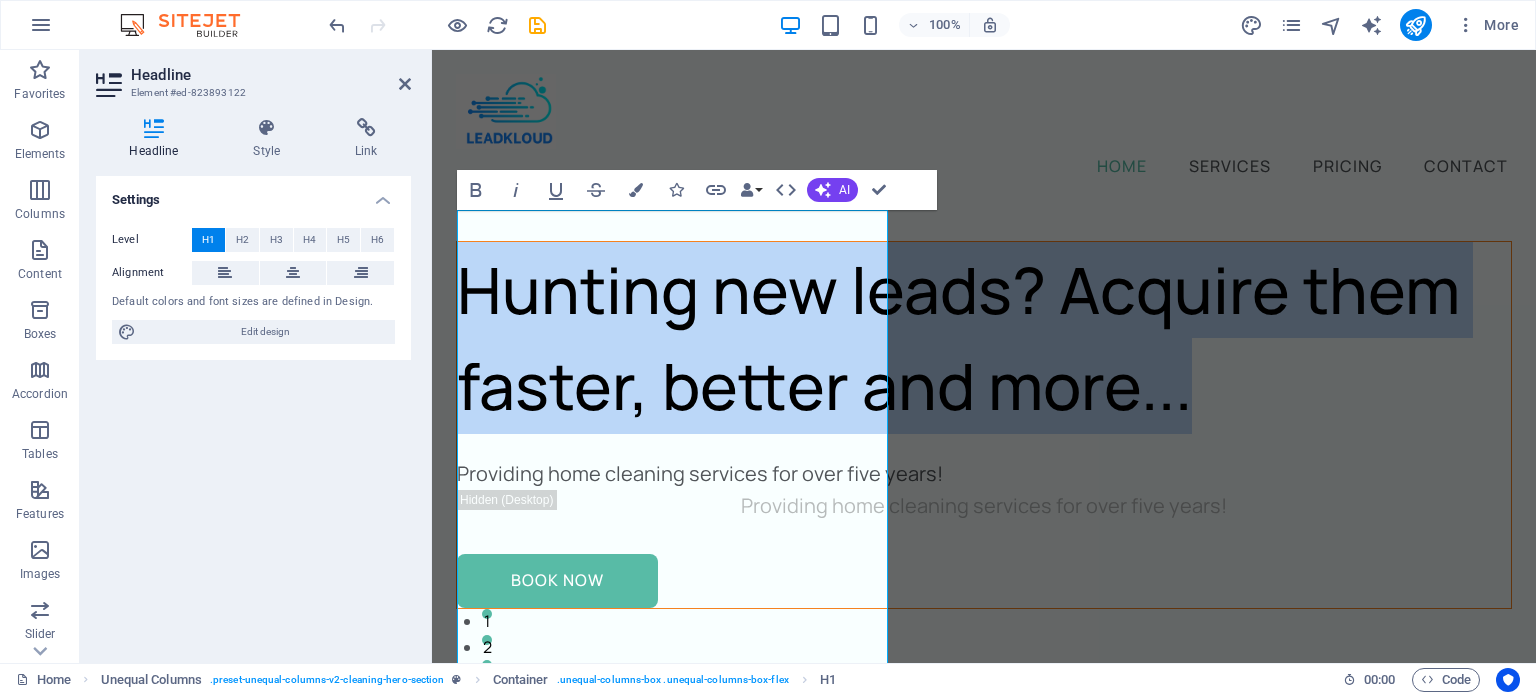 click on "Settings Level H1 H2 H3 H4 H5 H6 Alignment Default colors and font sizes are defined in Design. Edit design" at bounding box center (253, 411) 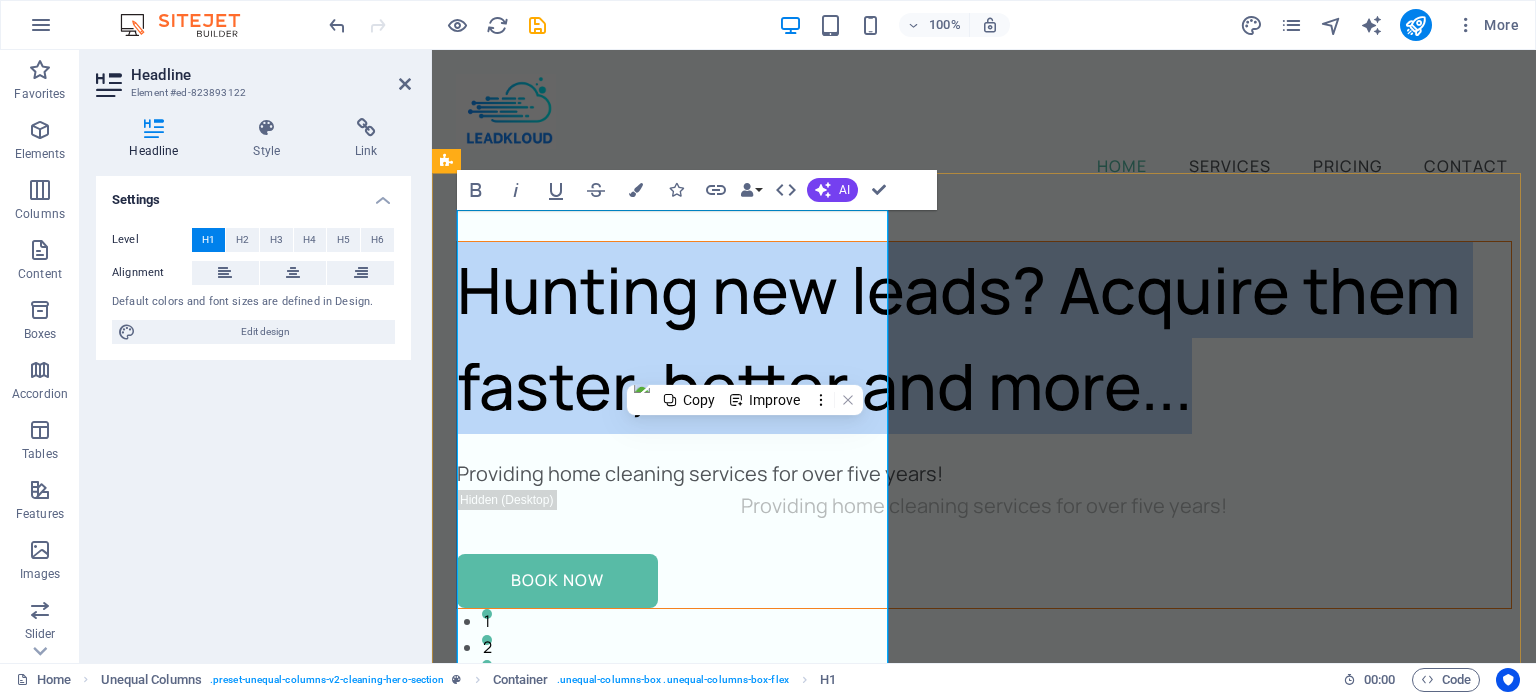 click on "Hunting new leads? Acquire them faster, better and more..." at bounding box center [984, 338] 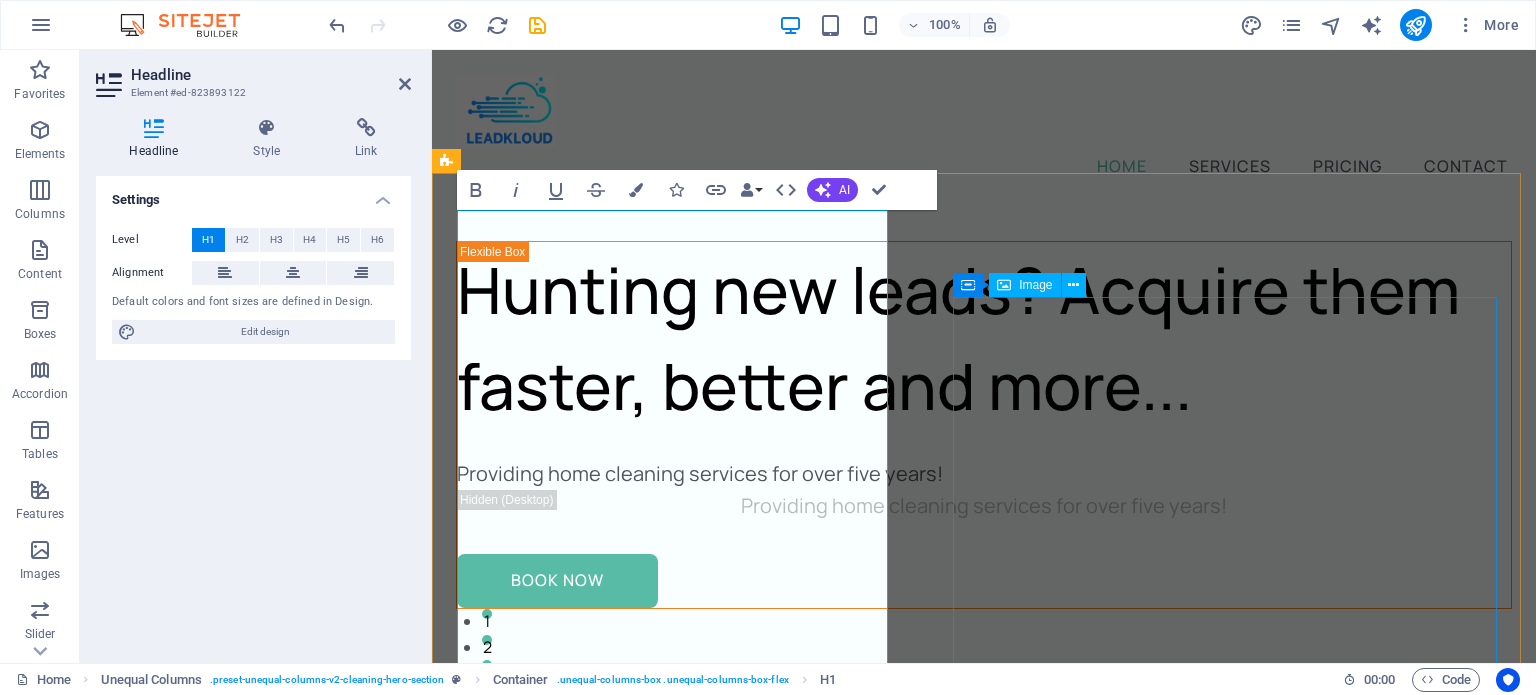 click at bounding box center (984, 1169) 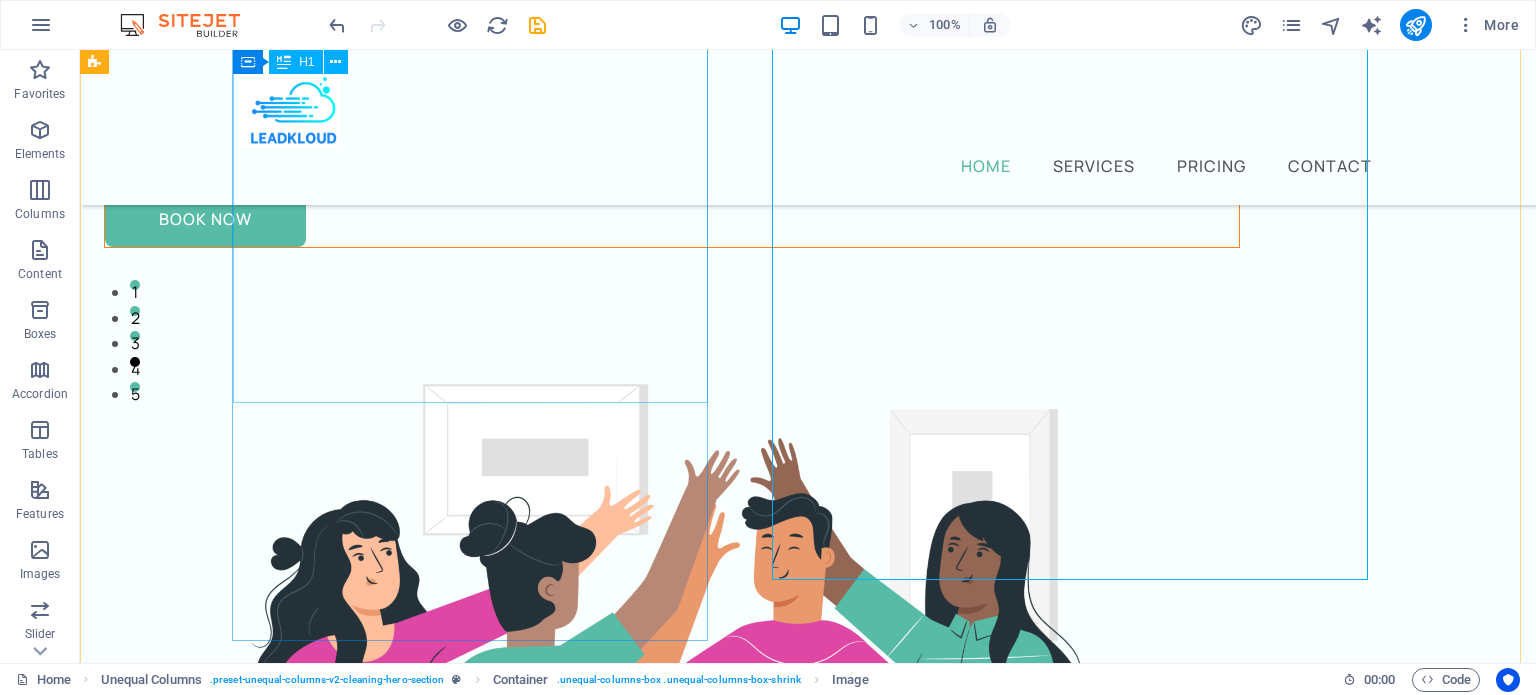 scroll, scrollTop: 286, scrollLeft: 0, axis: vertical 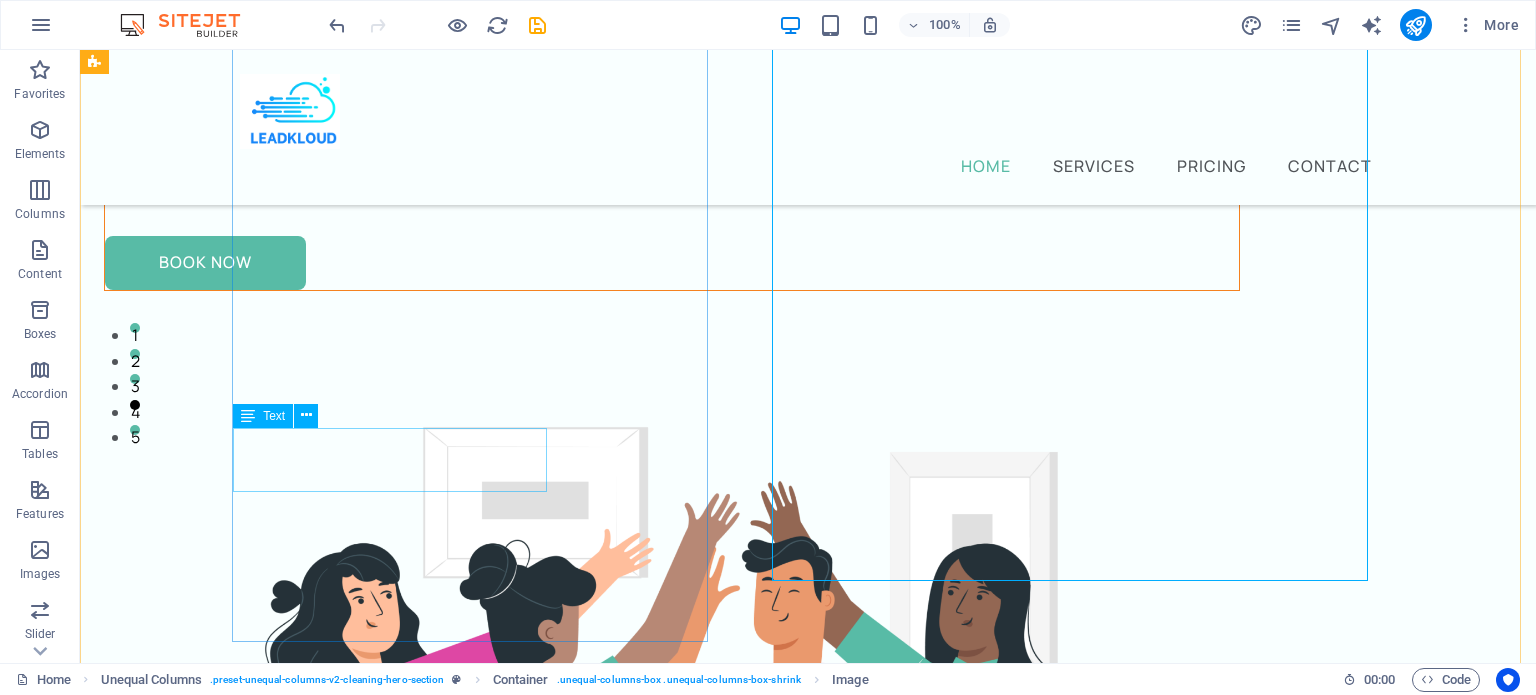 click on "Providing home cleaning services for over five years!" at bounding box center (672, 156) 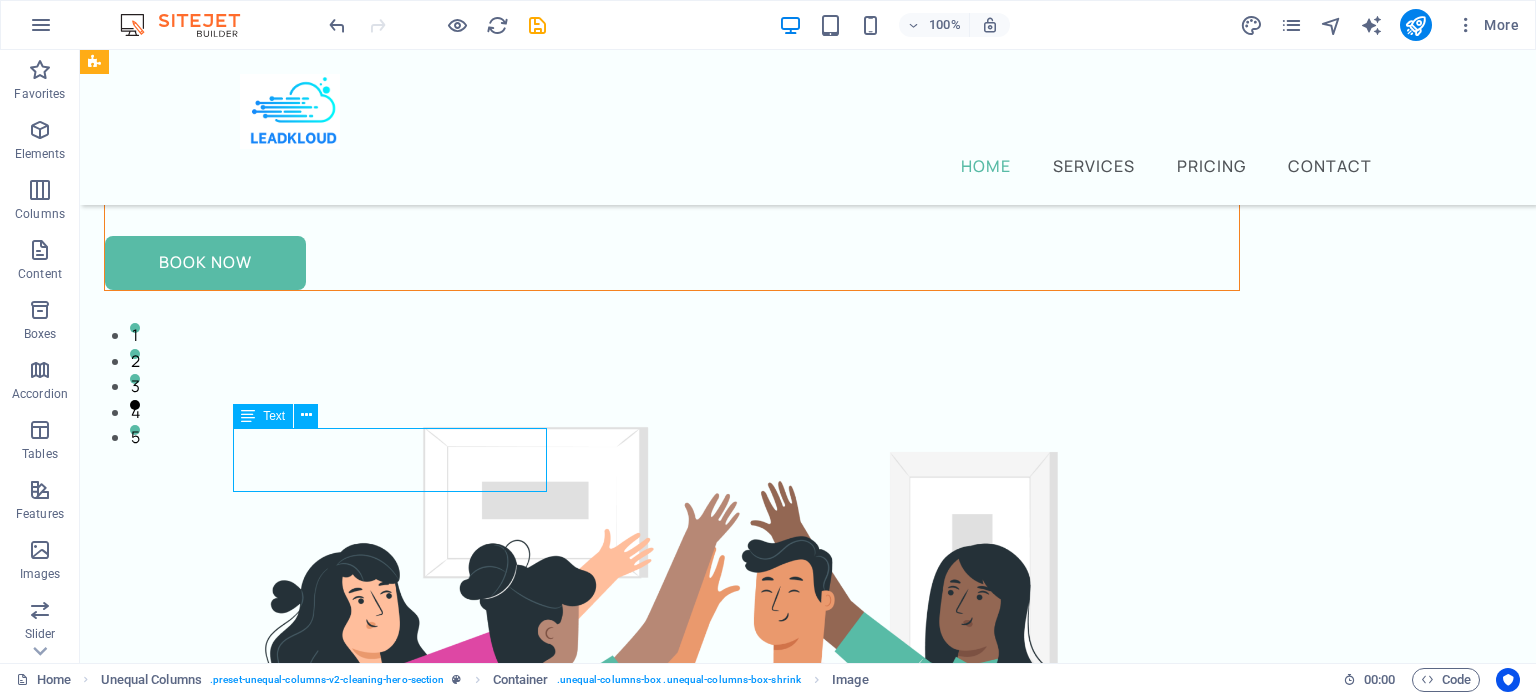 click on "Providing home cleaning services for over five years!" at bounding box center [672, 156] 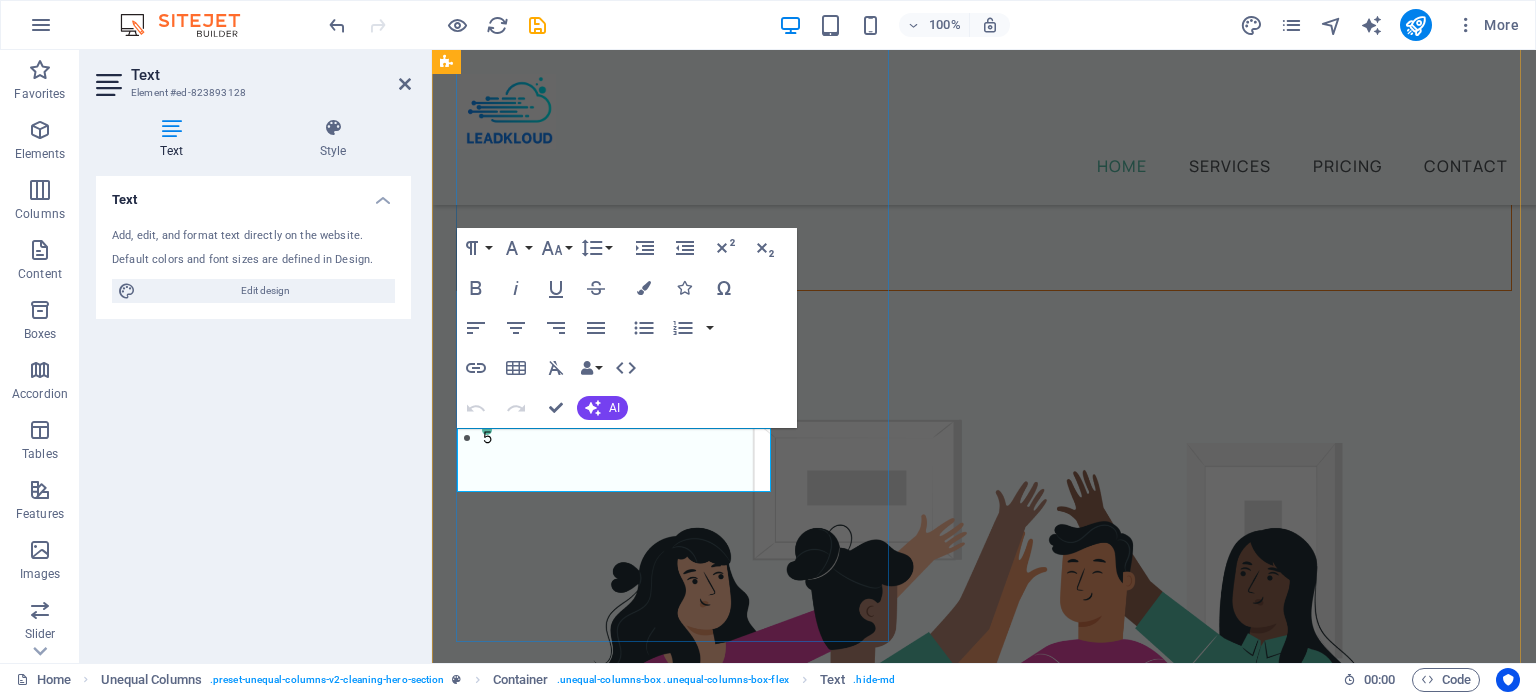click on "Providing home cleaning services for over five years!" at bounding box center [984, 156] 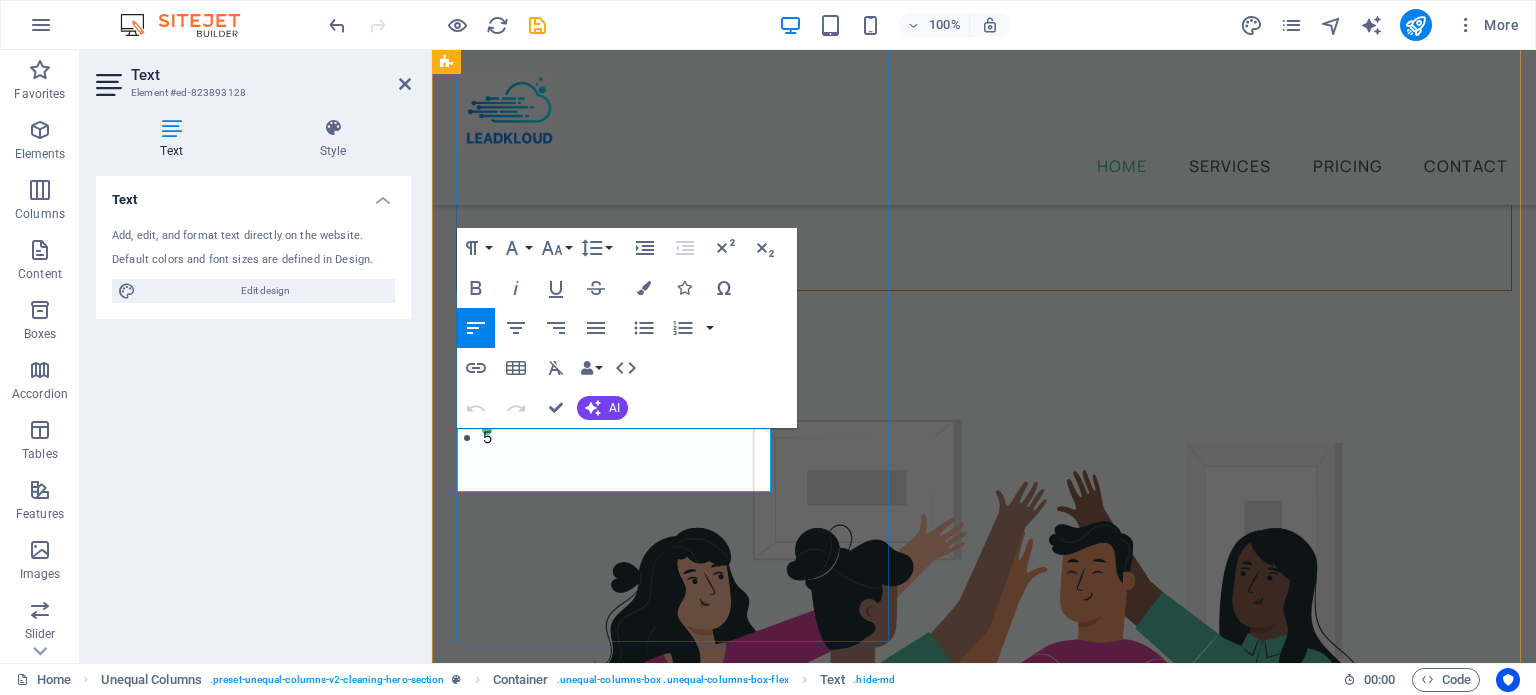 click on "Providing home cleaning services for over five years!" at bounding box center (984, 156) 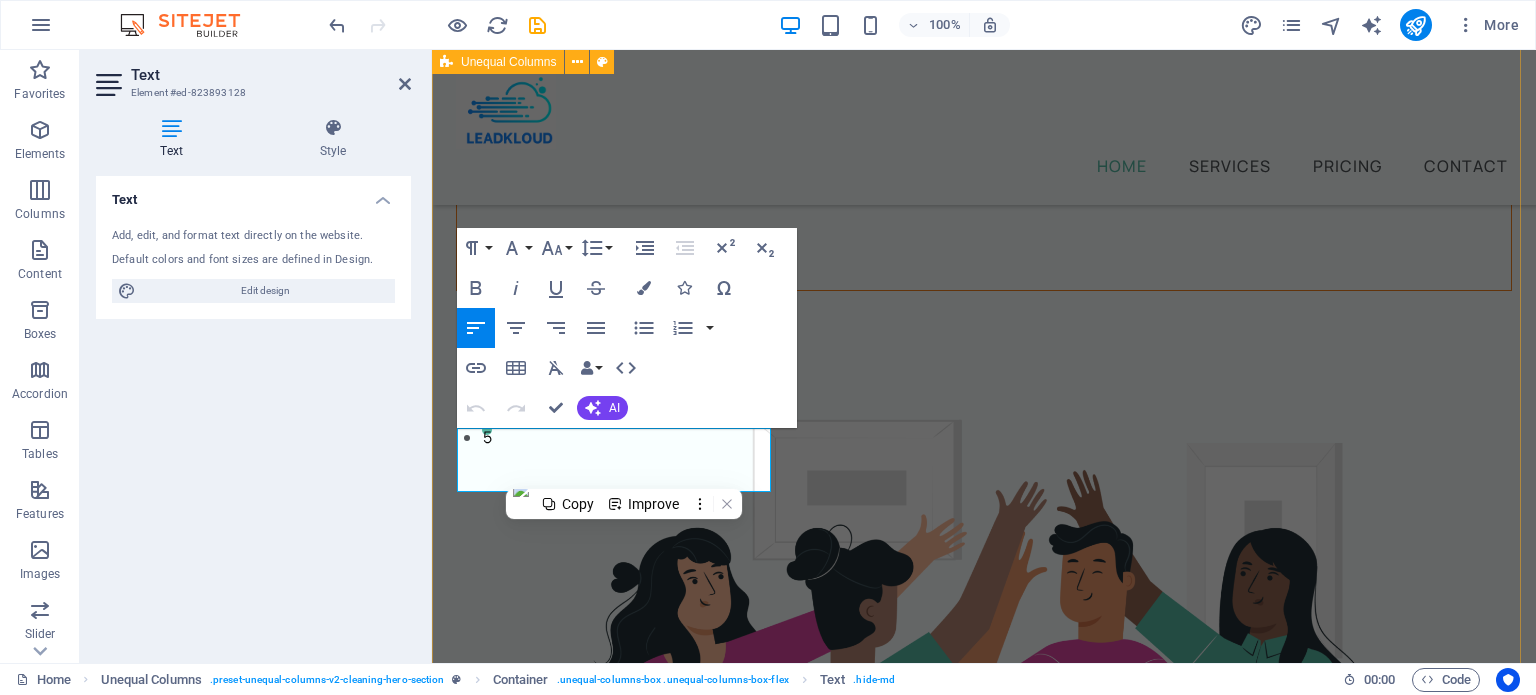 click on "Hunting new leads? Acquire them faster, better and more... Providing home cleaning services for over five years! Providing home cleaning services for over five years! Book Now" at bounding box center (984, 603) 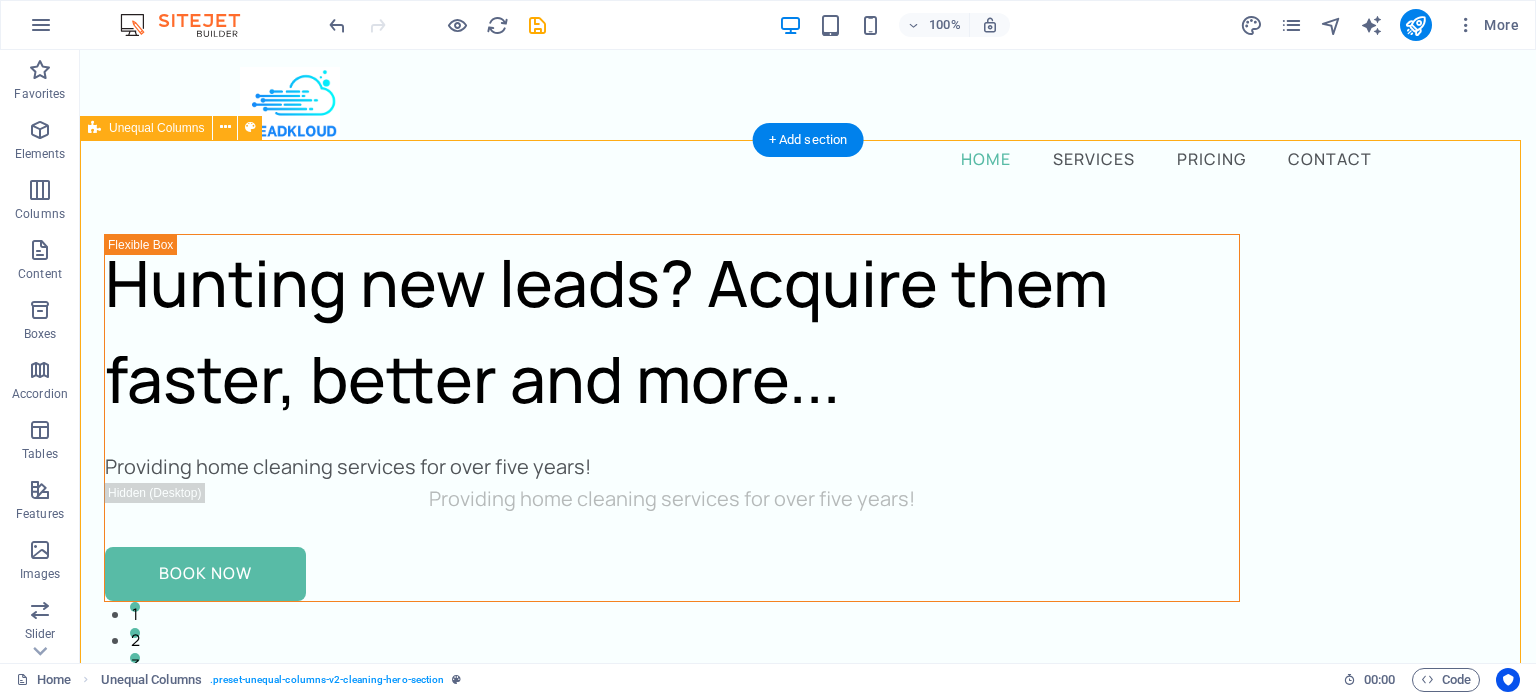 scroll, scrollTop: 0, scrollLeft: 0, axis: both 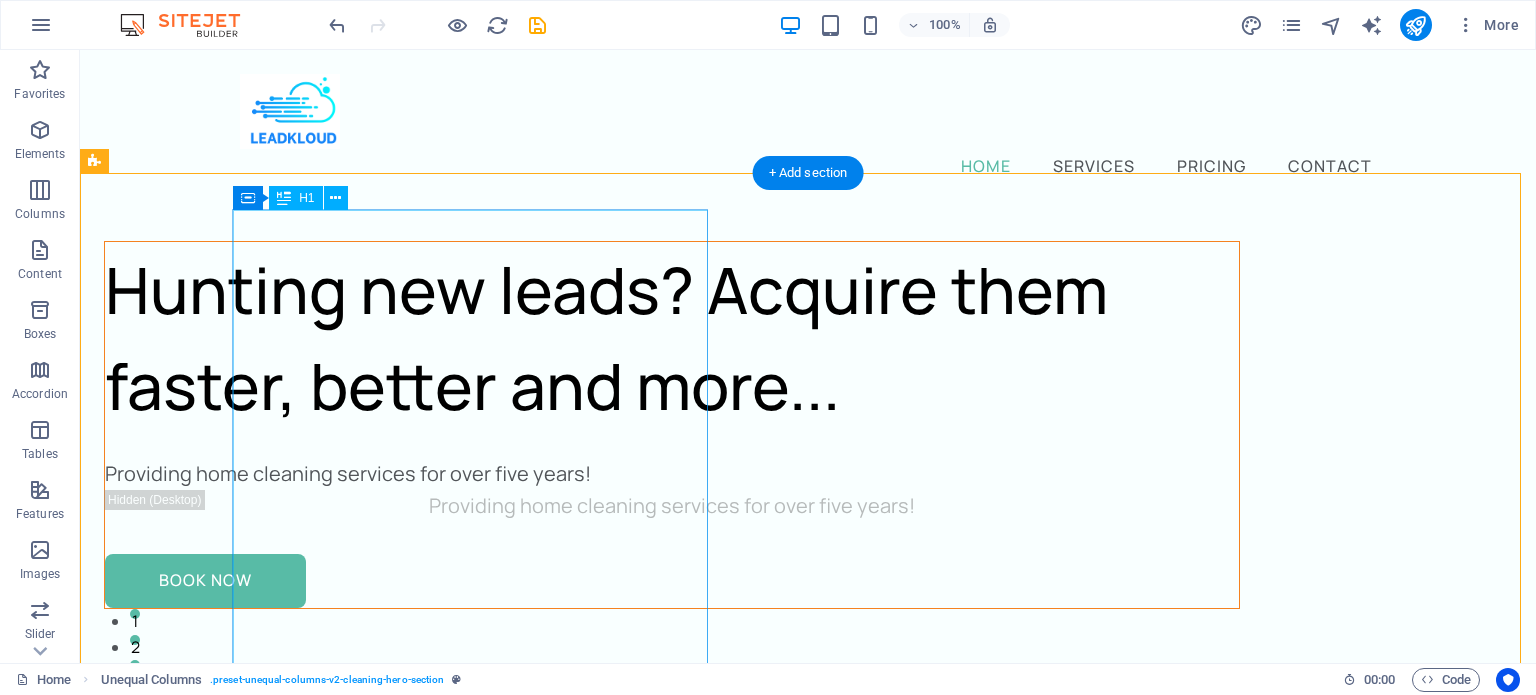 click on "Hunting new leads? Acquire them faster, better and more..." at bounding box center (672, 338) 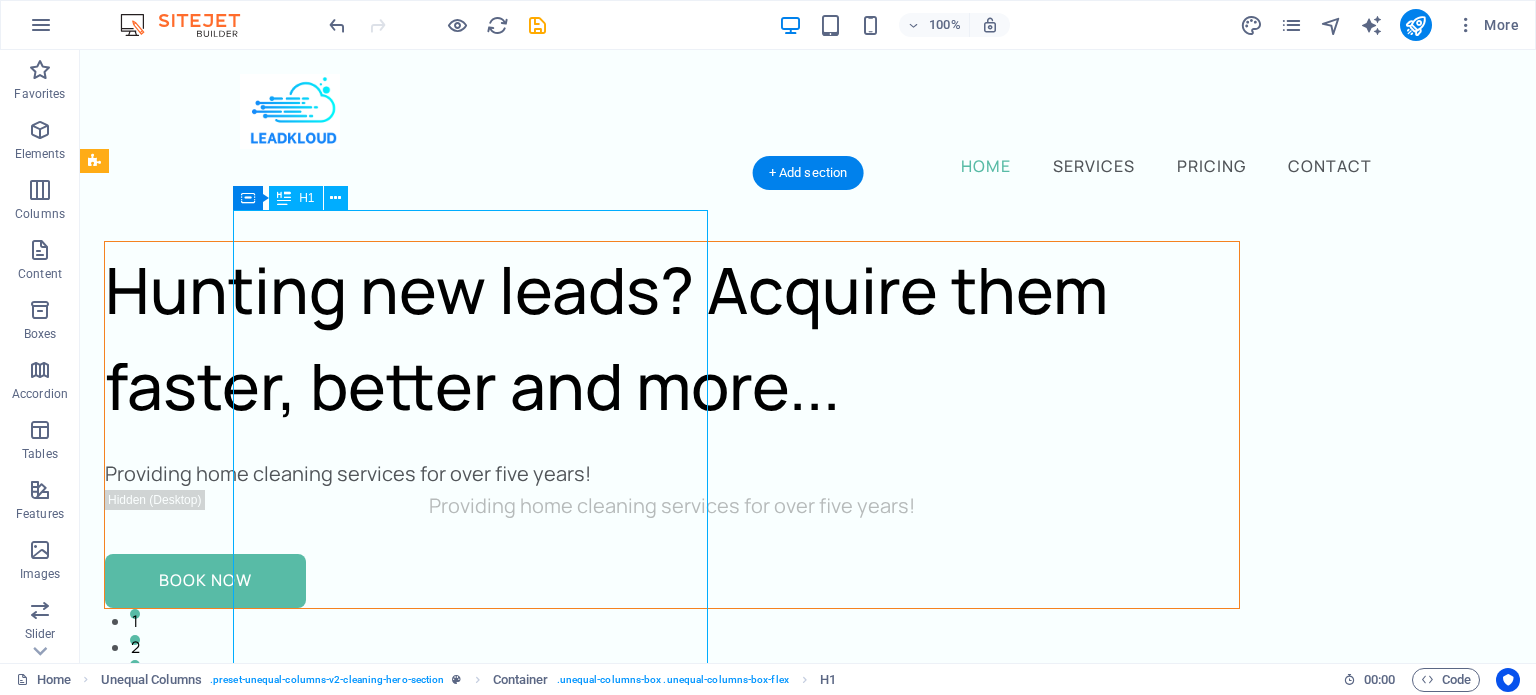 click on "Hunting new leads? Acquire them faster, better and more..." at bounding box center (672, 338) 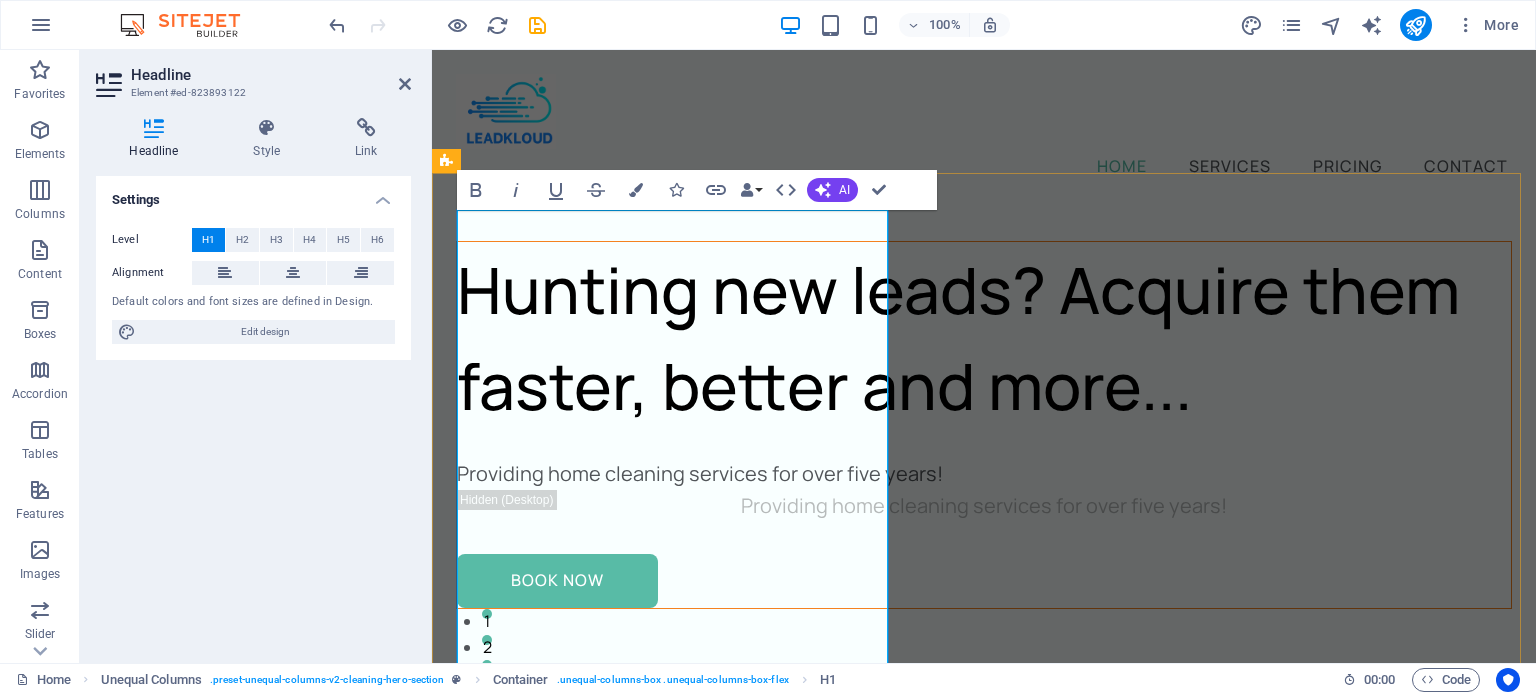 click on "Hunting new leads? Acquire them faster, better and more... Providing home cleaning services for over five years! Providing home cleaning services for over five years! Book Now" at bounding box center (984, 425) 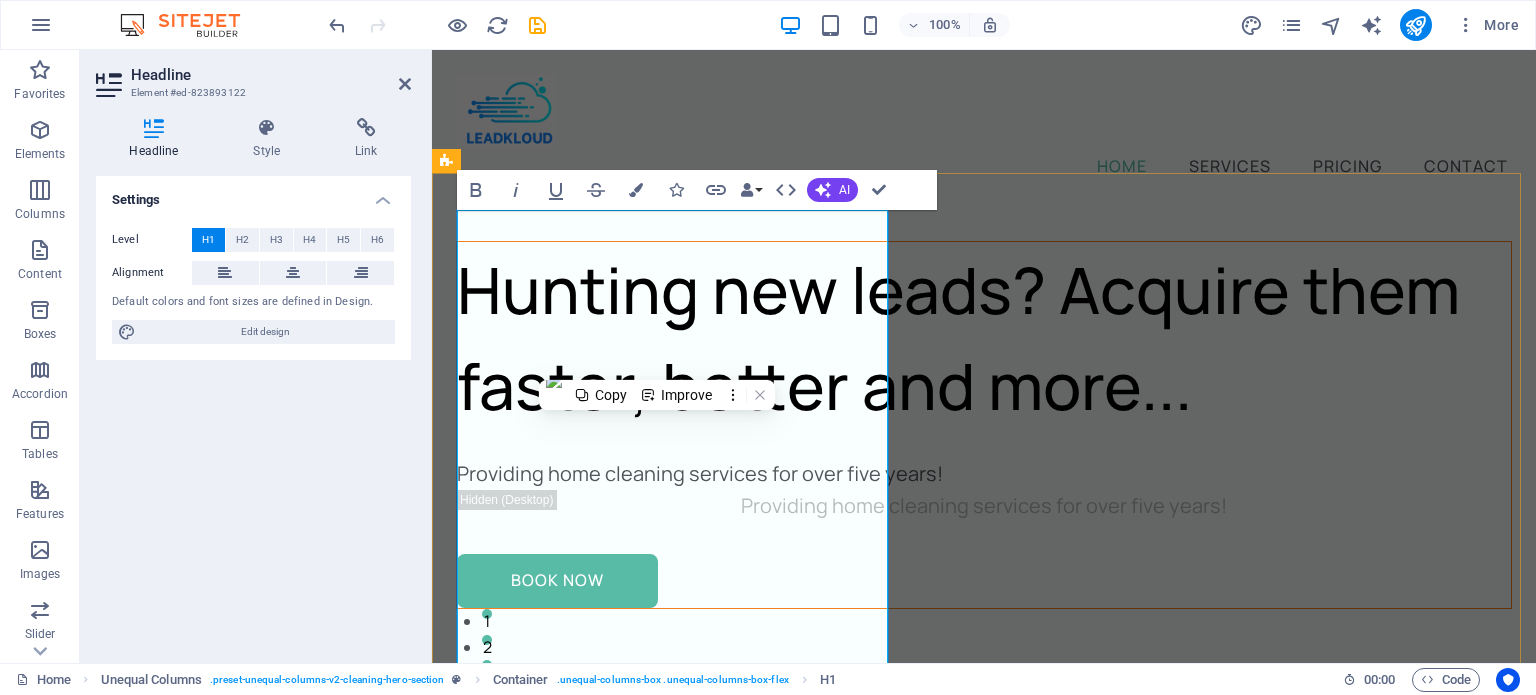 click on "Hunting new leads? Acquire them faster, better and more..." at bounding box center [984, 338] 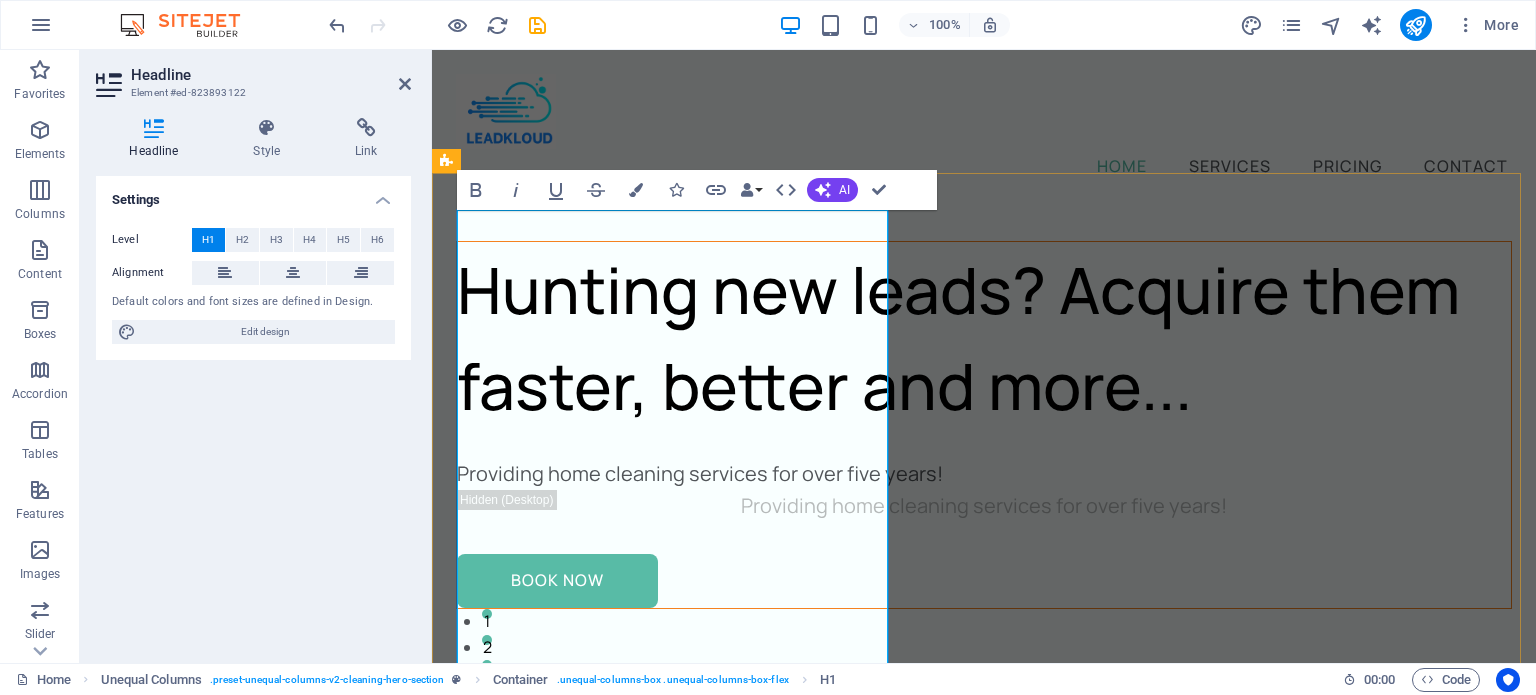 click on "Hunting new leads? Acquire them faster, better and more..." at bounding box center [984, 338] 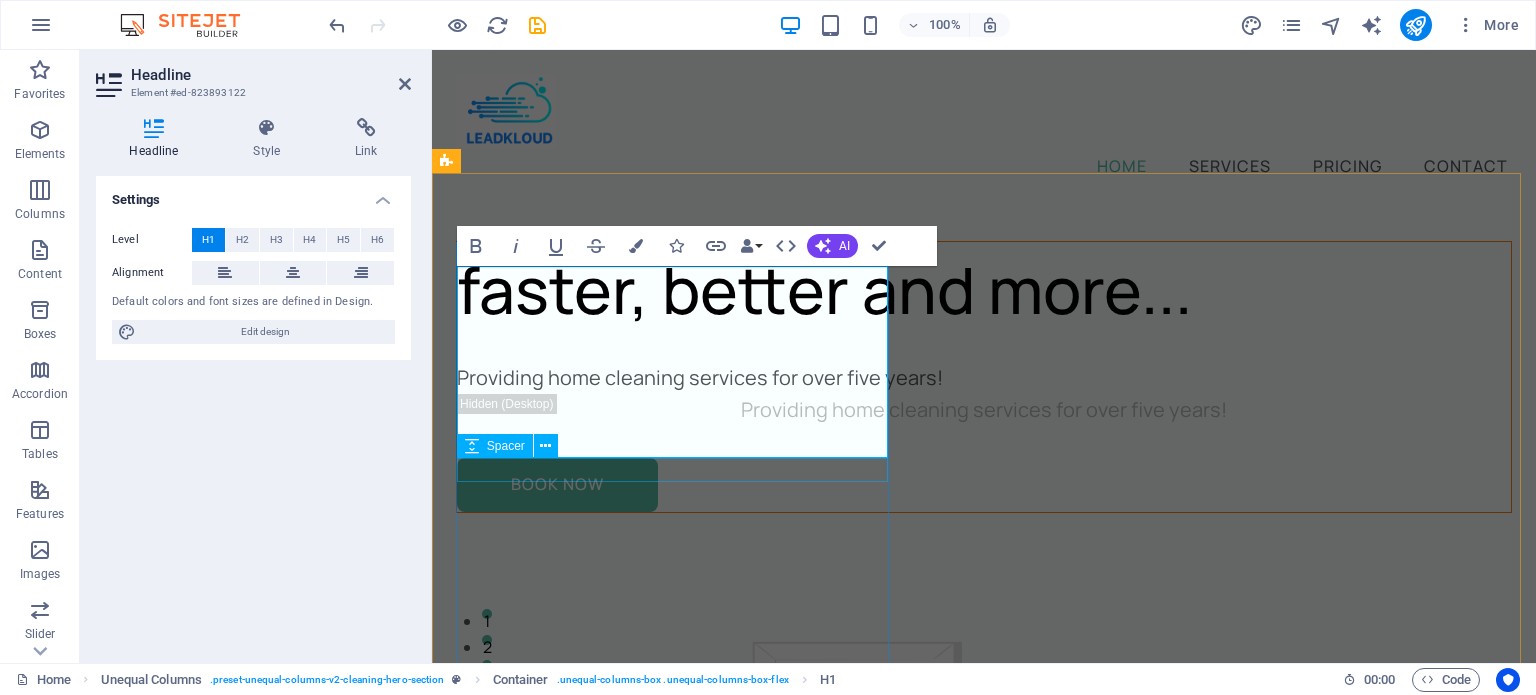 type 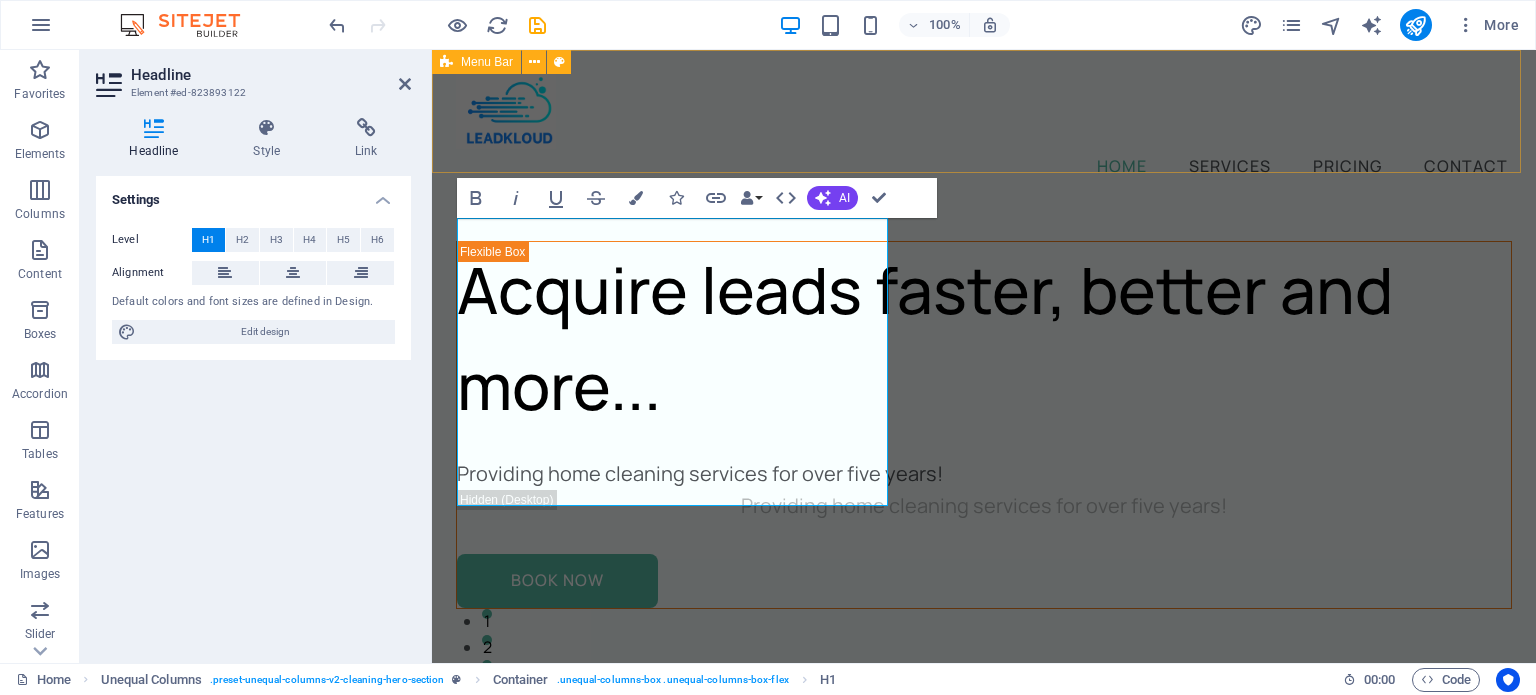 click on "Home Services Pricing Contact" at bounding box center [984, 127] 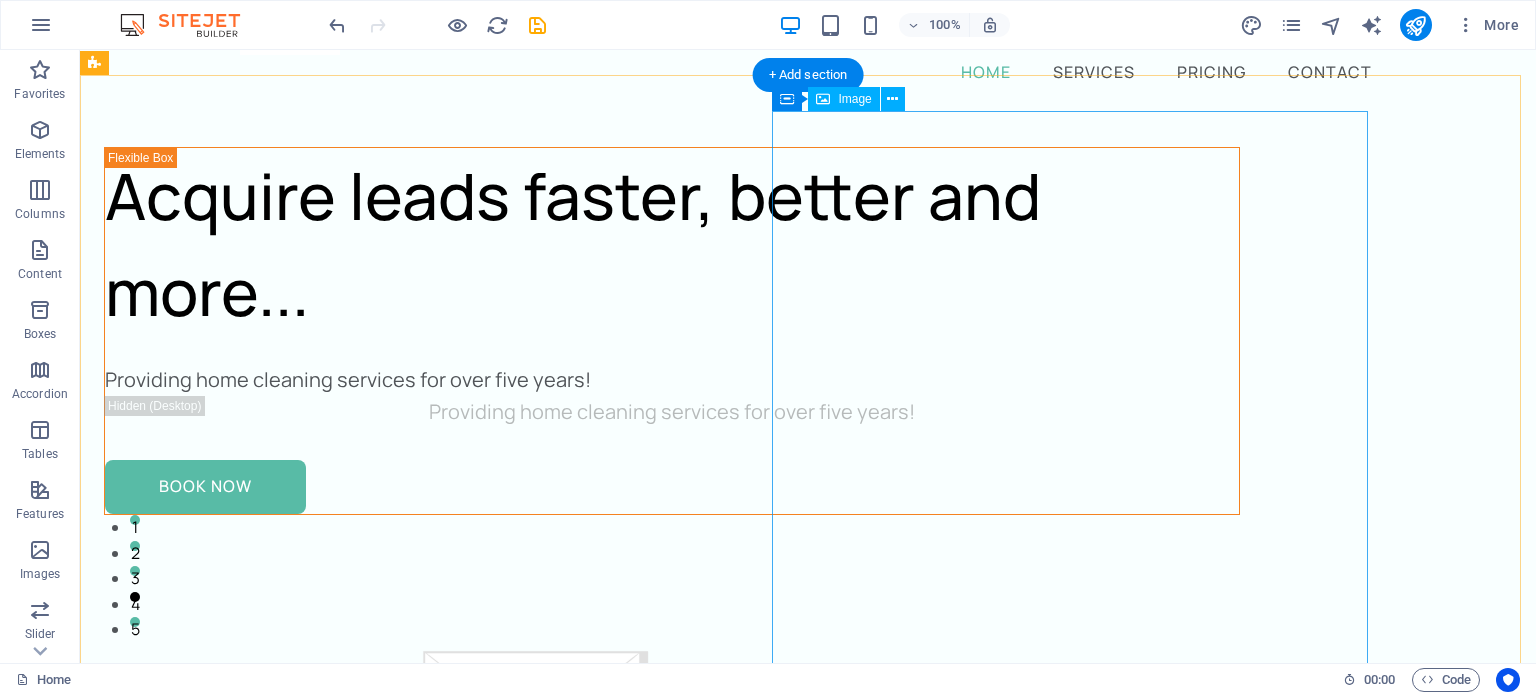 scroll, scrollTop: 98, scrollLeft: 0, axis: vertical 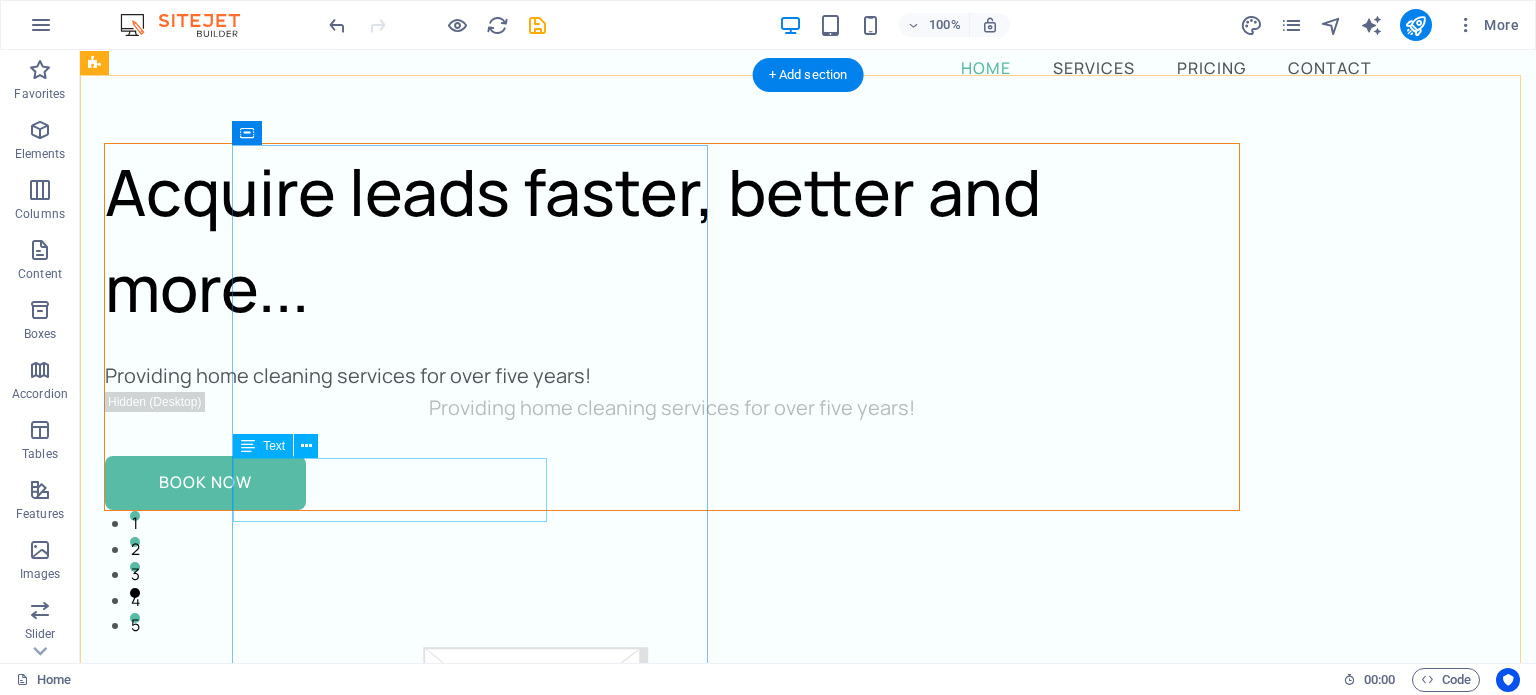 click on "Providing home cleaning services for over five years!" at bounding box center [672, 376] 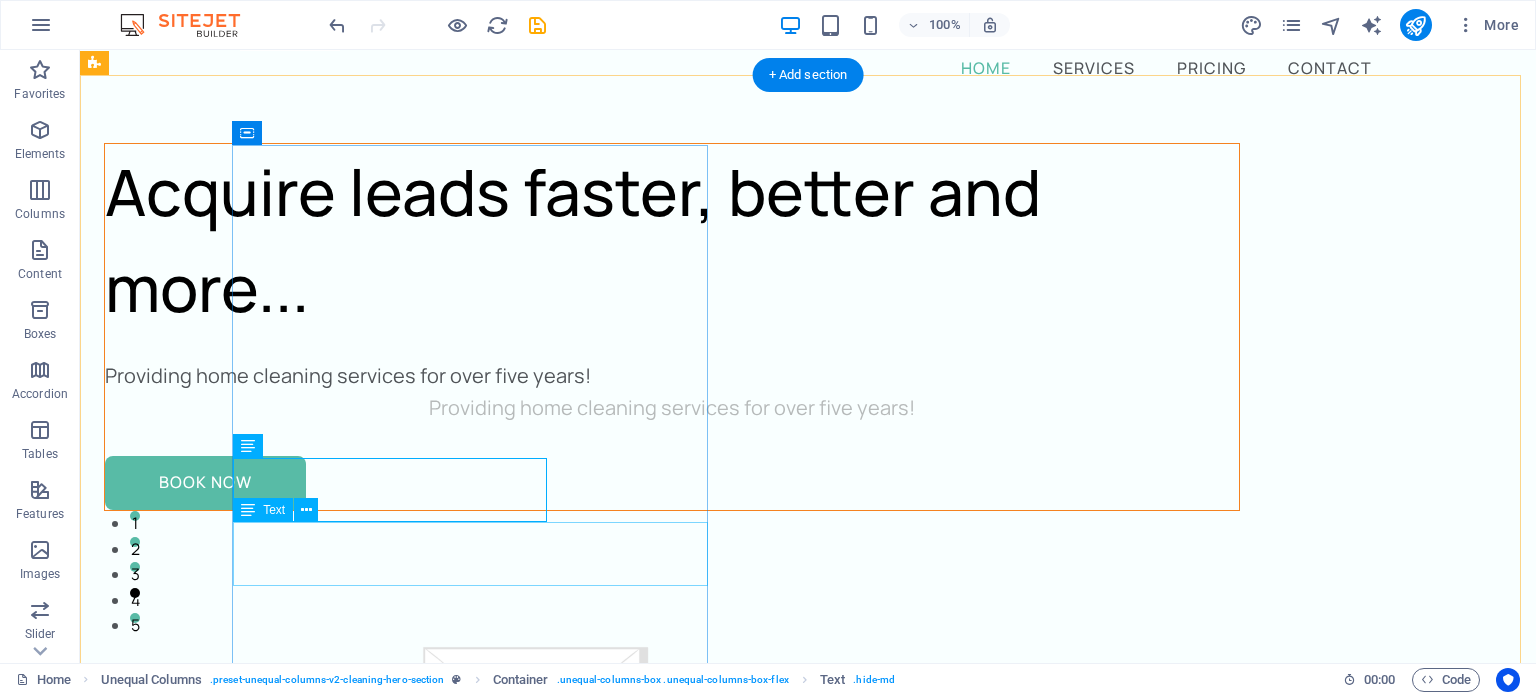 click on "Providing home cleaning services for over five years!" at bounding box center (672, 408) 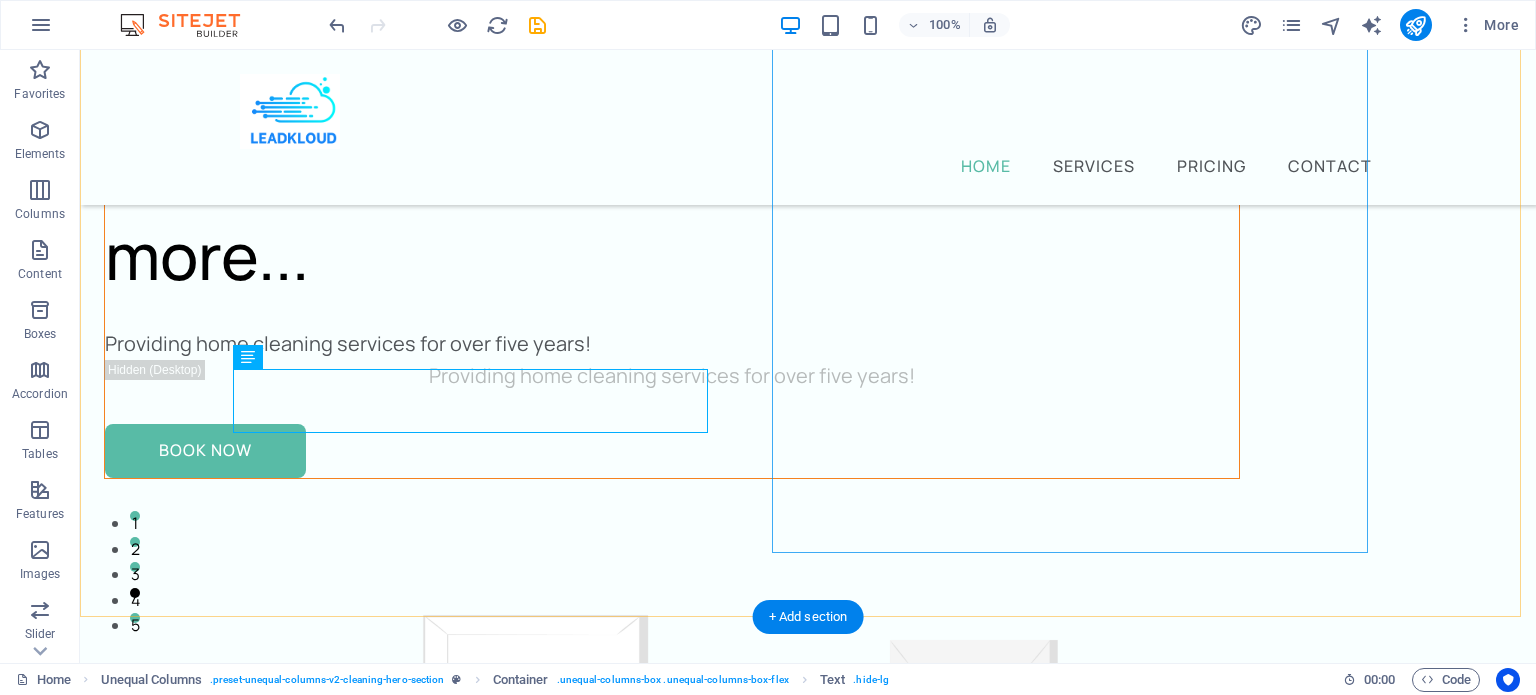 scroll, scrollTop: 252, scrollLeft: 0, axis: vertical 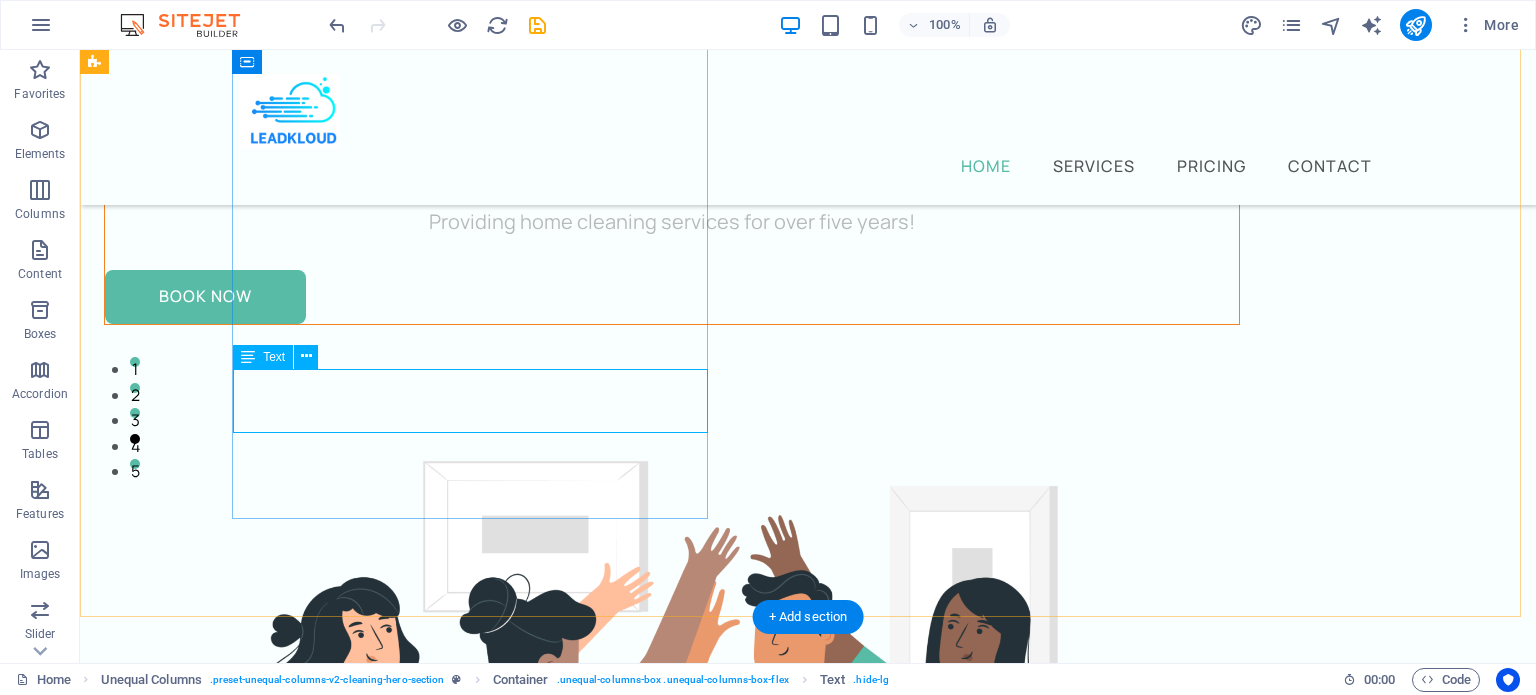 click on "Providing home cleaning services for over five years!" at bounding box center [672, 222] 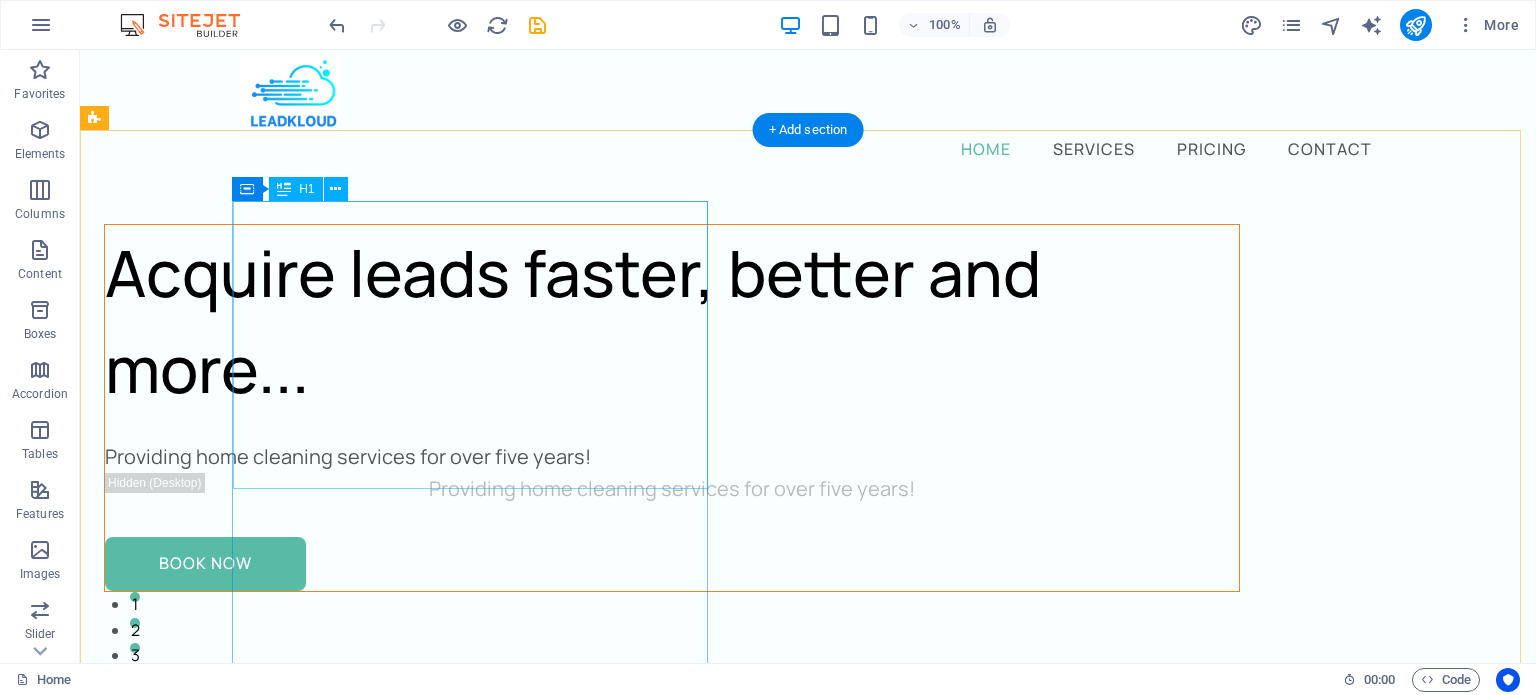 scroll, scrollTop: 52, scrollLeft: 0, axis: vertical 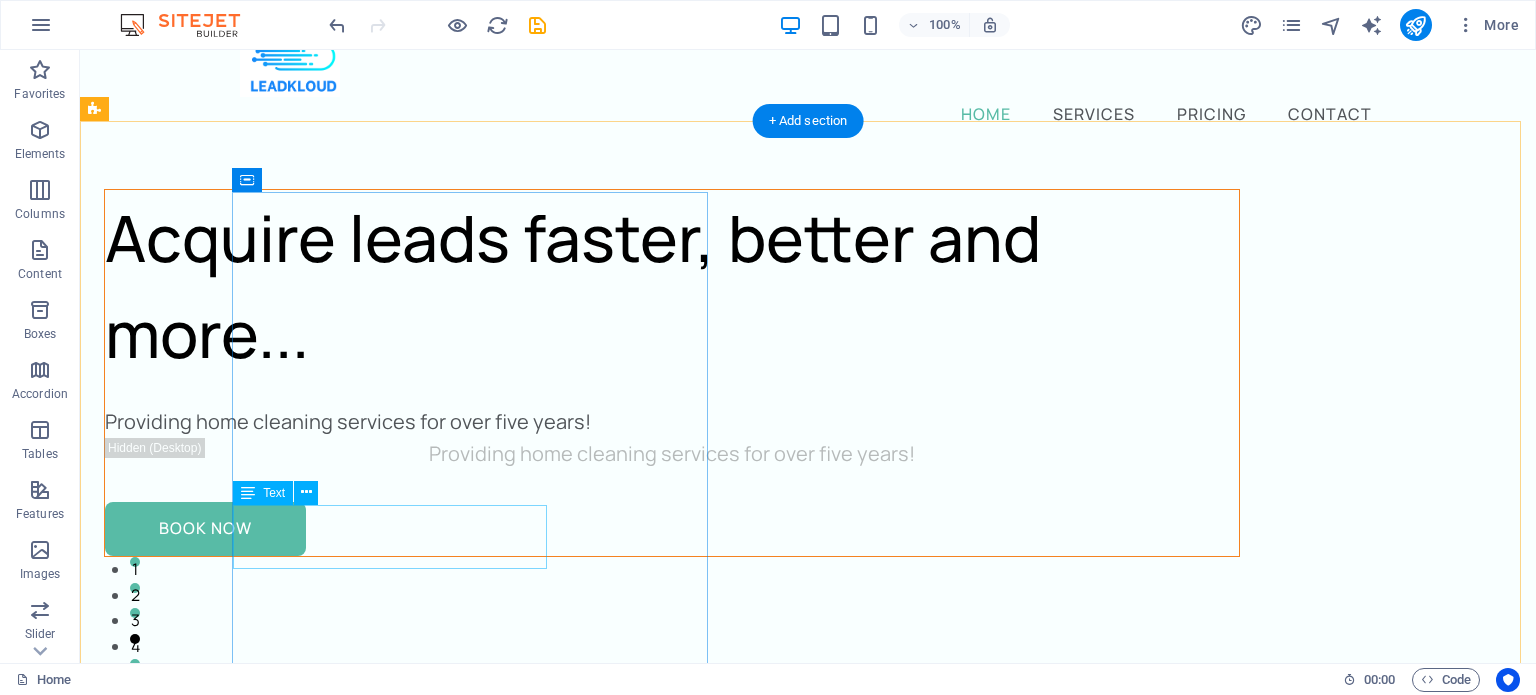 click on "Providing home cleaning services for over five years!" at bounding box center (672, 422) 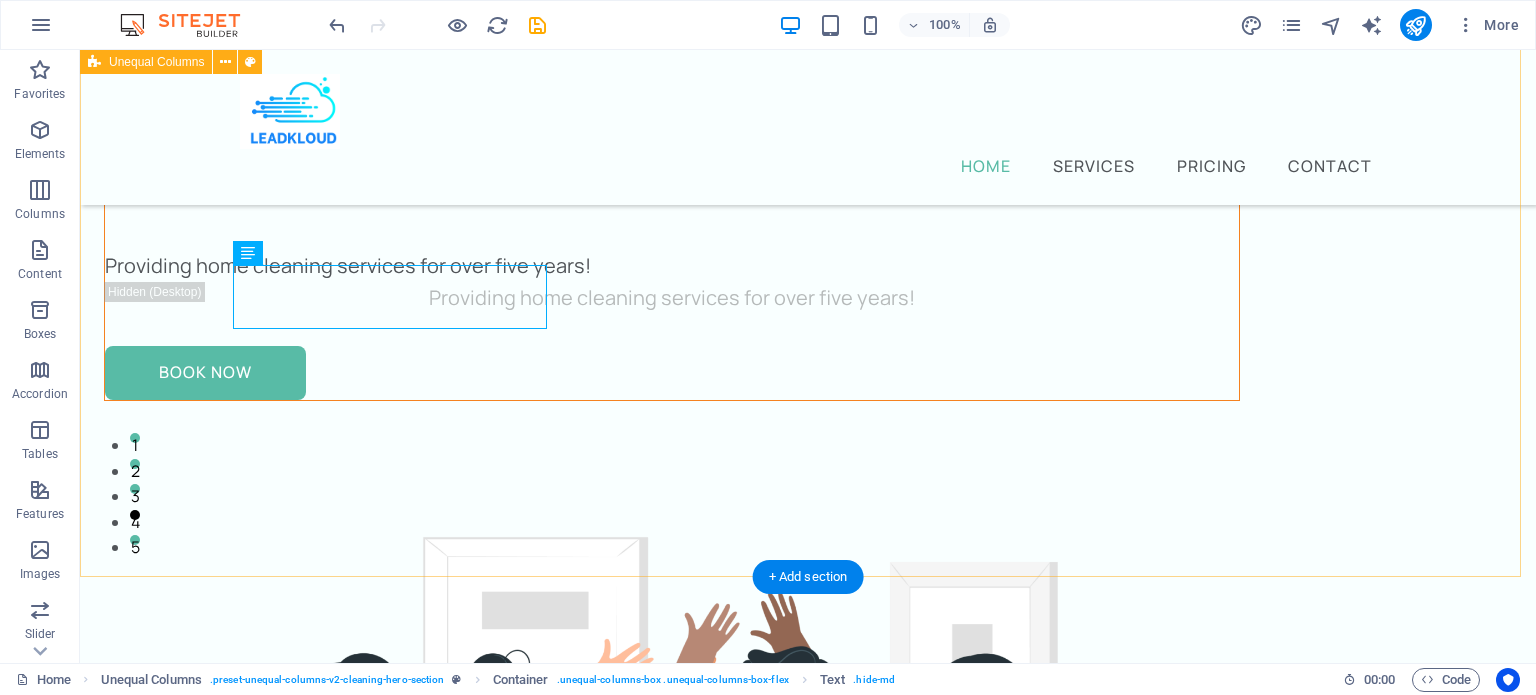 scroll, scrollTop: 293, scrollLeft: 0, axis: vertical 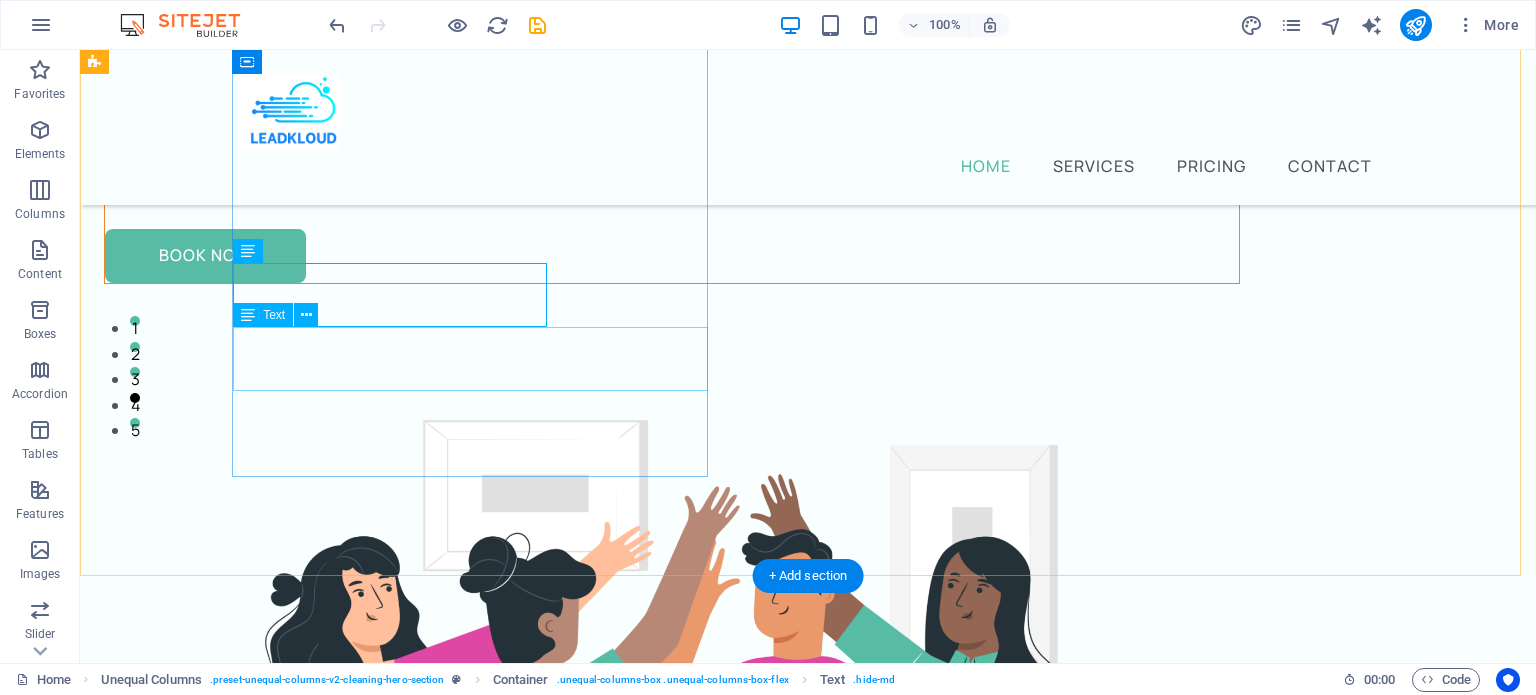 click on "Providing home cleaning services for over five years!" at bounding box center [672, 181] 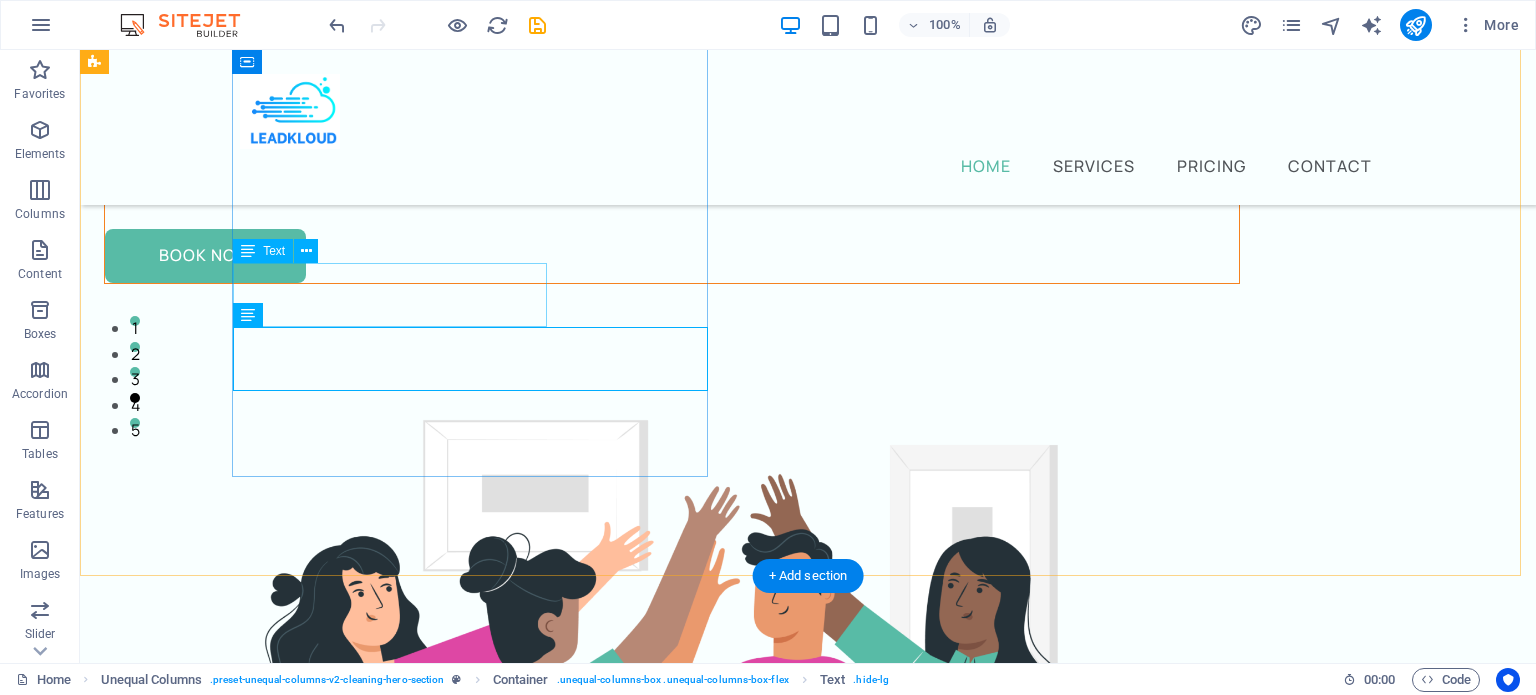 click on "Providing home cleaning services for over five years!" at bounding box center (672, 149) 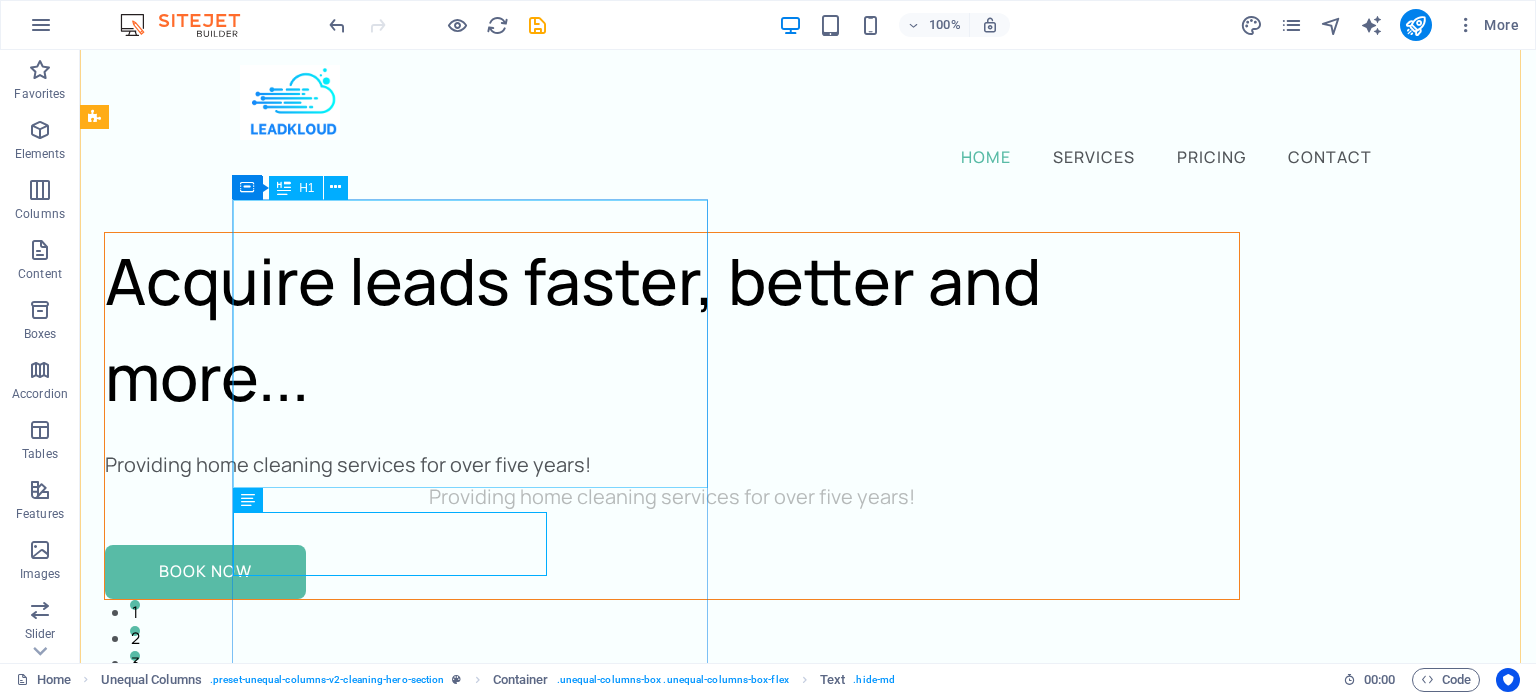 scroll, scrollTop: 0, scrollLeft: 0, axis: both 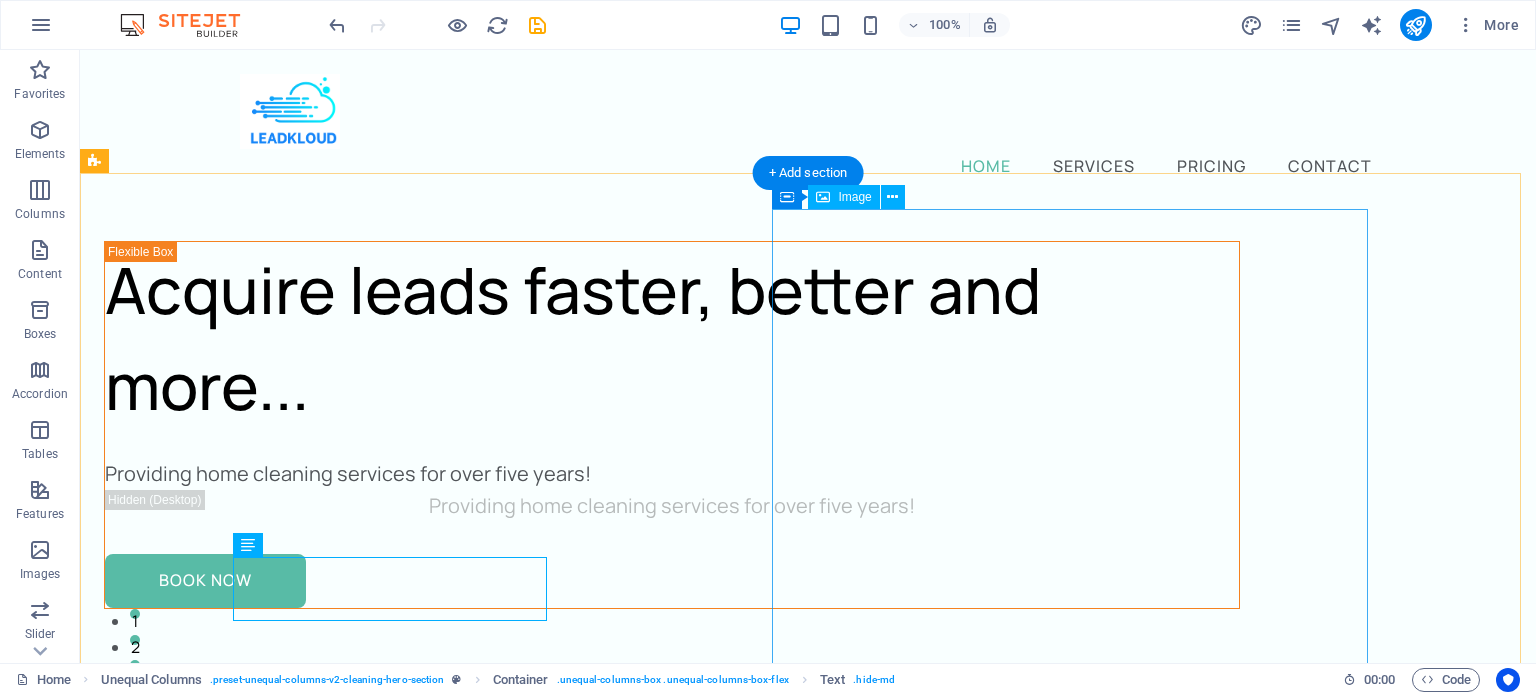 click at bounding box center (672, 1209) 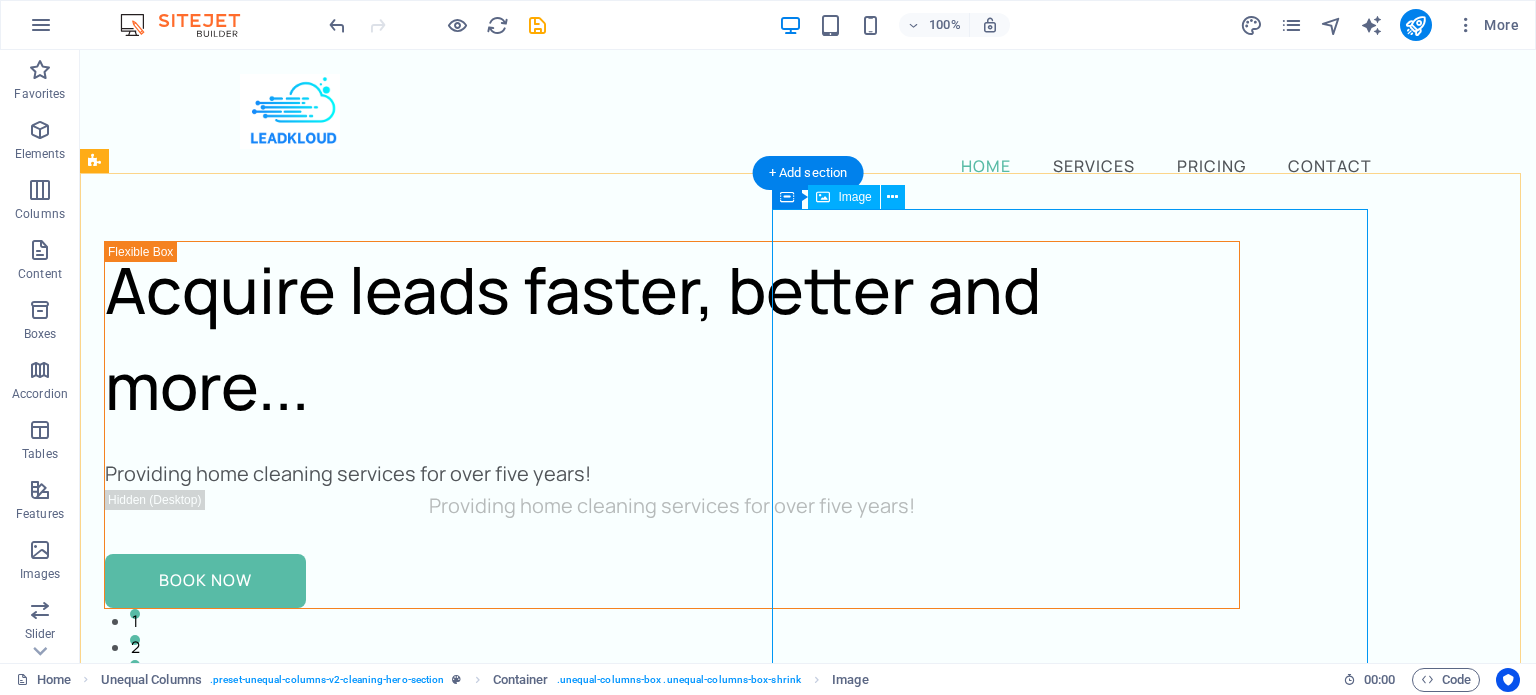 click at bounding box center [672, 1209] 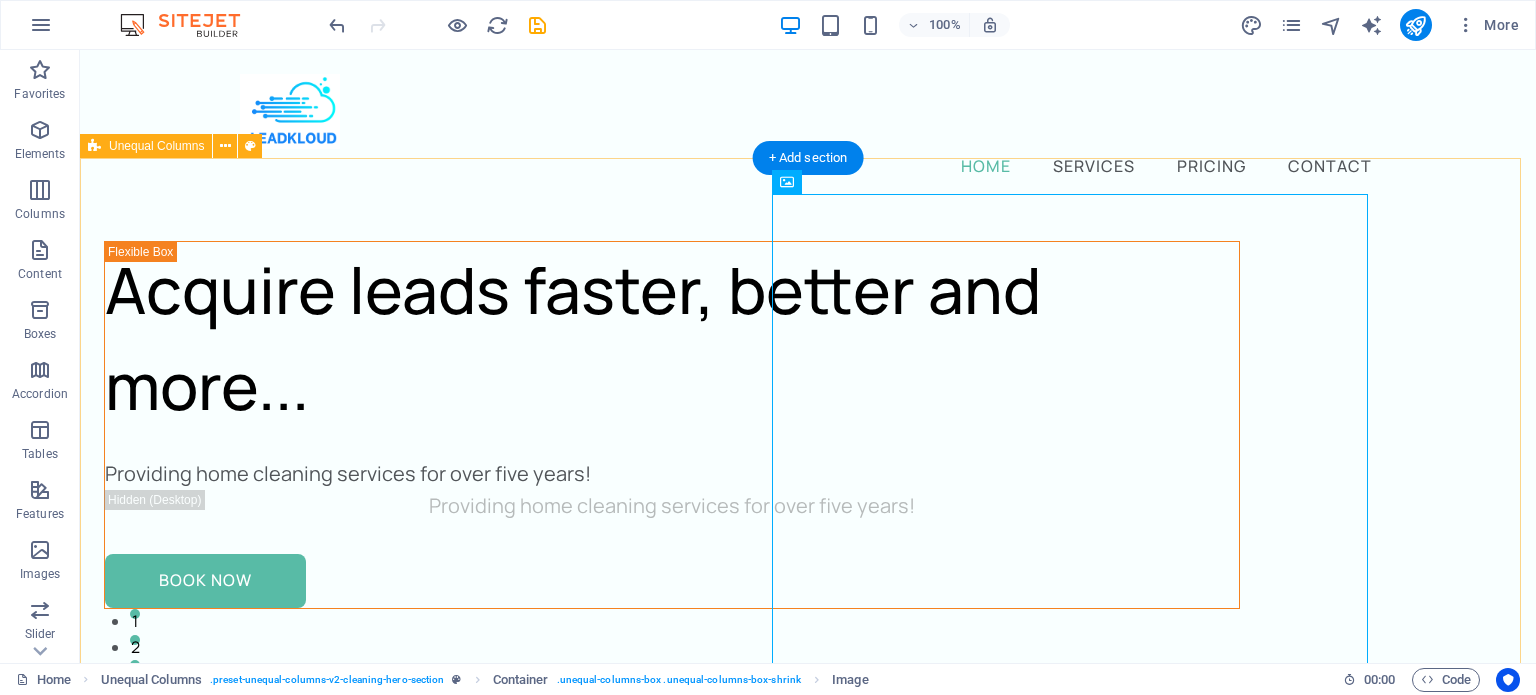 scroll, scrollTop: 38, scrollLeft: 0, axis: vertical 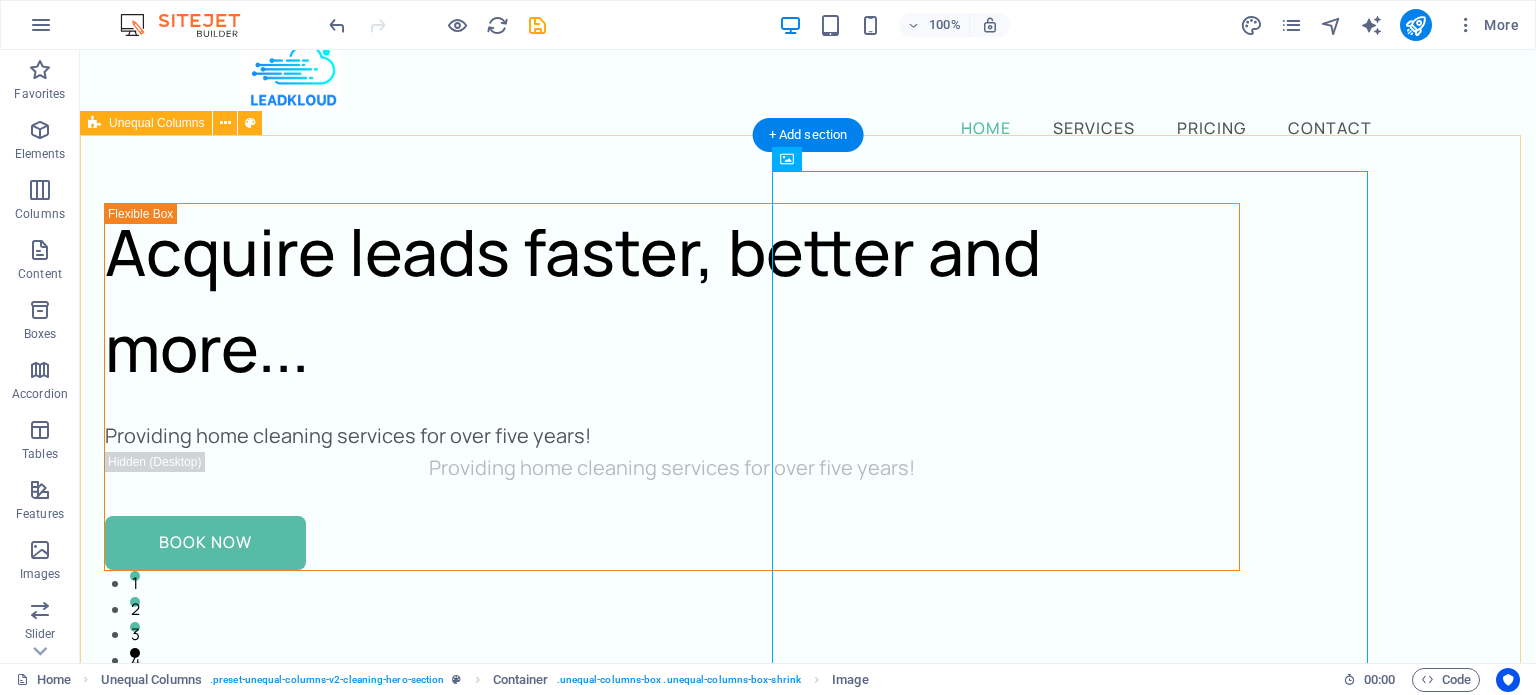 click on "Acquire leads faster, better and more... Providing home cleaning services for over five years! Providing home cleaning services for over five years! Book Now" at bounding box center [808, 985] 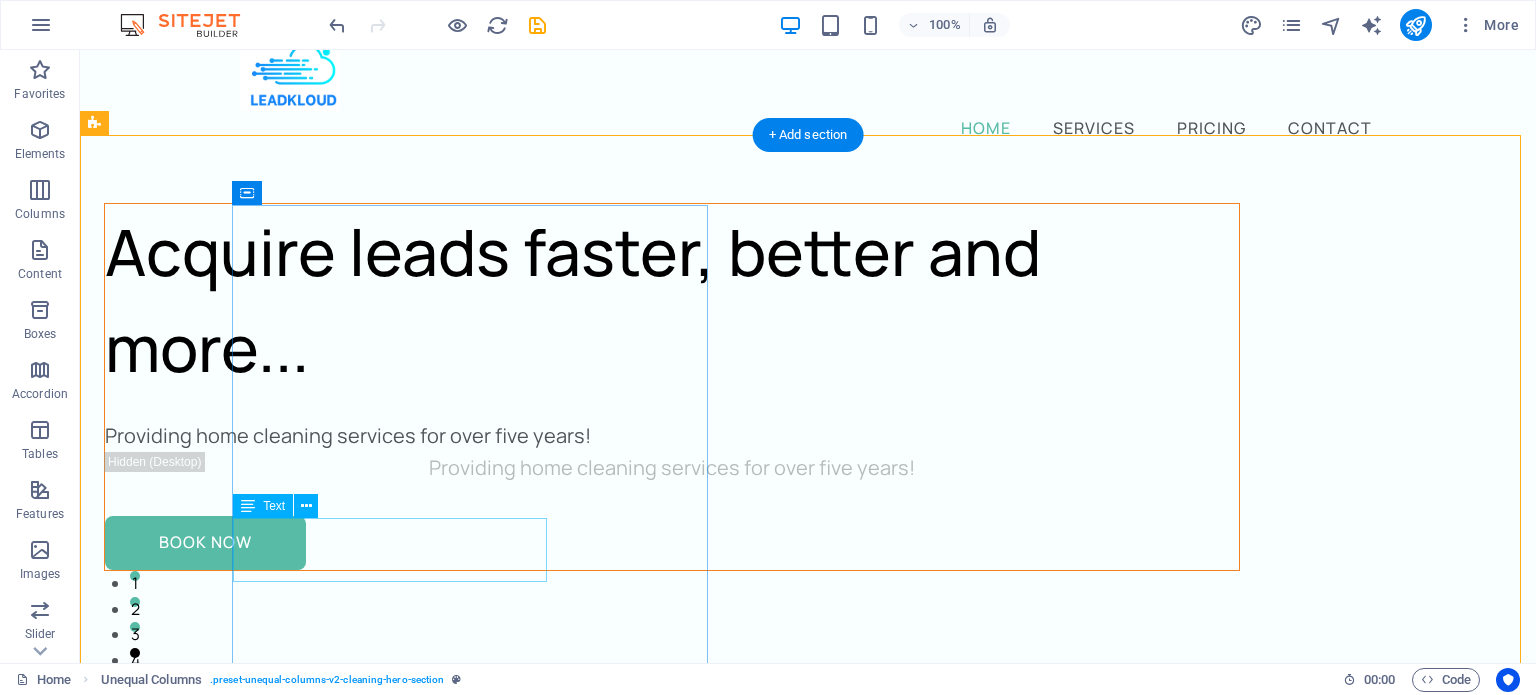 click on "Providing home cleaning services for over five years!" at bounding box center [672, 436] 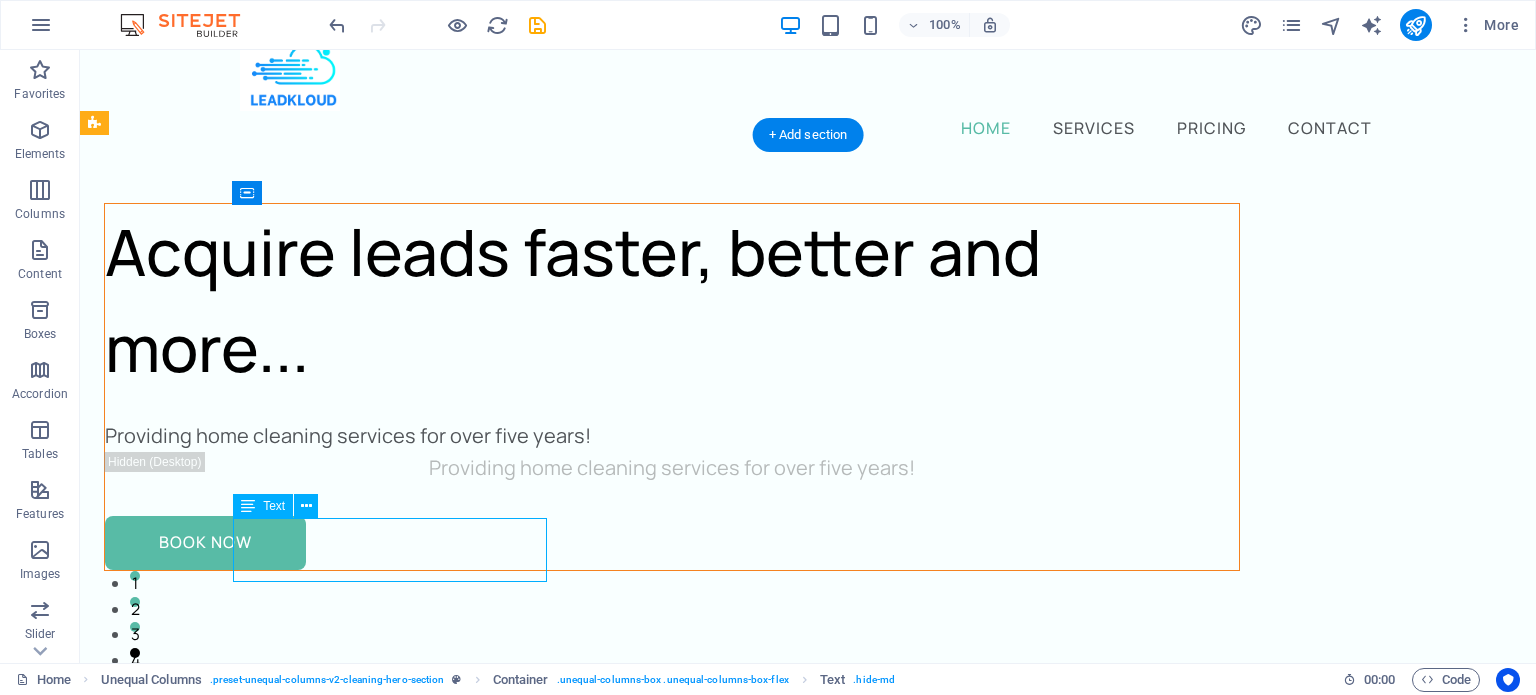 click on "Providing home cleaning services for over five years!" at bounding box center [672, 436] 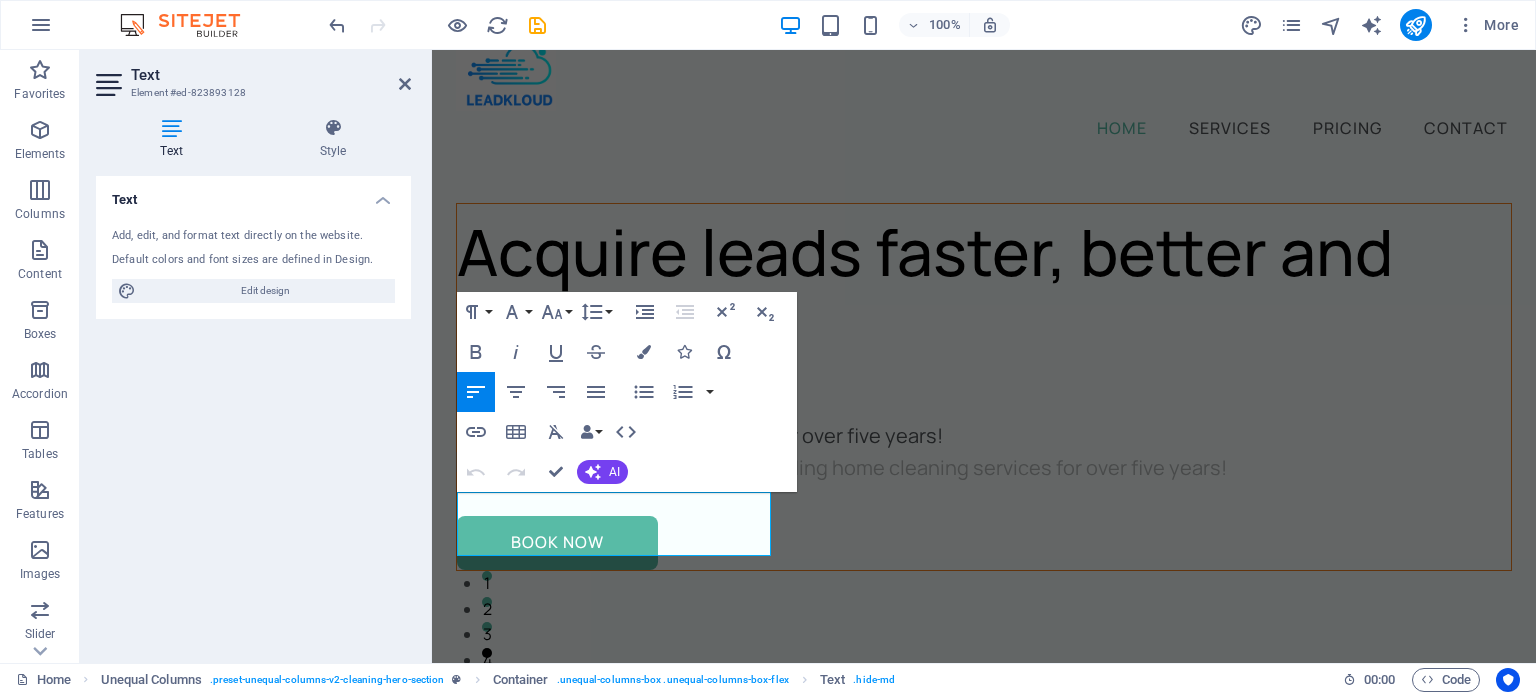 click on "Text Add, edit, and format text directly on the website. Default colors and font sizes are defined in Design. Edit design Alignment Left aligned Centered Right aligned" at bounding box center (253, 411) 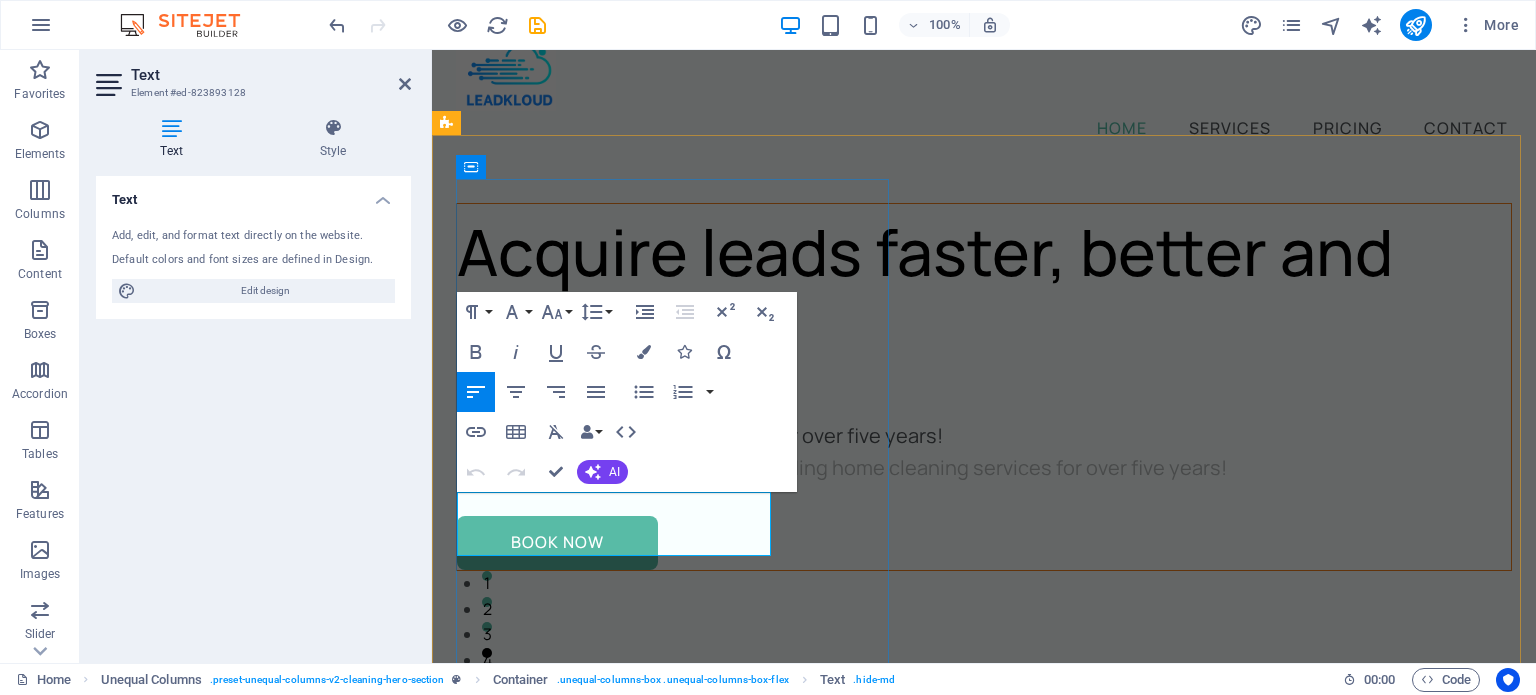 click on "Providing home cleaning services for over five years!" at bounding box center (984, 436) 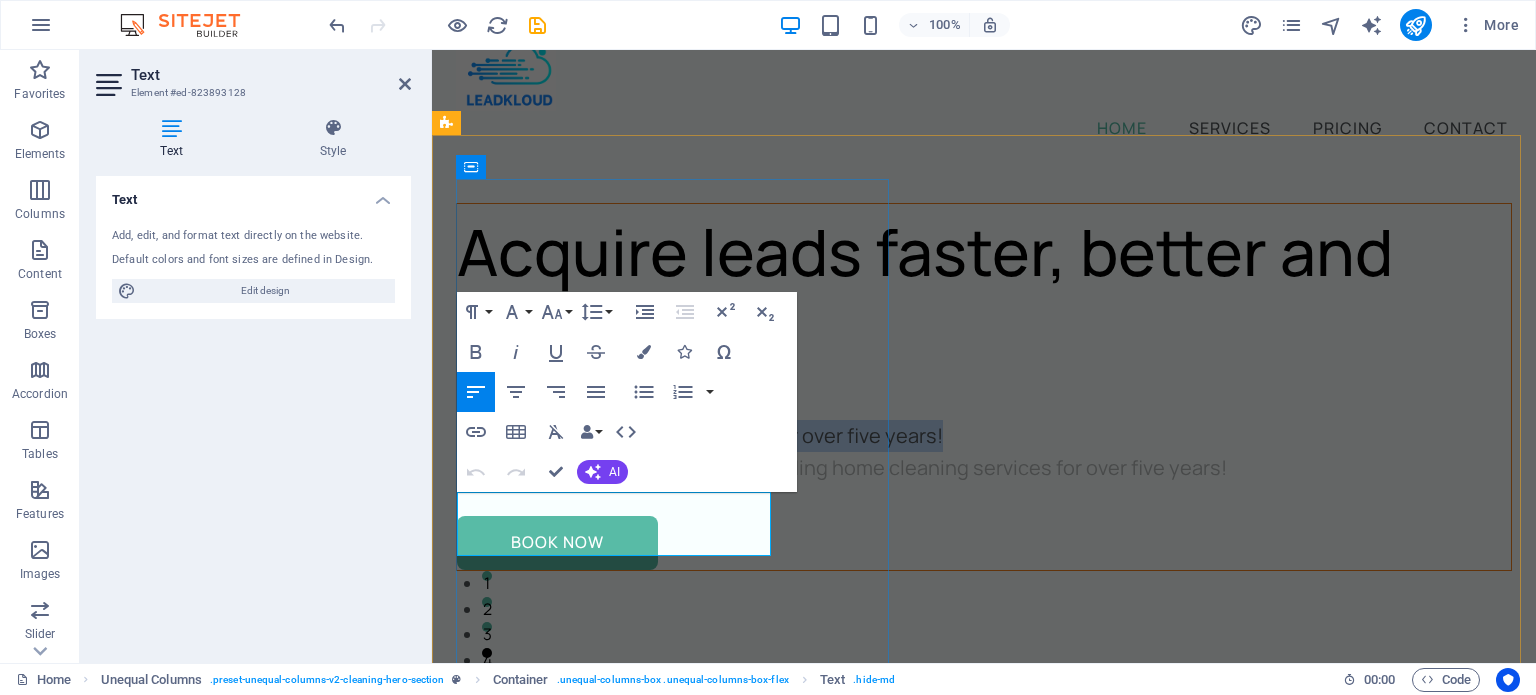 click on "Providing home cleaning services for over five years!" at bounding box center (984, 436) 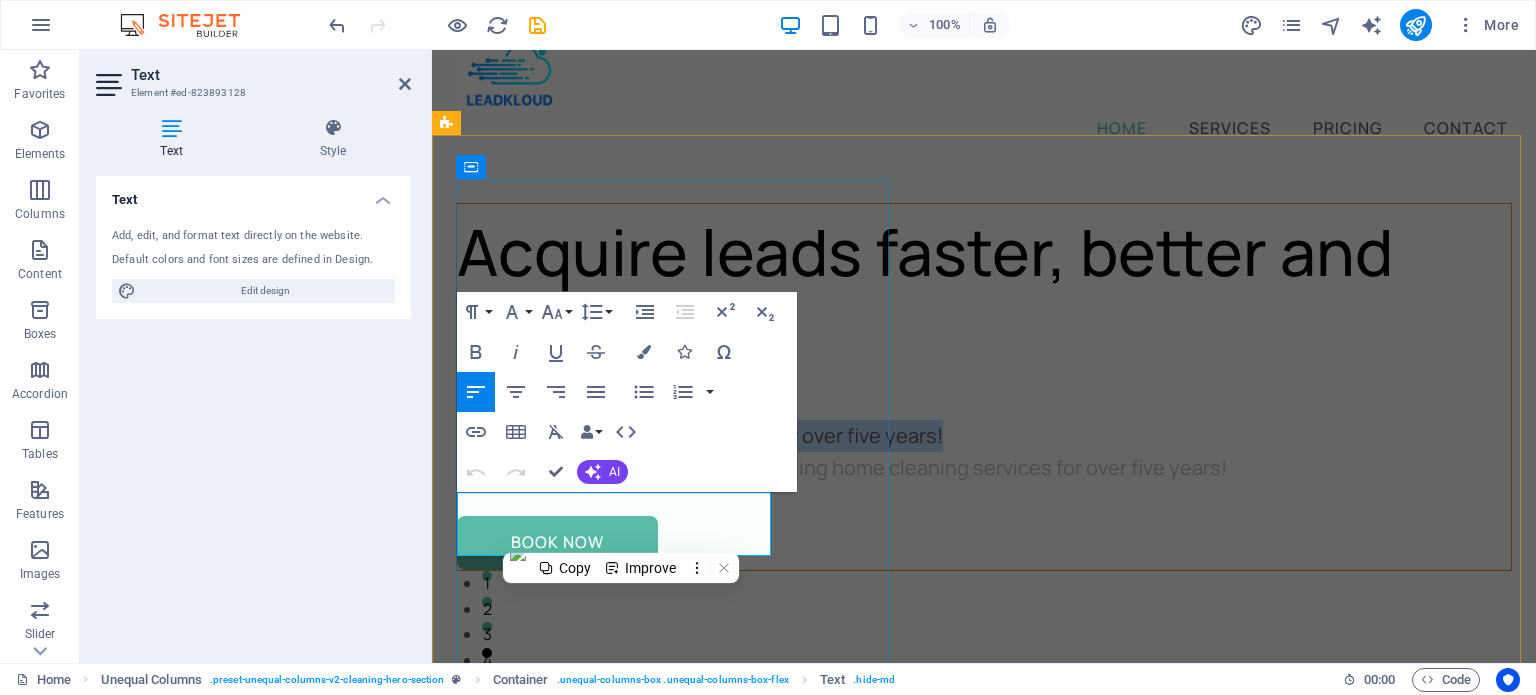scroll, scrollTop: 54, scrollLeft: 0, axis: vertical 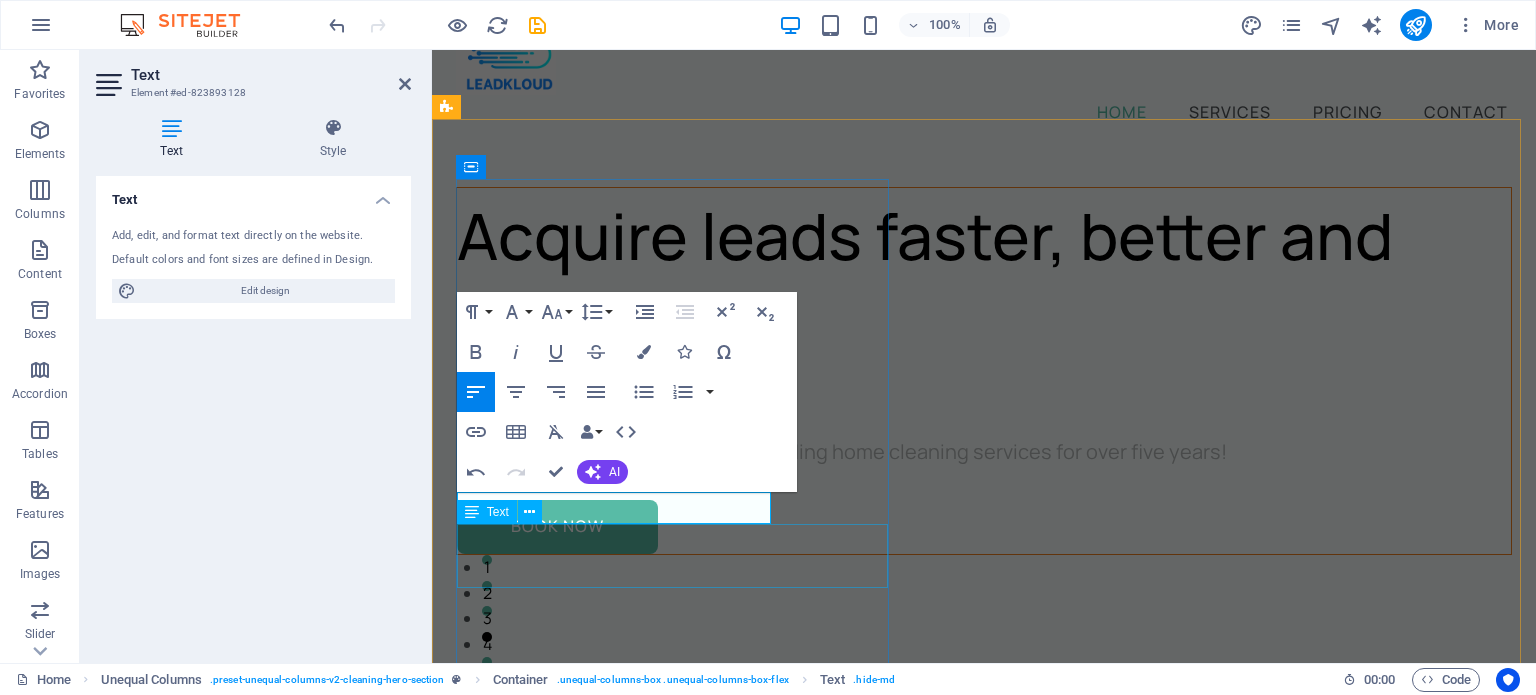 type 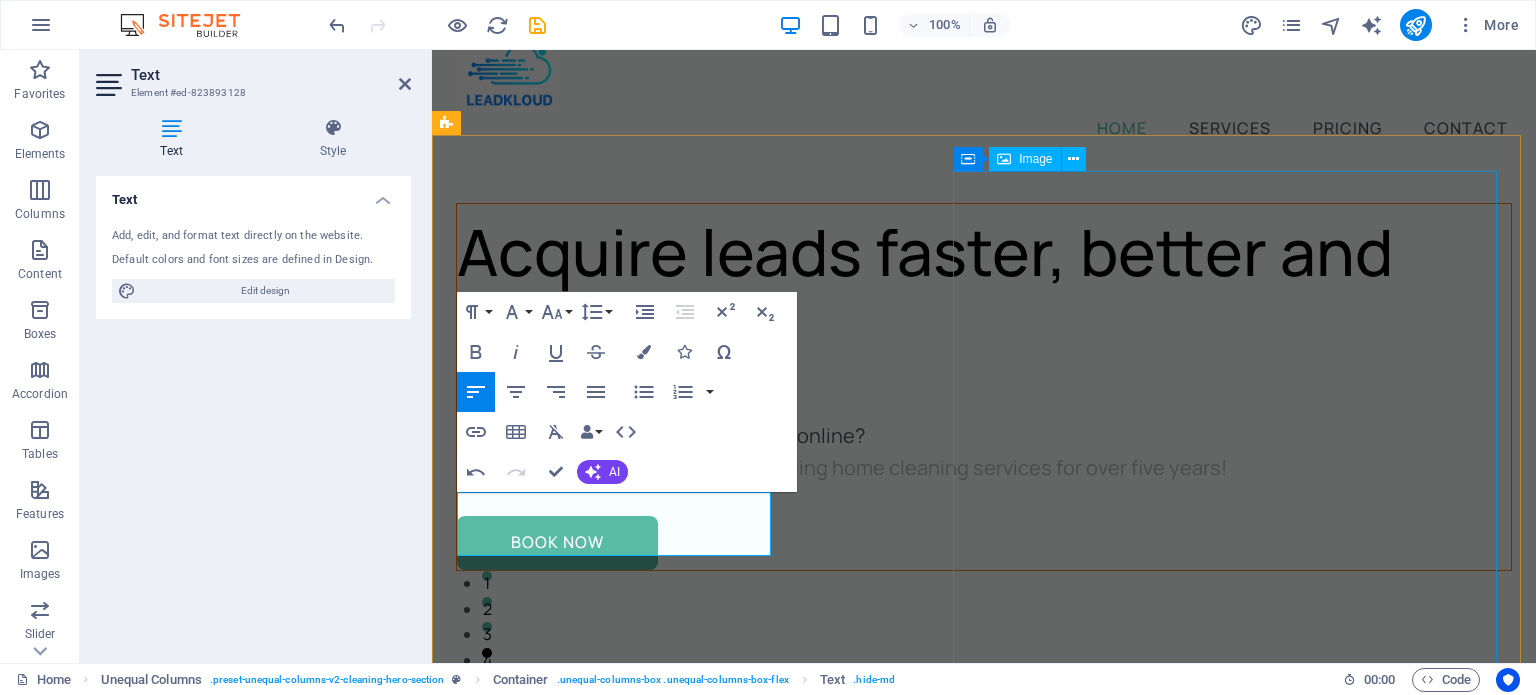 click at bounding box center [984, 1131] 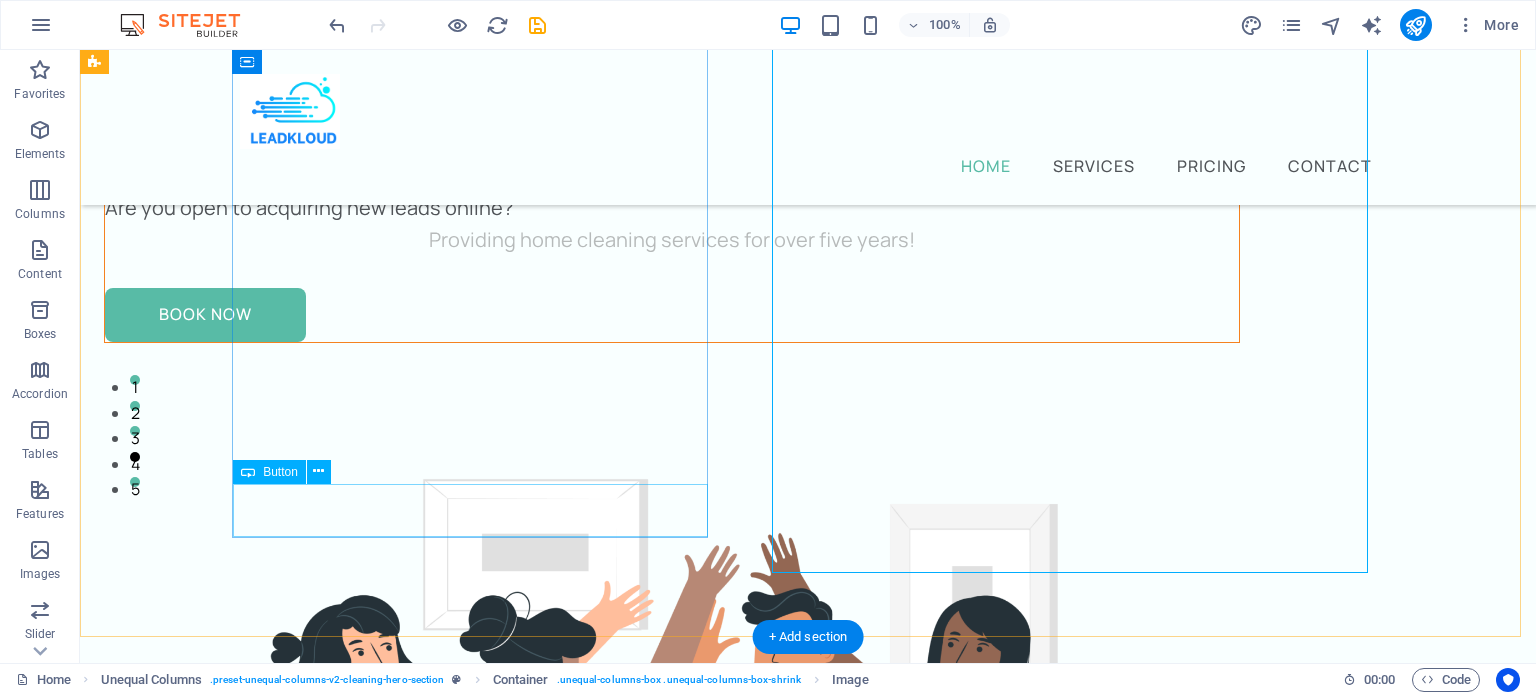 scroll, scrollTop: 235, scrollLeft: 0, axis: vertical 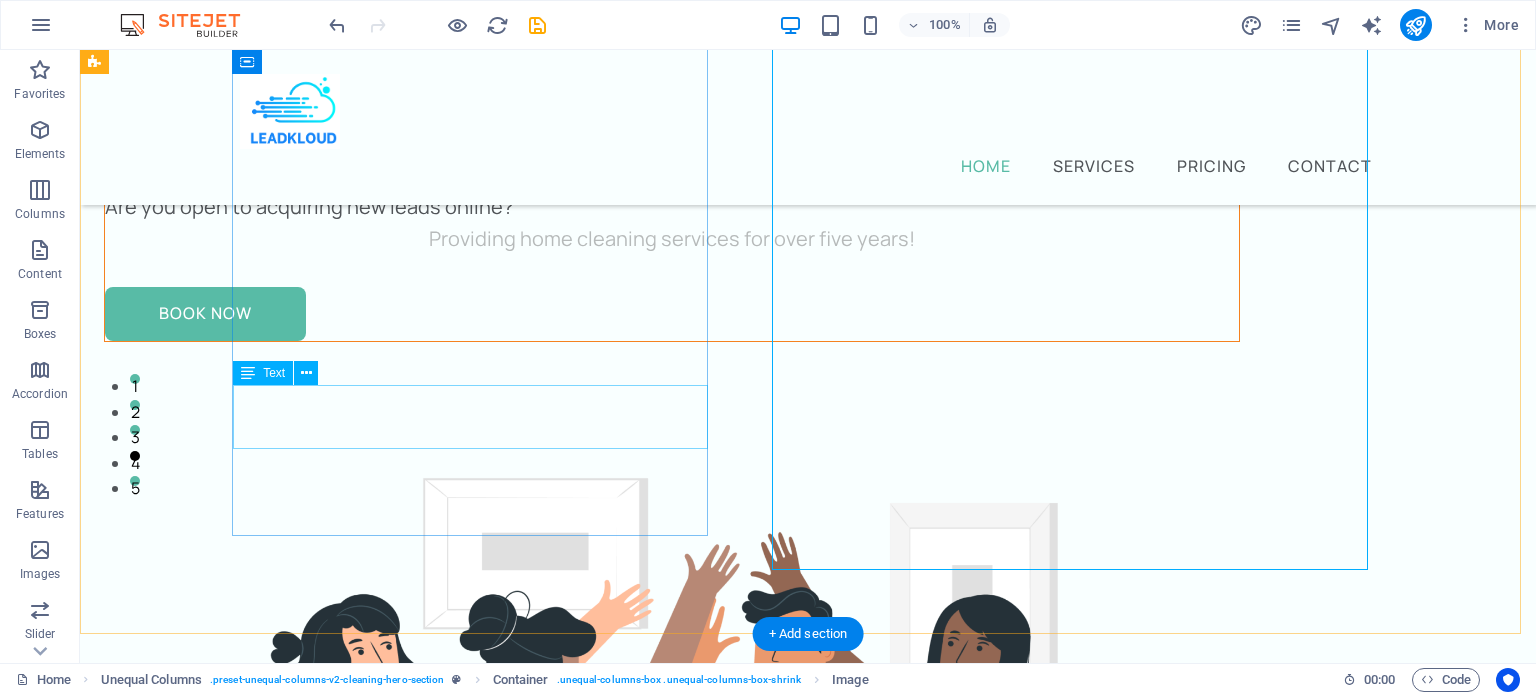 click on "Providing home cleaning services for over five years!" at bounding box center [672, 239] 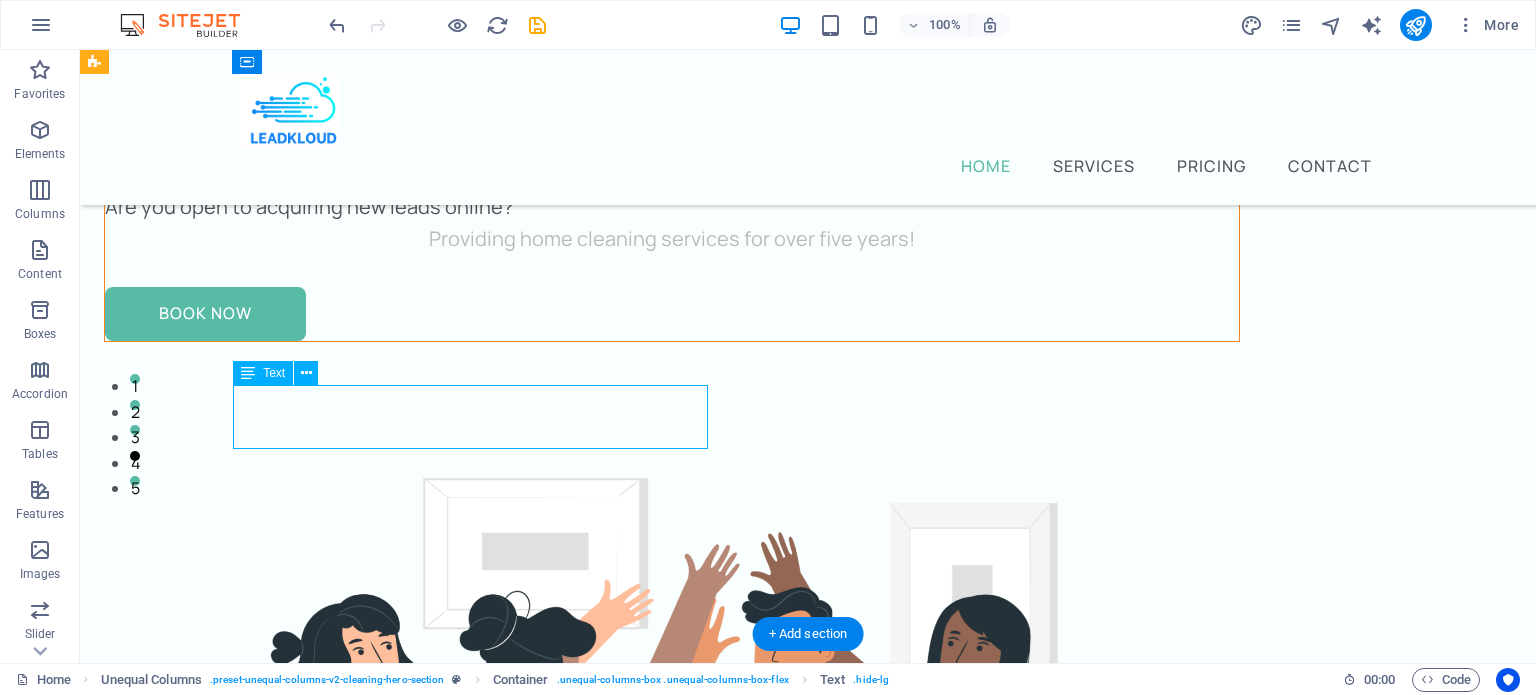 click on "Providing home cleaning services for over five years!" at bounding box center [672, 239] 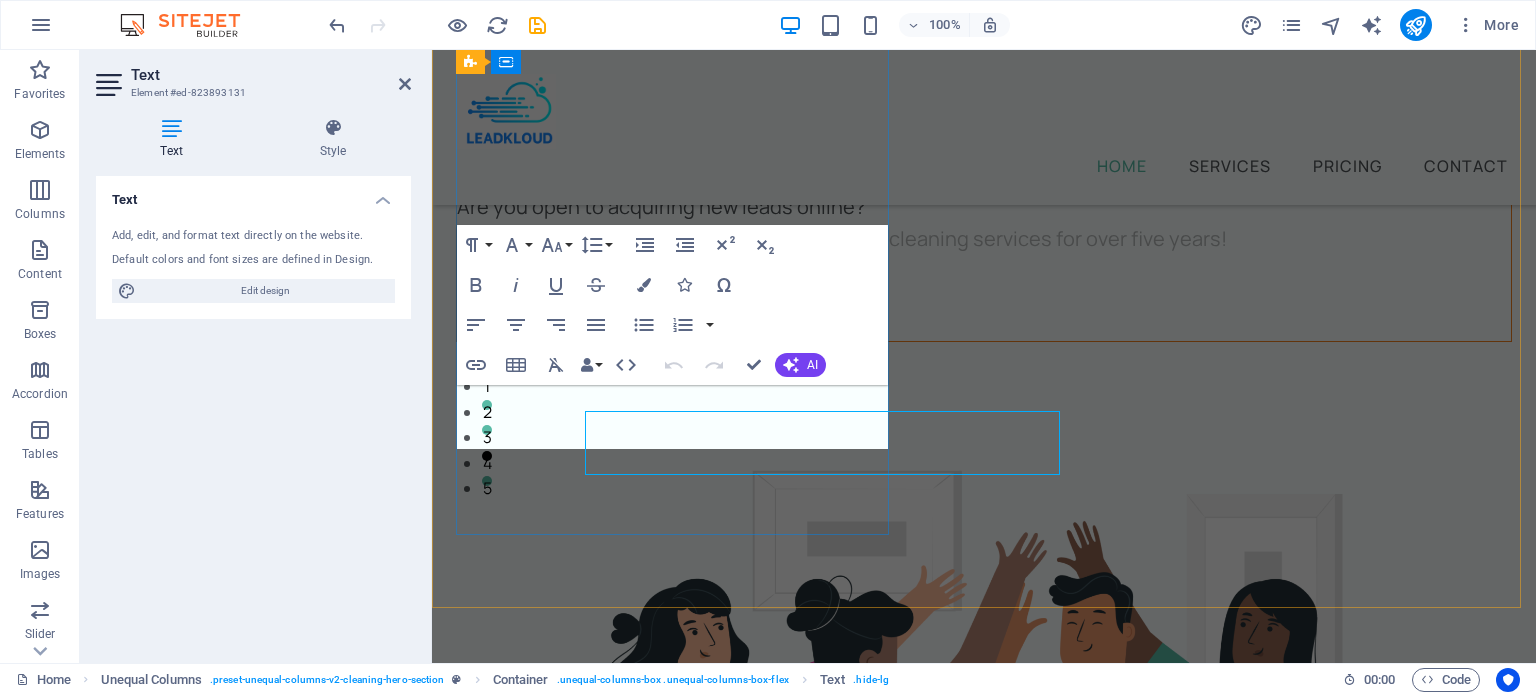 click on "Acquire leads faster, better and more... Are you open to acquiring new leads online? Providing home cleaning services for over five years! Book Now" at bounding box center (984, 158) 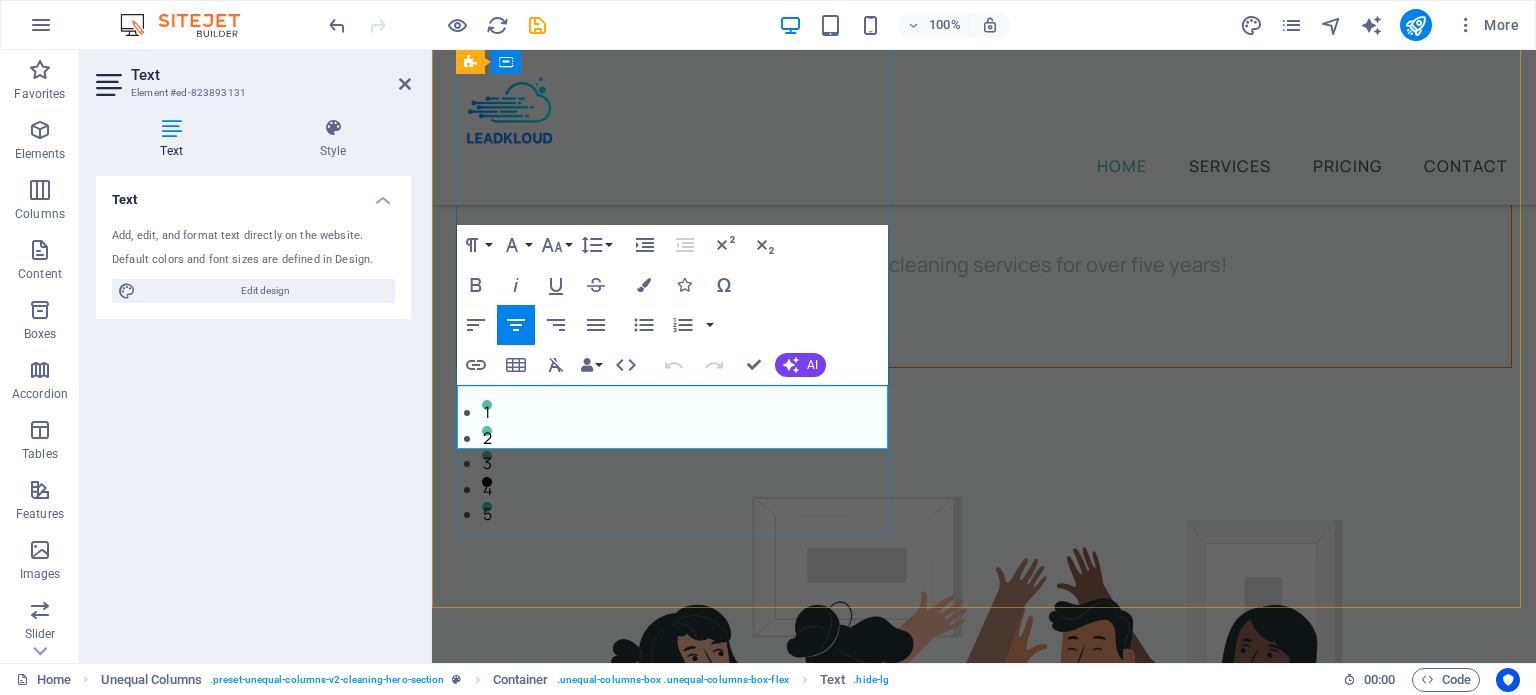 click on "Providing home cleaning services for over five years!" at bounding box center (984, 265) 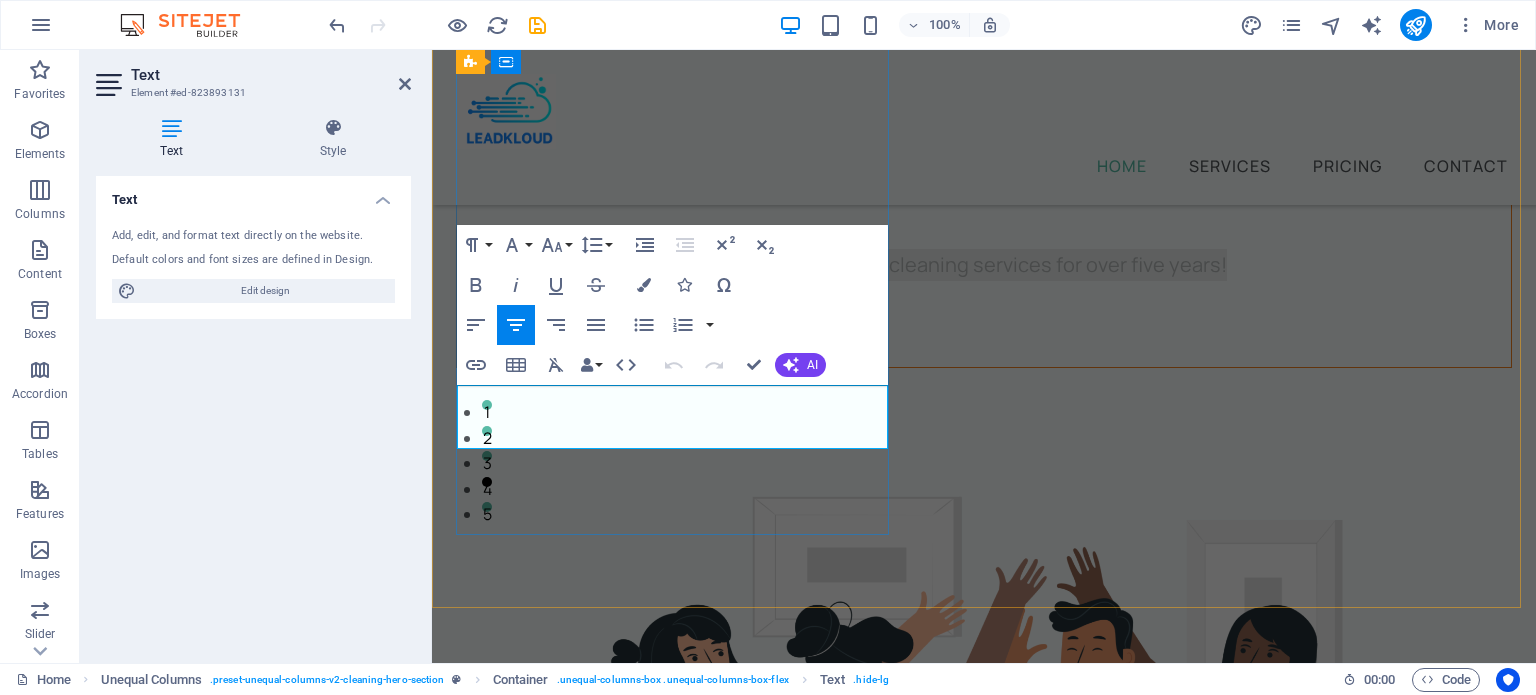 click on "Providing home cleaning services for over five years!" at bounding box center [984, 265] 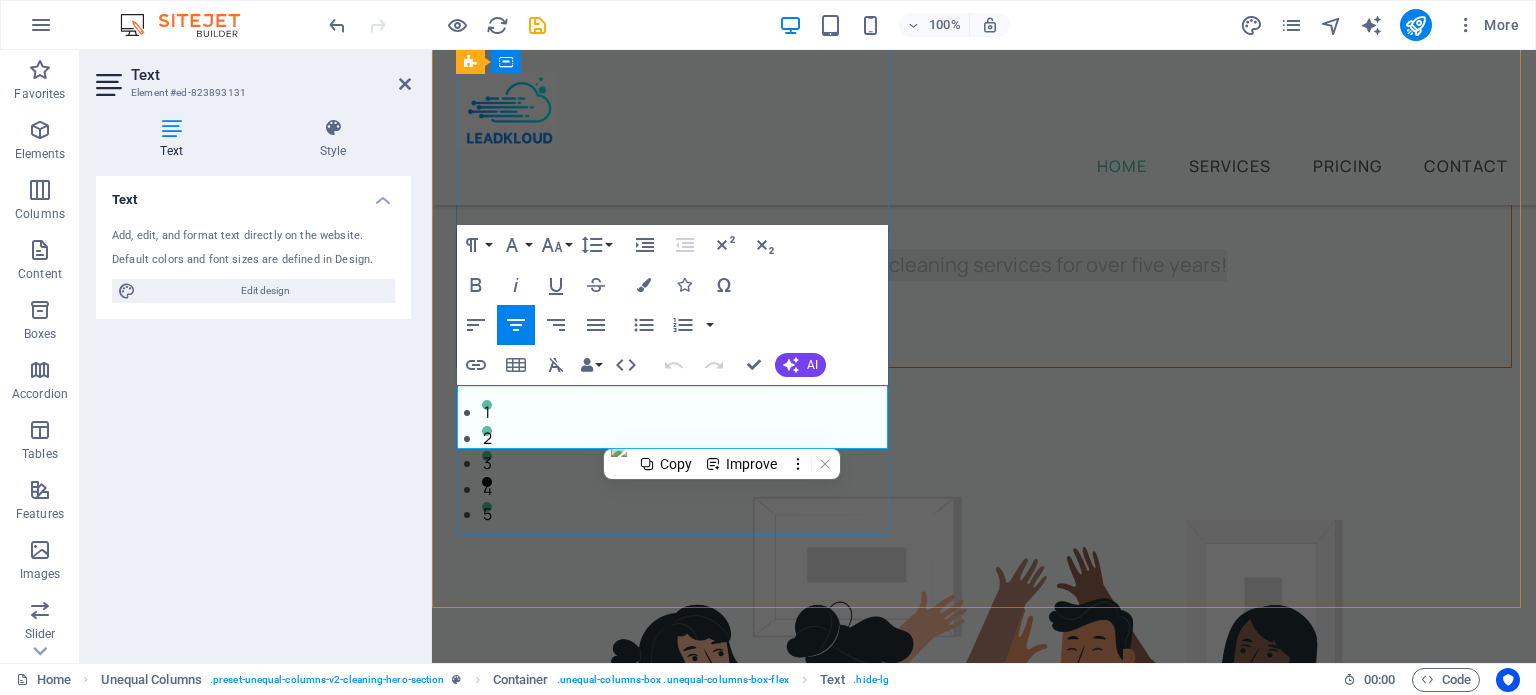 scroll, scrollTop: 225, scrollLeft: 0, axis: vertical 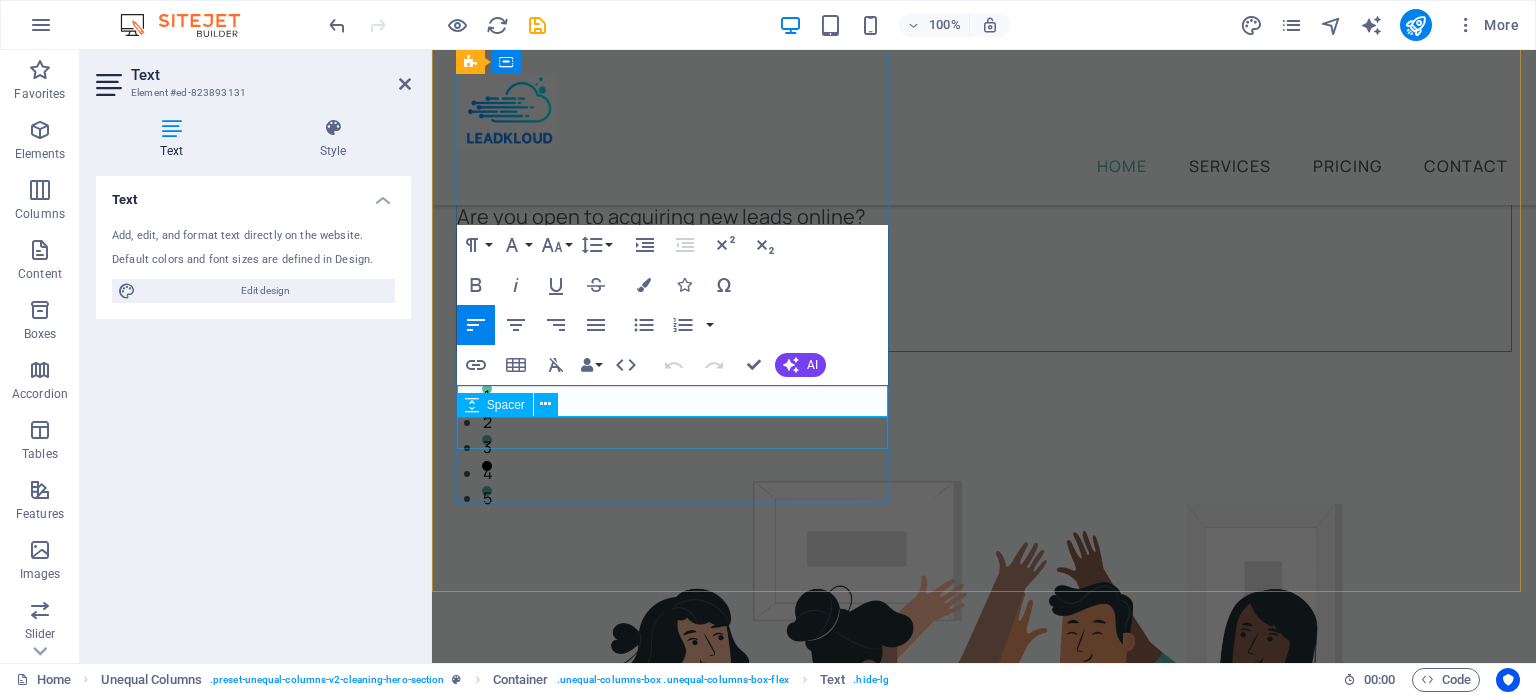type 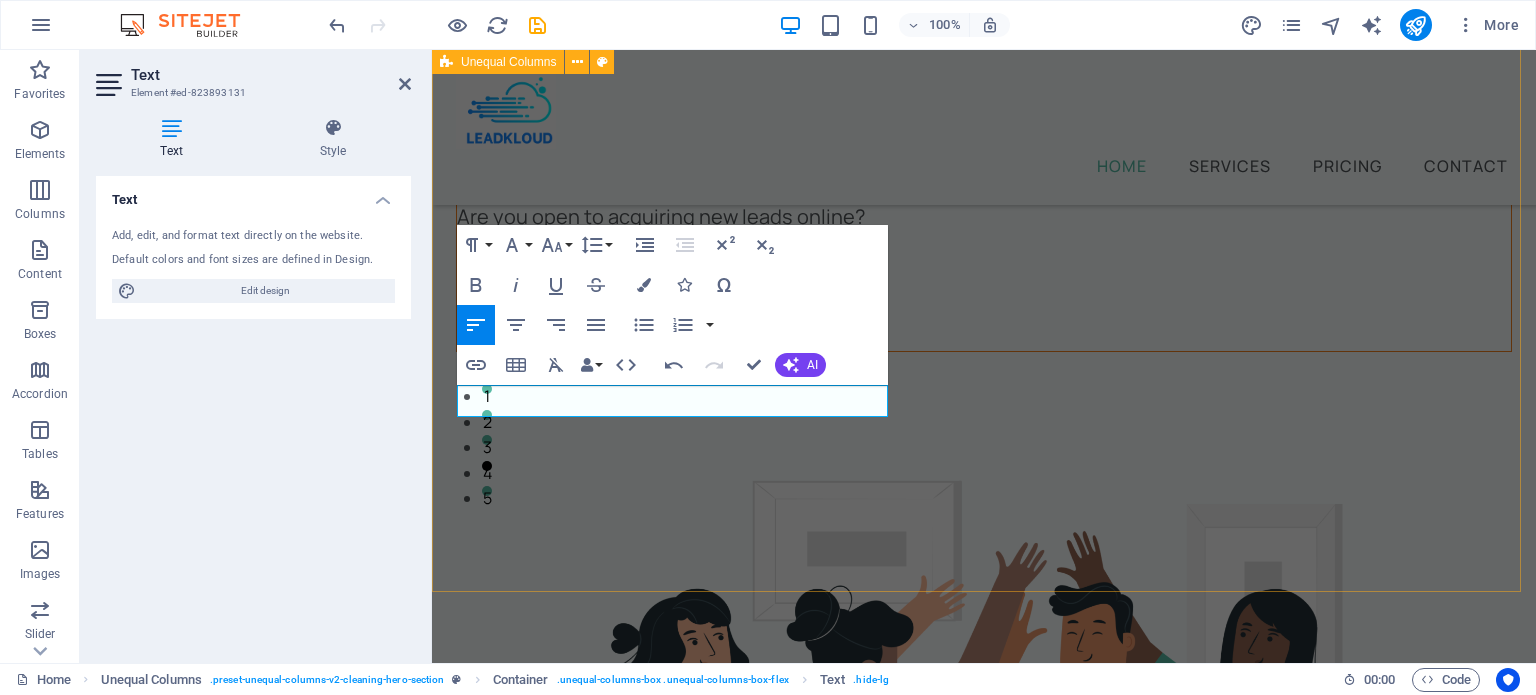 click on "Acquire leads faster, better and more... Are you open to acquiring new leads online? I Book Now" at bounding box center [984, 664] 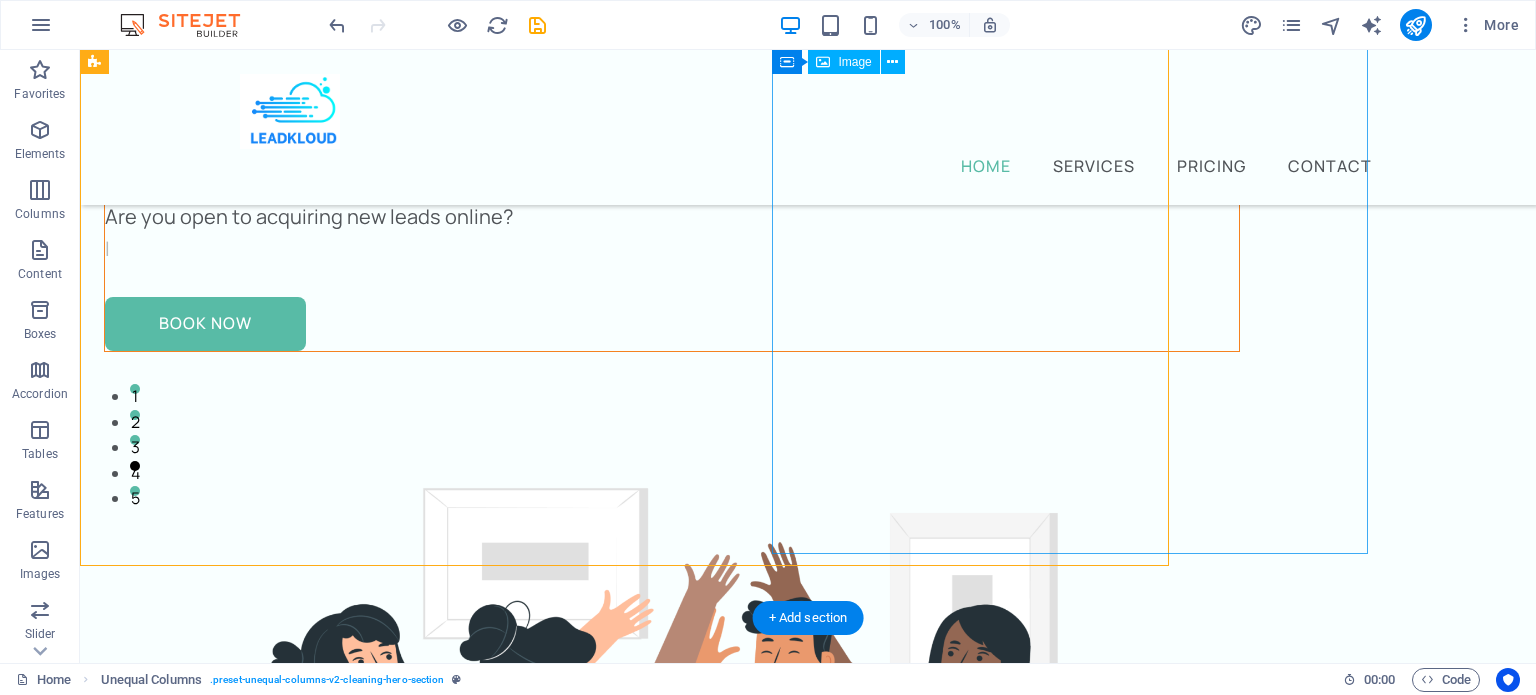 scroll, scrollTop: 251, scrollLeft: 0, axis: vertical 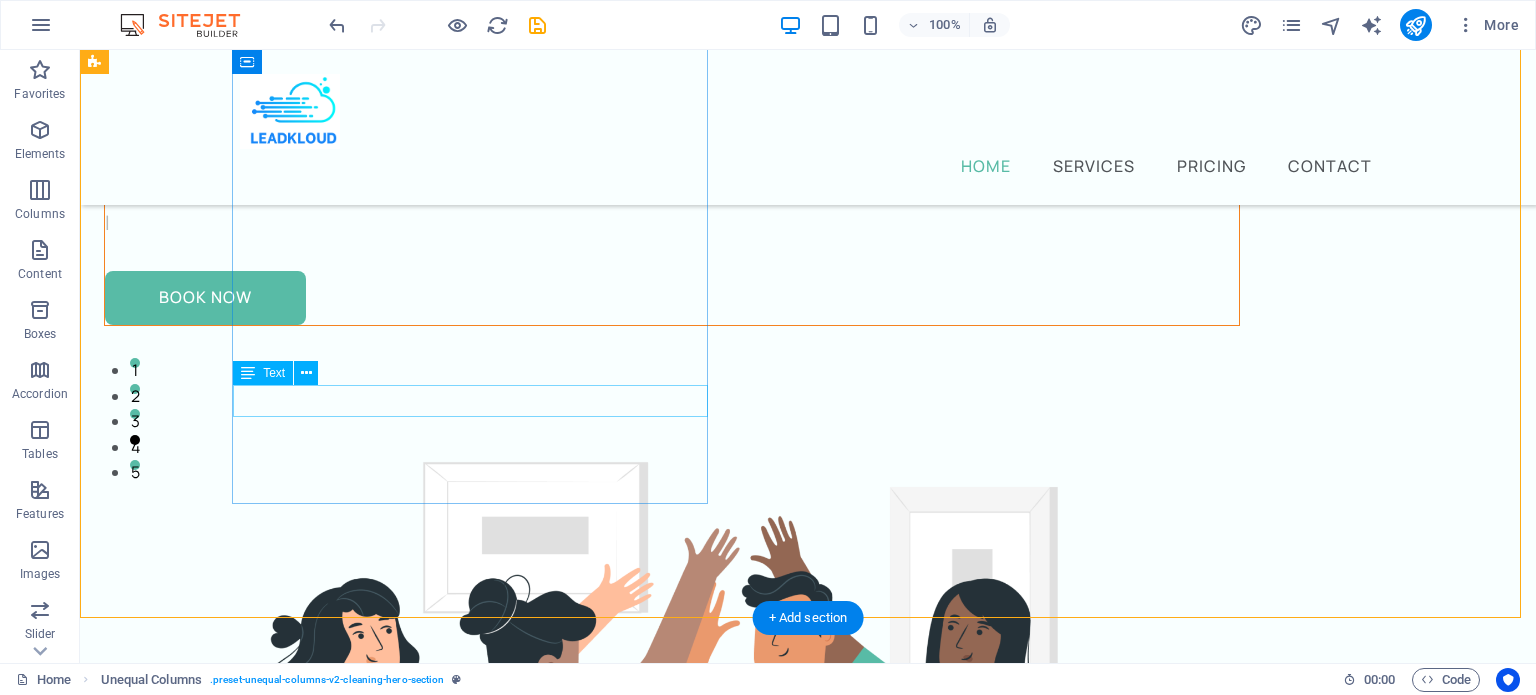 click on "I" at bounding box center [672, 223] 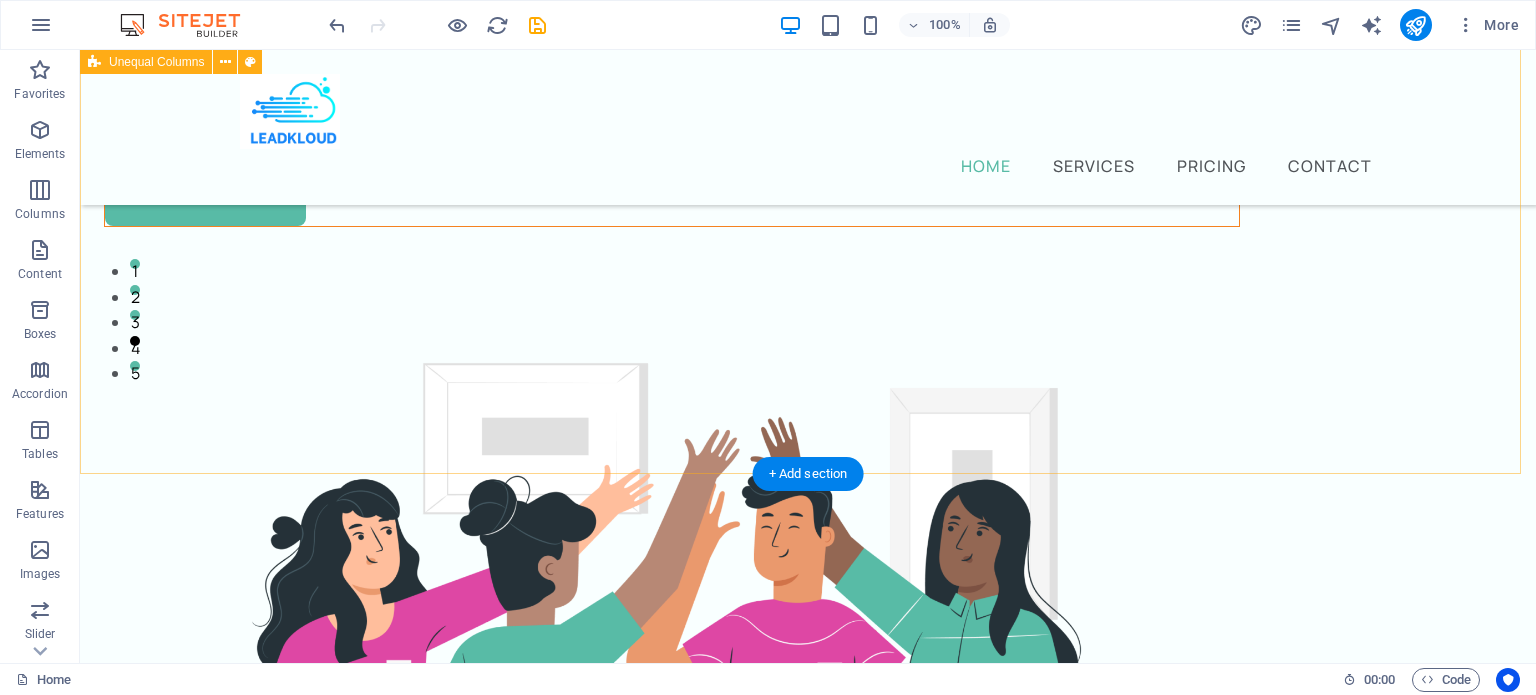 scroll, scrollTop: 349, scrollLeft: 0, axis: vertical 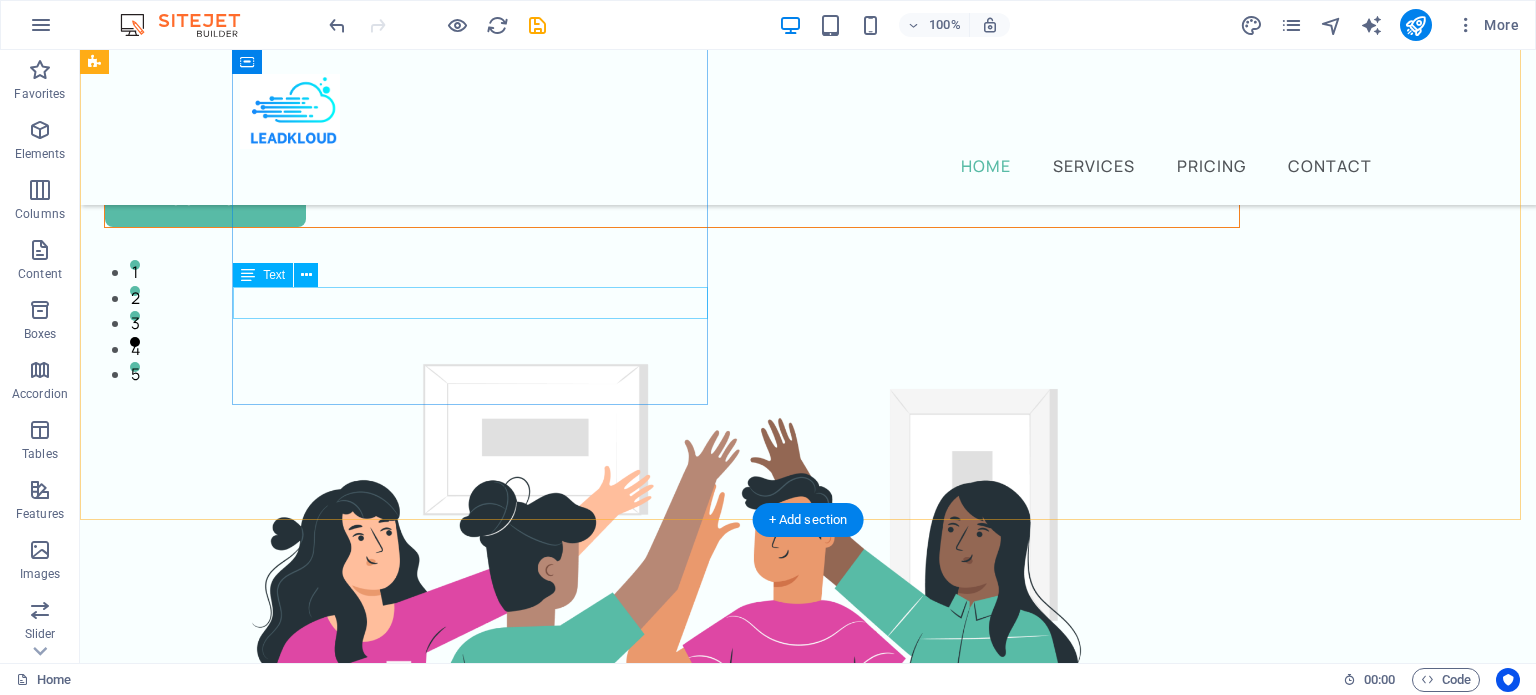 click on "I" at bounding box center (672, 125) 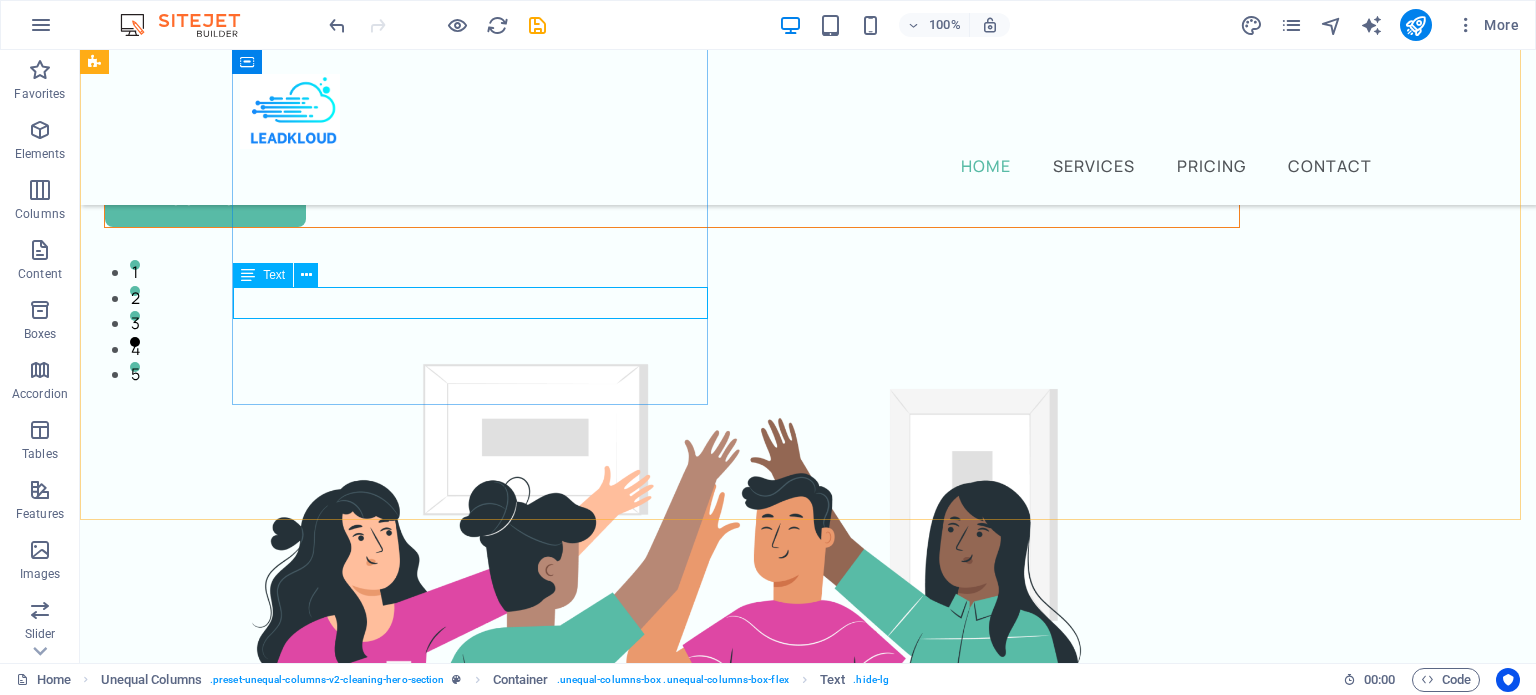 click on "Text" at bounding box center [274, 275] 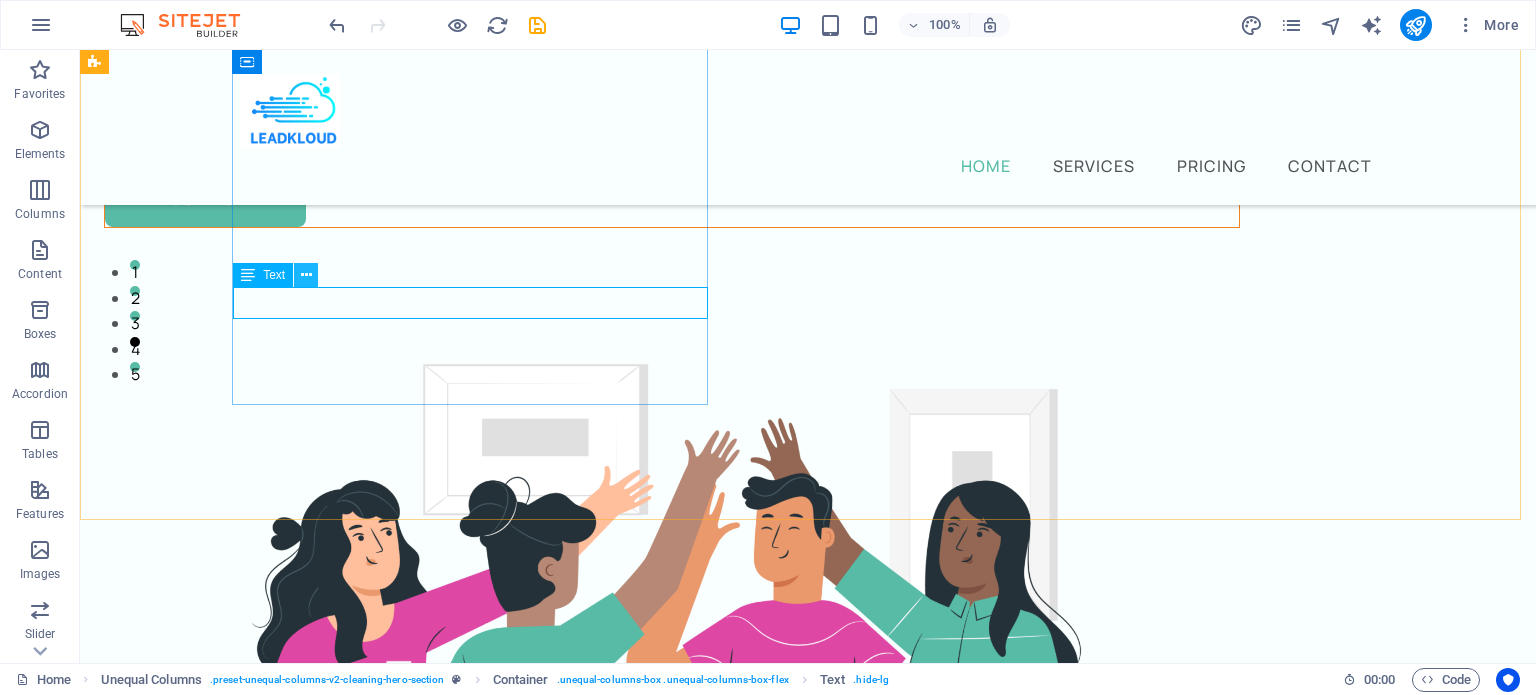 click at bounding box center [306, 275] 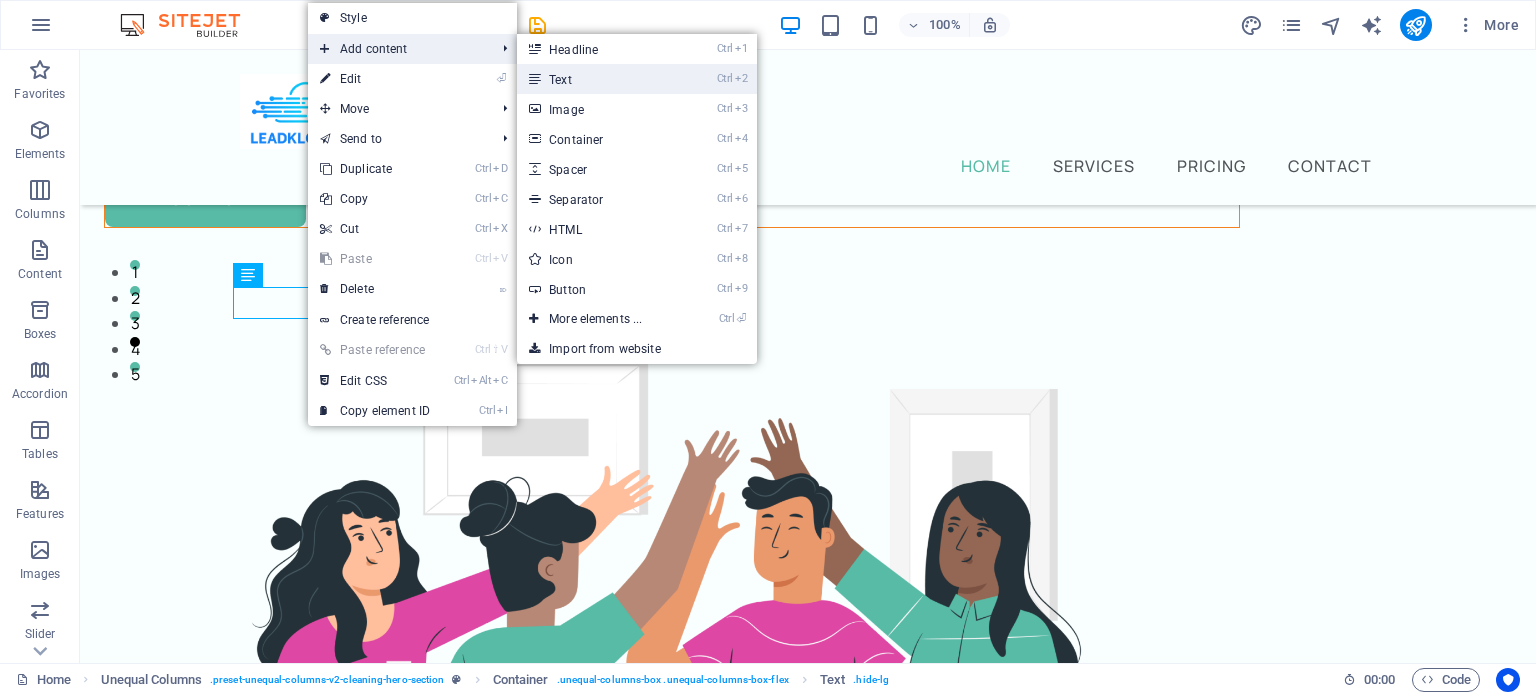 click on "Ctrl 2  Text" at bounding box center (599, 79) 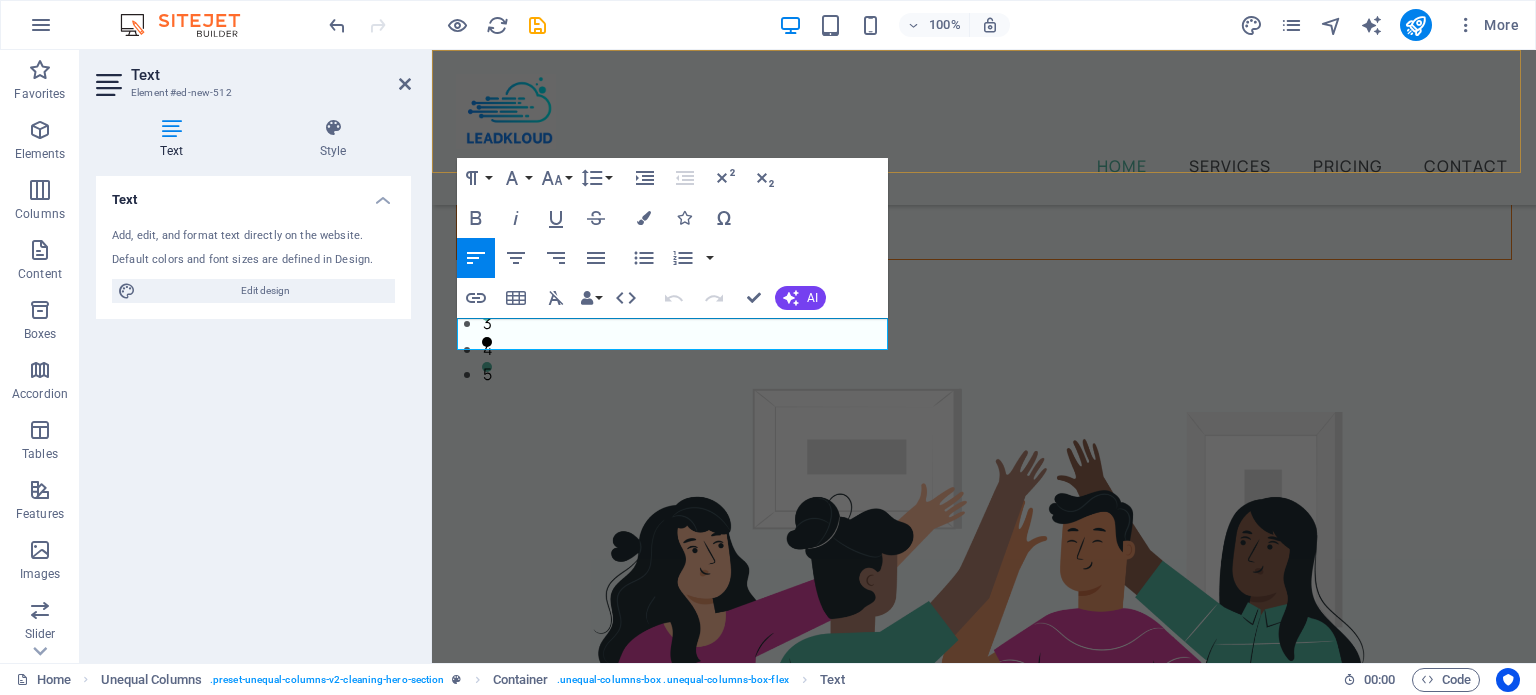 scroll, scrollTop: 308, scrollLeft: 0, axis: vertical 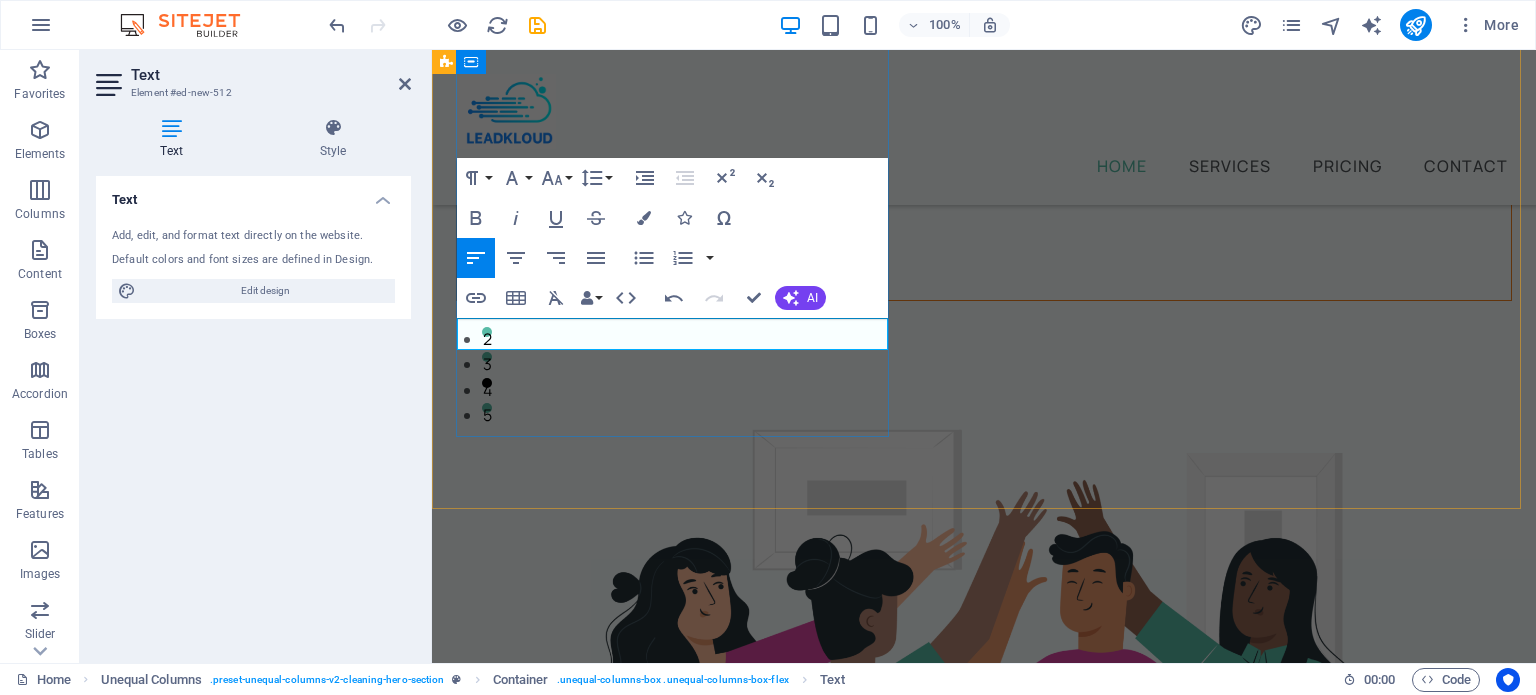 type 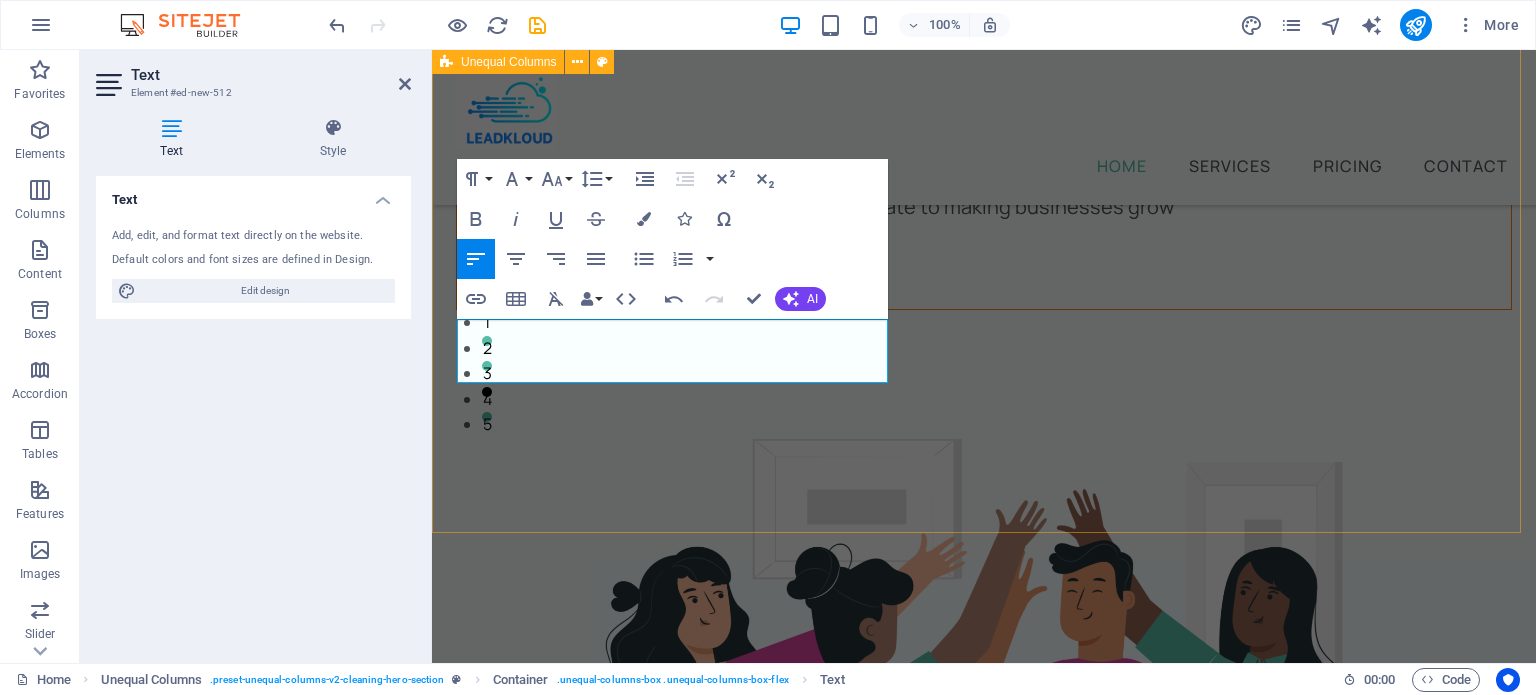 click on "Acquire leads faster, better and more... Are you open to acquiring new leads online? I If so, you are in the right place. We are passionate to making businesses grow Book Now" at bounding box center (984, 606) 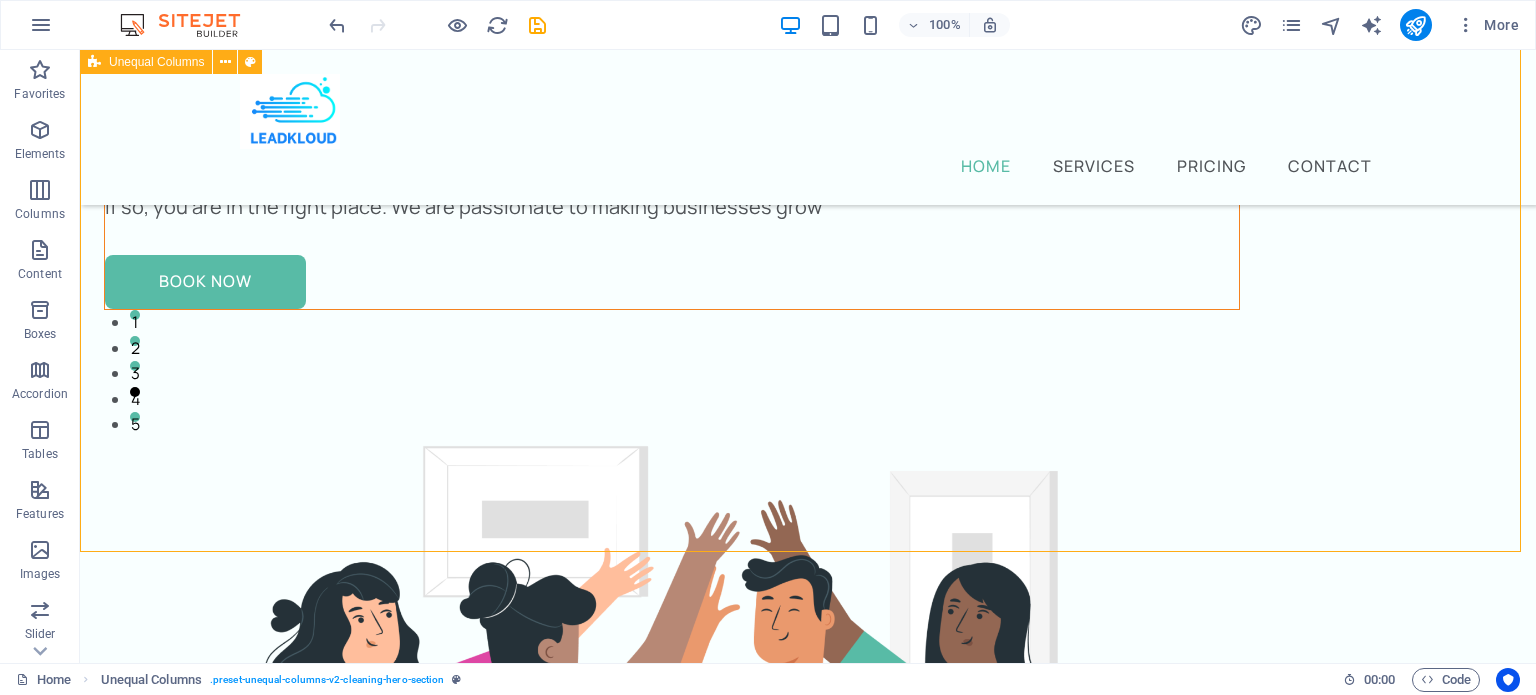 scroll, scrollTop: 317, scrollLeft: 0, axis: vertical 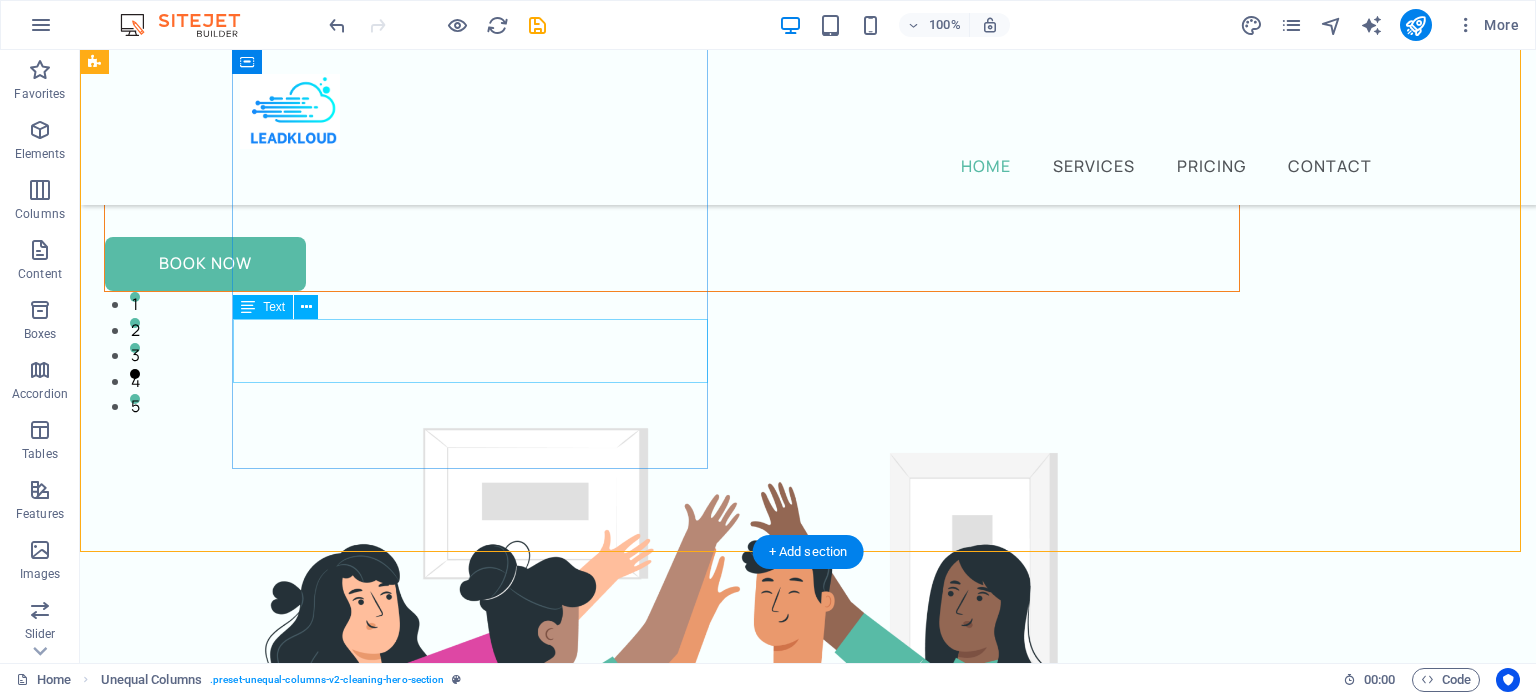 click on "If so, you are in the right place. We are passionate to making businesses grow" at bounding box center (672, 189) 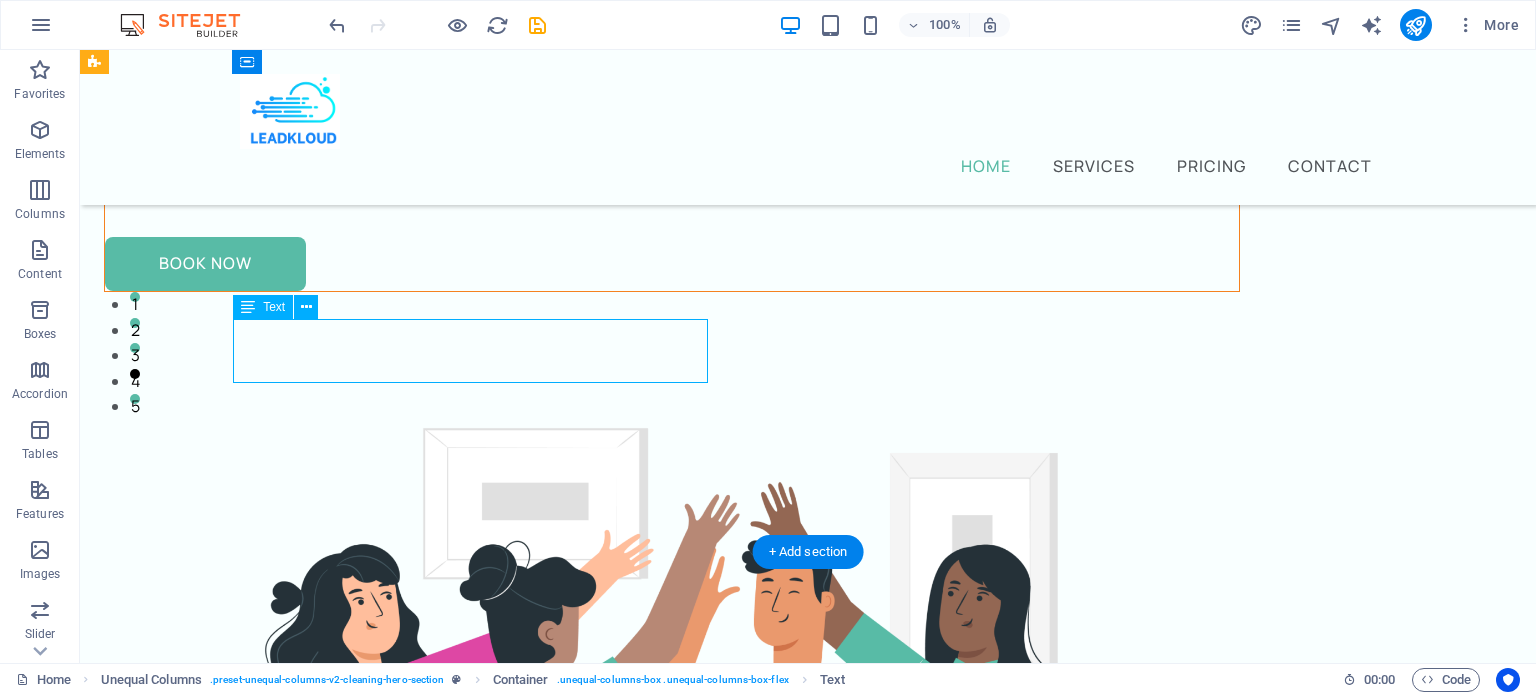 click on "If so, you are in the right place. We are passionate to making businesses grow" at bounding box center (672, 189) 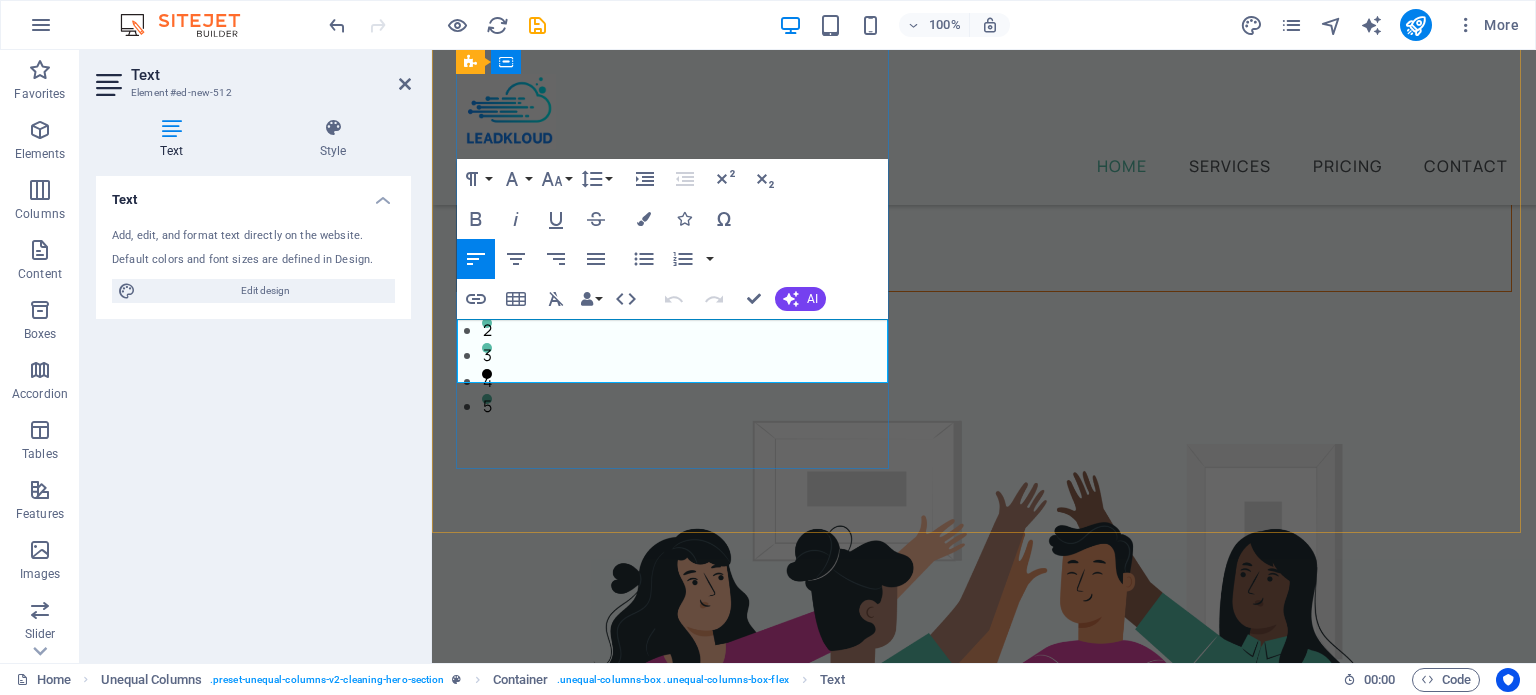 scroll, scrollTop: 299, scrollLeft: 0, axis: vertical 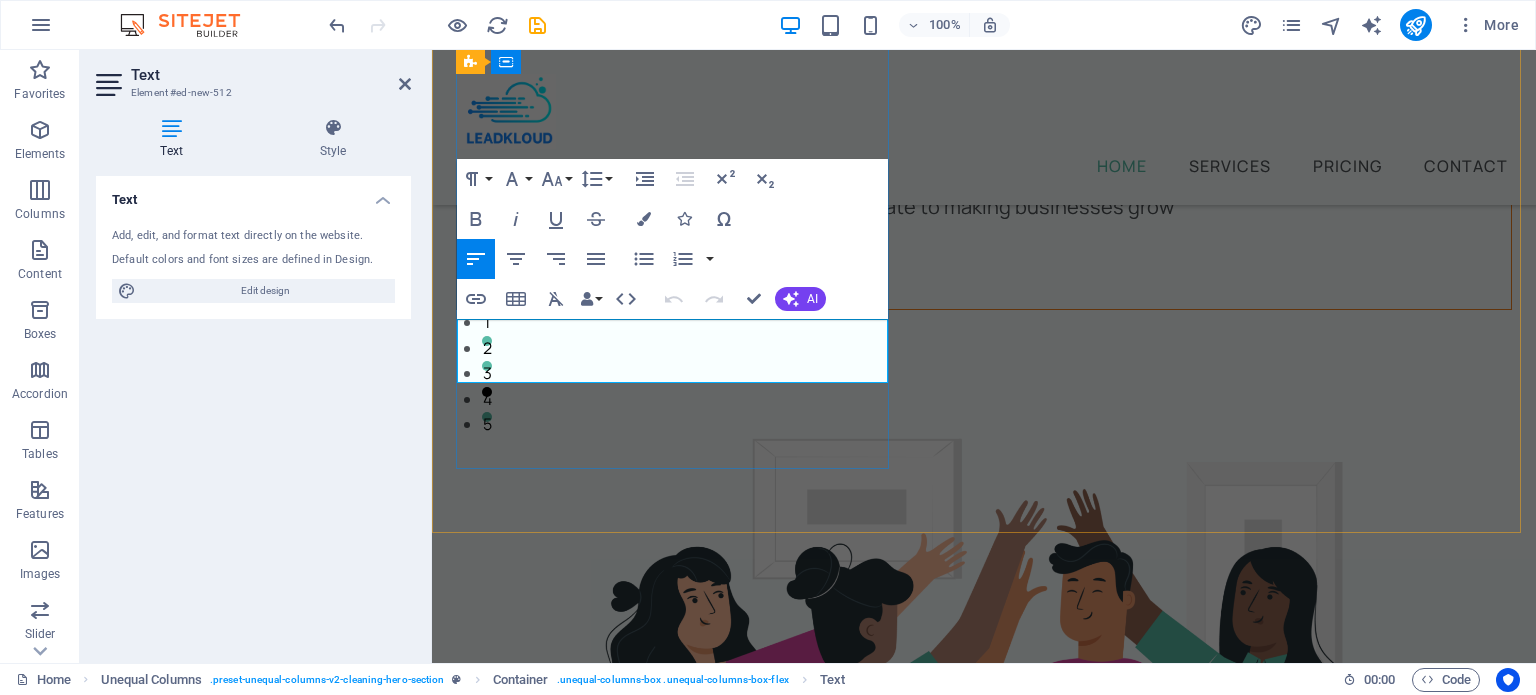 click on "If so, you are in the right place. We are passionate to making businesses grow" at bounding box center [984, 207] 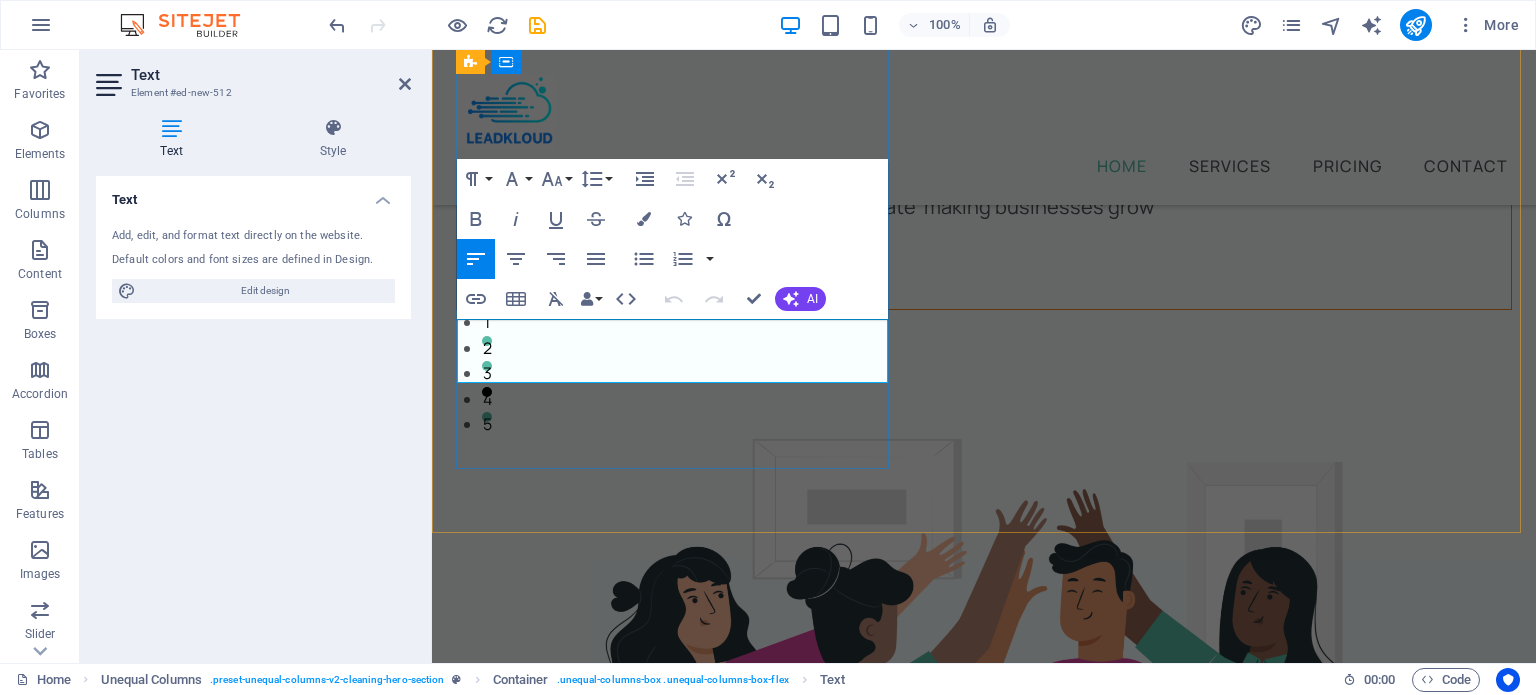 type 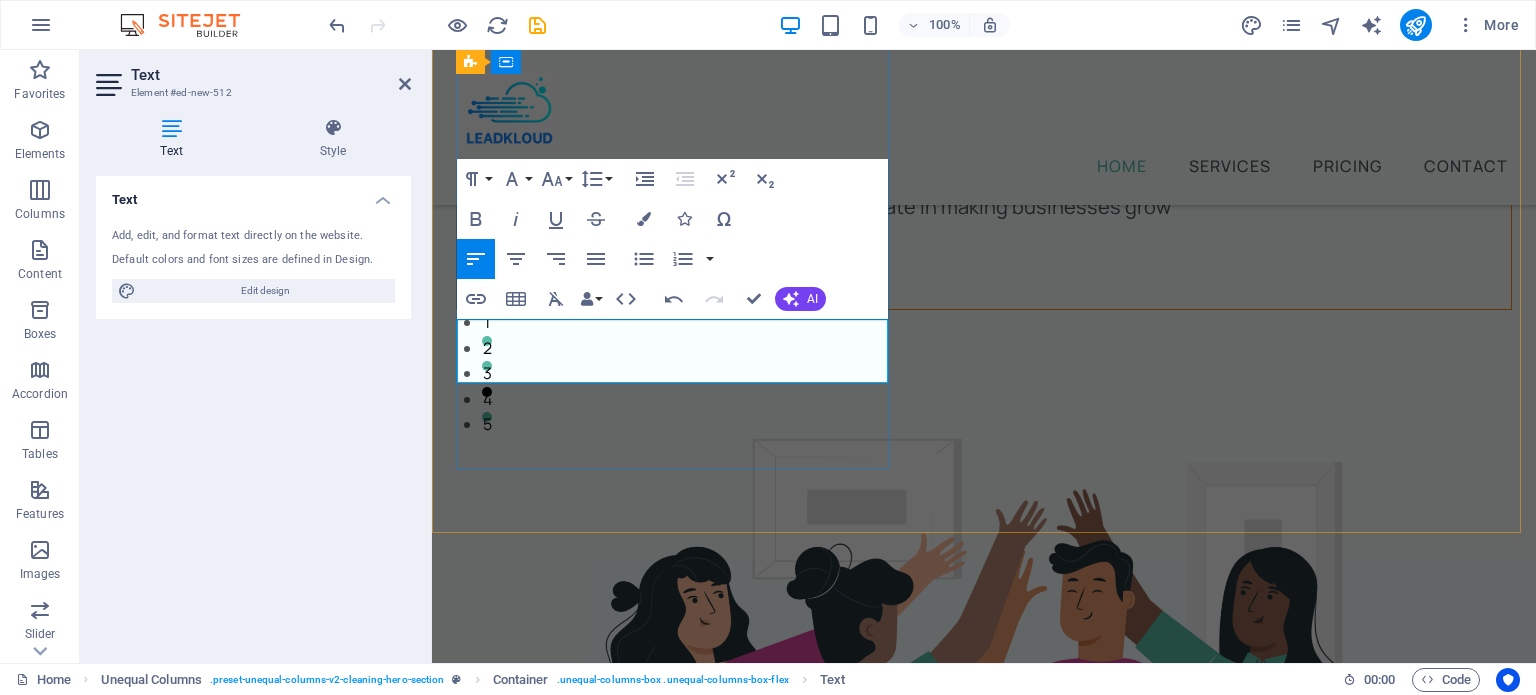 click on "If so, you are in the right place. We are passionate in making businesses grow" at bounding box center (984, 207) 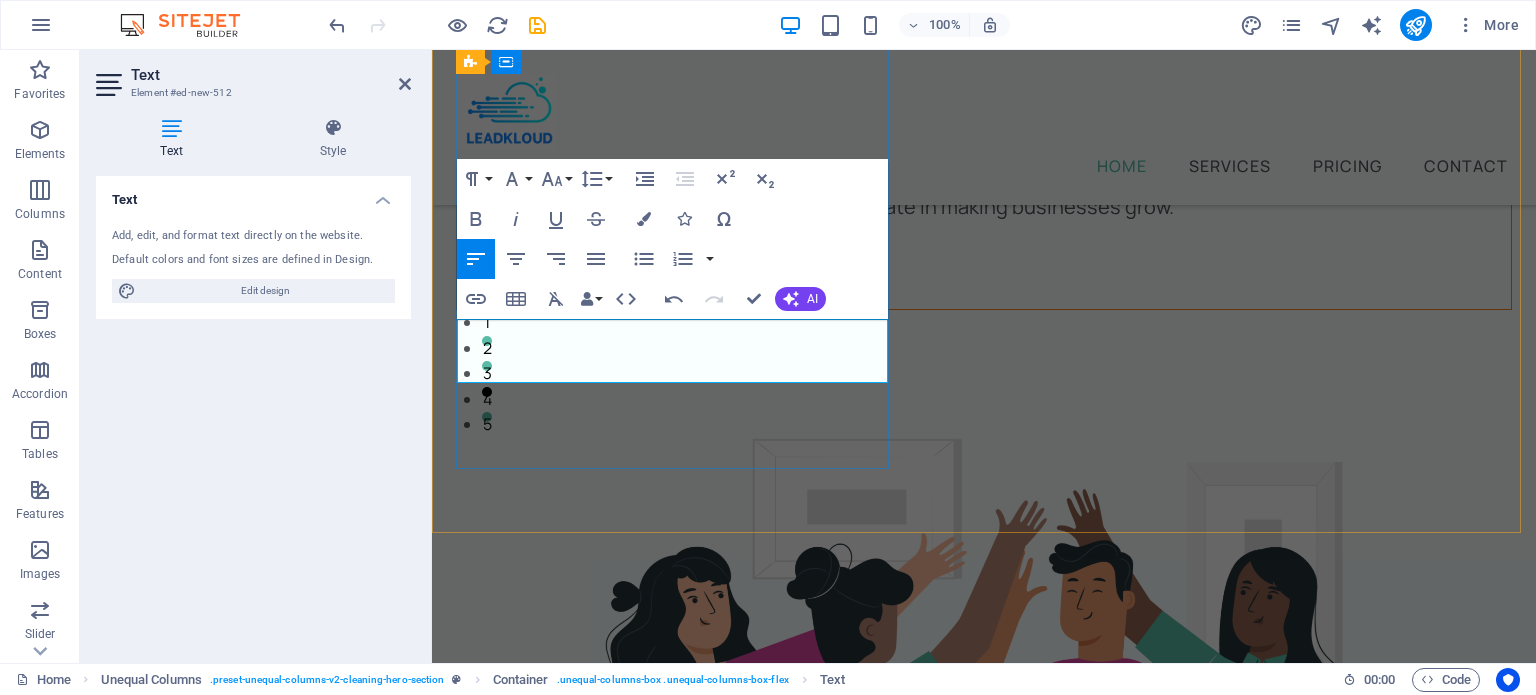 click on "If so, you are in the right place. We are passionate in making businesses grow." at bounding box center [984, 207] 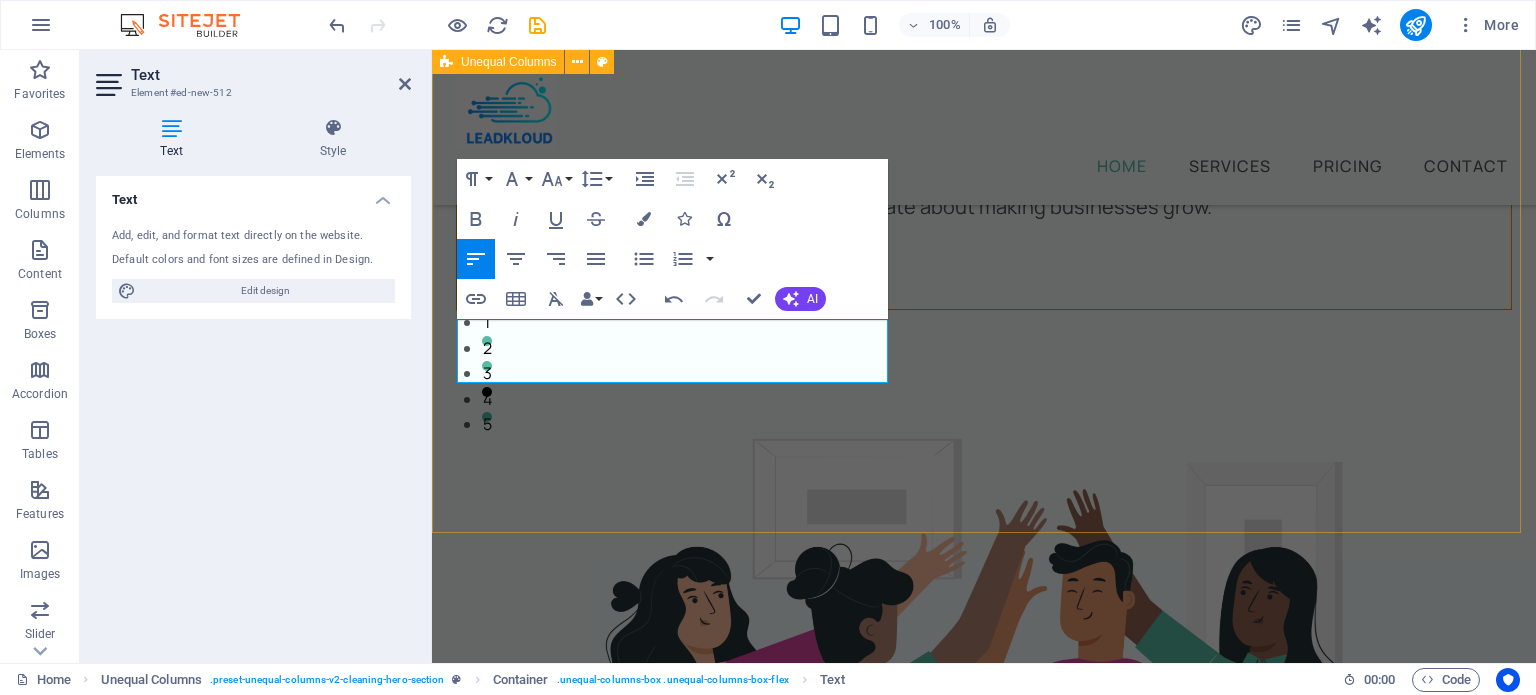 click on "Acquire leads faster, better and more... Are you open to acquiring new leads online? I If so, you are in the right place. We are passionate about making businesses grow. Book Now" at bounding box center [984, 606] 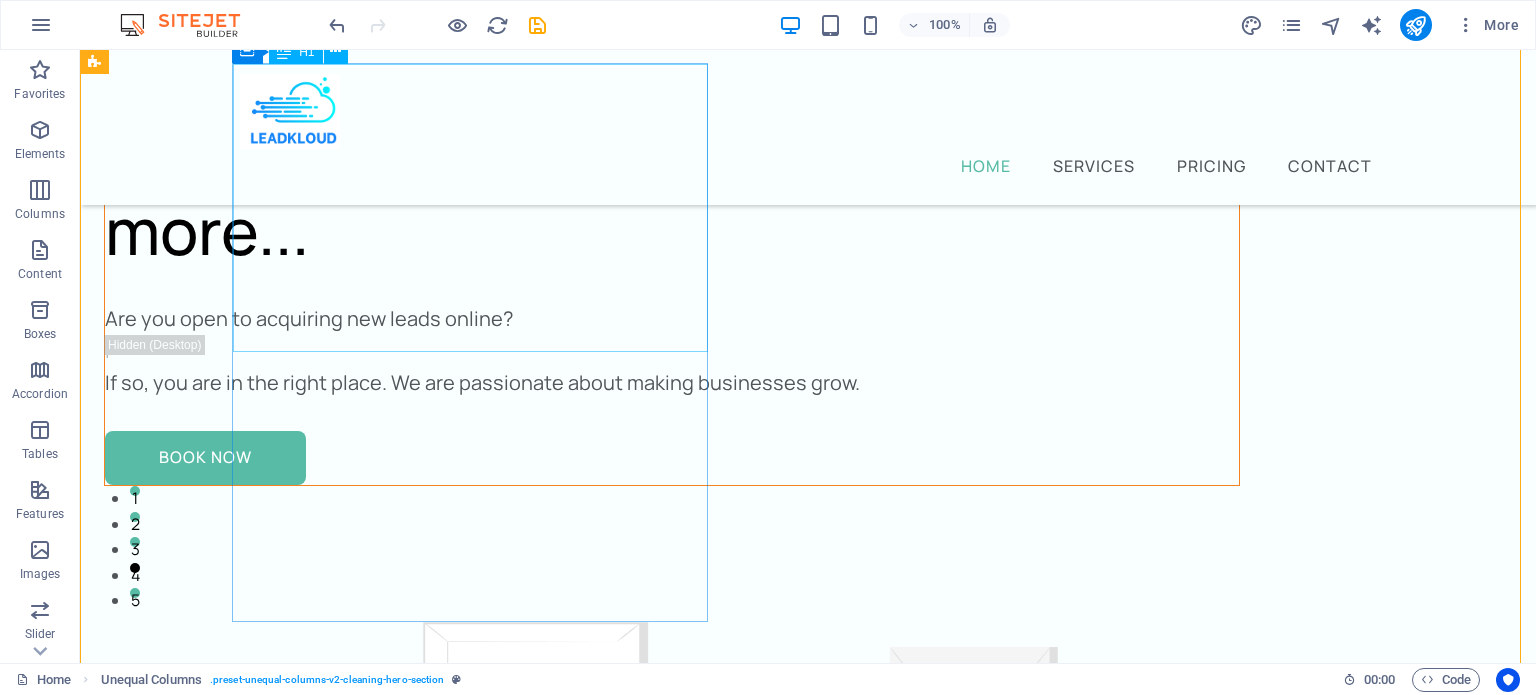 scroll, scrollTop: 99, scrollLeft: 0, axis: vertical 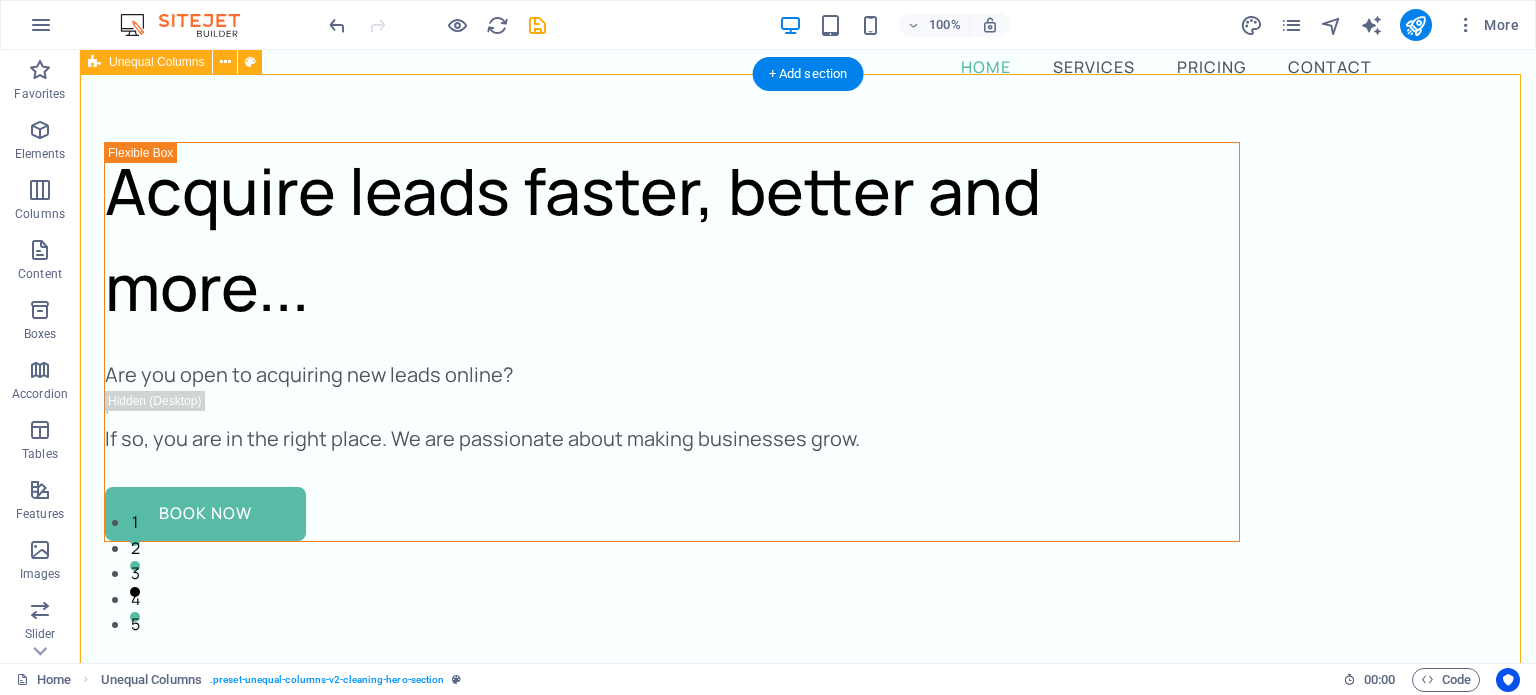 click on "Acquire leads faster, better and more... Are you open to acquiring new leads online? I If so, you are in the right place. We are passionate about making businesses grow. Book Now" at bounding box center (808, 940) 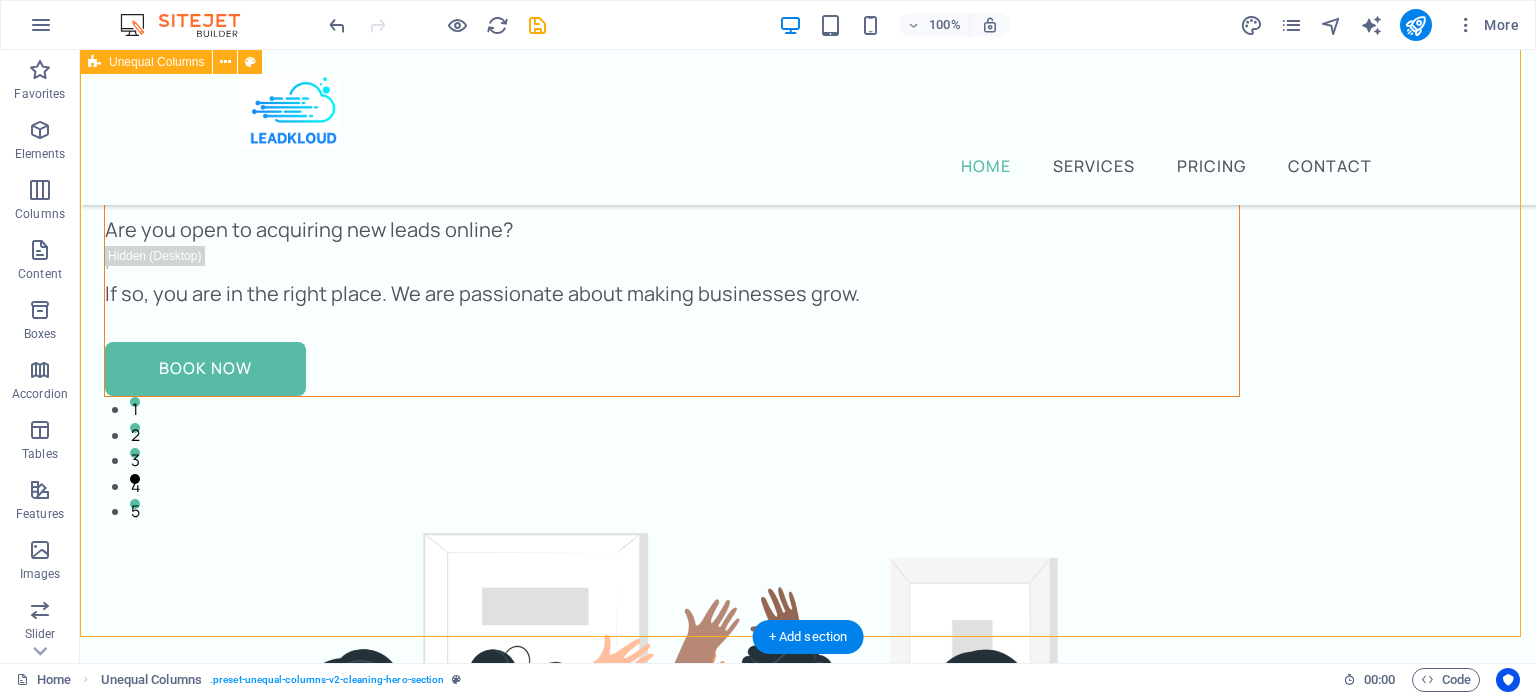 scroll, scrollTop: 232, scrollLeft: 0, axis: vertical 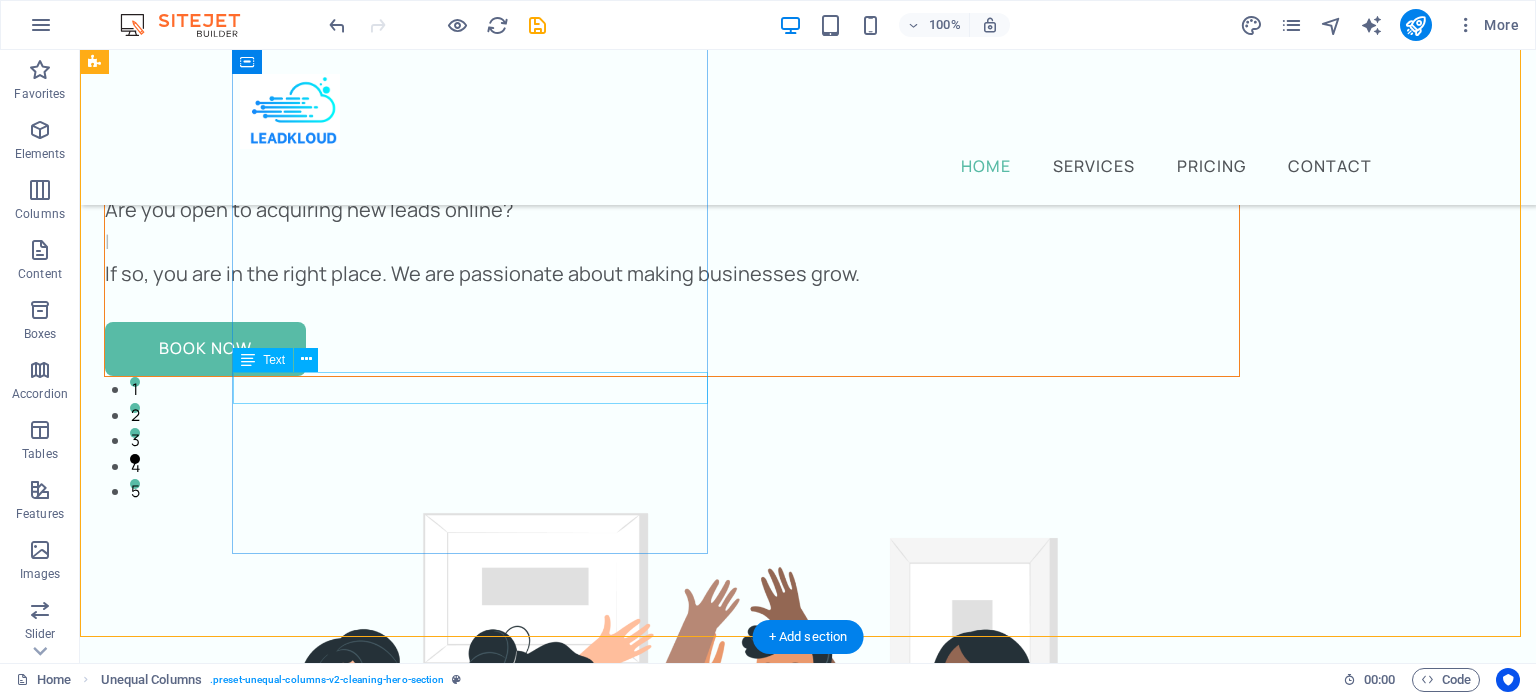 click on "I" at bounding box center [672, 242] 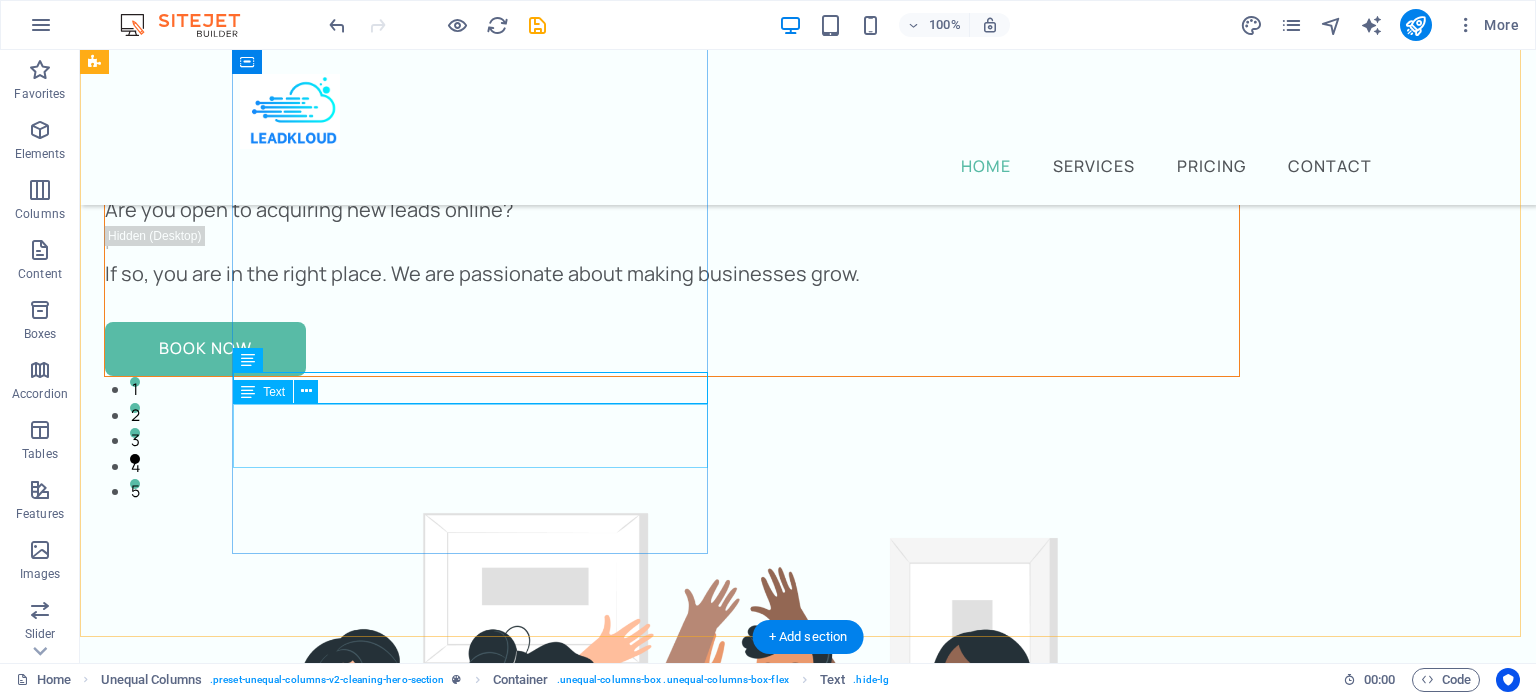 click on "If so, you are in the right place. We are passionate about making businesses grow." at bounding box center (672, 274) 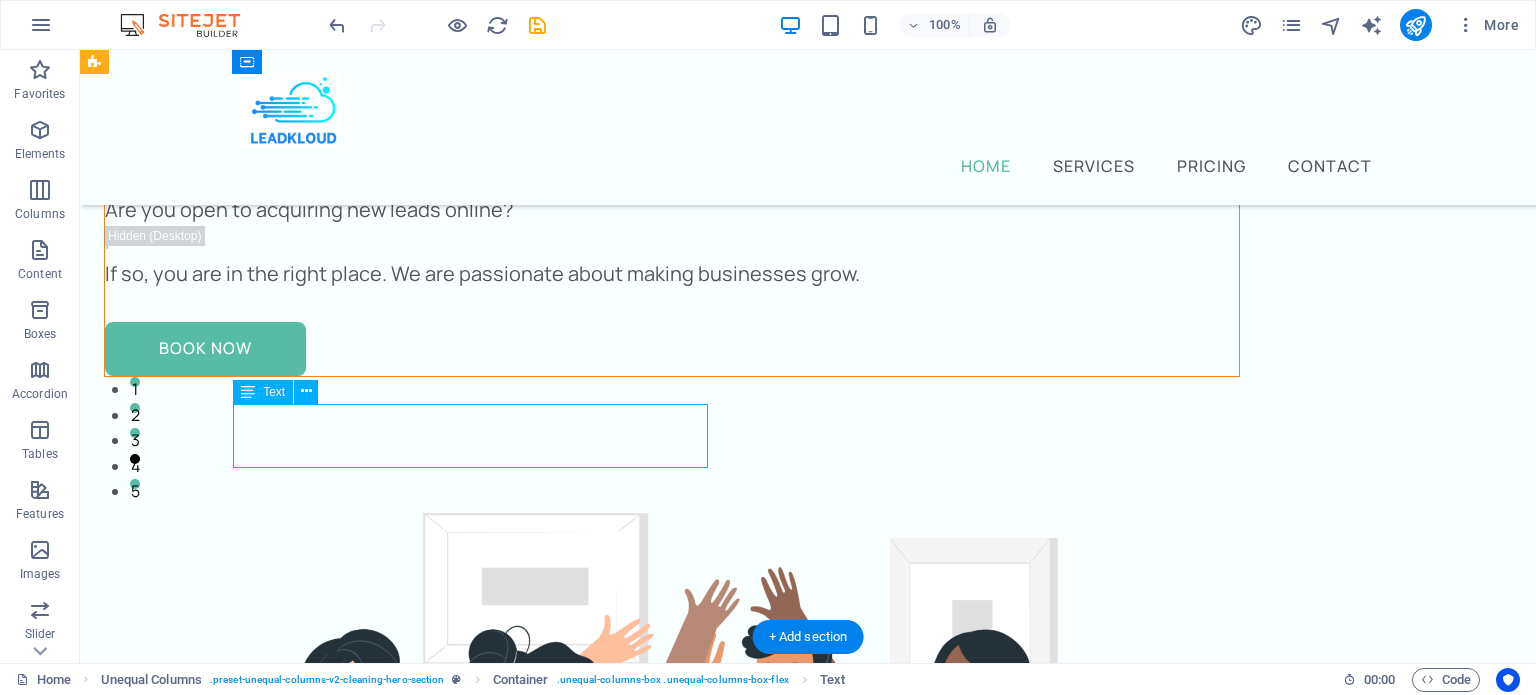 click on "If so, you are in the right place. We are passionate about making businesses grow." at bounding box center (672, 274) 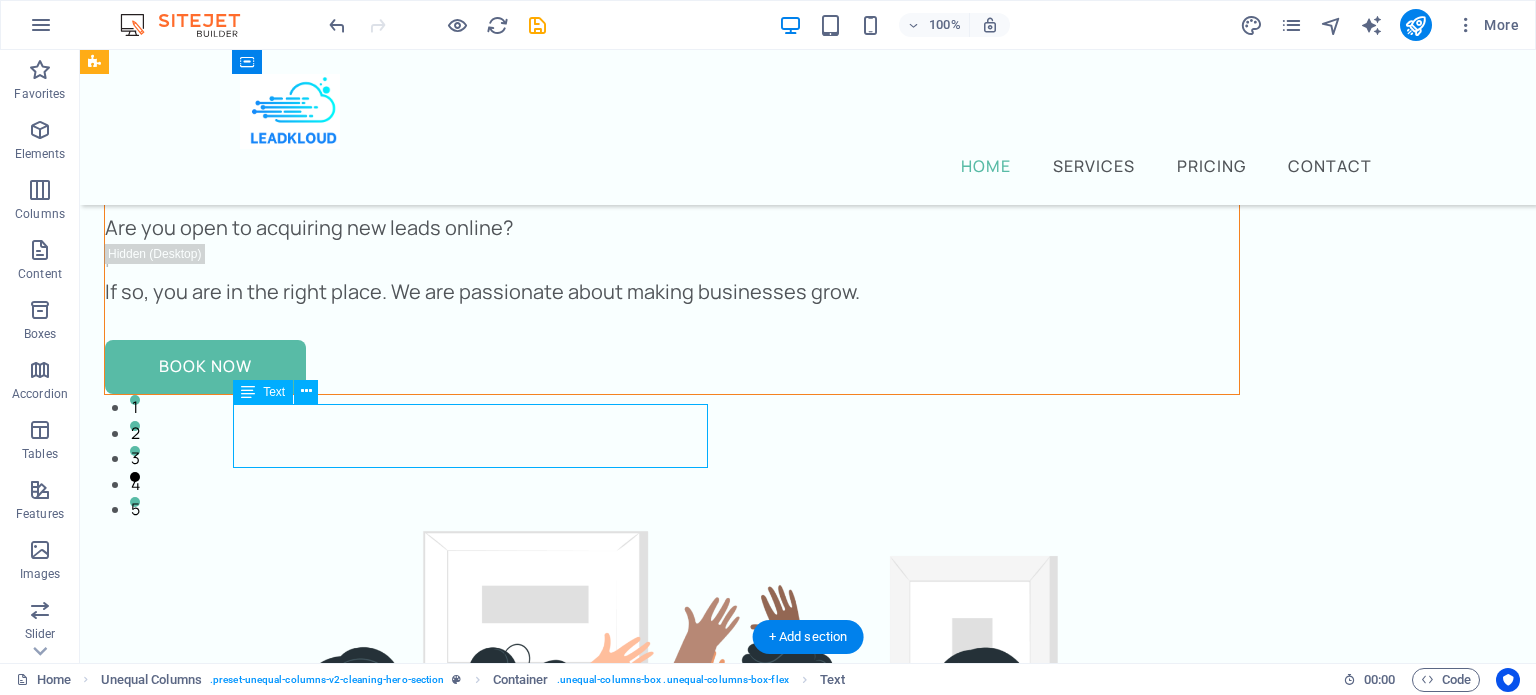 click on "Acquire leads faster, better and more... Are you open to acquiring new leads online? I If so, you are in the right place. We are passionate about making businesses grow. Book Now" at bounding box center [672, 195] 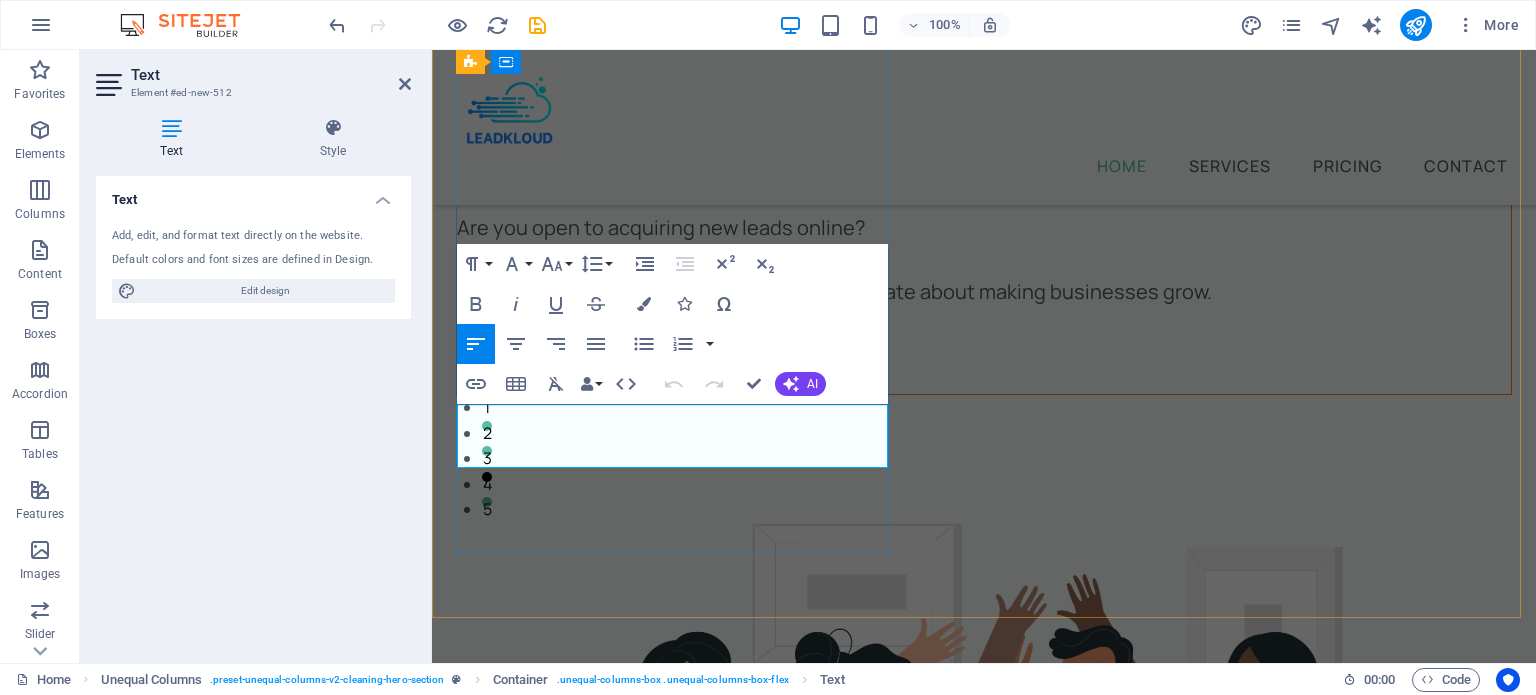 click on "If so, you are in the right place. We are passionate about making businesses grow." at bounding box center [984, 292] 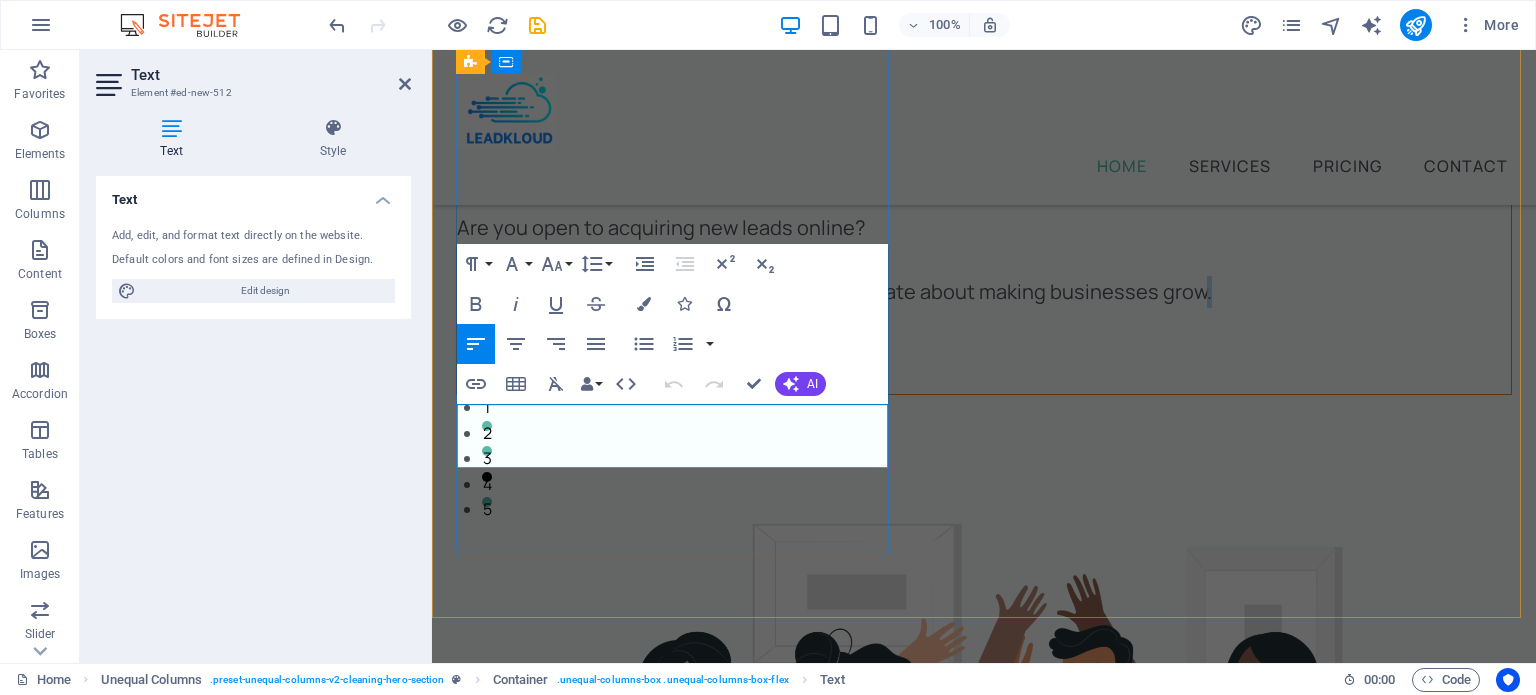 click on "If so, you are in the right place. We are passionate about making businesses grow." at bounding box center (984, 292) 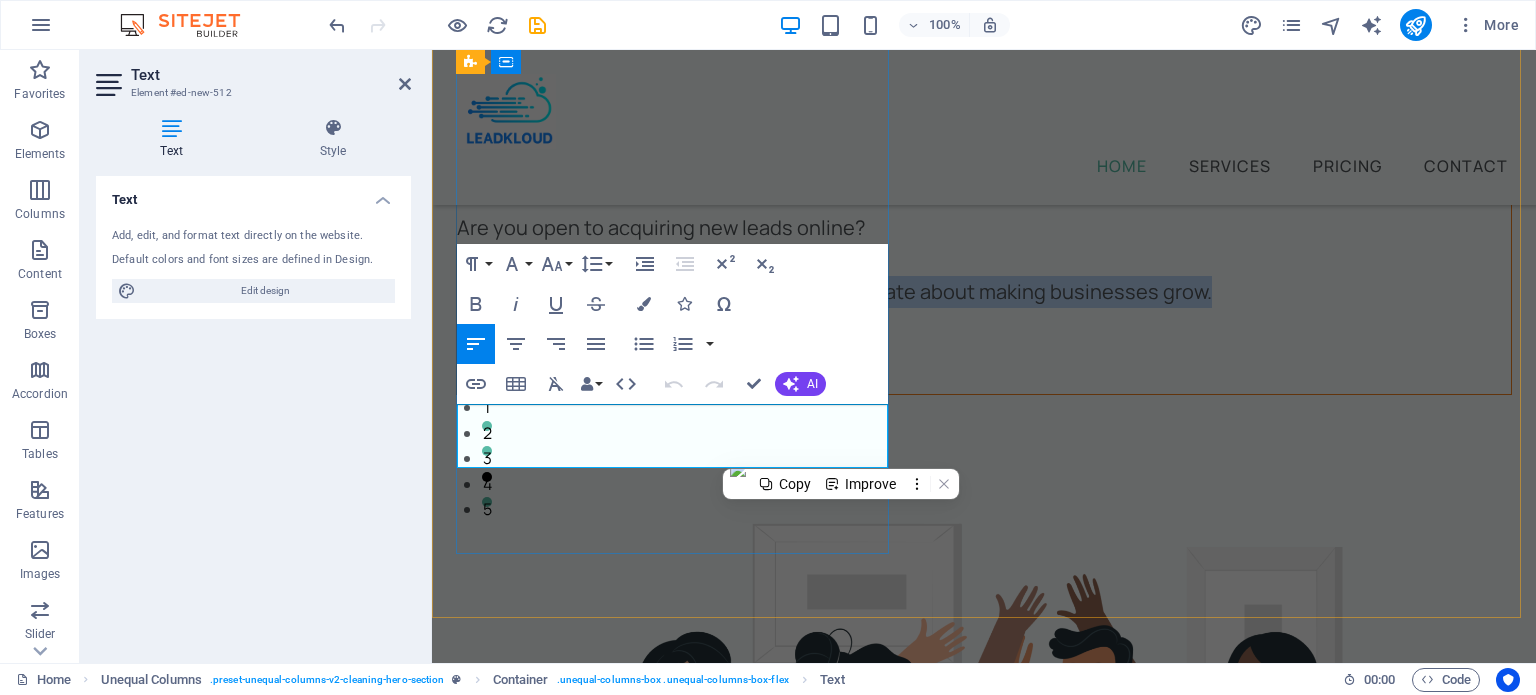 click on "If so, you are in the right place. We are passionate about making businesses grow." at bounding box center (984, 292) 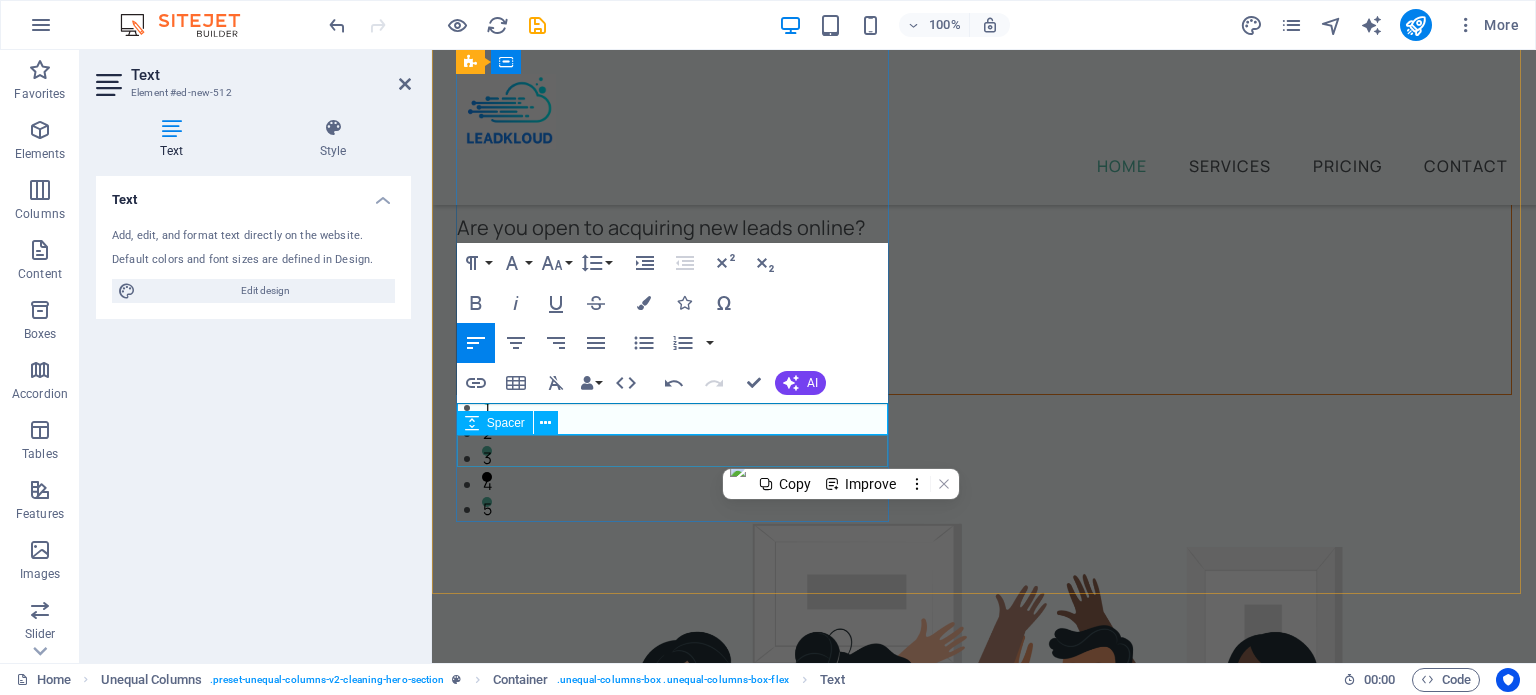 scroll, scrollTop: 223, scrollLeft: 0, axis: vertical 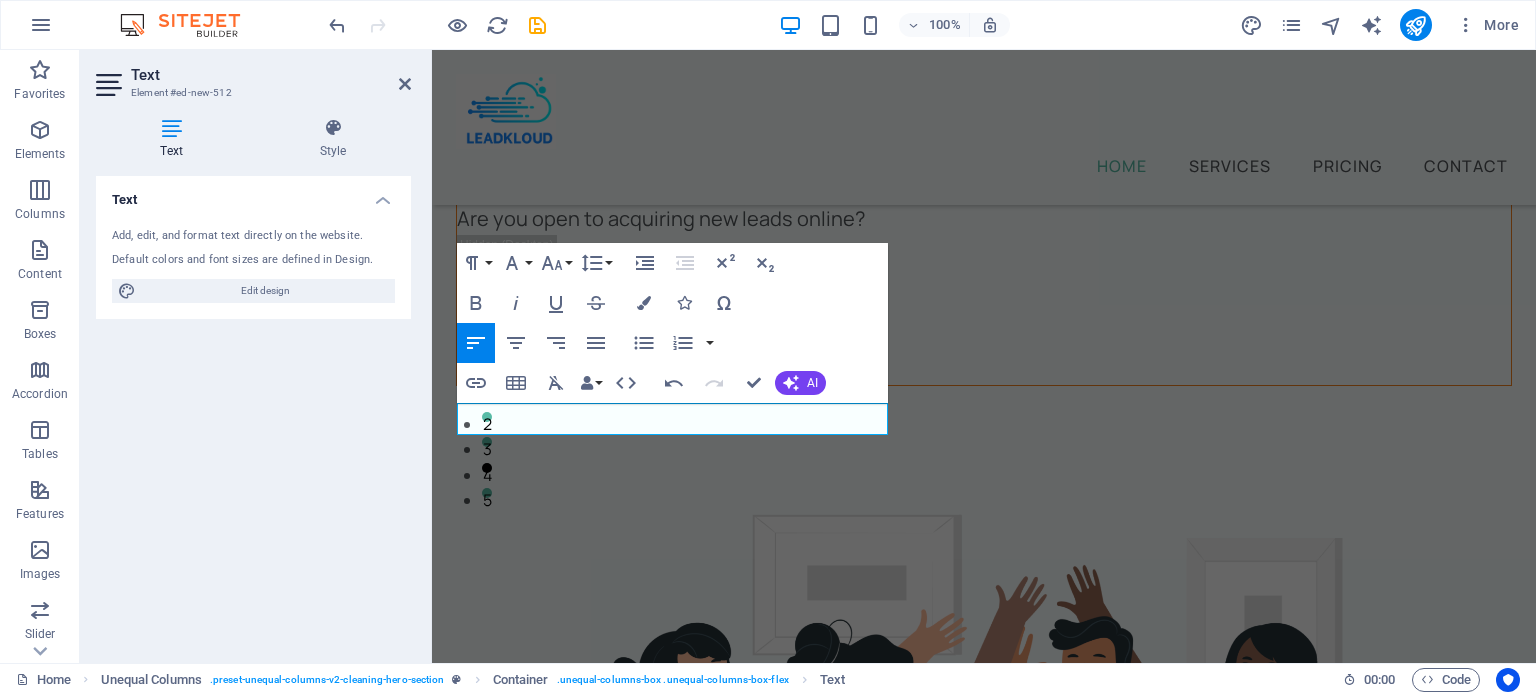 click on "Text Add, edit, and format text directly on the website. Default colors and font sizes are defined in Design. Edit design Alignment Left aligned Centered Right aligned" at bounding box center [253, 411] 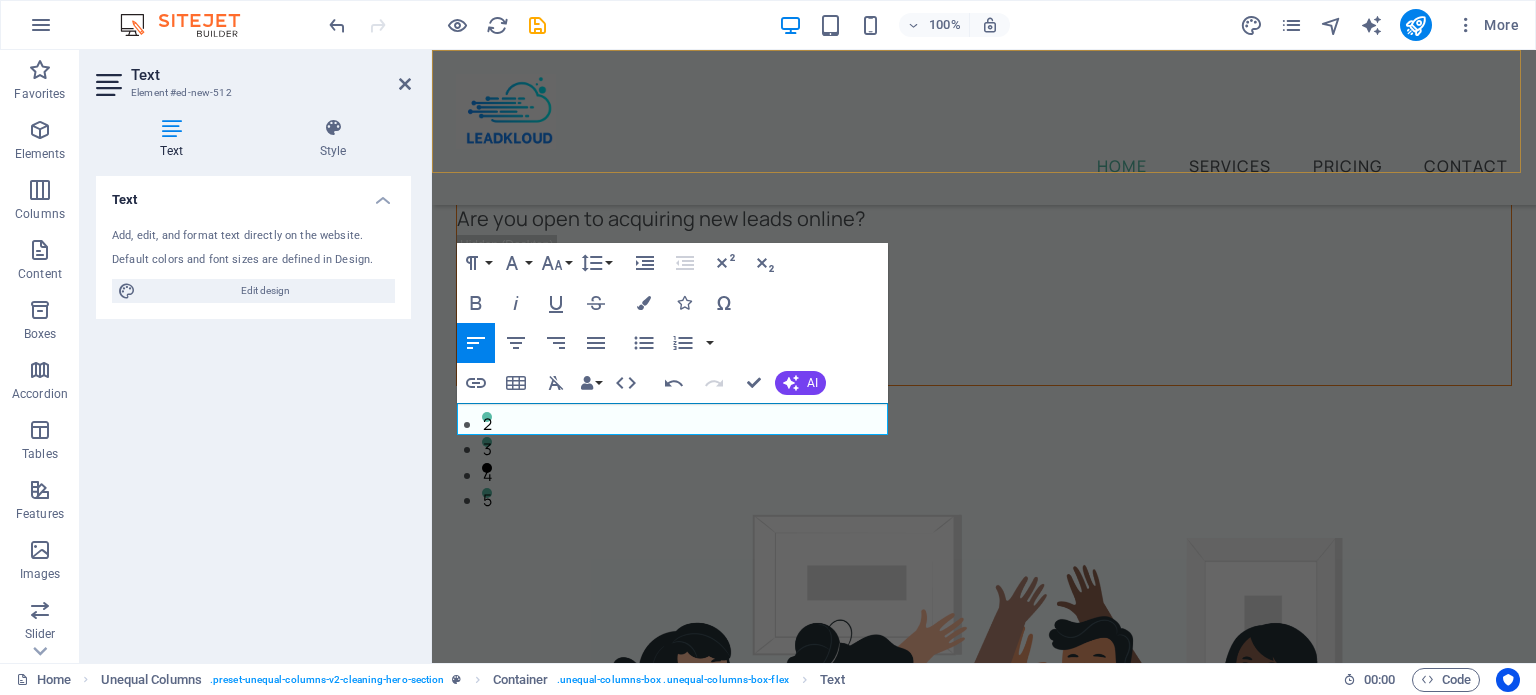 click on "Home Services Pricing Contact" at bounding box center [984, 127] 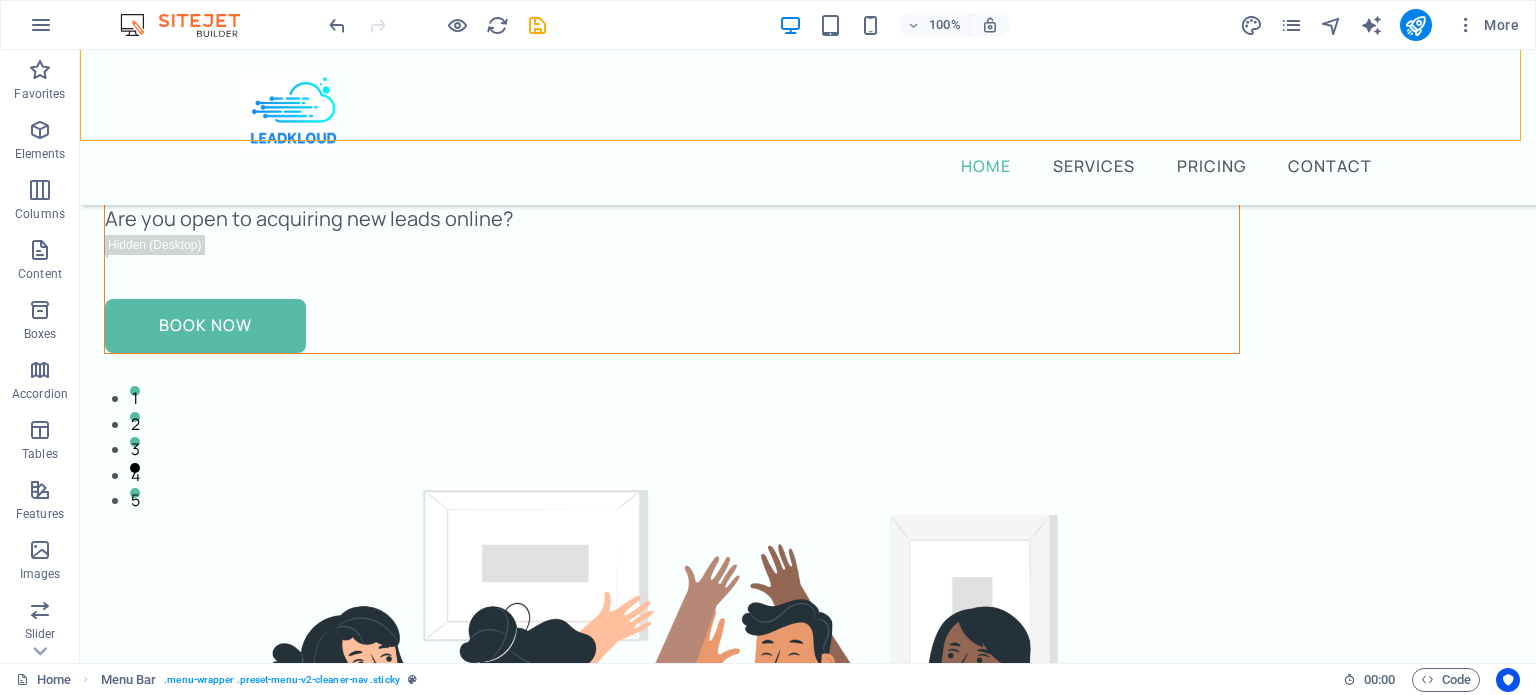 scroll, scrollTop: 264, scrollLeft: 0, axis: vertical 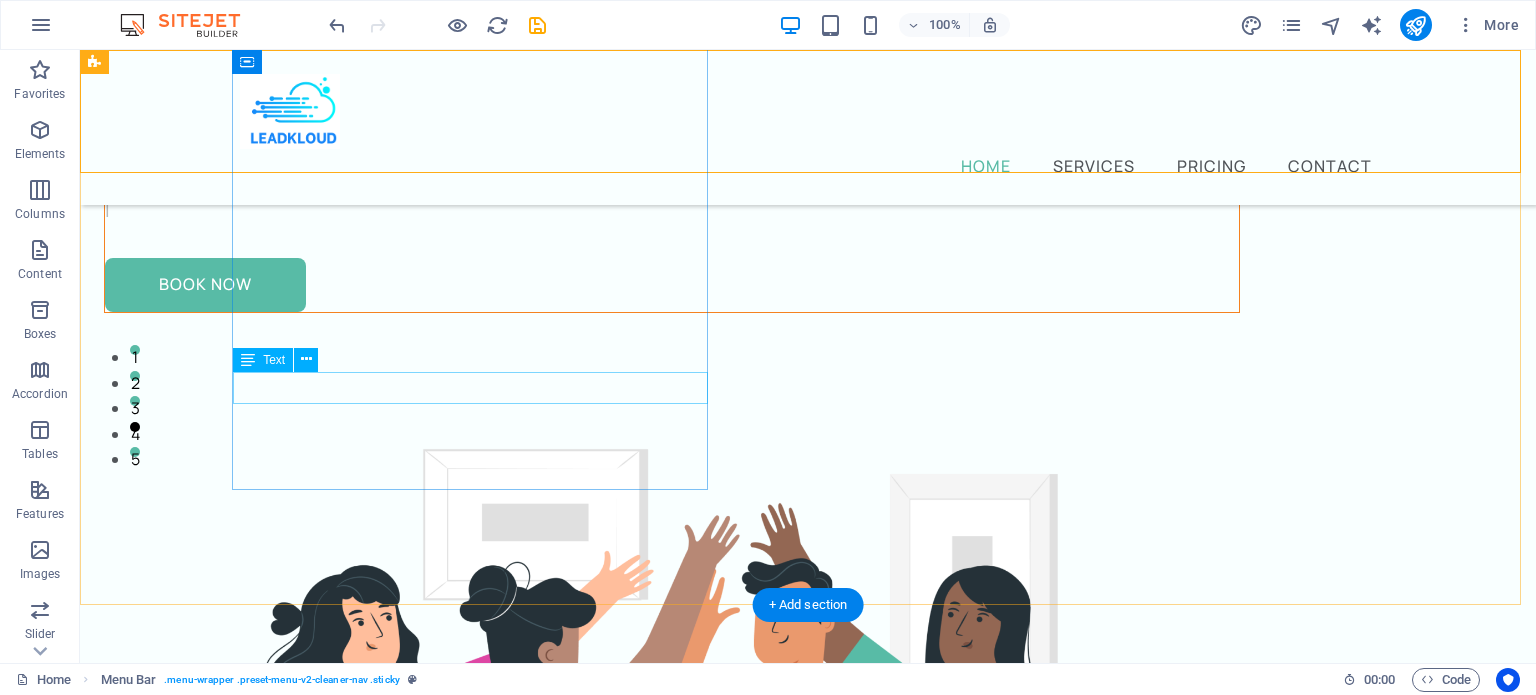 click on "I" at bounding box center [672, 210] 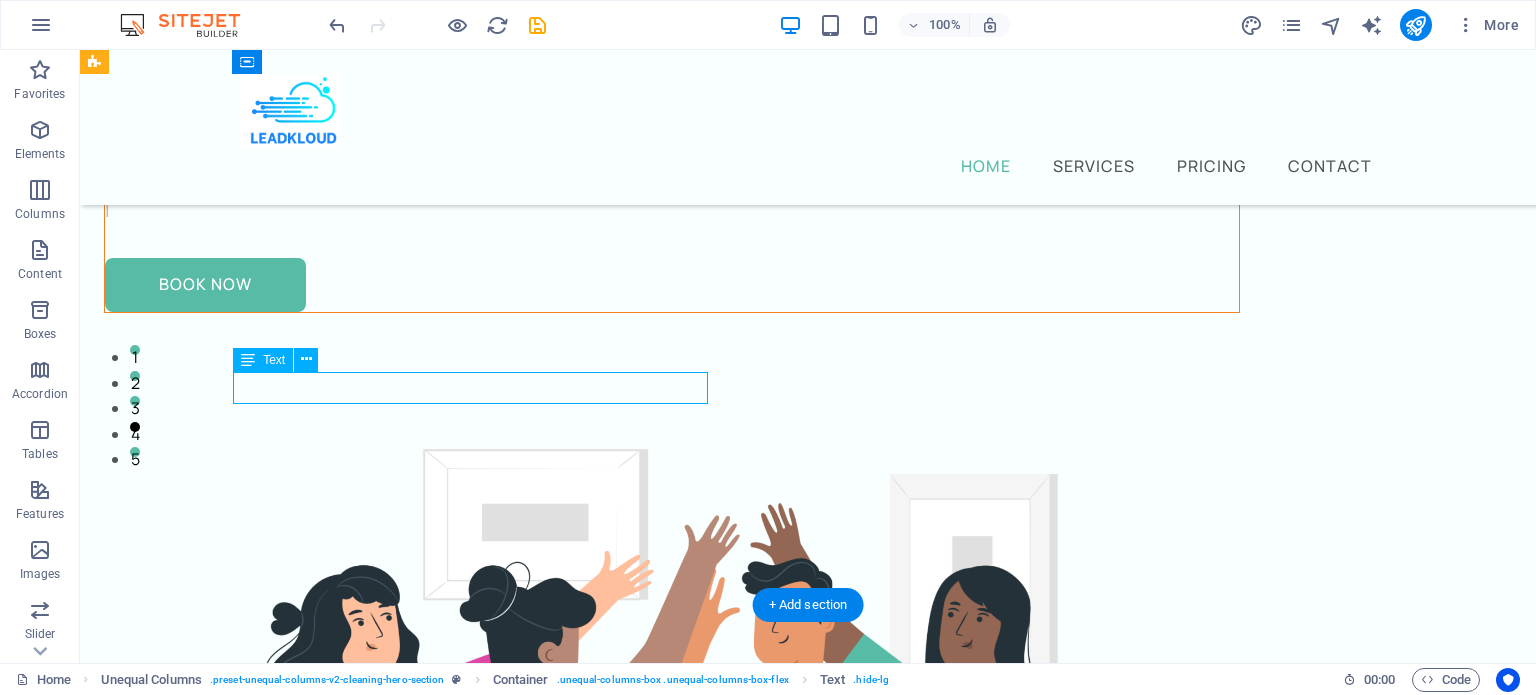 click on "I" at bounding box center [672, 210] 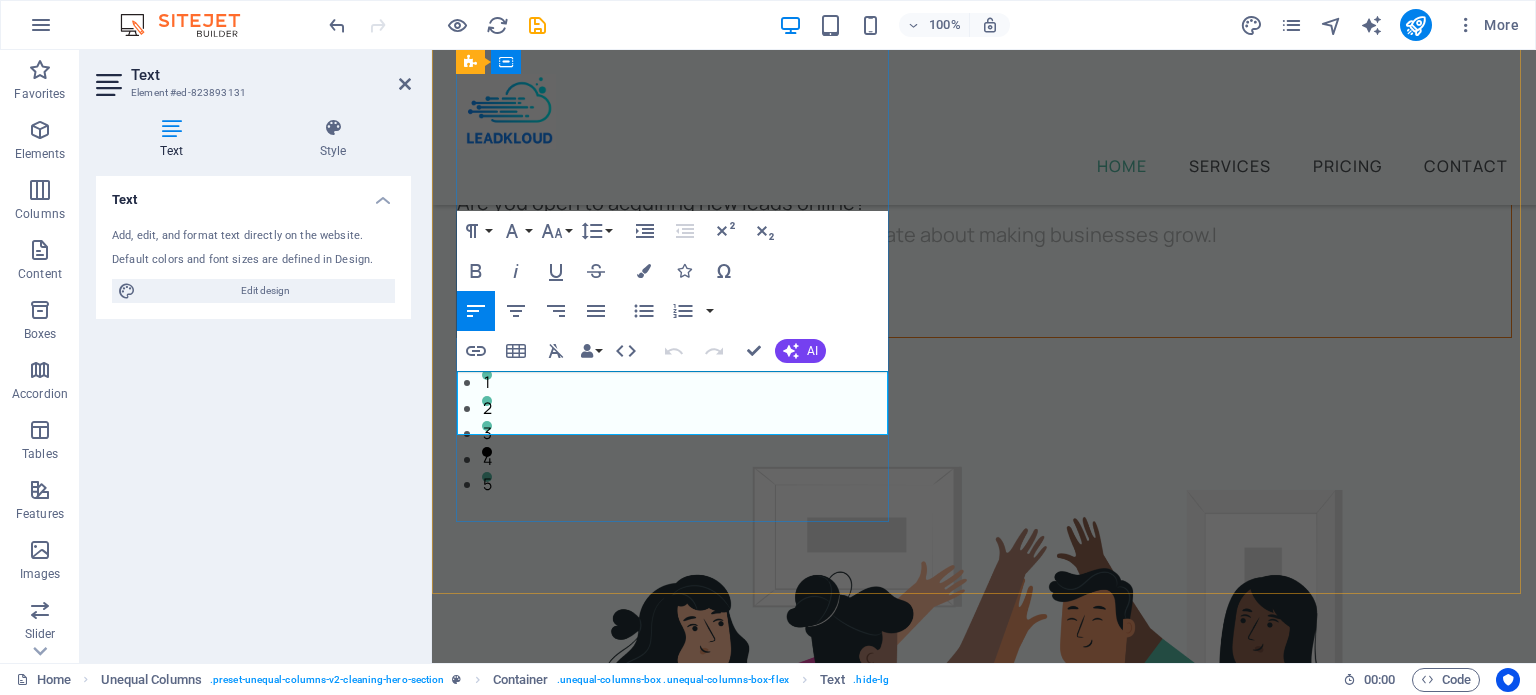 scroll, scrollTop: 223, scrollLeft: 0, axis: vertical 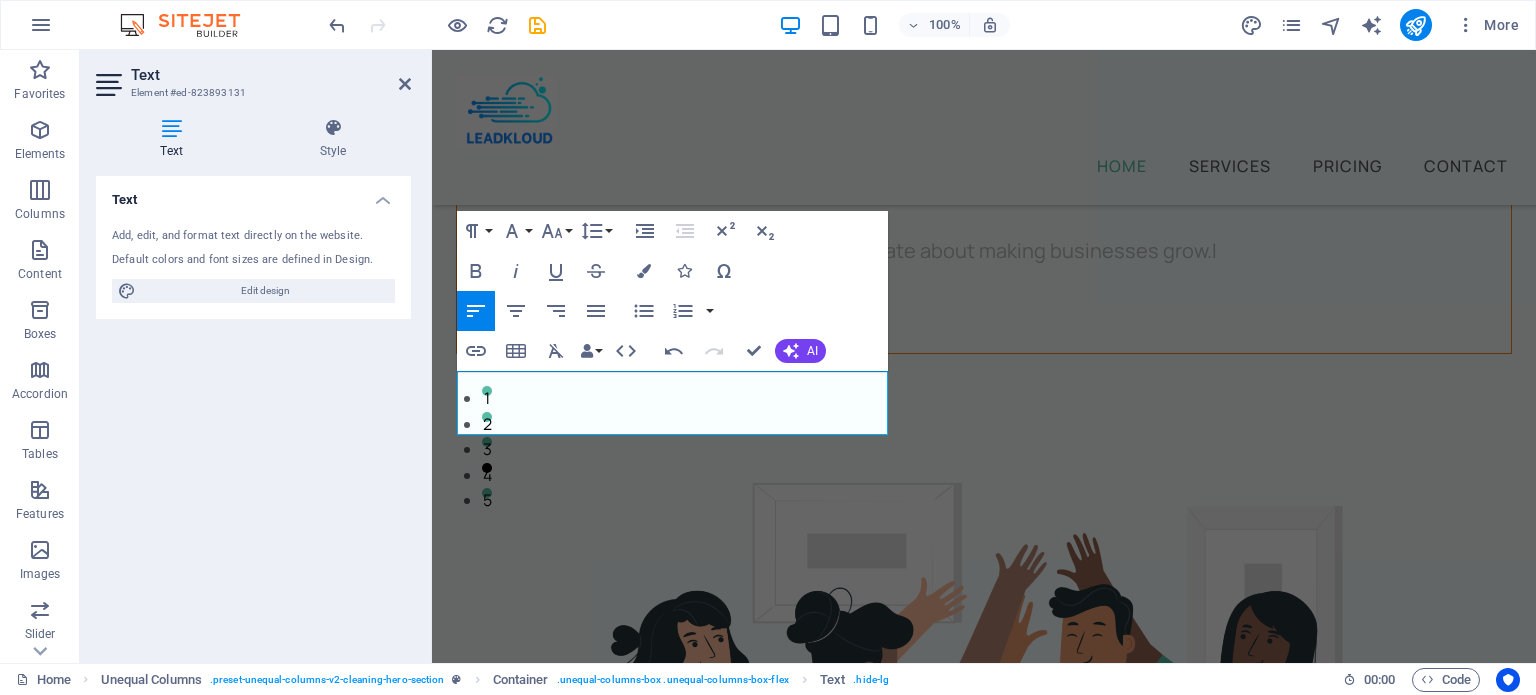 click on "Text Add, edit, and format text directly on the website. Default colors and font sizes are defined in Design. Edit design Alignment Left aligned Centered Right aligned" at bounding box center (253, 411) 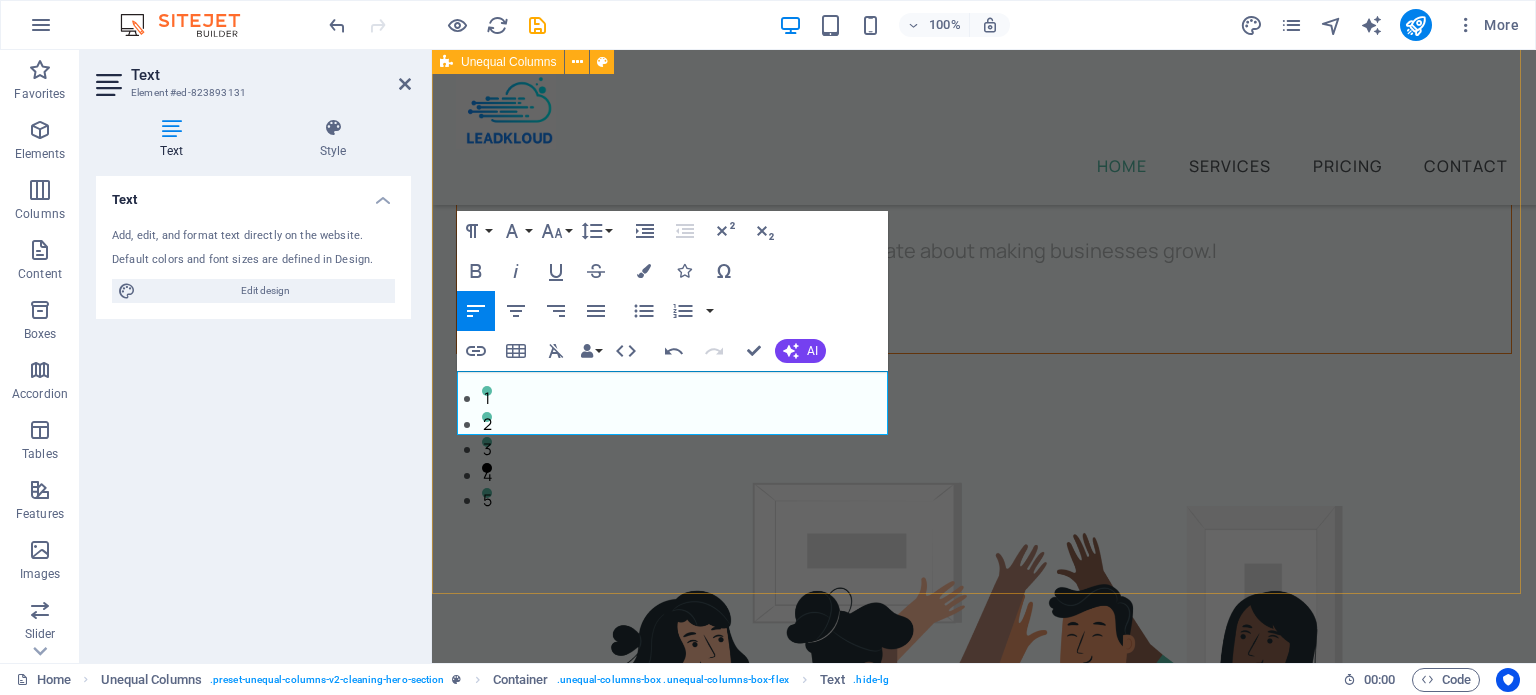 click on "Acquire leads faster, better and more... Are you open to acquiring new leads online? If so, you are in the right place. We are passionate about making businesses grow.I Book Now" at bounding box center (984, 666) 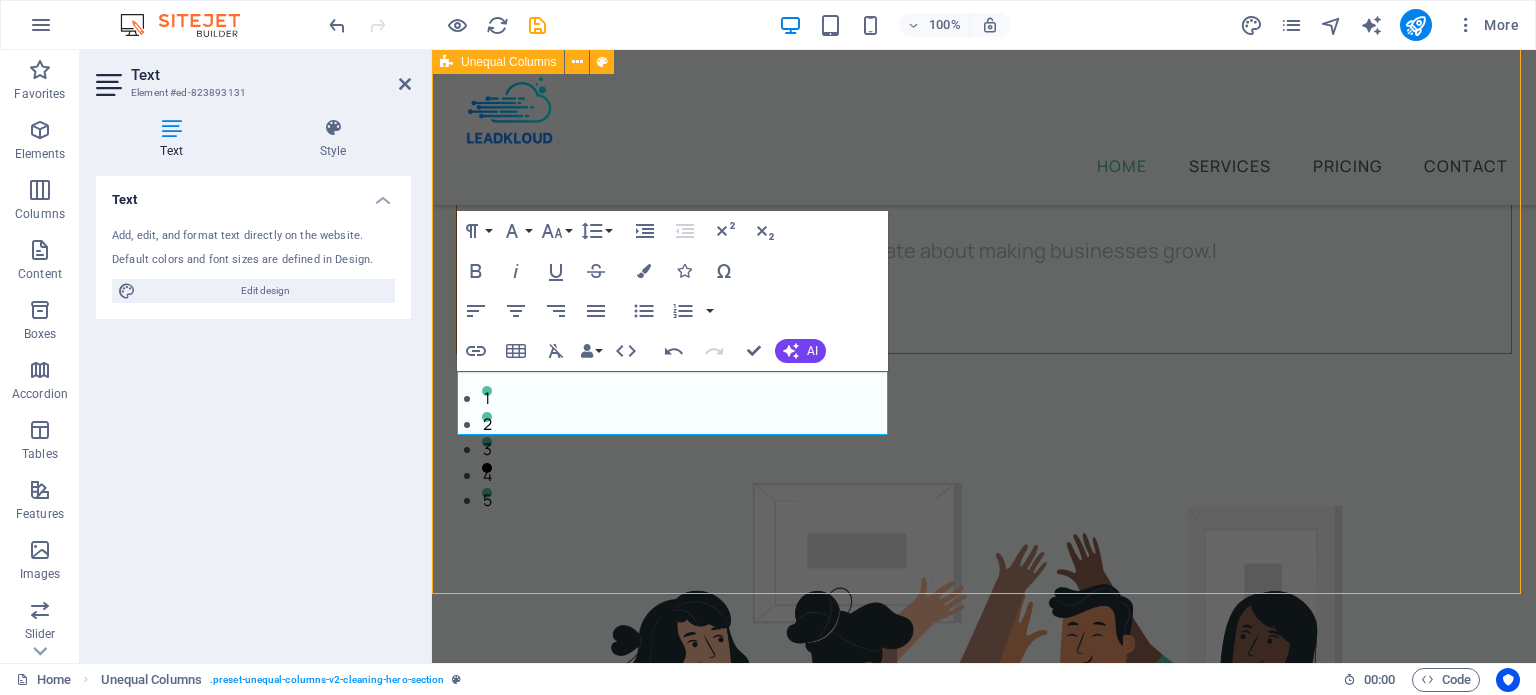 scroll, scrollTop: 248, scrollLeft: 0, axis: vertical 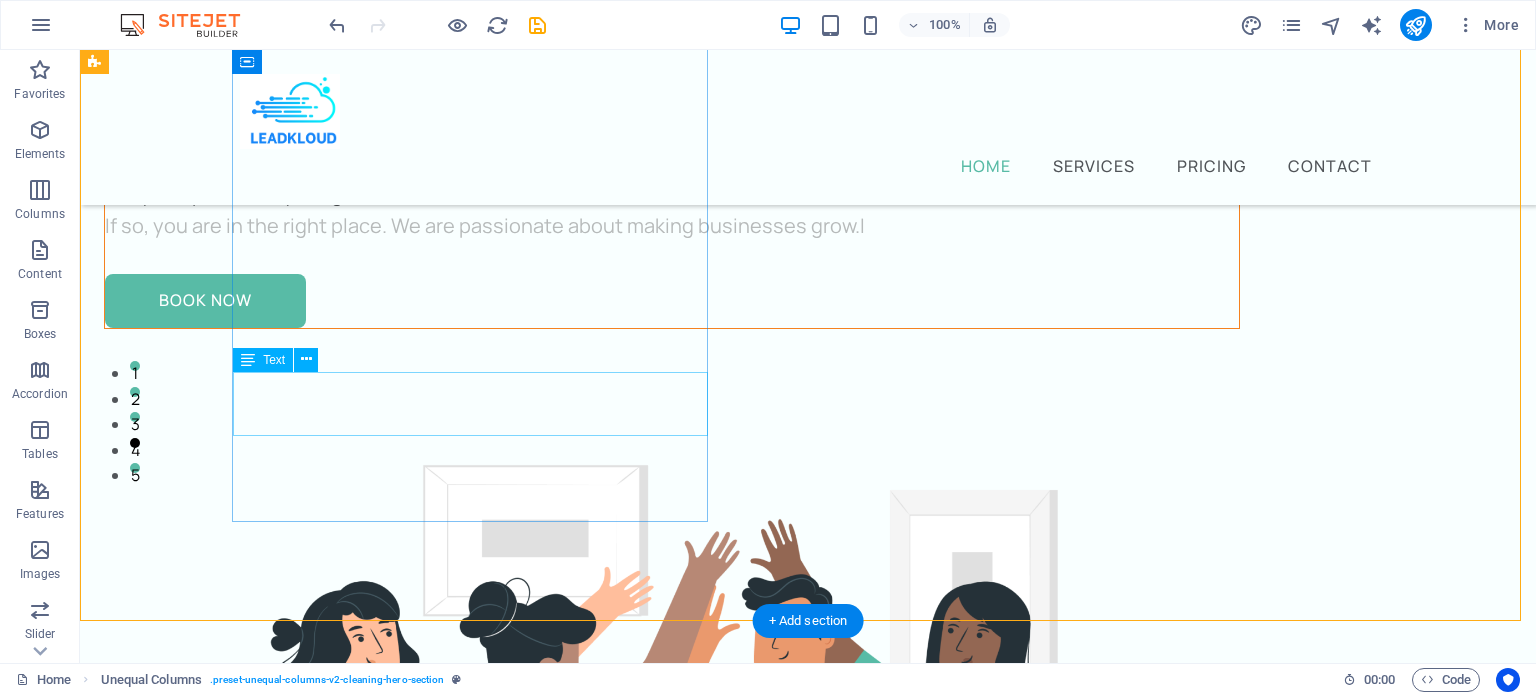 click on "If so, you are in the right place. We are passionate about making businesses grow.I" at bounding box center (672, 226) 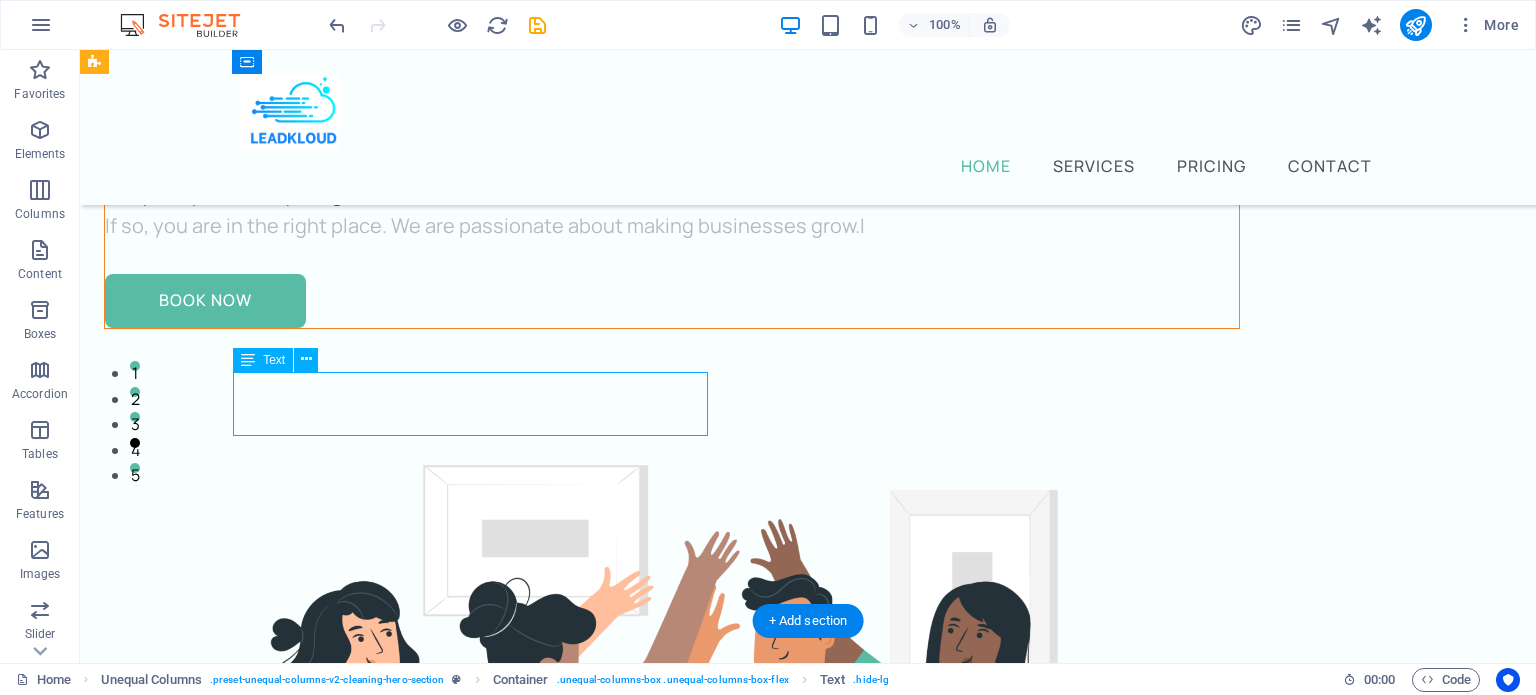 click on "If so, you are in the right place. We are passionate about making businesses grow.I" at bounding box center [672, 226] 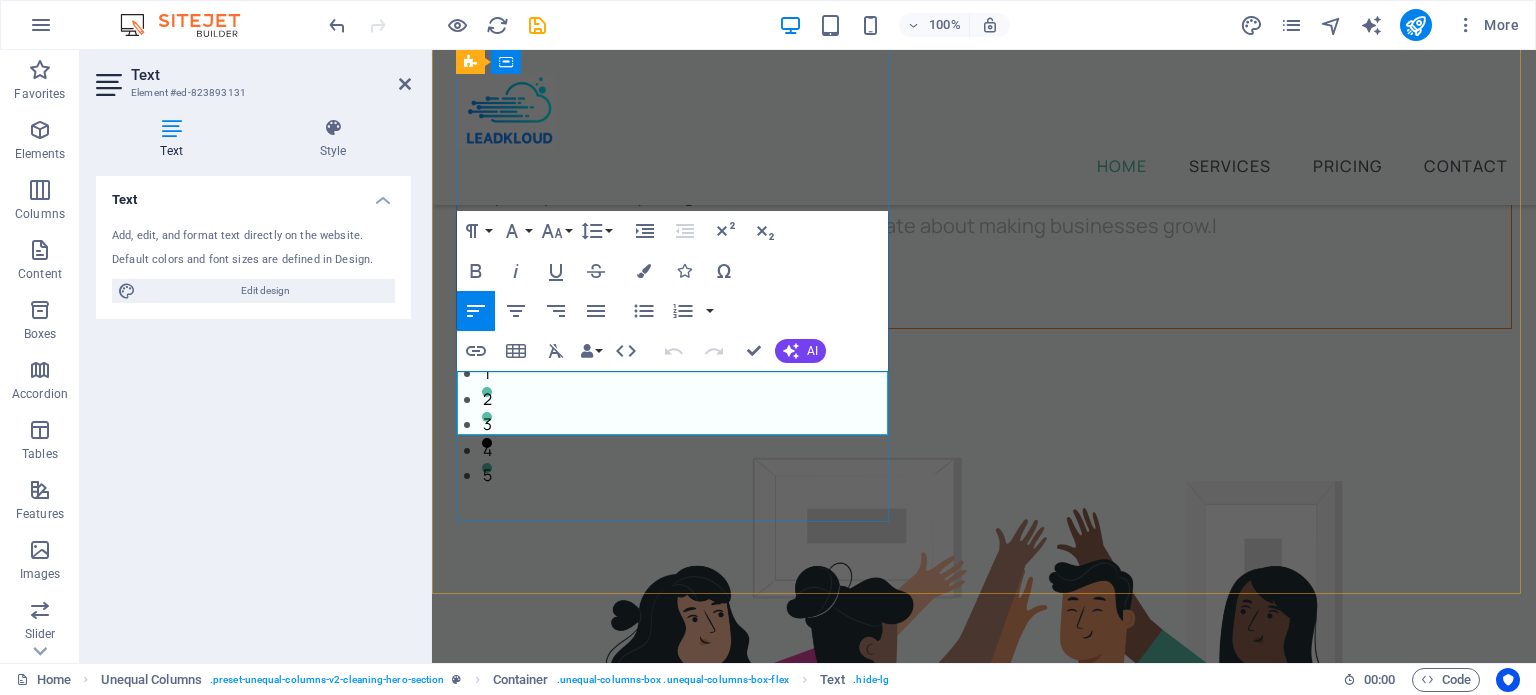 scroll, scrollTop: 223, scrollLeft: 0, axis: vertical 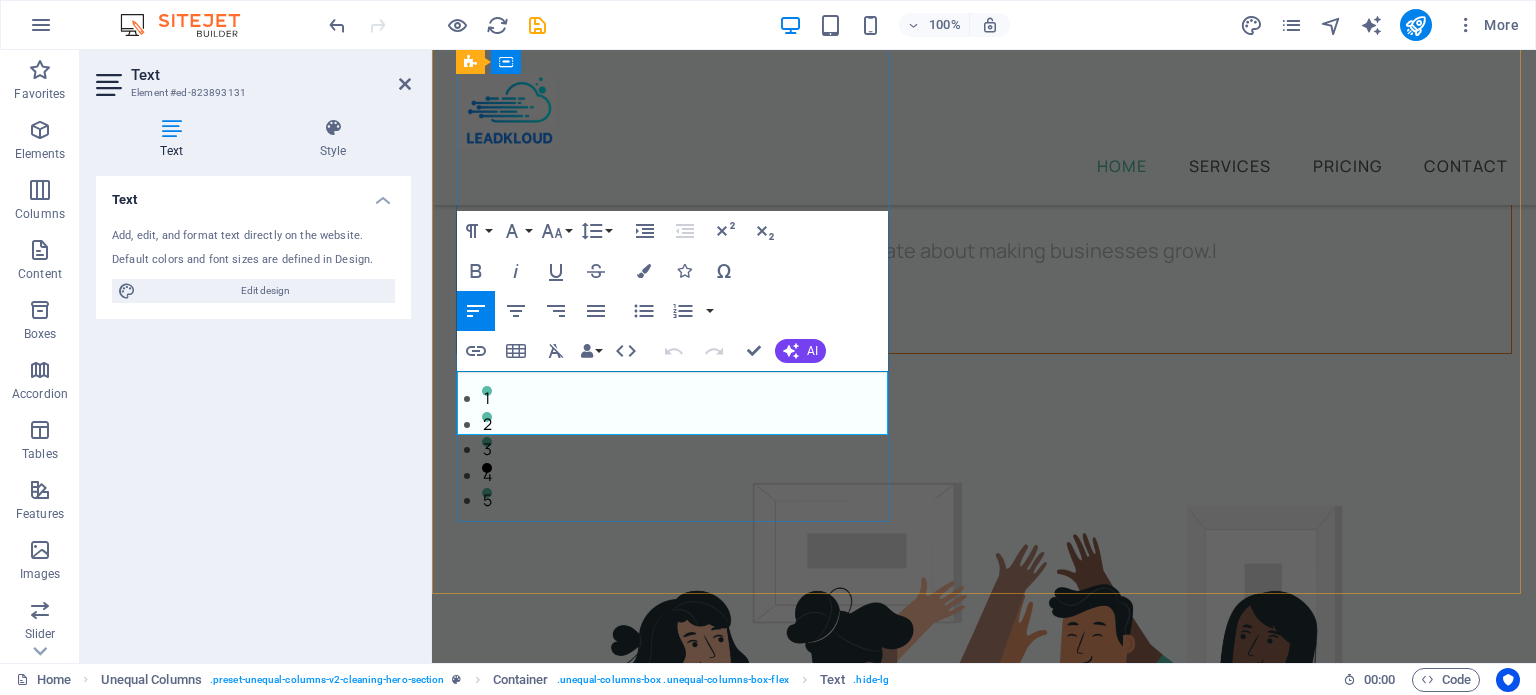 click on "If so, you are in the right place. We are passionate about making businesses grow.I" at bounding box center (984, 251) 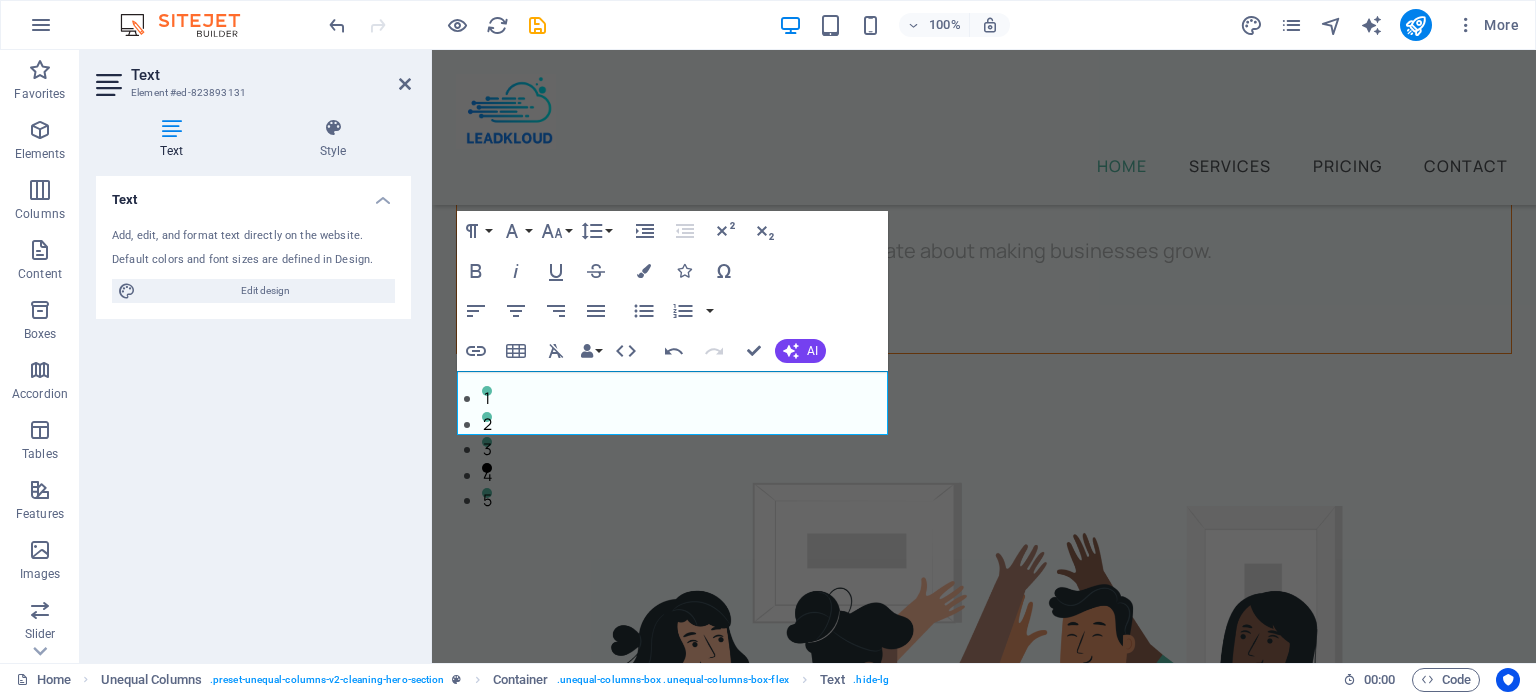 click on "Text Add, edit, and format text directly on the website. Default colors and font sizes are defined in Design. Edit design Alignment Left aligned Centered Right aligned" at bounding box center (253, 411) 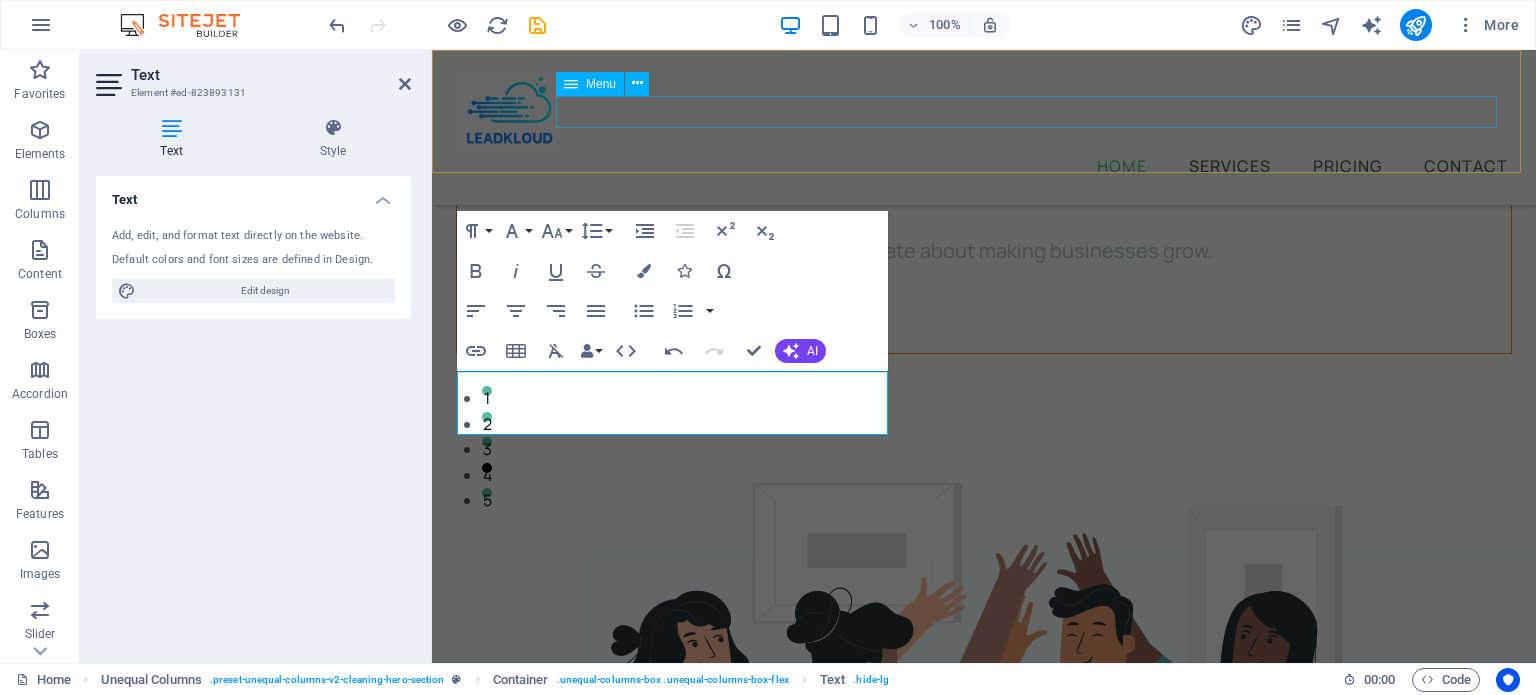 click on "Home Services Pricing Contact" at bounding box center [984, 165] 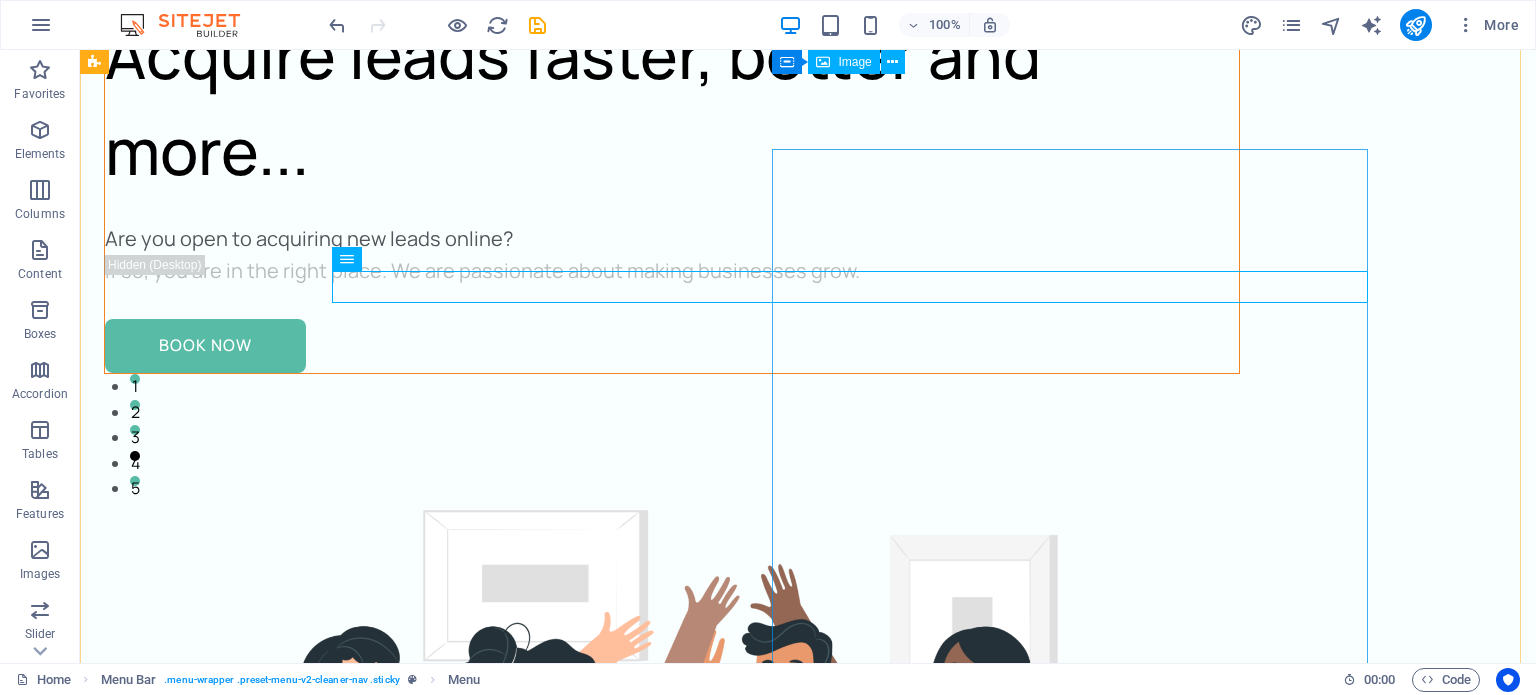 scroll, scrollTop: 0, scrollLeft: 0, axis: both 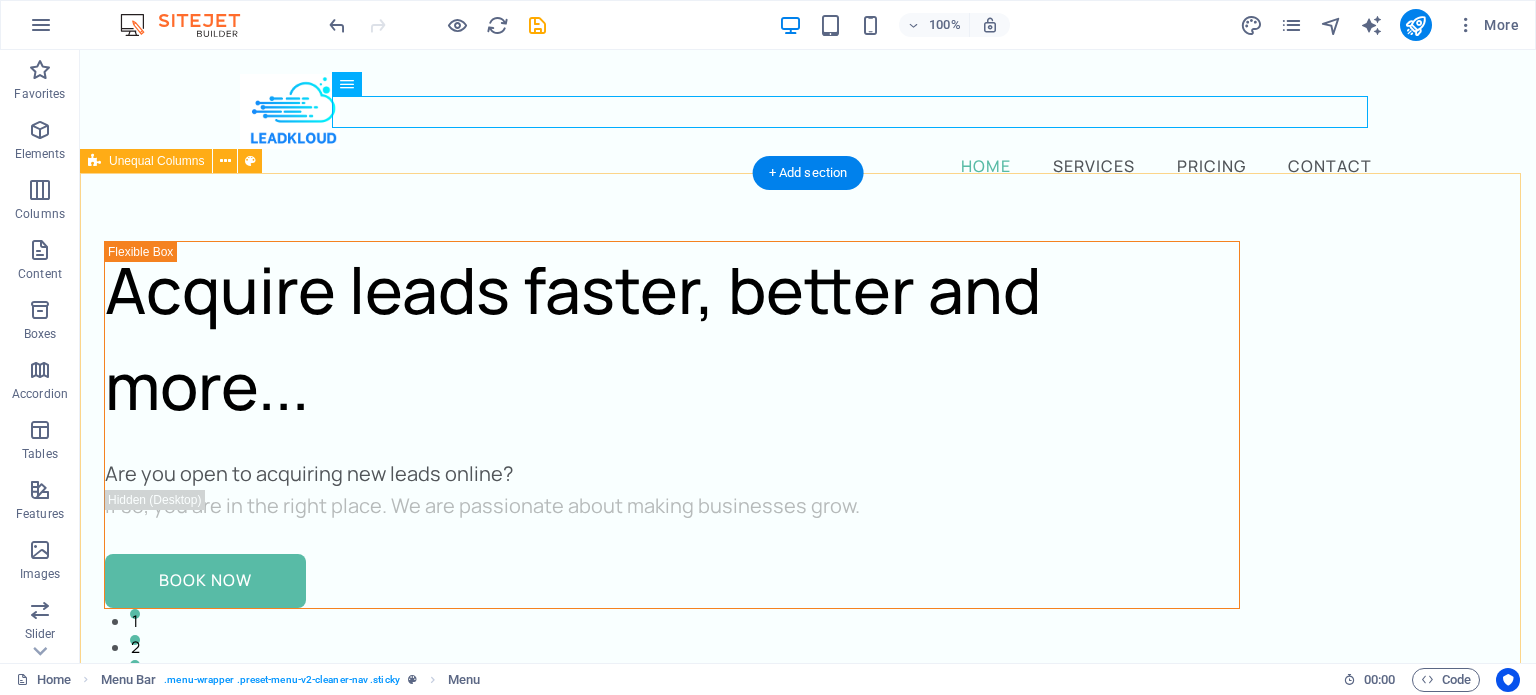 click on "Acquire leads faster, better and more... Are you open to acquiring new leads online? If so, you are in the right place. We are passionate about making businesses grow. Book Now" at bounding box center [808, 1023] 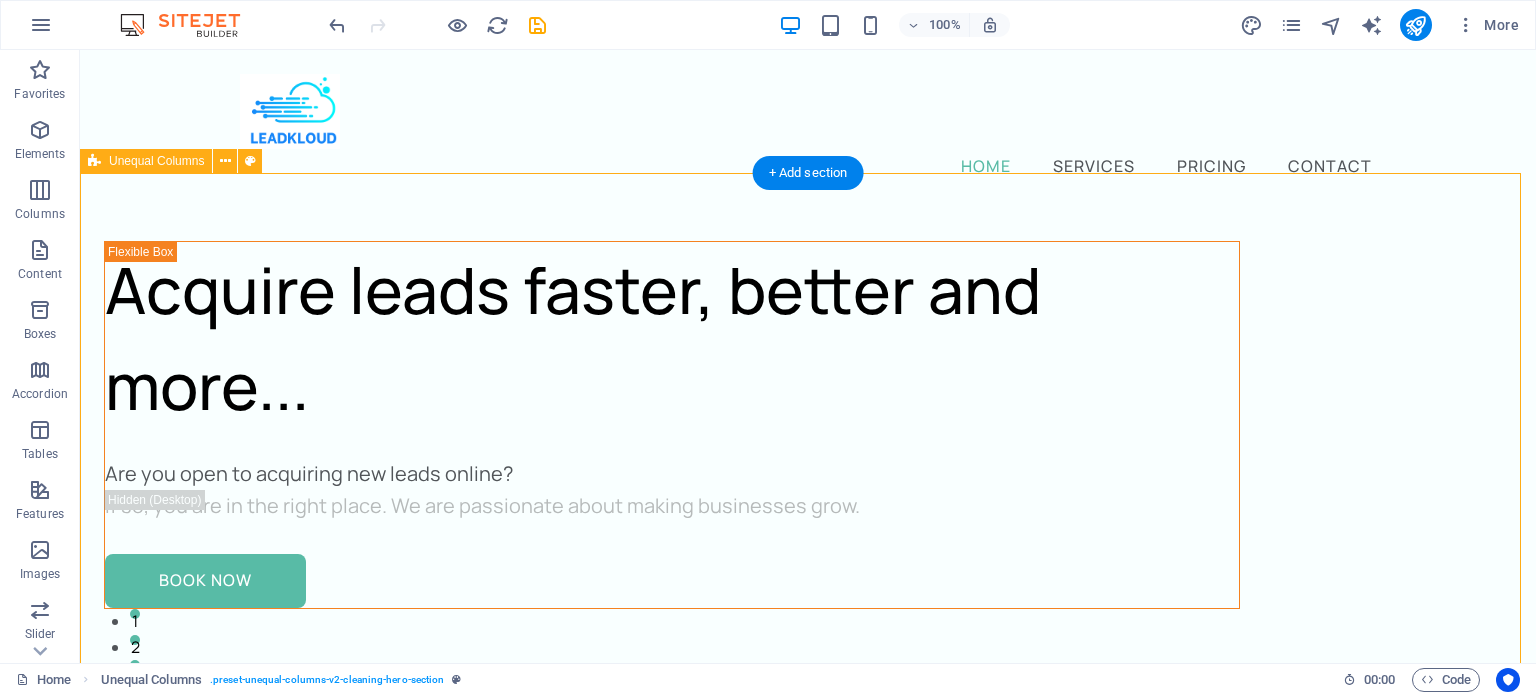 click on "Acquire leads faster, better and more... Are you open to acquiring new leads online? If so, you are in the right place. We are passionate about making businesses grow. Book Now" at bounding box center [808, 1023] 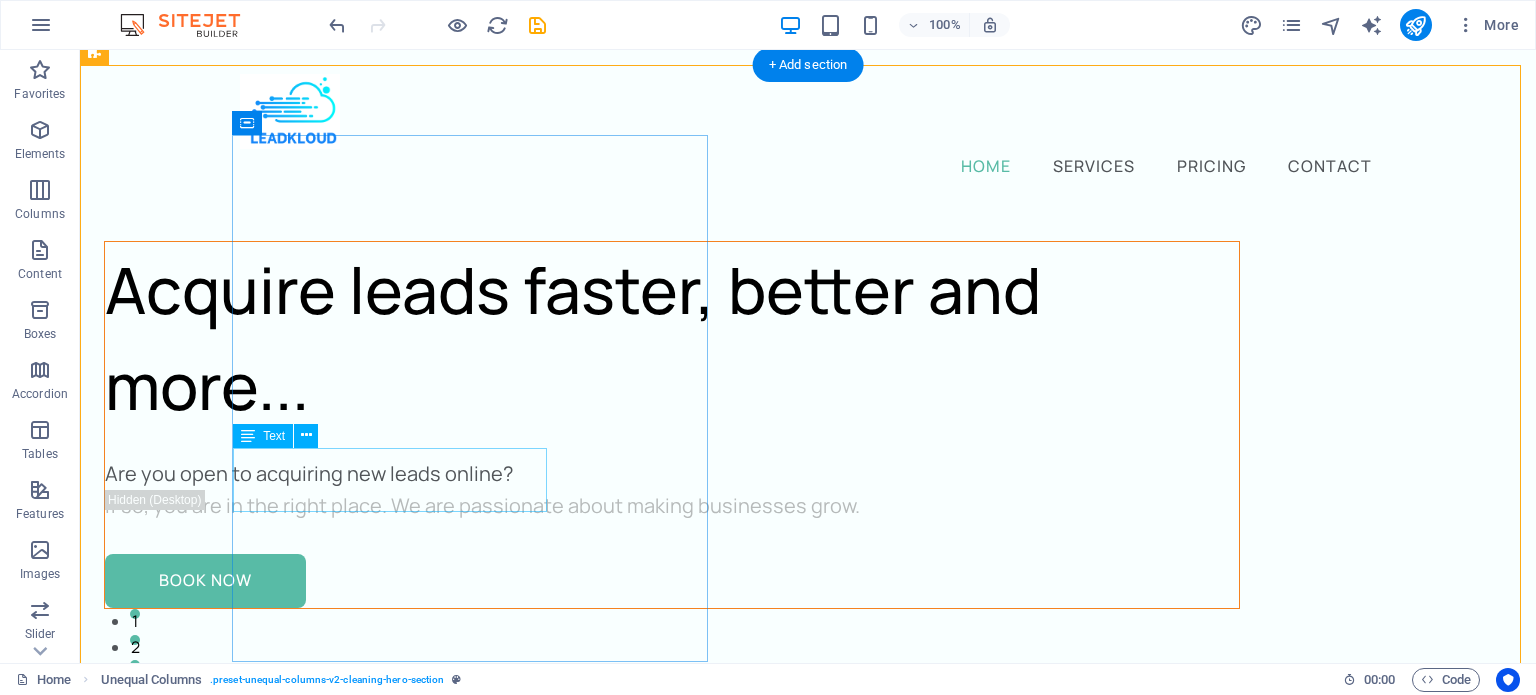 scroll, scrollTop: 272, scrollLeft: 0, axis: vertical 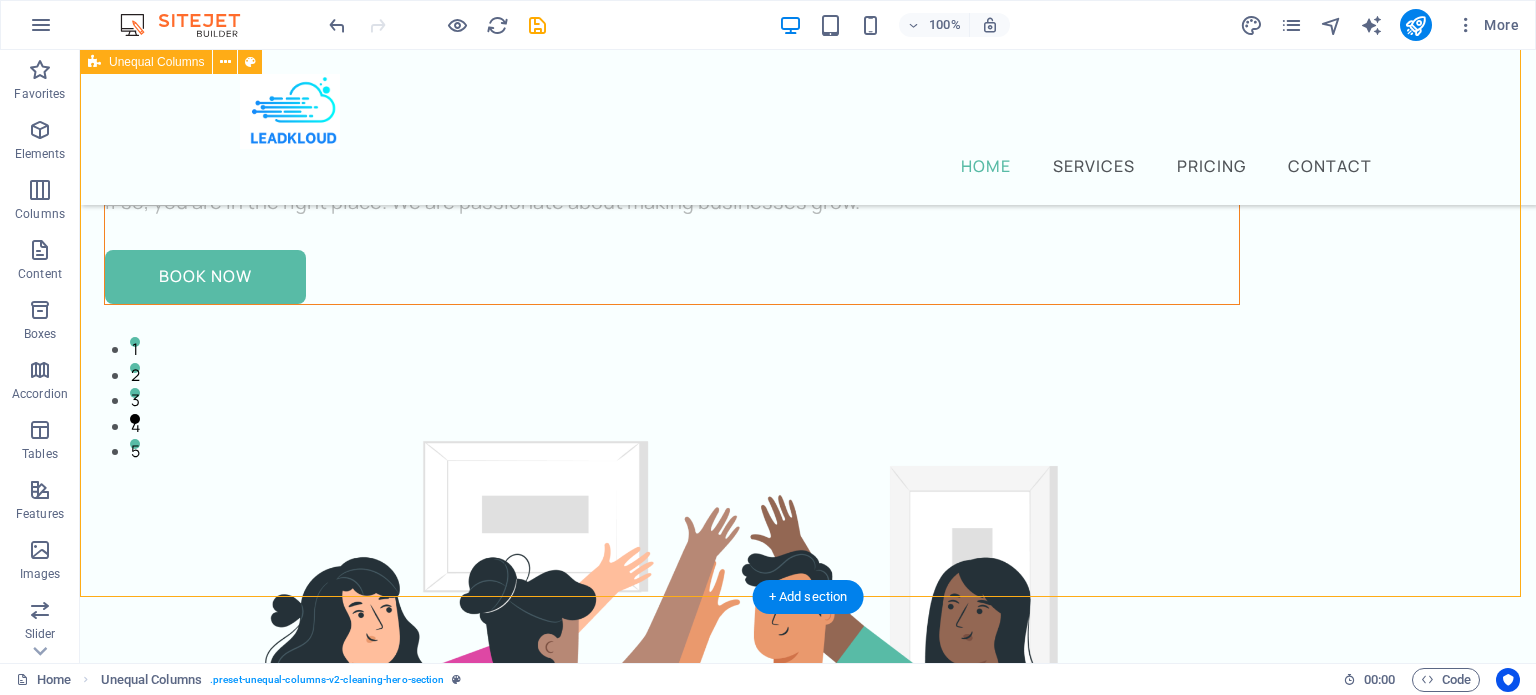 click on "Acquire leads faster, better and more... Are you open to acquiring new leads online? If so, you are in the right place. We are passionate about making businesses grow. Book Now" at bounding box center [808, 657] 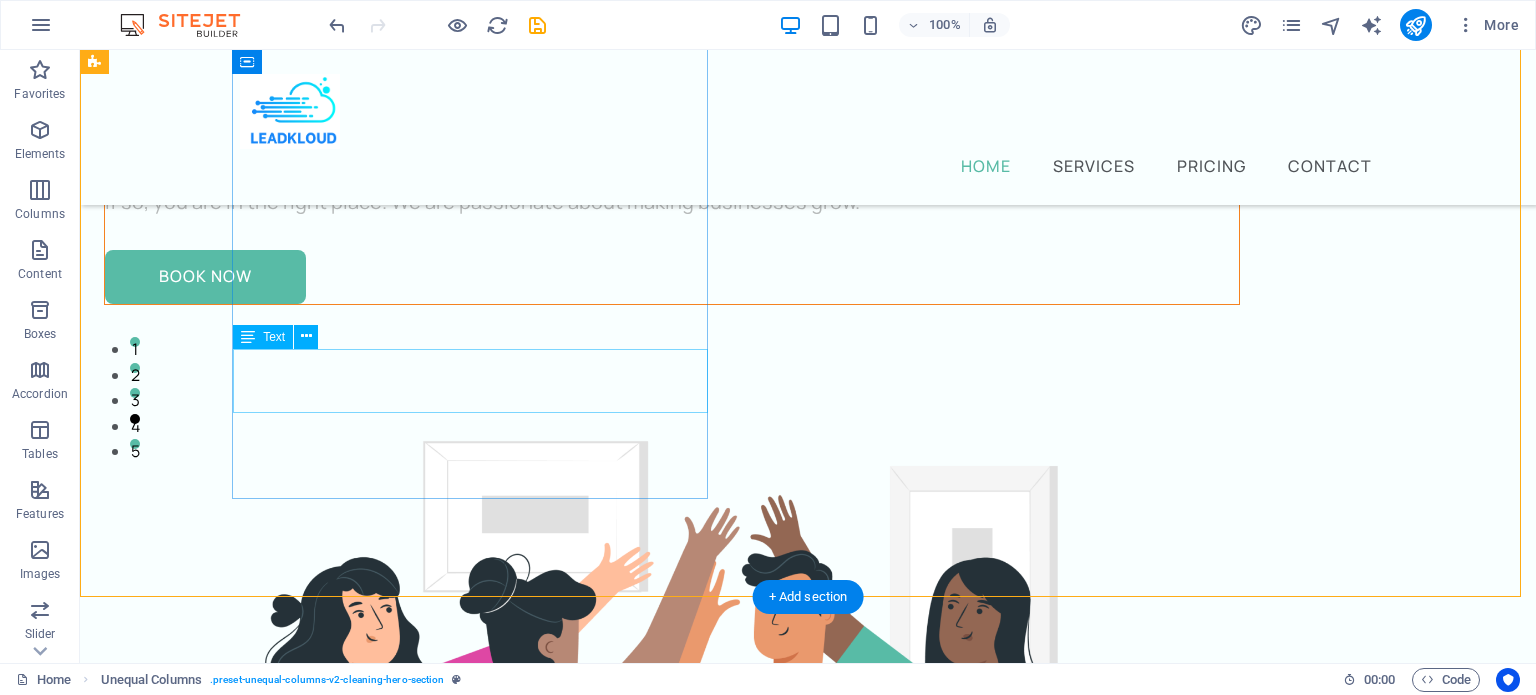 click on "If so, you are in the right place. We are passionate about making businesses grow." at bounding box center [672, 202] 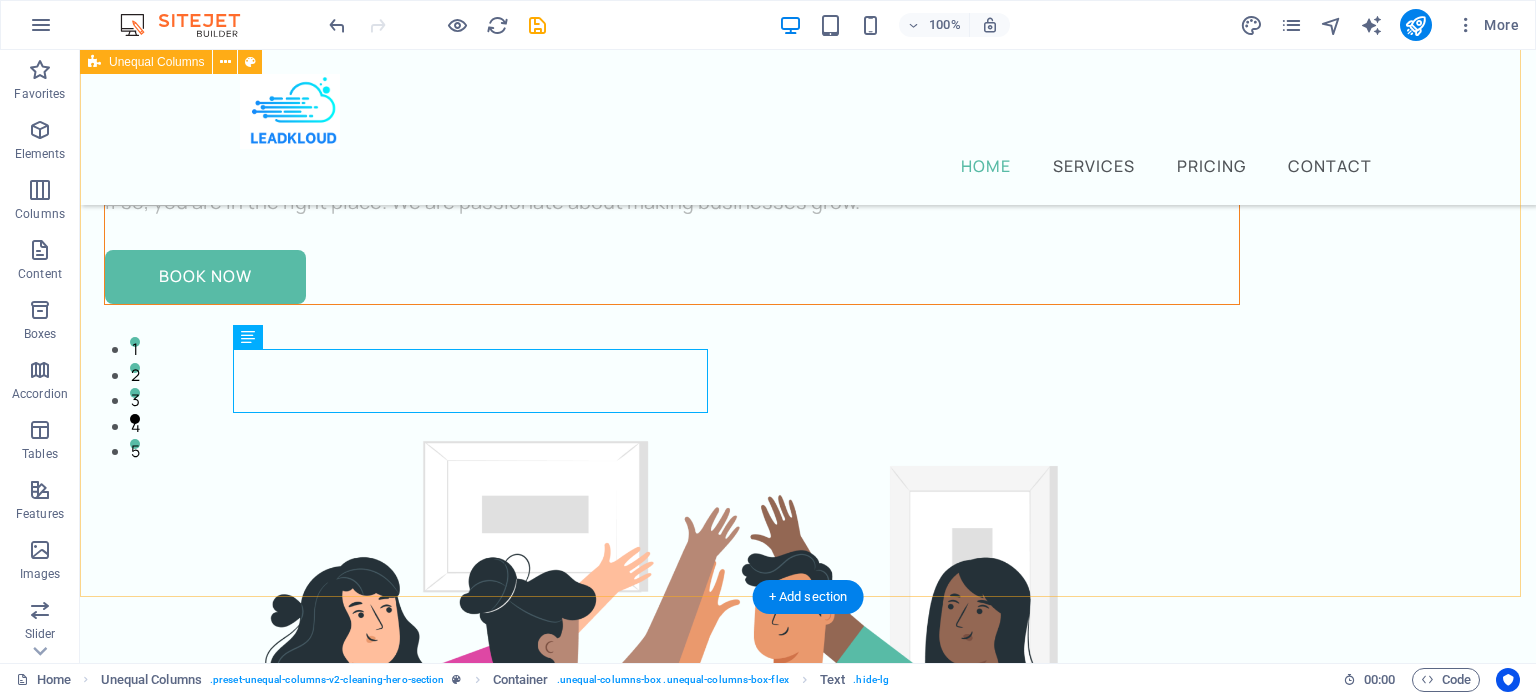 click on "Acquire leads faster, better and more... Are you open to acquiring new leads online? If so, you are in the right place. We are passionate about making businesses grow. Book Now" at bounding box center [808, 657] 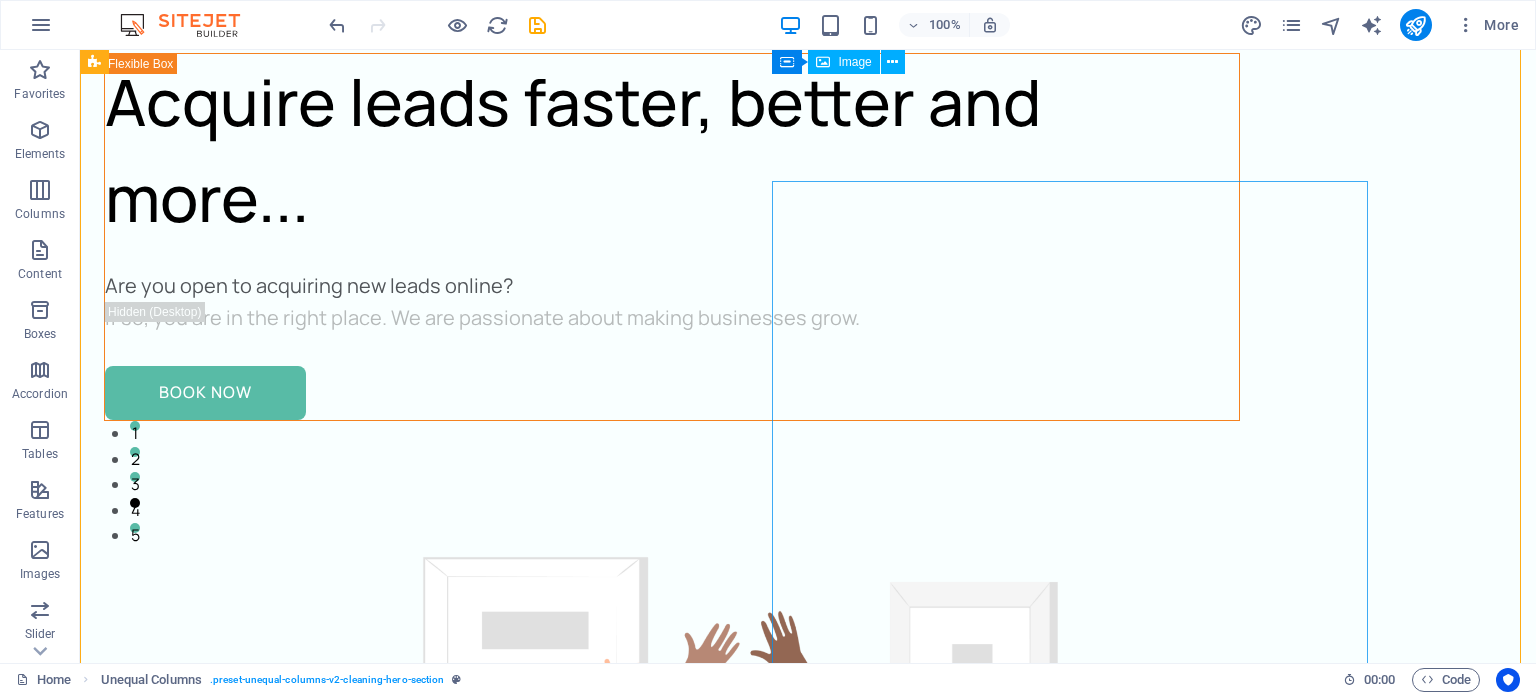 scroll, scrollTop: 0, scrollLeft: 0, axis: both 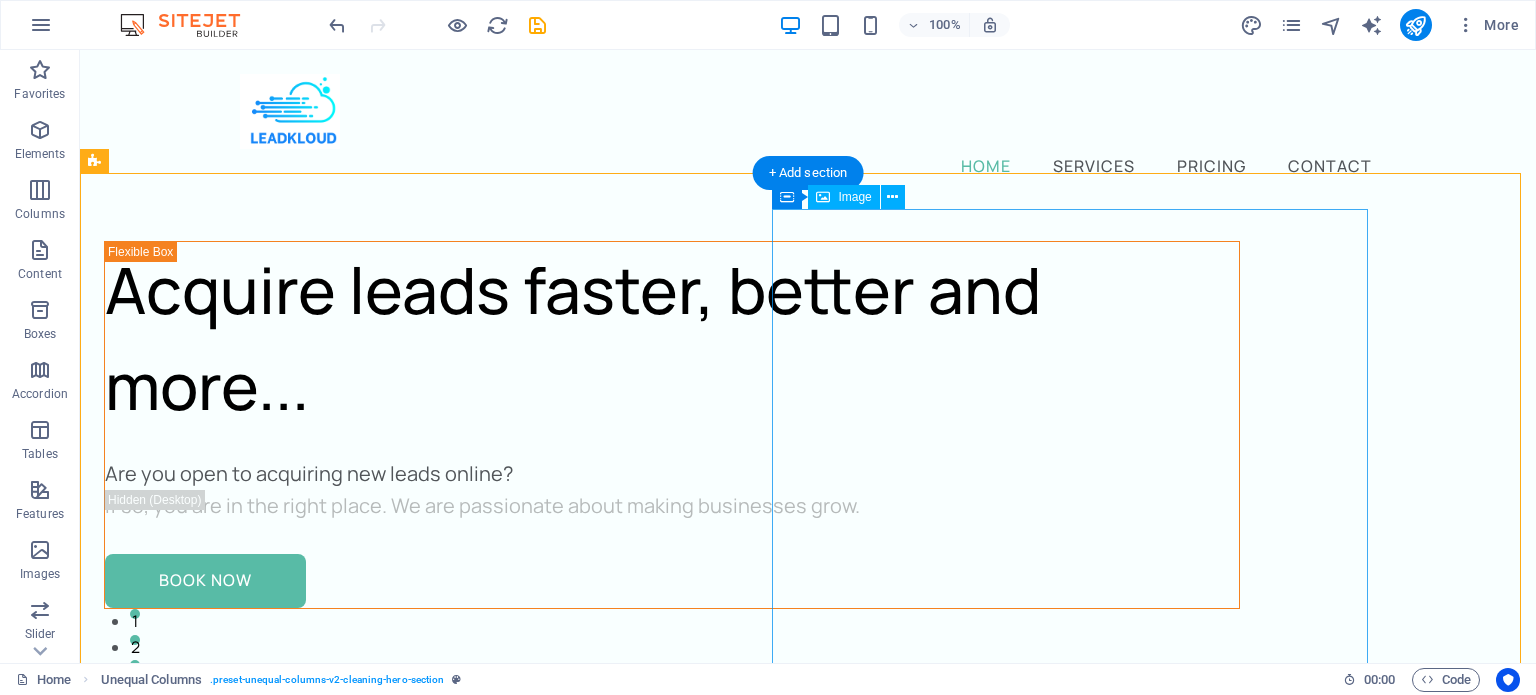 click at bounding box center [672, 1209] 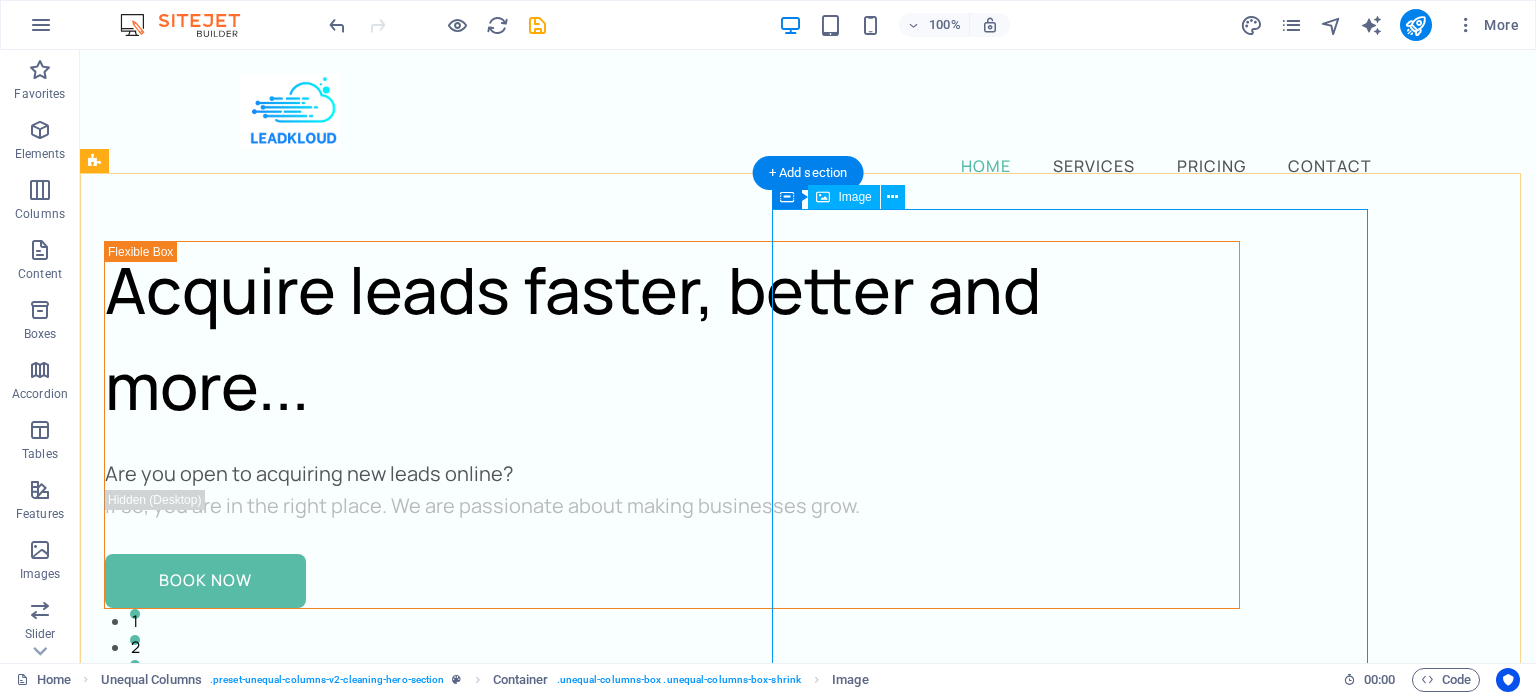click at bounding box center [672, 1209] 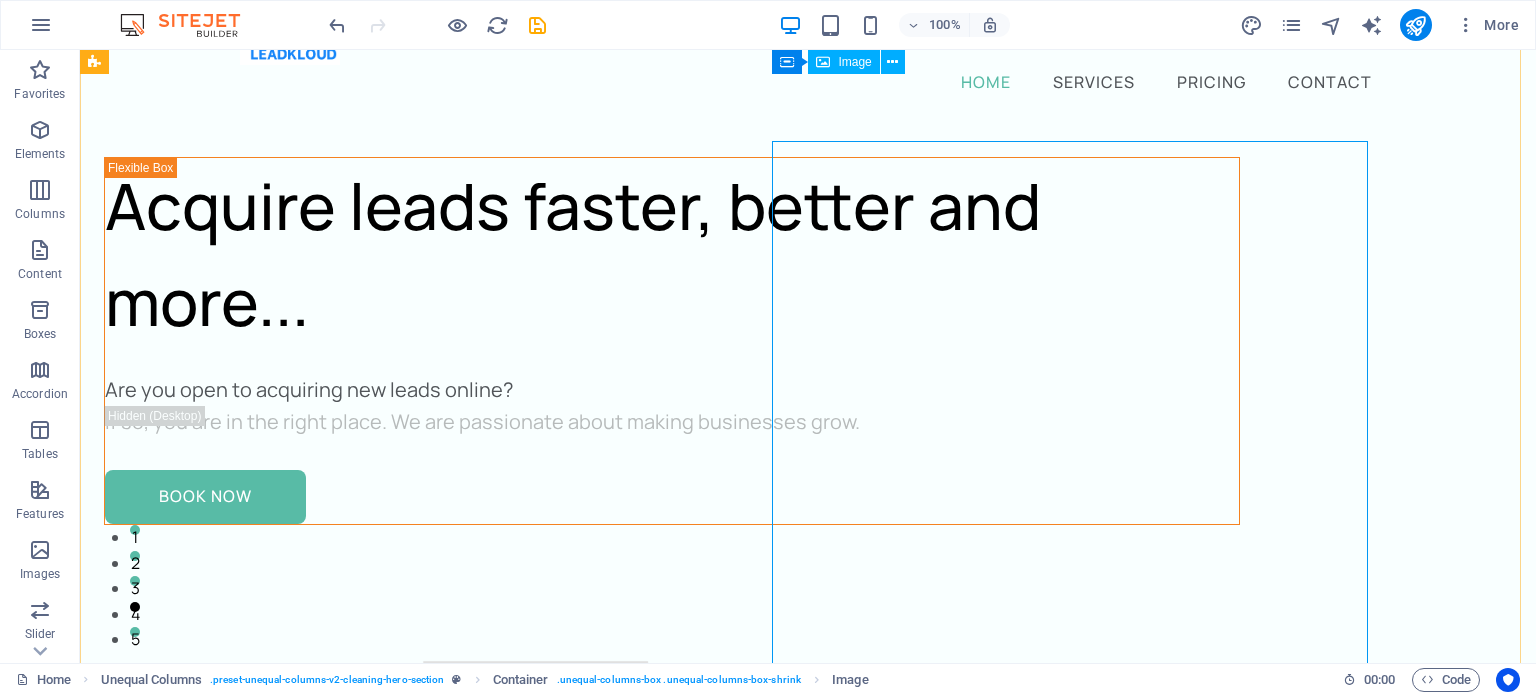 scroll, scrollTop: 68, scrollLeft: 0, axis: vertical 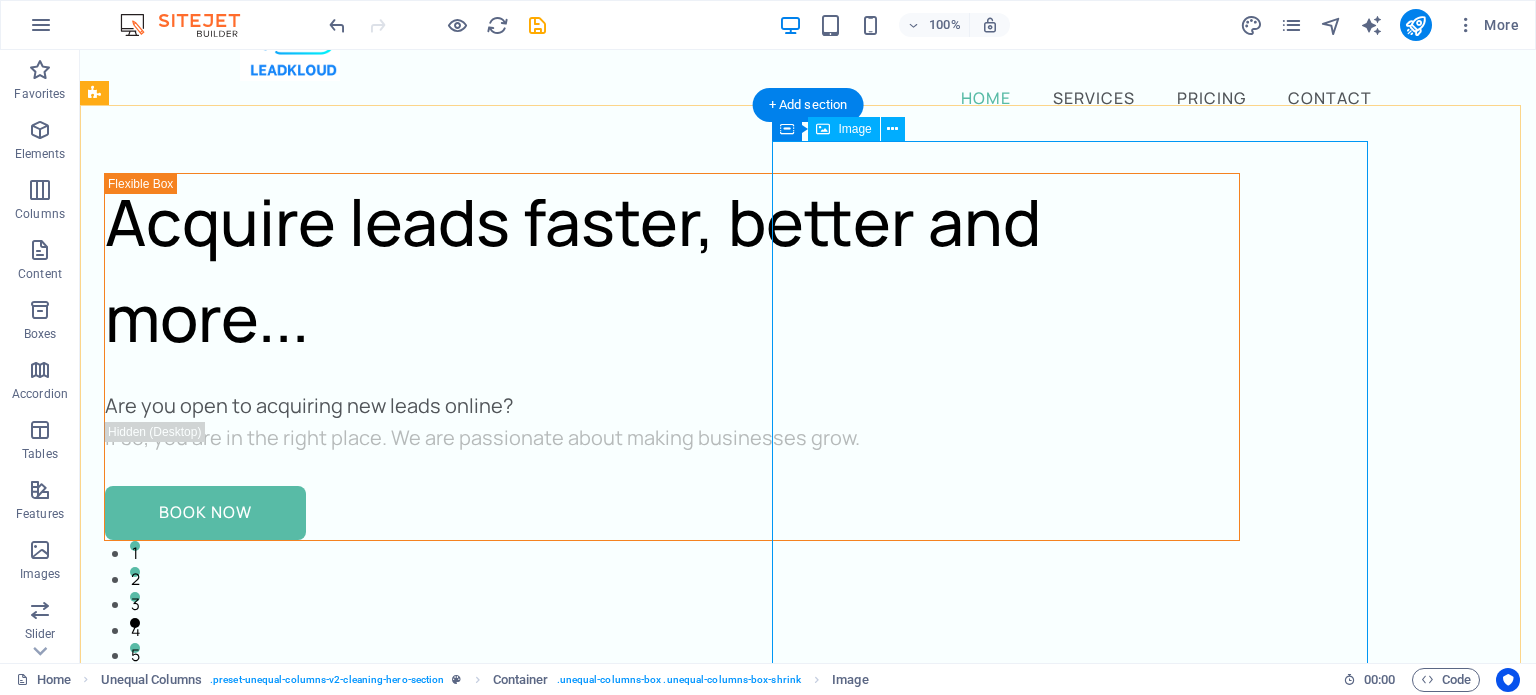 click at bounding box center [672, 1141] 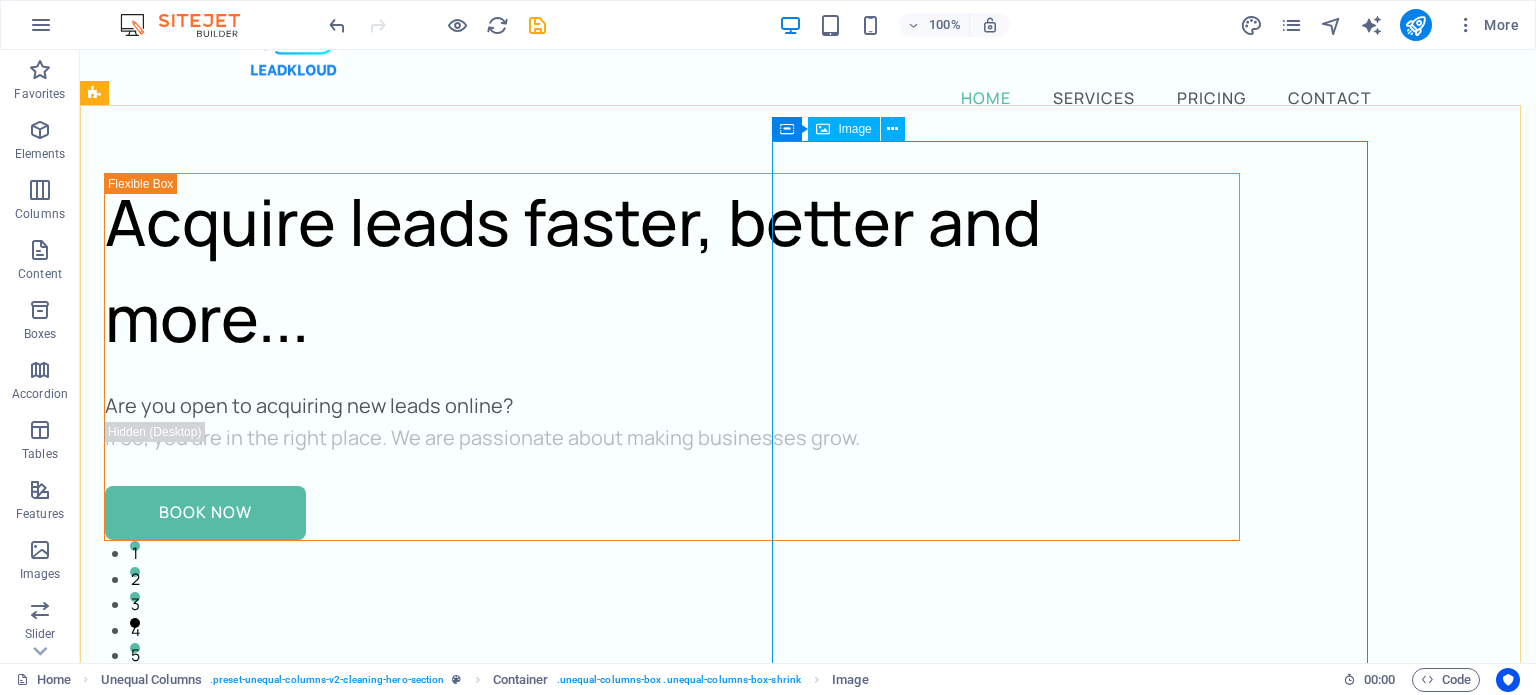 click on "Image" at bounding box center [854, 129] 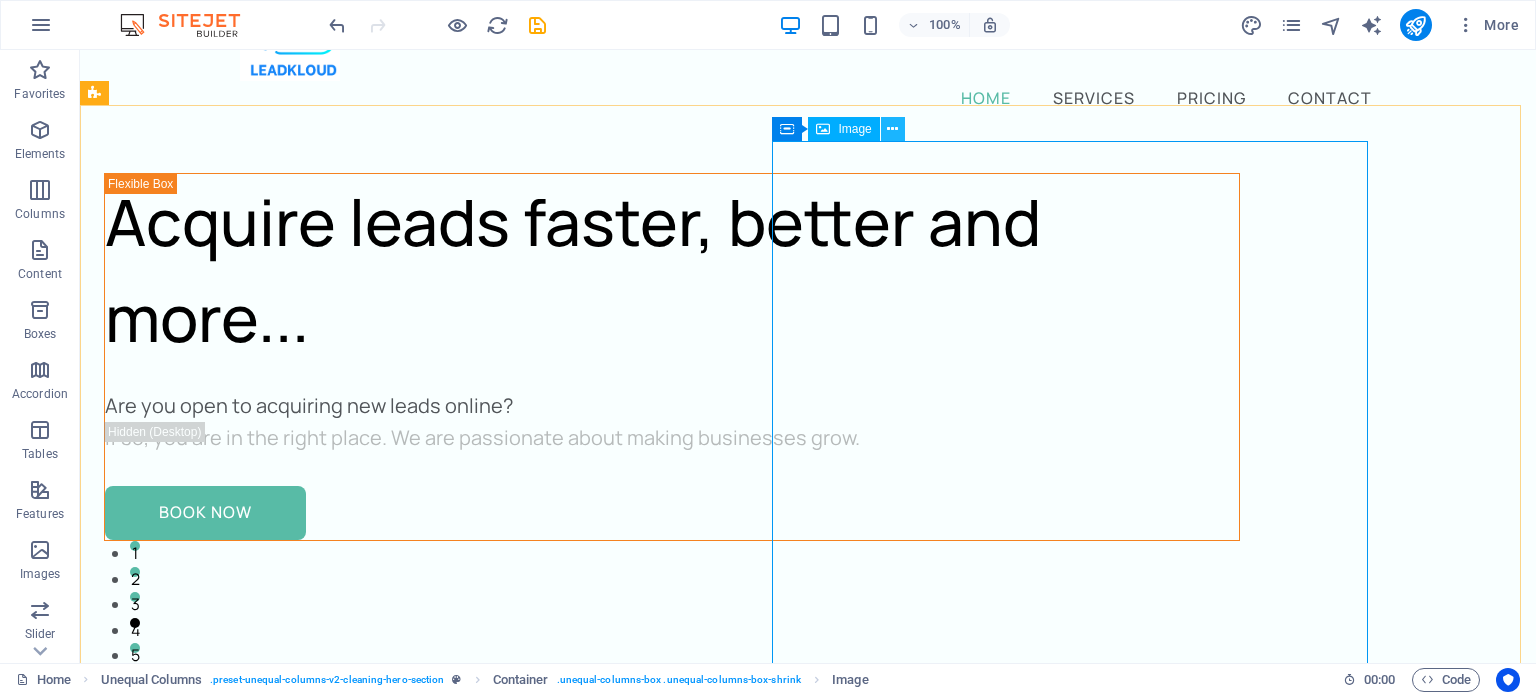 click at bounding box center (892, 129) 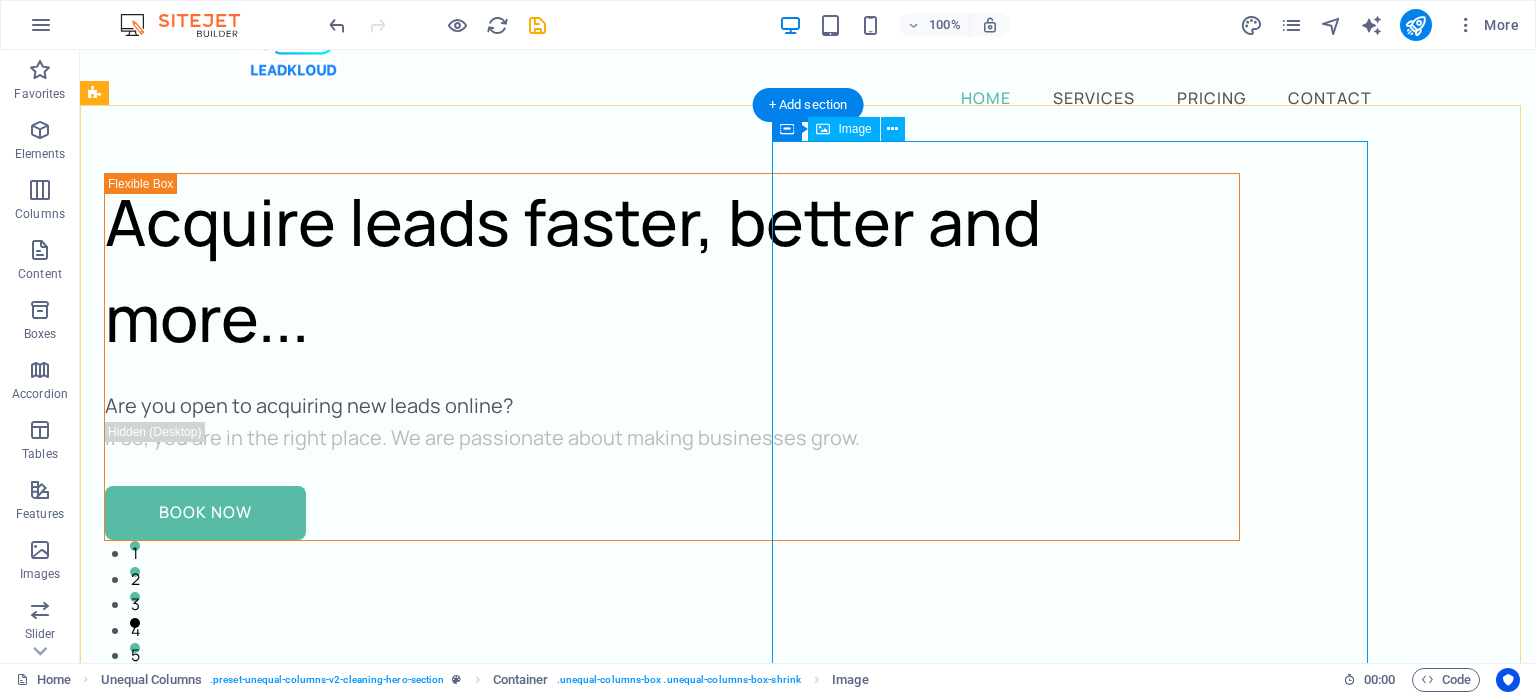 click at bounding box center (672, 1141) 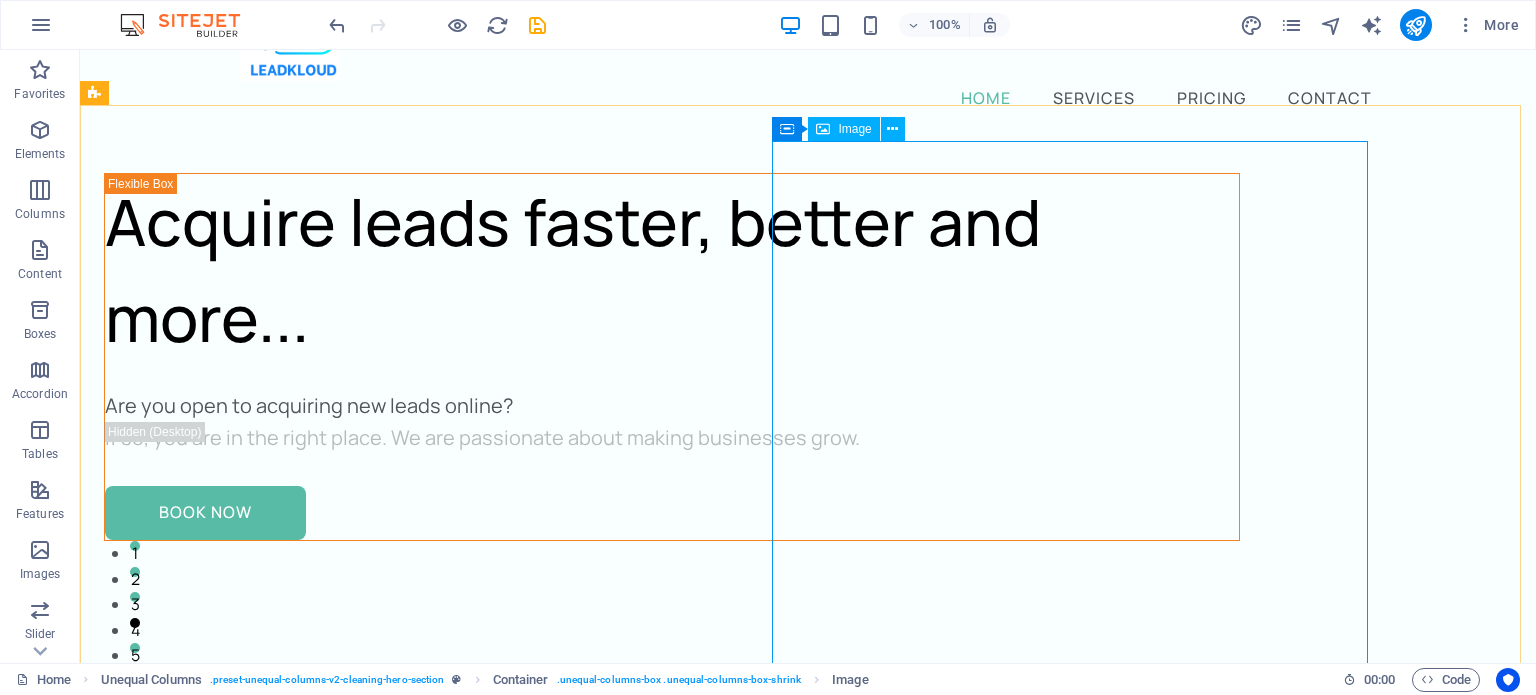 click on "Image" at bounding box center (843, 129) 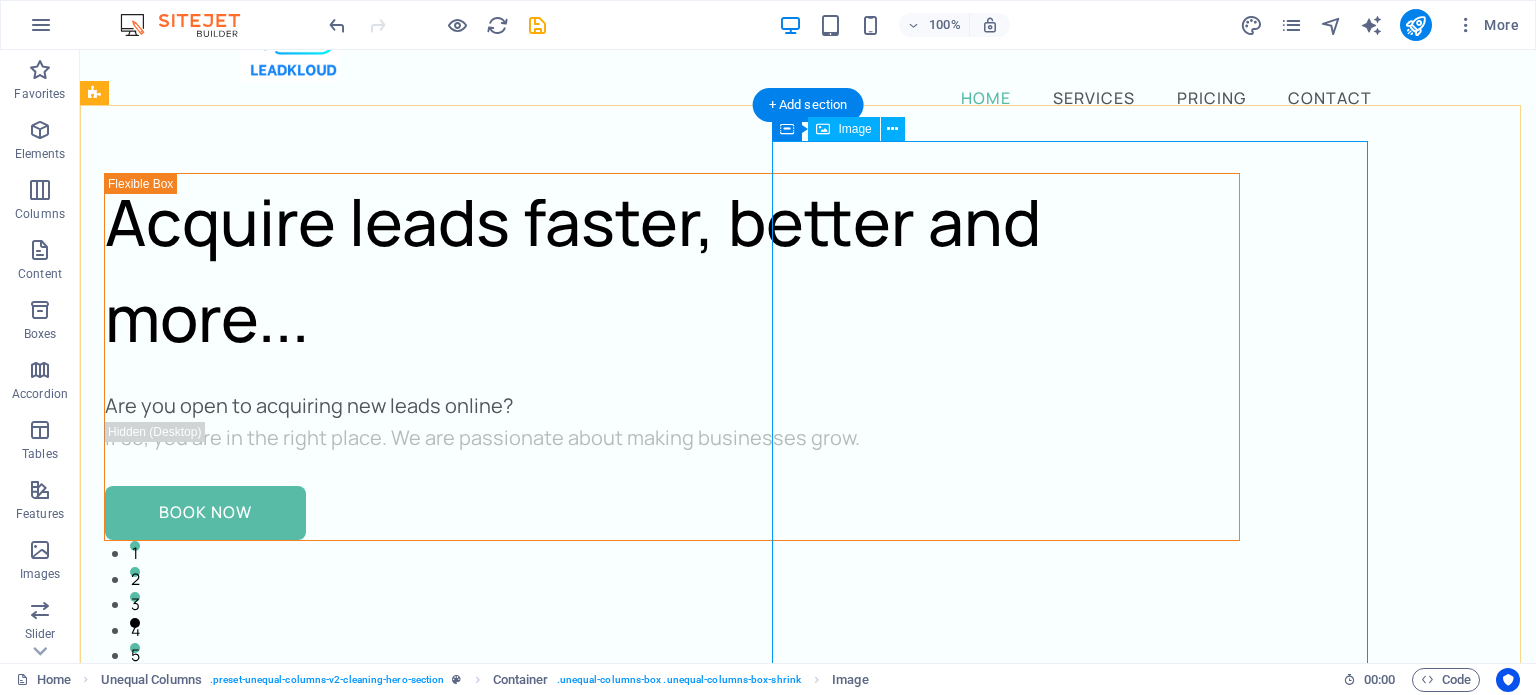click at bounding box center (672, 1141) 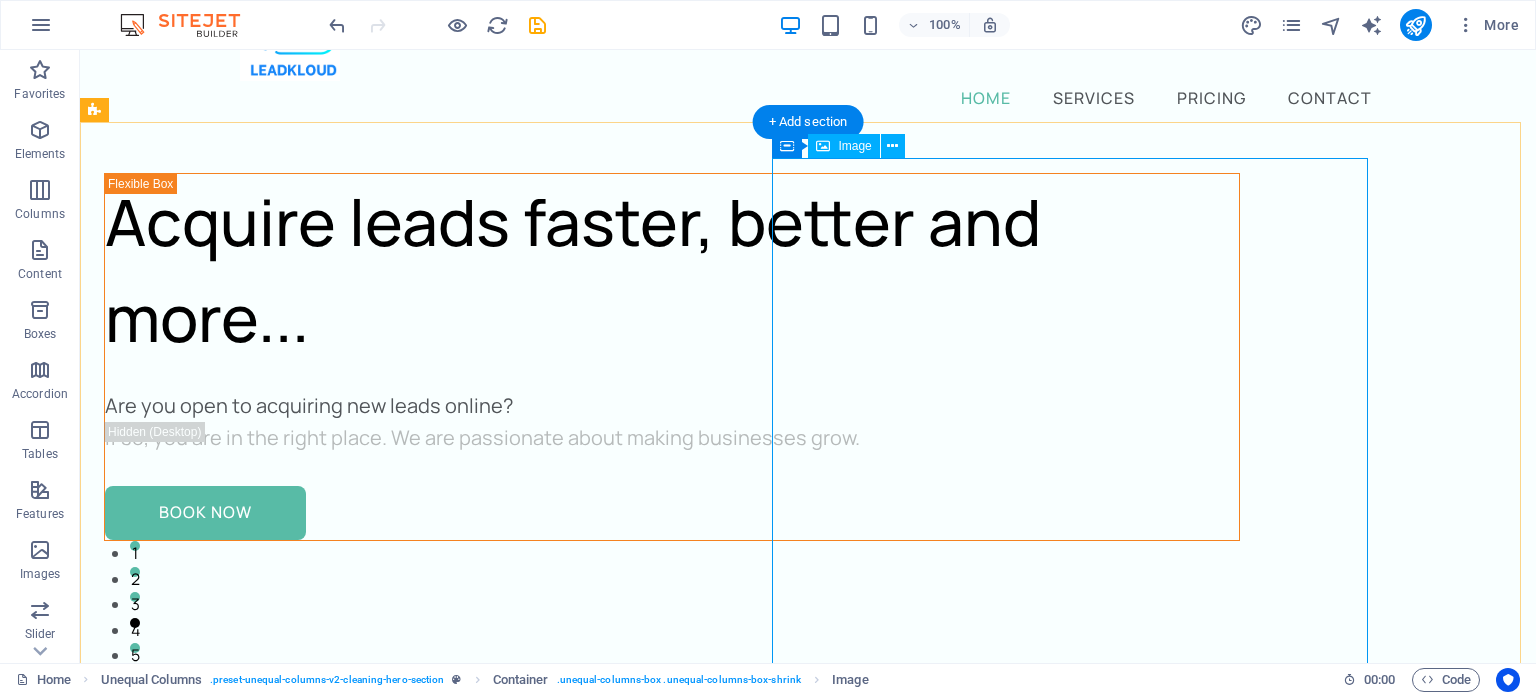 scroll, scrollTop: 0, scrollLeft: 0, axis: both 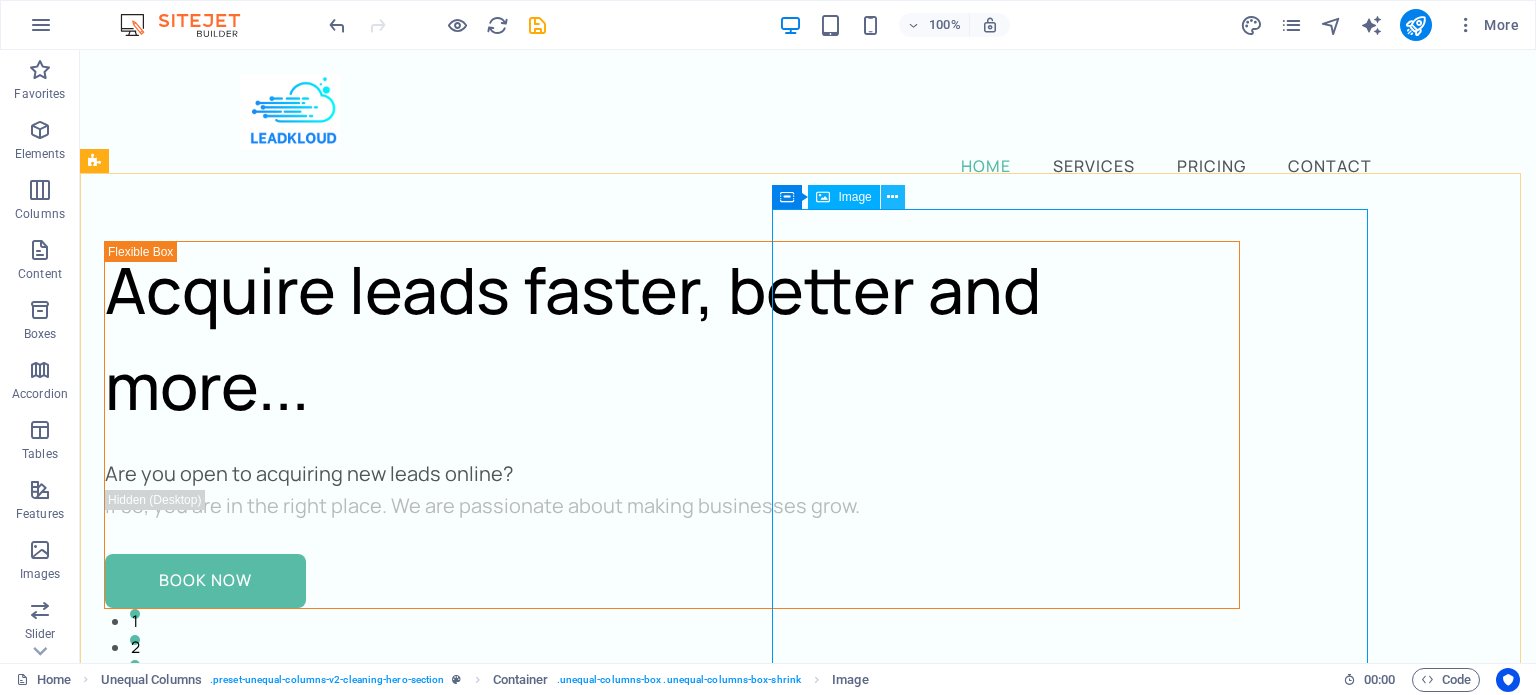 click at bounding box center [892, 197] 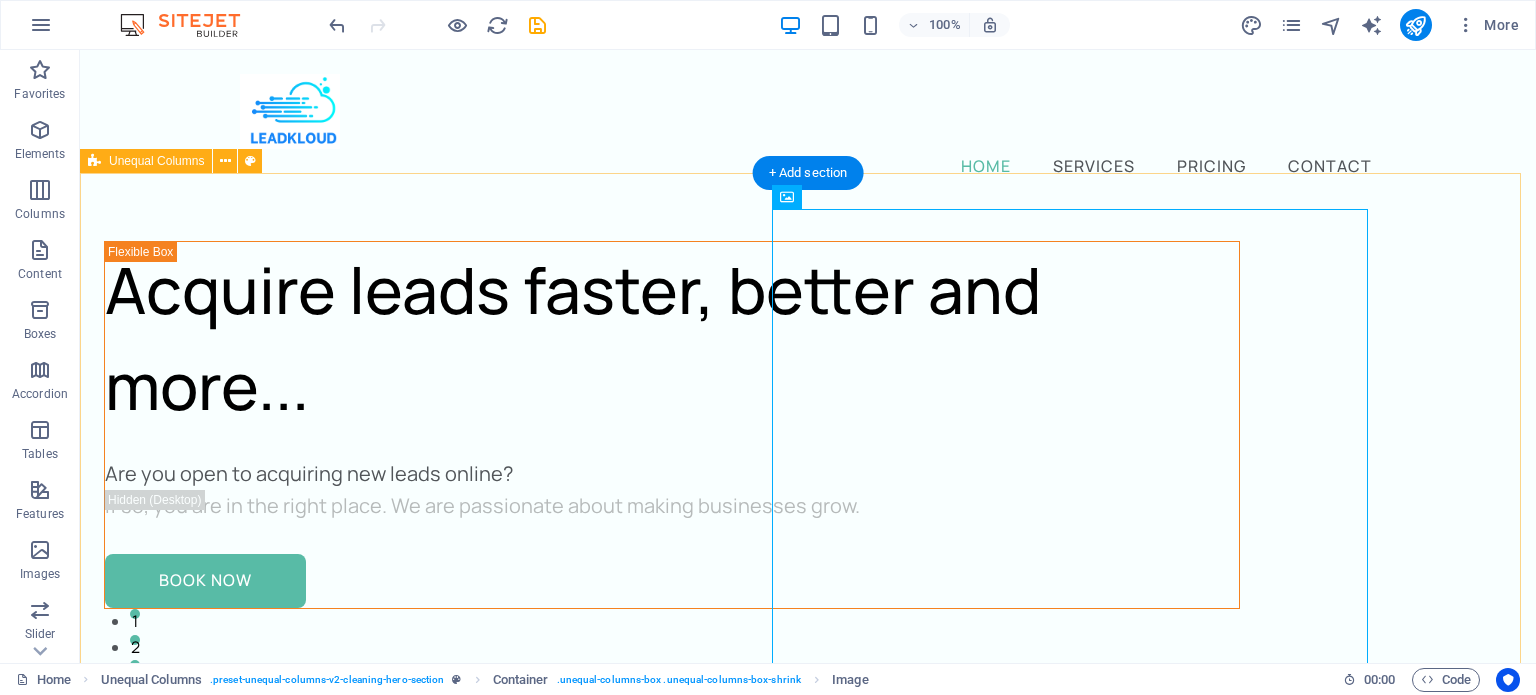 click on "Acquire leads faster, better and more... Are you open to acquiring new leads online? If so, you are in the right place. We are passionate about making businesses grow. Book Now" at bounding box center (808, 1023) 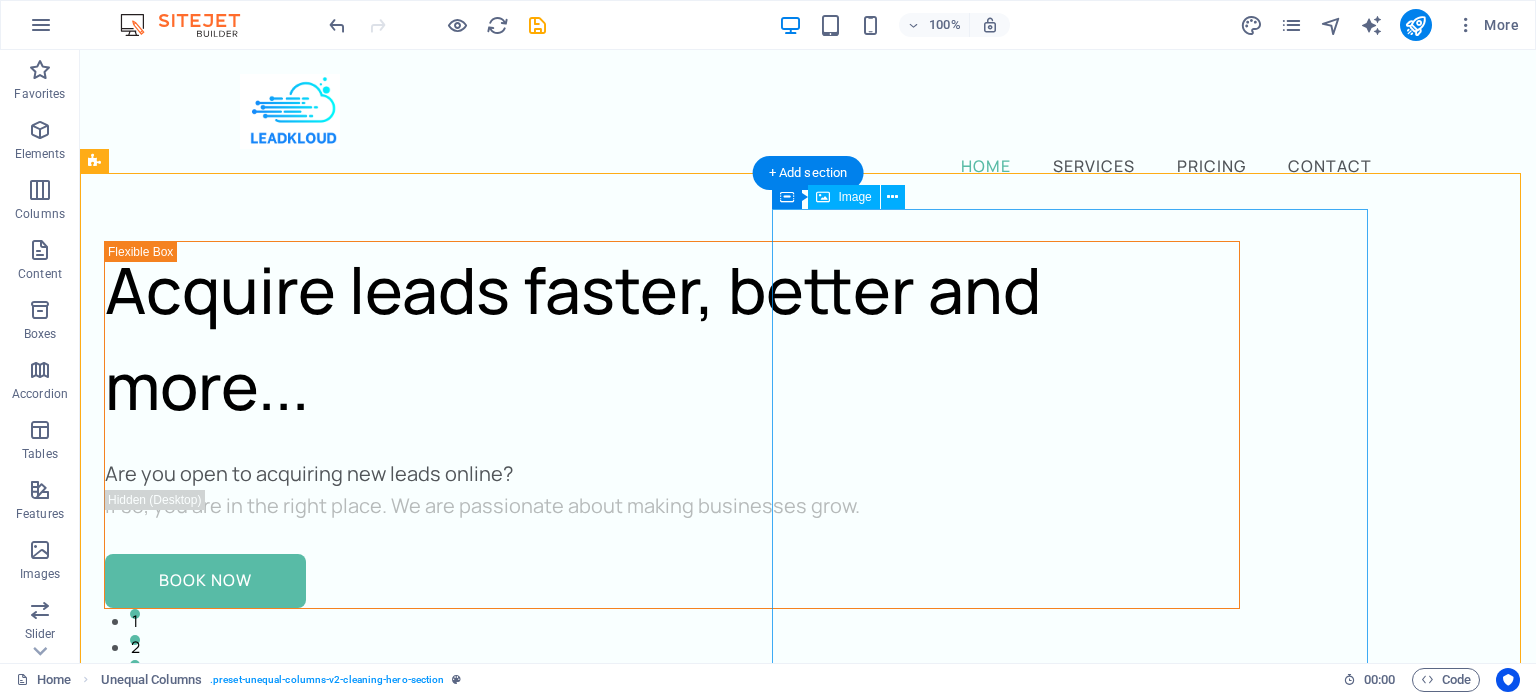 click at bounding box center (672, 1209) 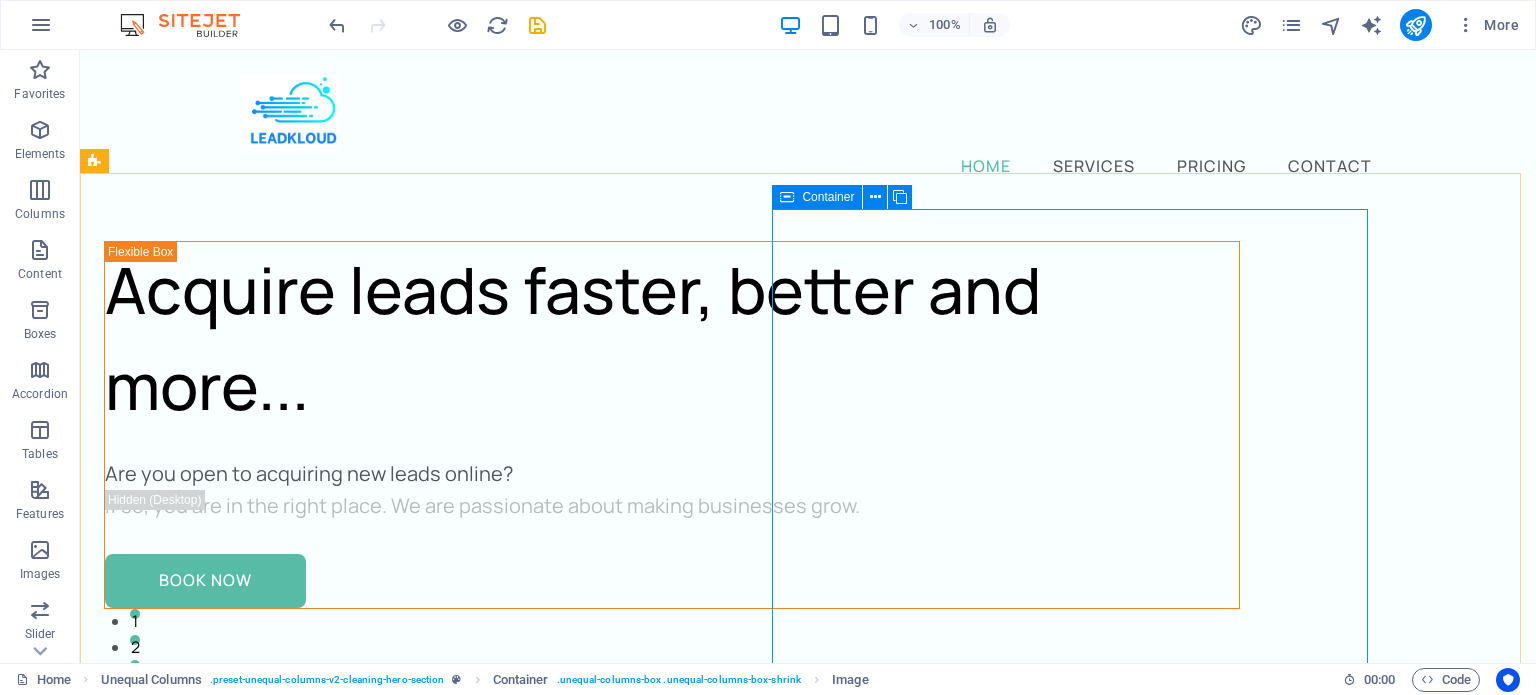 click at bounding box center [787, 197] 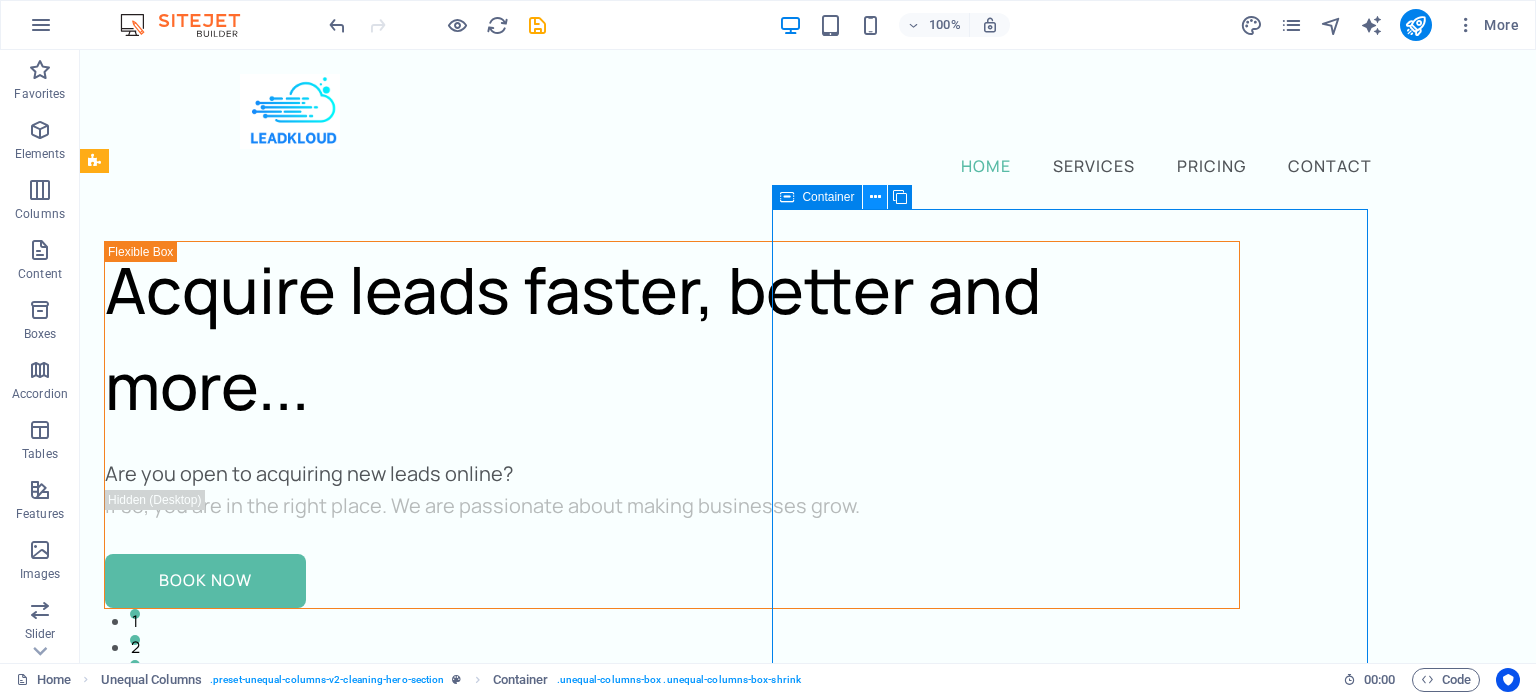 click at bounding box center (875, 197) 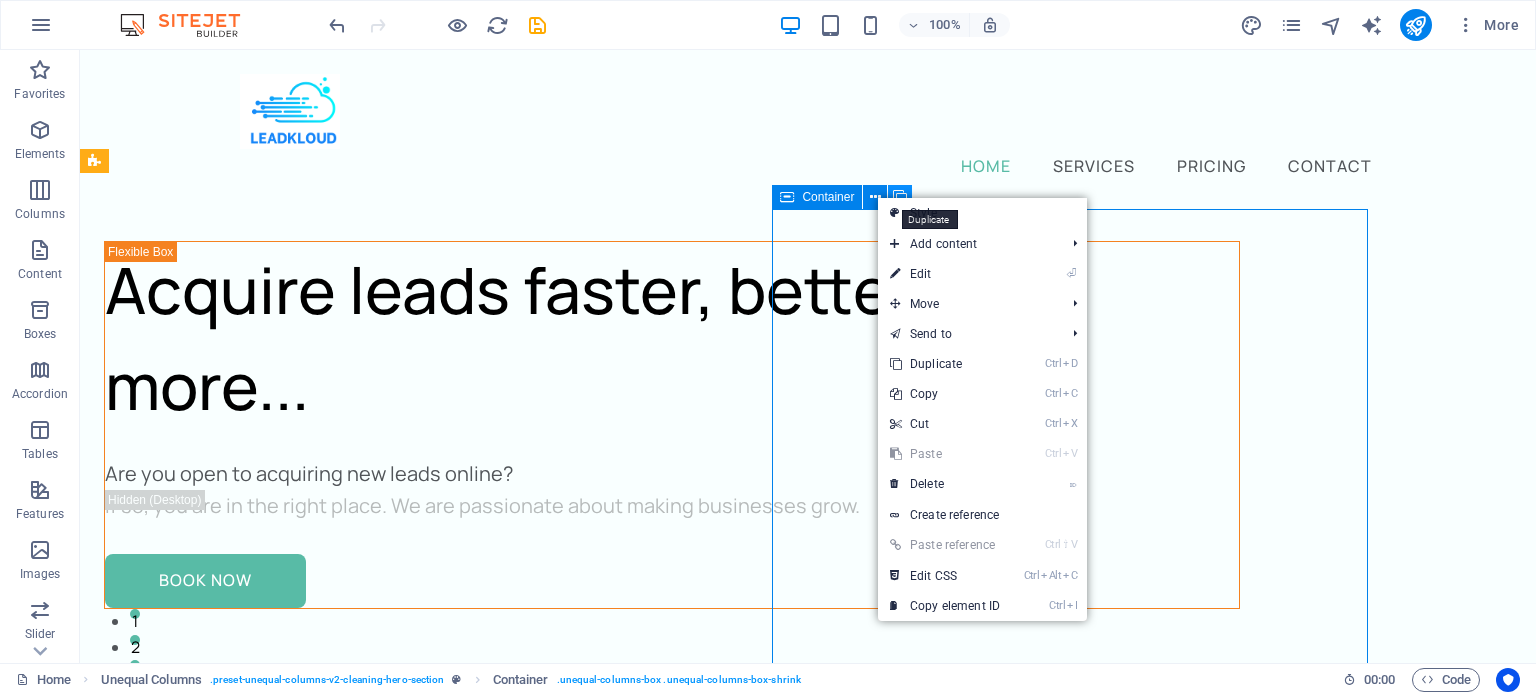 click at bounding box center (900, 197) 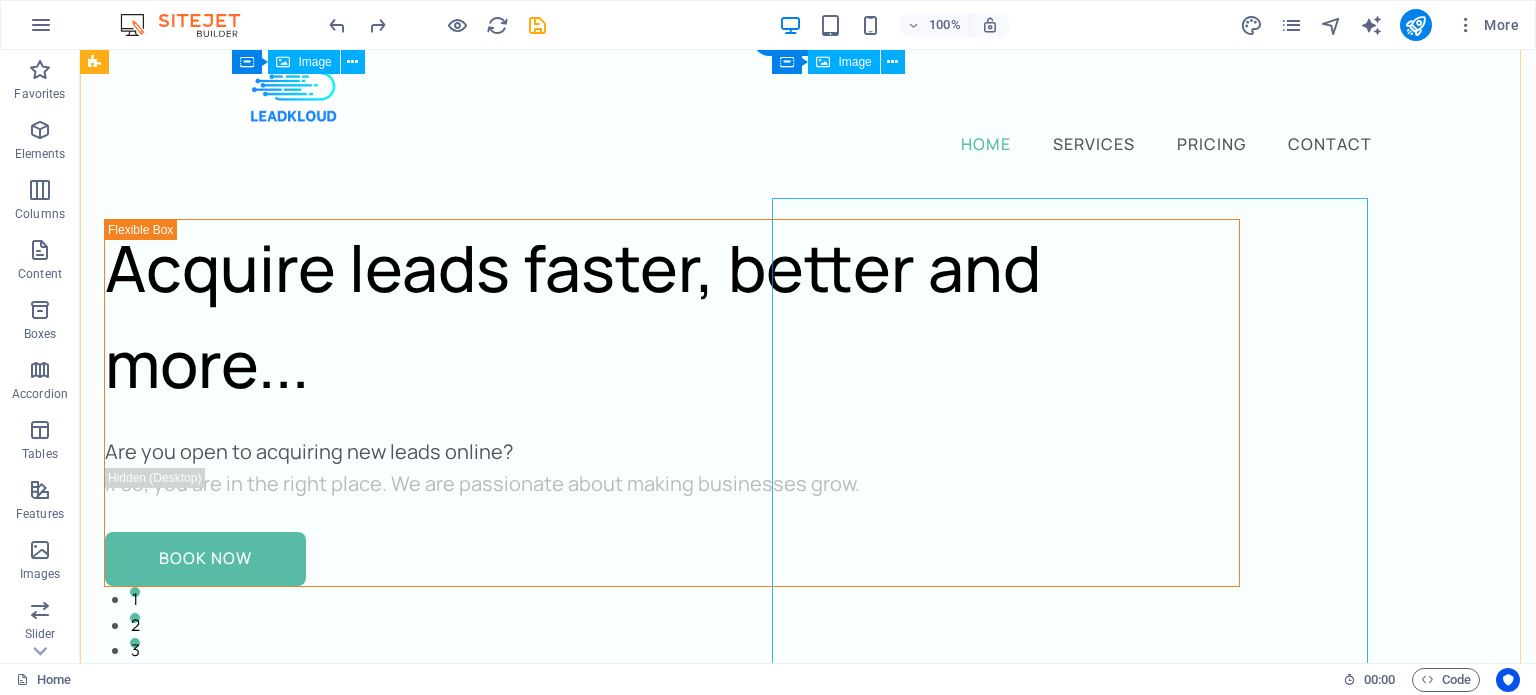 scroll, scrollTop: 0, scrollLeft: 0, axis: both 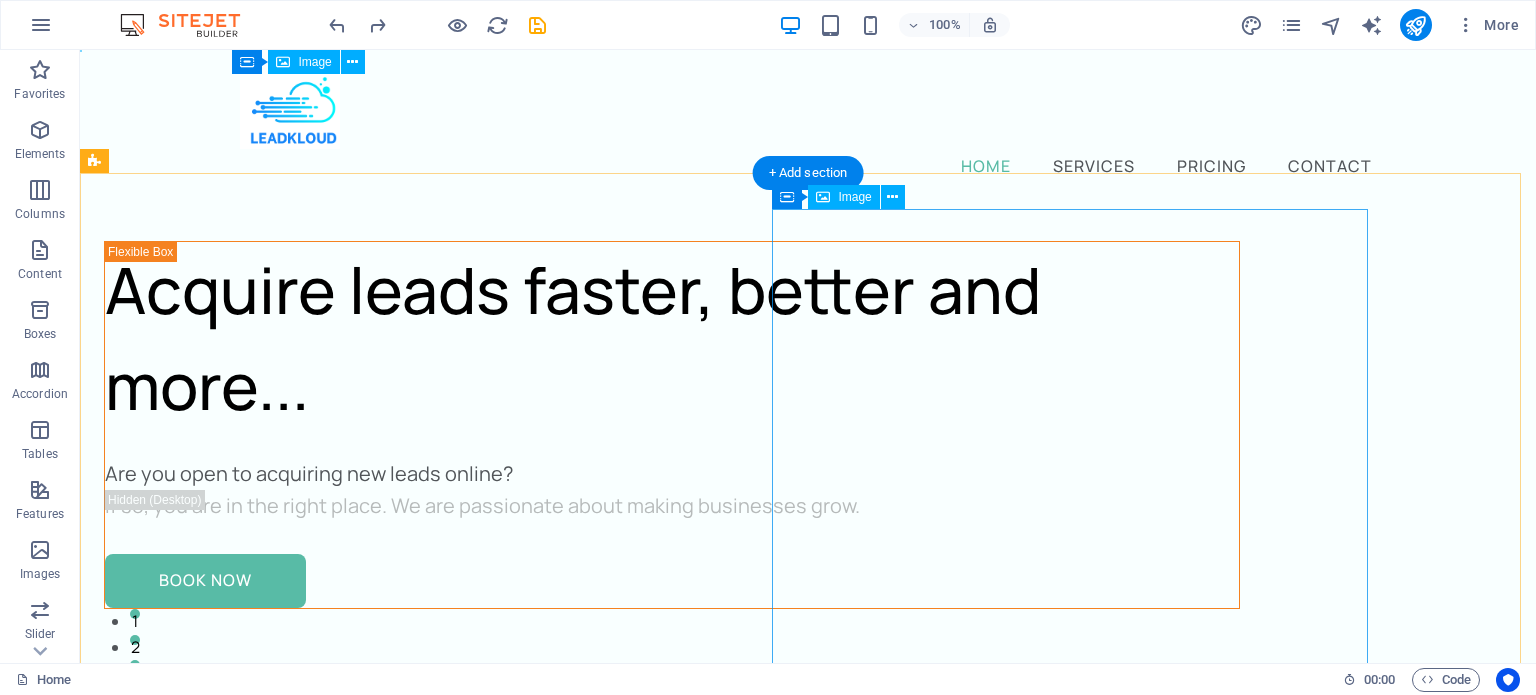click at bounding box center (672, 1209) 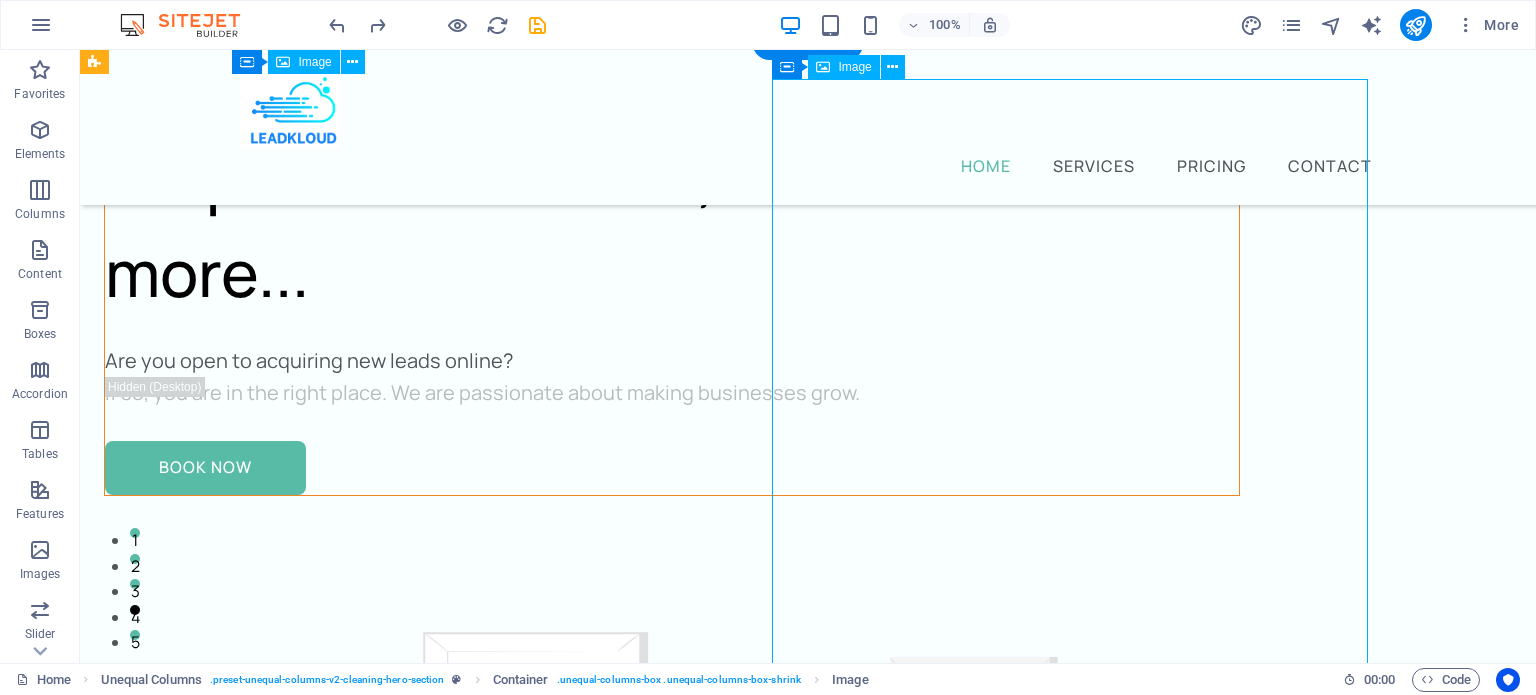 scroll, scrollTop: 0, scrollLeft: 0, axis: both 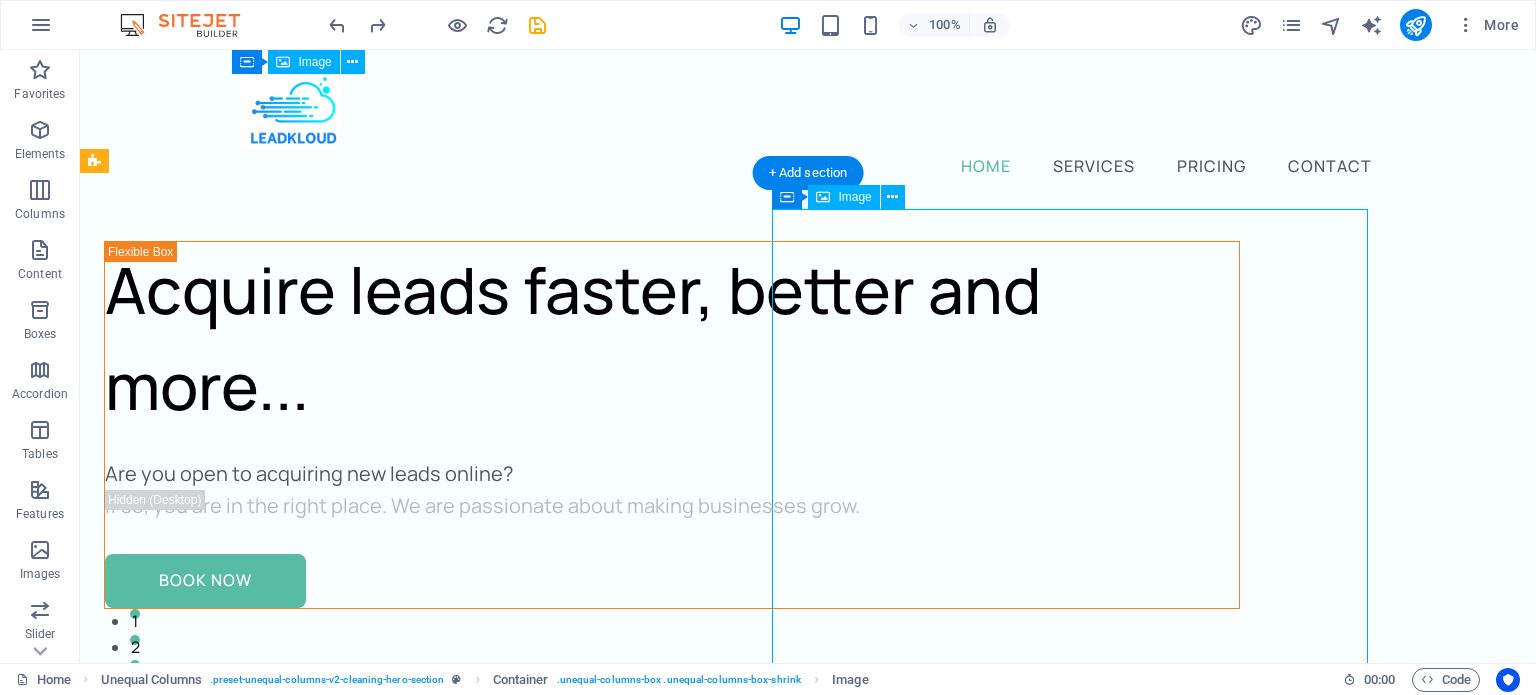 click at bounding box center (672, 1209) 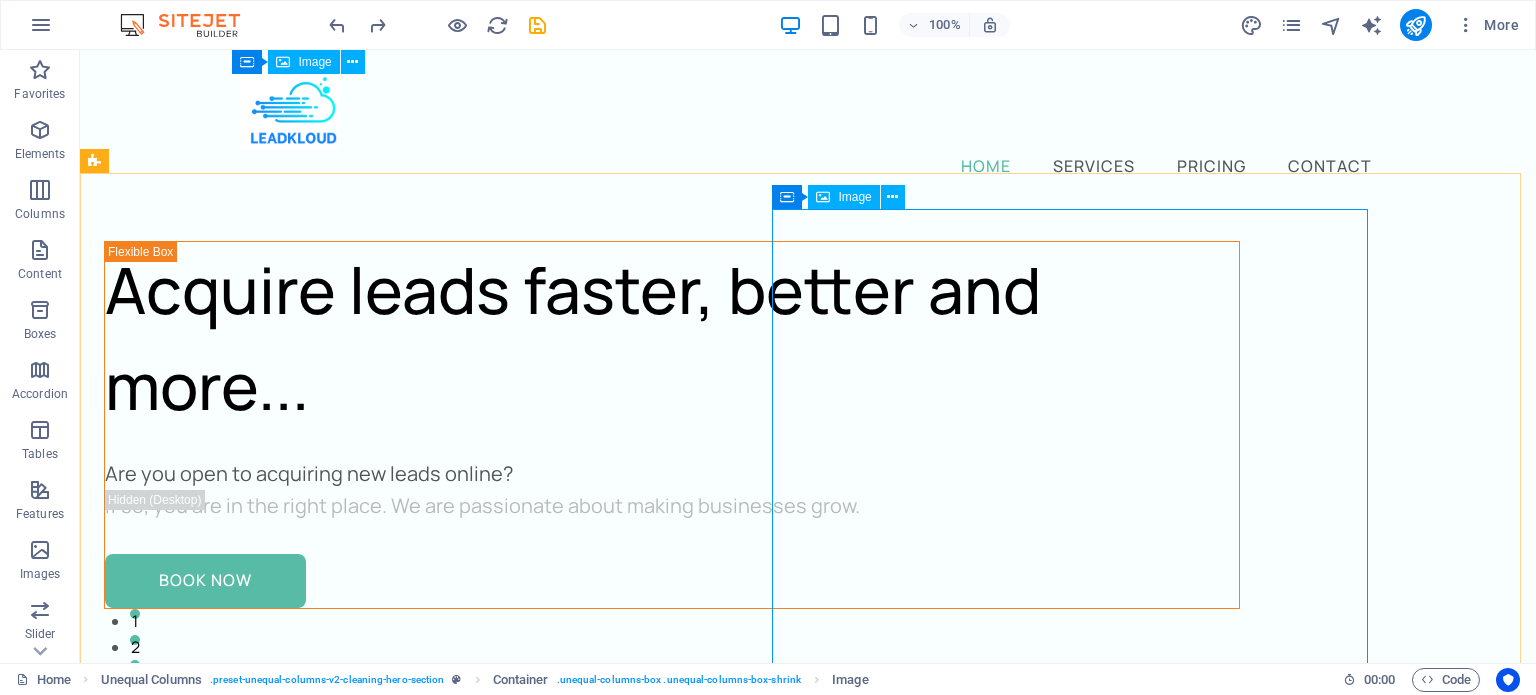 click on "Image" at bounding box center (843, 197) 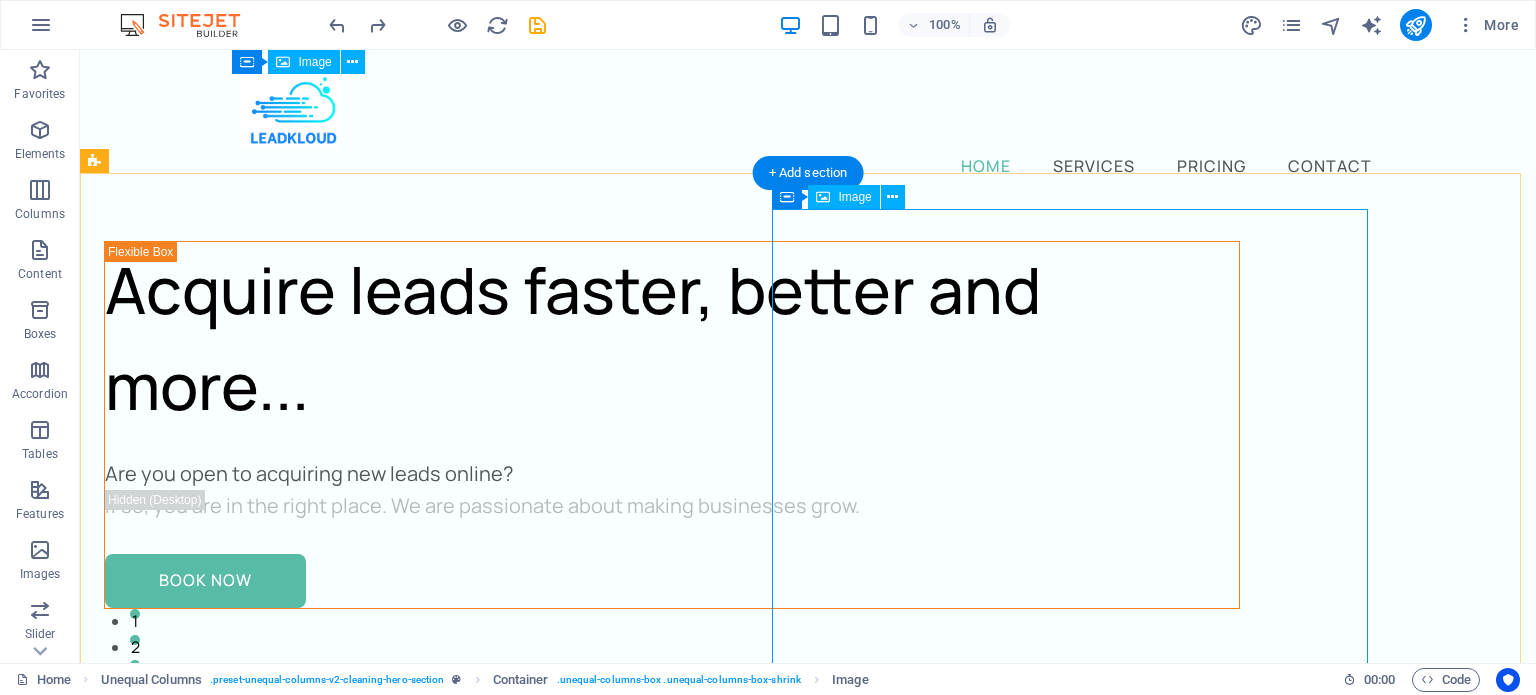 click at bounding box center (672, 1209) 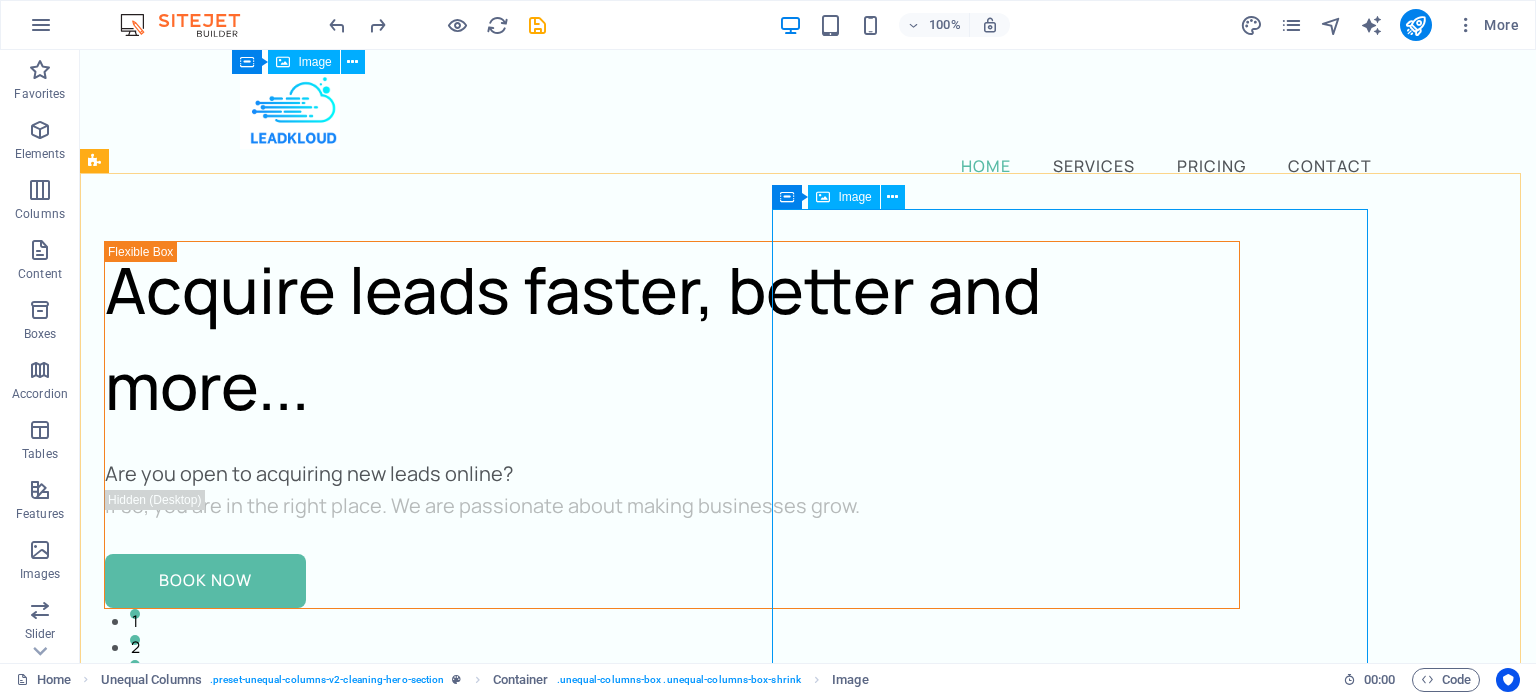 click on "Image" at bounding box center (854, 197) 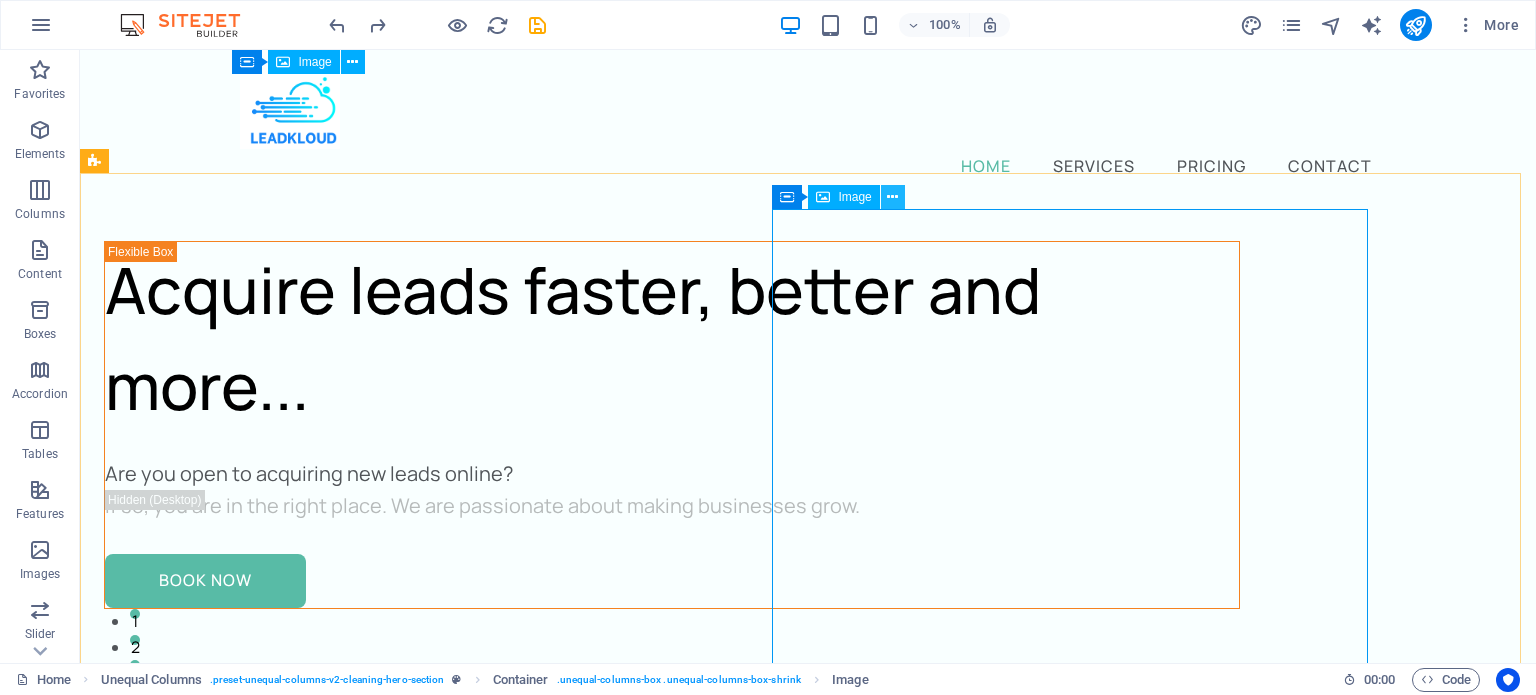 click at bounding box center [892, 197] 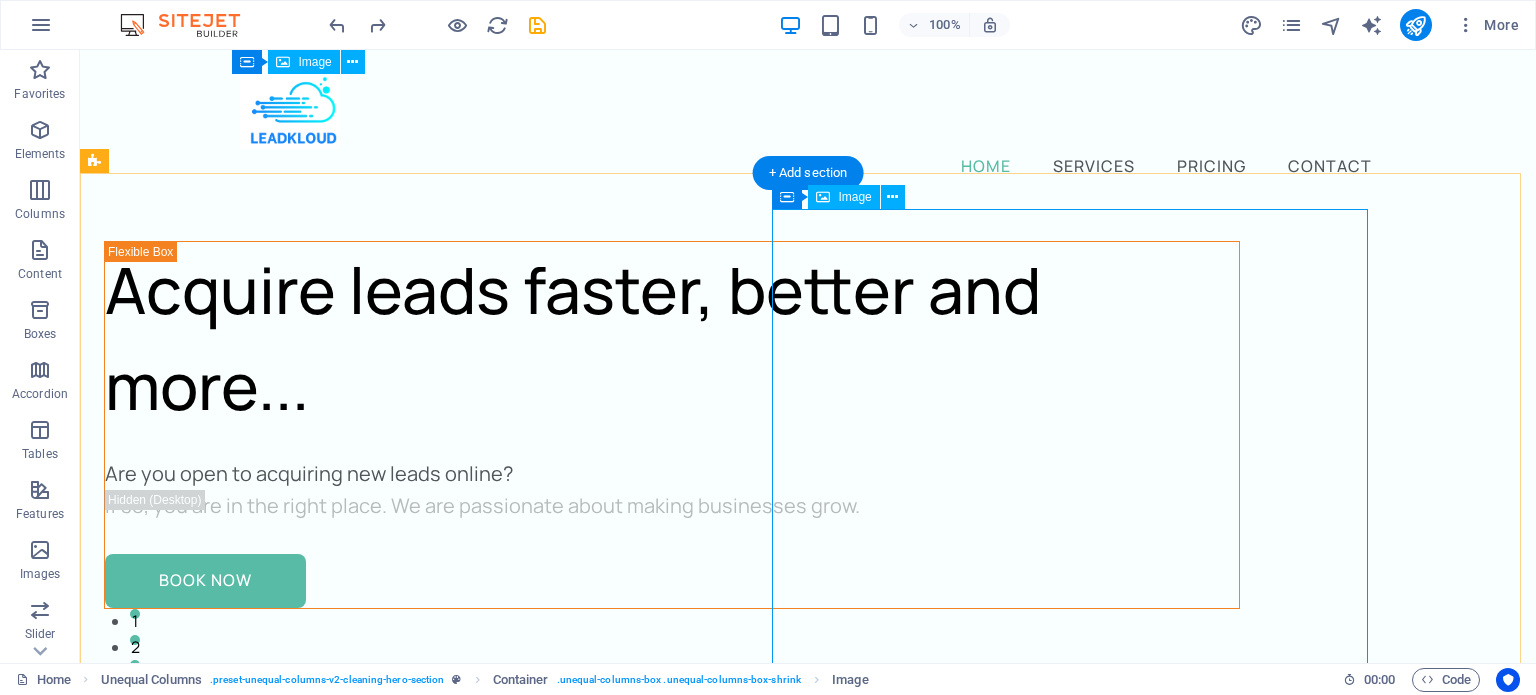 click at bounding box center (672, 1209) 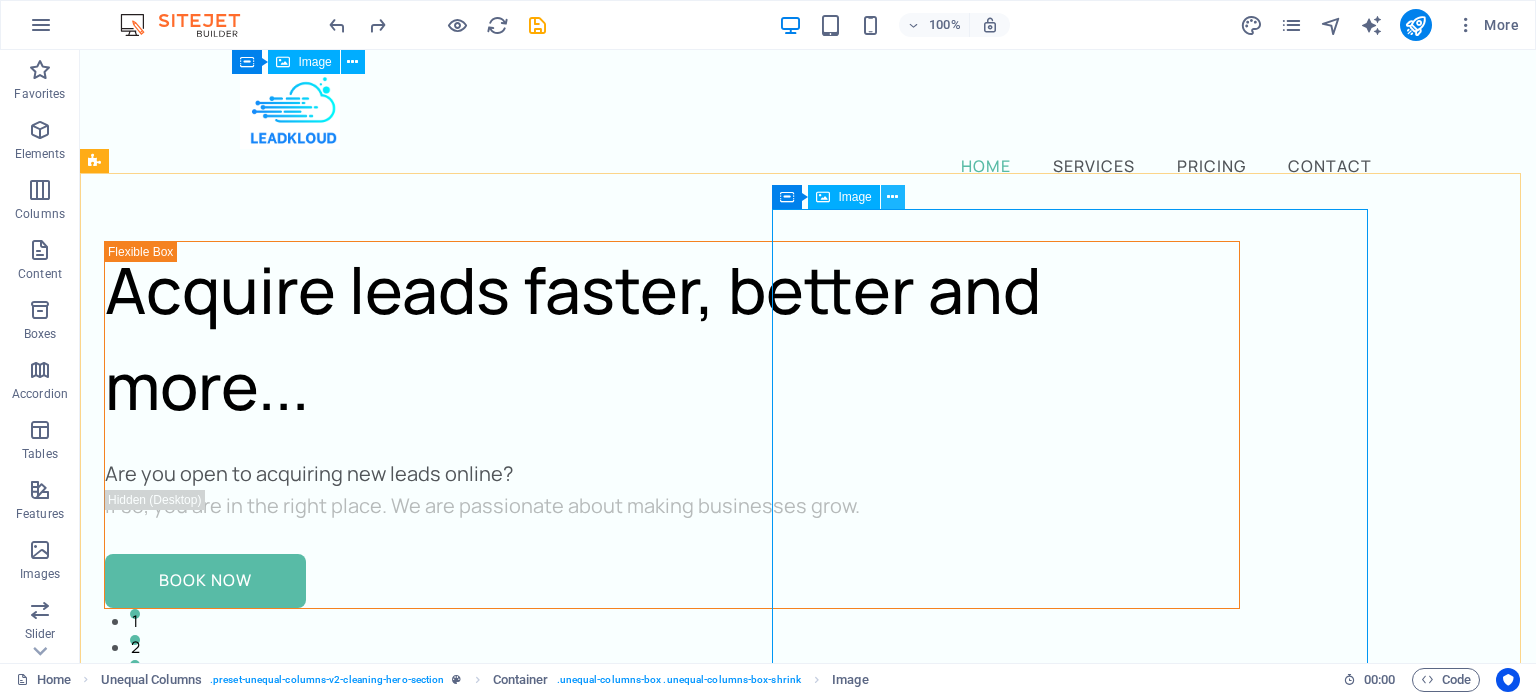 click at bounding box center [892, 197] 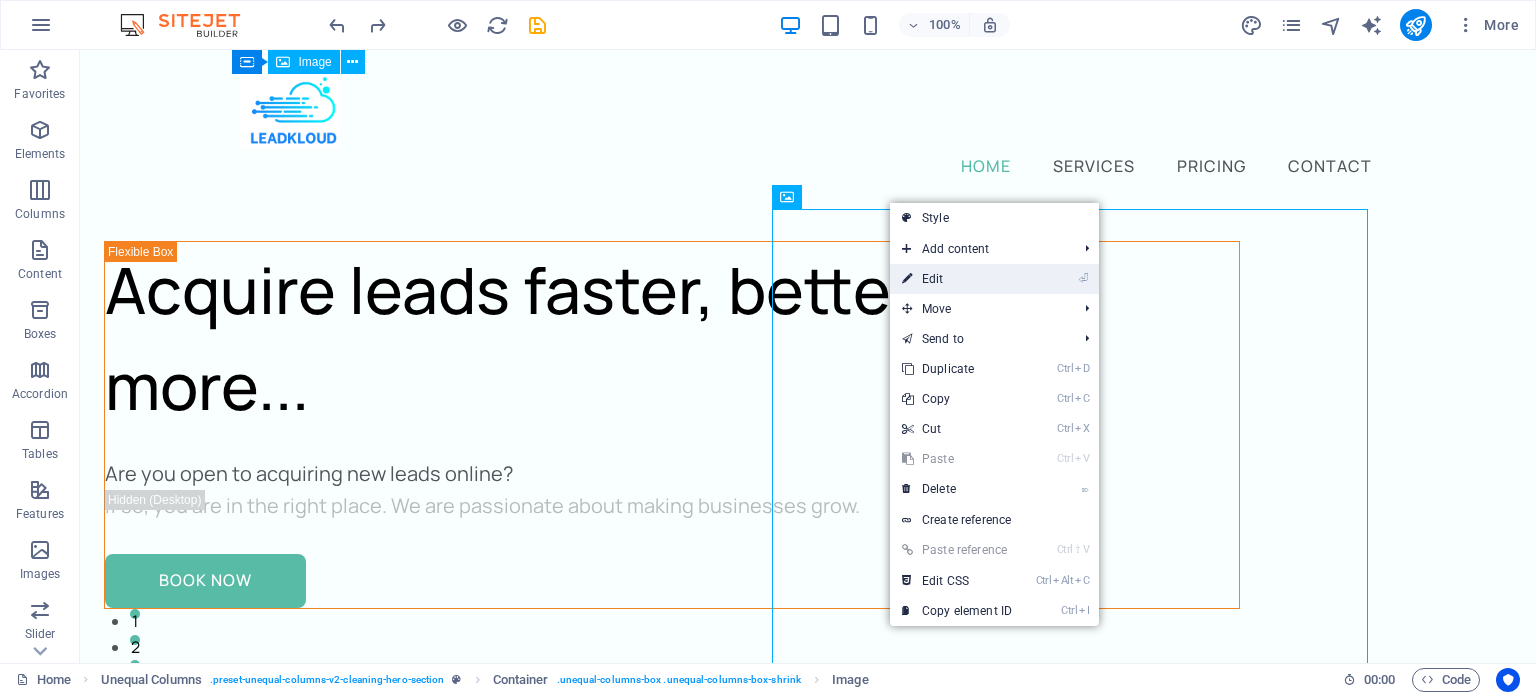 click on "⏎  Edit" at bounding box center (957, 279) 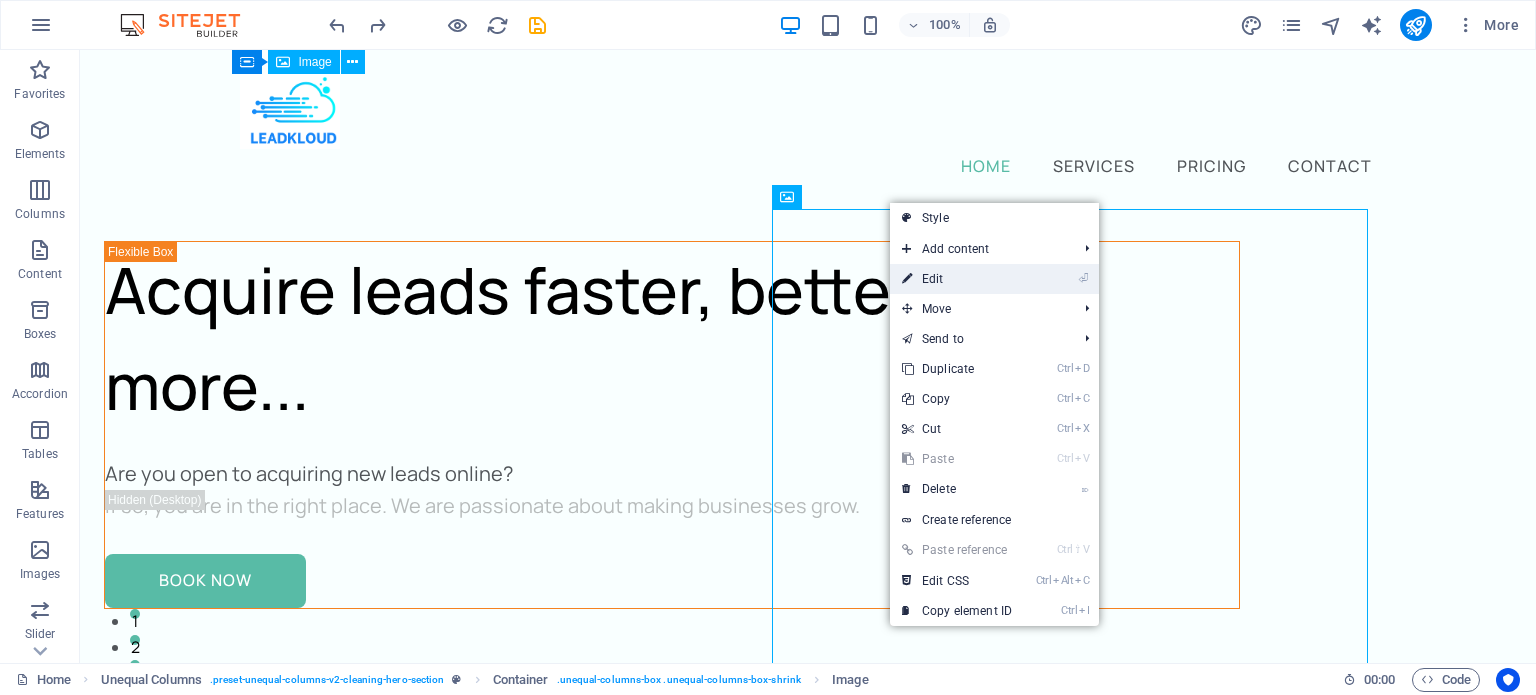 select on "%" 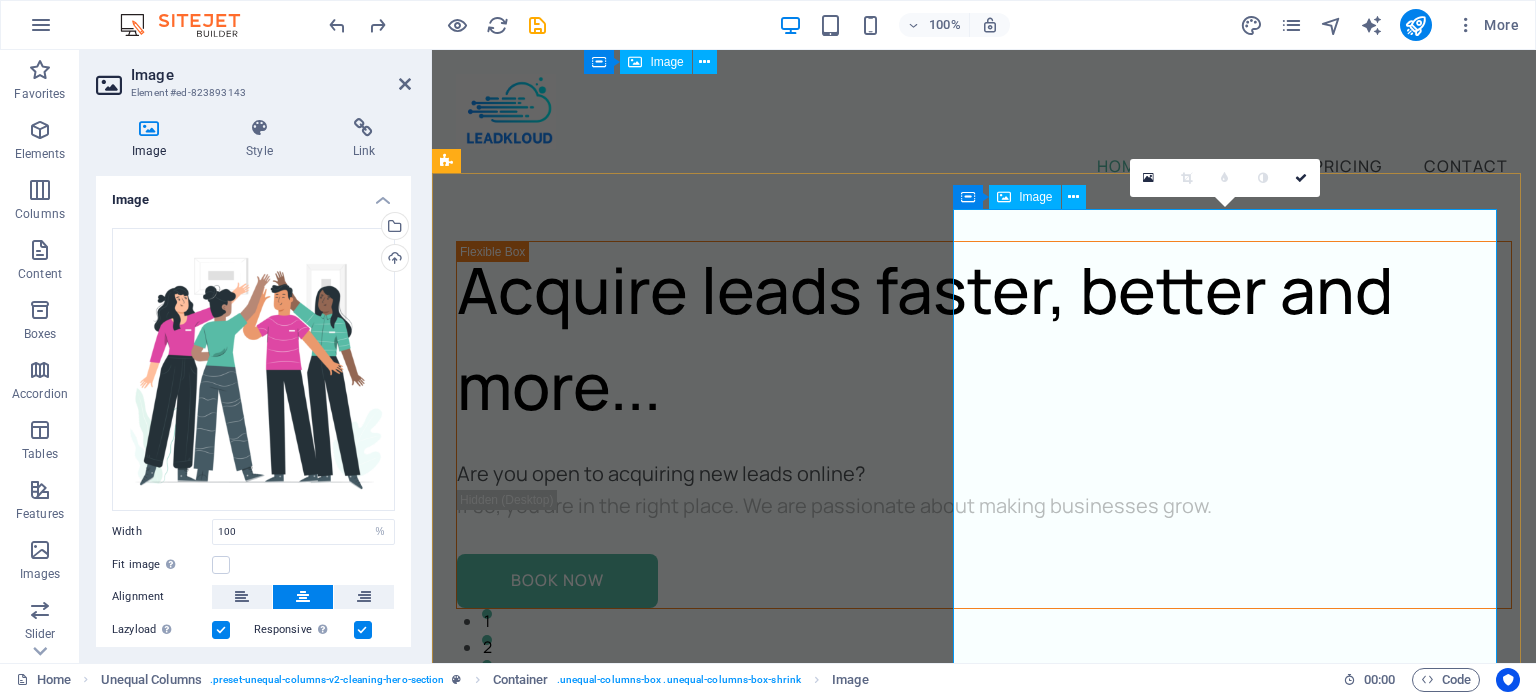 click at bounding box center [984, 1169] 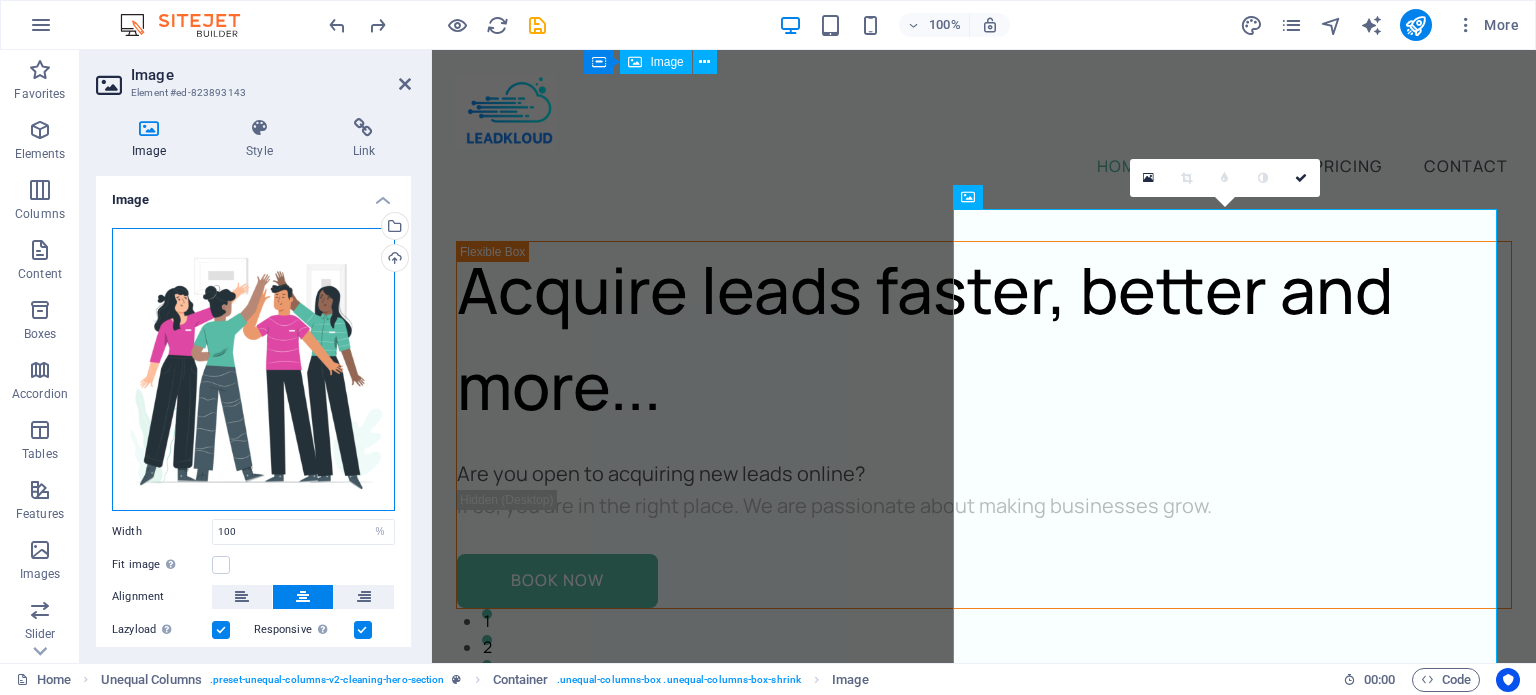 click on "Drag files here, click to choose files or select files from Files or our free stock photos & videos" at bounding box center [253, 369] 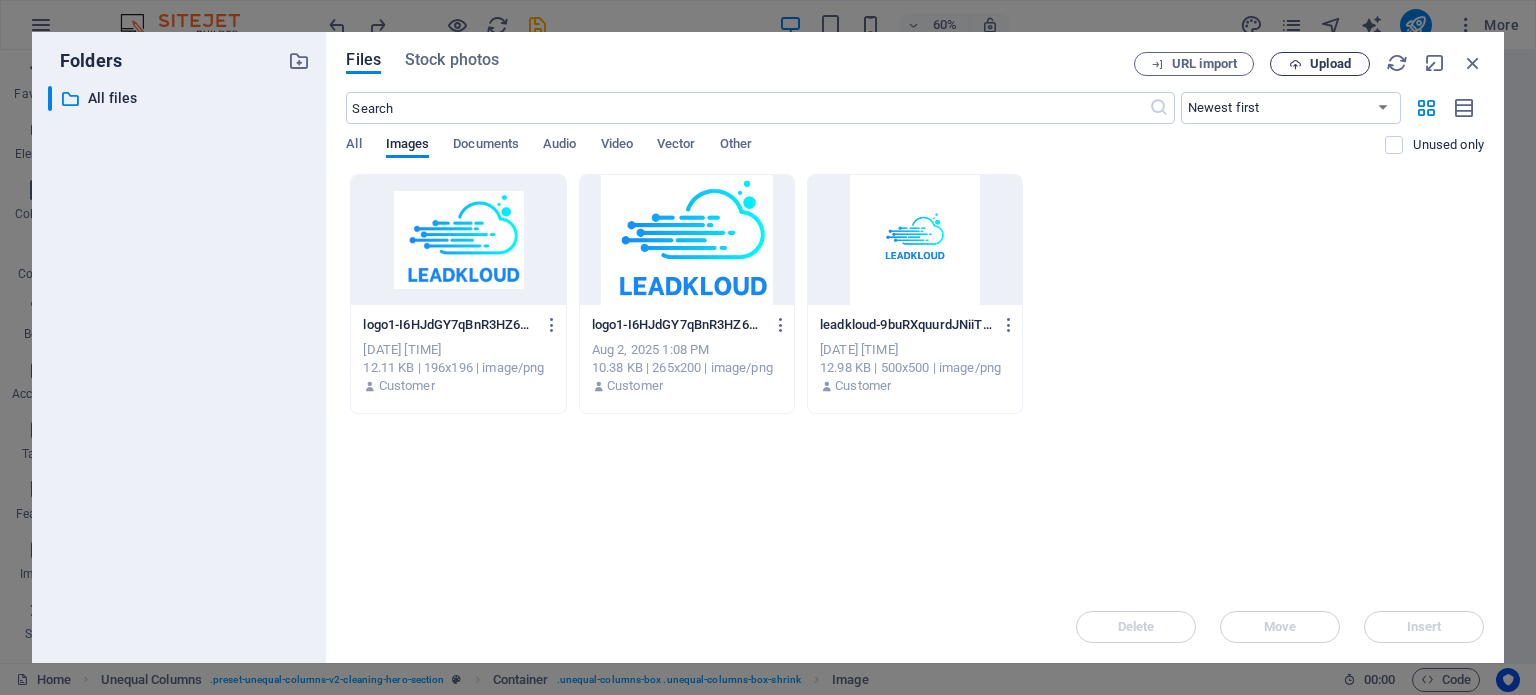 click on "Upload" at bounding box center [1330, 64] 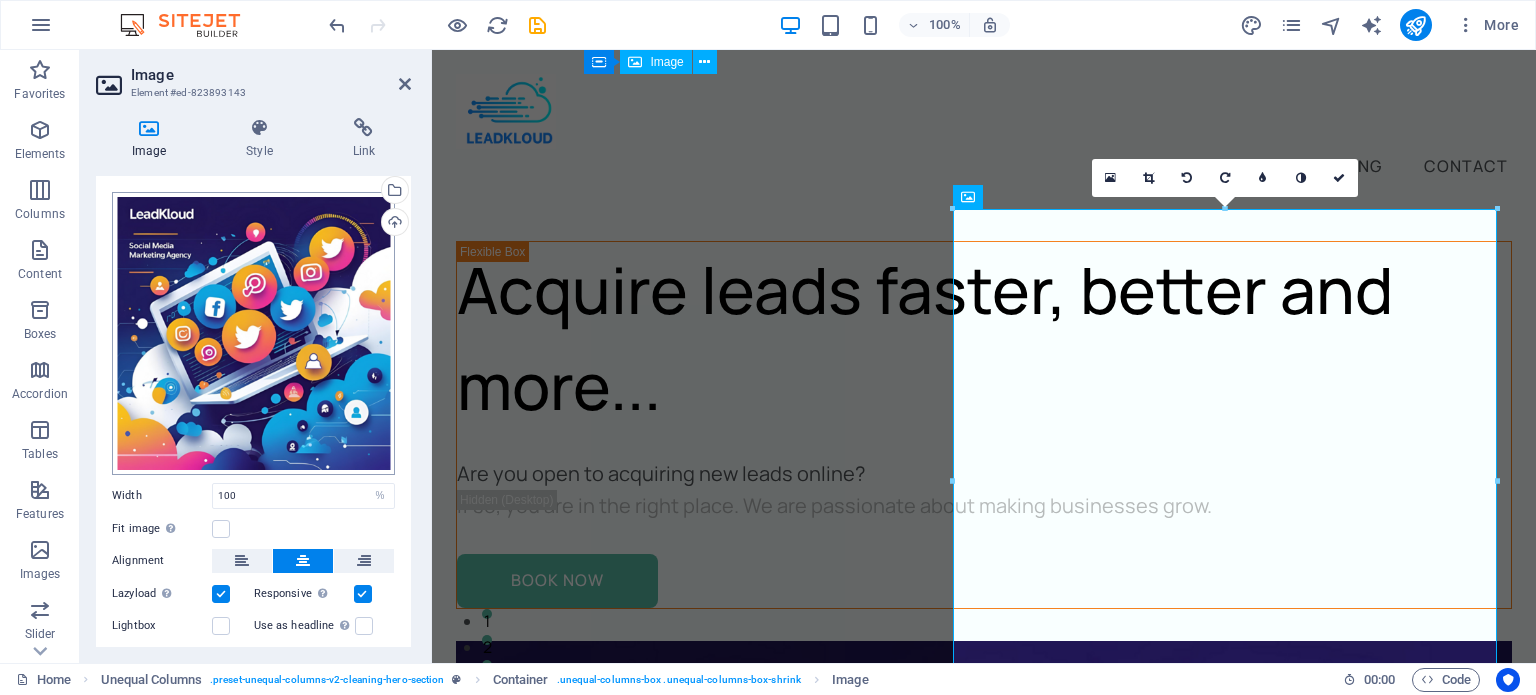 scroll, scrollTop: 0, scrollLeft: 0, axis: both 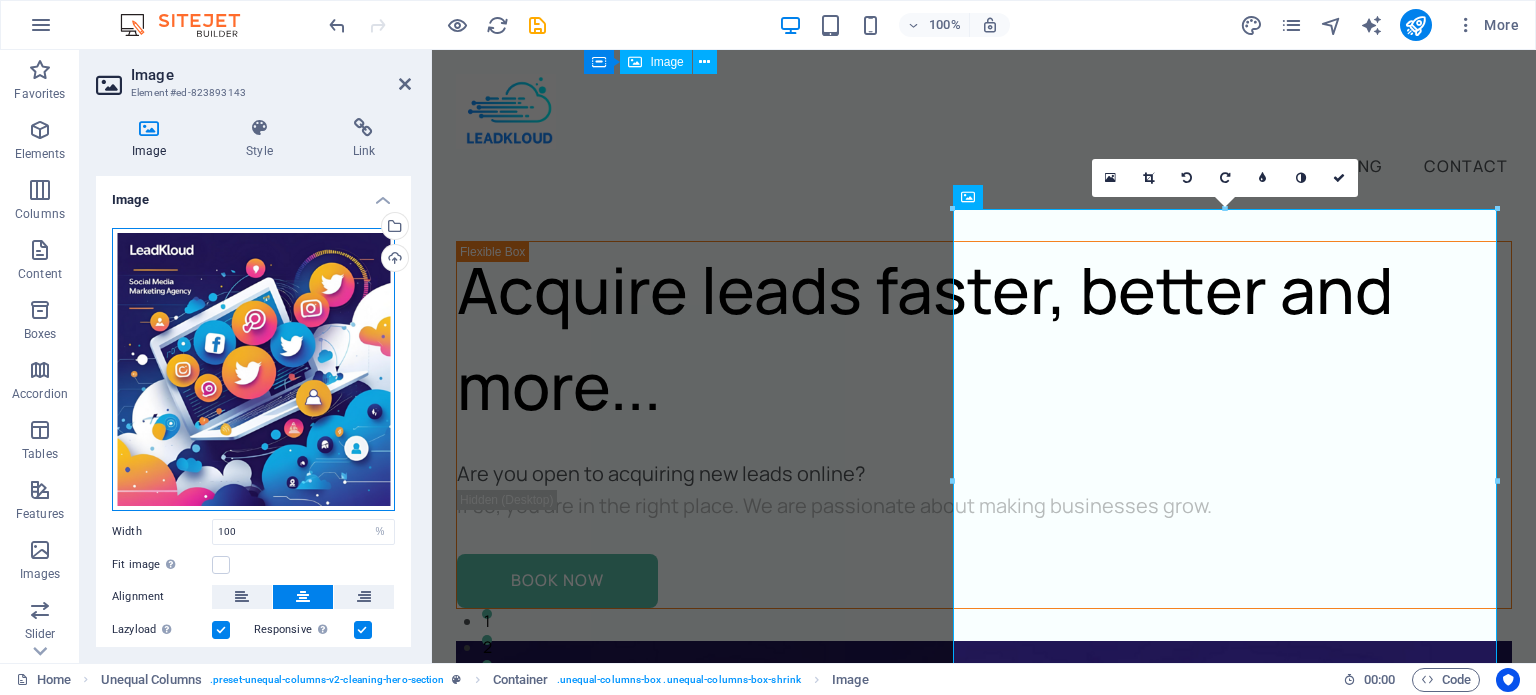 click on "Drag files here, click to choose files or select files from Files or our free stock photos & videos" at bounding box center [253, 369] 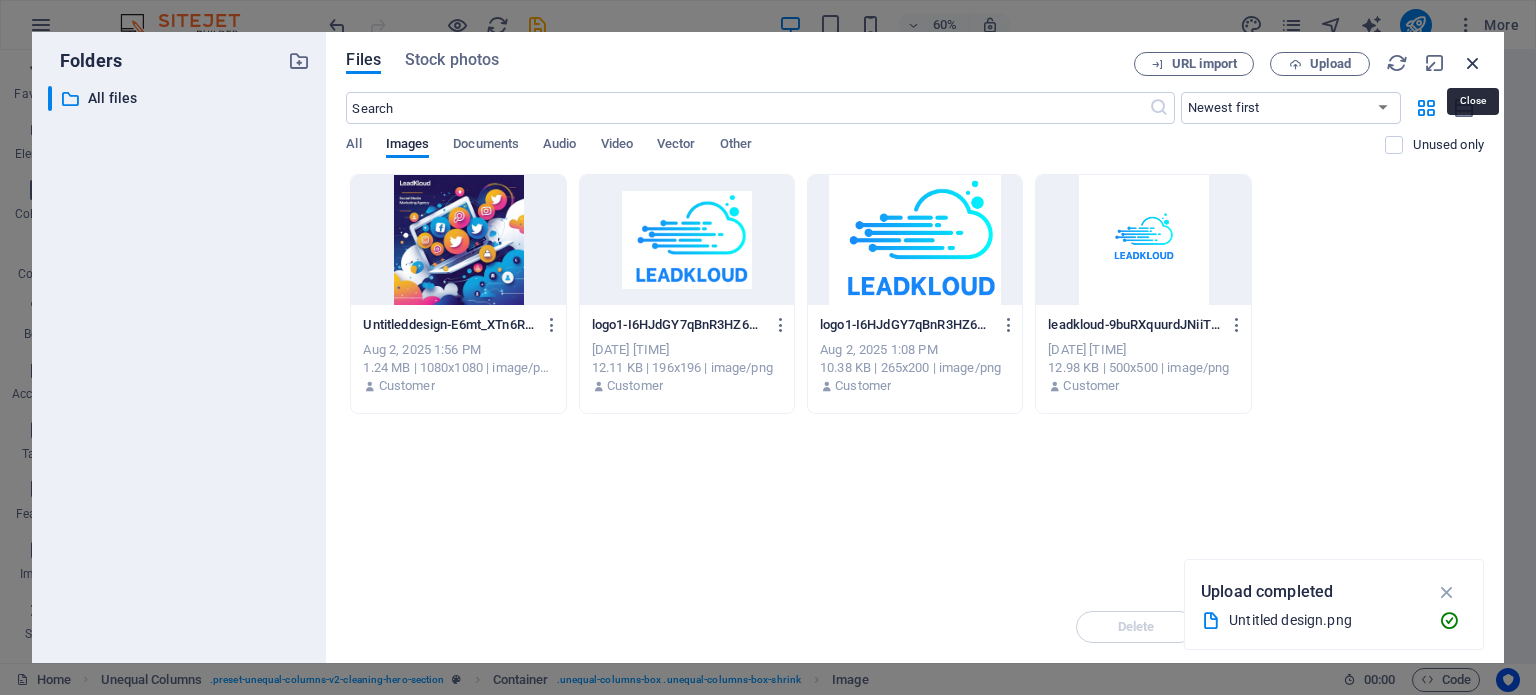 click at bounding box center [1473, 63] 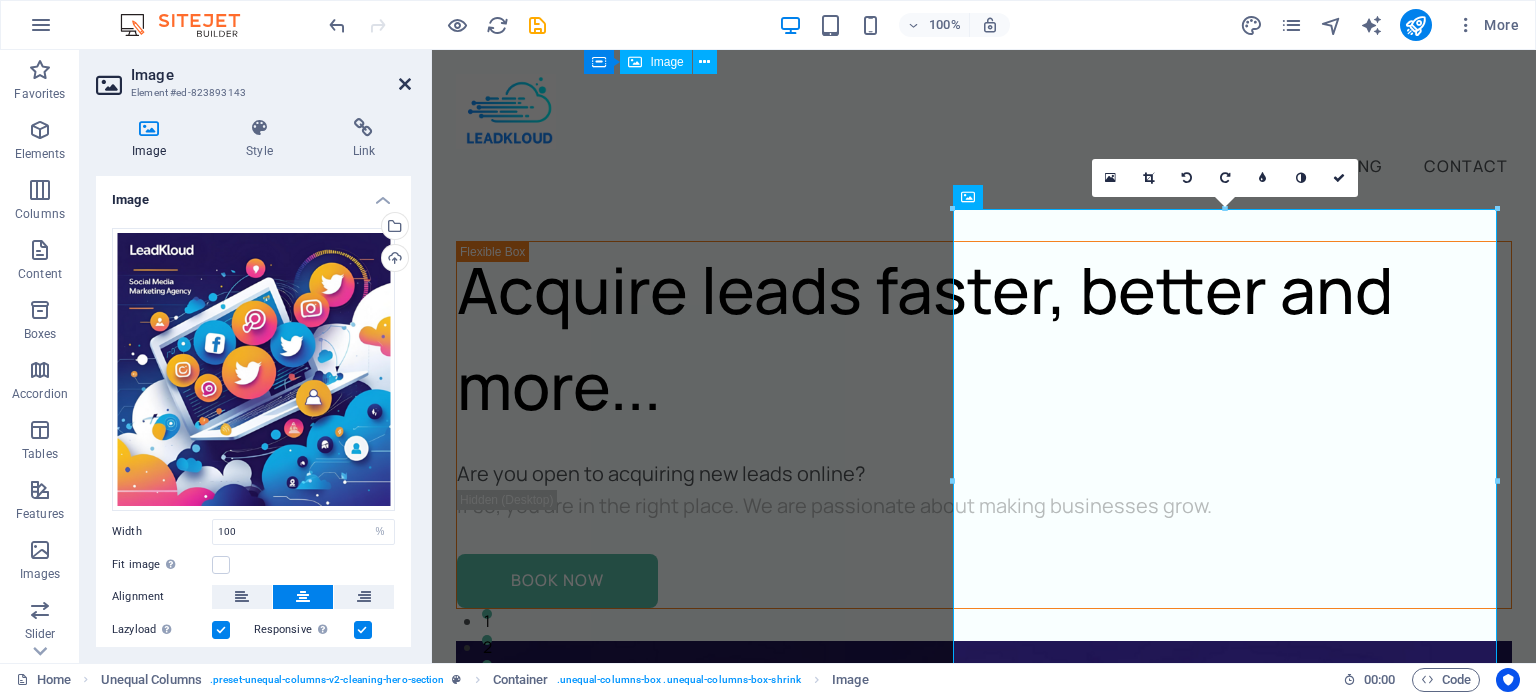 click at bounding box center (405, 84) 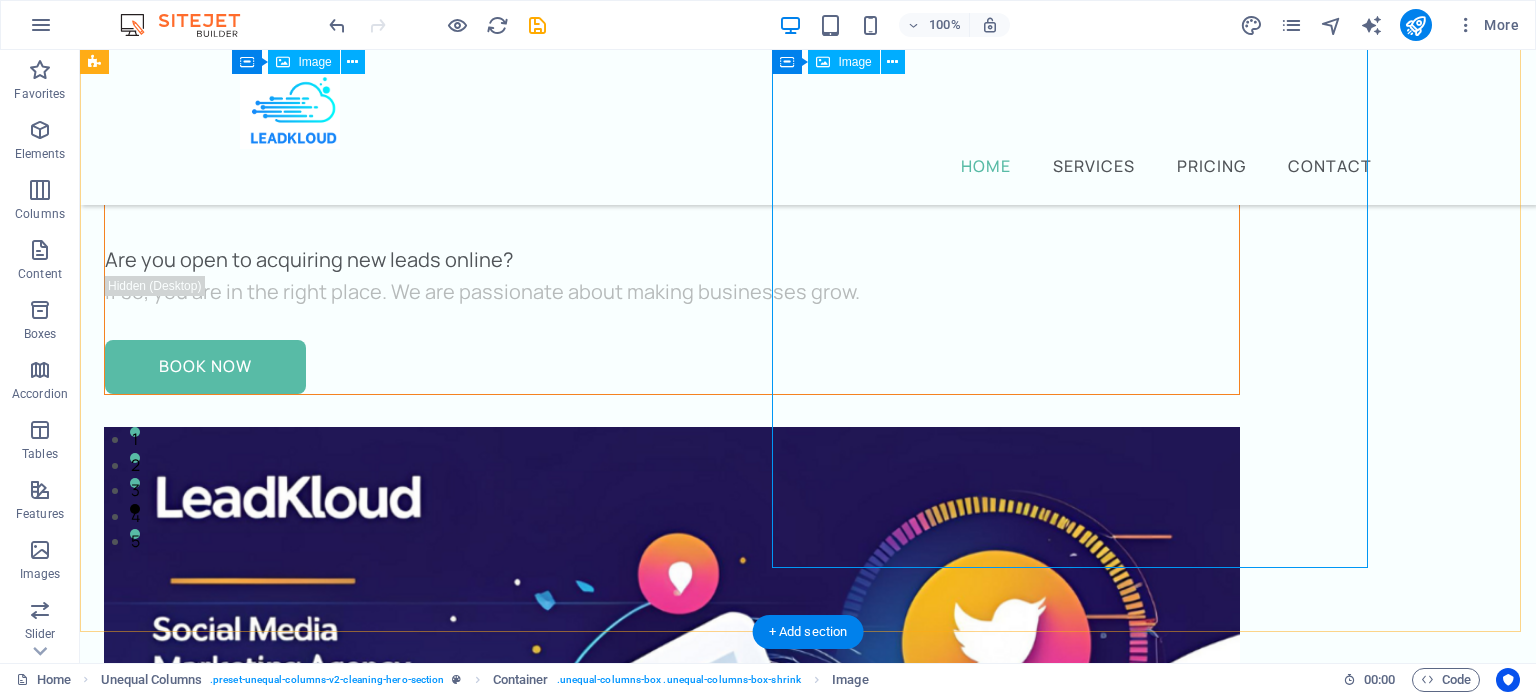 scroll, scrollTop: 154, scrollLeft: 0, axis: vertical 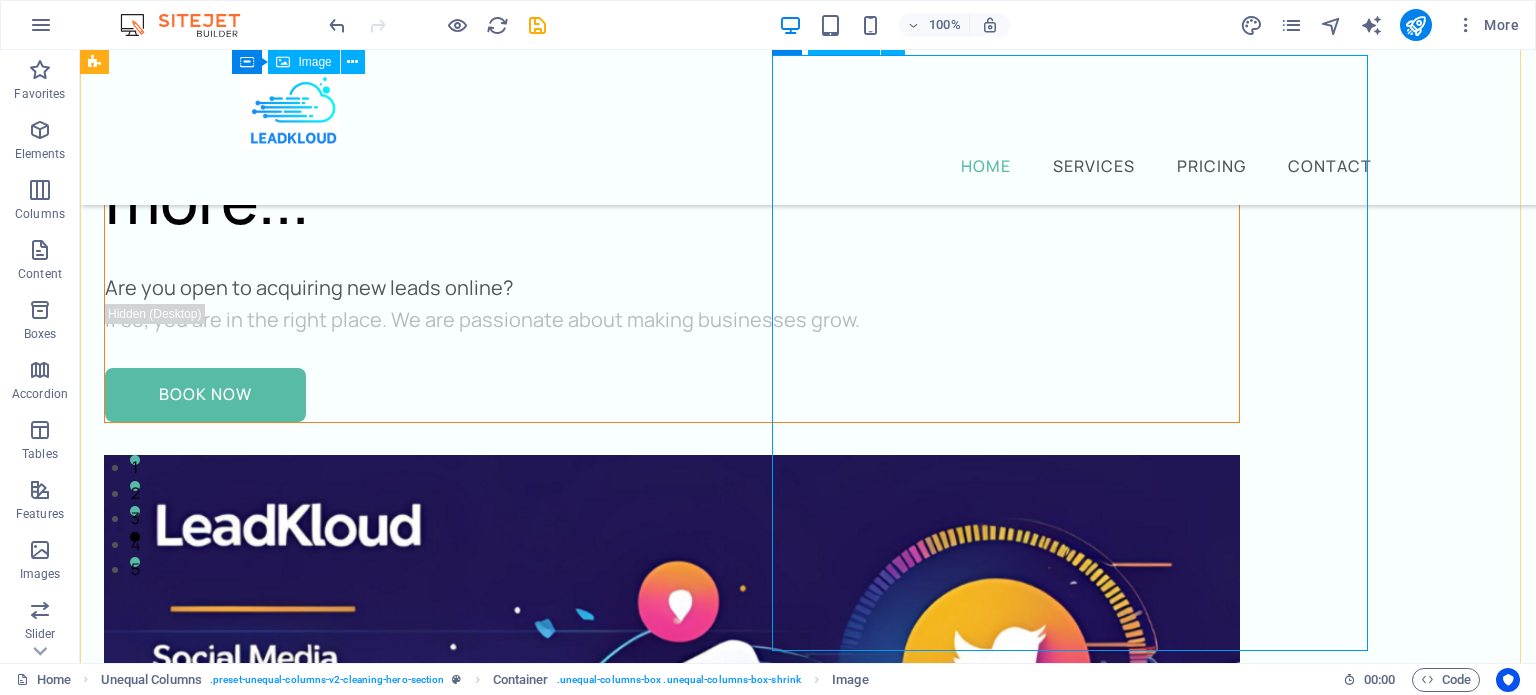 click at bounding box center (672, 1023) 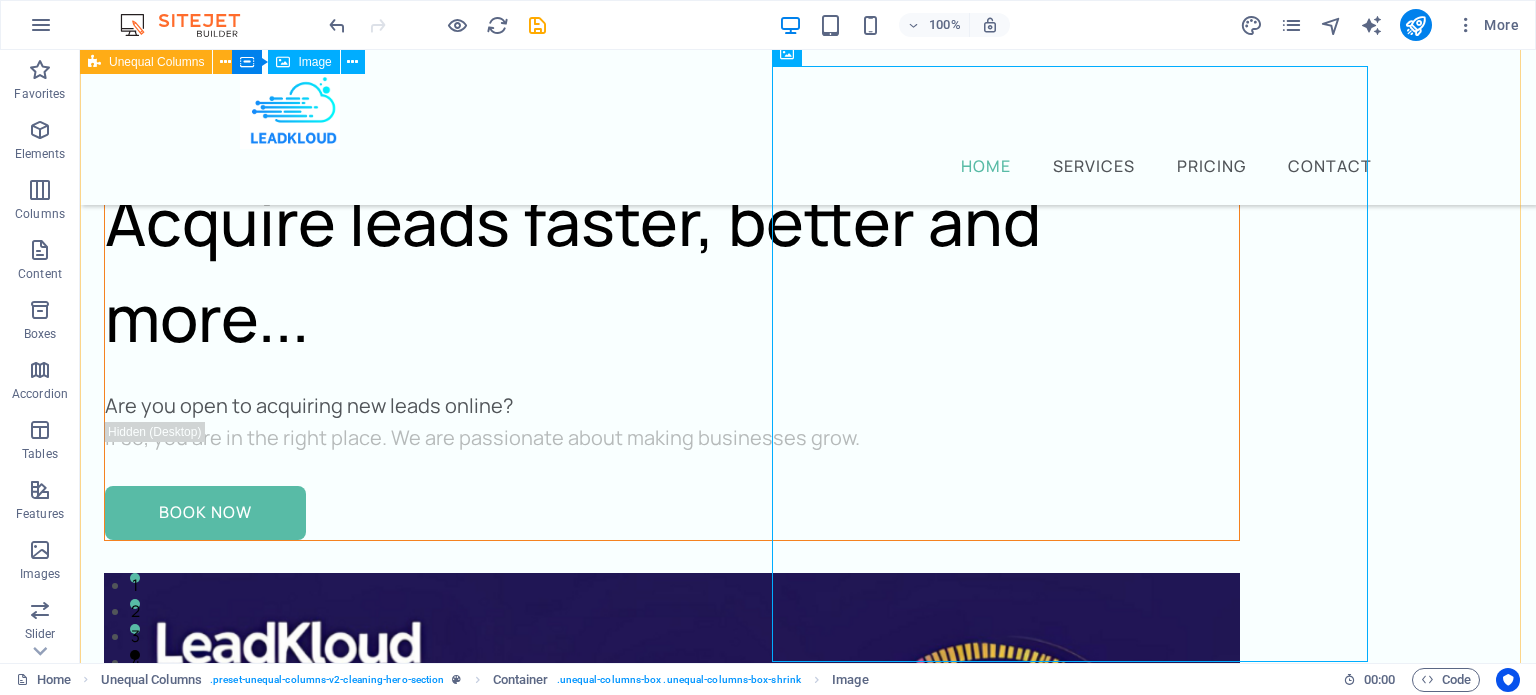 scroll, scrollTop: 0, scrollLeft: 0, axis: both 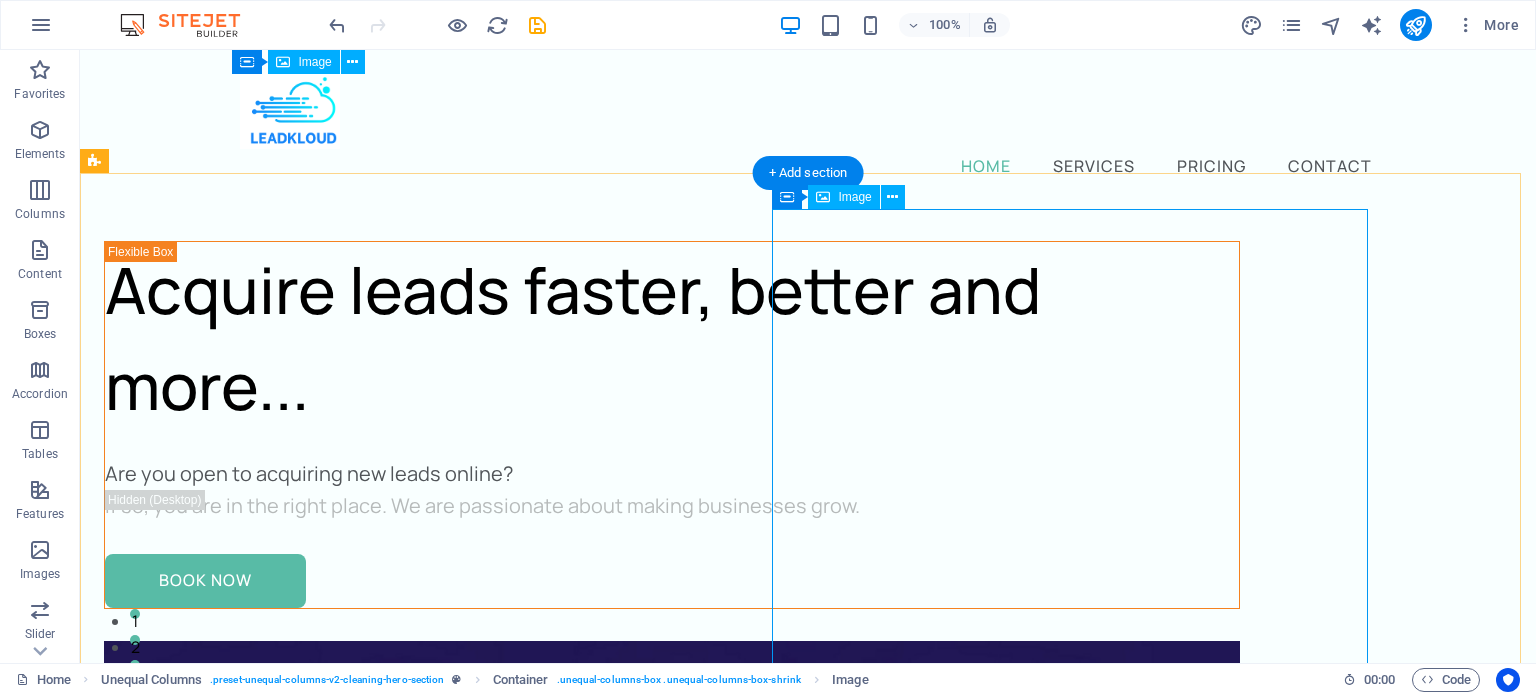 click at bounding box center (672, 1209) 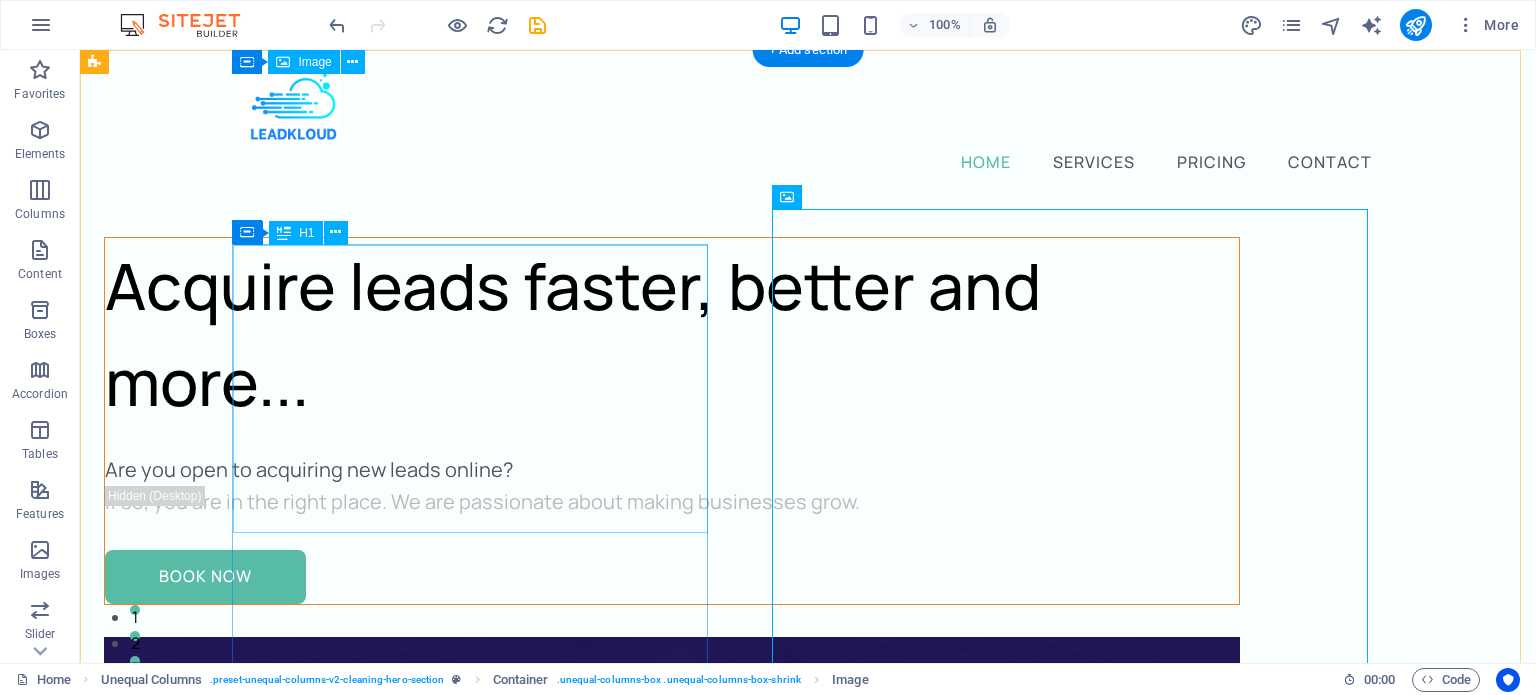 scroll, scrollTop: 0, scrollLeft: 0, axis: both 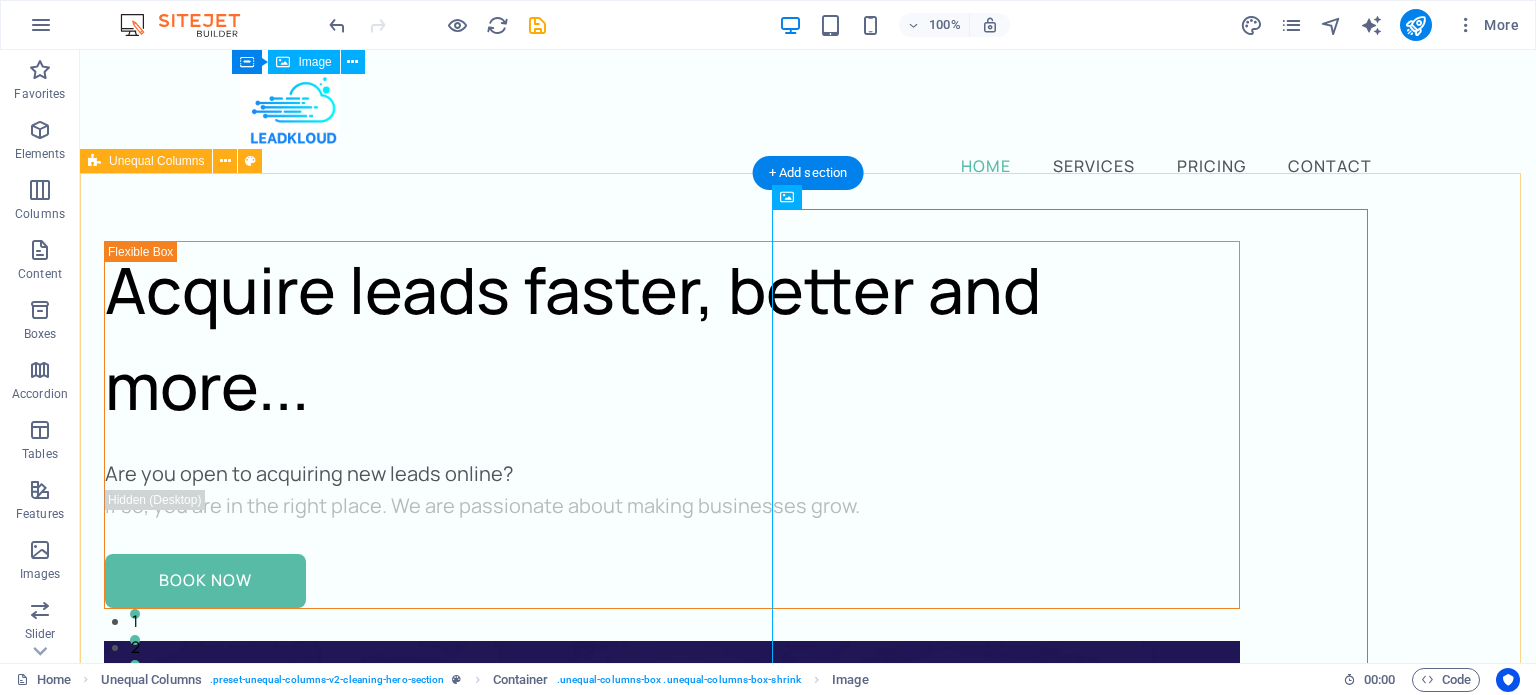 click on "Acquire leads faster, better and more... Are you open to acquiring new leads online? If so, you are in the right place. We are passionate about making businesses grow. Book Now" at bounding box center [808, 1023] 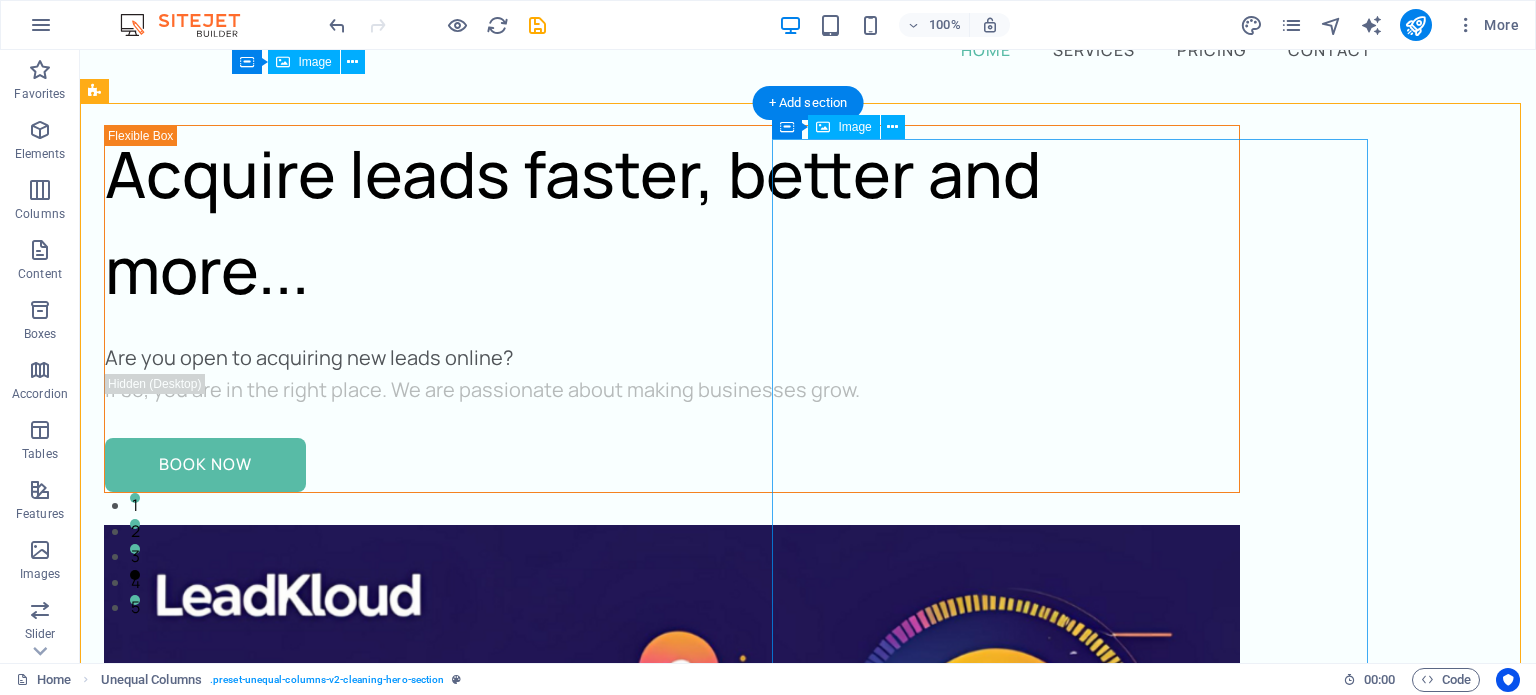 scroll, scrollTop: 0, scrollLeft: 0, axis: both 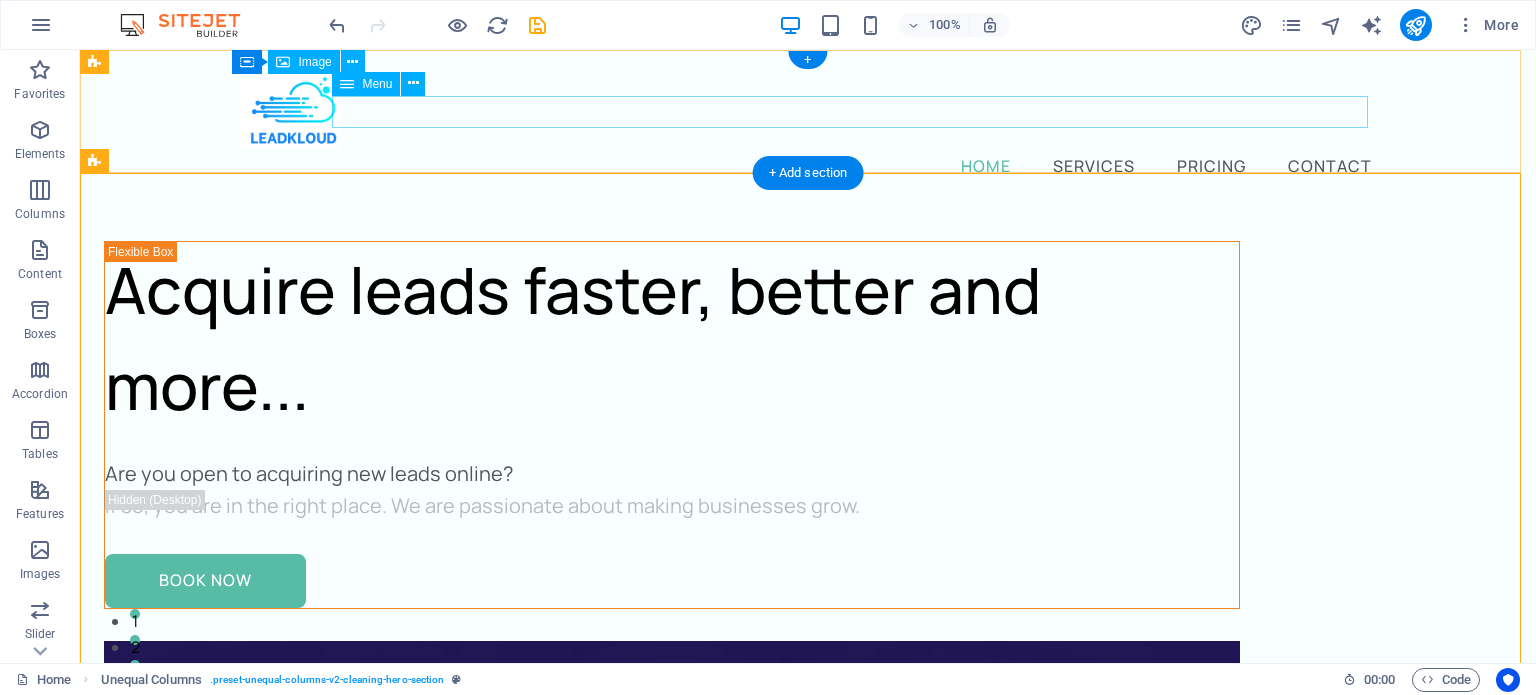 click on "Home Services Pricing Contact" at bounding box center (808, 165) 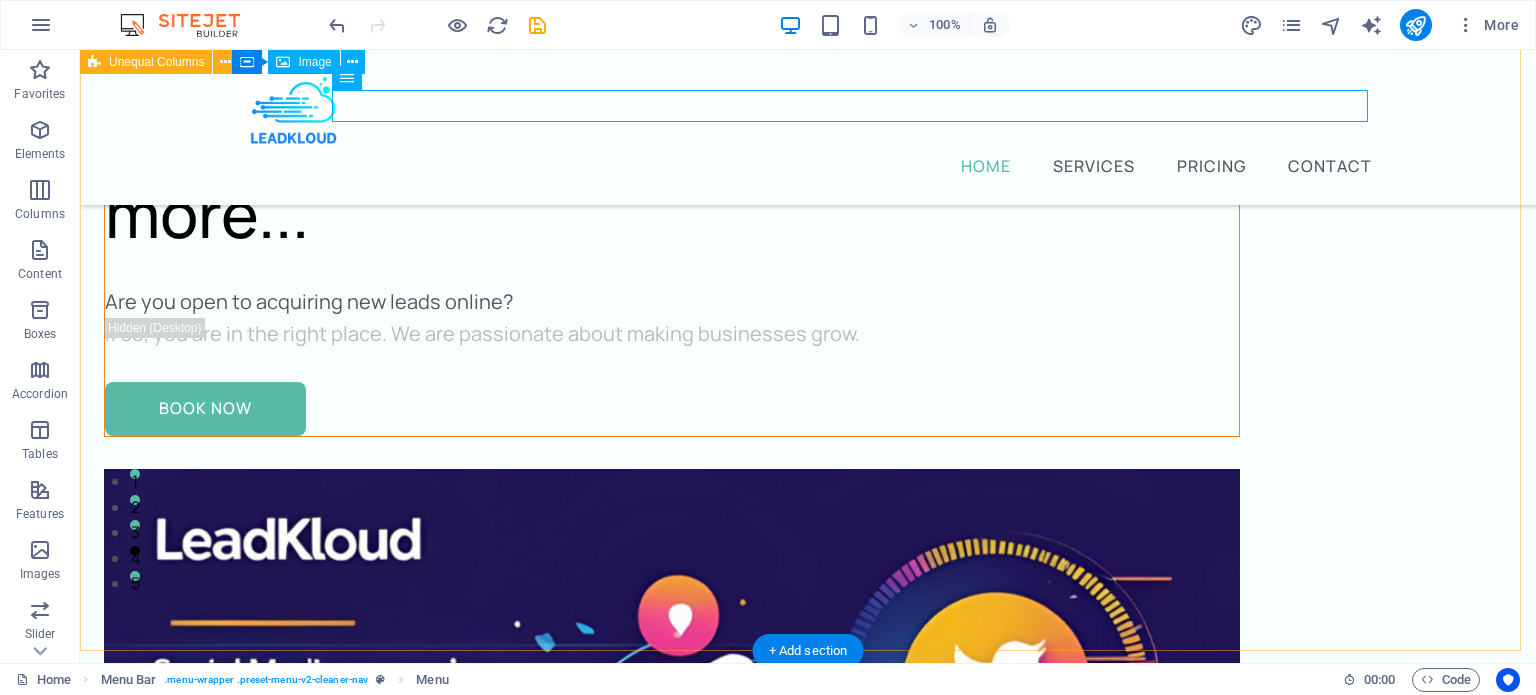 scroll, scrollTop: 0, scrollLeft: 0, axis: both 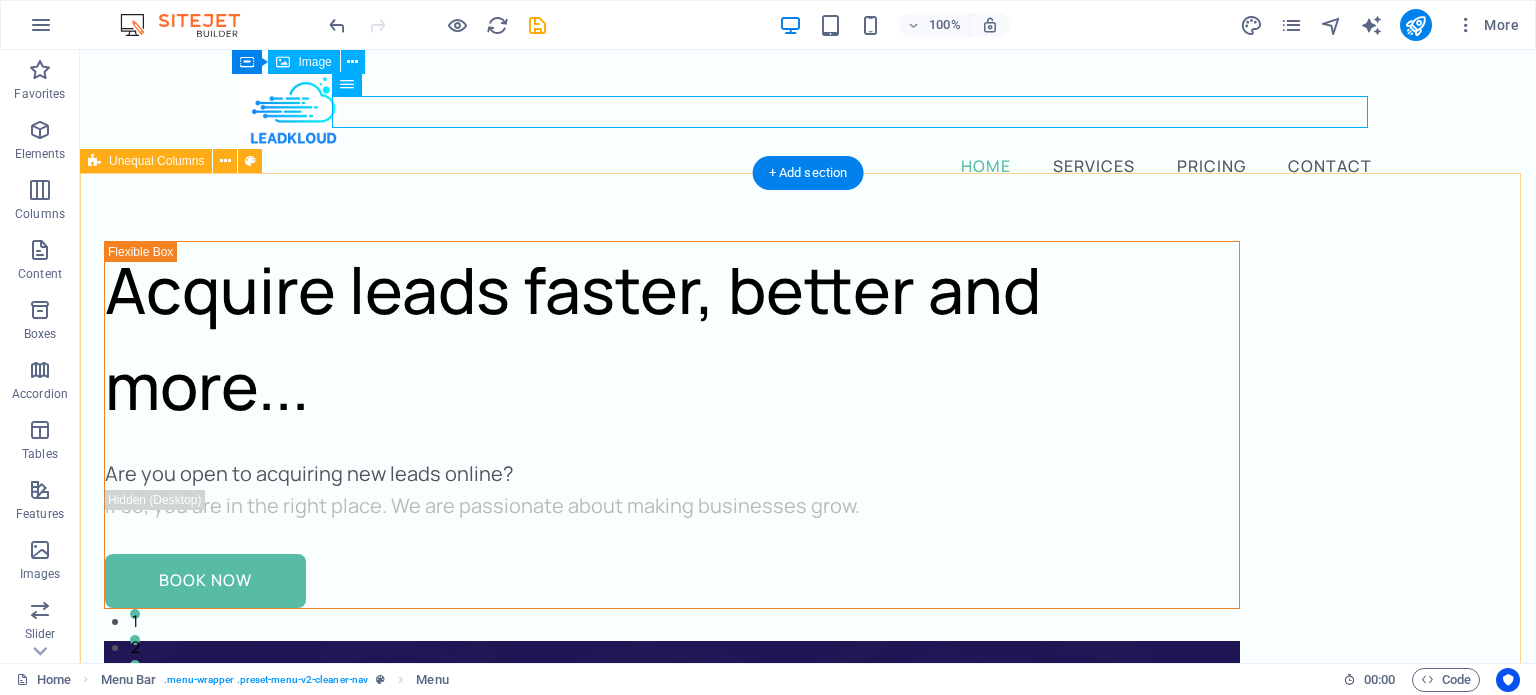 click on "Acquire leads faster, better and more... Are you open to acquiring new leads online? If so, you are in the right place. We are passionate about making businesses grow. Book Now" at bounding box center [808, 1023] 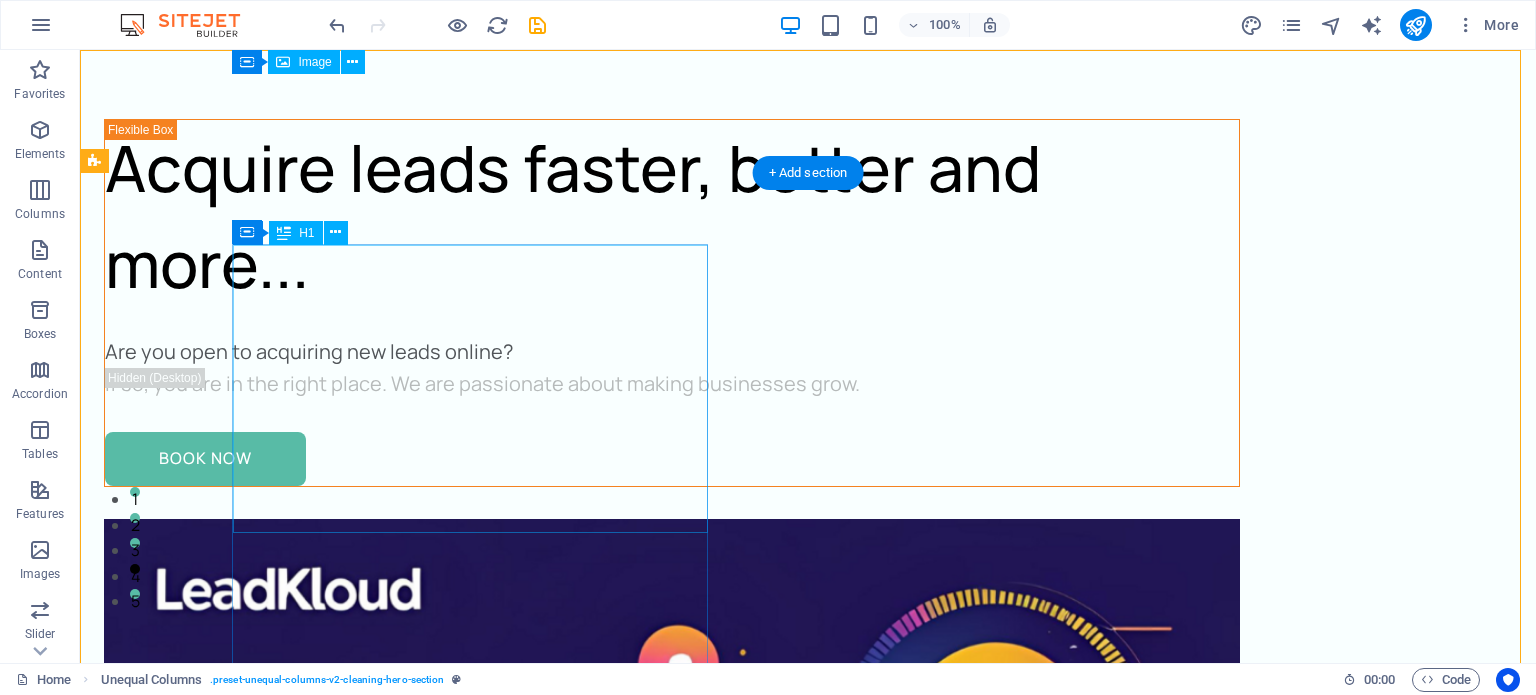 scroll, scrollTop: 0, scrollLeft: 0, axis: both 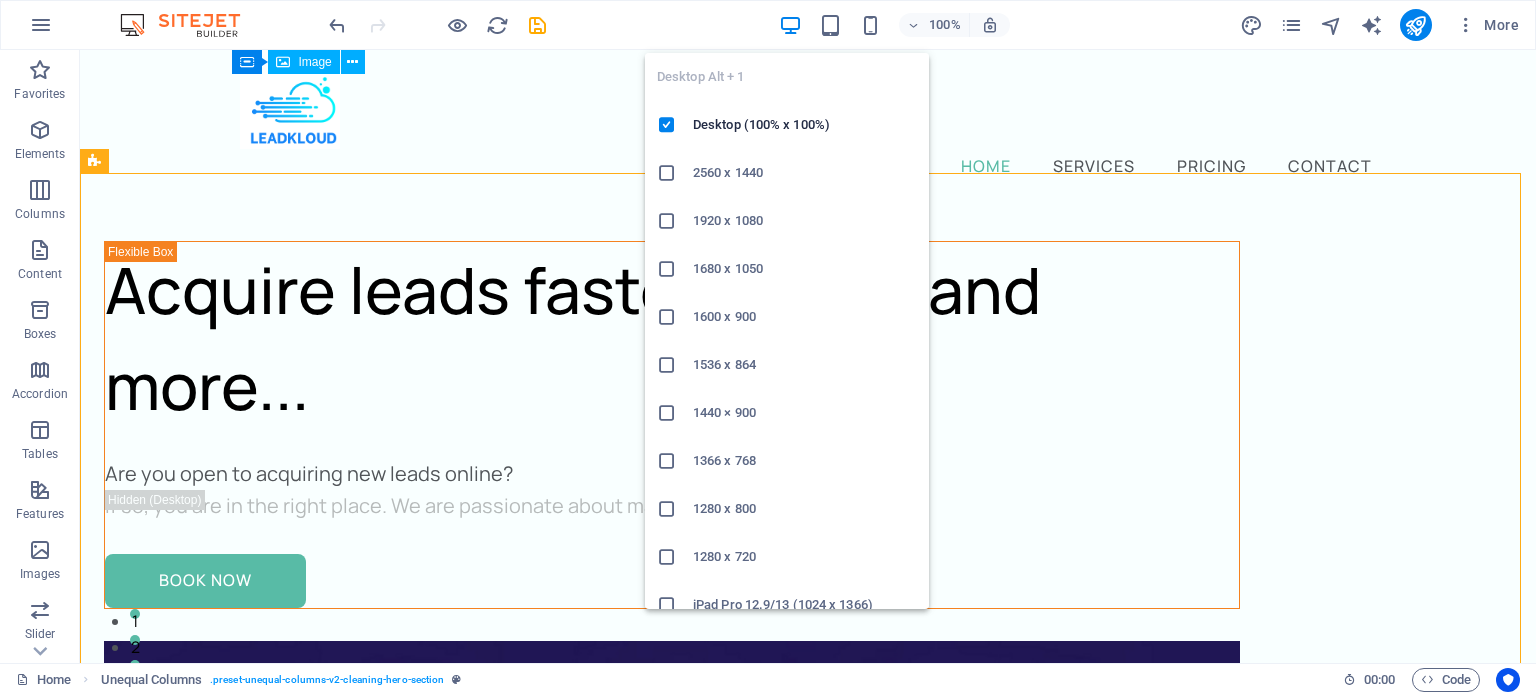 click at bounding box center [790, 25] 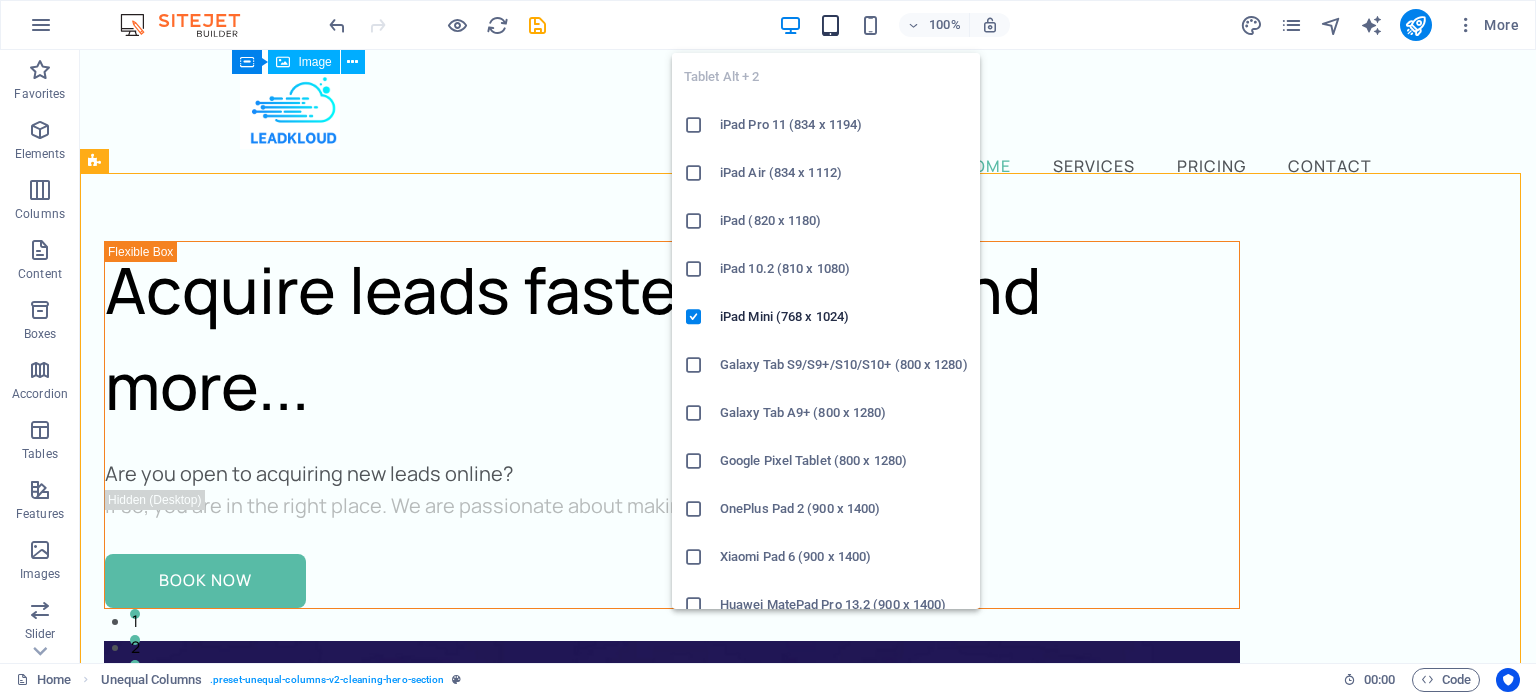 click at bounding box center (830, 25) 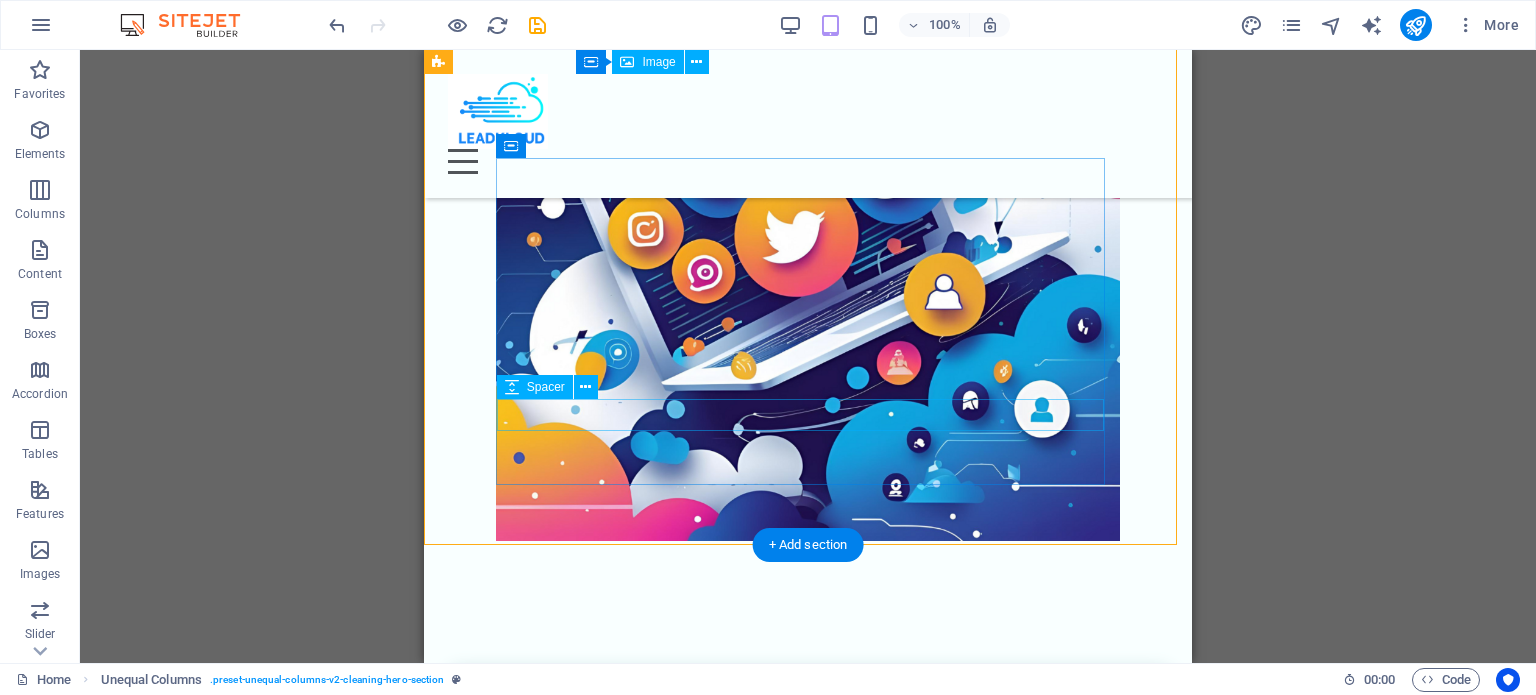 scroll, scrollTop: 748, scrollLeft: 0, axis: vertical 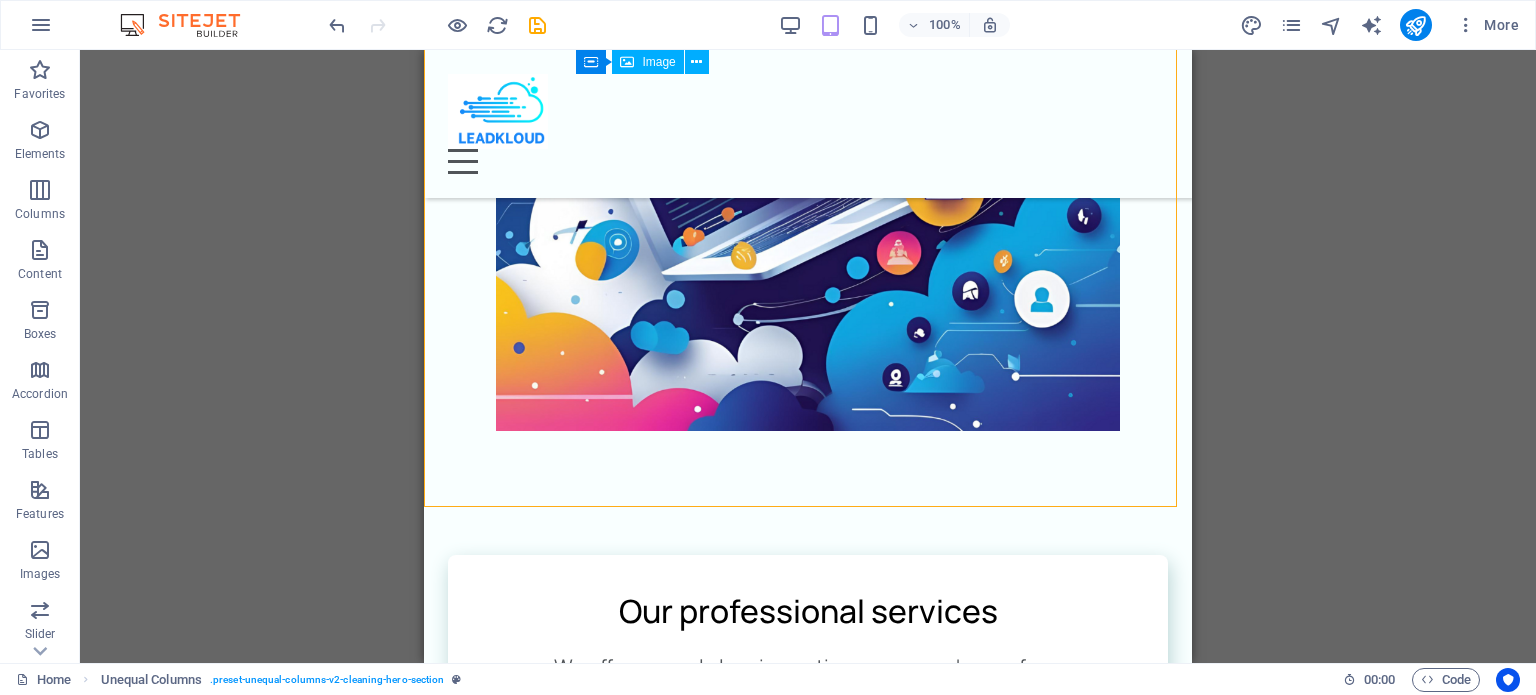 click on "Drag here to replace the existing content. Press “Ctrl” if you want to create a new element.
Container   H1   Unequal Columns   Container   Container   Image   Container   Menu Bar   Menu   Logo   Spacer   Text   Button   Container   Text   Spacer   H2   Container   Text   Spacer   H3   Icon List   Container   H3   Container   Icon   Container   Container   Icon   H3   Container   Icon   H3   H3   Container   Icon   Container   Icon   H3   Spacer   Icon   Icon   Icon   Icon List   Icon   Icon   Overlay   Container   H3   Spacer   Container   Image   2 columns   Container   Container   Container   Text   H2   Container   Spacer   Container   Unequal Columns   Container   Slider   Slider   Container   Container   Unequal Columns   Container   Unequal Columns   Container   Image   H4   Text   Container   Spacer   Container   Container   Container   Plans   Container   H5   Container   Spacer   Container   H2   Container   H4   Container   Boxes   Container   Container   2 columns     Text" at bounding box center [808, 356] 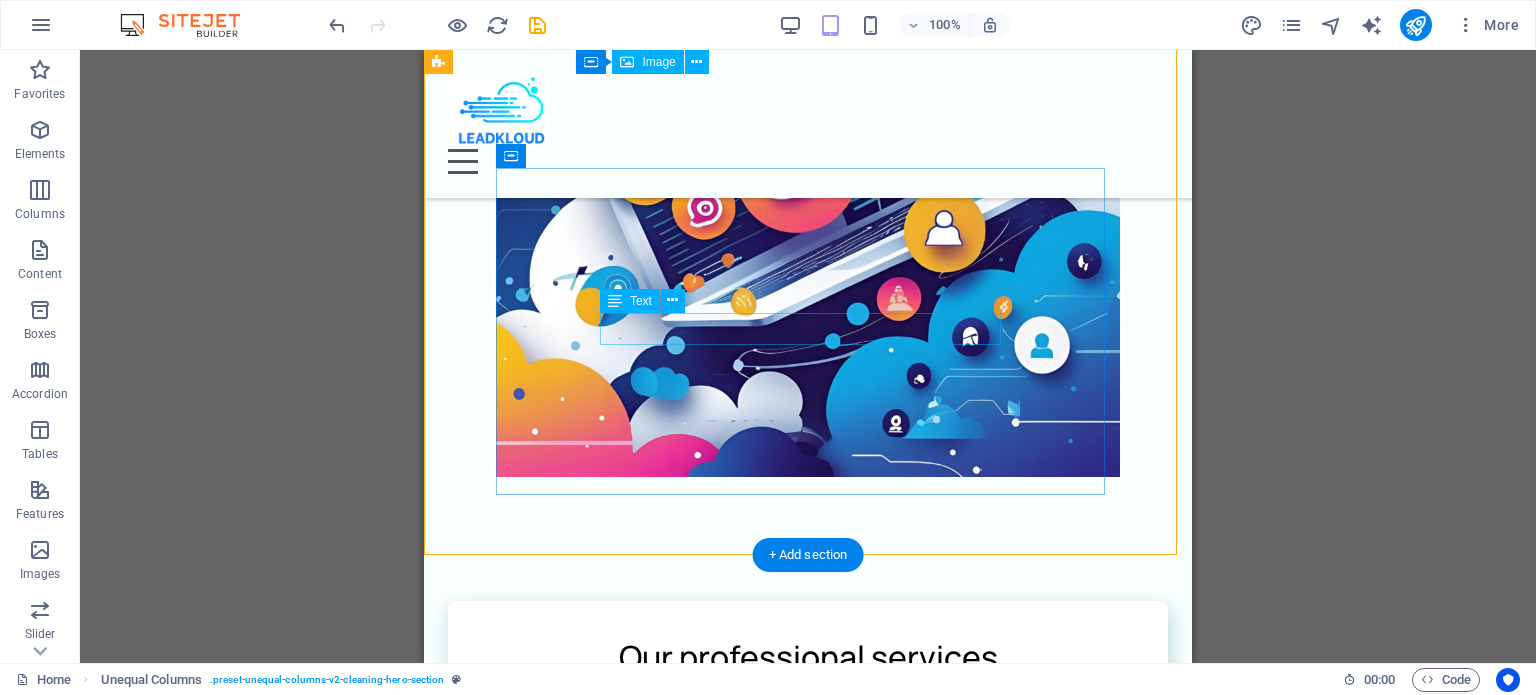 scroll, scrollTop: 738, scrollLeft: 0, axis: vertical 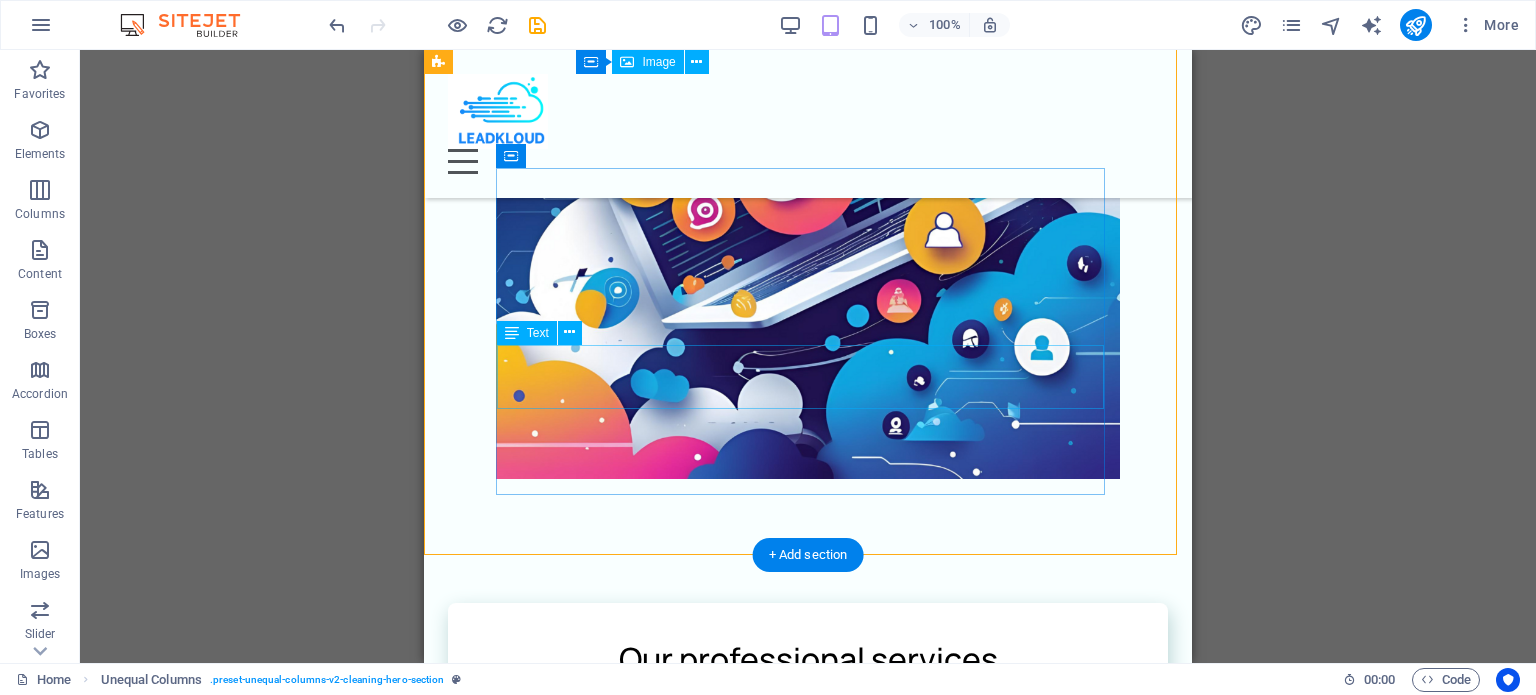 click on "If so, you are in the right place. We are passionate about making businesses grow." at bounding box center (808, -296) 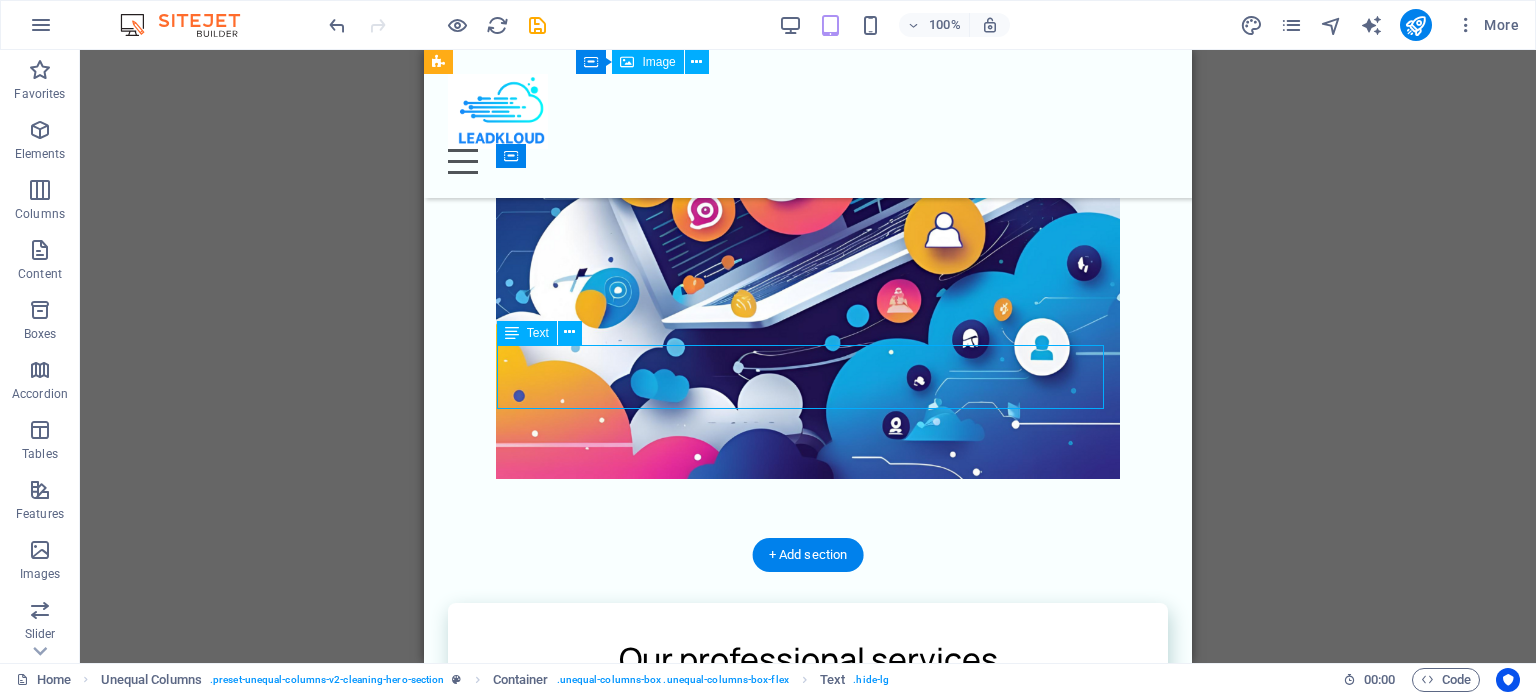 click on "If so, you are in the right place. We are passionate about making businesses grow." at bounding box center (808, -296) 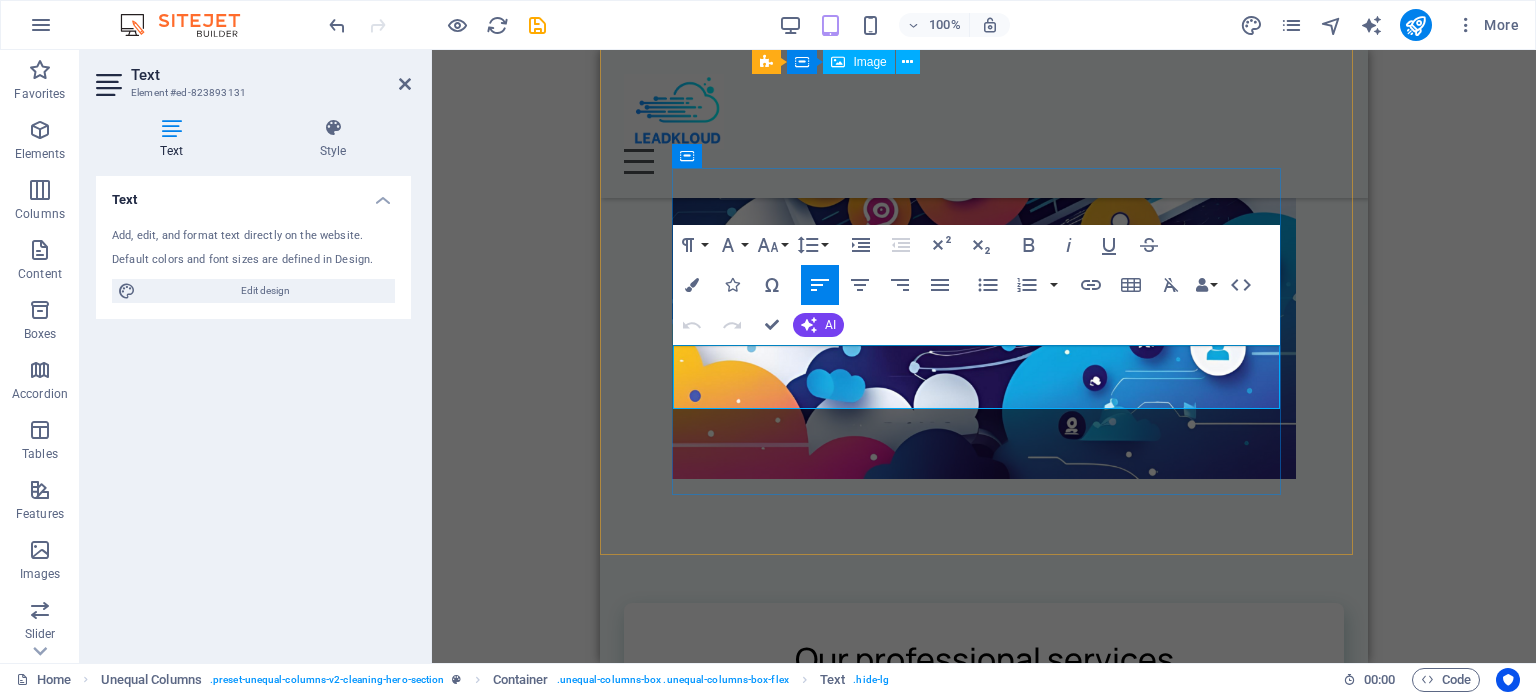 click on "If so, you are in the right place. We are passionate about making businesses grow." at bounding box center [984, -296] 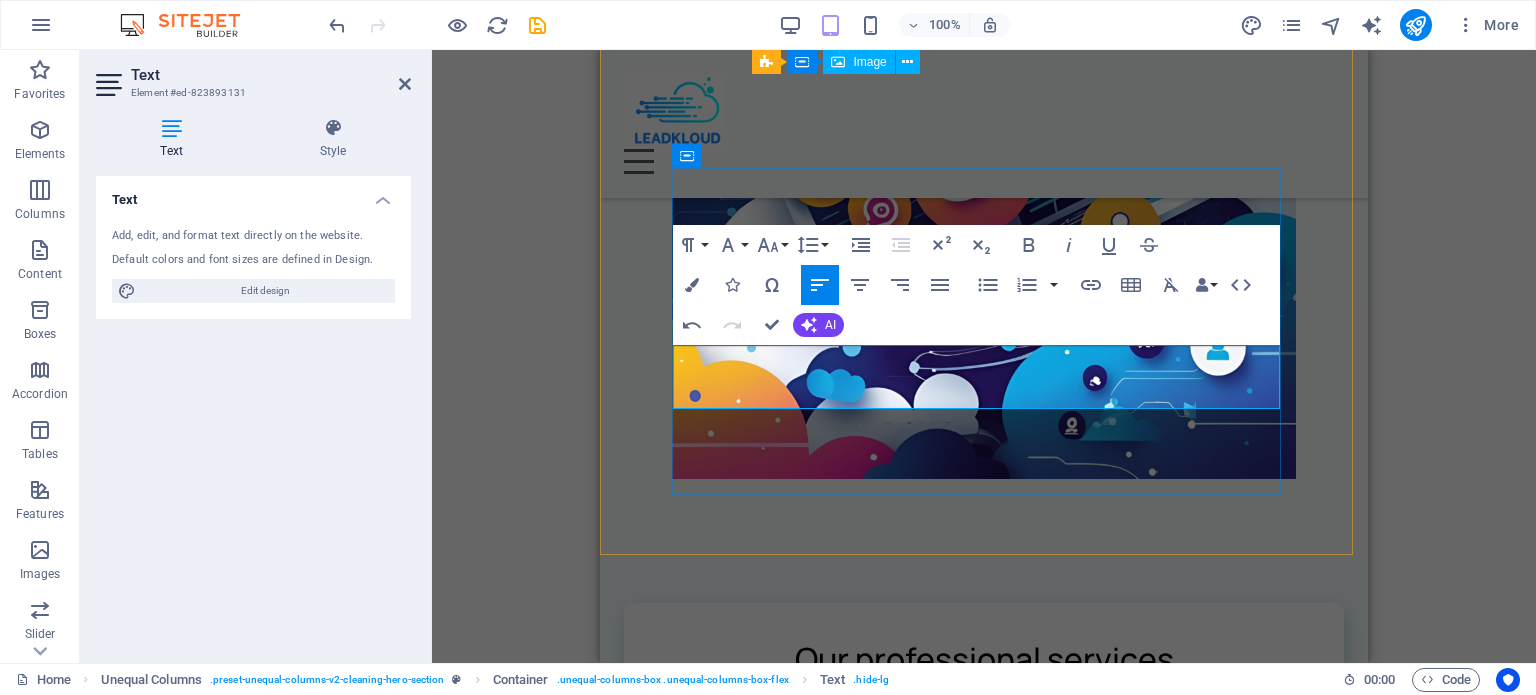 click on "If so, you are in the right place. We are passionate about making businesses grow. Everytime our clients" at bounding box center (984, -296) 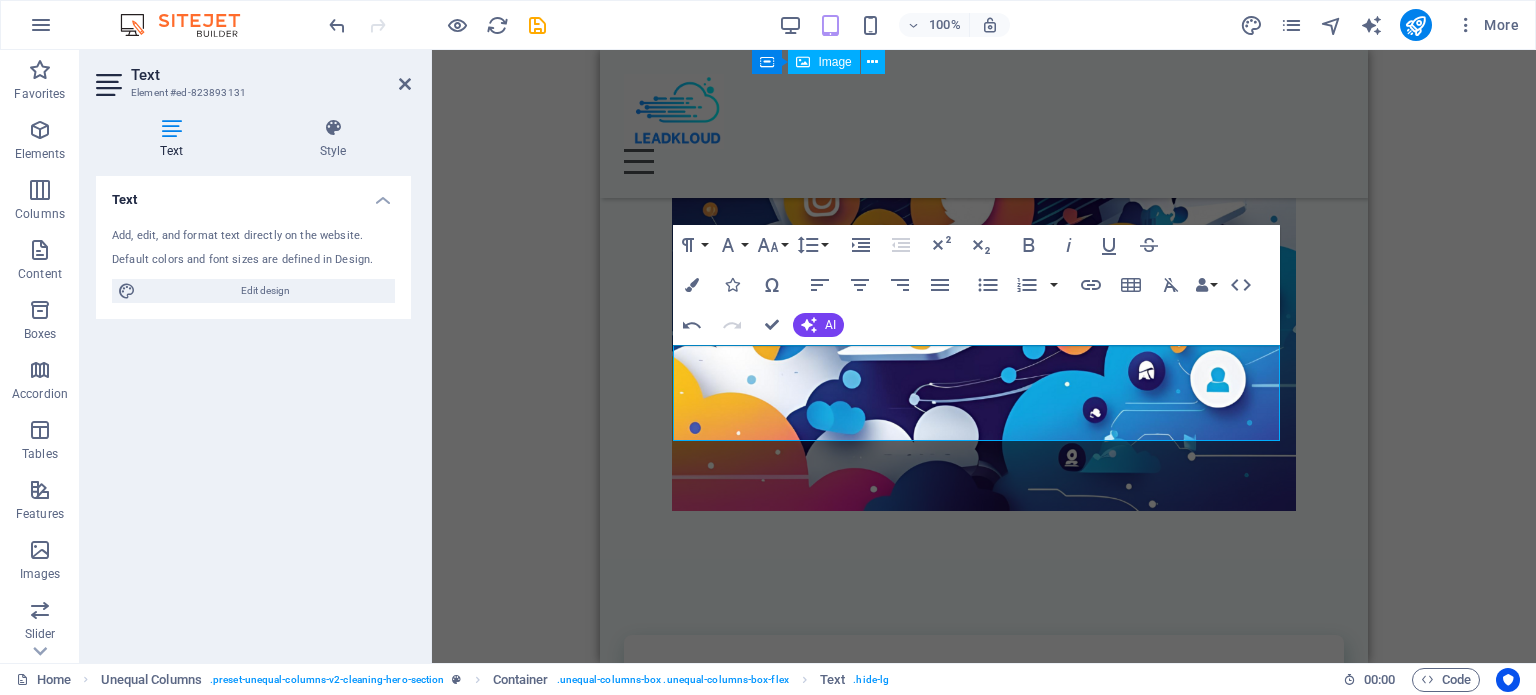 click on "Container   H1   Unequal Columns   Container   Container   Image   Container   Menu Bar   Menu   Logo   Spacer   Text   Button   Container   Text   Spacer   H2   Container   Text   Spacer   H3   Icon List   Container   H3   Container   Icon   Container   Container   Icon   H3   Container   Icon   H3   H3   Container   Icon   Container   Icon   H3   Spacer   Icon   Icon   Icon   Icon List   Icon   Icon   Overlay   Container   H3   Spacer   Container   Image   2 columns   Container   Container   Container   Text   H2   Container   Spacer   Container   Unequal Columns   Container   Slider   Slider   Container   Container   Unequal Columns   Container   Unequal Columns   Container   Image   H4   Text   Container   Spacer   Container   Container   Container   Plans   Container   H5   Container   Spacer   Container   H2   Container   H4   Container   Boxes   Container   Container   2 columns   Container   Text   Container   Email   Container   Contact Form   Container   Contact Form   Form" at bounding box center [984, 356] 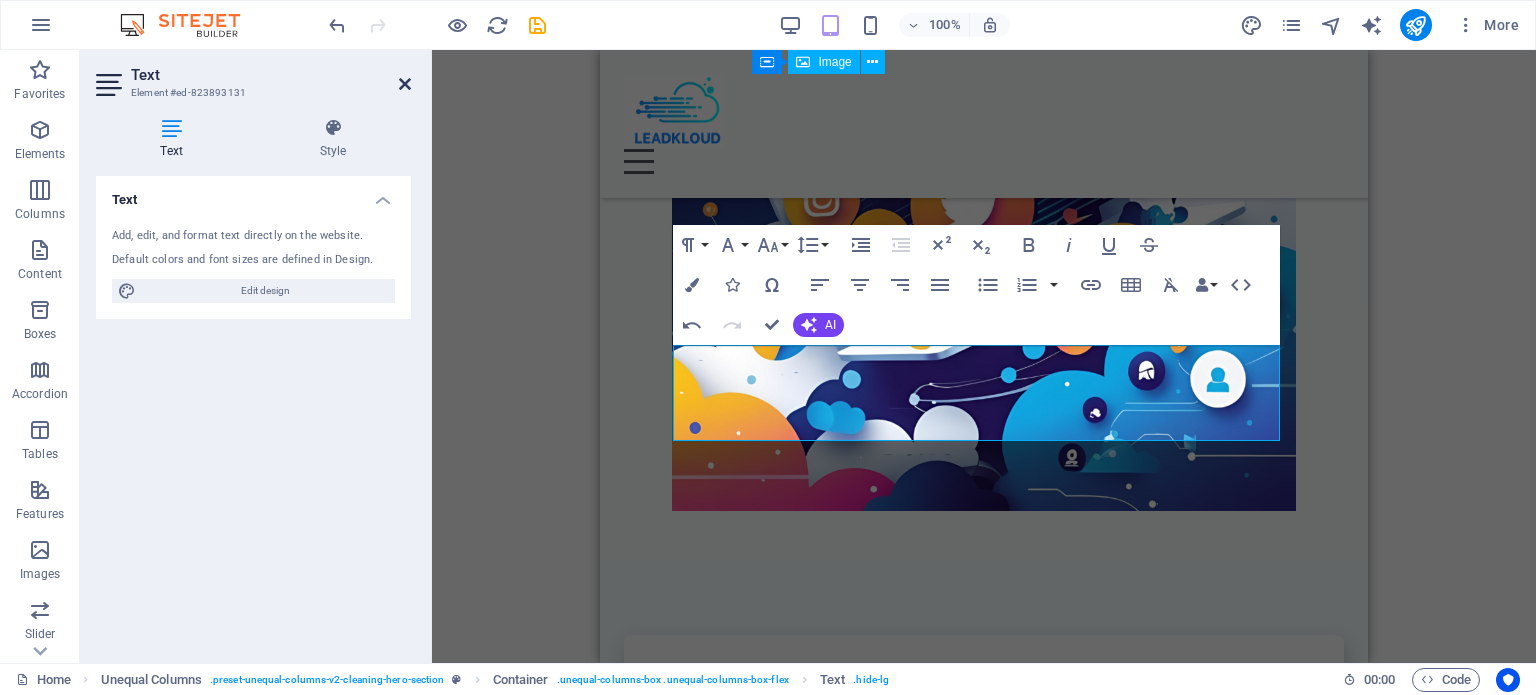 click at bounding box center (405, 84) 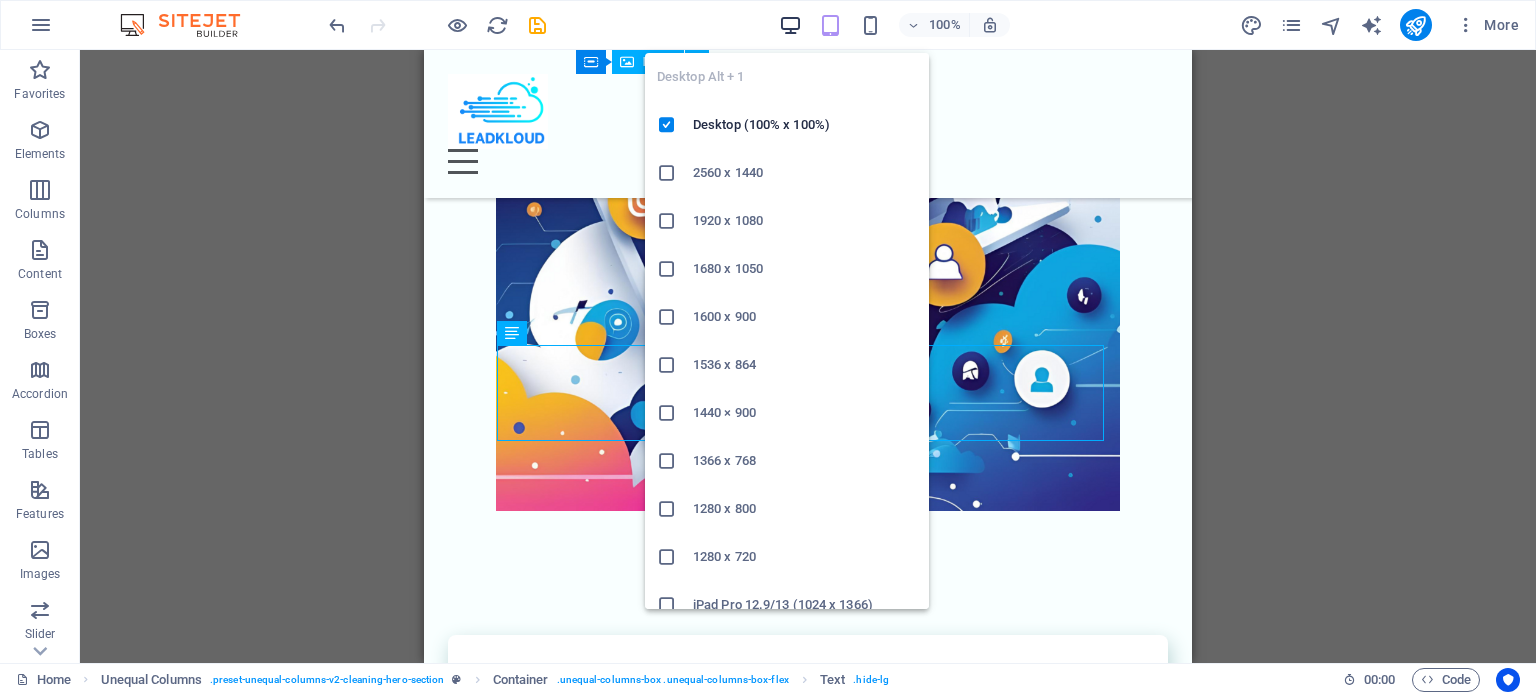 click at bounding box center (790, 25) 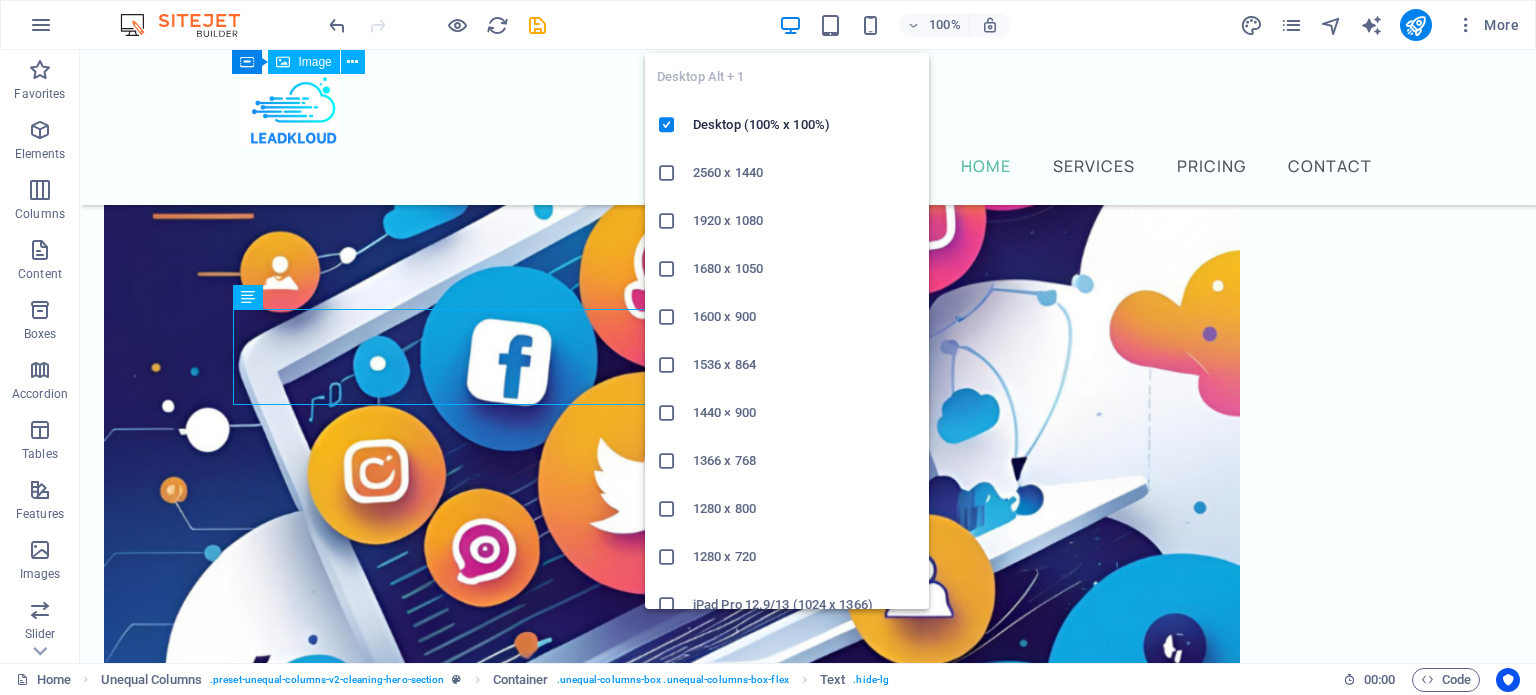 scroll, scrollTop: 296, scrollLeft: 0, axis: vertical 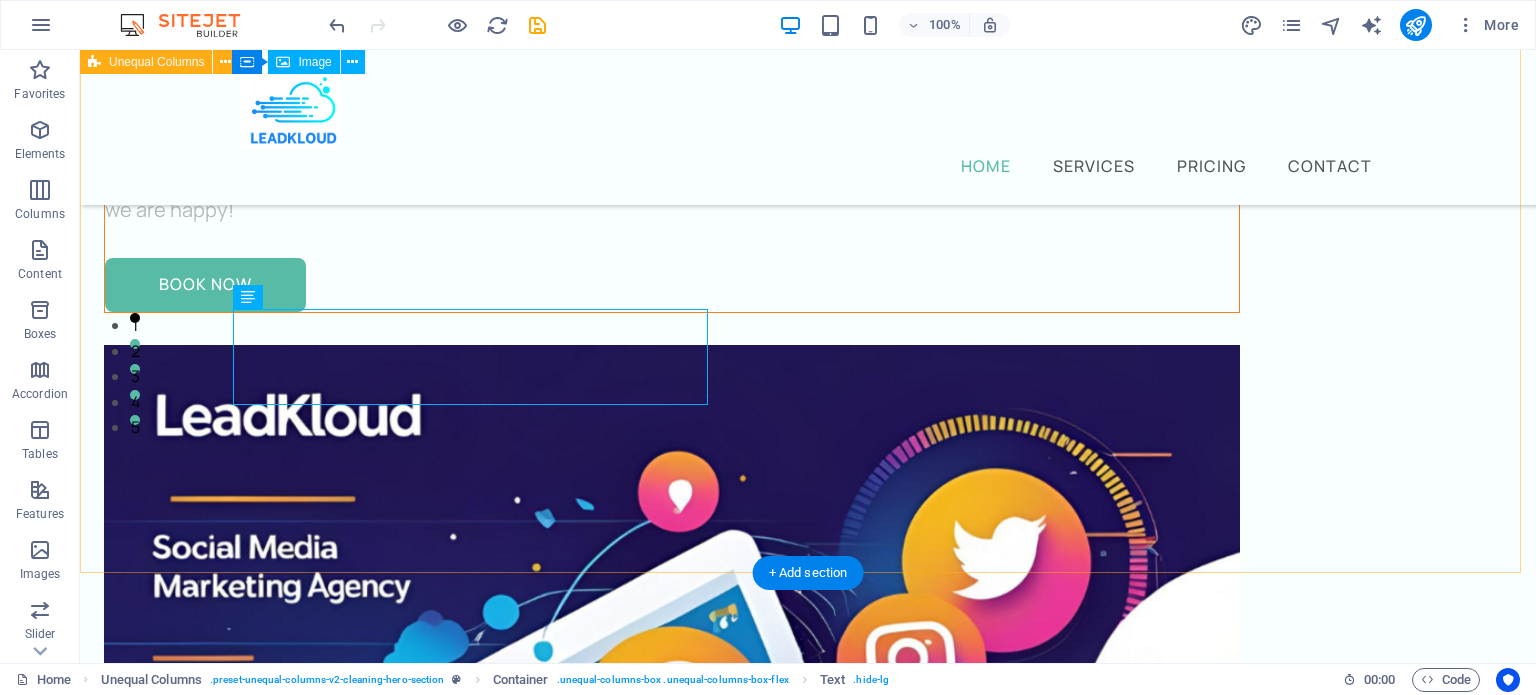 click on "Acquire leads faster, better and more... Are you open to acquiring new leads online? If so, you are in the right place. We are passionate about making businesses grow. Every time our clients score new clients, we are happy! Book Now" at bounding box center (808, 649) 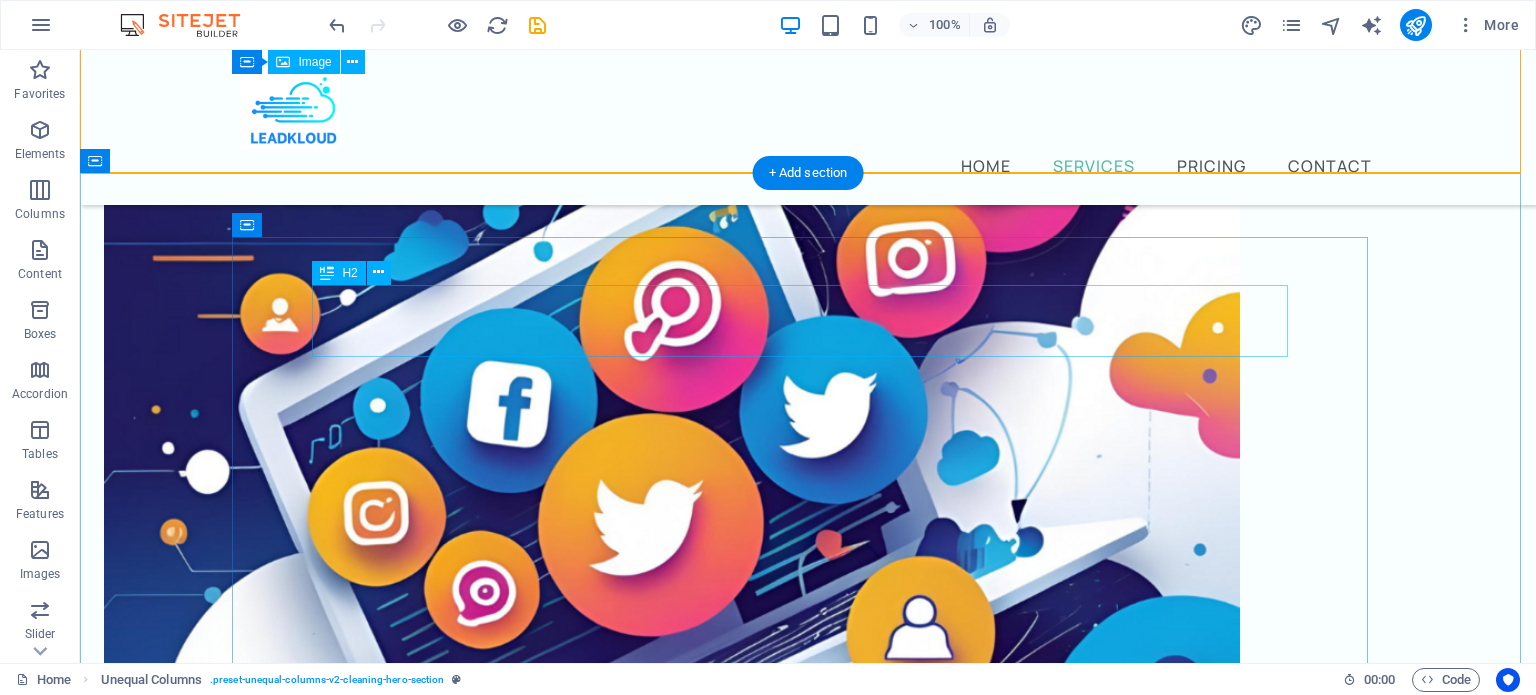 scroll, scrollTop: 0, scrollLeft: 0, axis: both 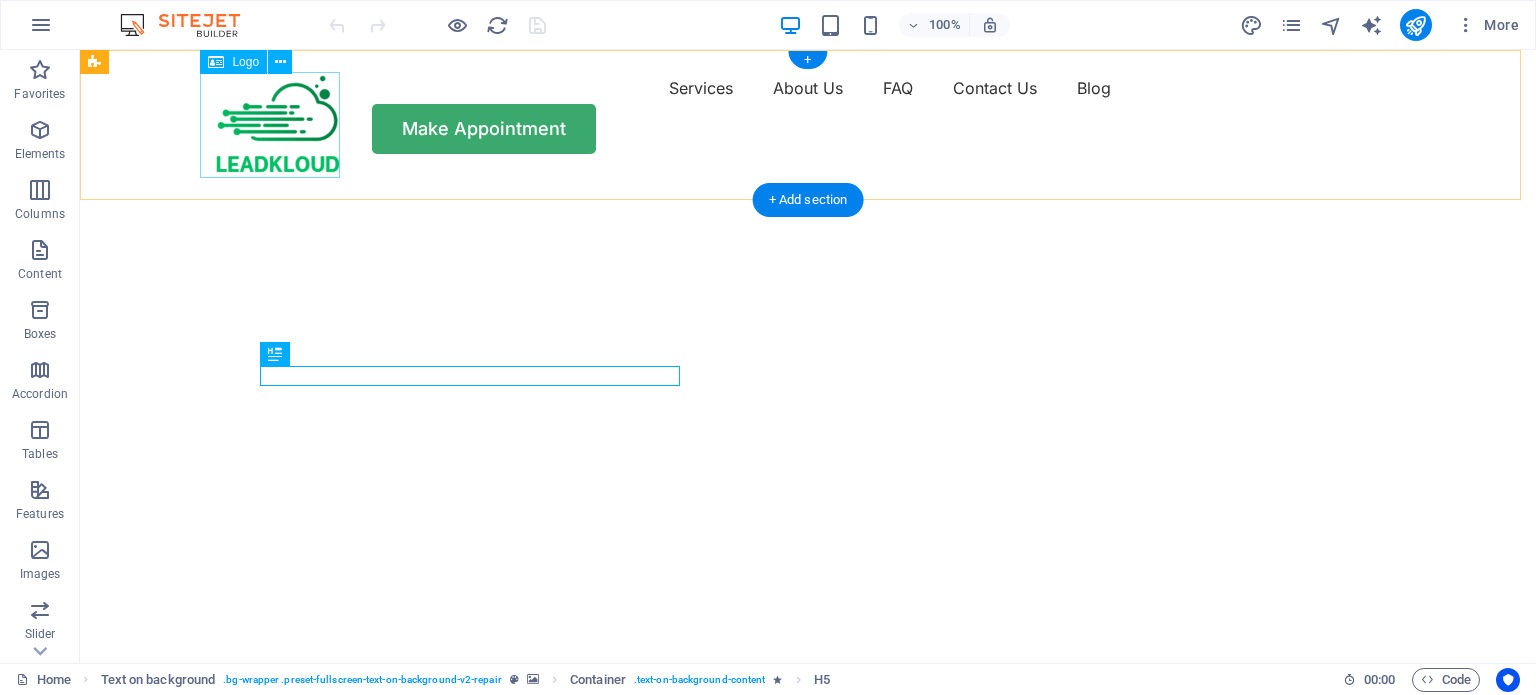 click at bounding box center (278, 125) 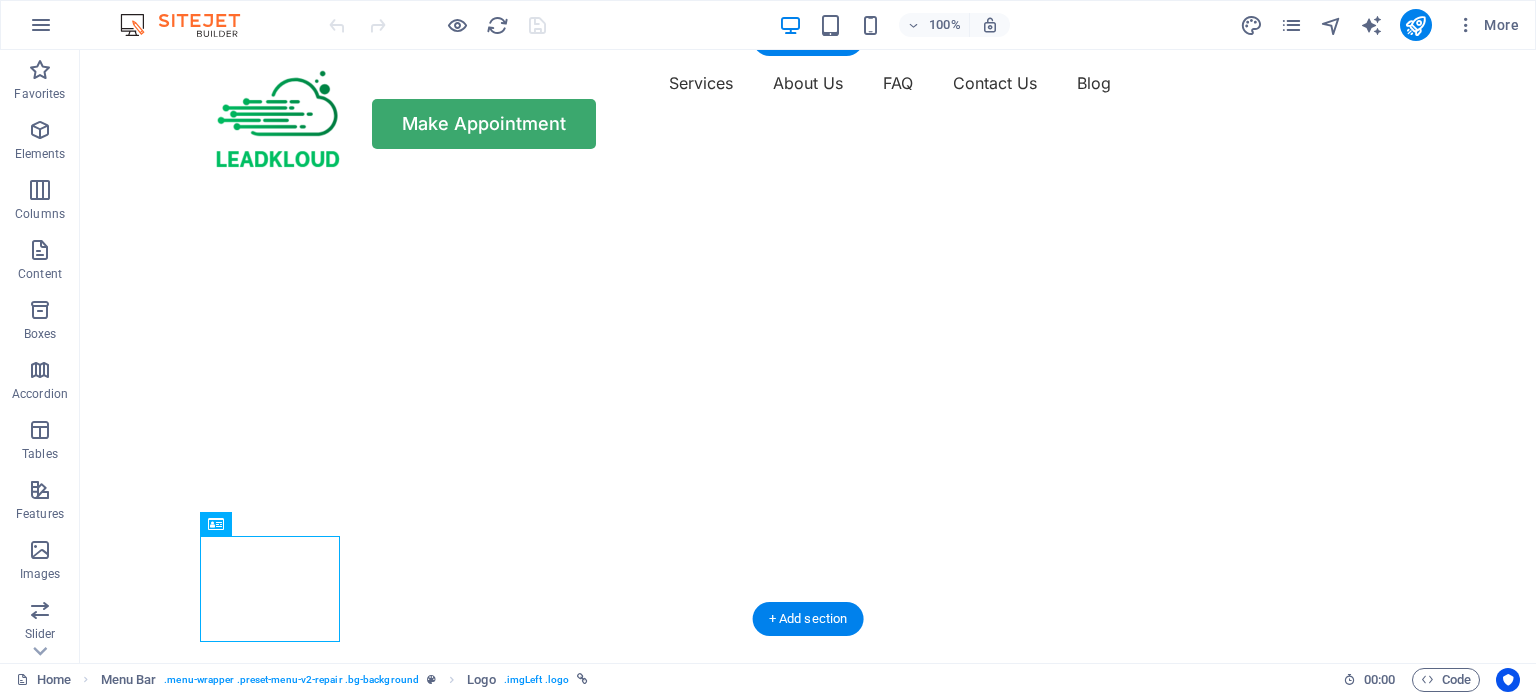 scroll, scrollTop: 0, scrollLeft: 0, axis: both 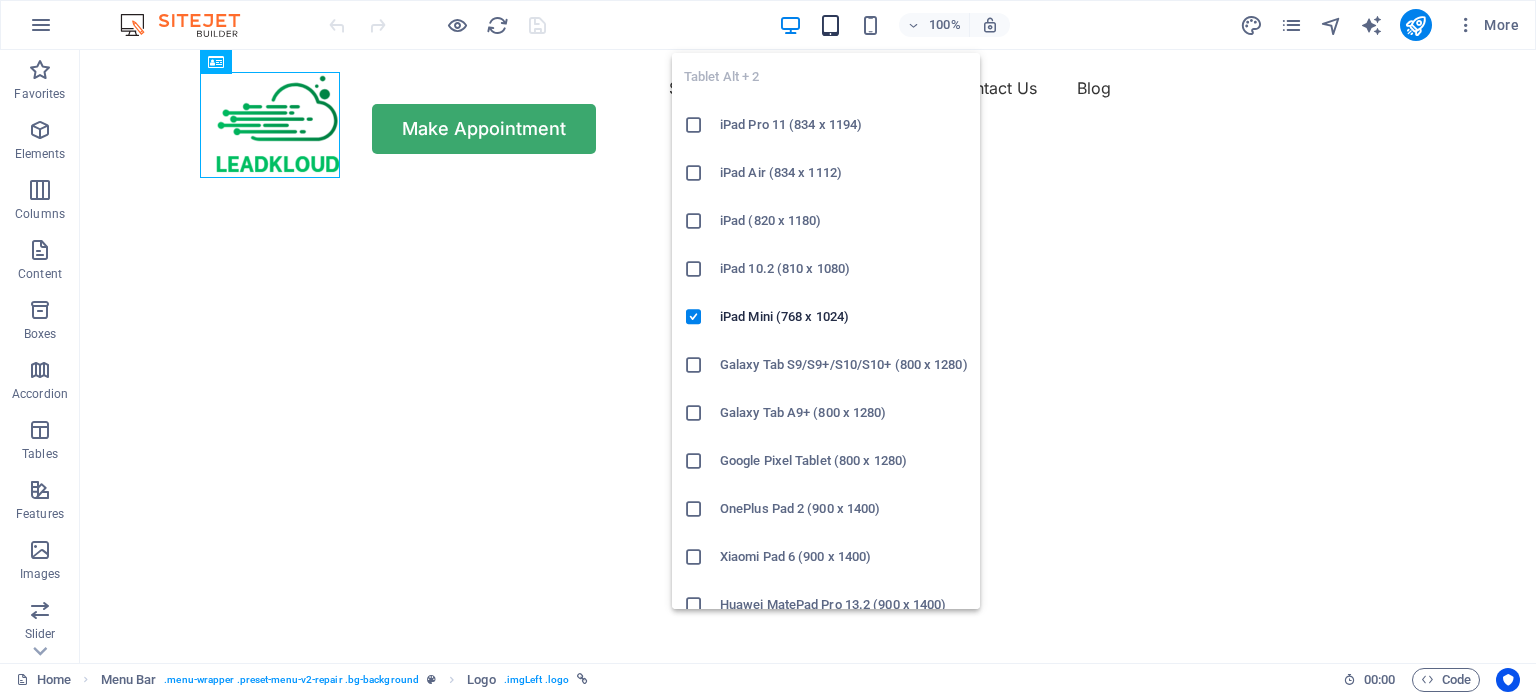 click at bounding box center (830, 25) 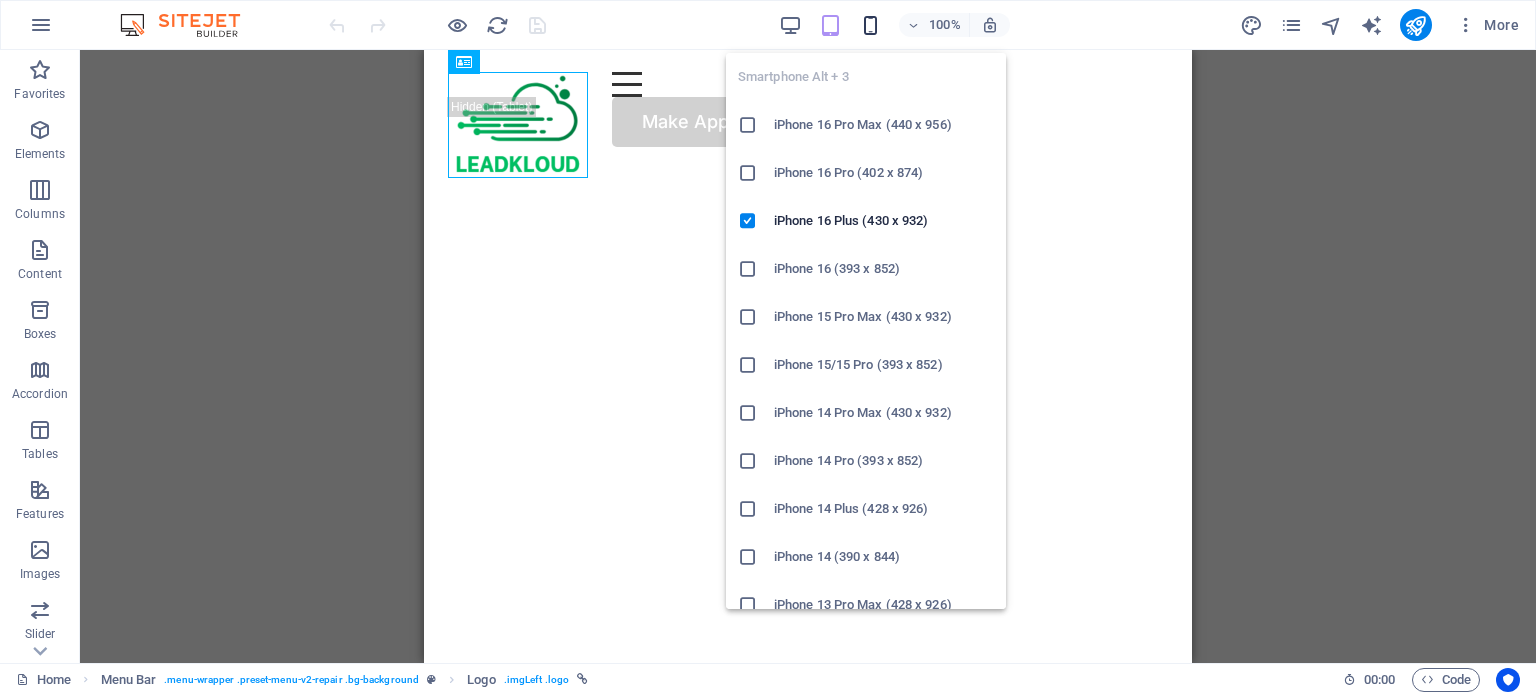 click at bounding box center (870, 25) 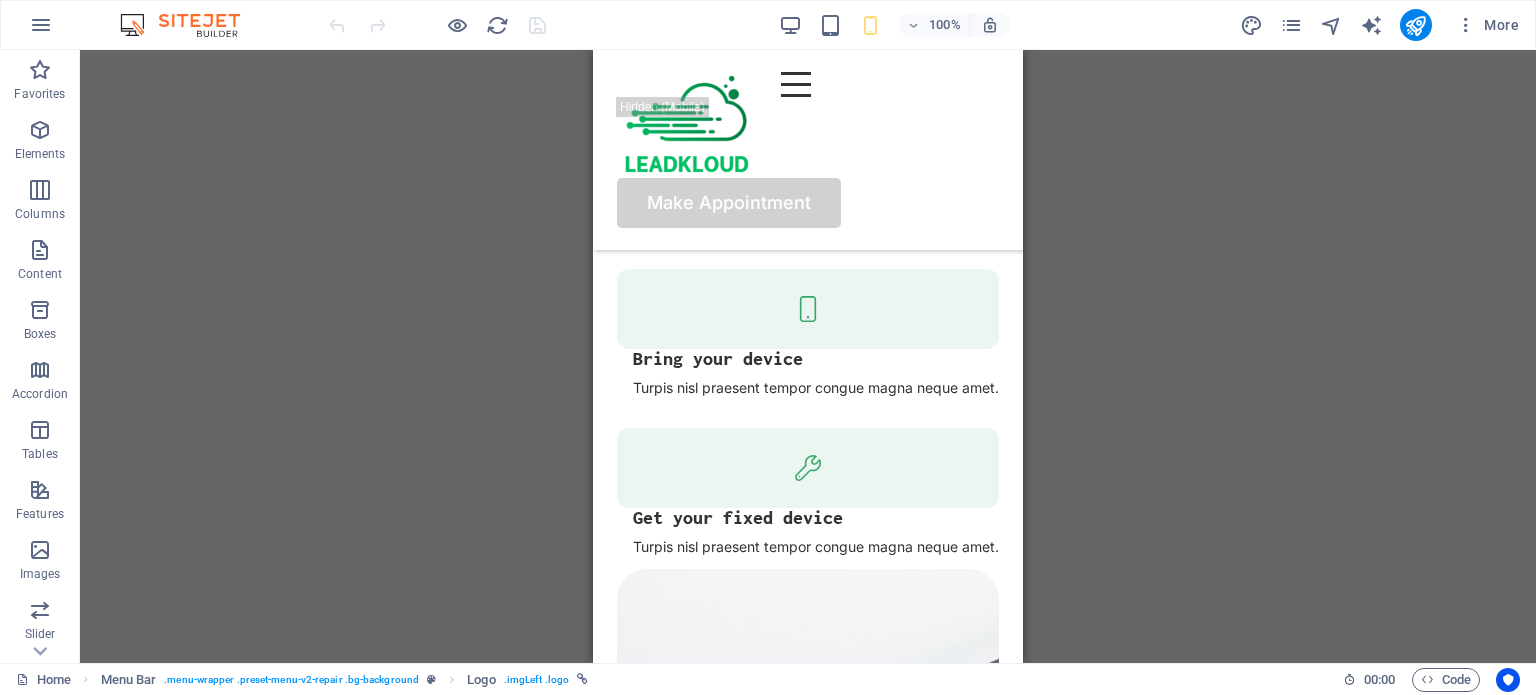 scroll, scrollTop: 0, scrollLeft: 0, axis: both 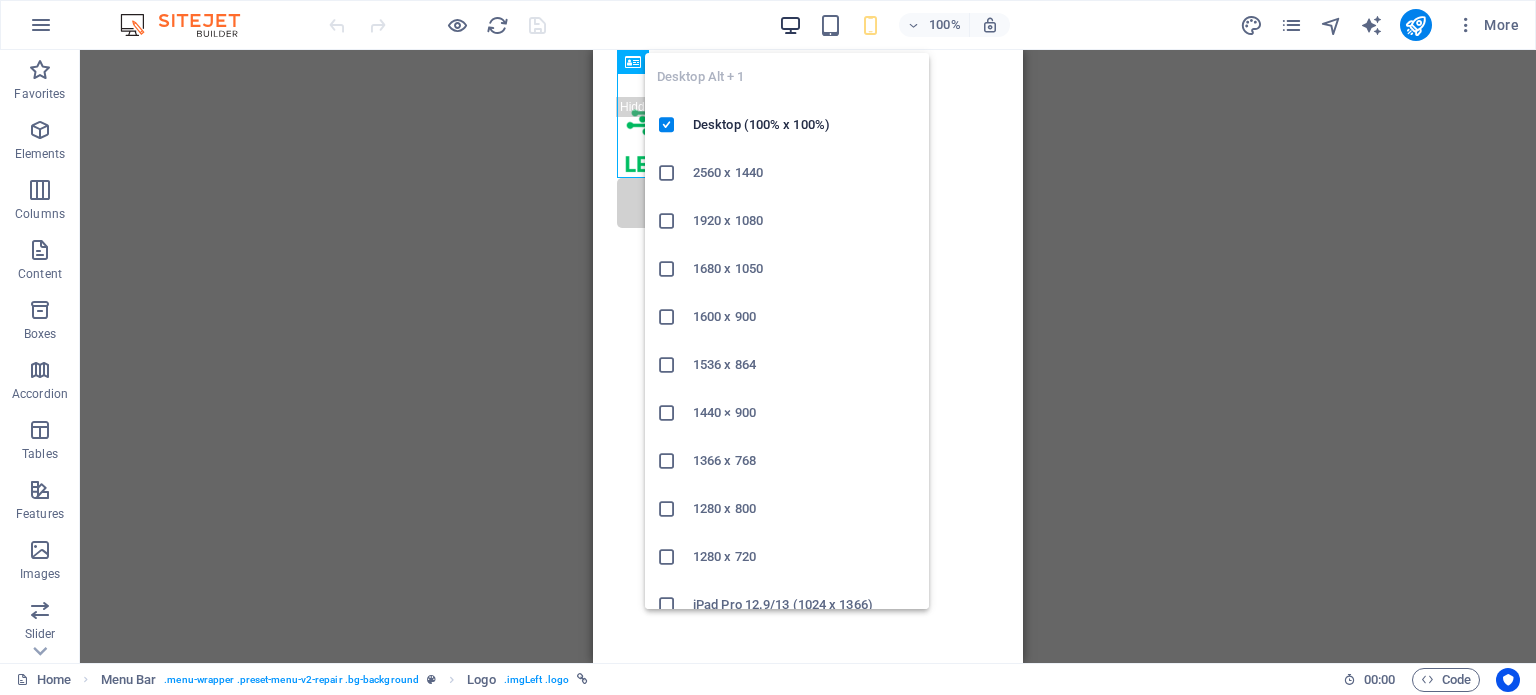 click at bounding box center (790, 25) 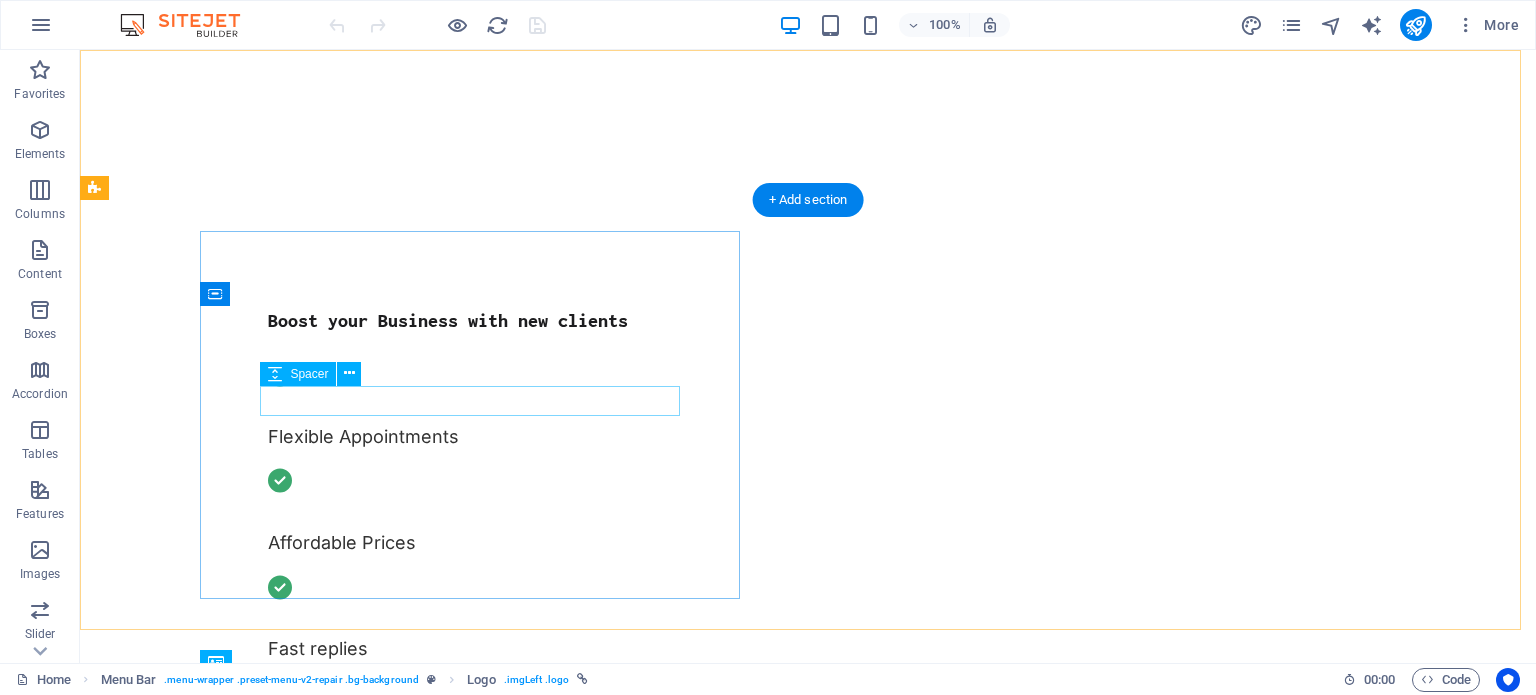 scroll, scrollTop: 0, scrollLeft: 0, axis: both 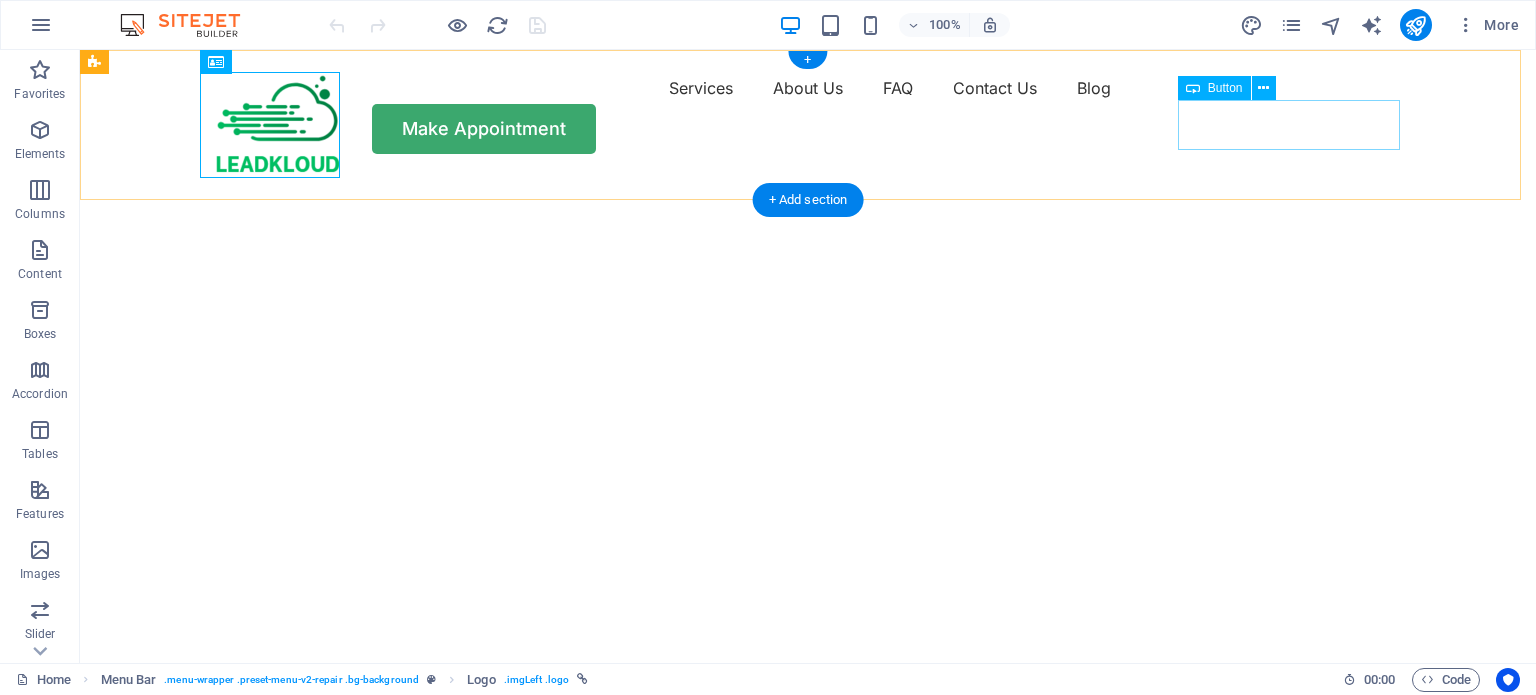 click on "Make Appointment" at bounding box center [808, 129] 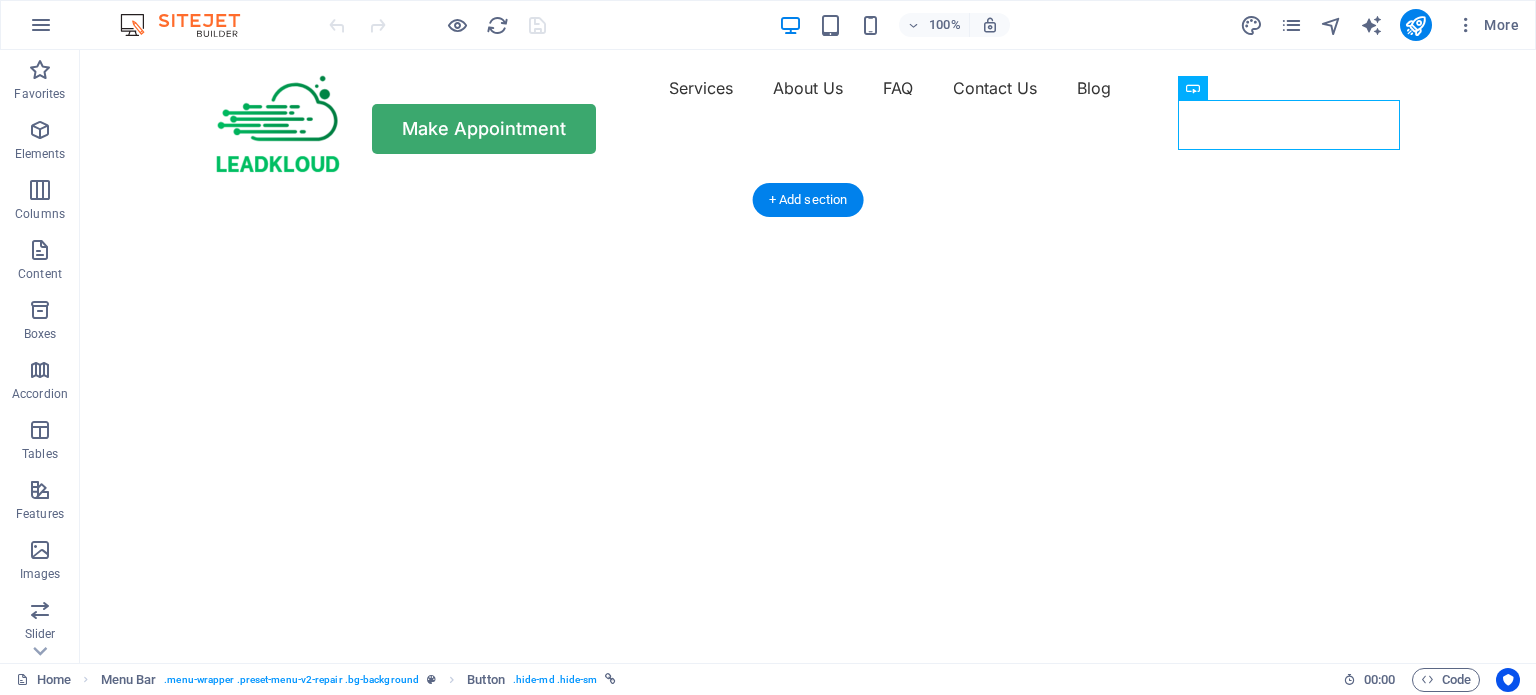 click at bounding box center (800, 176) 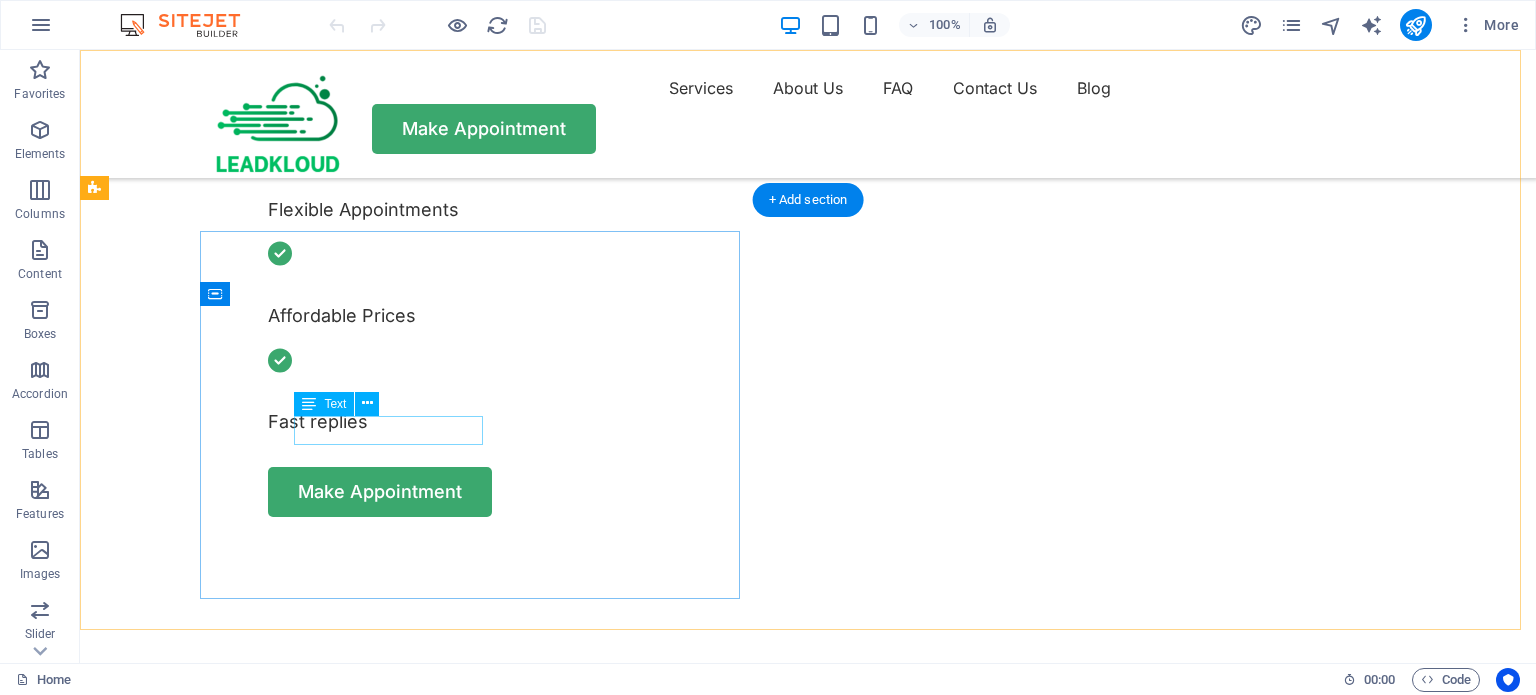 scroll, scrollTop: 0, scrollLeft: 0, axis: both 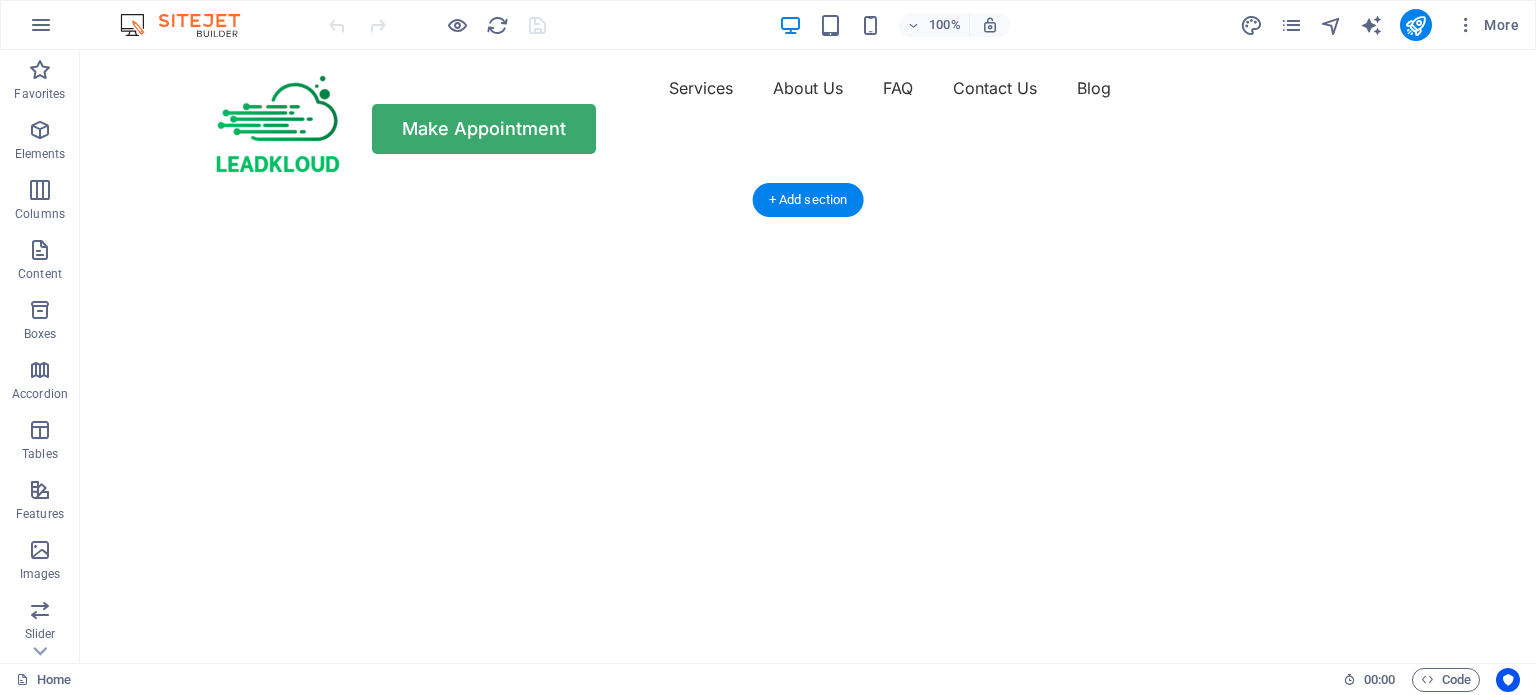 click at bounding box center [800, 176] 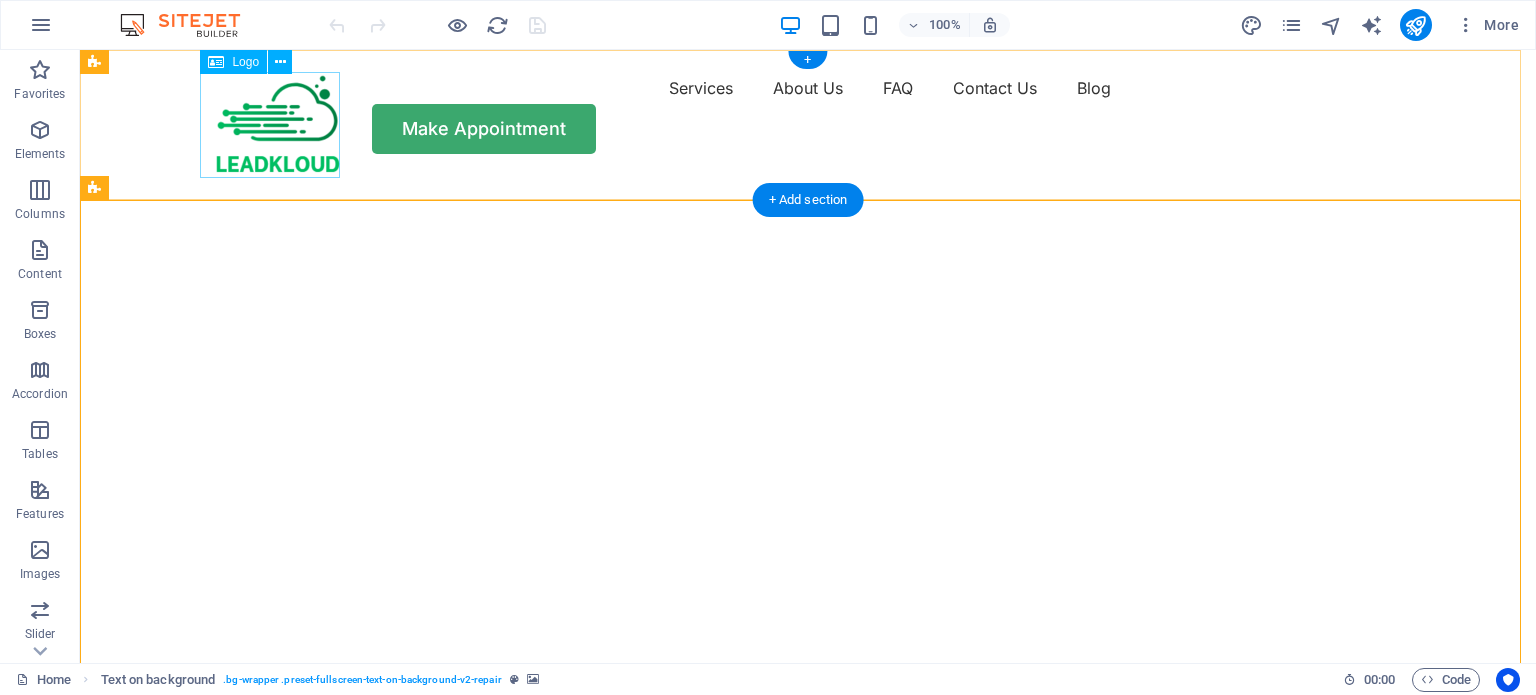 click at bounding box center (278, 125) 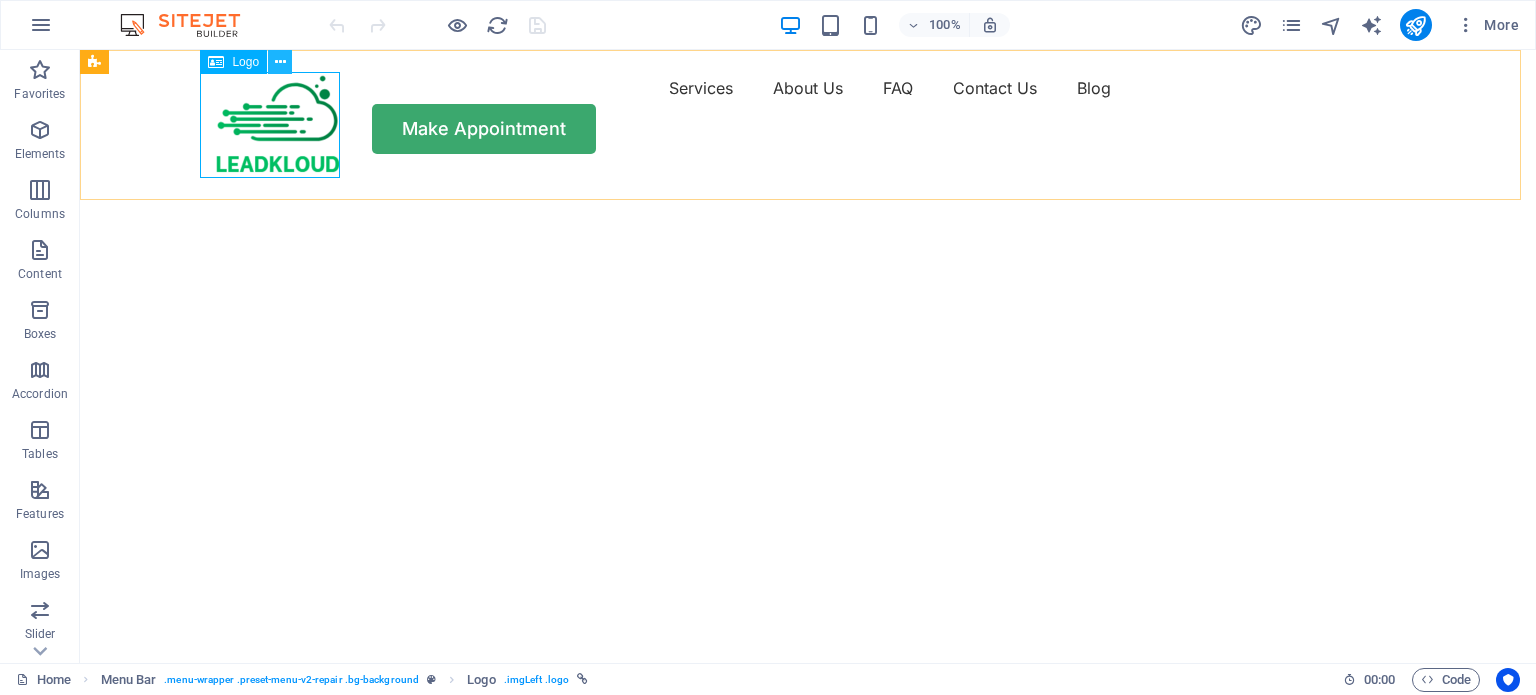 click at bounding box center [280, 62] 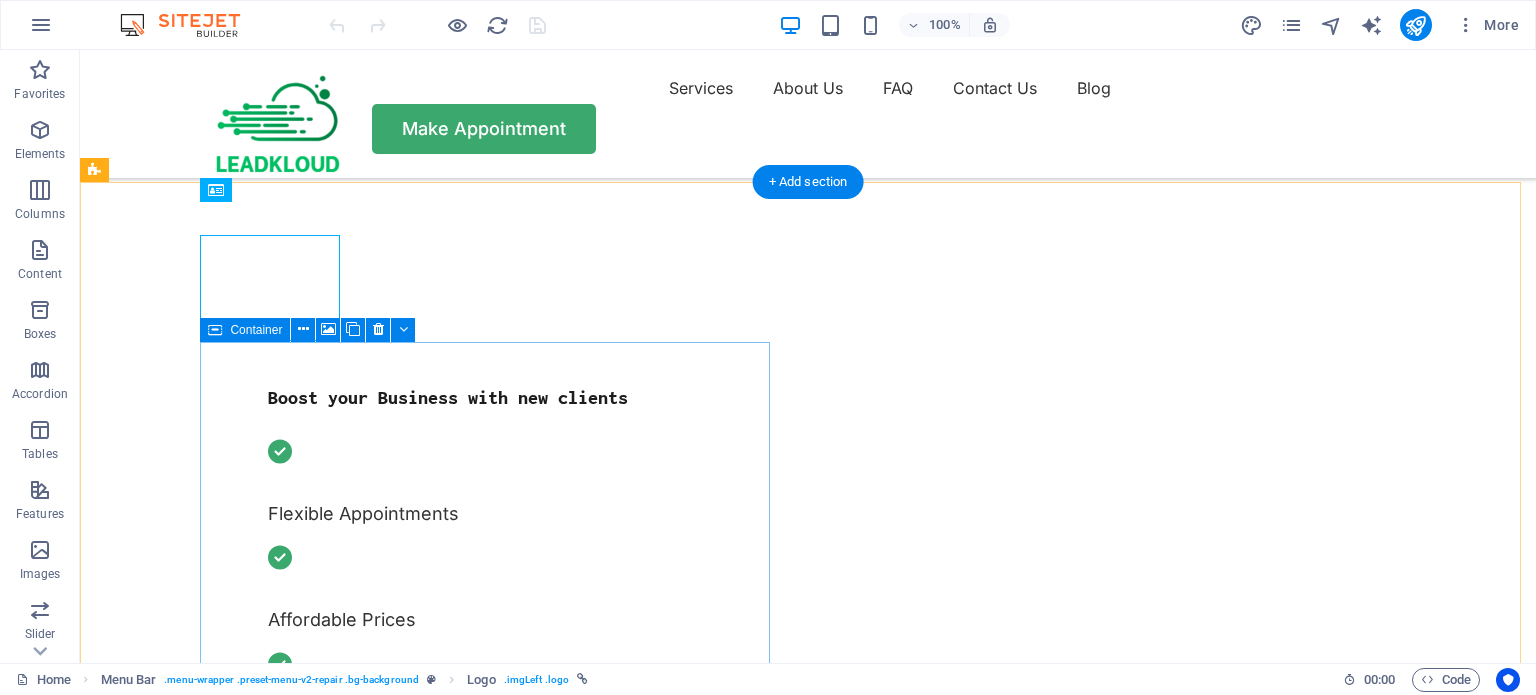 scroll, scrollTop: 439, scrollLeft: 0, axis: vertical 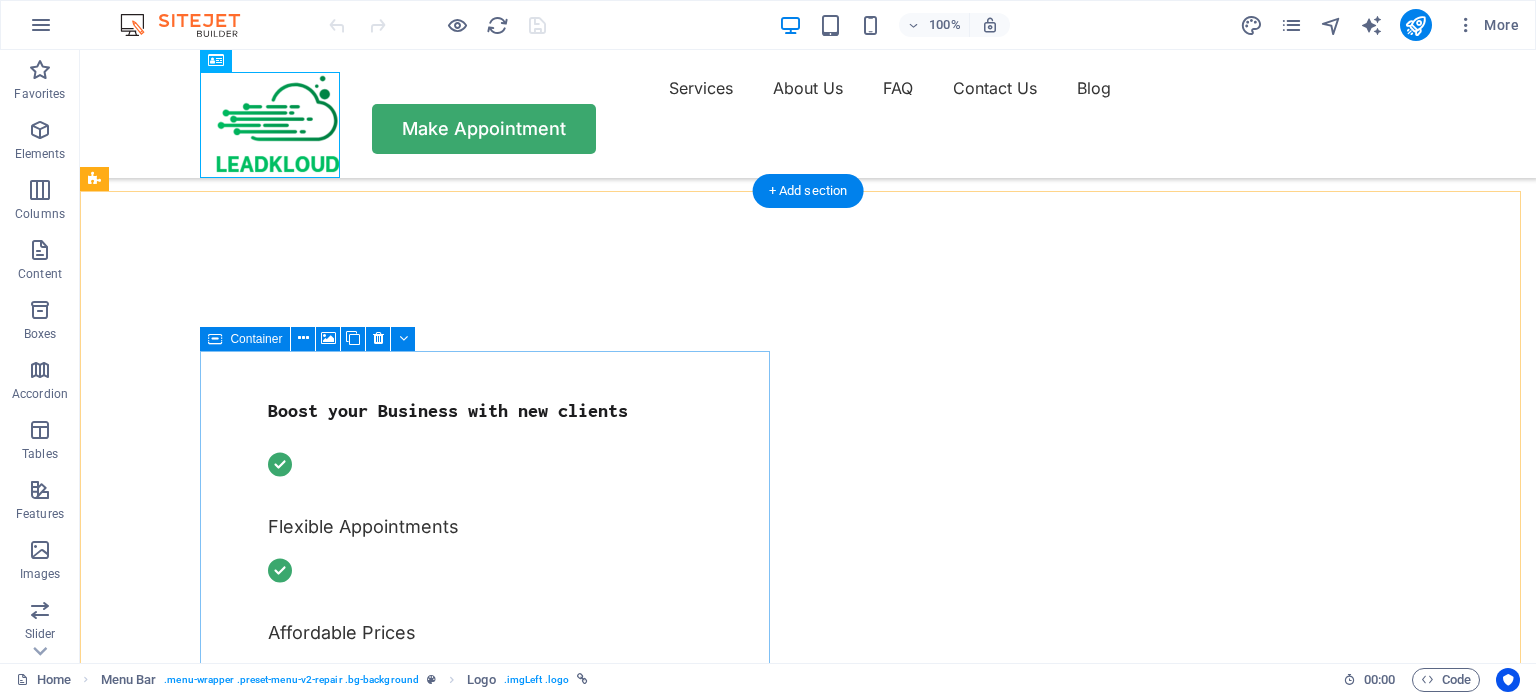 click on "Drop content here or  Add elements  Paste clipboard" at bounding box center [389, 1765] 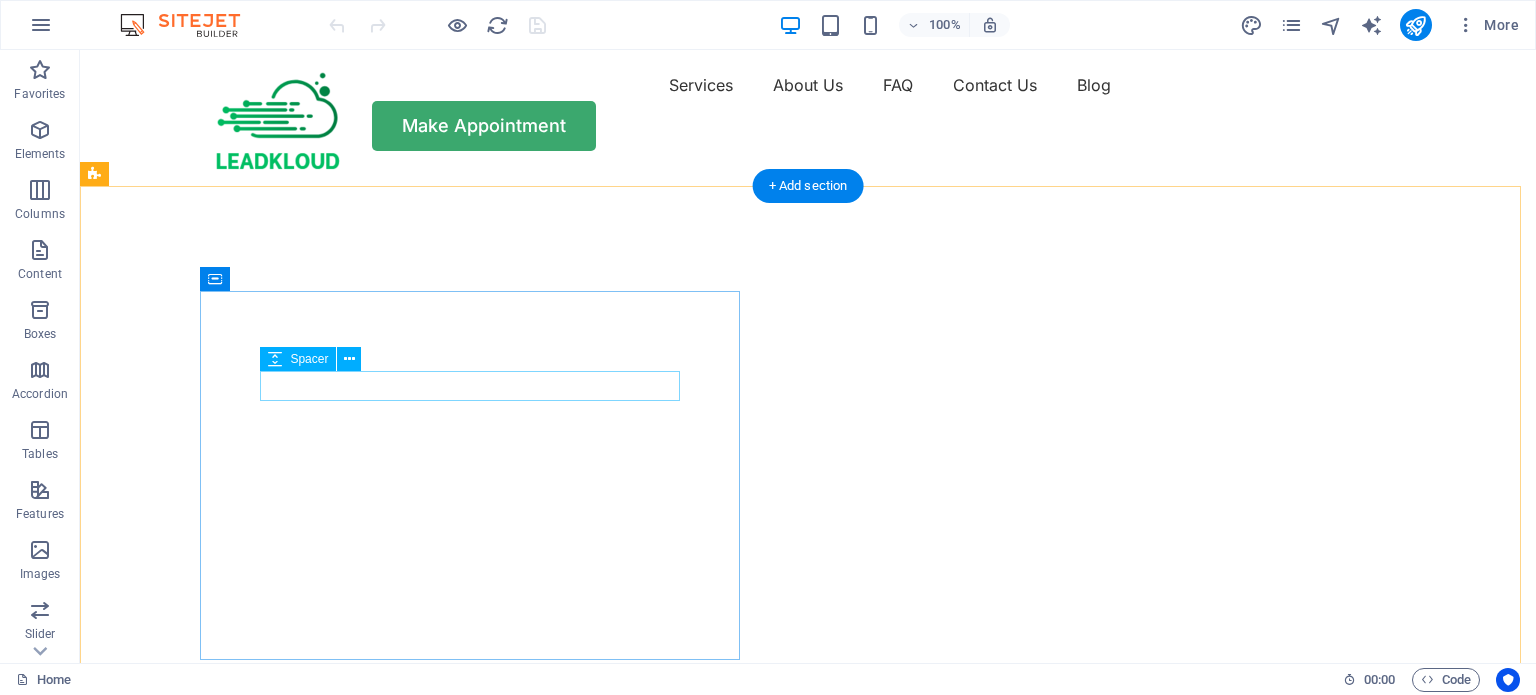 scroll, scrollTop: 0, scrollLeft: 0, axis: both 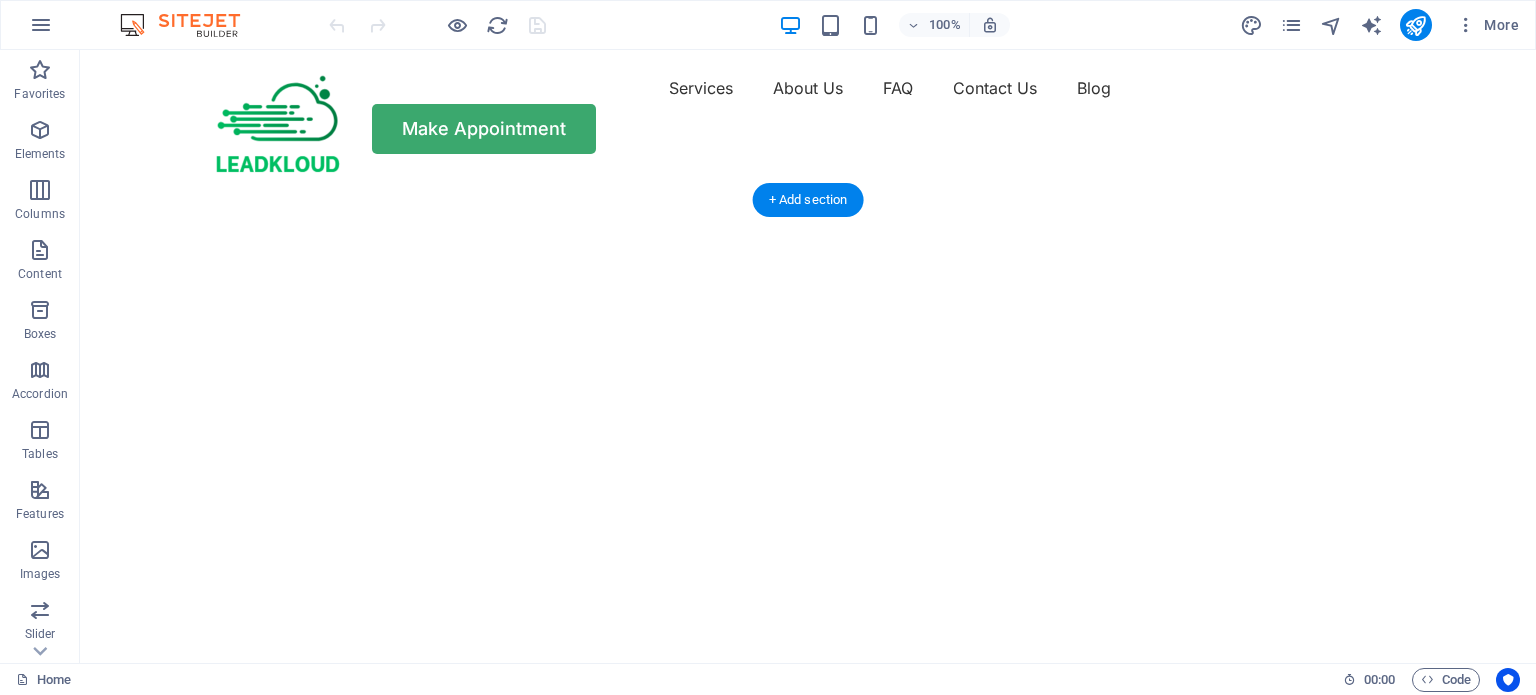 click at bounding box center (800, 176) 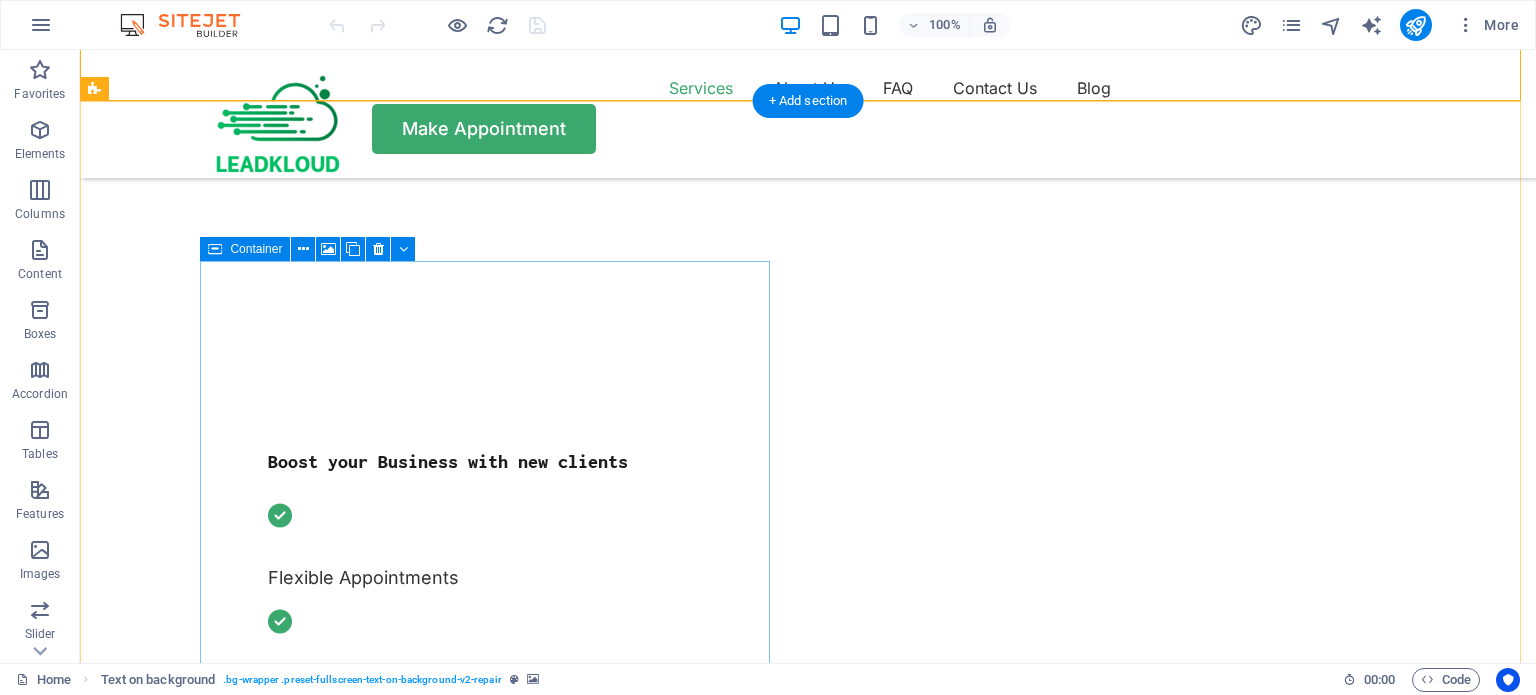 scroll, scrollTop: 596, scrollLeft: 0, axis: vertical 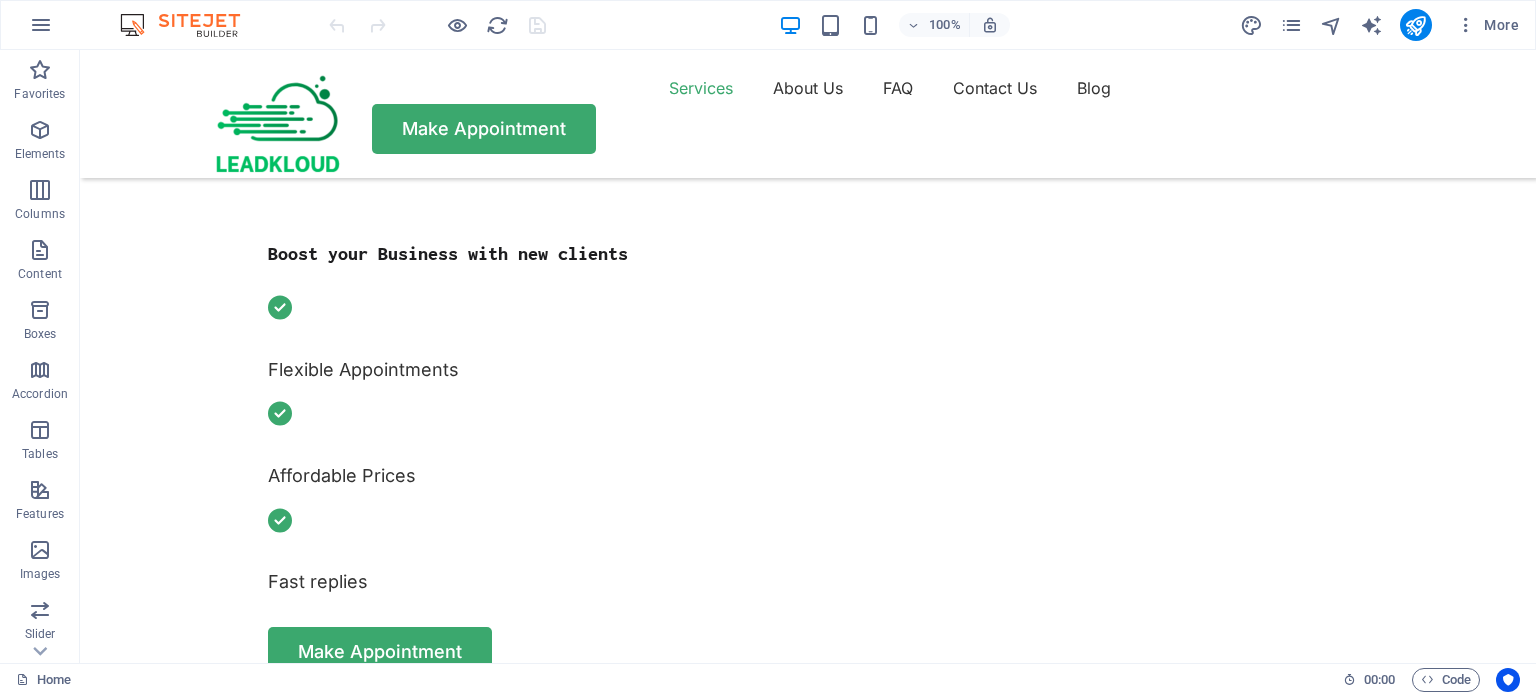 click at bounding box center (389, 1217) 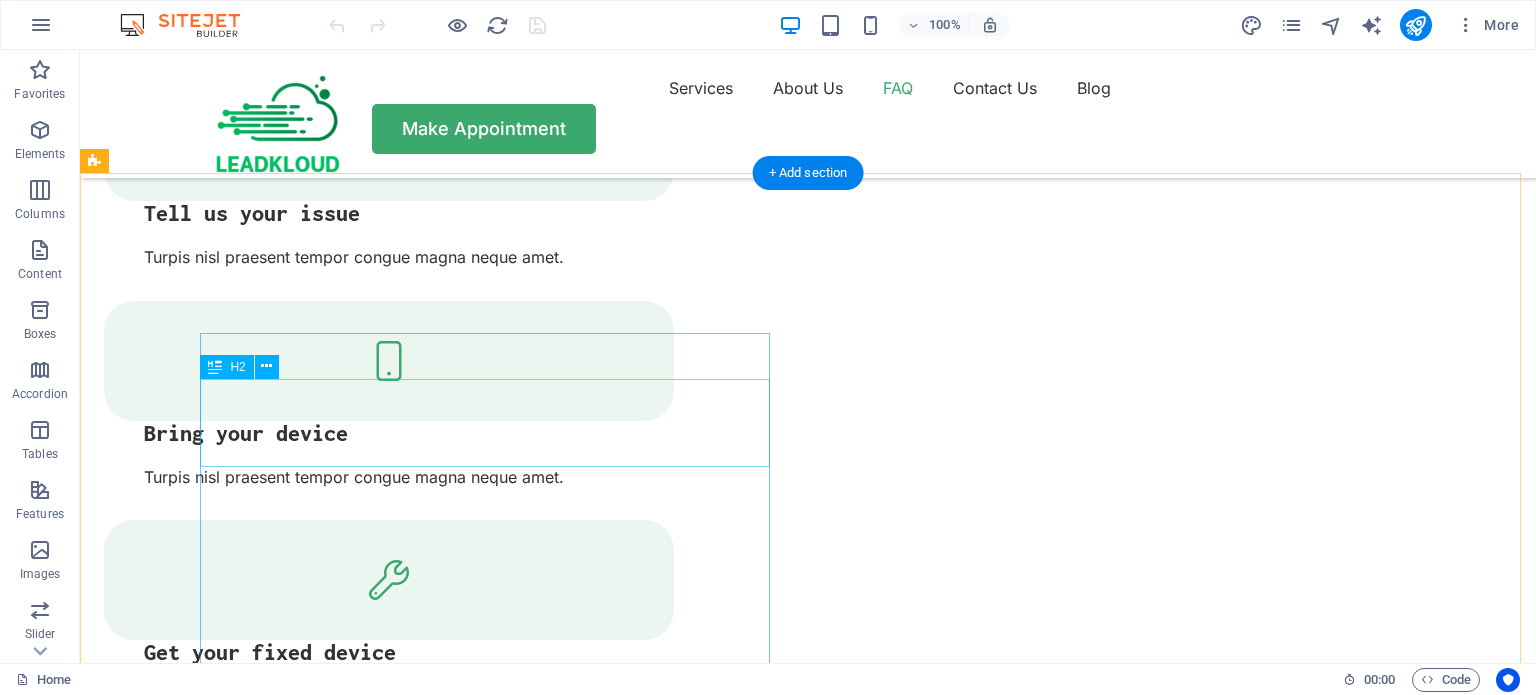 scroll, scrollTop: 2967, scrollLeft: 0, axis: vertical 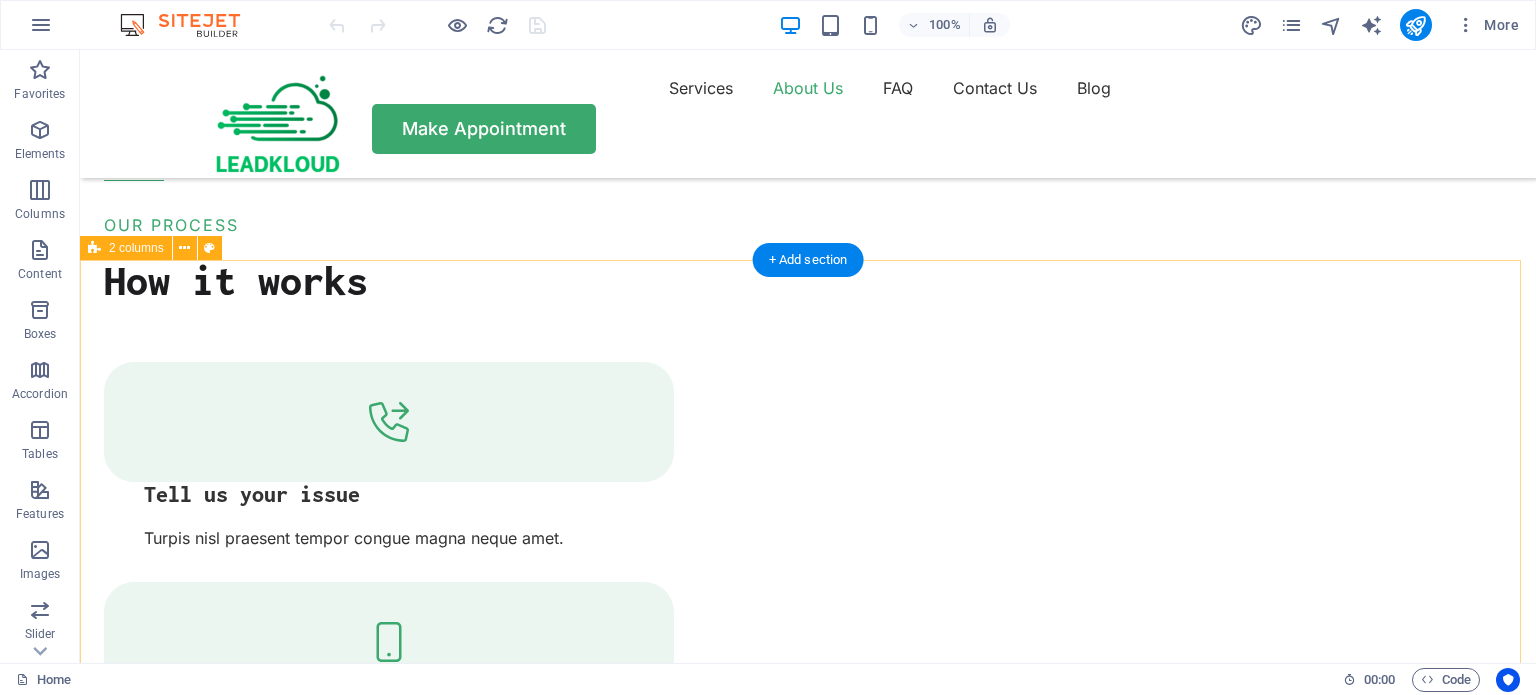 click on "FAQ Frequently Asked Questions What services does RepairIT cover? Sem morbi netus mauris purus eros blandit tristique at maecenas. Eu tellus enim cursus lectus nunc. Do you offer emergency repair? Sem morbi netus mauris purus eros blandit tristique at maecenas. Eu tellus enim cursus lectus nunc. Can I send my device to you? Sem morbi netus mauris purus eros blandit tristique at maecenas. Eu tellus enim cursus lectus nunc. Do you offer a warranty? Sem morbi netus mauris purus eros blandit tristique at maecenas. Eu tellus enim cursus lectus nunc. Need More Help? Sem morbi netus mauris purus eros blandit tristique at maecenas. Eu tellus enim. Need More Help? Sem morbi netus mauris purus eros blandit tristique at maecenas. Eu tellus enim. Contact Us" at bounding box center [808, 5372] 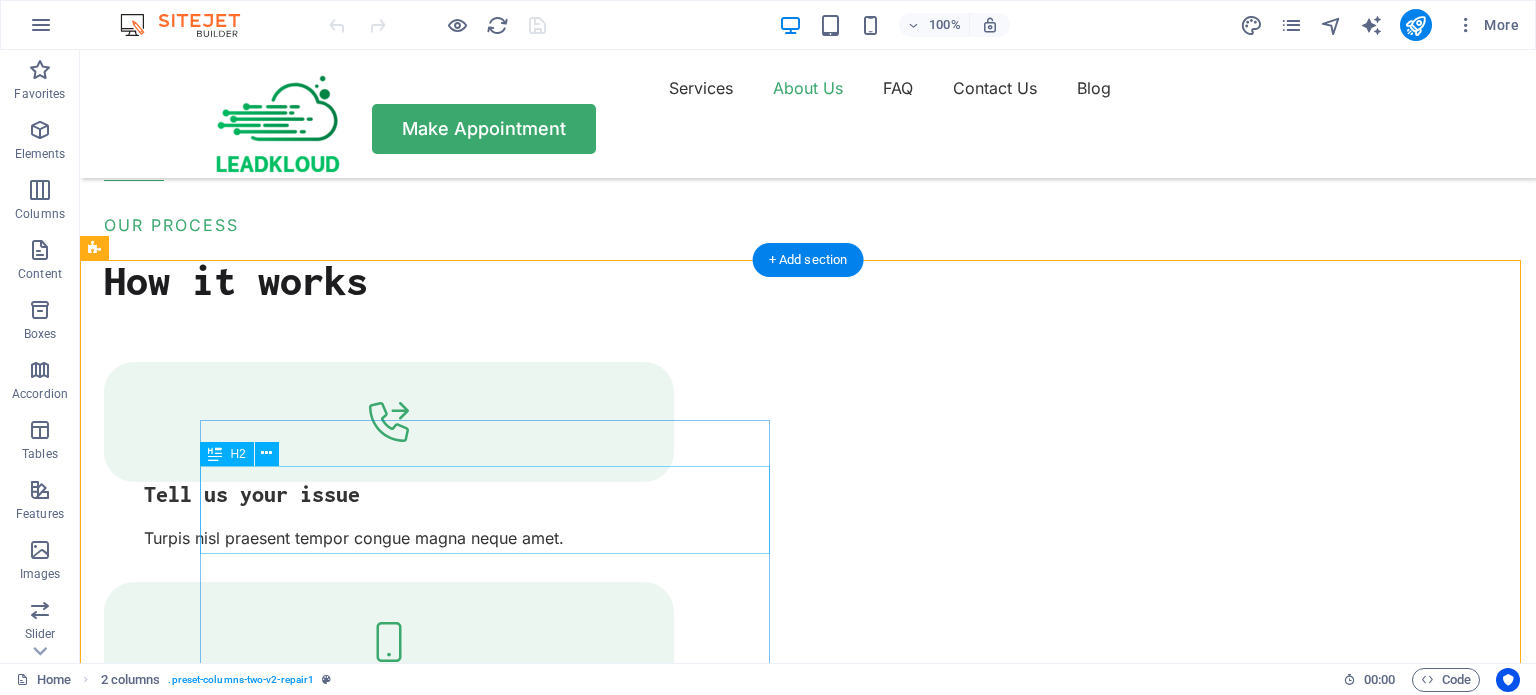 click on "Frequently Asked Questions" at bounding box center [389, 4702] 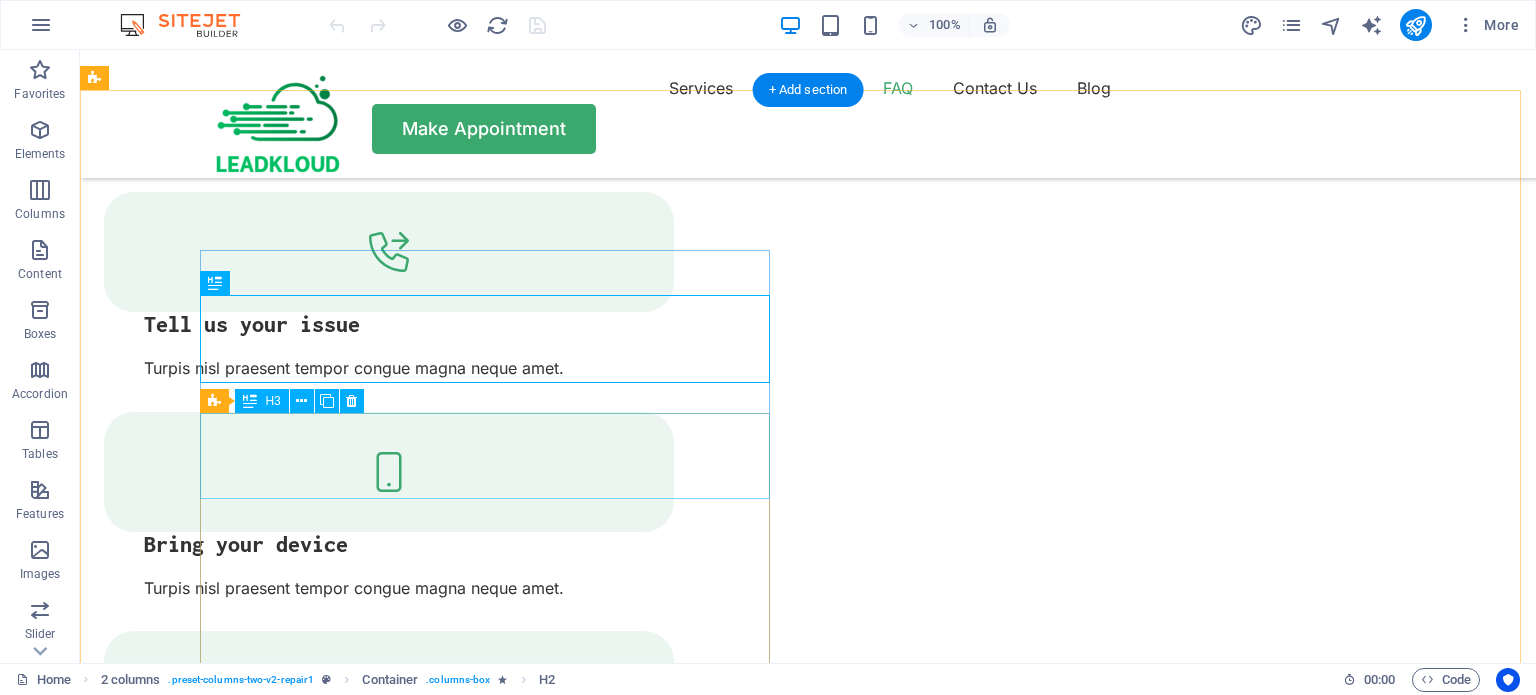 scroll, scrollTop: 3174, scrollLeft: 0, axis: vertical 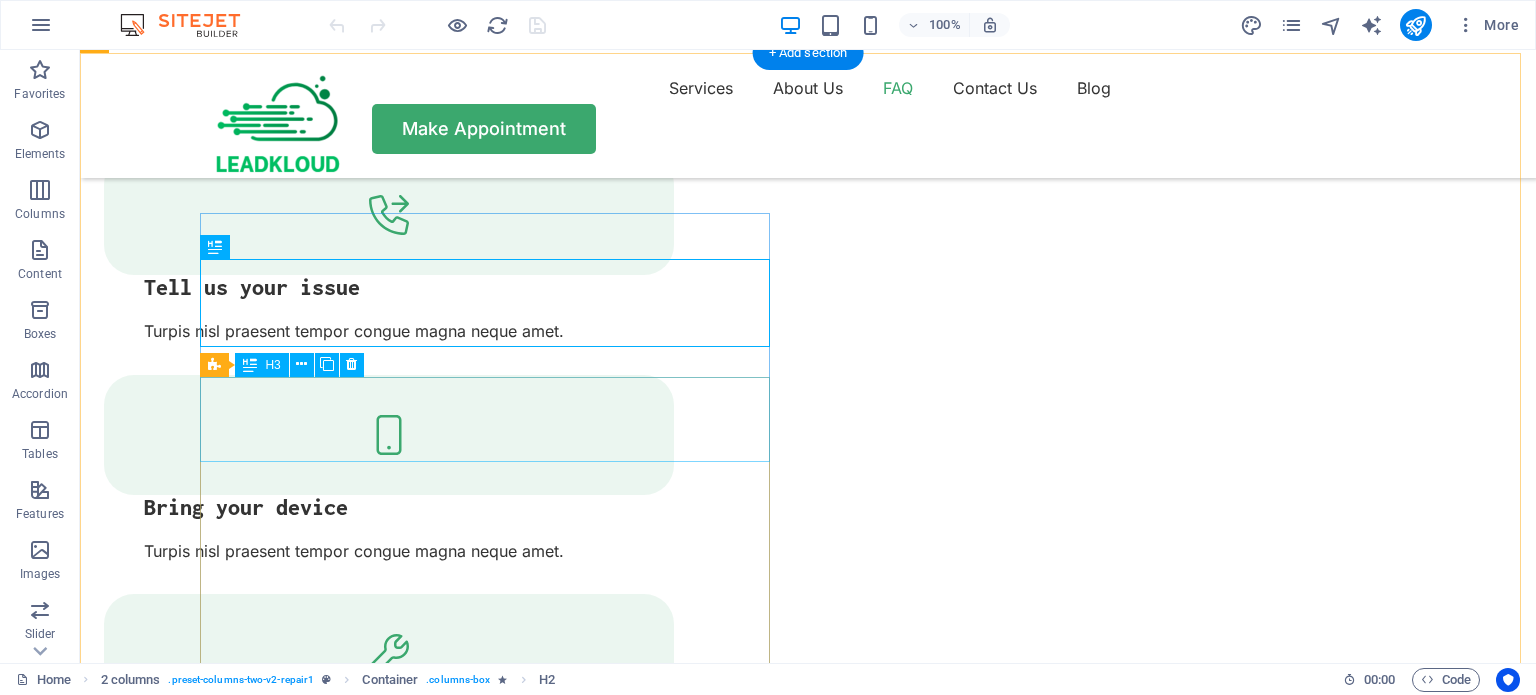 click on "What services does RepairIT cover?" at bounding box center [389, 4612] 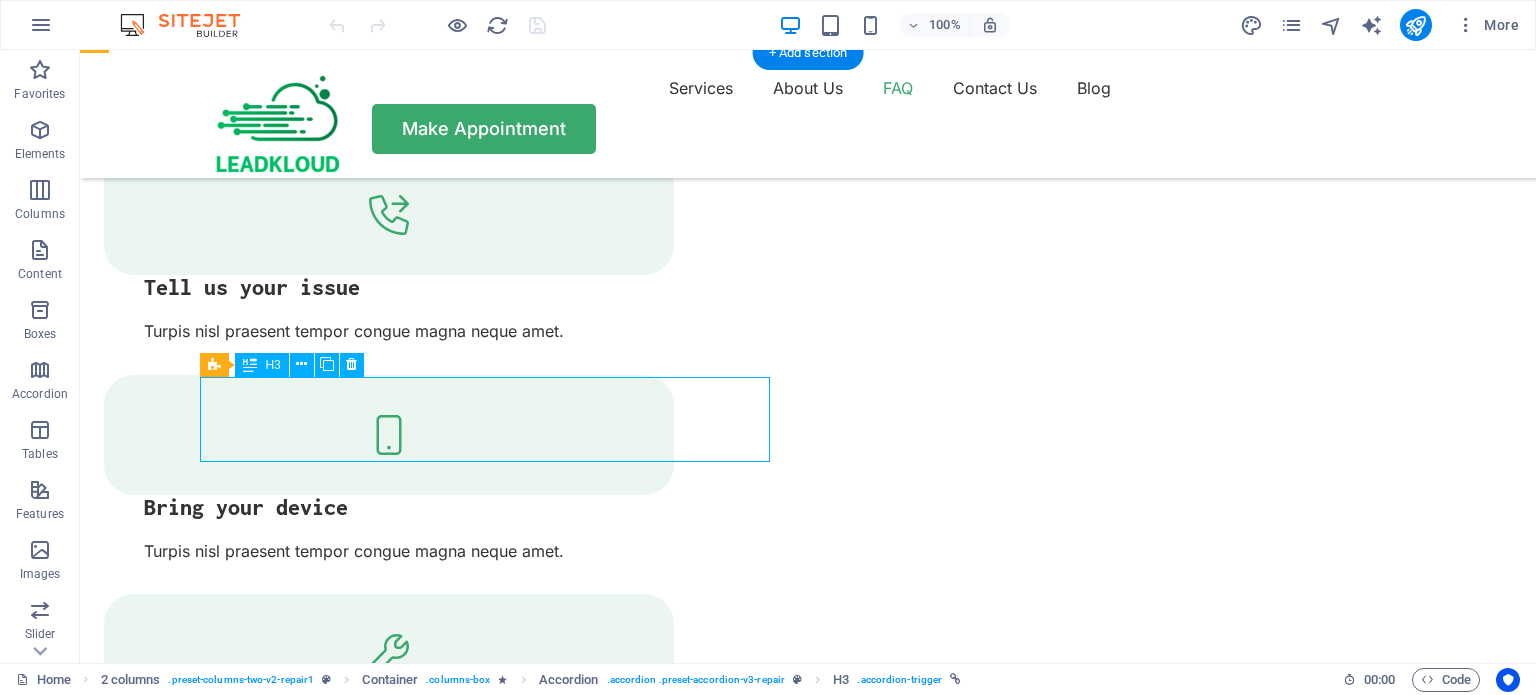 click on "What services does RepairIT cover?" at bounding box center (389, 4612) 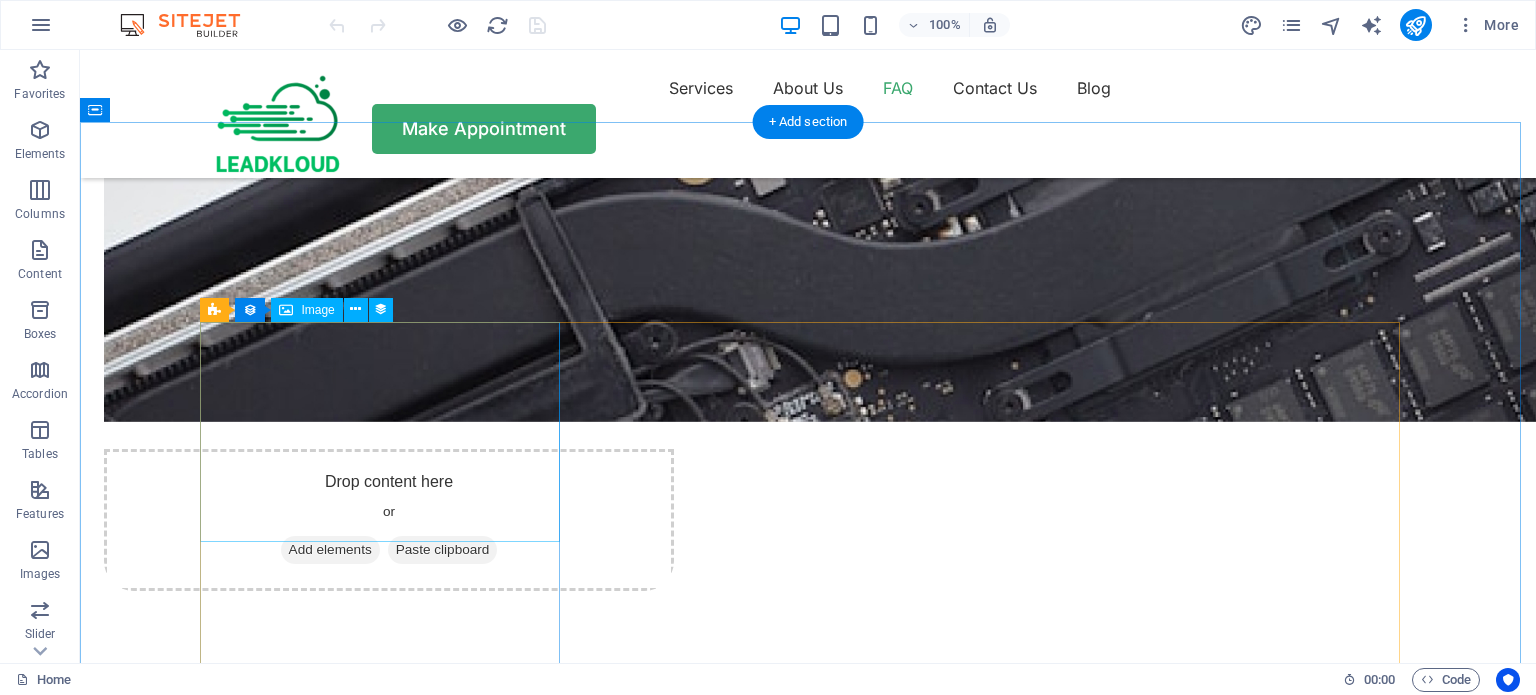 scroll, scrollTop: 4571, scrollLeft: 0, axis: vertical 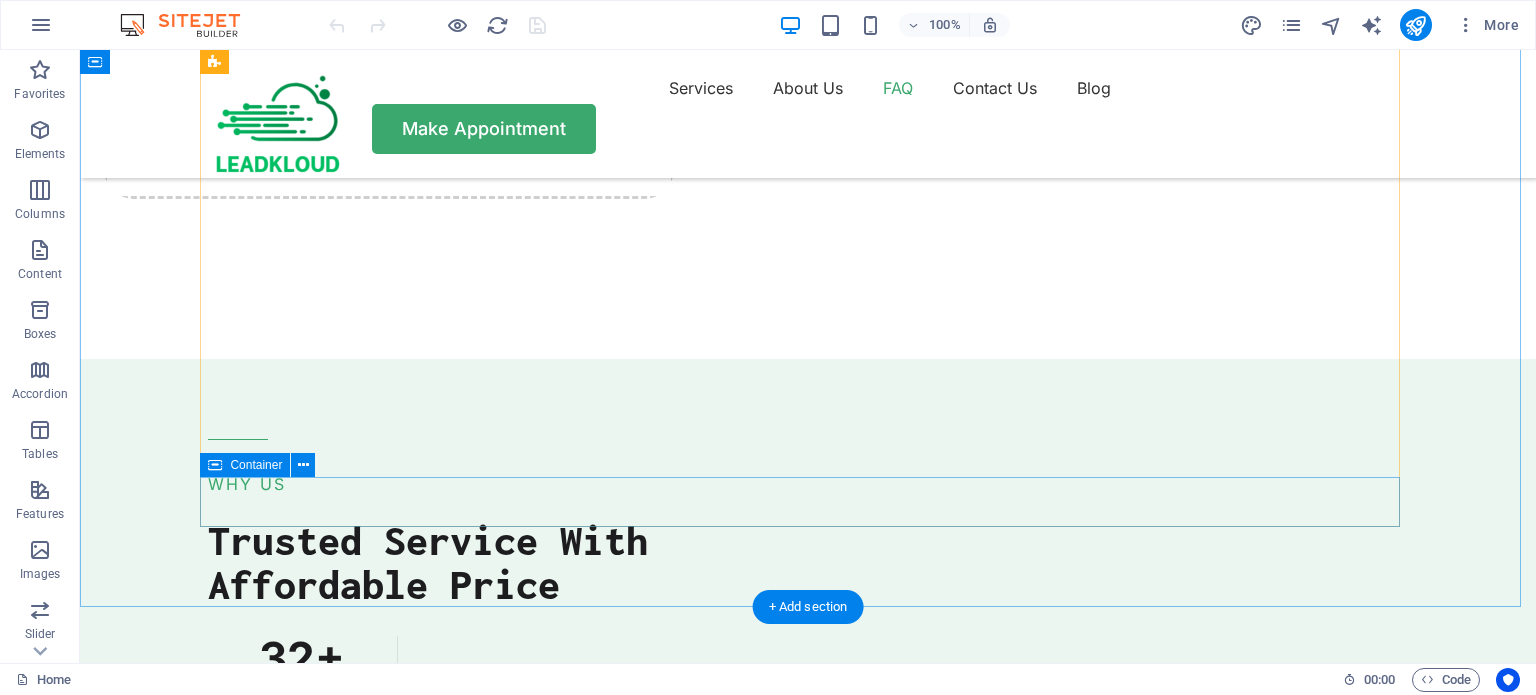 click on "Vorherige Nächste" at bounding box center [808, 6443] 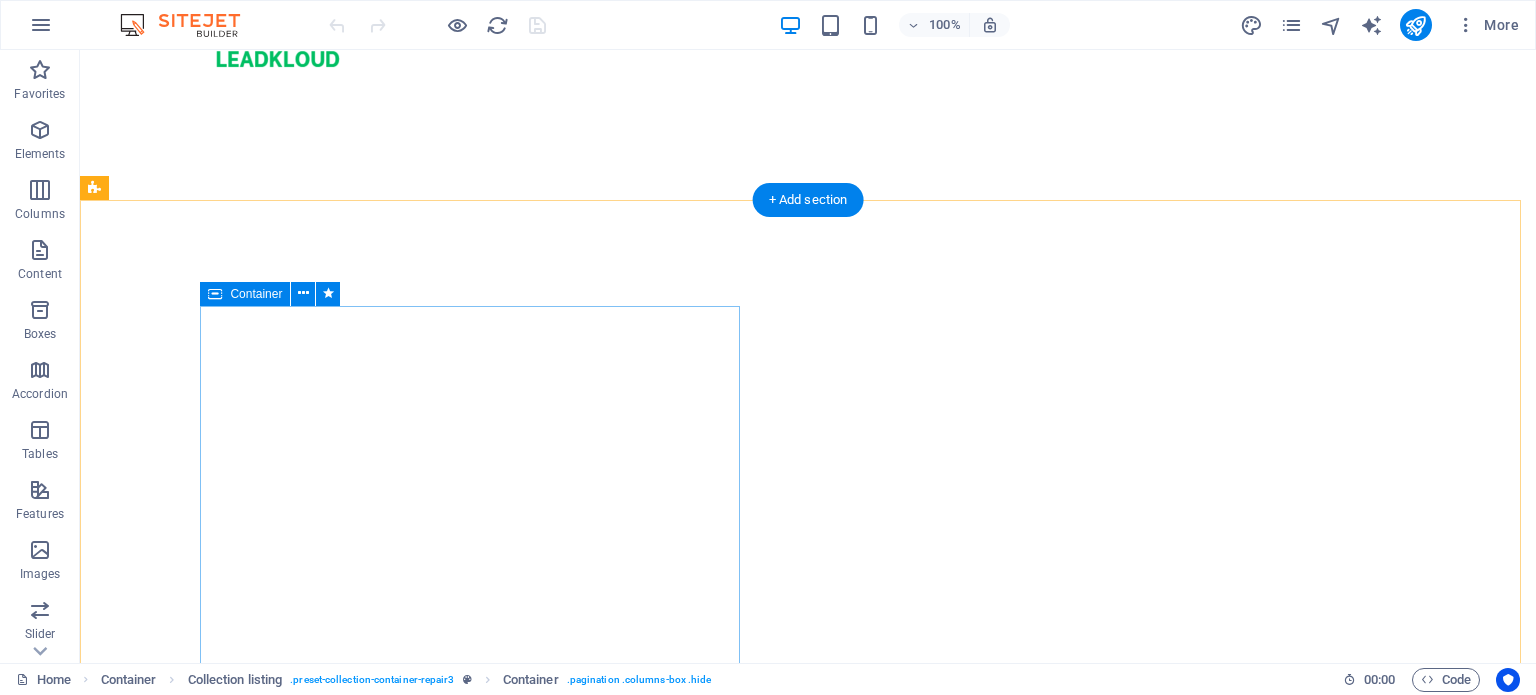 scroll, scrollTop: 0, scrollLeft: 0, axis: both 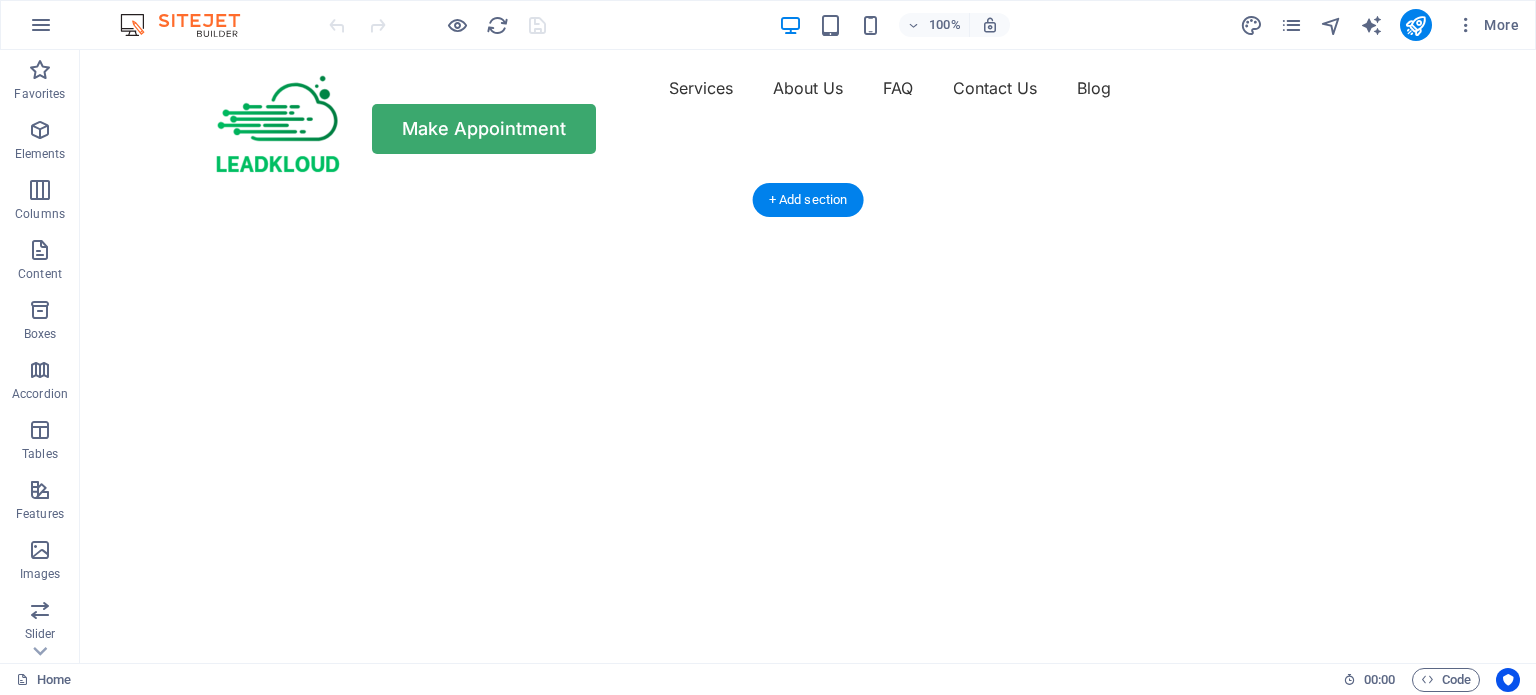 click at bounding box center [800, 176] 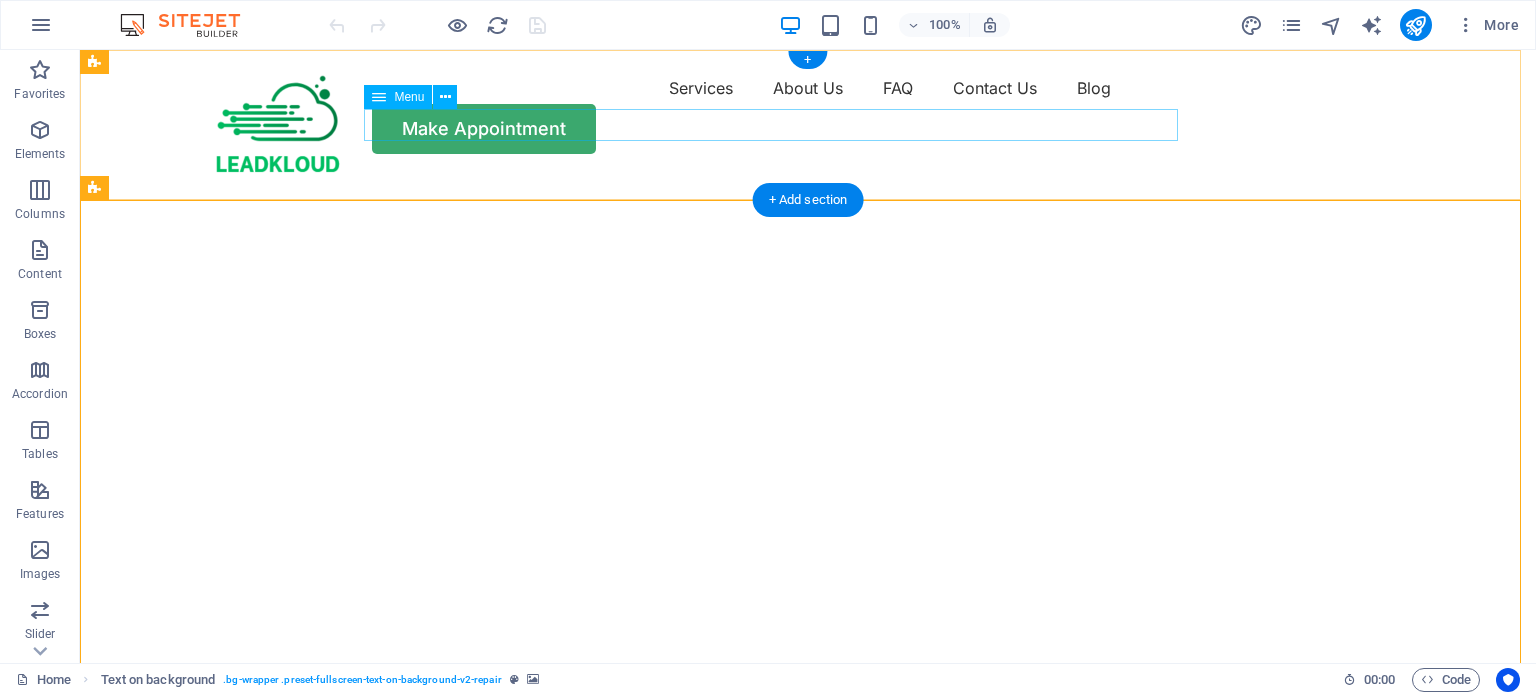 click on "Services About Us FAQ Contact Us Blog" at bounding box center (808, 88) 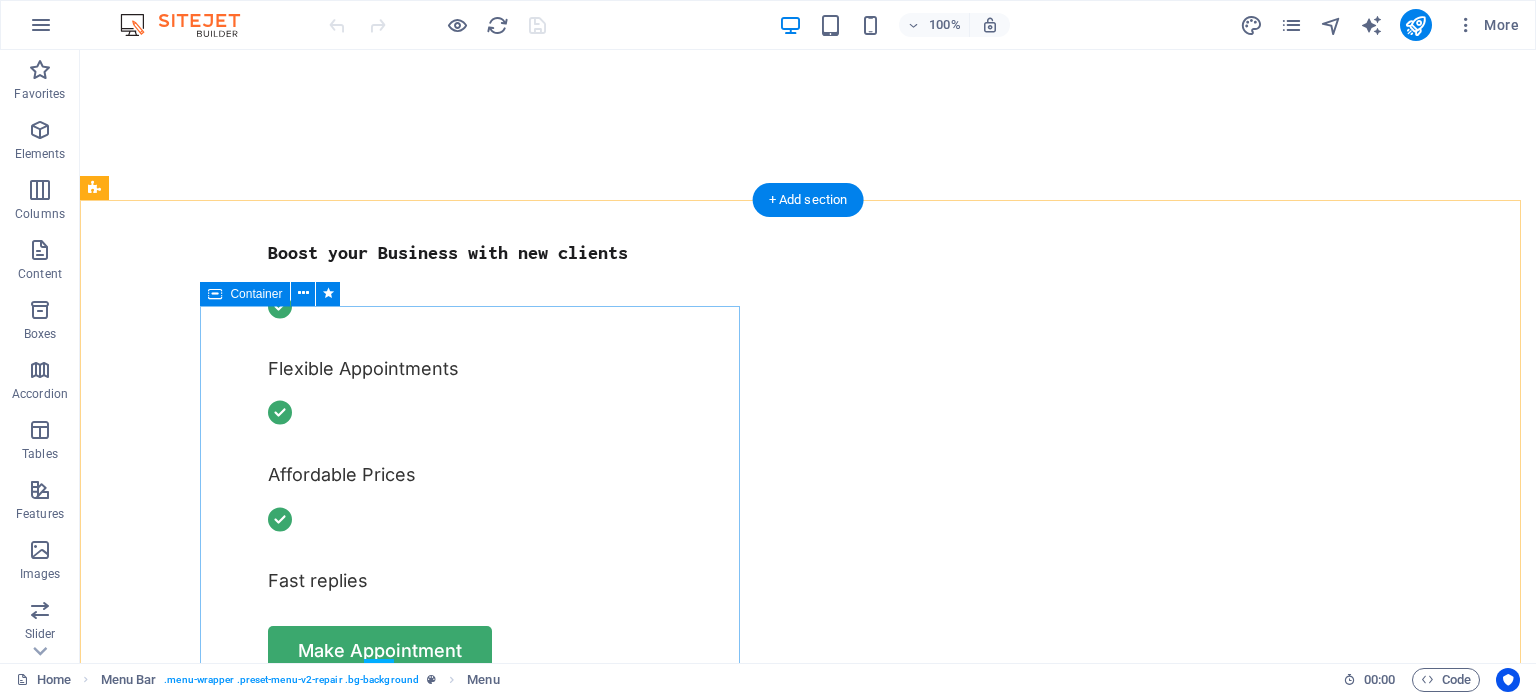 scroll, scrollTop: 0, scrollLeft: 0, axis: both 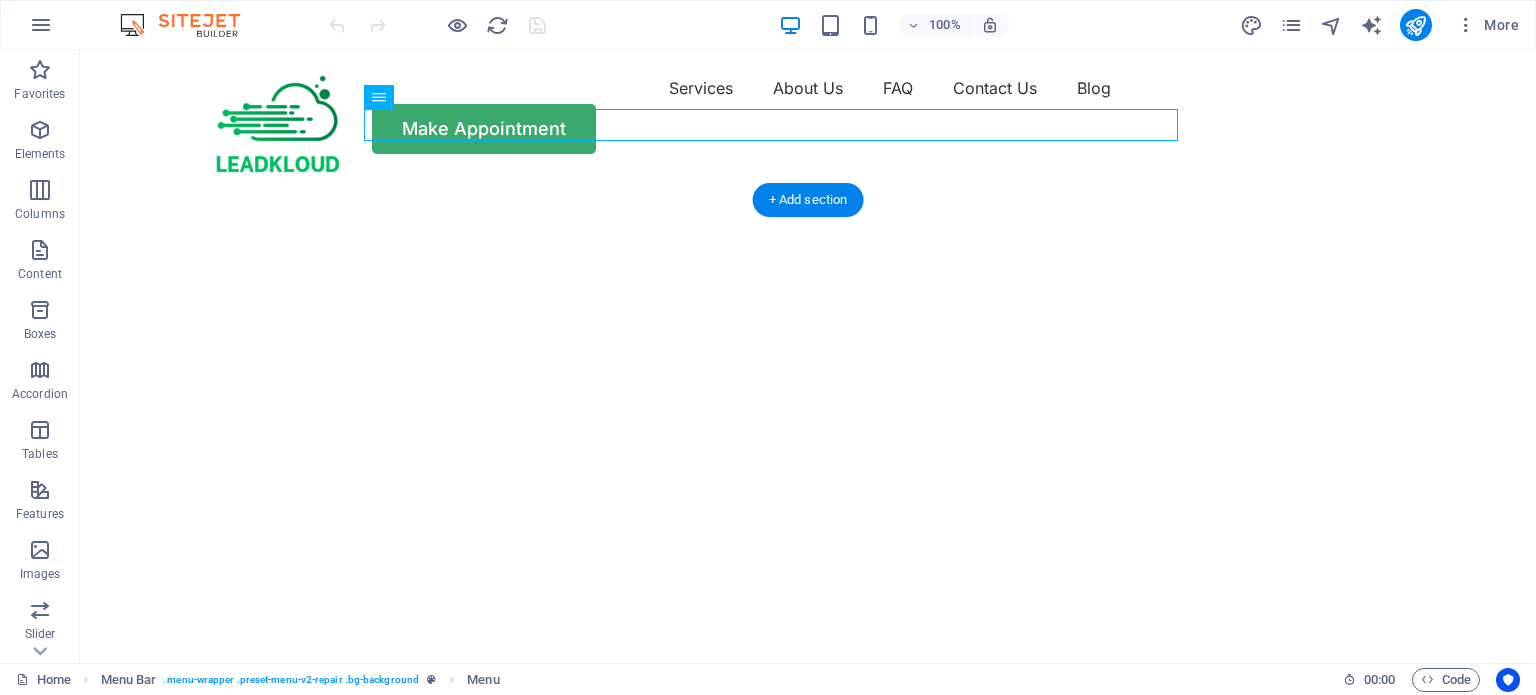 click at bounding box center (-641, 176) 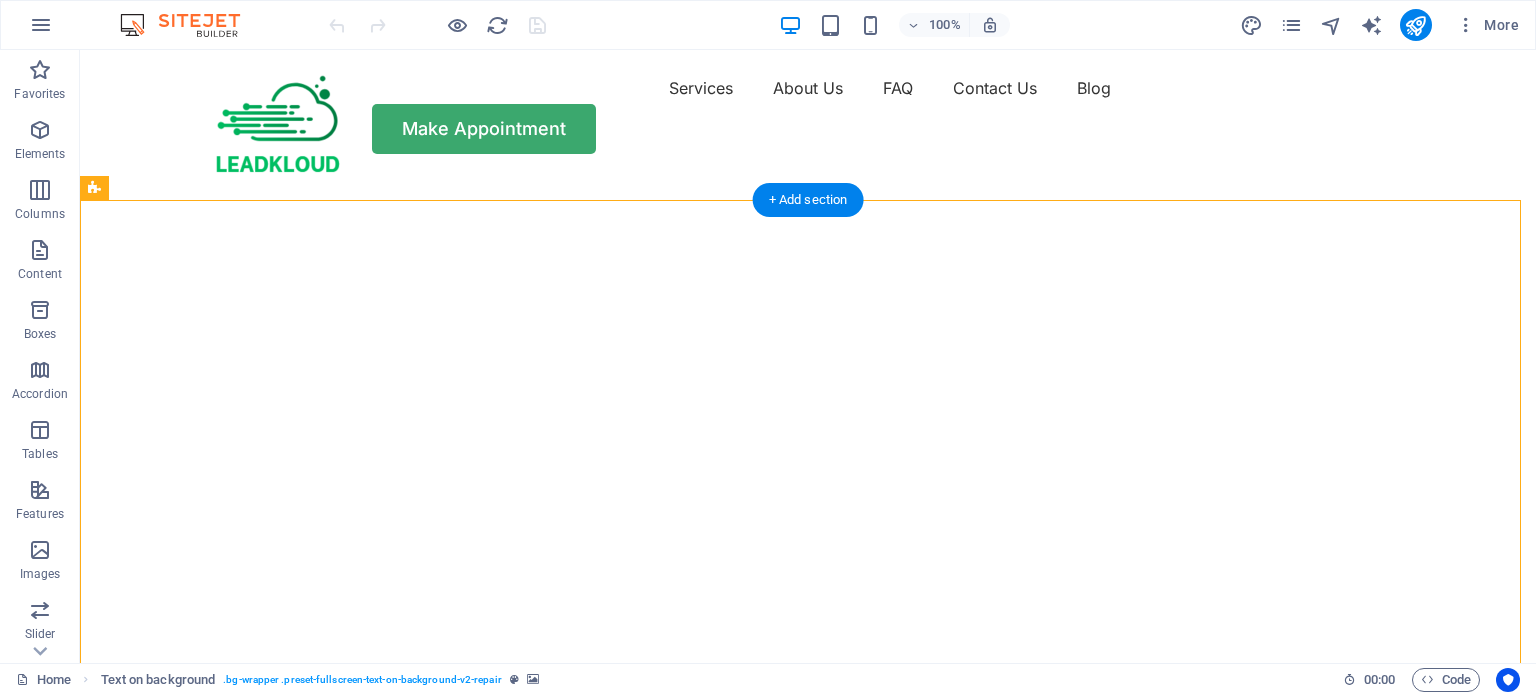 click at bounding box center (-641, 176) 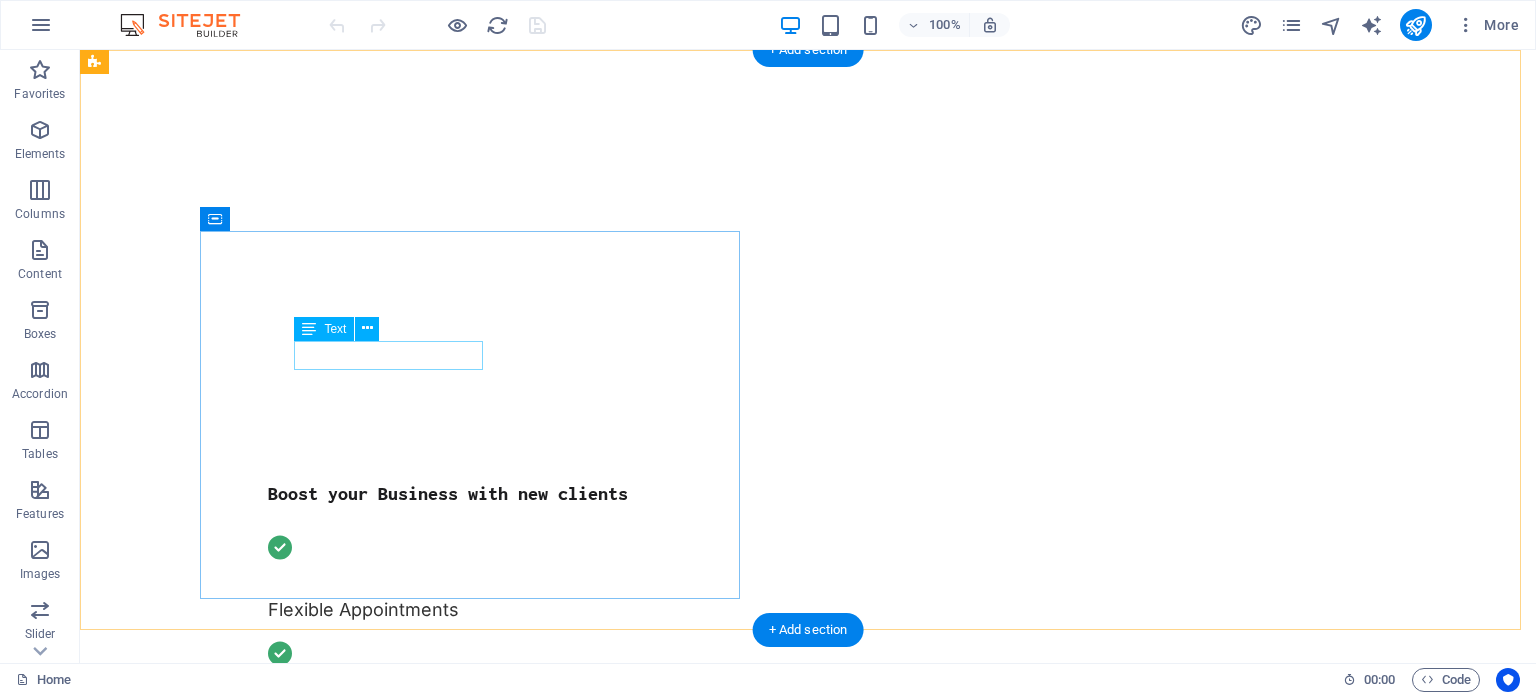 scroll, scrollTop: 0, scrollLeft: 0, axis: both 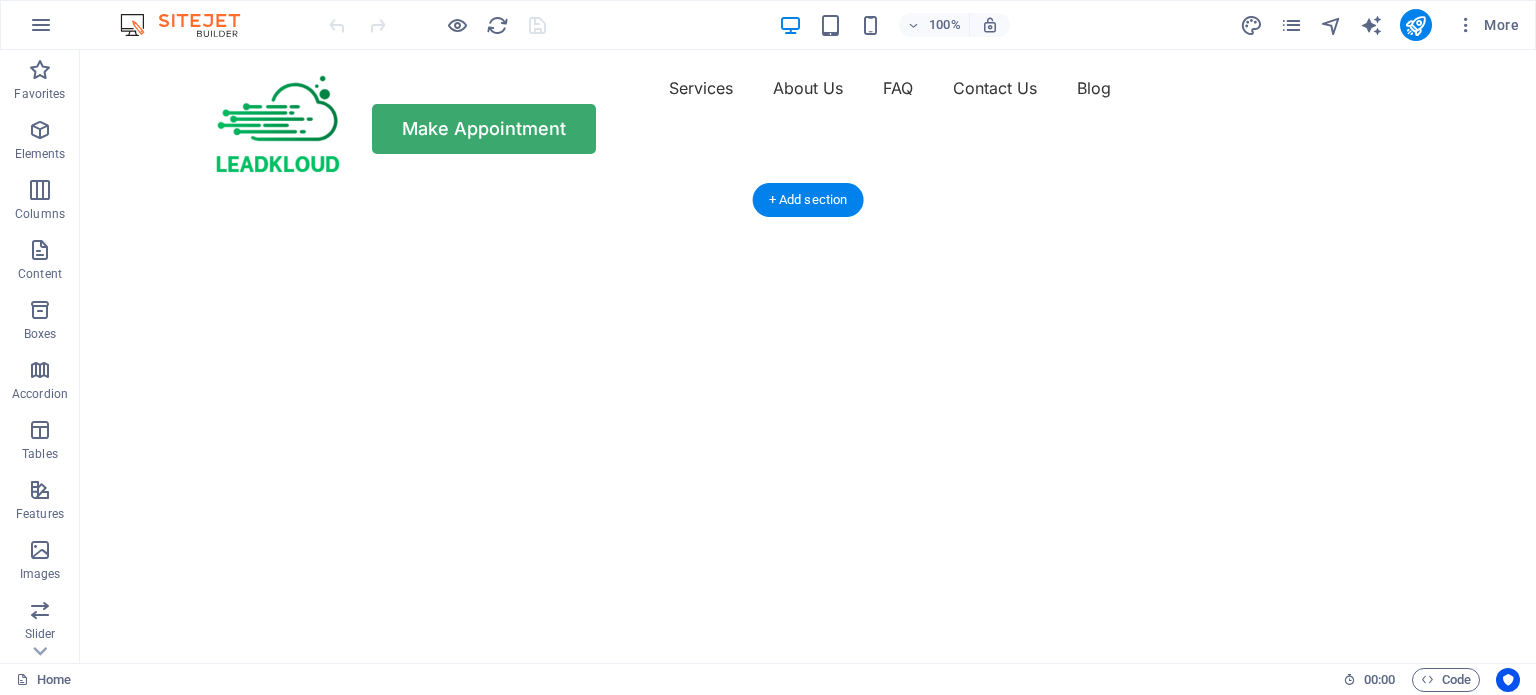 click at bounding box center [800, 176] 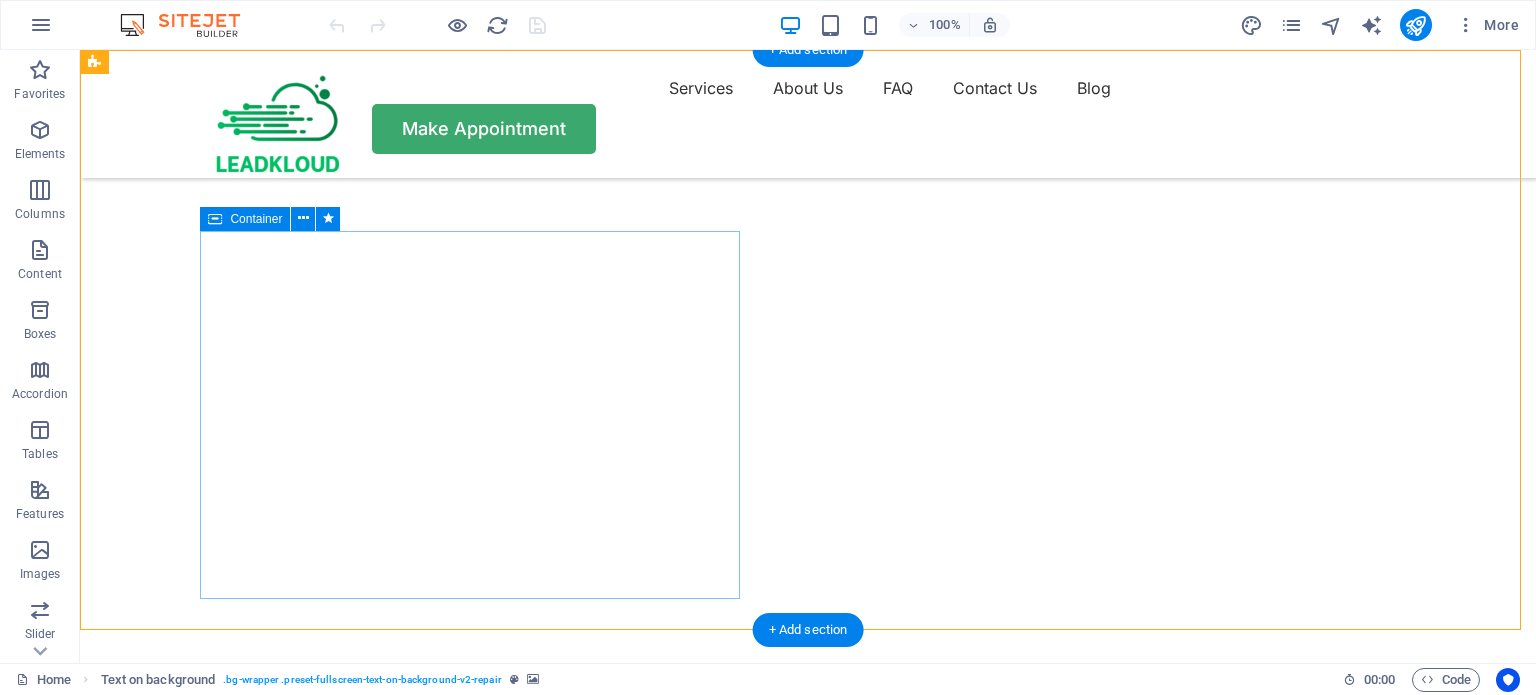 scroll, scrollTop: 0, scrollLeft: 0, axis: both 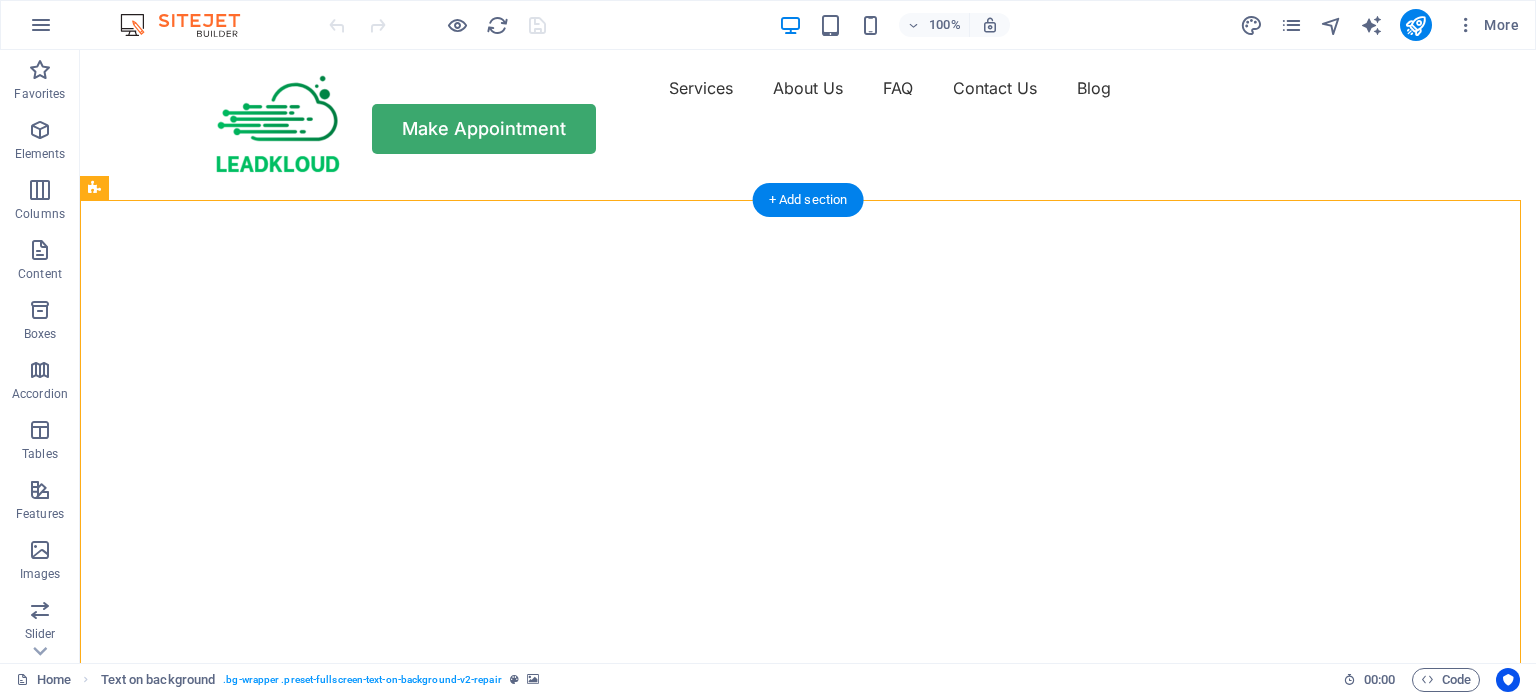 click at bounding box center (800, 176) 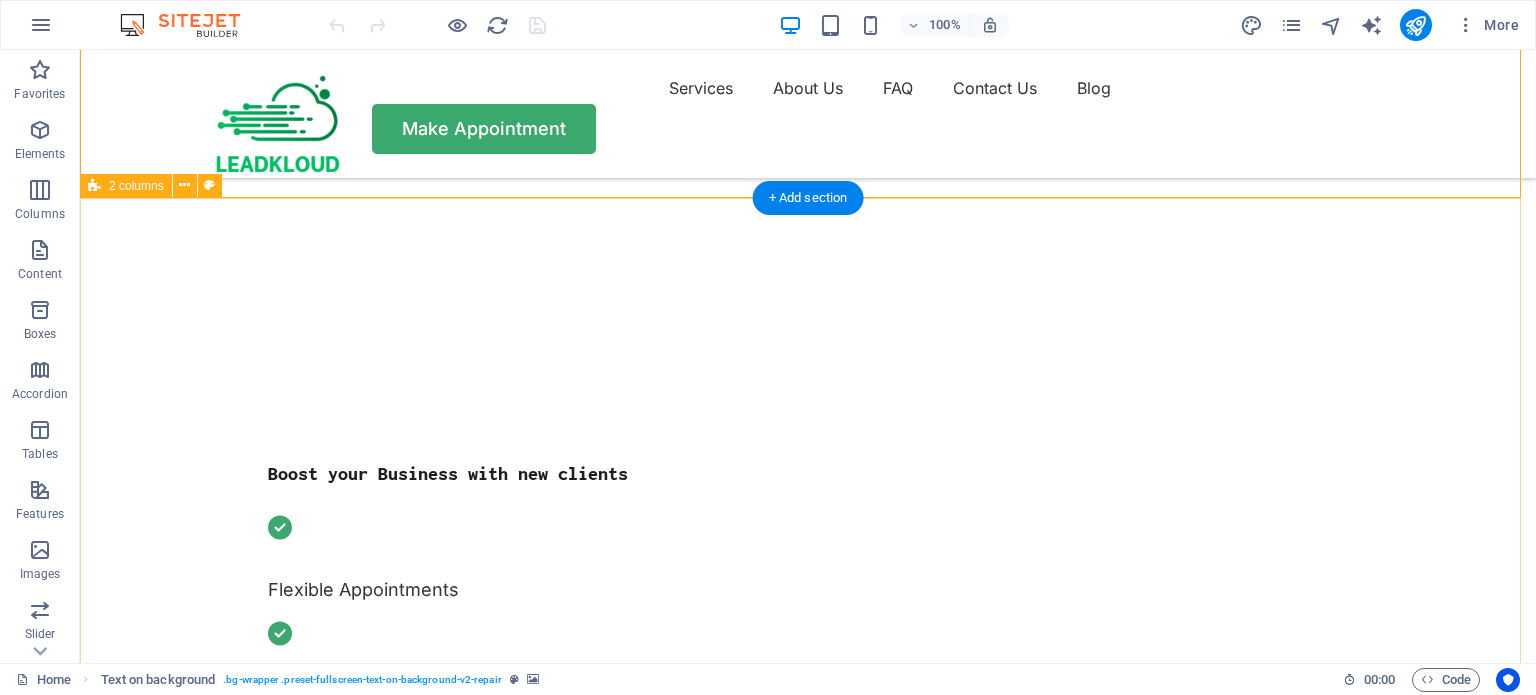 scroll, scrollTop: 464, scrollLeft: 0, axis: vertical 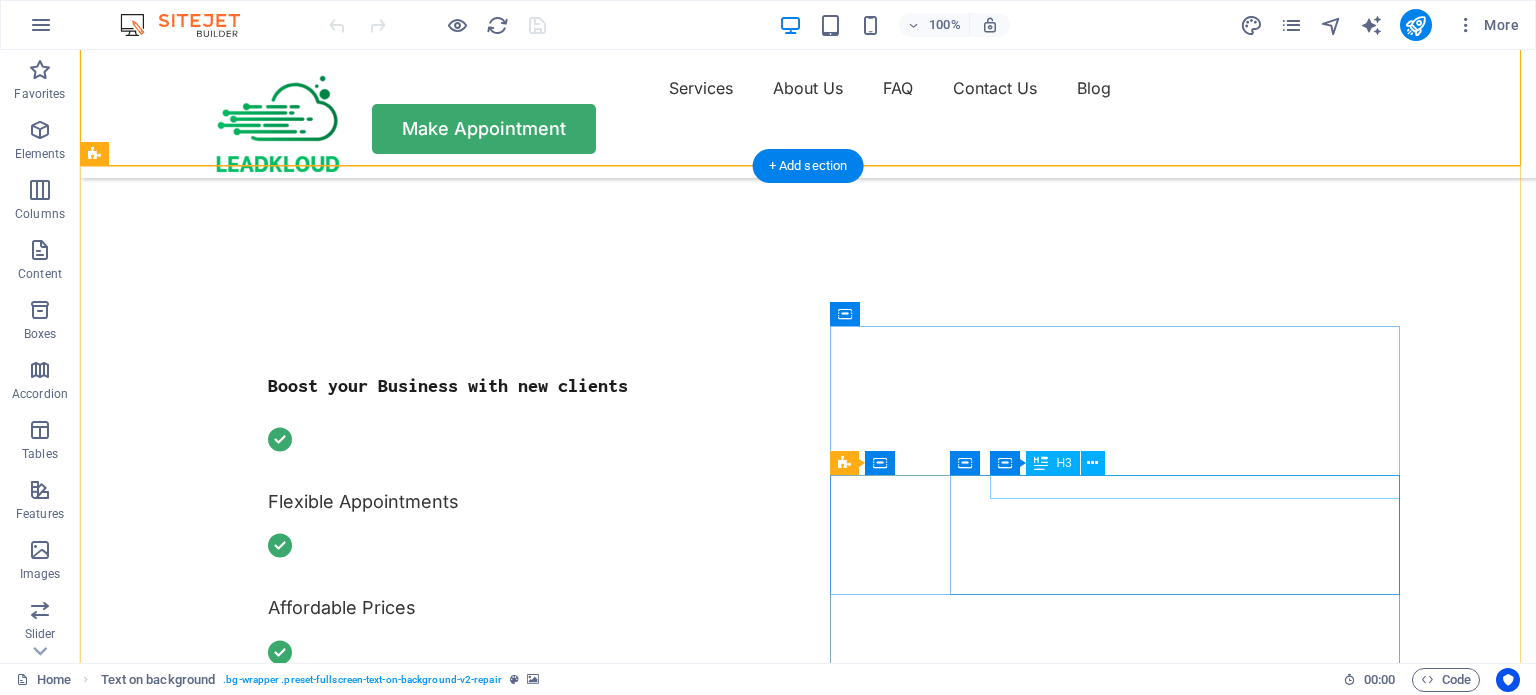 click on "Computer cleaning & repair" at bounding box center [409, 2156] 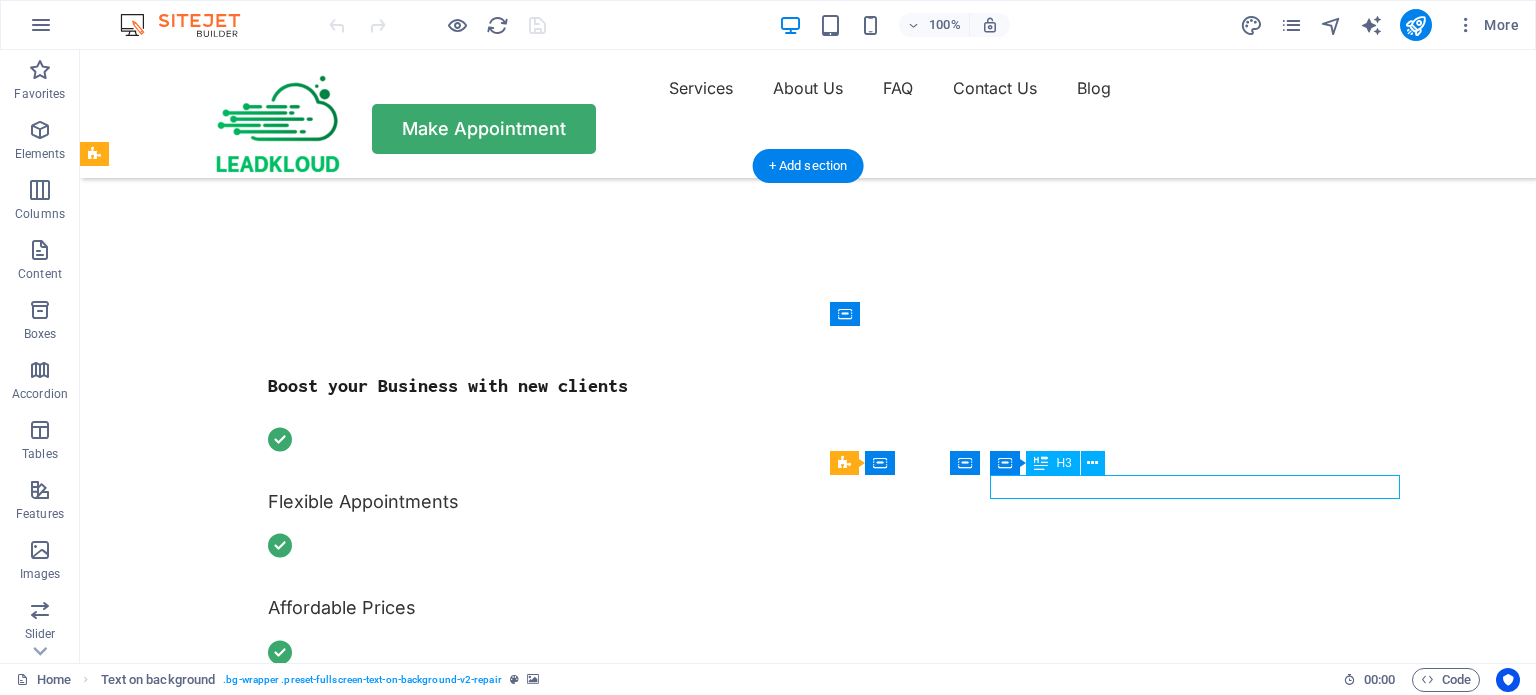 click on "Computer cleaning & repair" at bounding box center (409, 2156) 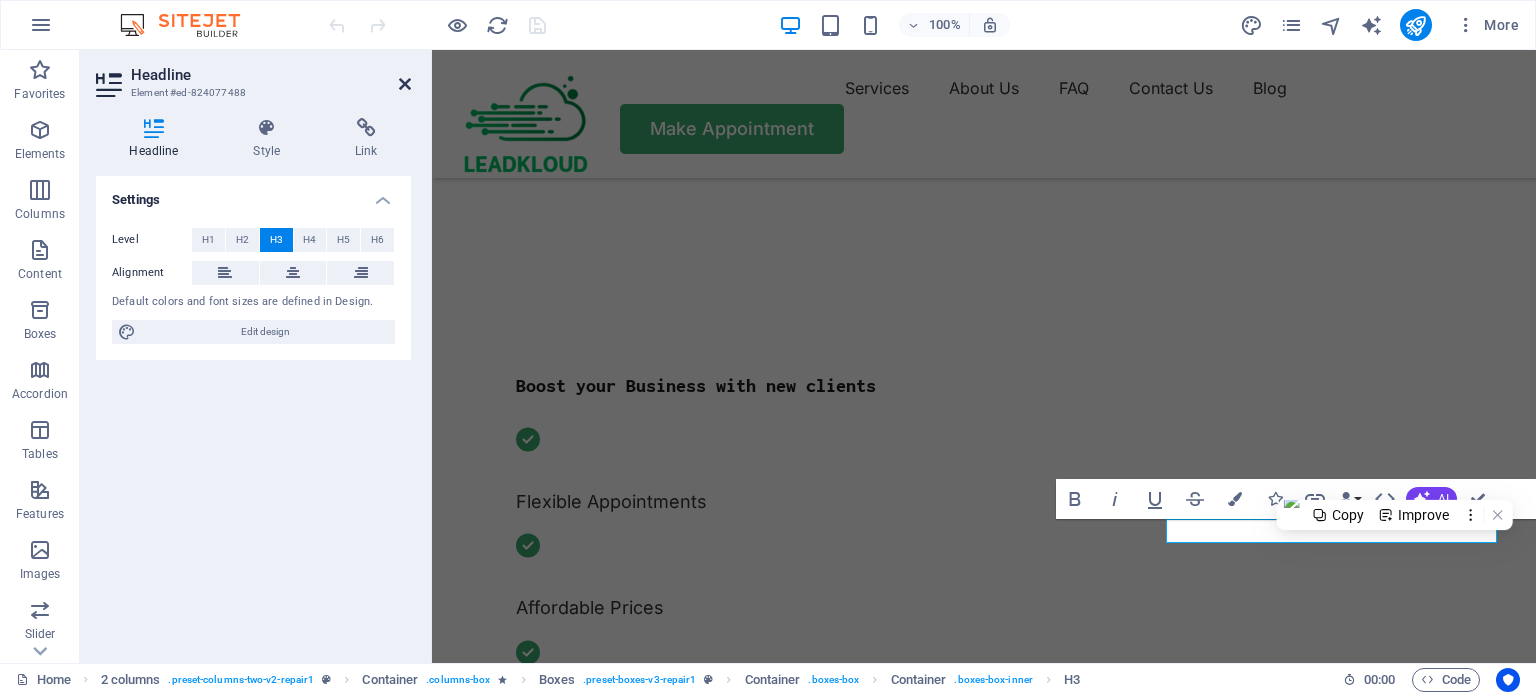 click at bounding box center (405, 84) 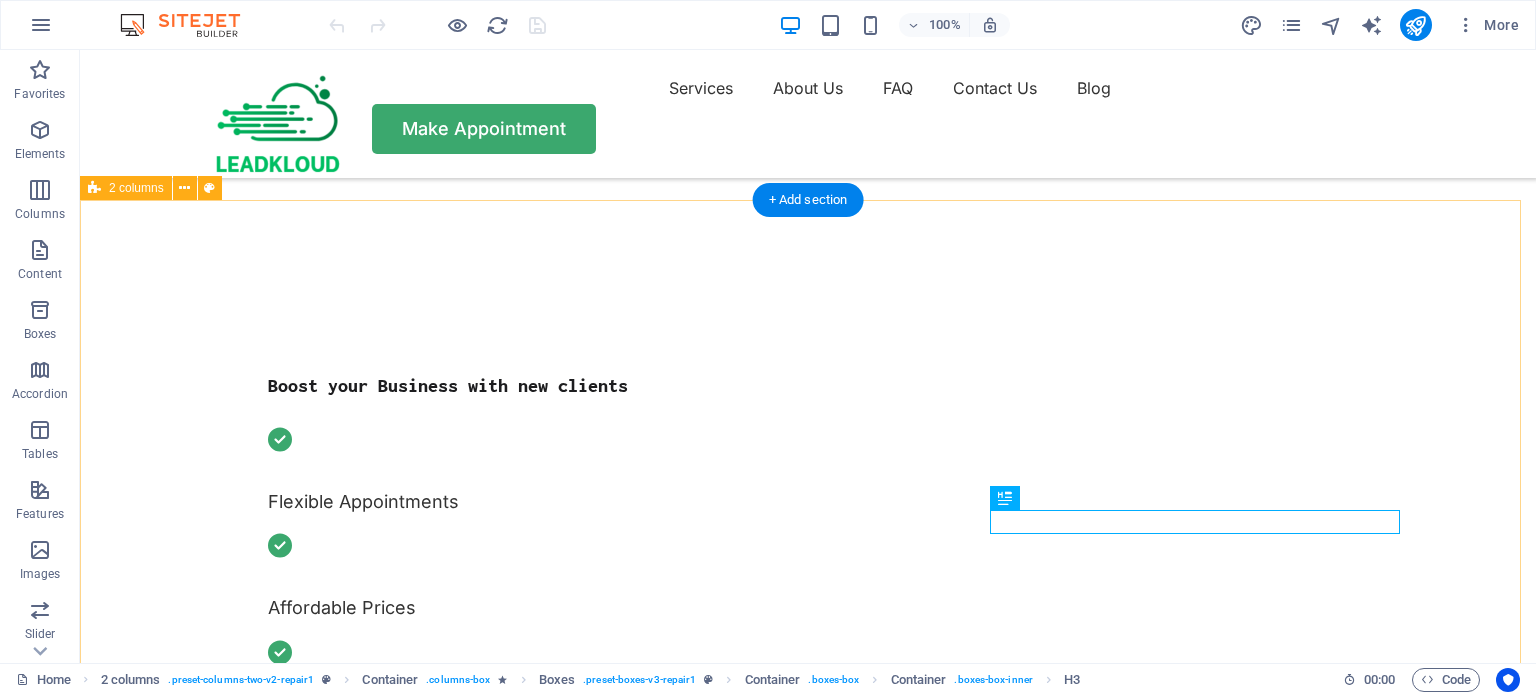scroll, scrollTop: 324, scrollLeft: 0, axis: vertical 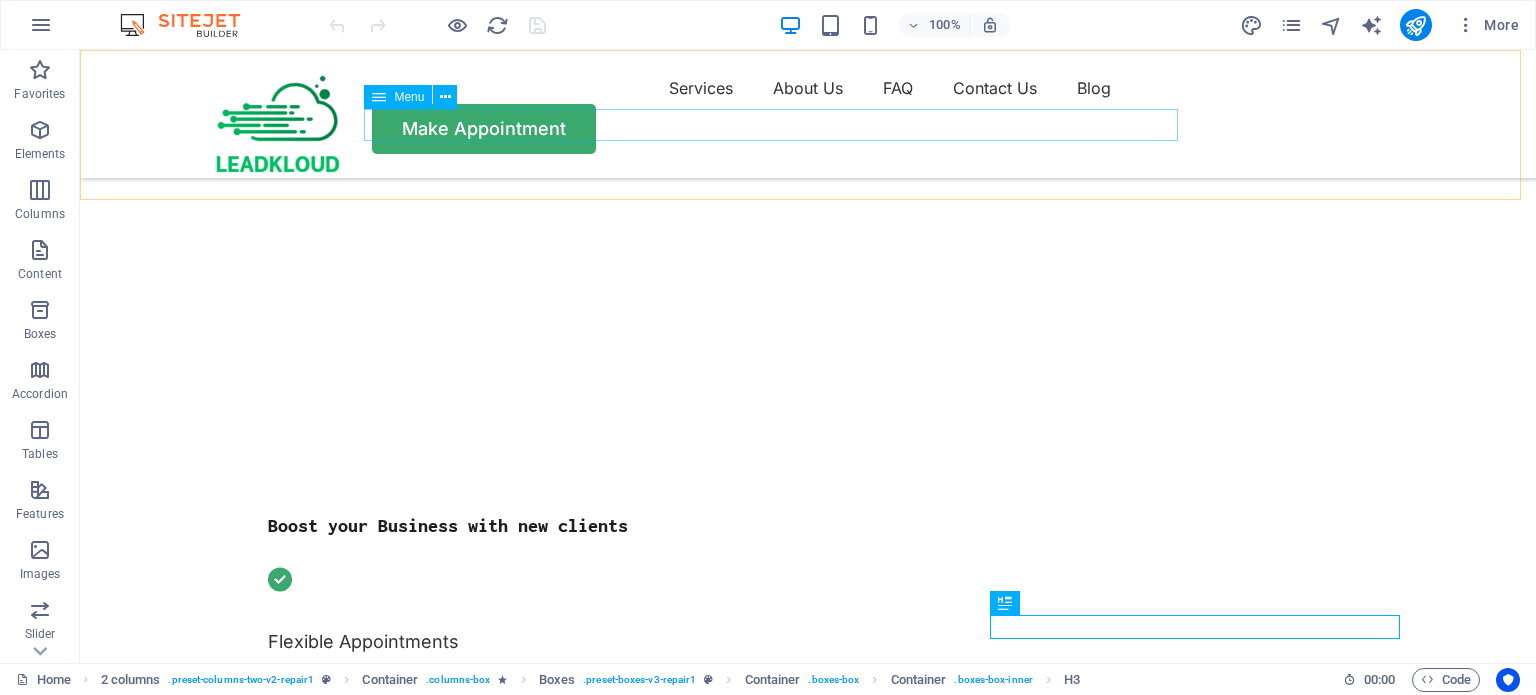 click on "Services About Us FAQ Contact Us Blog" at bounding box center (808, 88) 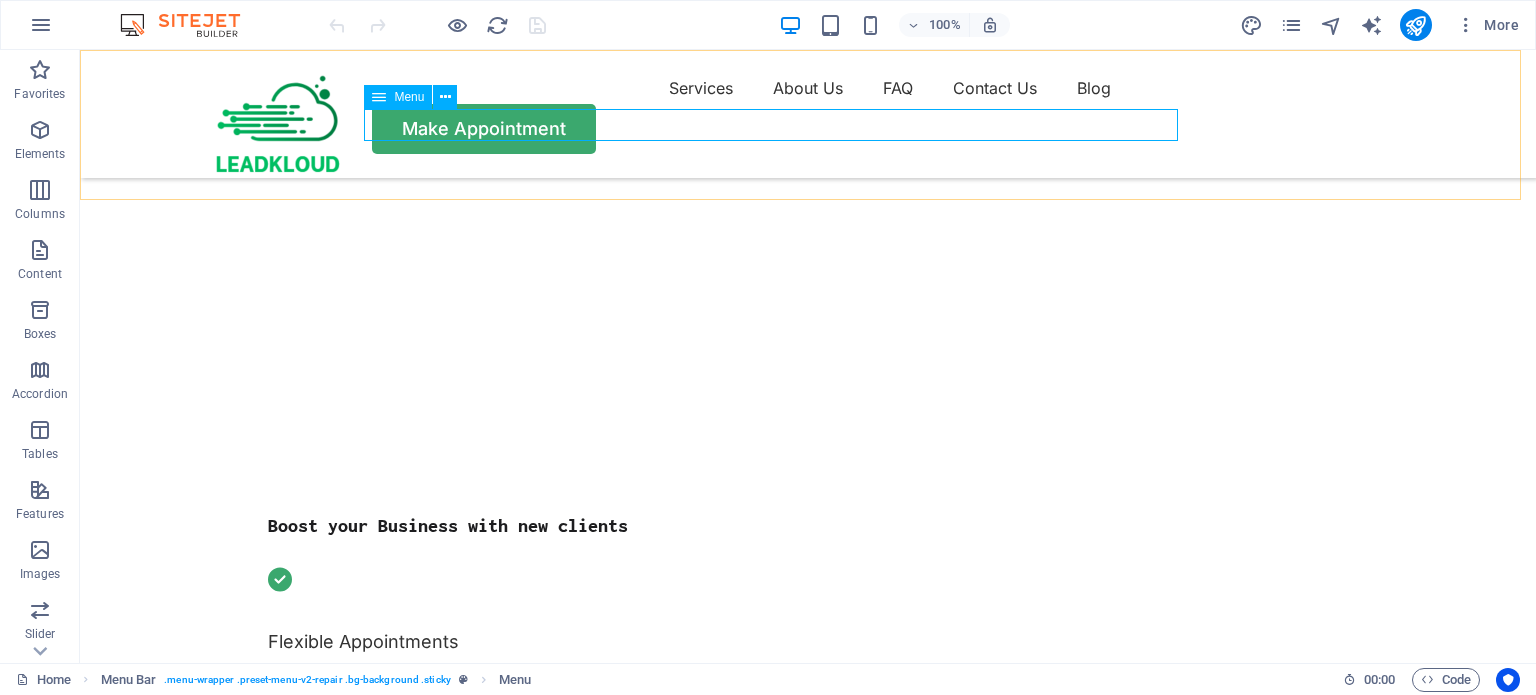 click at bounding box center (379, 97) 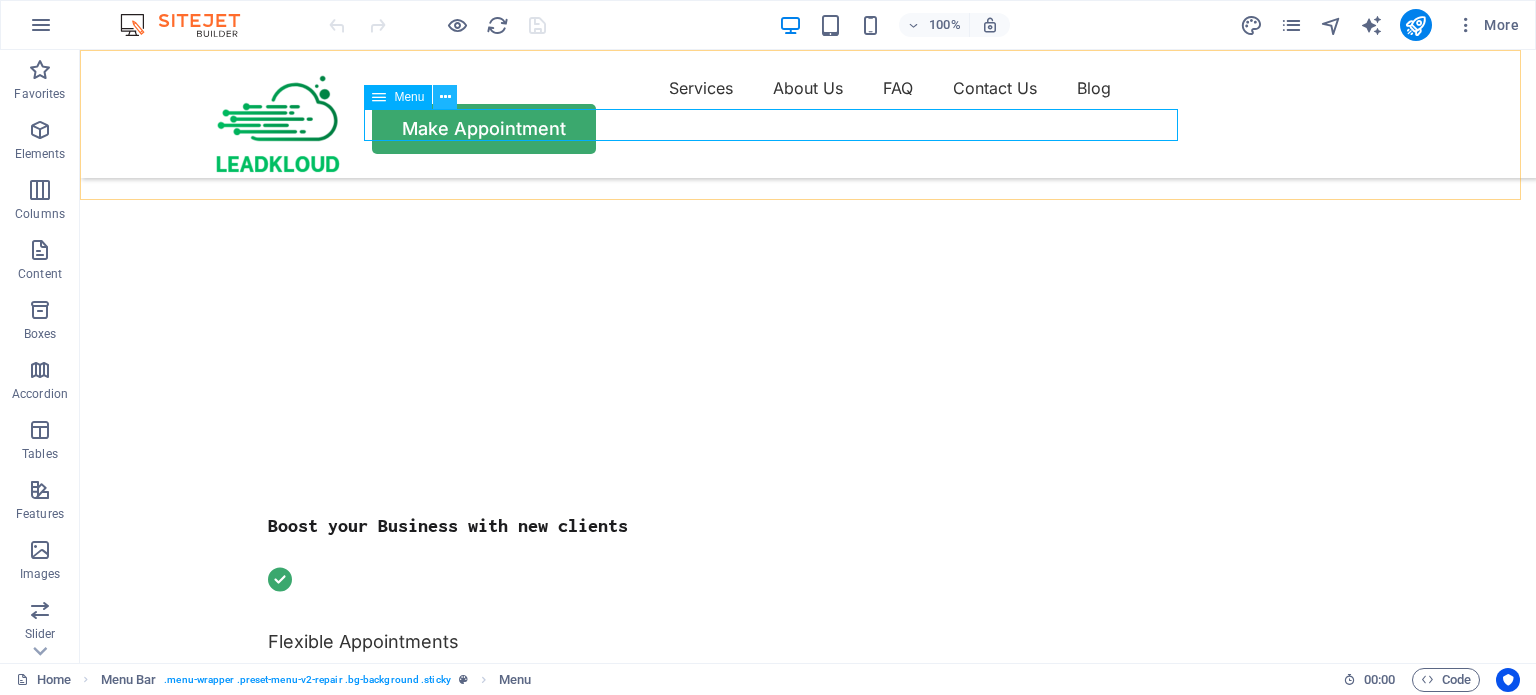 click at bounding box center (445, 97) 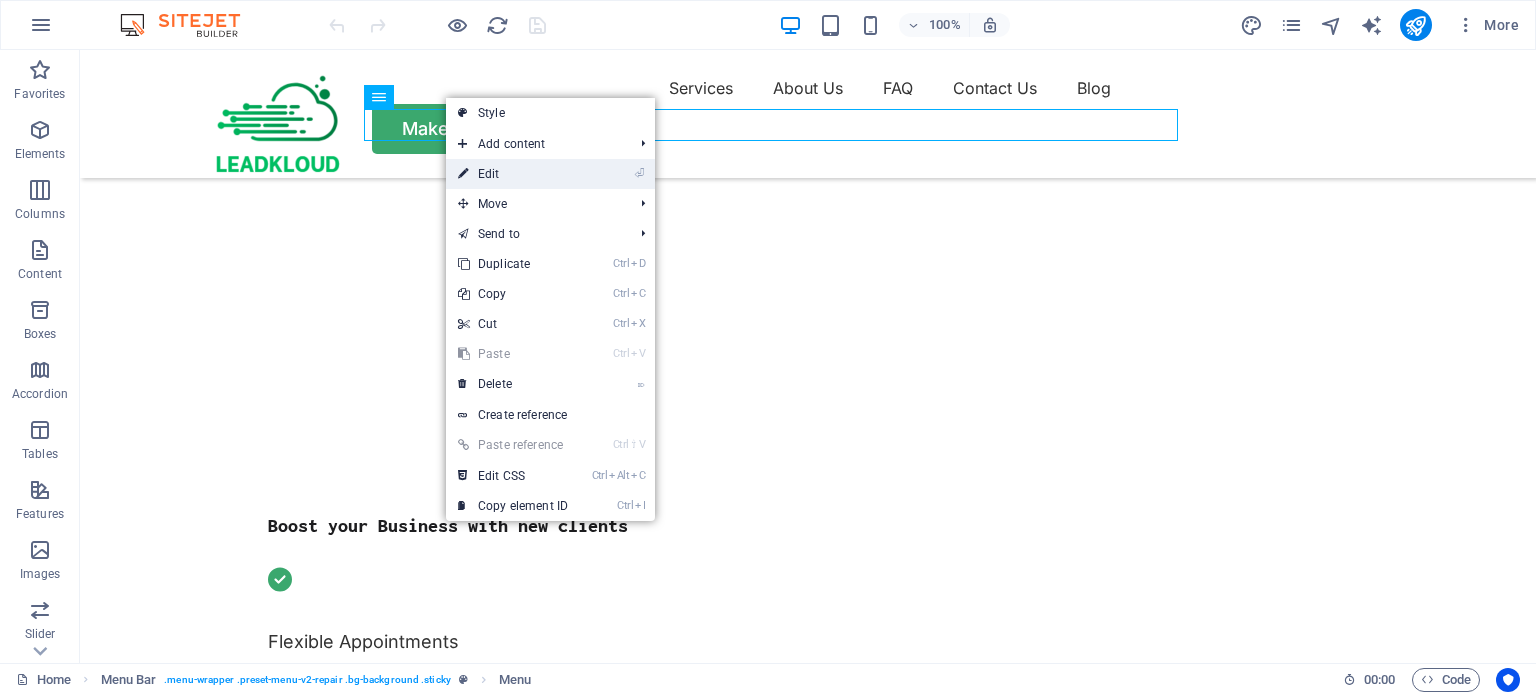 click on "⏎  Edit" at bounding box center [513, 174] 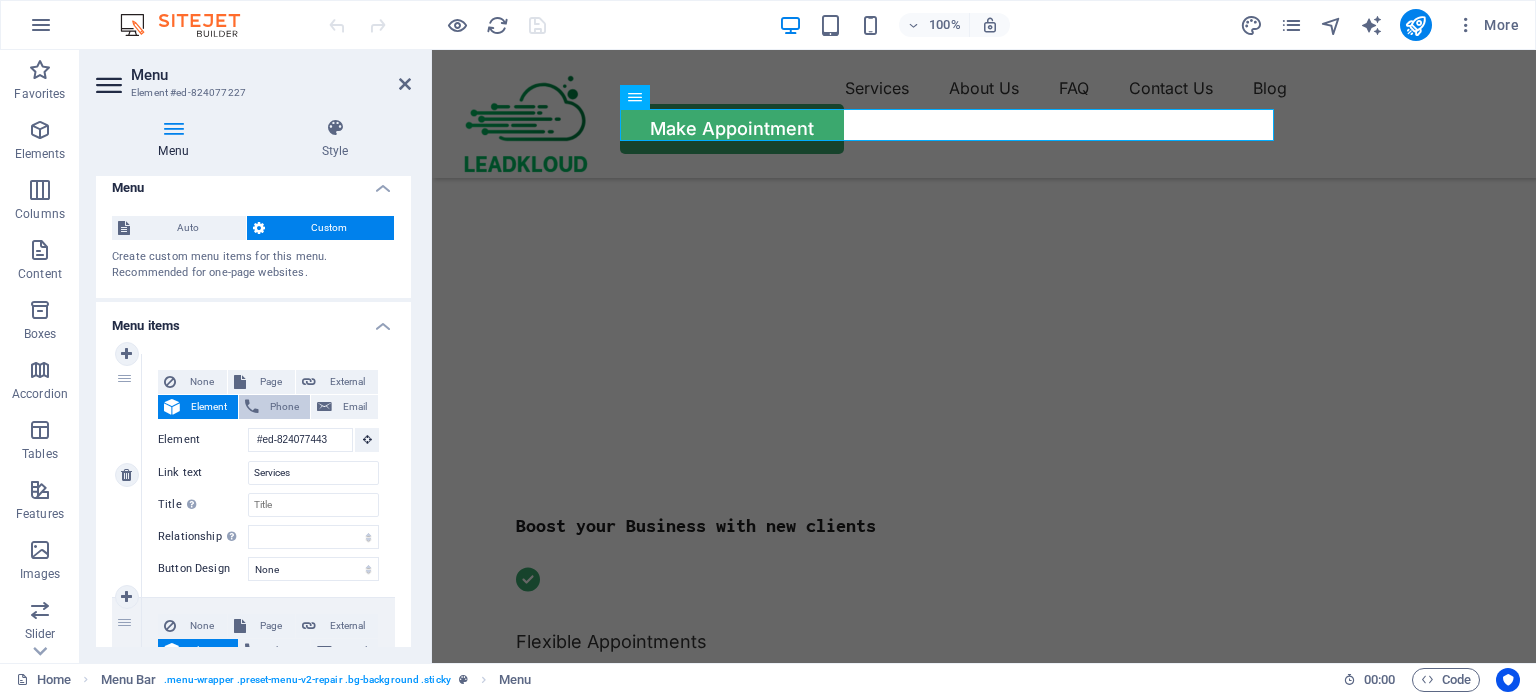 scroll, scrollTop: 42, scrollLeft: 0, axis: vertical 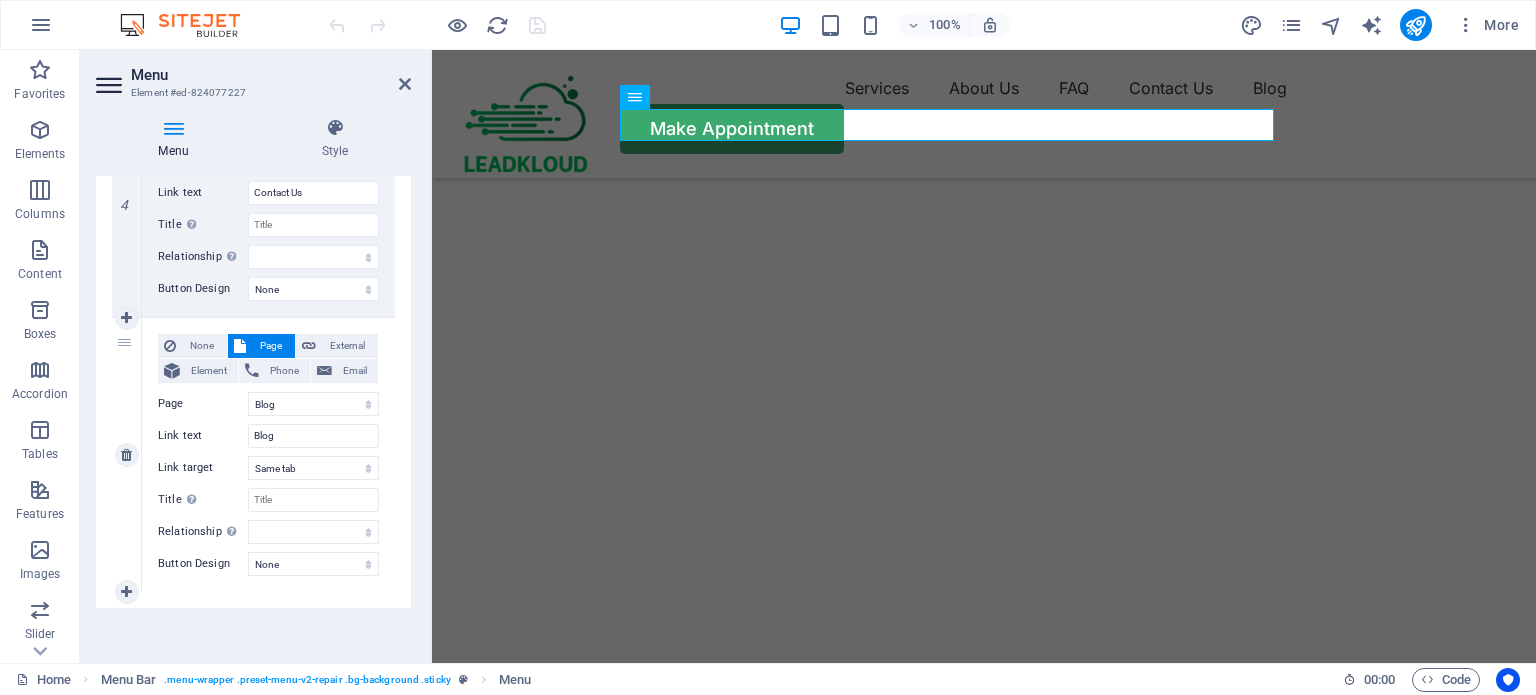 click on "5" at bounding box center [127, 455] 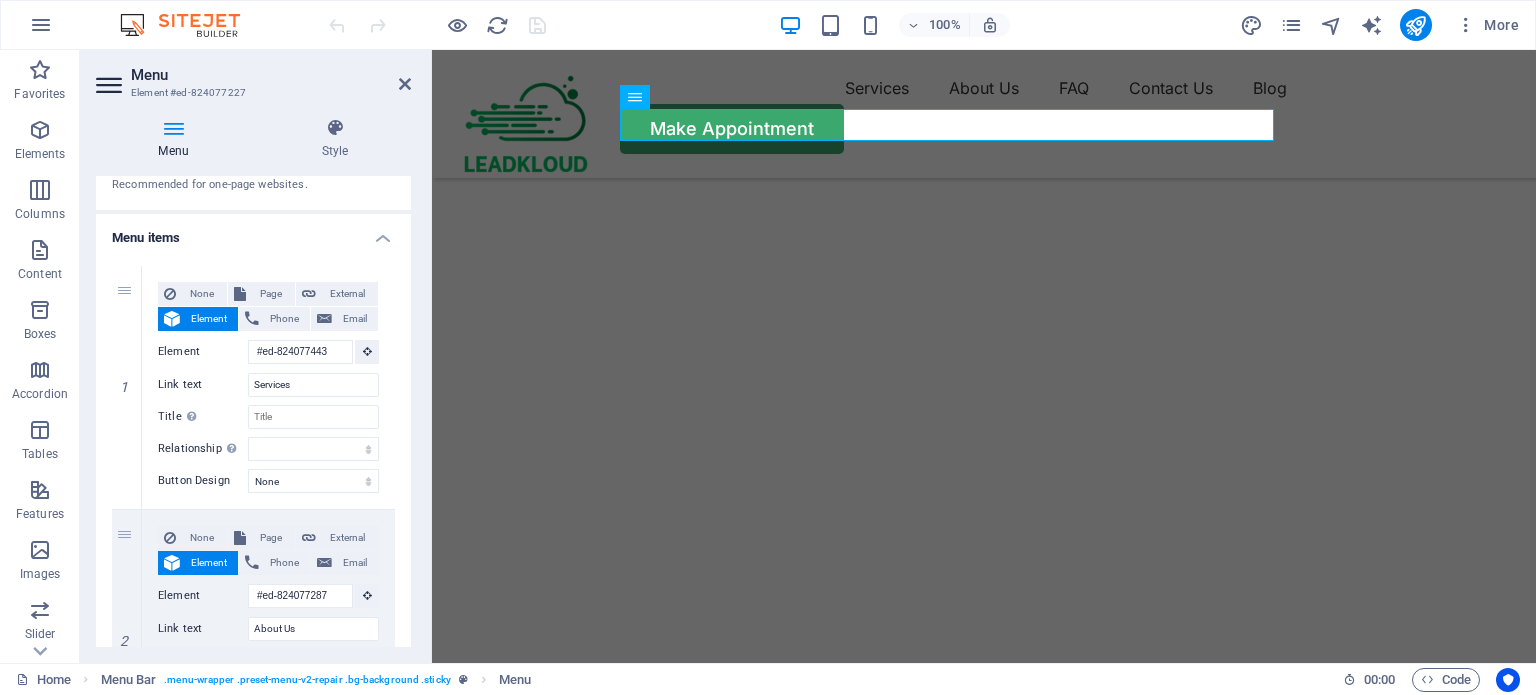 scroll, scrollTop: 0, scrollLeft: 0, axis: both 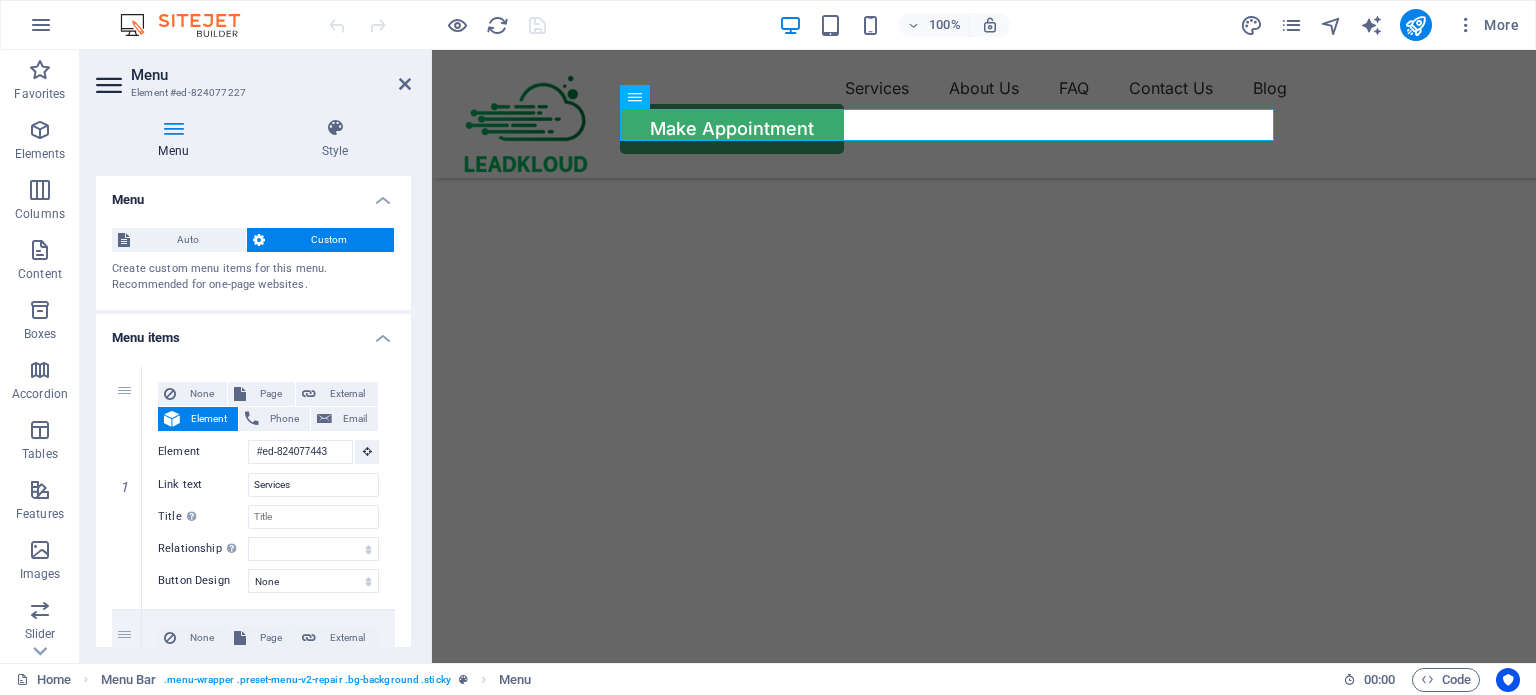 click at bounding box center [259, 240] 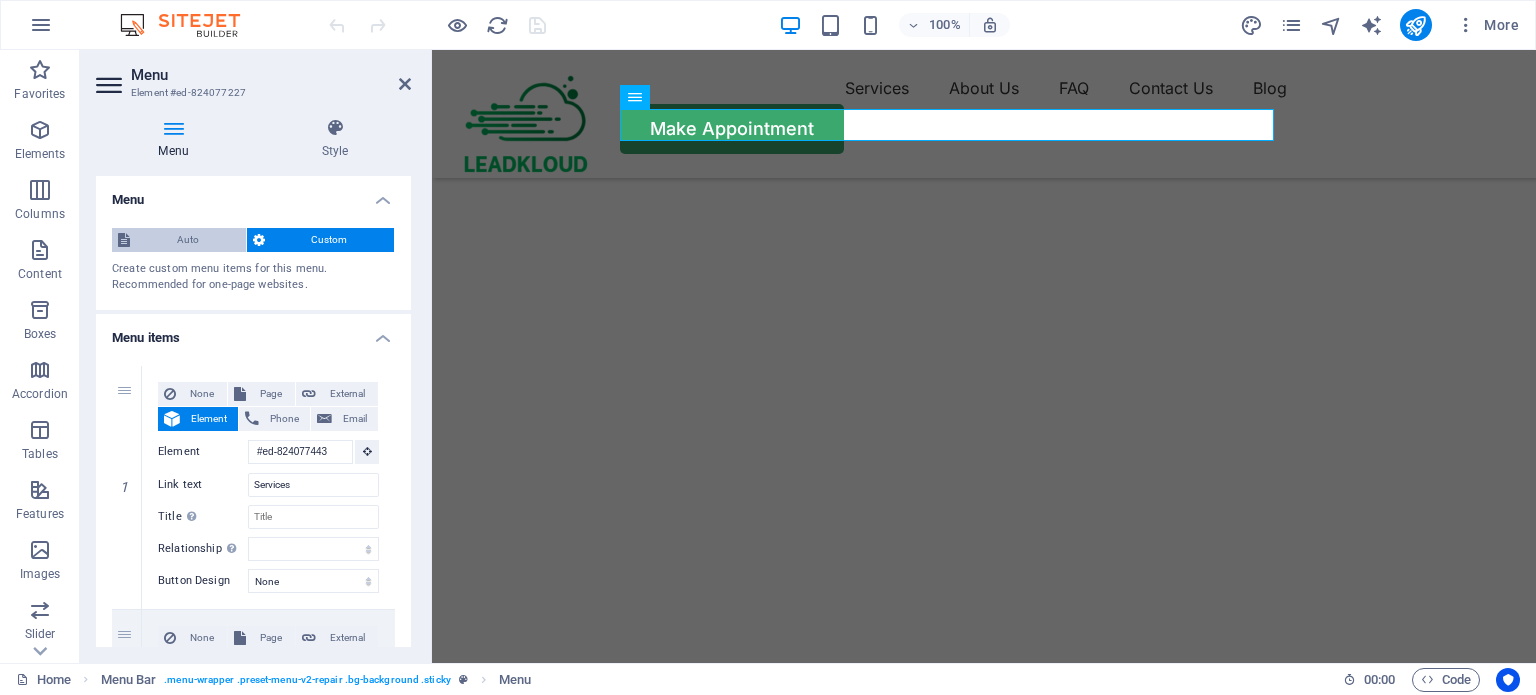 click on "Auto" at bounding box center (188, 240) 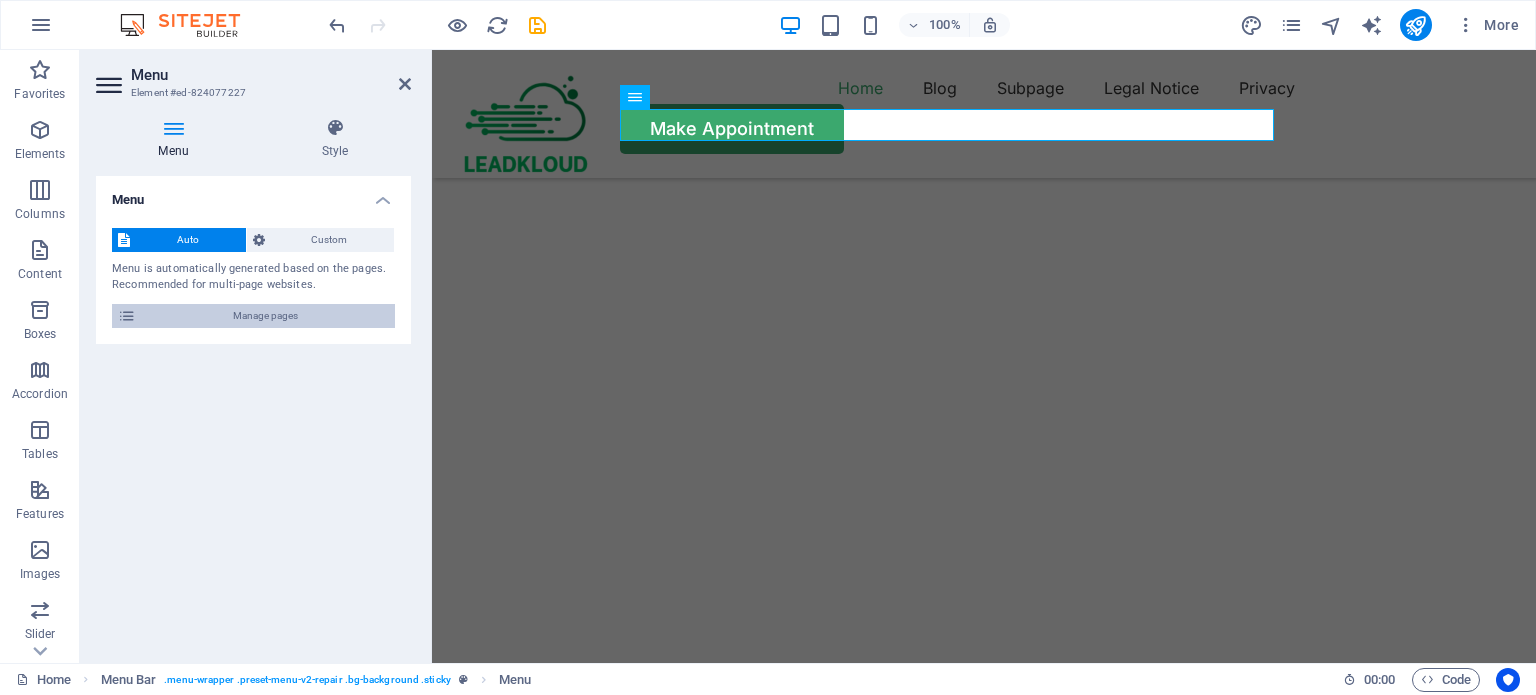 click at bounding box center [127, 316] 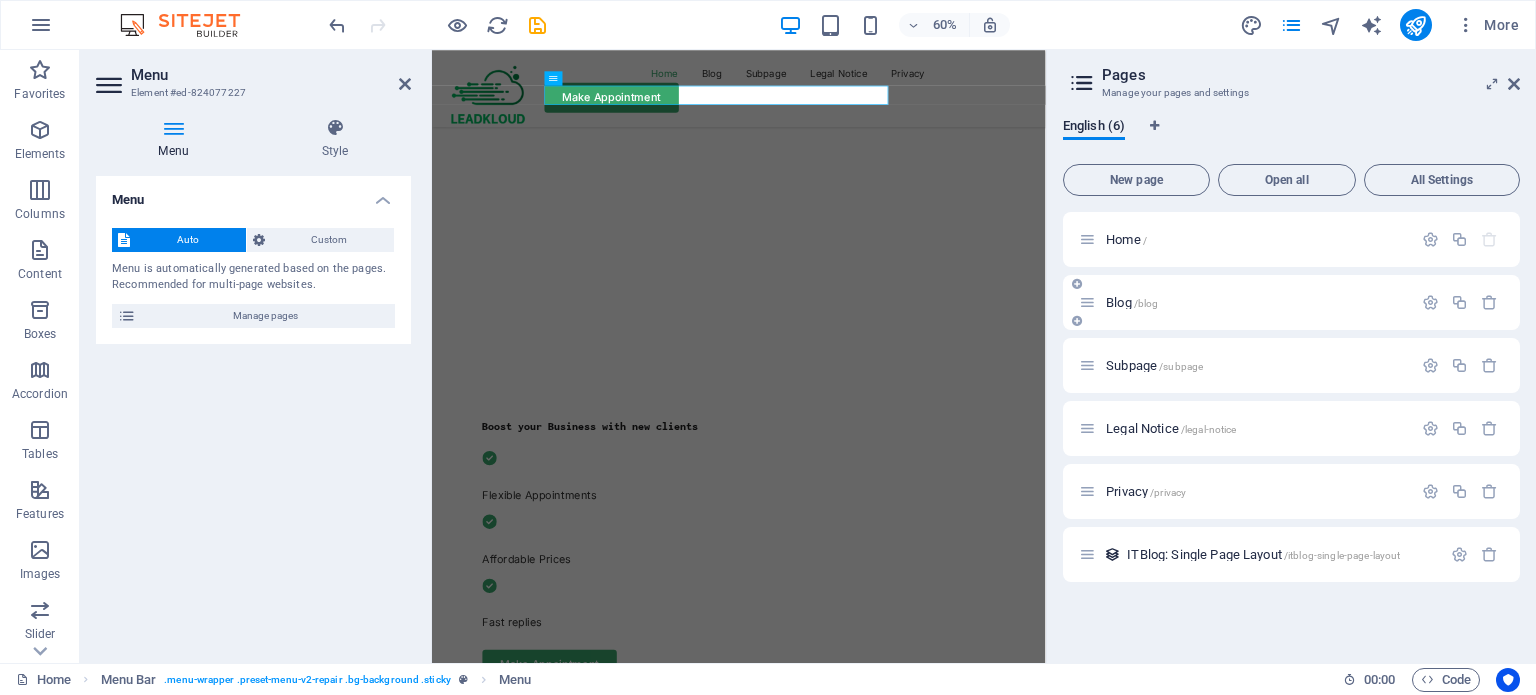 click at bounding box center [1087, 302] 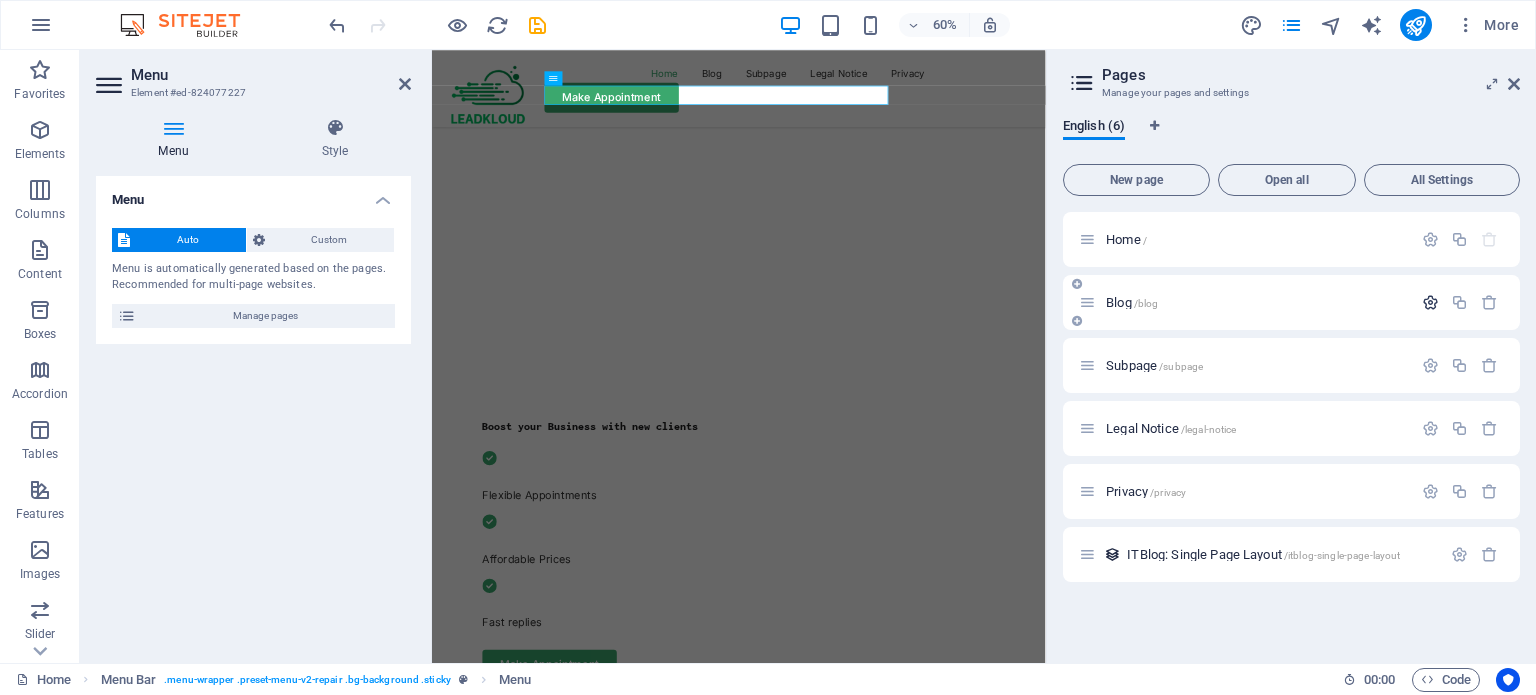 click at bounding box center [1430, 302] 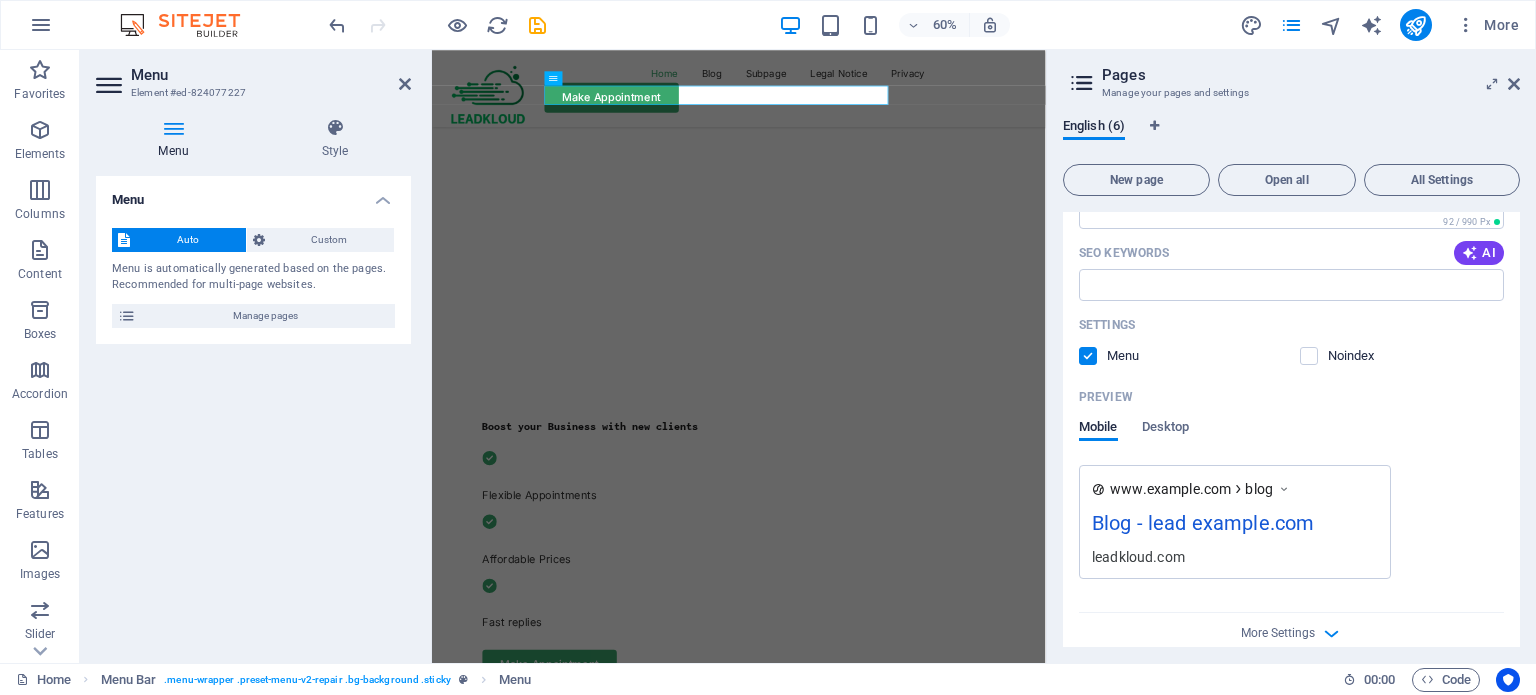 scroll, scrollTop: 603, scrollLeft: 0, axis: vertical 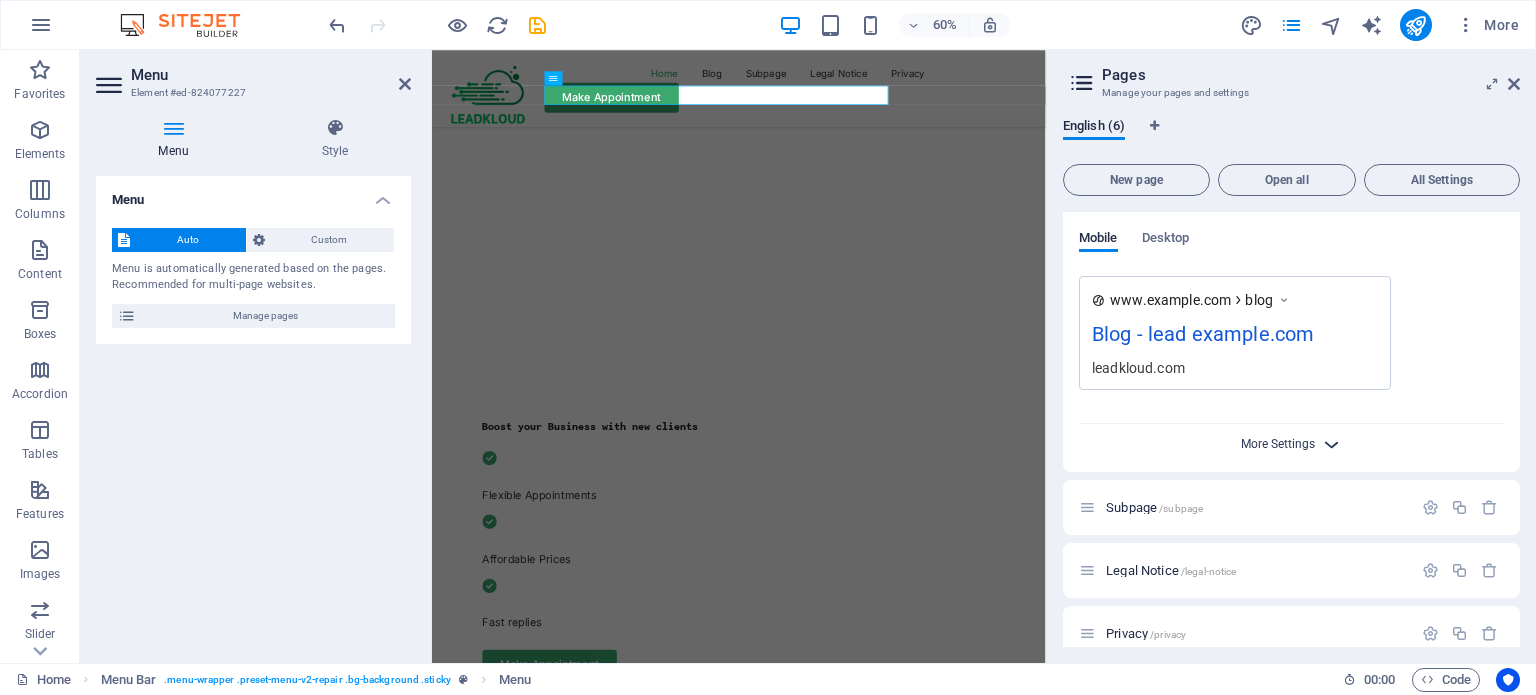 click on "More Settings" at bounding box center [1278, 444] 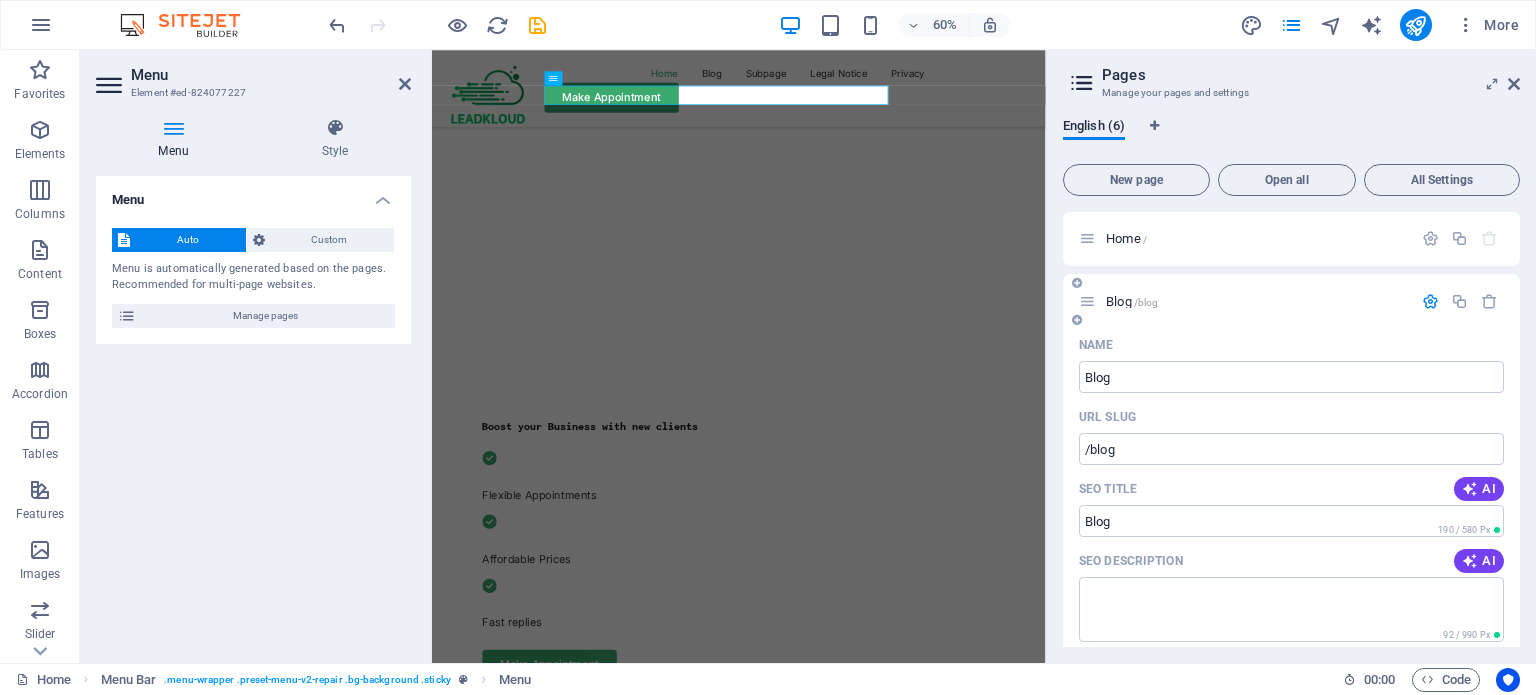 scroll, scrollTop: 0, scrollLeft: 0, axis: both 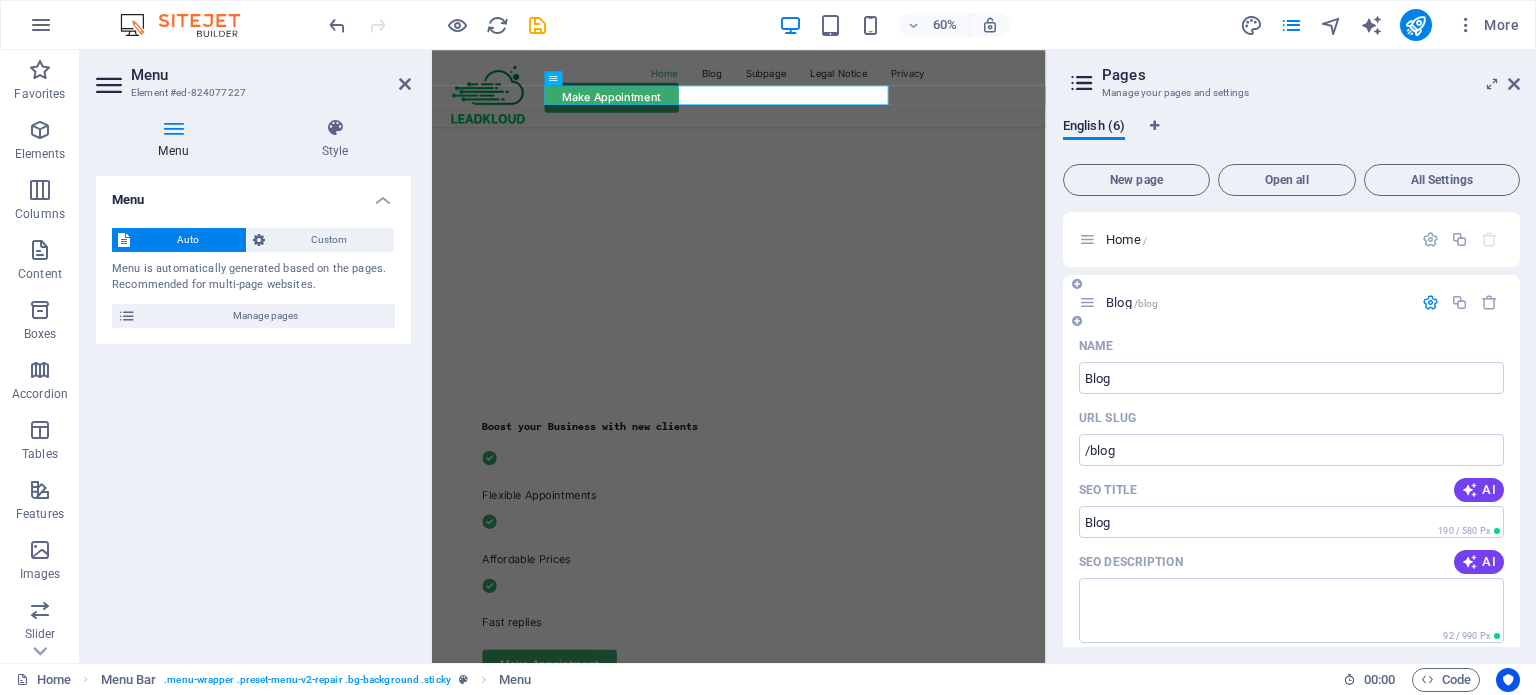 click at bounding box center (1087, 302) 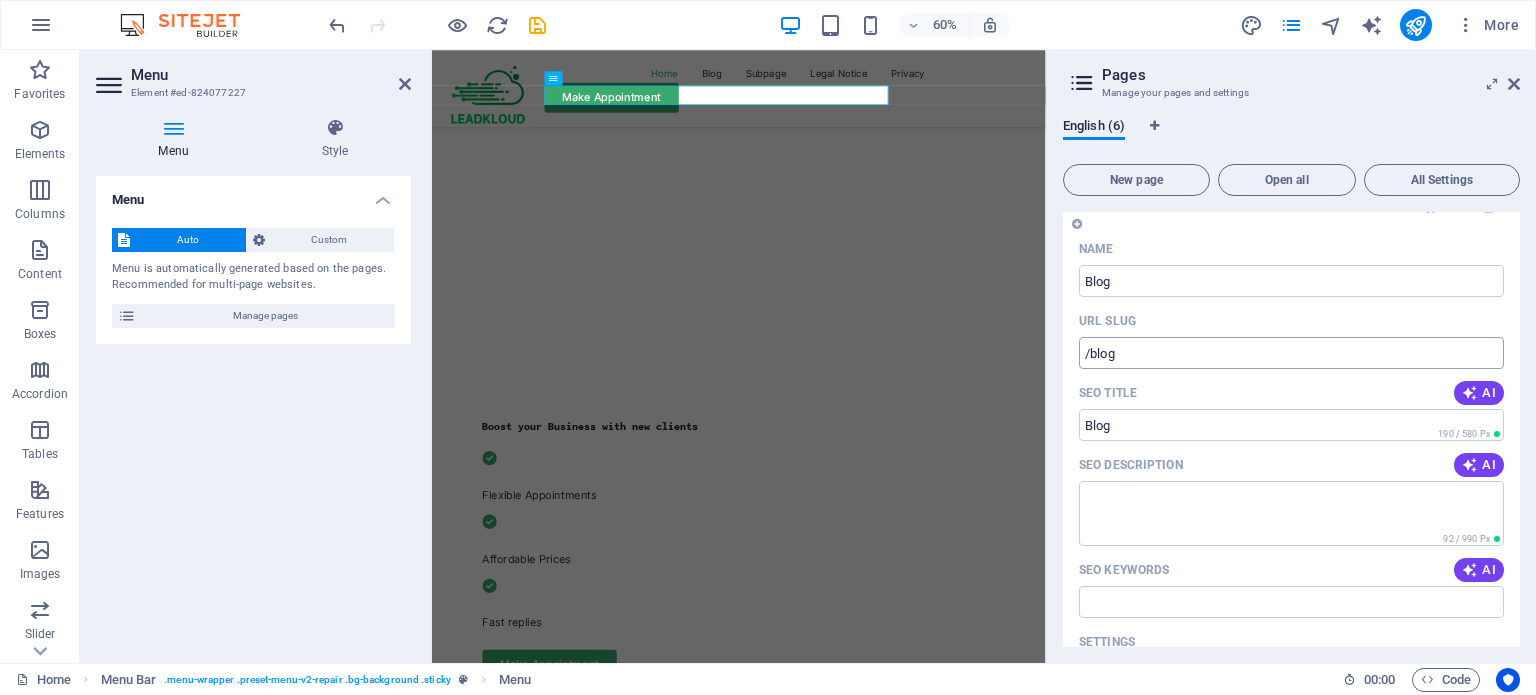 scroll, scrollTop: 0, scrollLeft: 0, axis: both 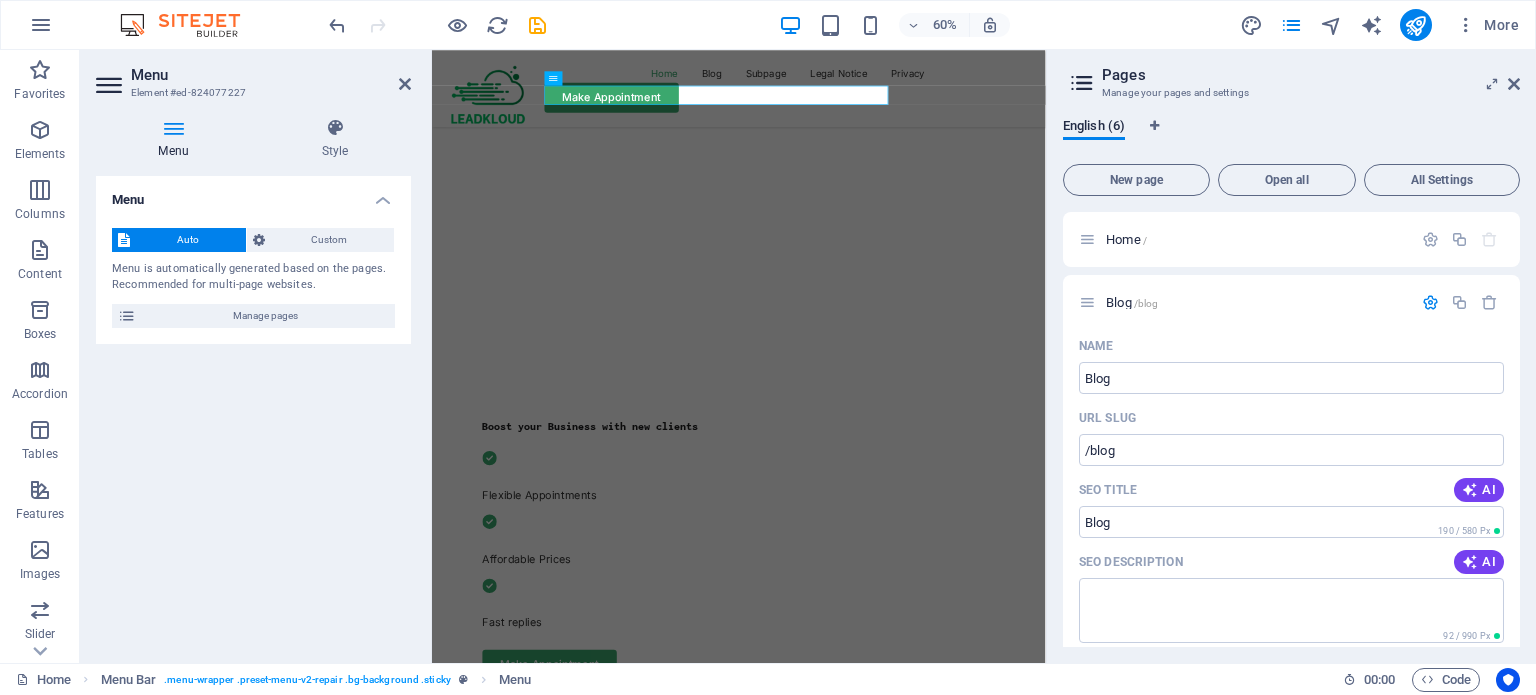 click at bounding box center [1082, 83] 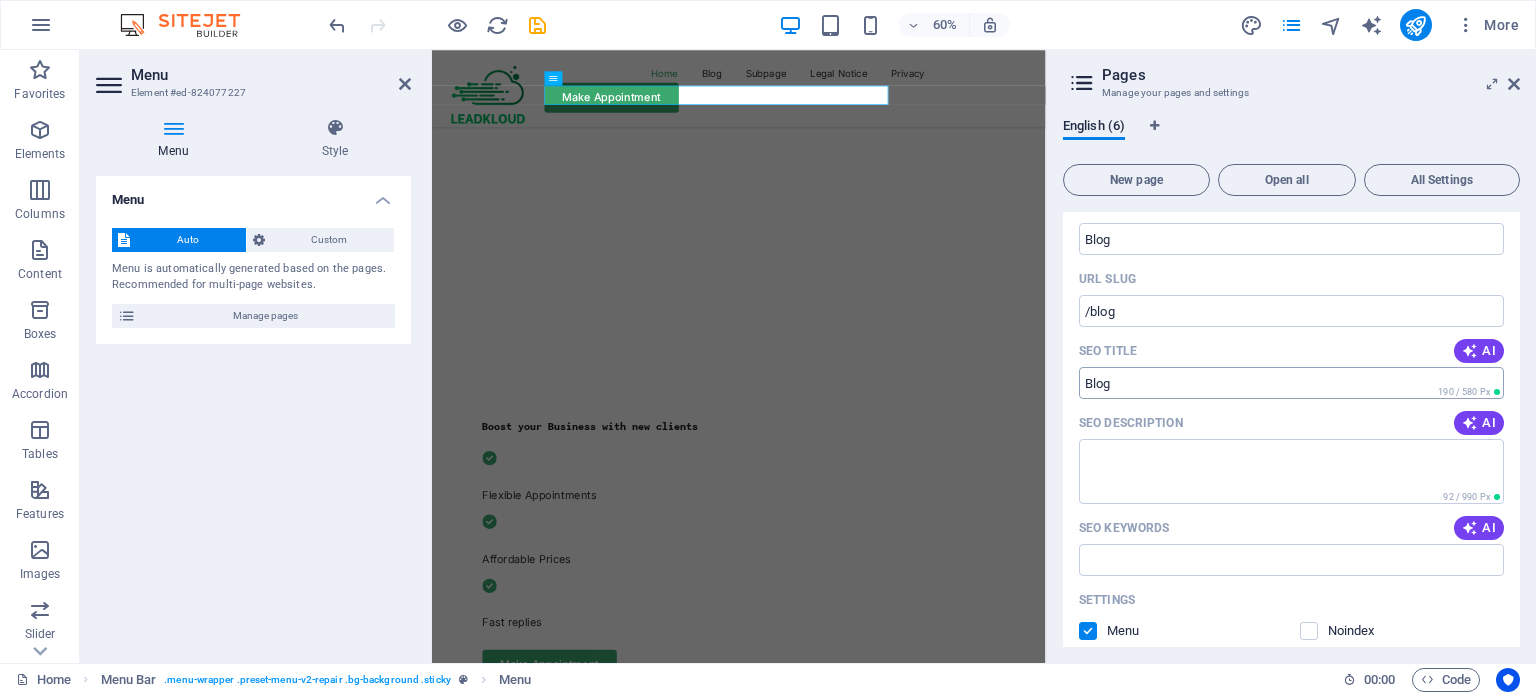 scroll, scrollTop: 0, scrollLeft: 0, axis: both 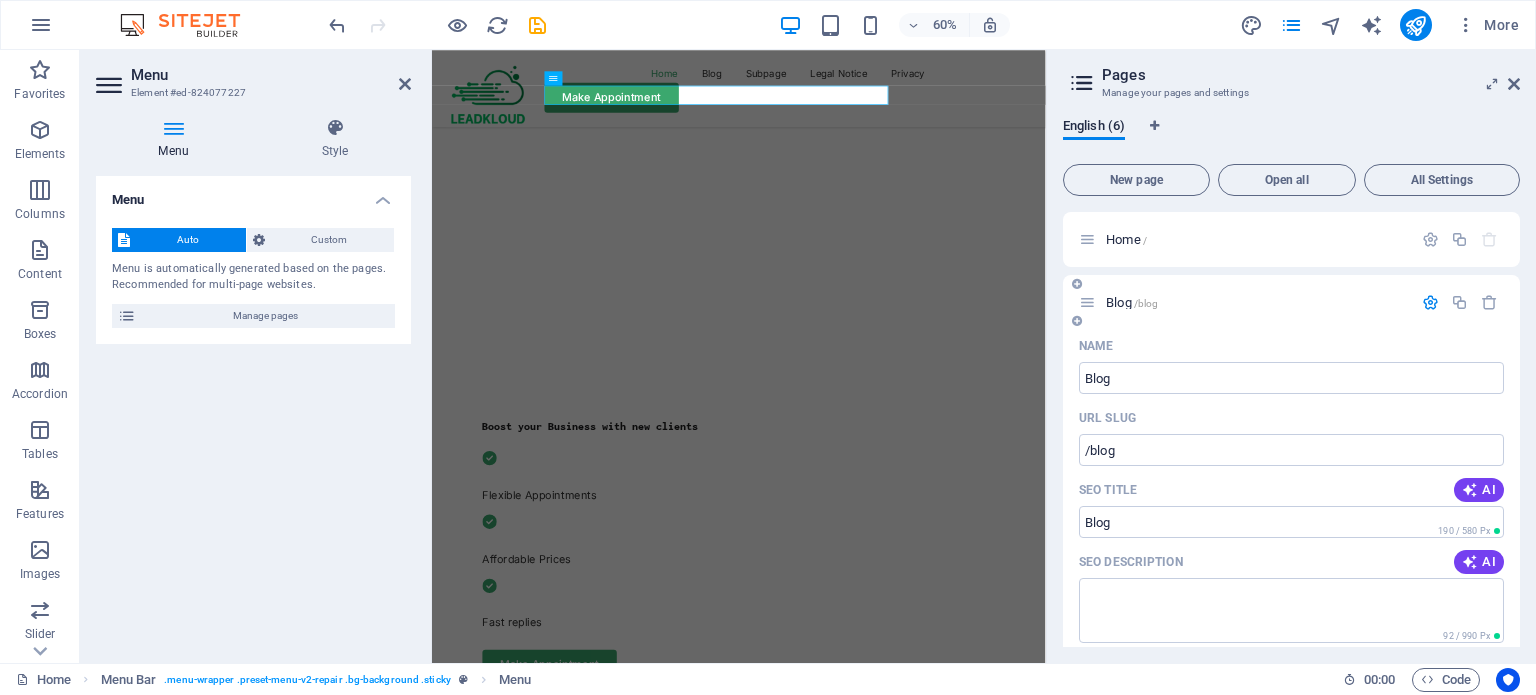 click at bounding box center (1087, 302) 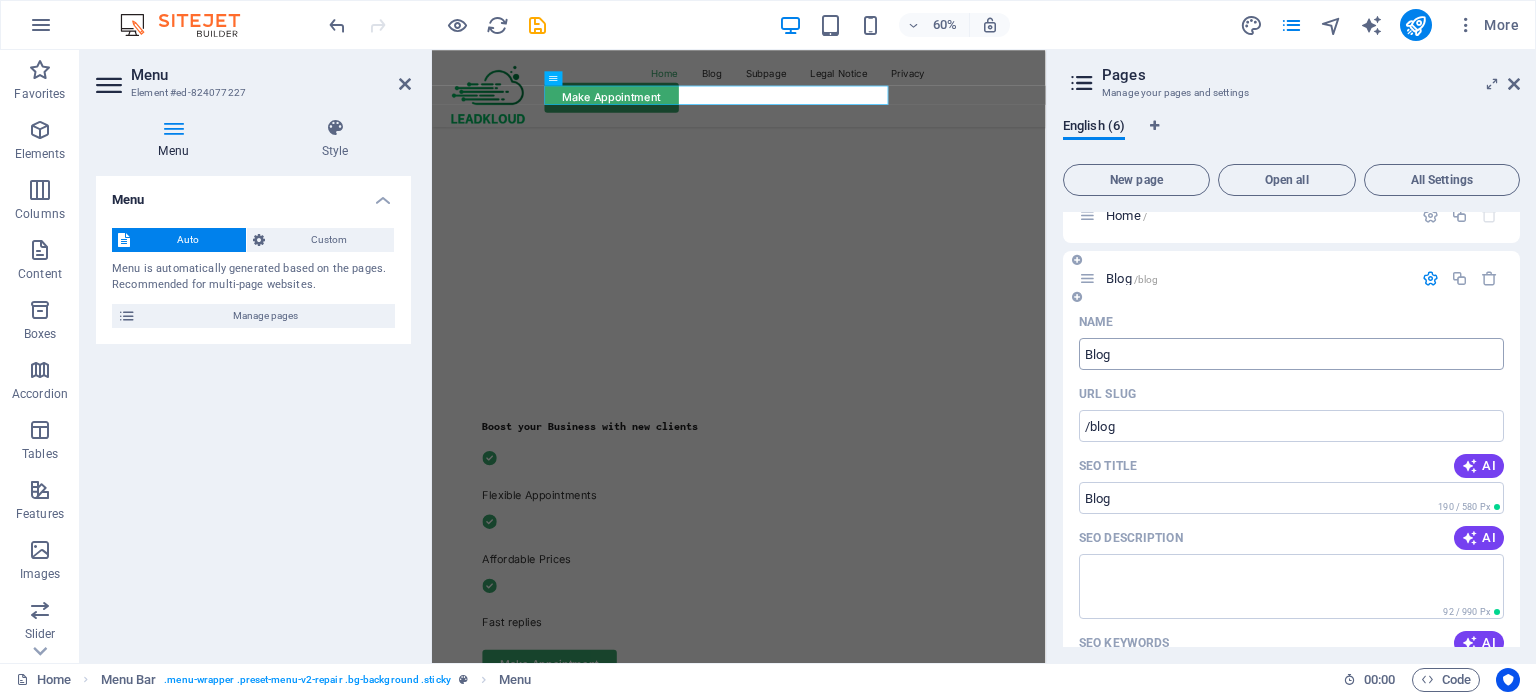 scroll, scrollTop: 0, scrollLeft: 0, axis: both 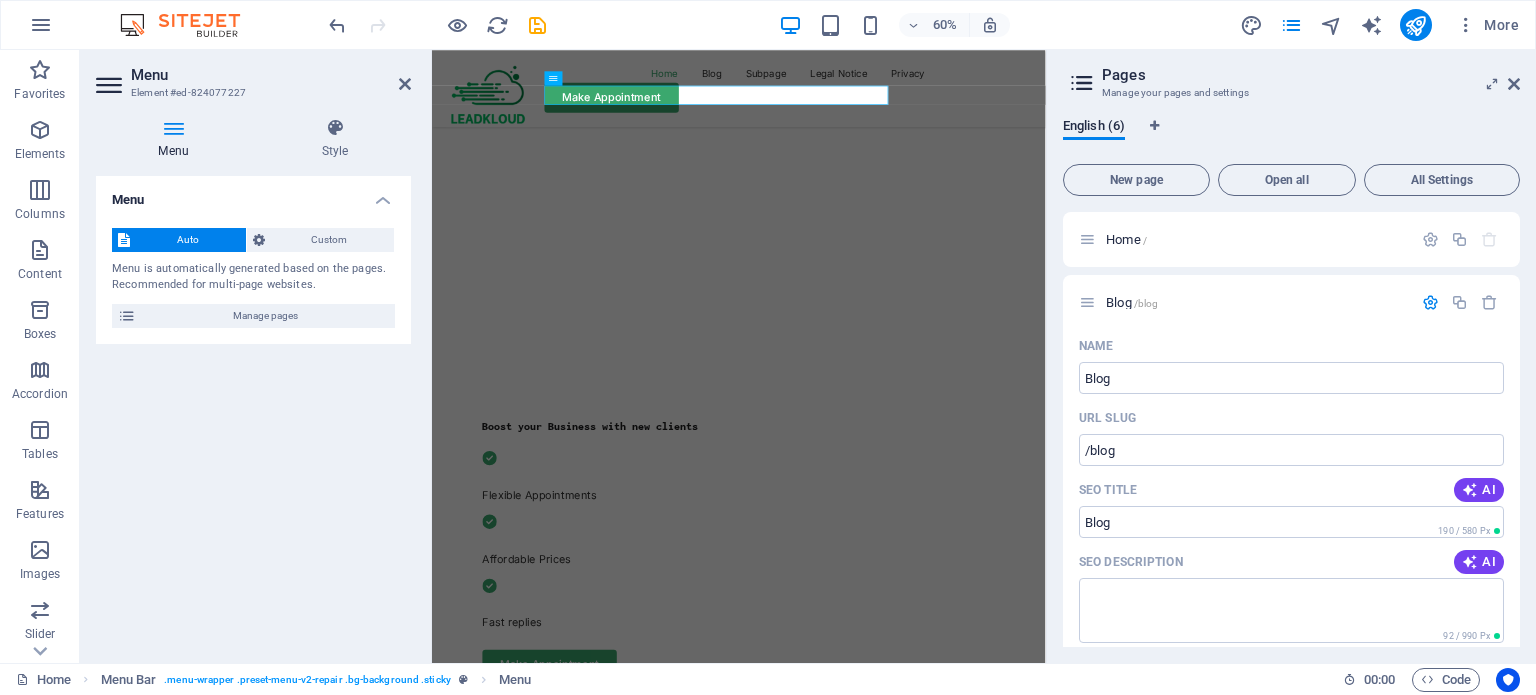 click at bounding box center [1082, 83] 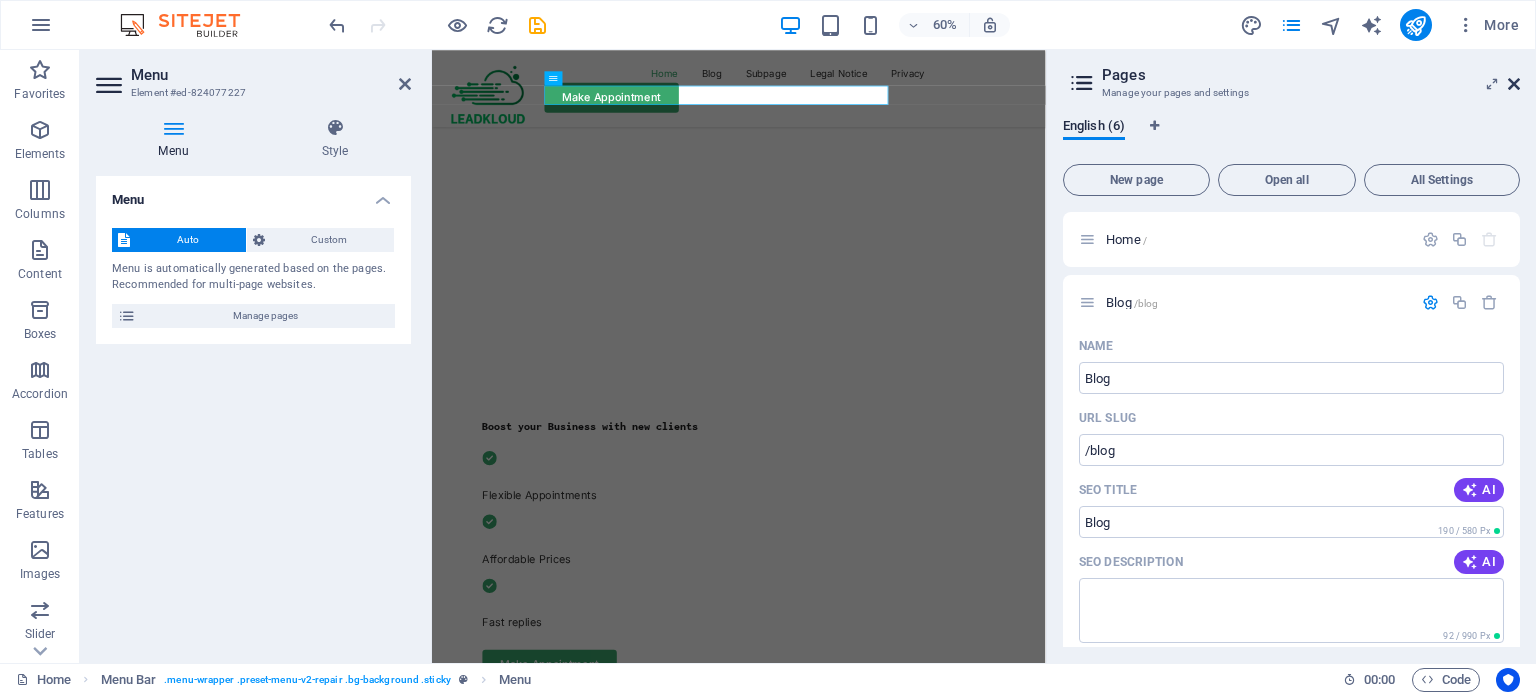 click at bounding box center (1514, 84) 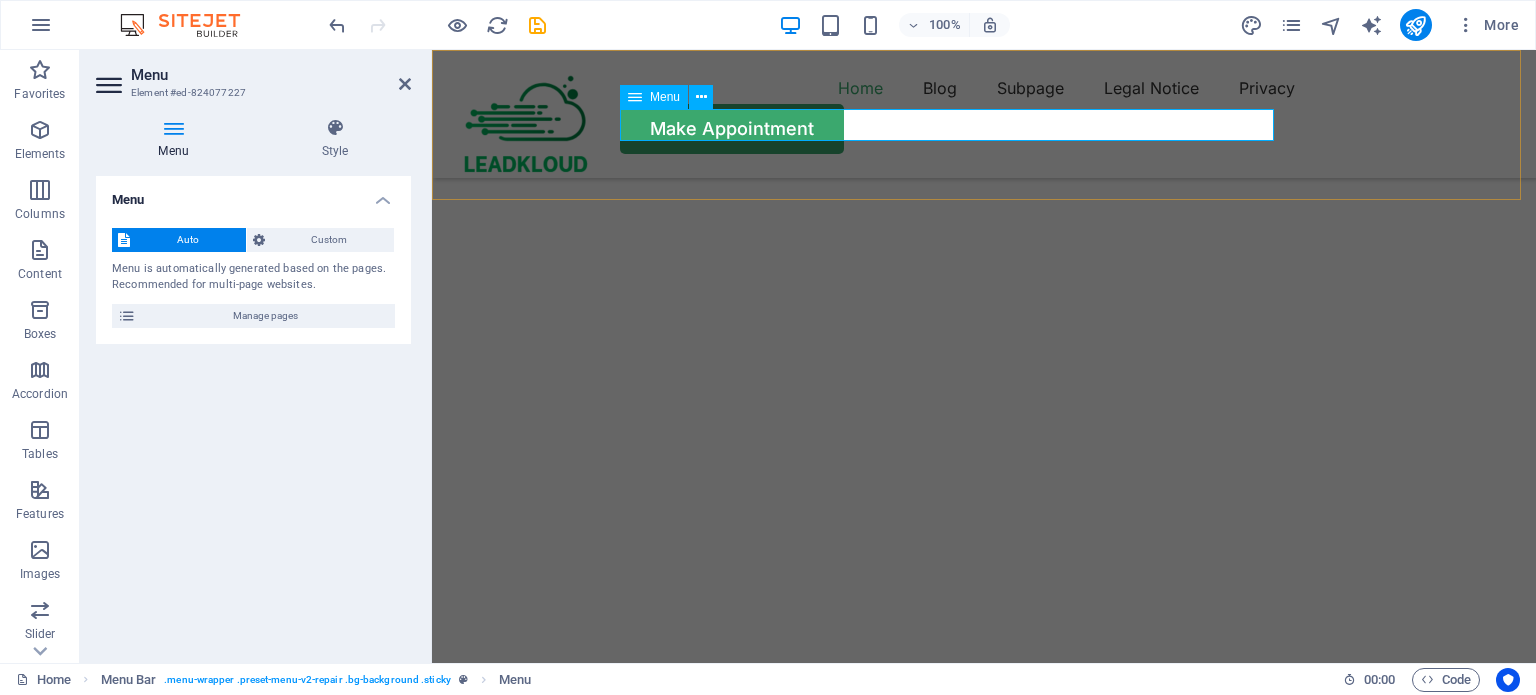 click on "Home Blog Subpage Legal Notice Privacy" at bounding box center [984, 88] 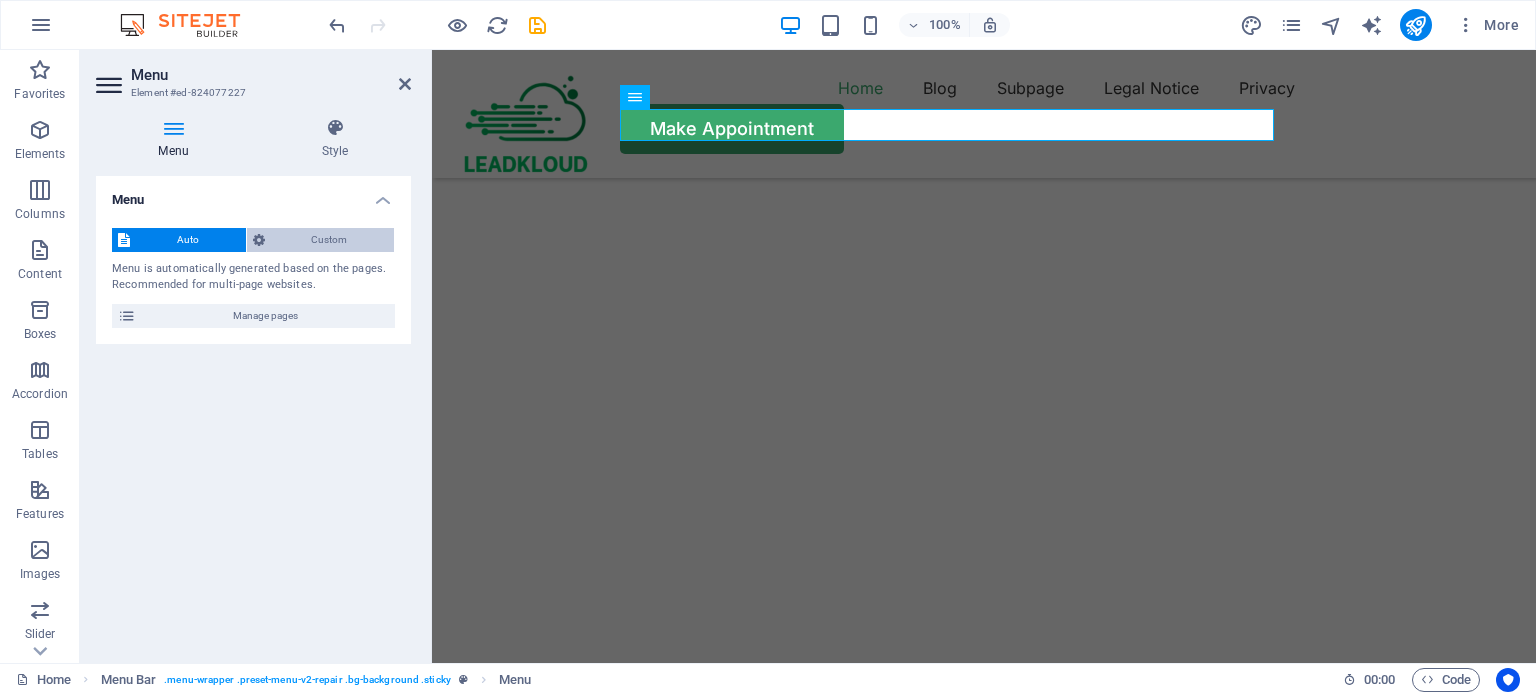 click on "Custom" at bounding box center [330, 240] 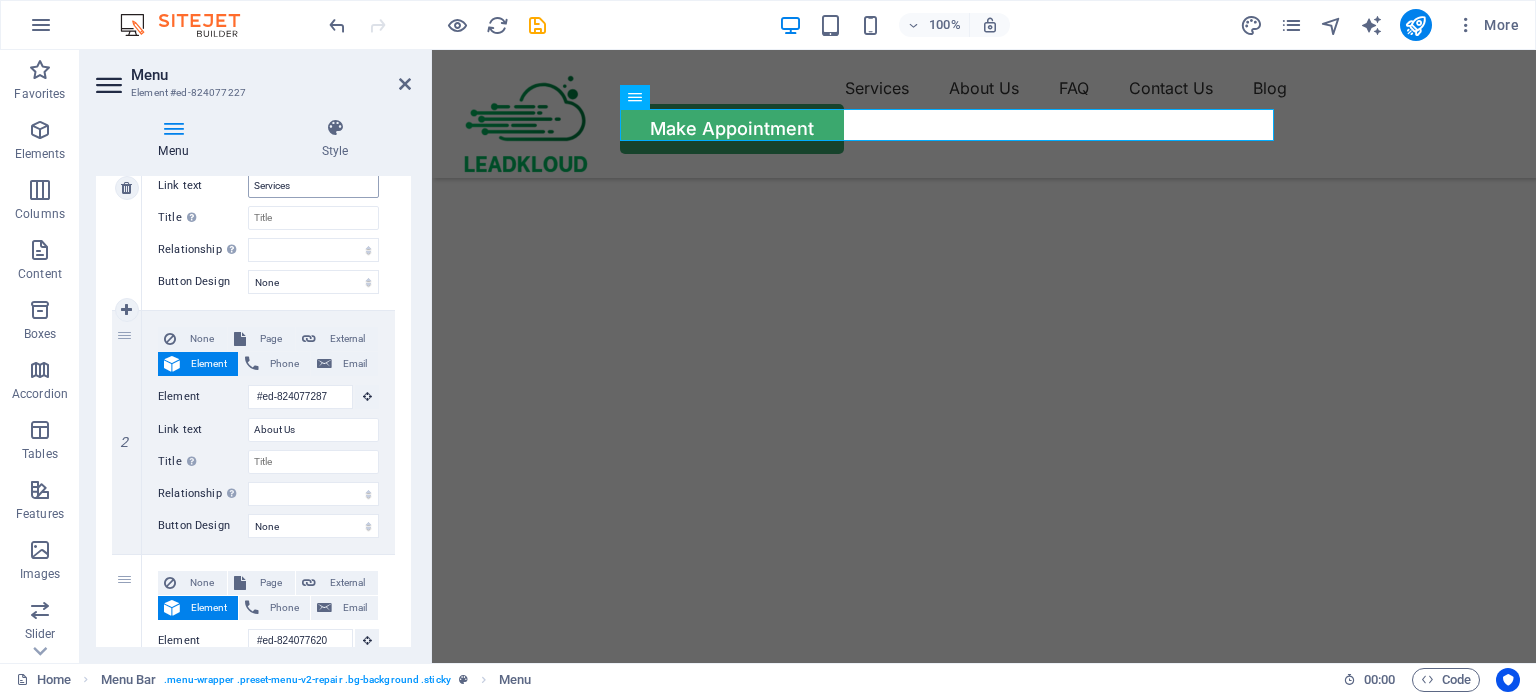 scroll, scrollTop: 174, scrollLeft: 0, axis: vertical 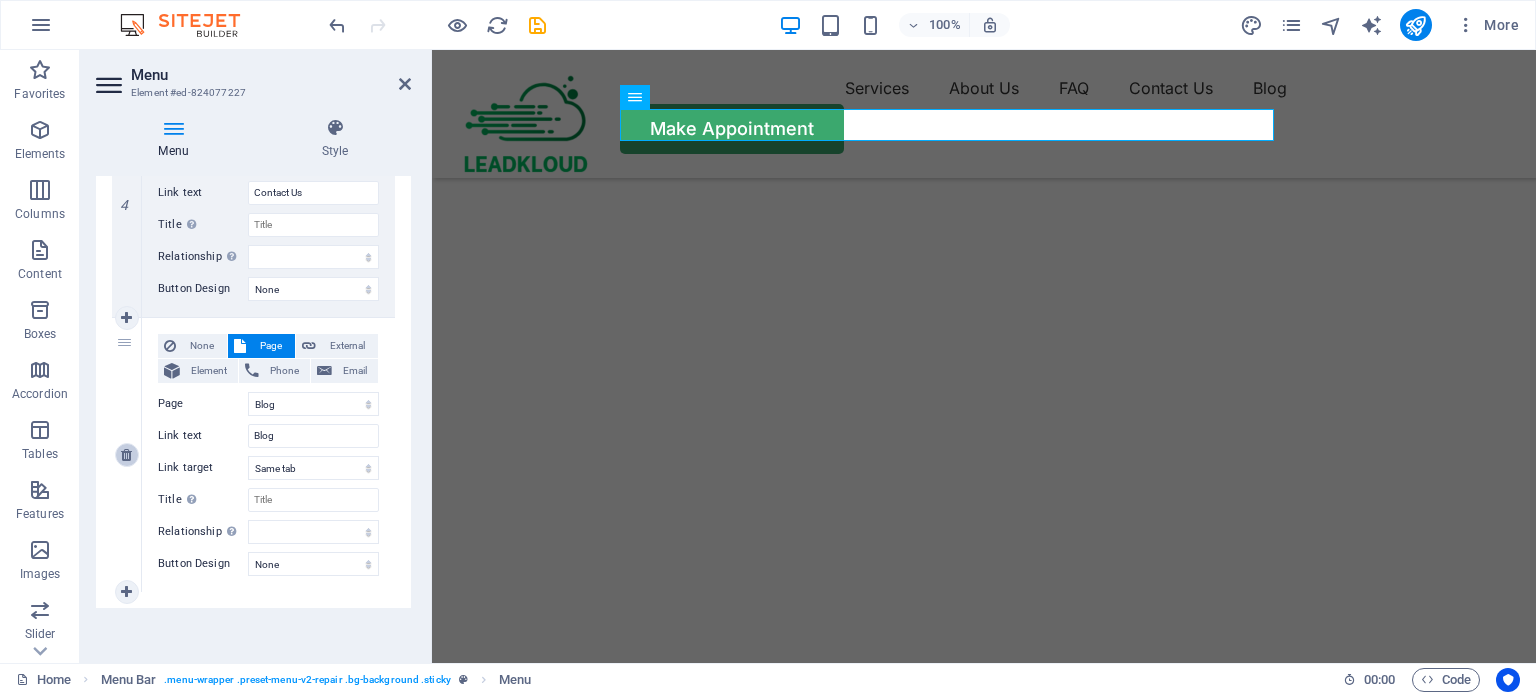 click at bounding box center (126, 455) 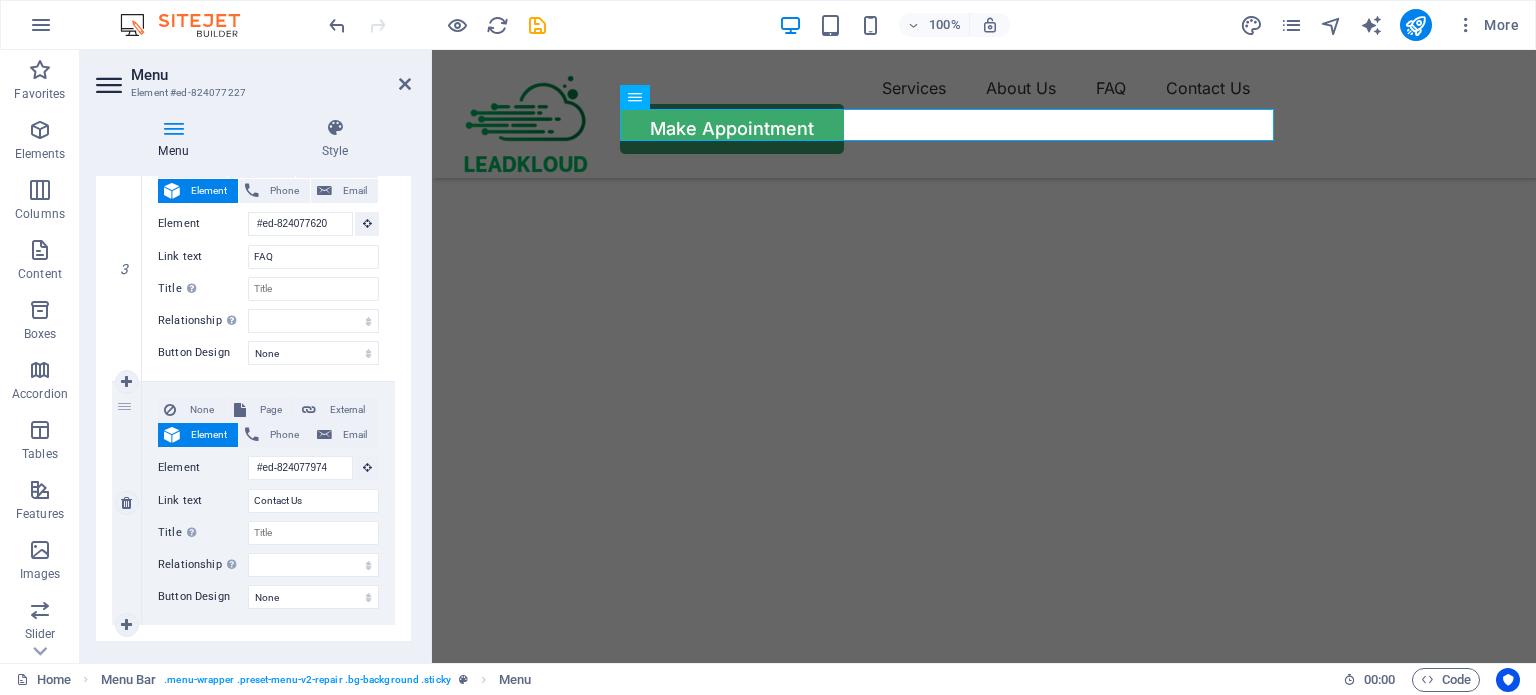 scroll, scrollTop: 748, scrollLeft: 0, axis: vertical 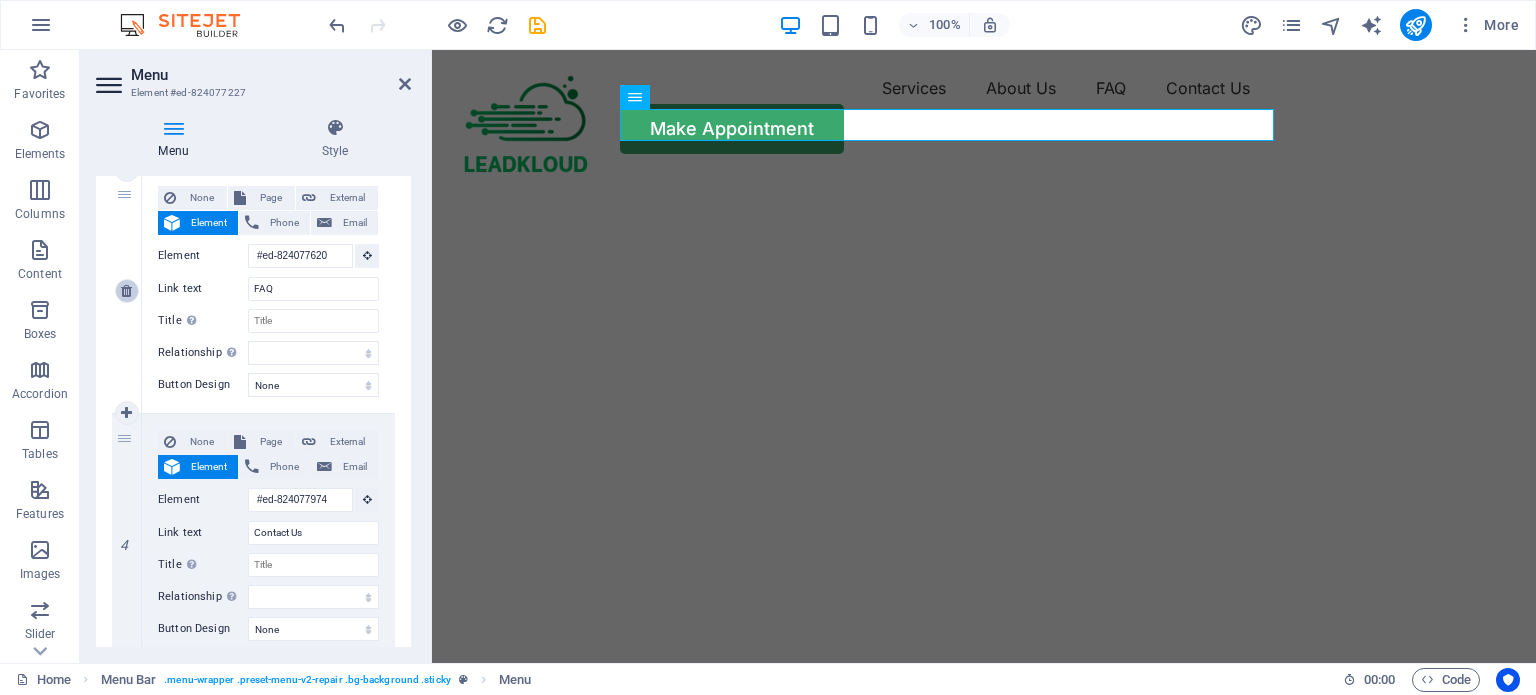 click at bounding box center [127, 291] 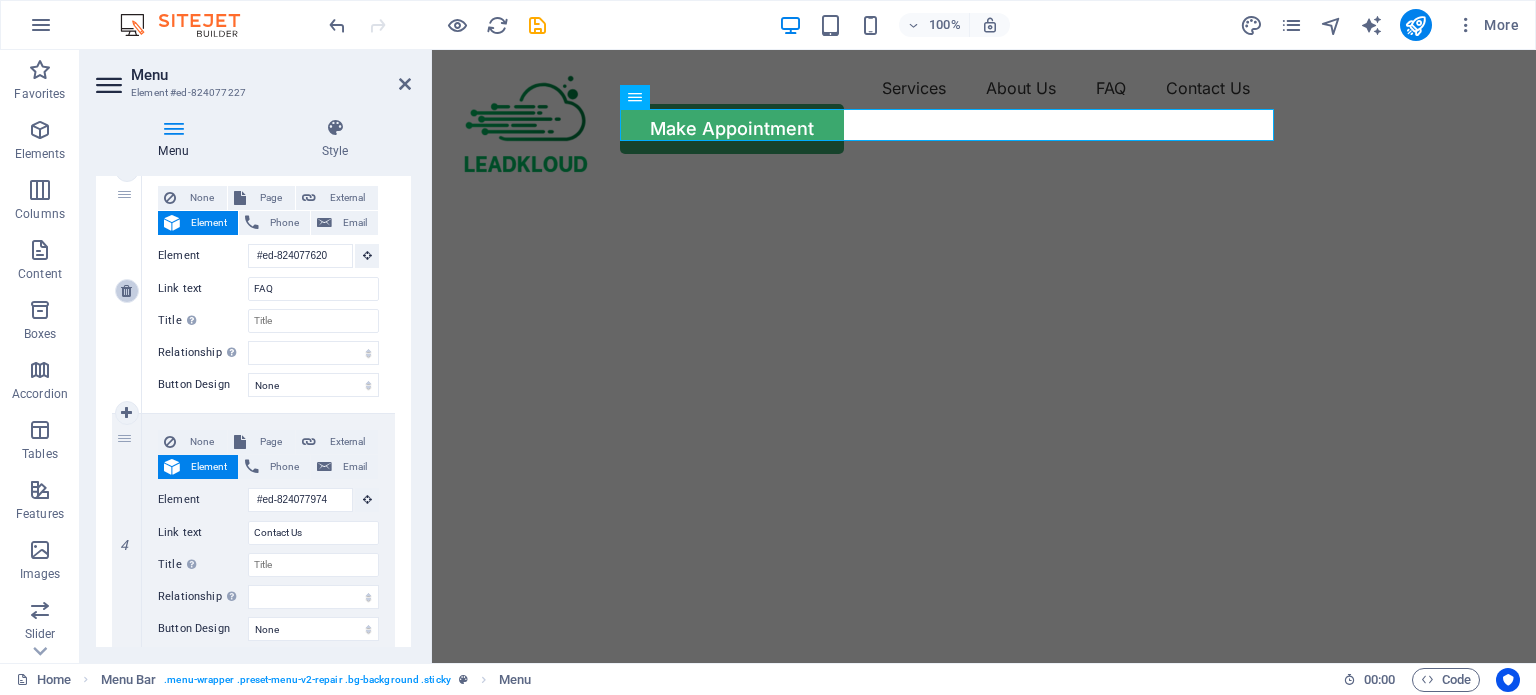 type on "#ed-824077974" 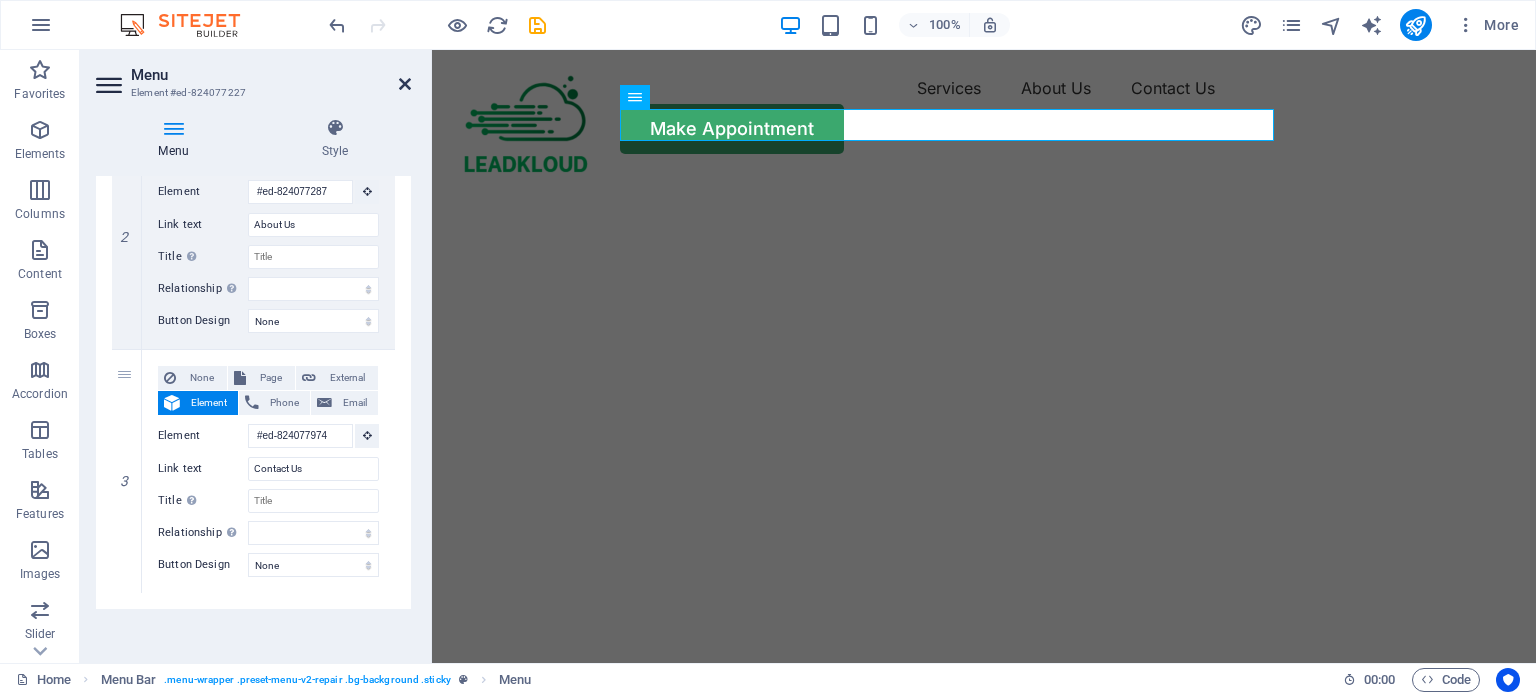 click at bounding box center (405, 84) 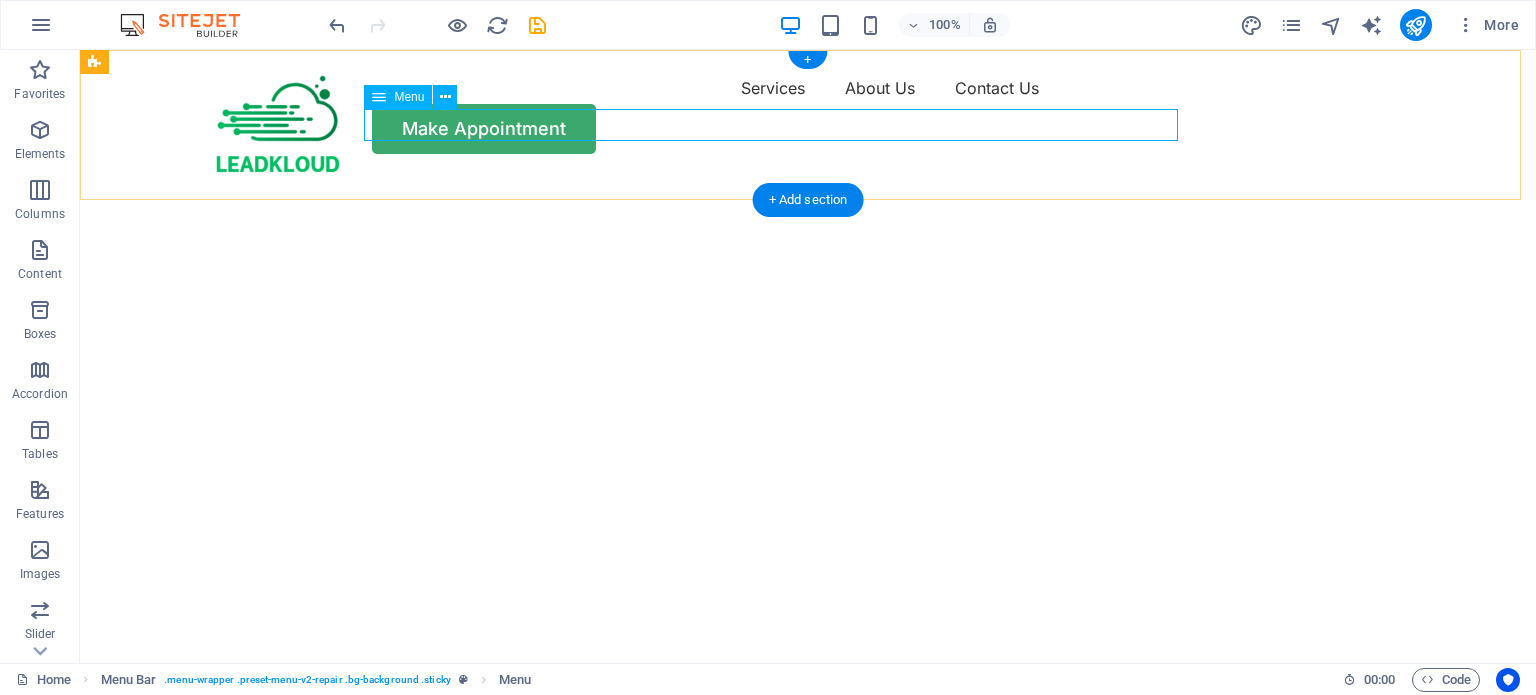 click on "Services About Us Contact Us" at bounding box center (808, 88) 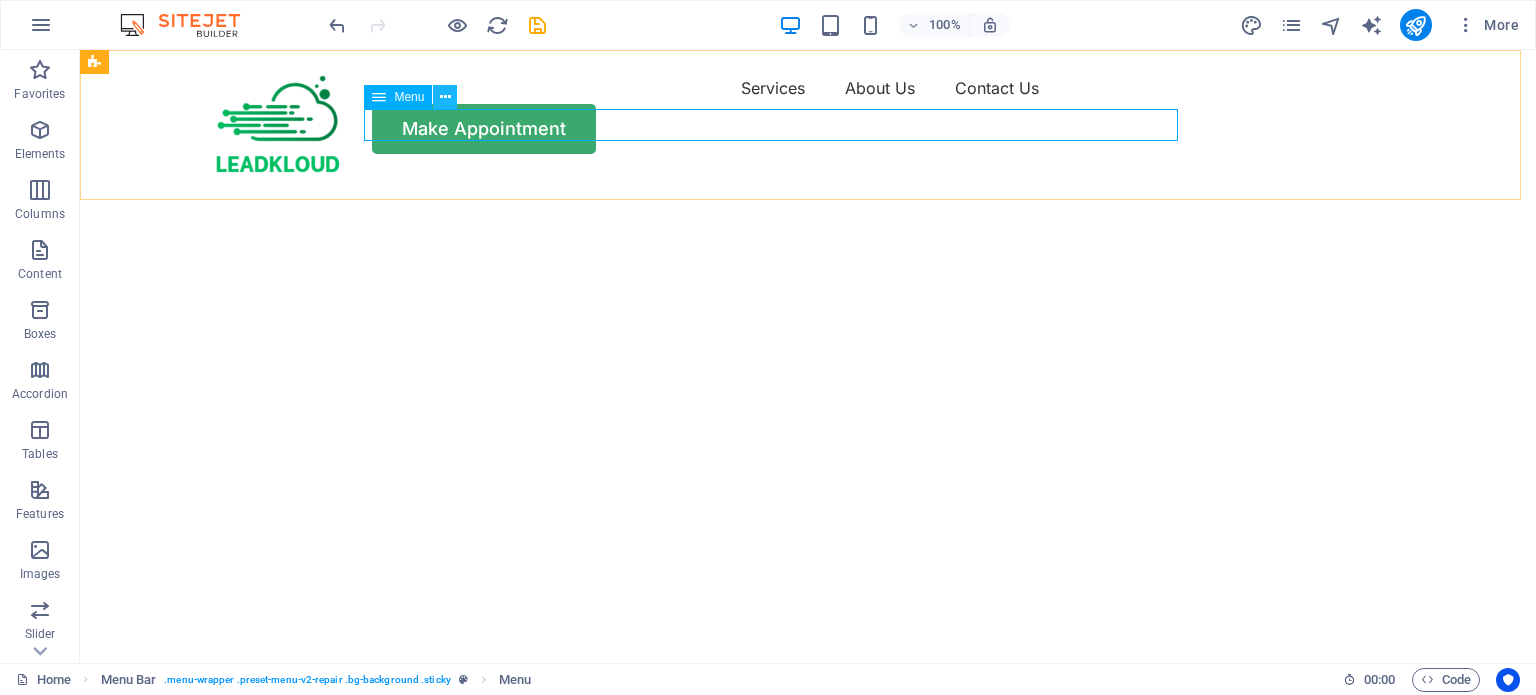 click at bounding box center [445, 97] 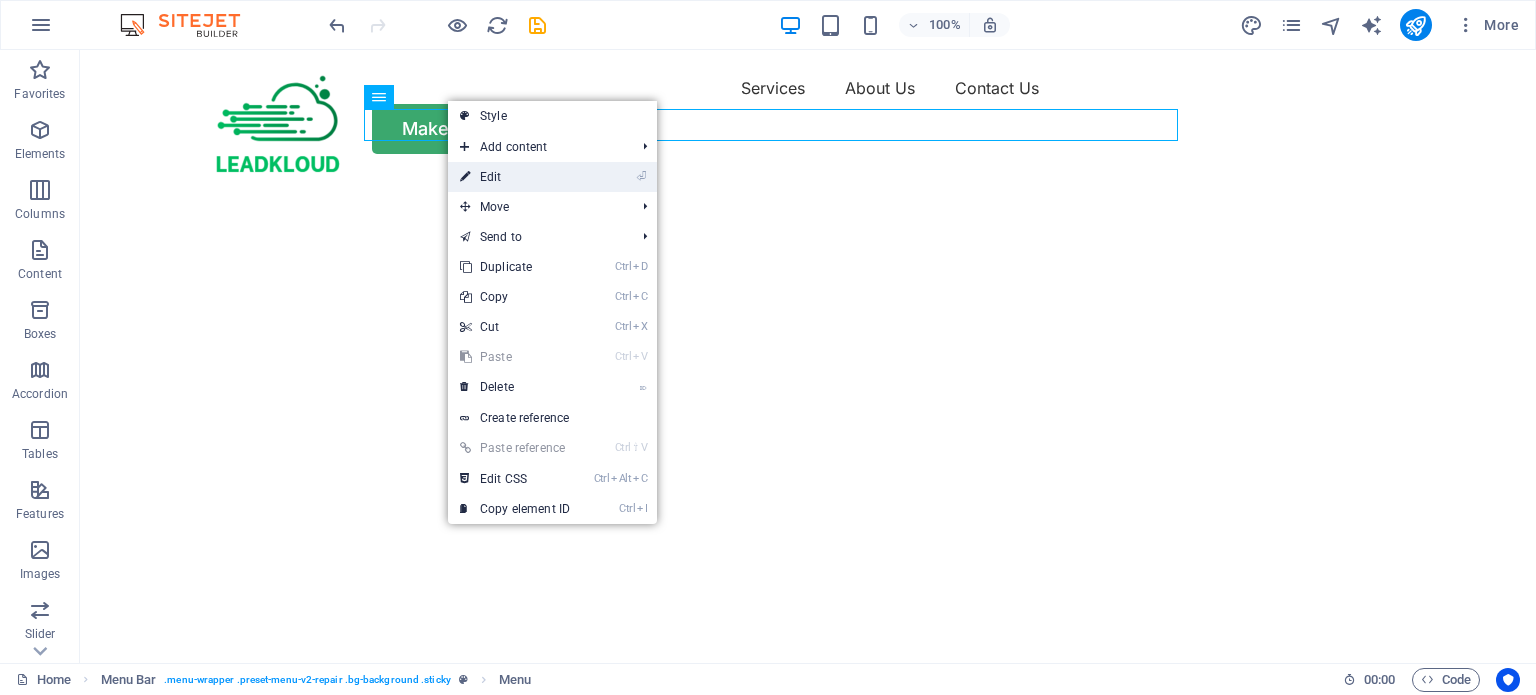 click on "⏎  Edit" at bounding box center [515, 177] 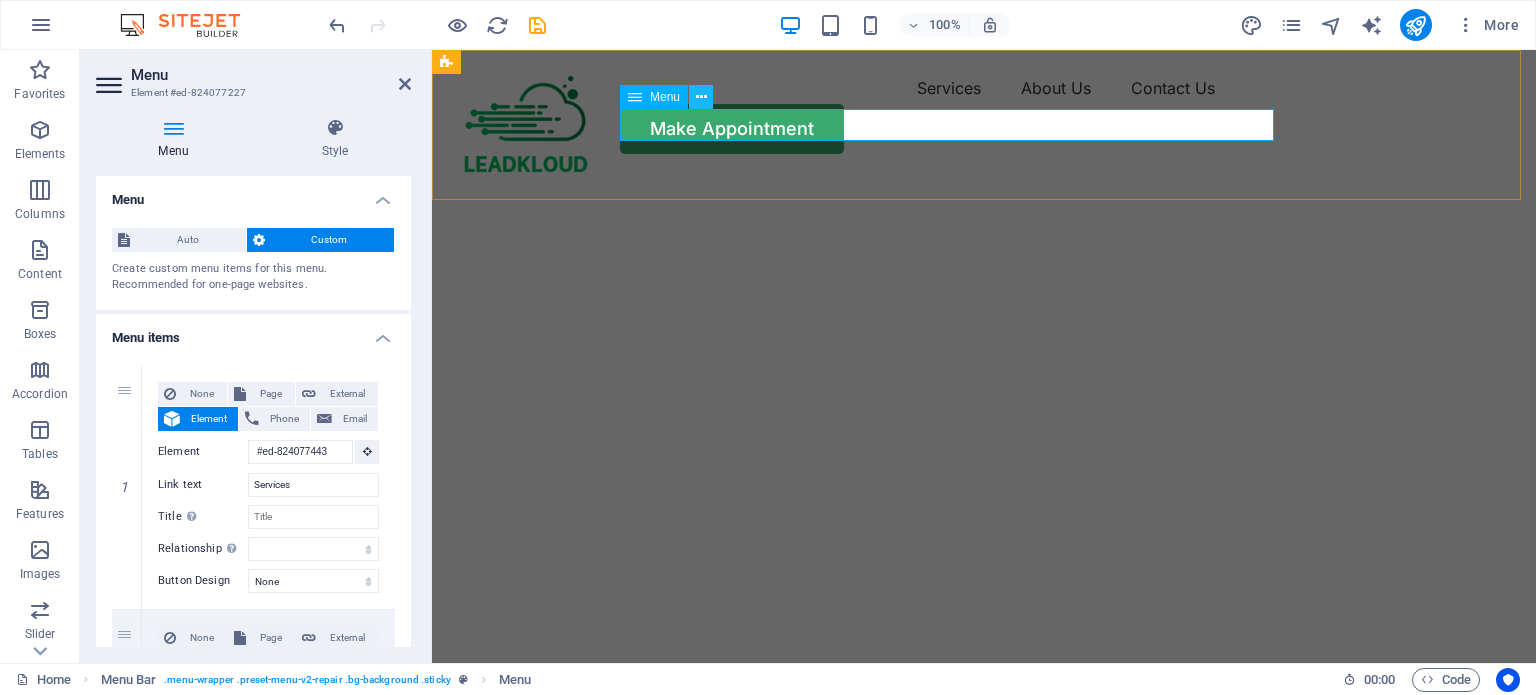 click at bounding box center [701, 97] 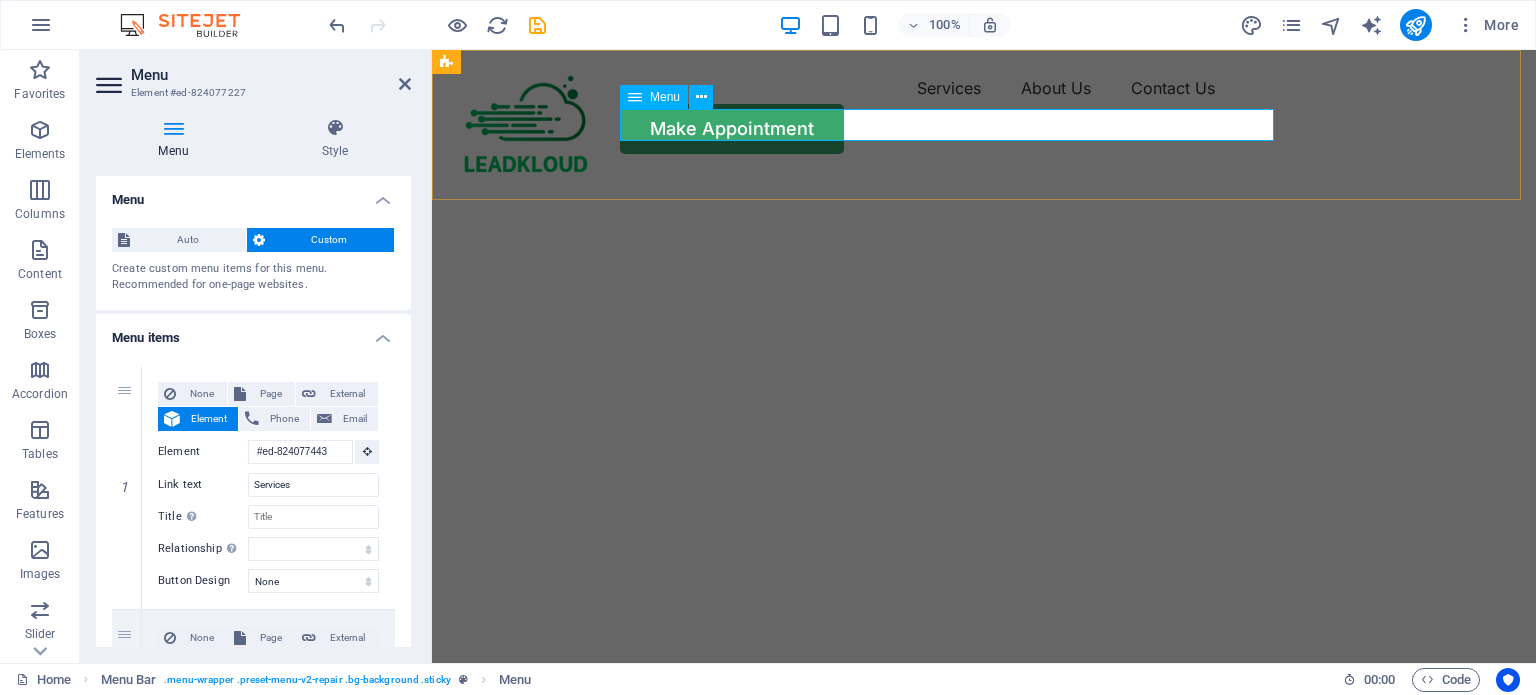 click on "Services About Us Contact Us" at bounding box center (984, 88) 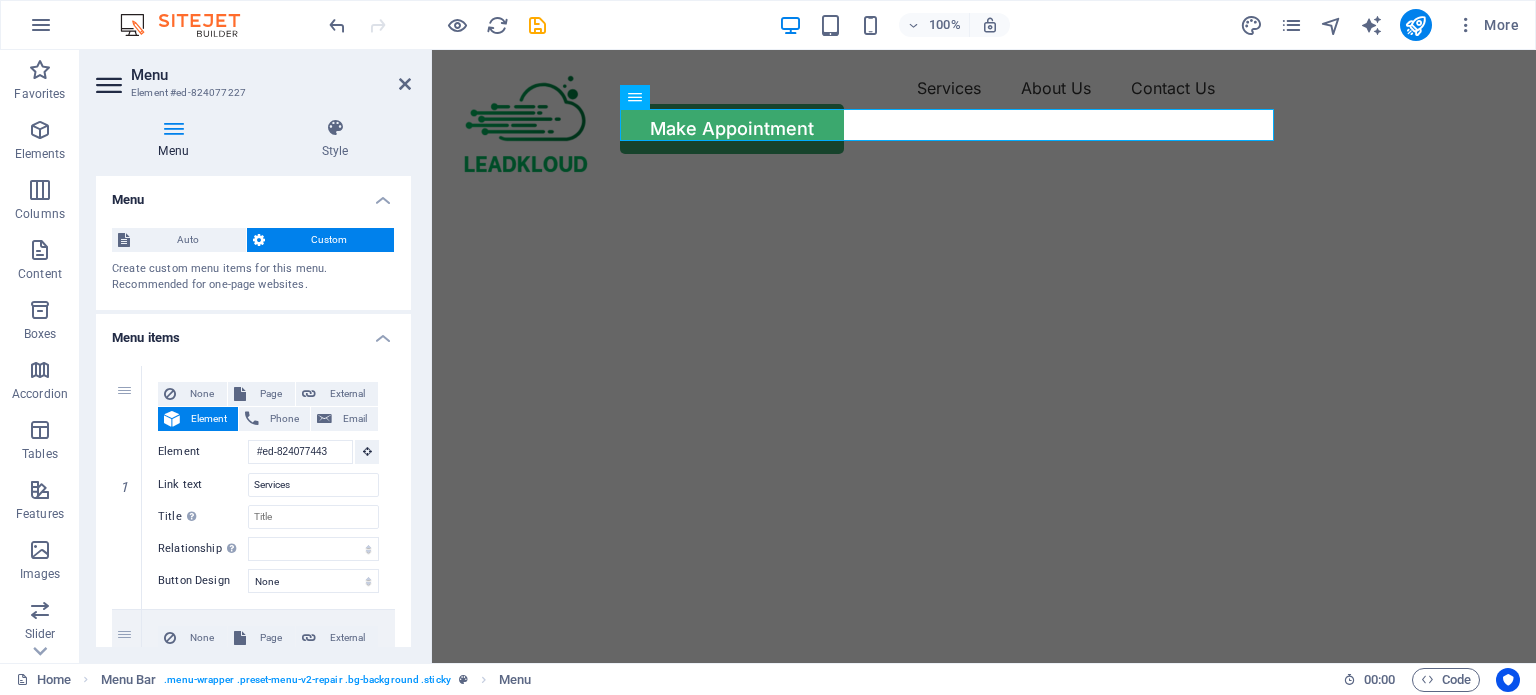 click at bounding box center [976, 176] 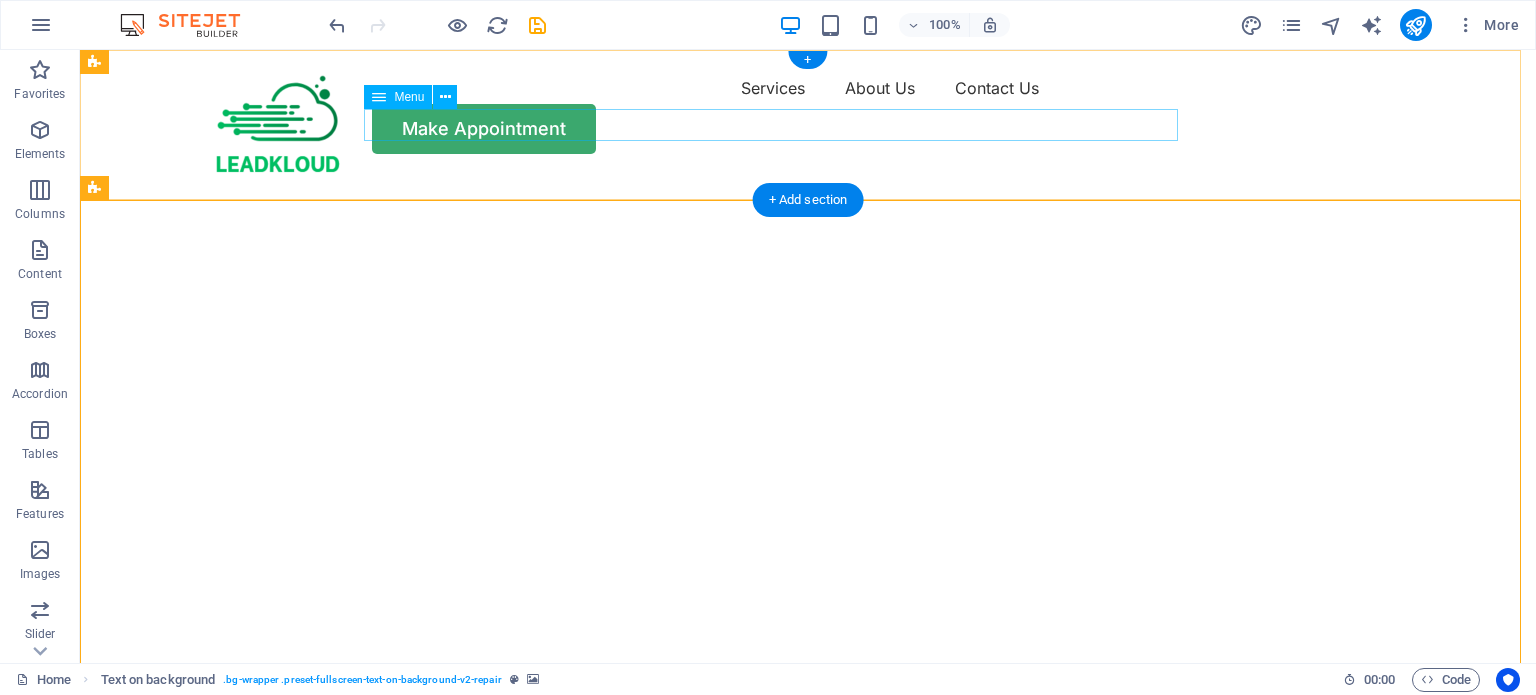click on "Services About Us Contact Us" at bounding box center [808, 88] 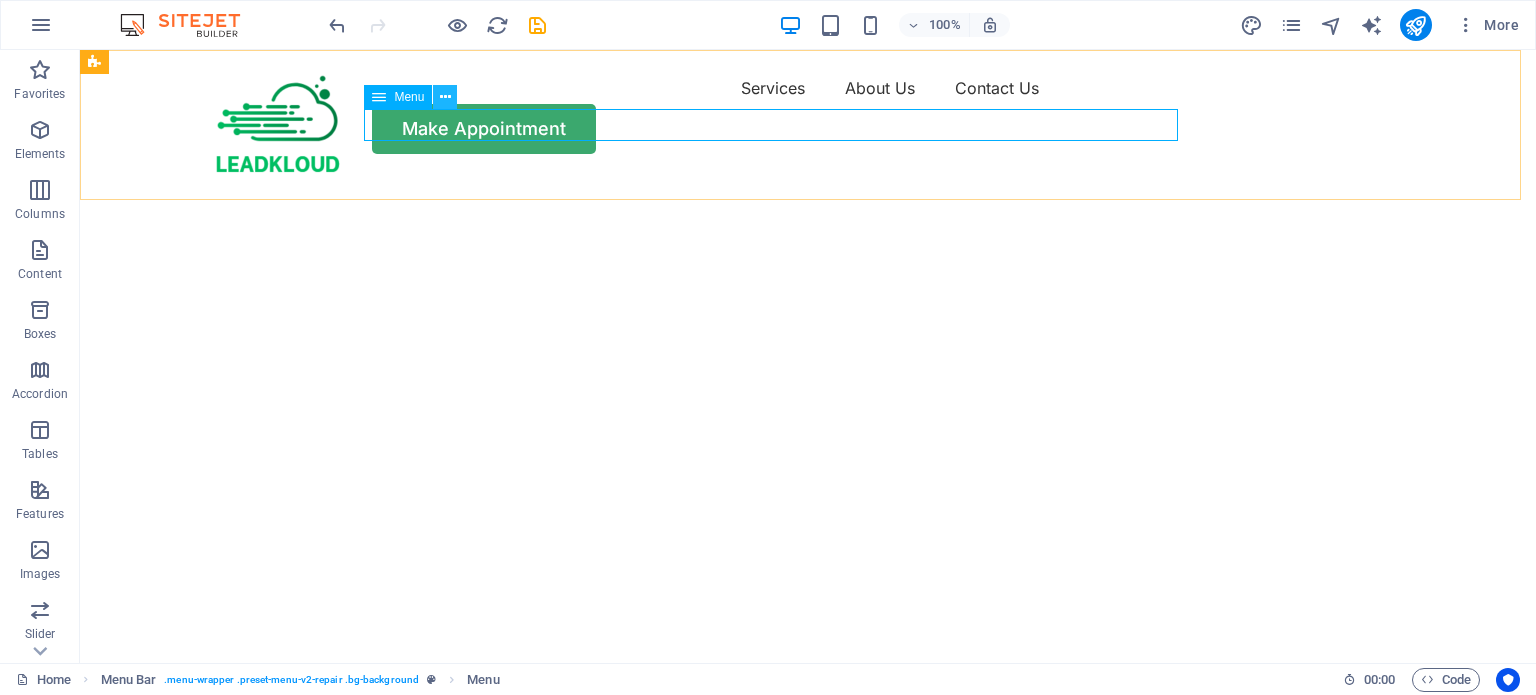 click at bounding box center [445, 97] 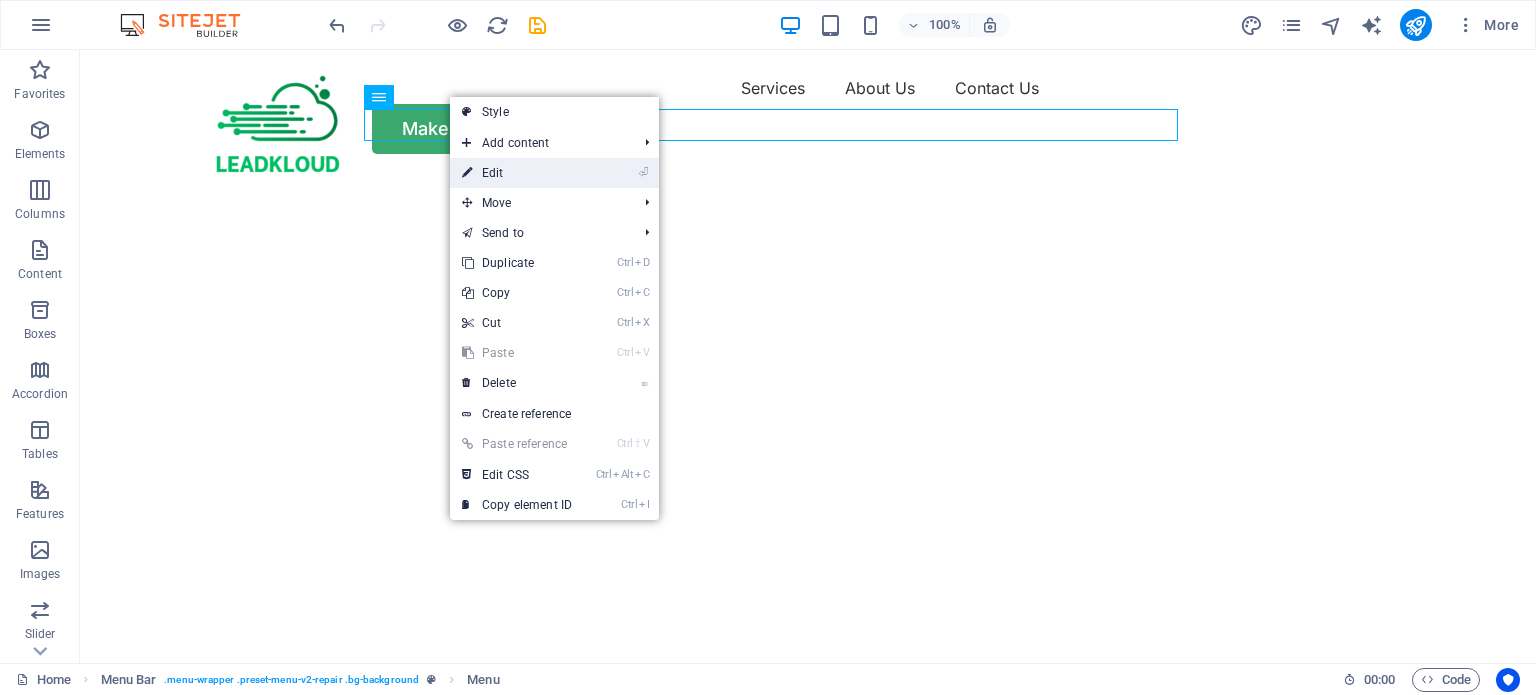 click on "⏎  Edit" at bounding box center (517, 173) 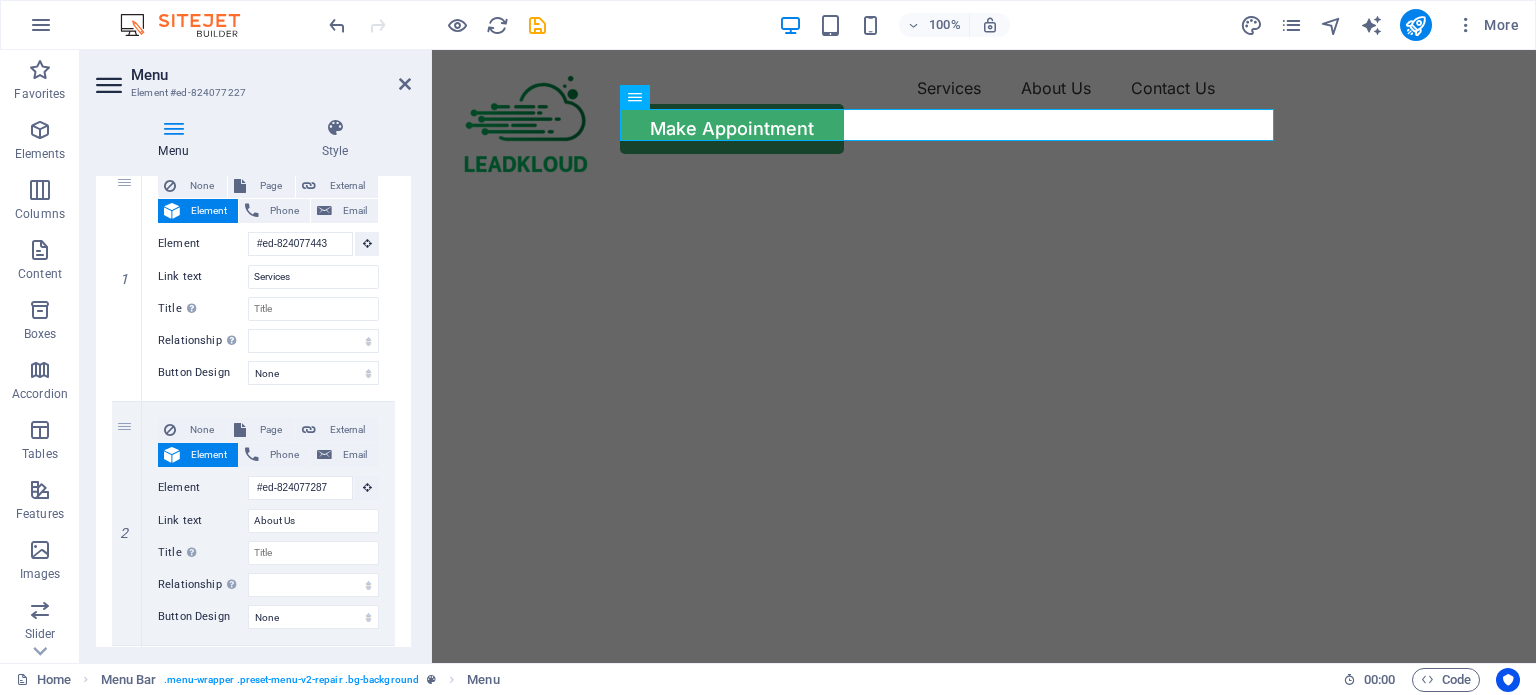 scroll, scrollTop: 408, scrollLeft: 0, axis: vertical 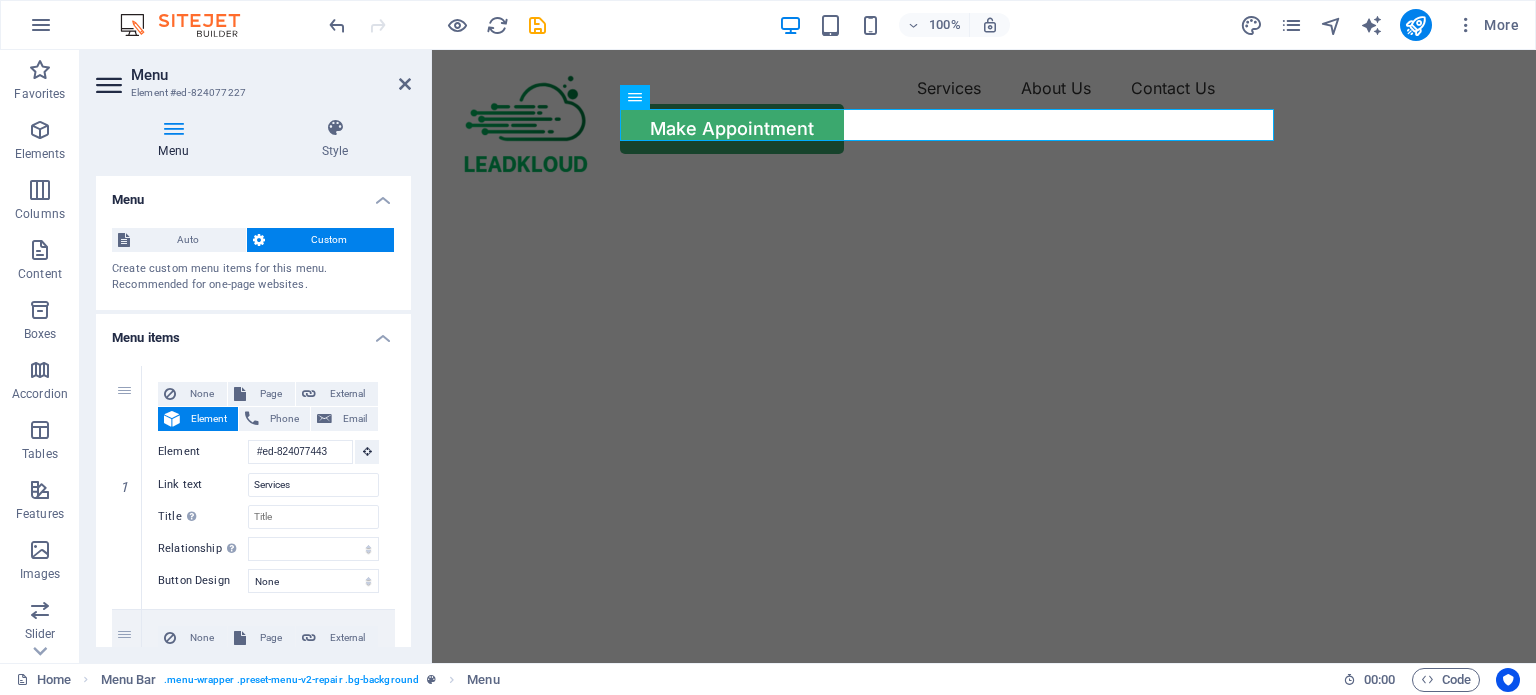 click on "Custom" at bounding box center [330, 240] 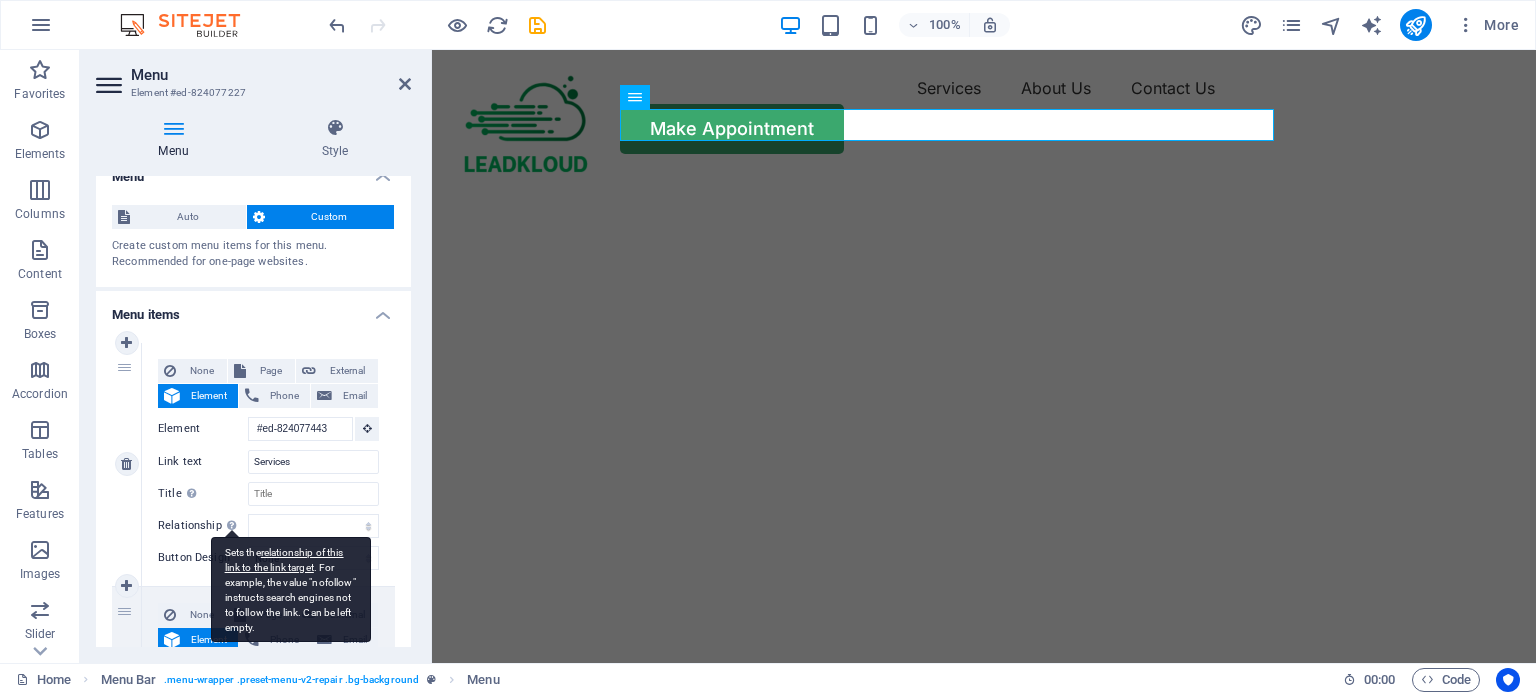scroll, scrollTop: 0, scrollLeft: 0, axis: both 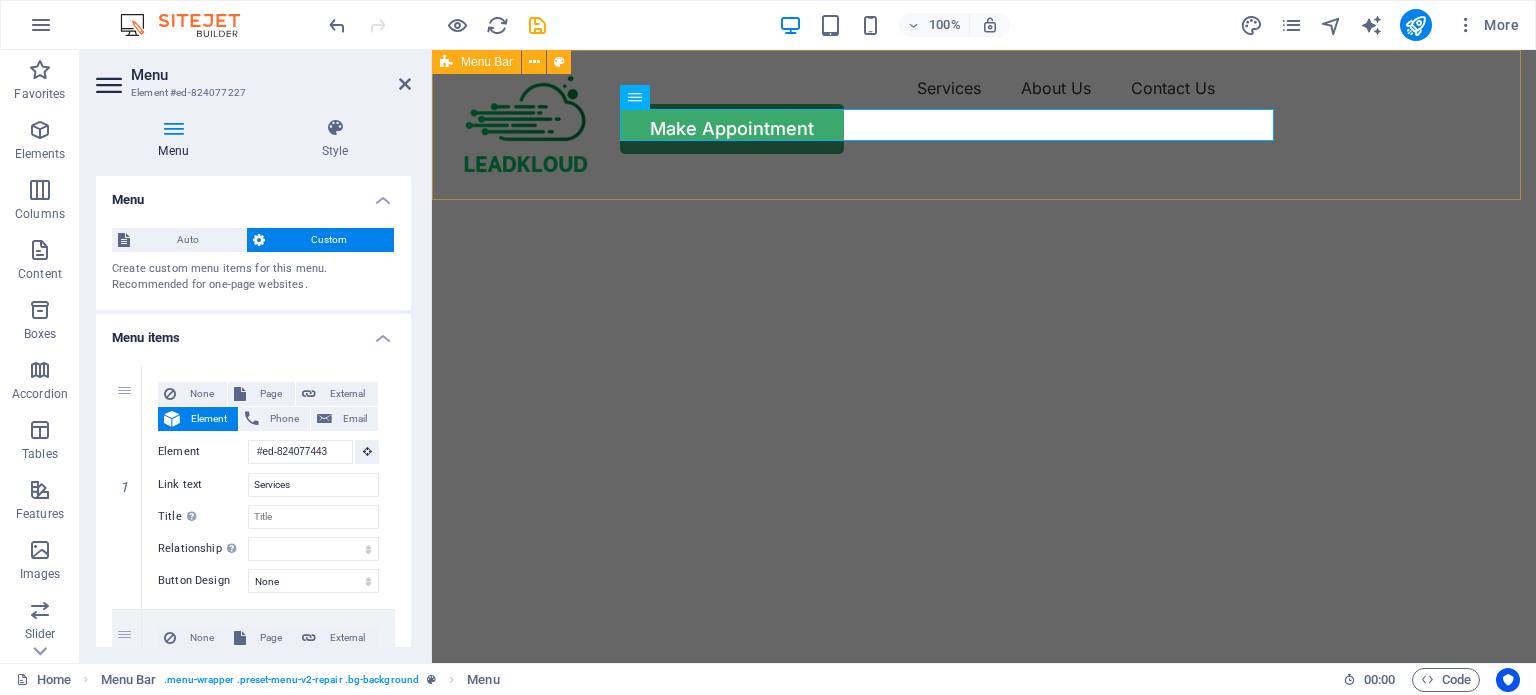 click on "Services About Us Contact Us Make Appointment" at bounding box center (984, 113) 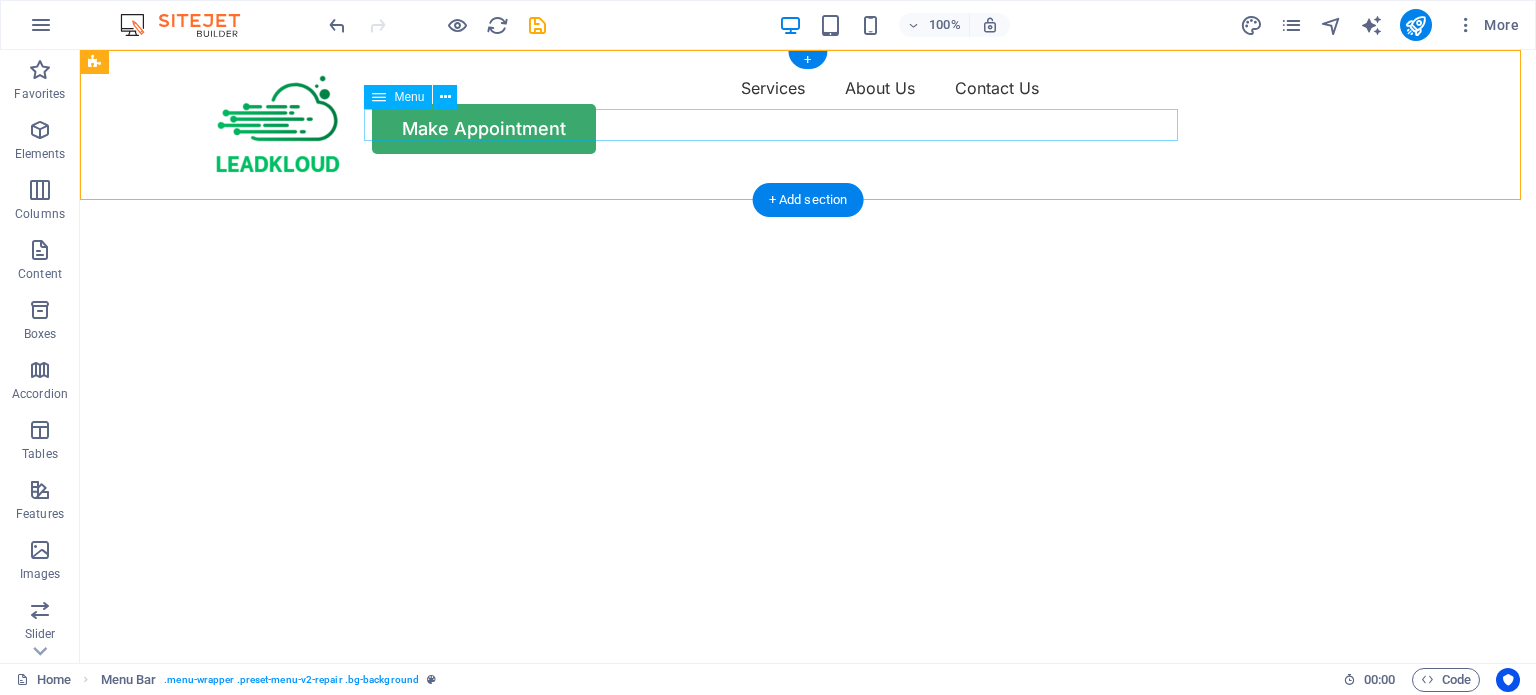 click on "Services About Us Contact Us" at bounding box center [808, 88] 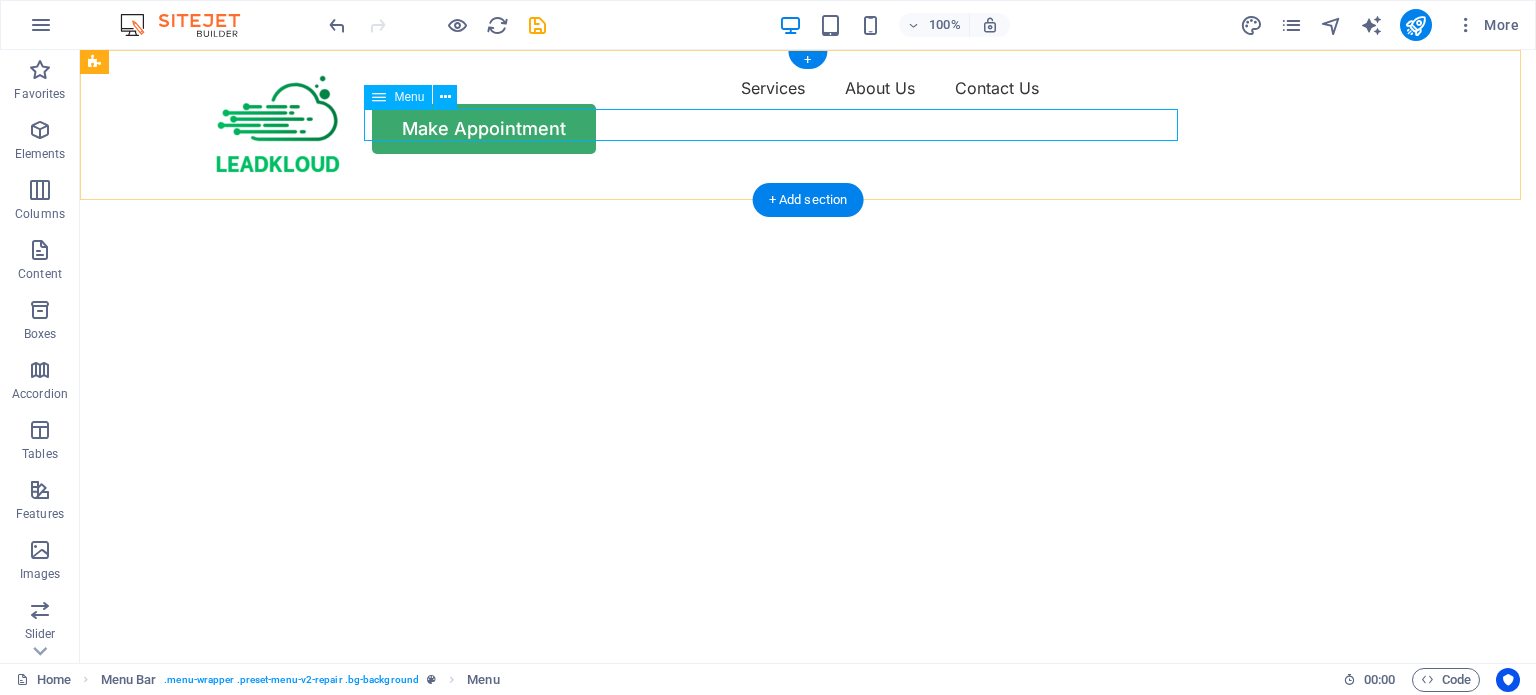 click on "Services About Us Contact Us" at bounding box center (808, 88) 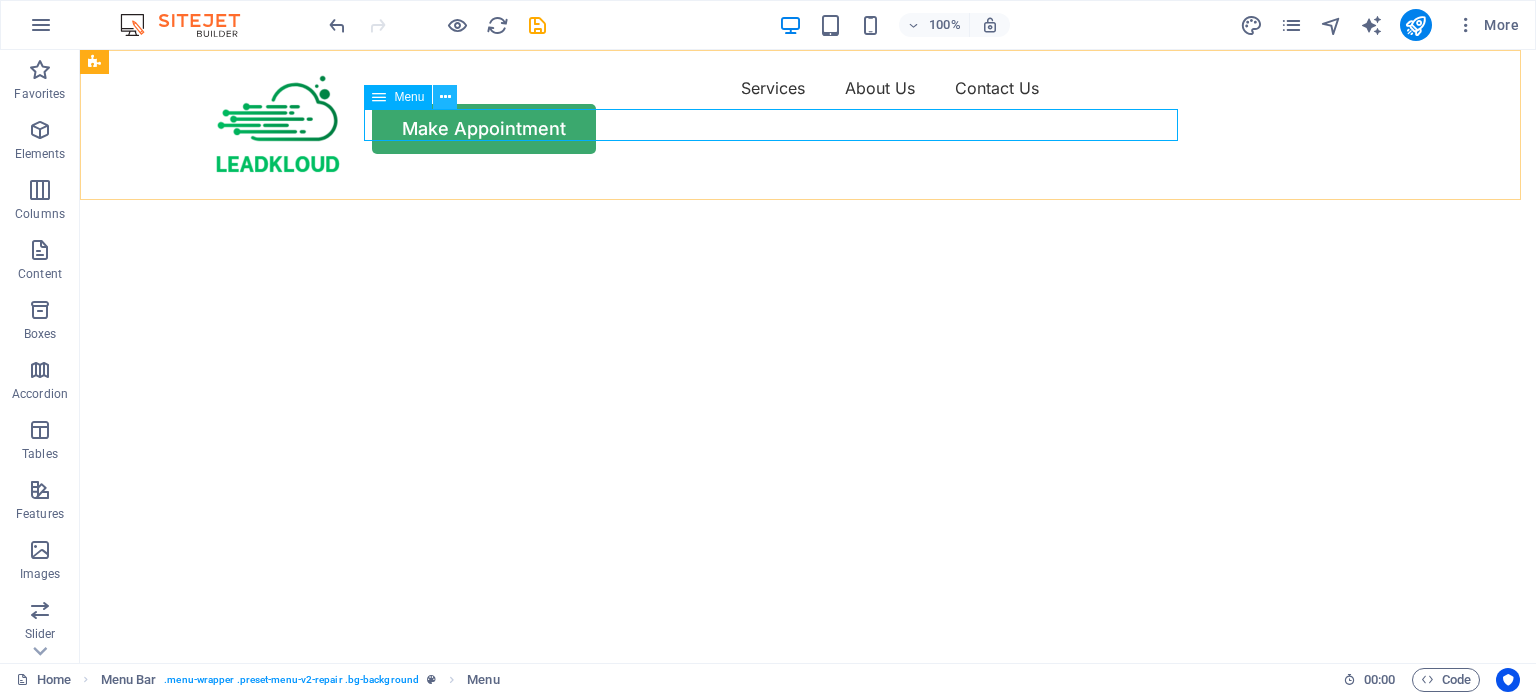 click at bounding box center (445, 97) 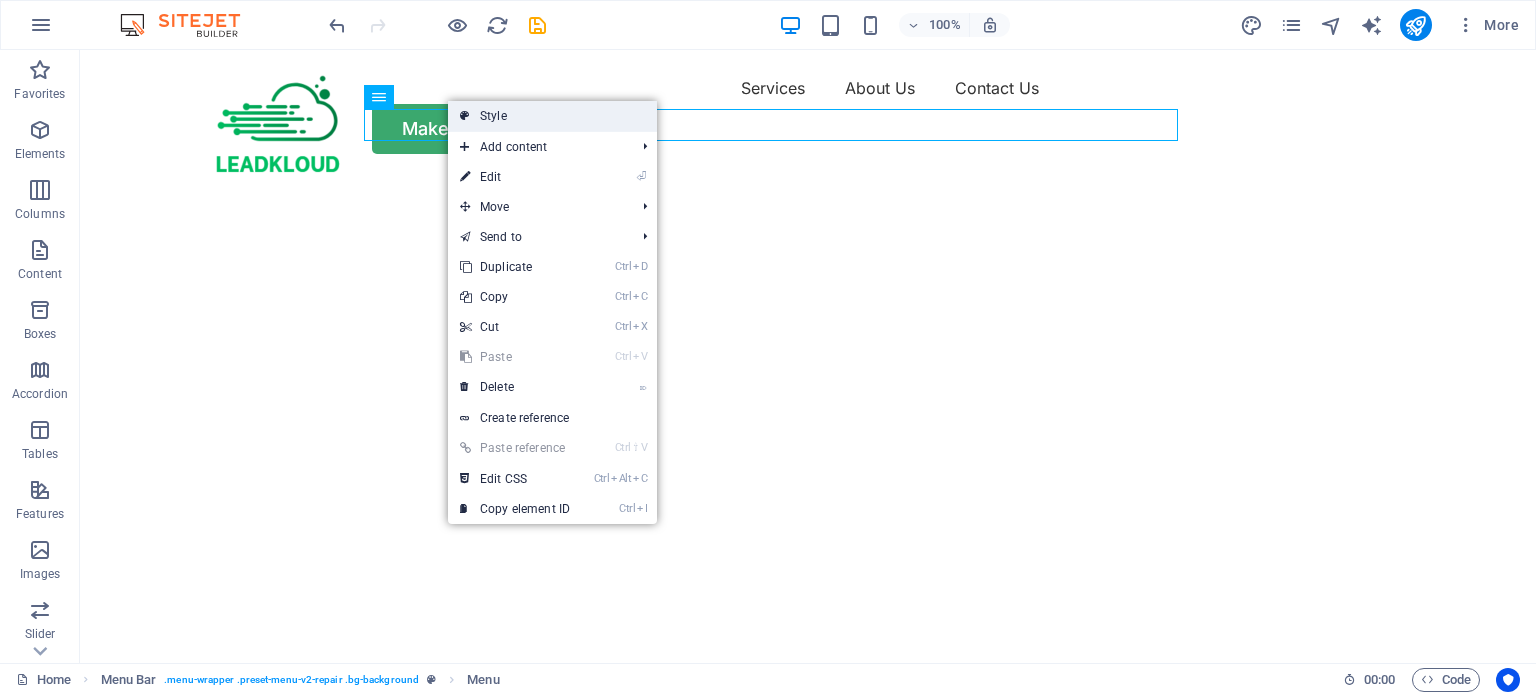 click on "Style" at bounding box center [552, 116] 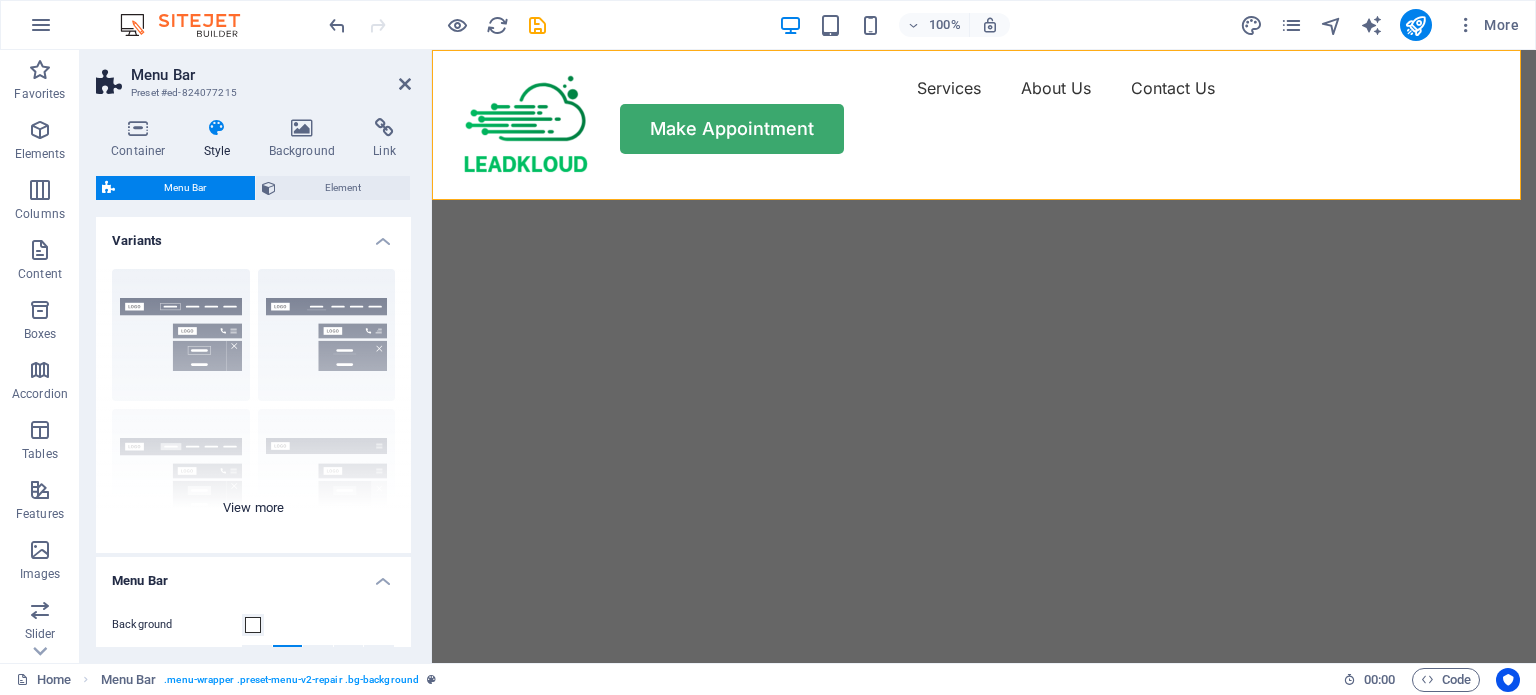 scroll, scrollTop: 4, scrollLeft: 0, axis: vertical 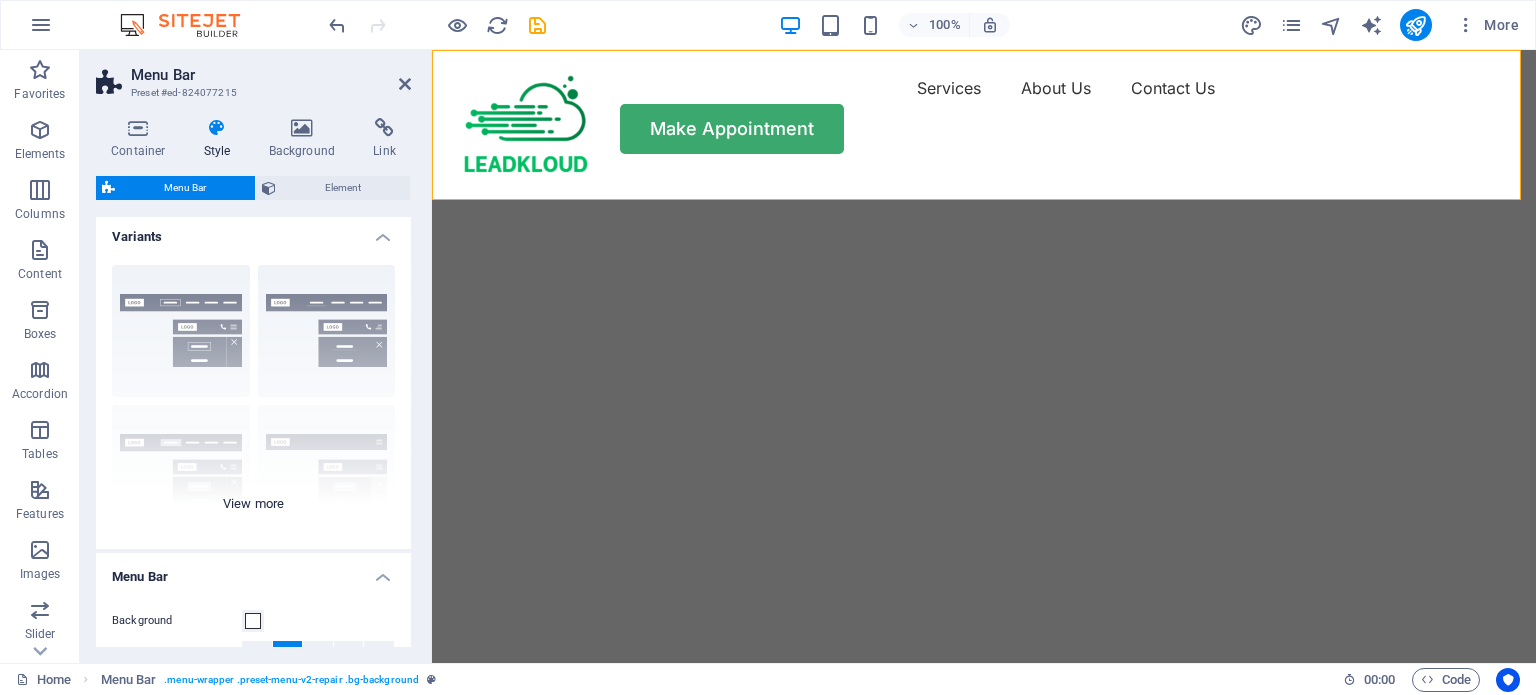 click on "Border Centered Default Fixed Loki Trigger Wide XXL" at bounding box center [253, 399] 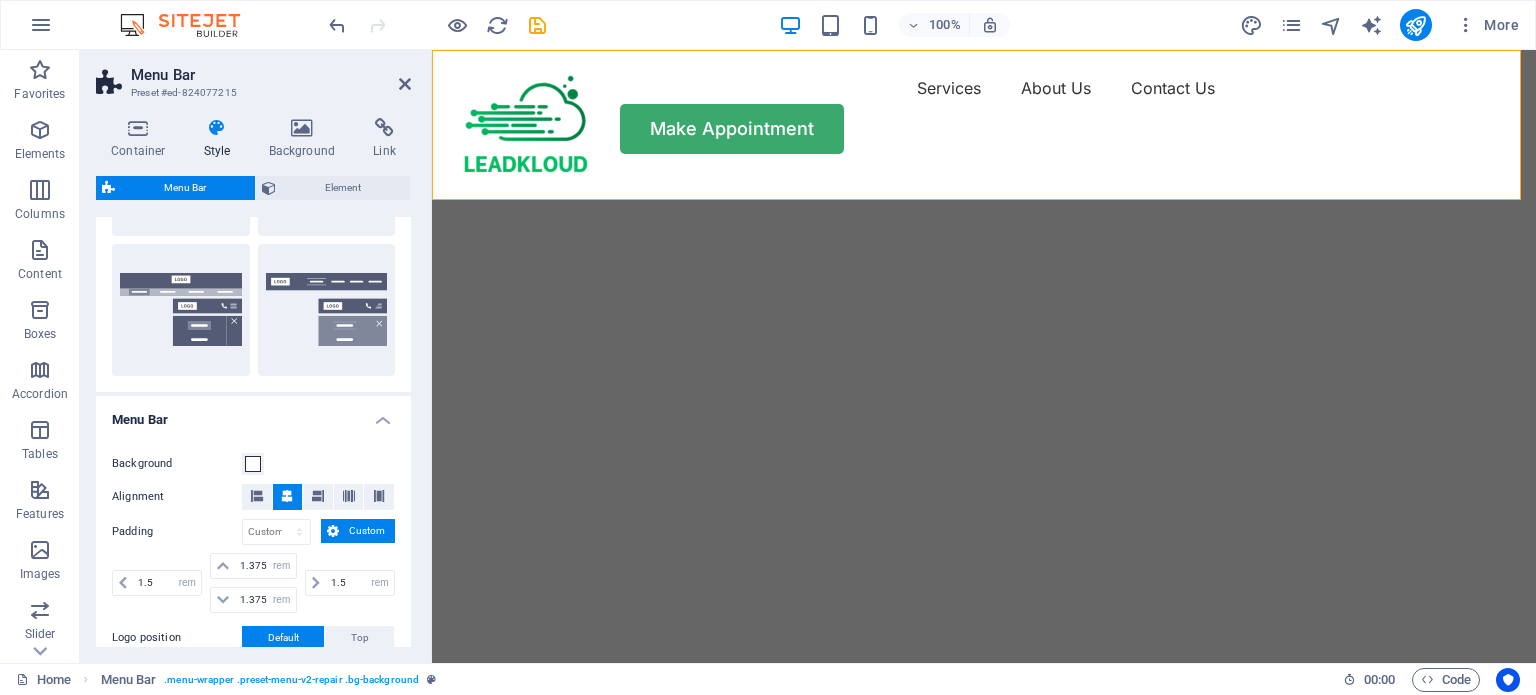 scroll, scrollTop: 476, scrollLeft: 0, axis: vertical 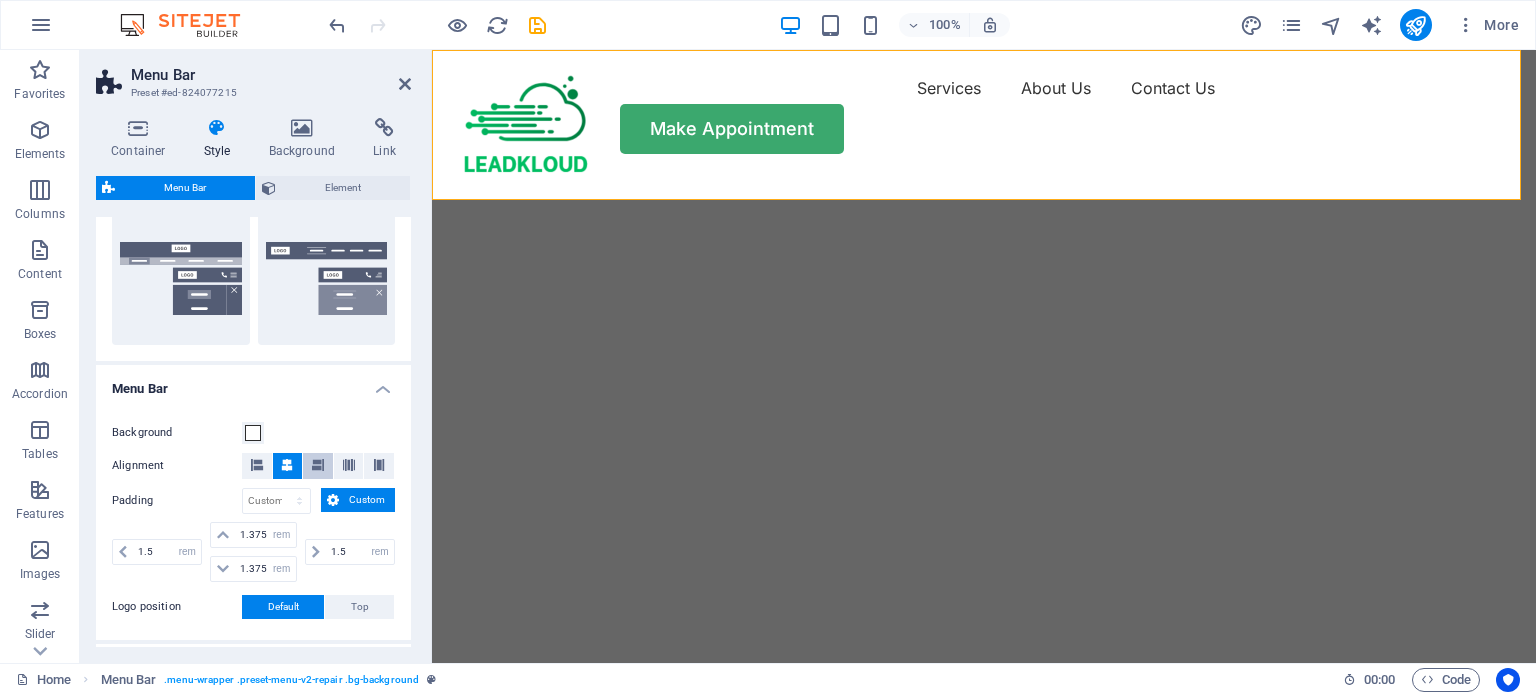 click at bounding box center [318, 465] 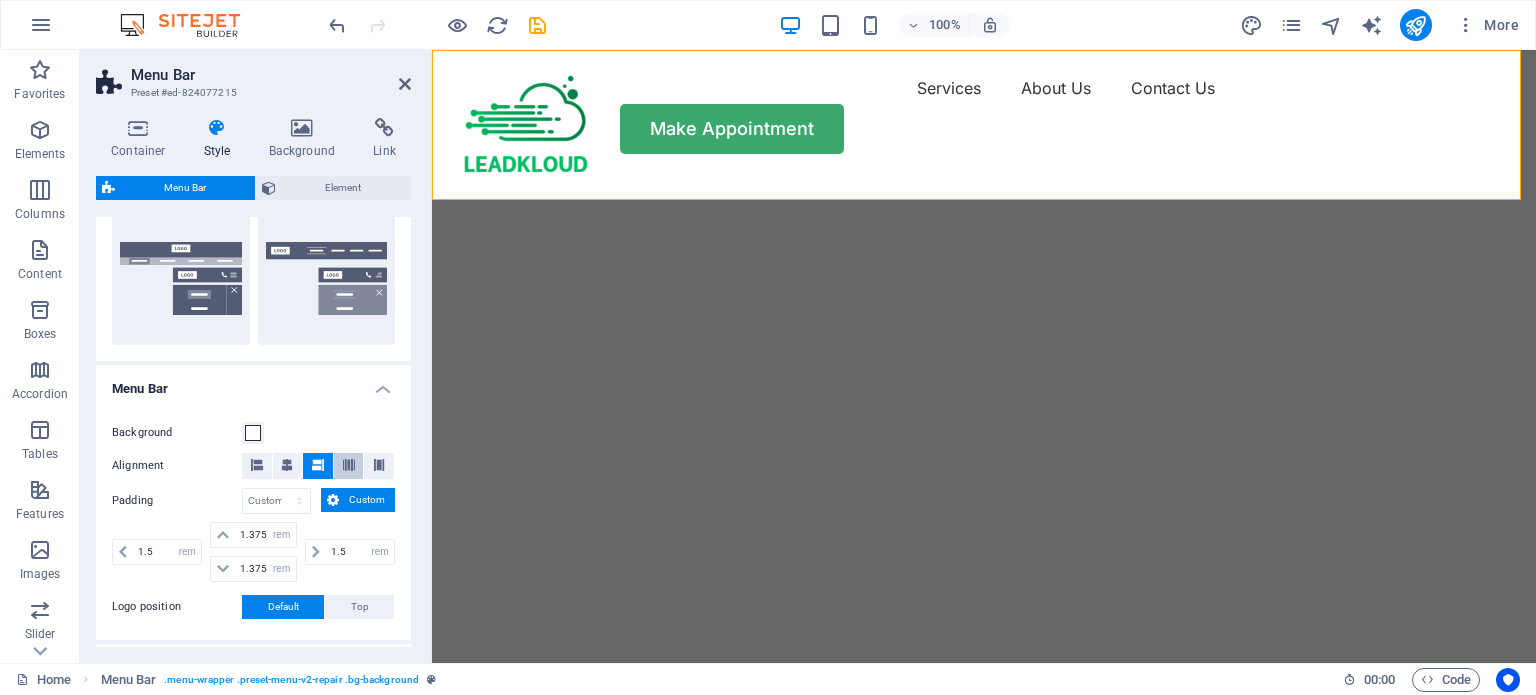 click at bounding box center (349, 465) 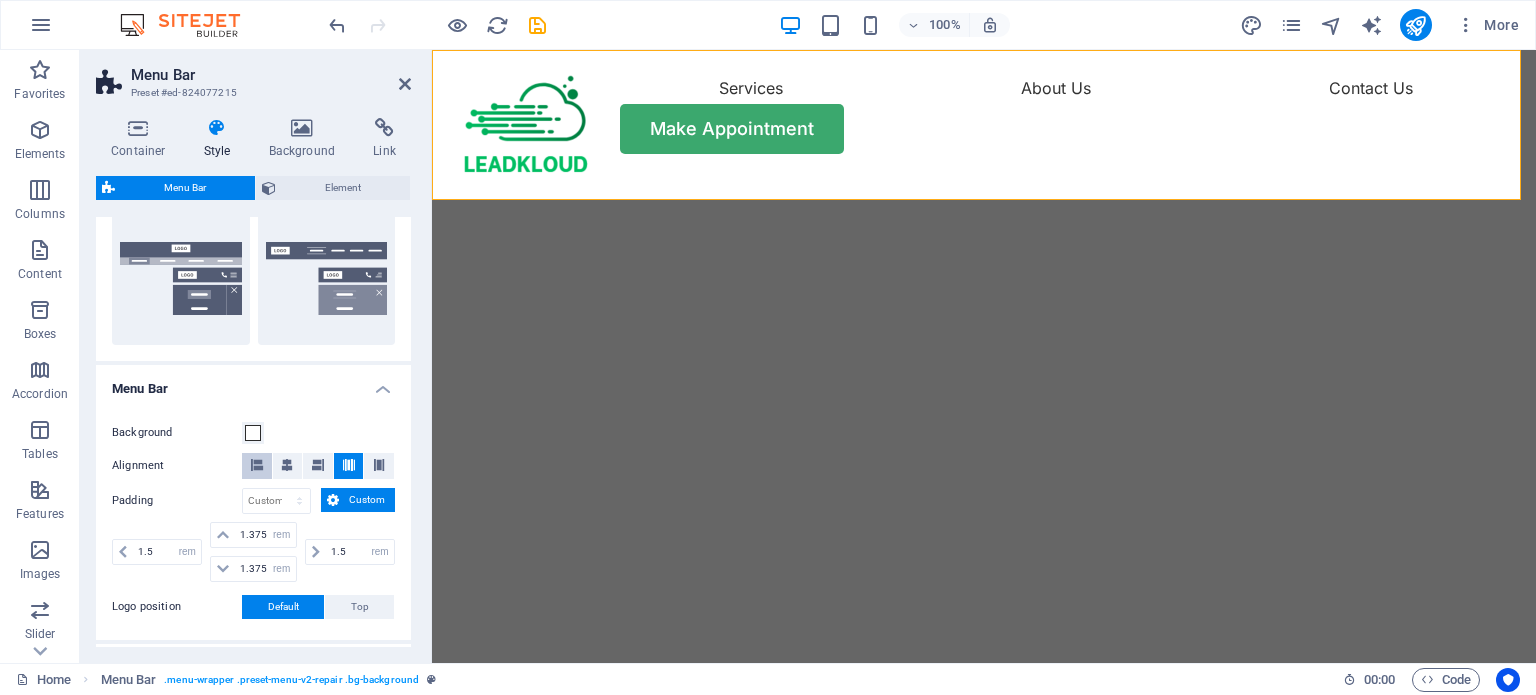 click at bounding box center (257, 465) 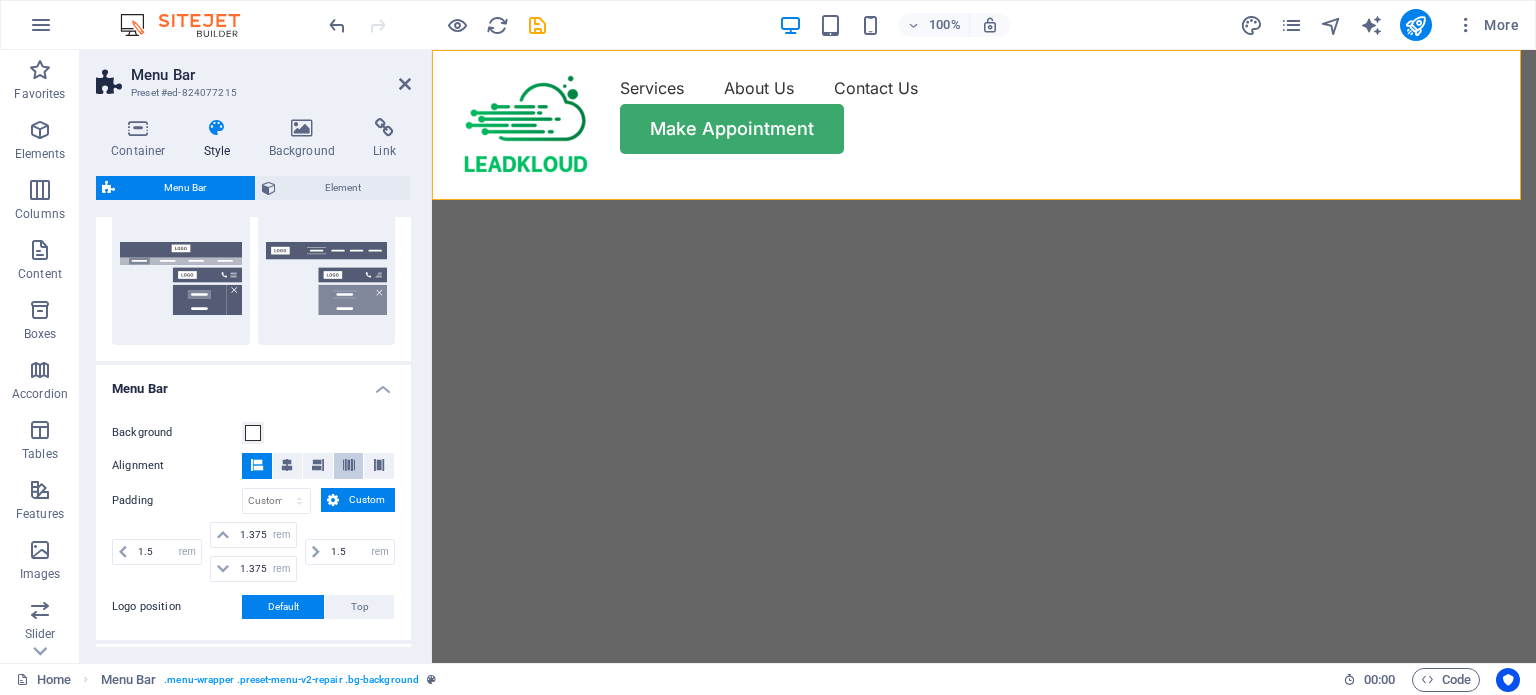 click at bounding box center (349, 465) 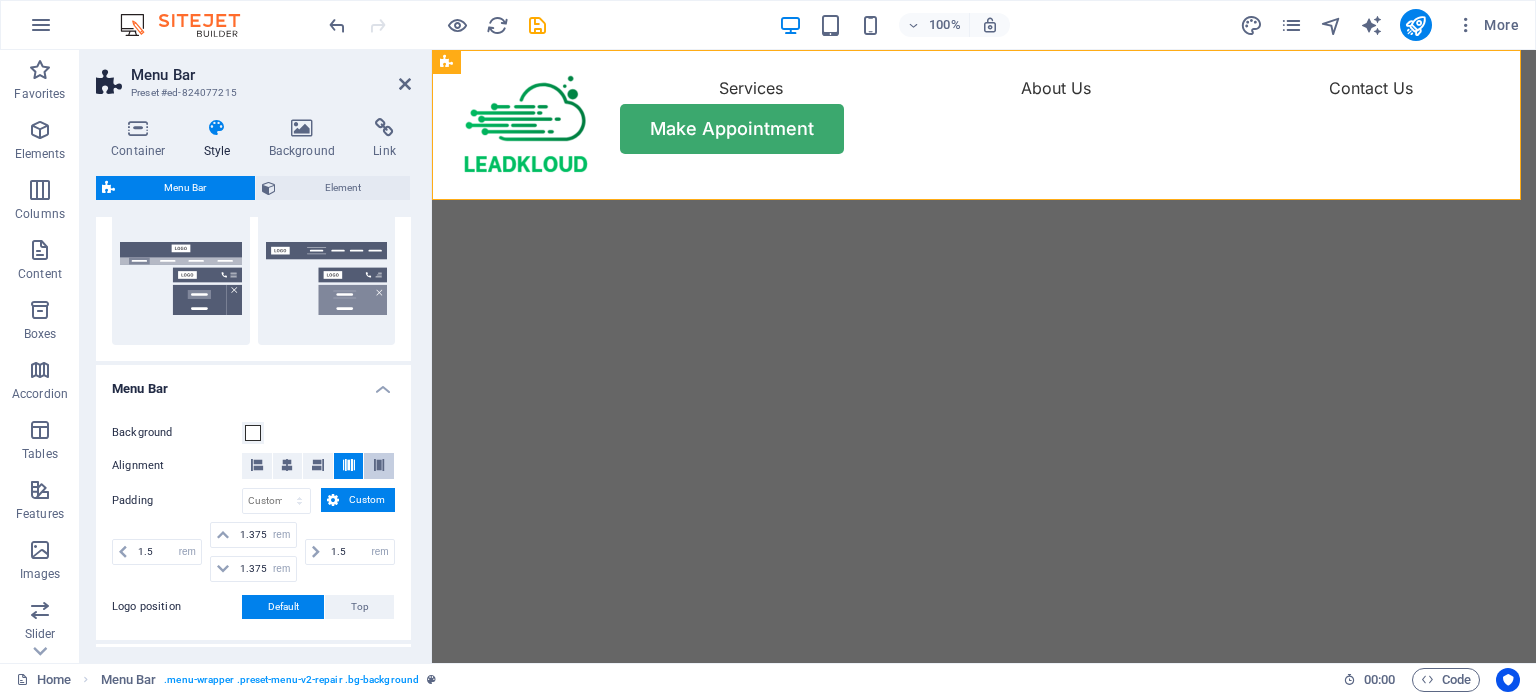 click at bounding box center (379, 465) 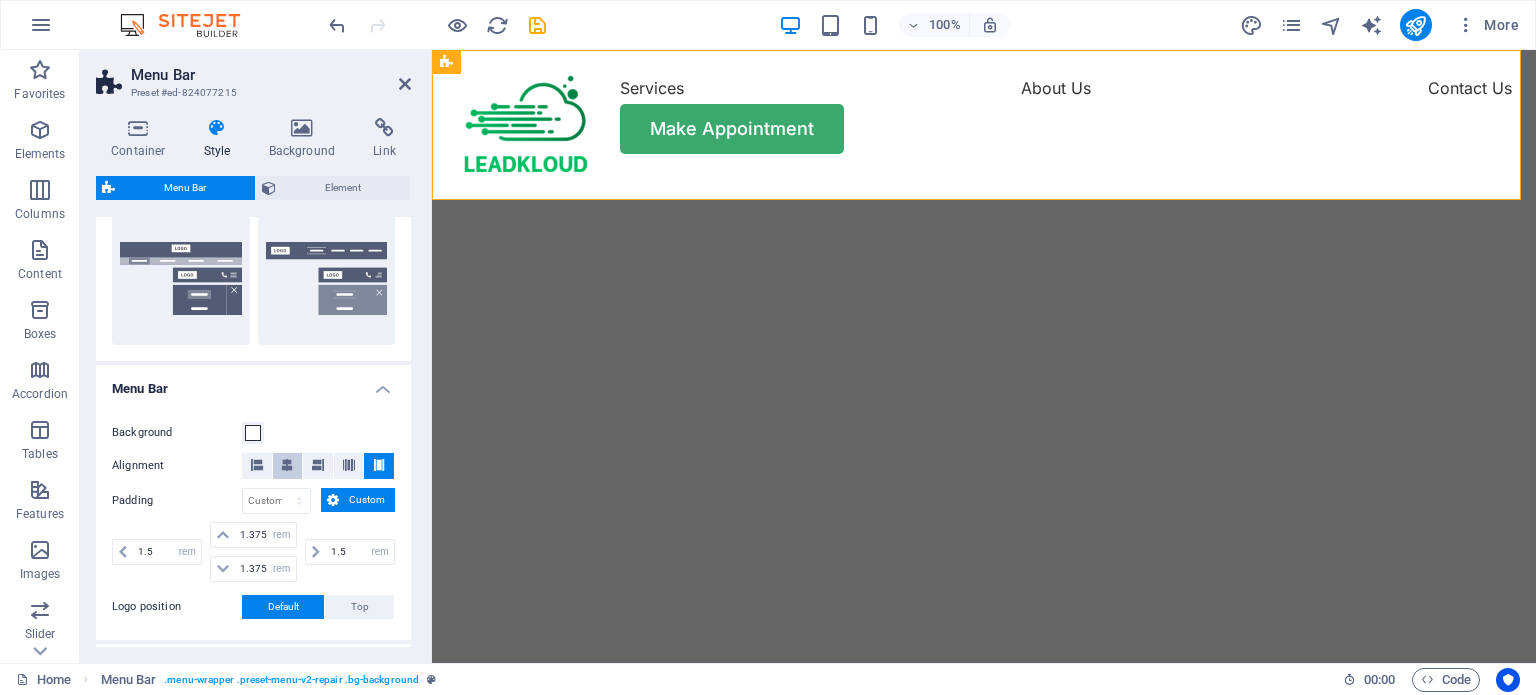 click at bounding box center [287, 465] 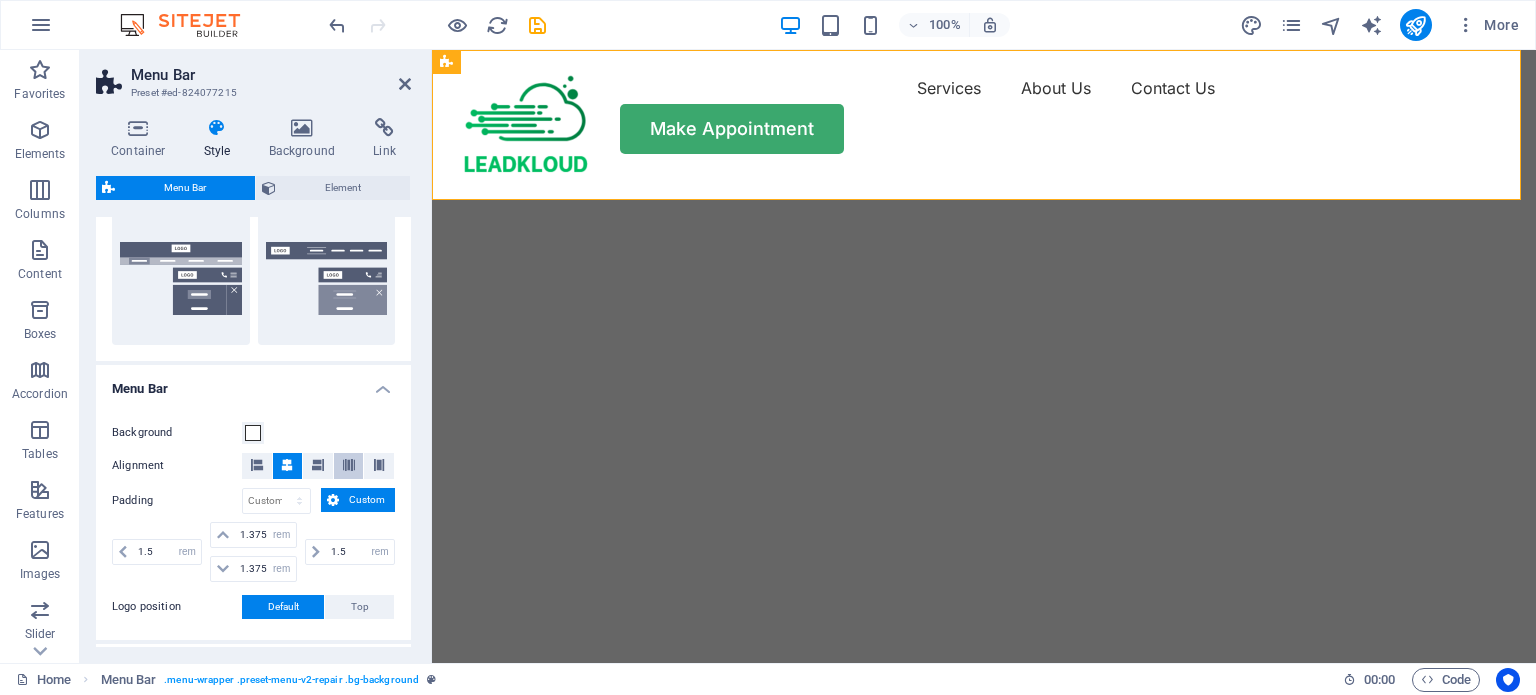 click at bounding box center (349, 465) 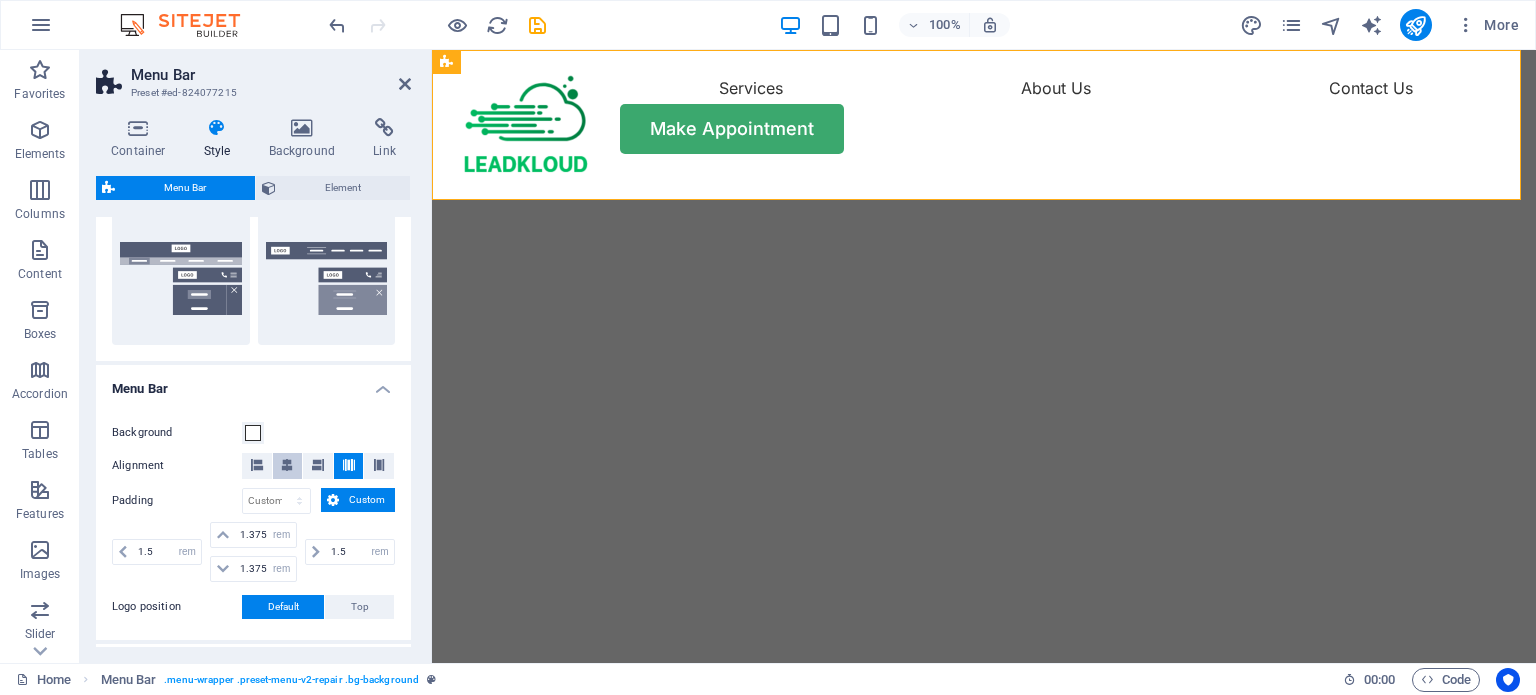 click at bounding box center [287, 466] 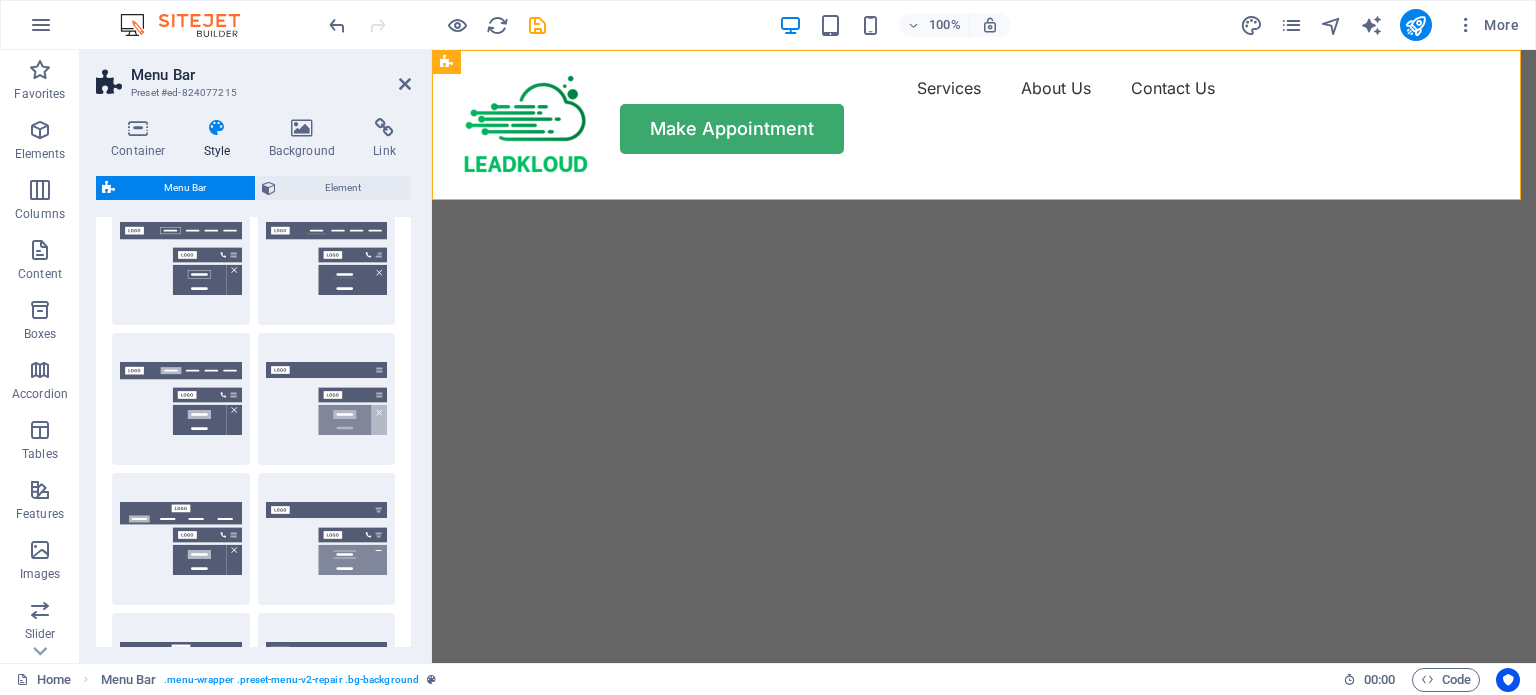 scroll, scrollTop: 20, scrollLeft: 0, axis: vertical 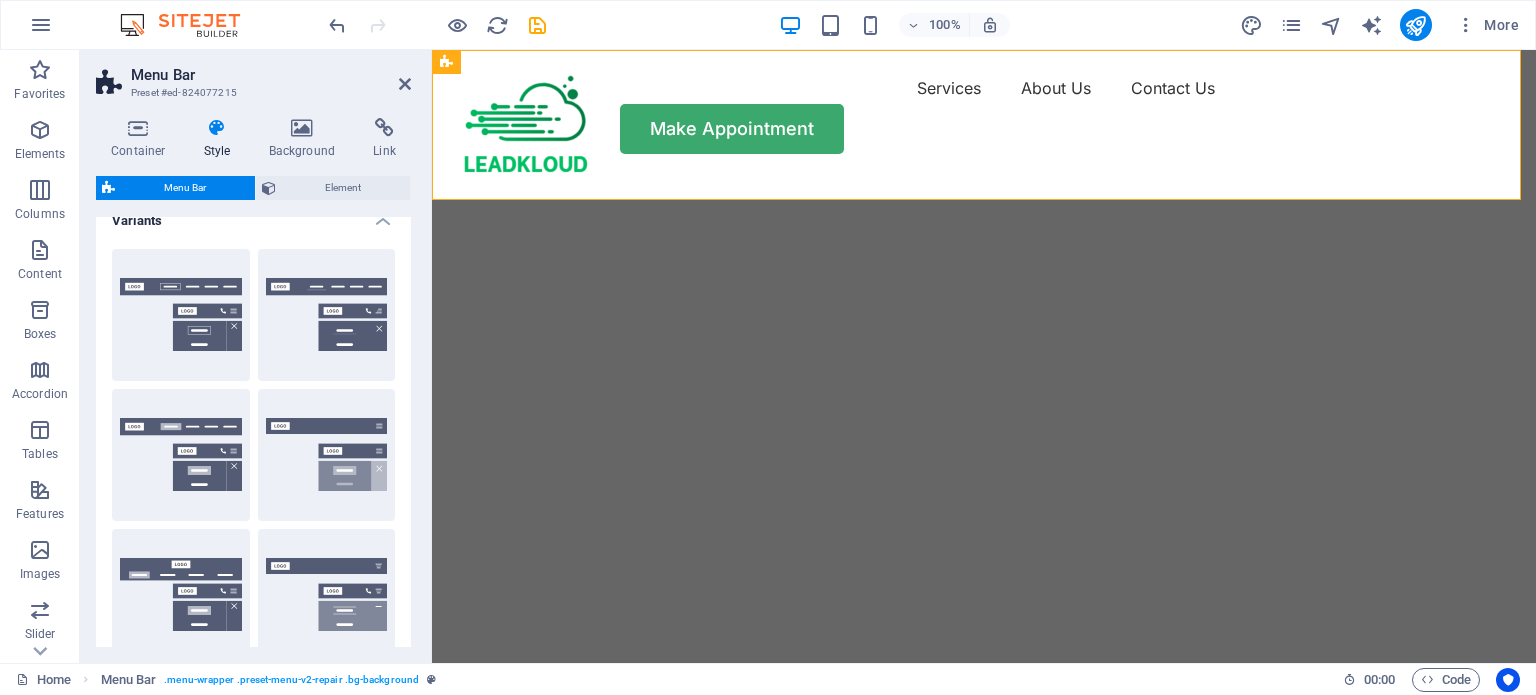 click on "Fixed" at bounding box center (327, 455) 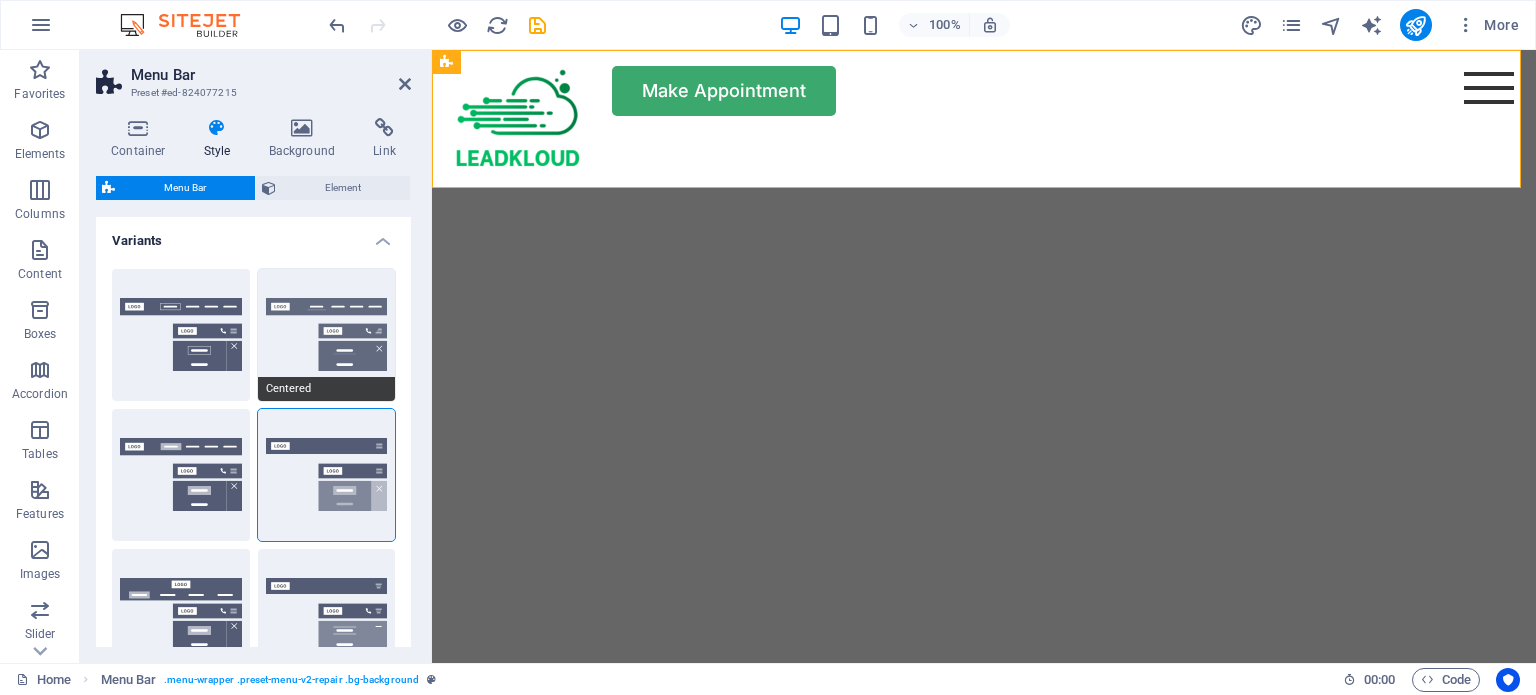 click on "Centered" at bounding box center [327, 389] 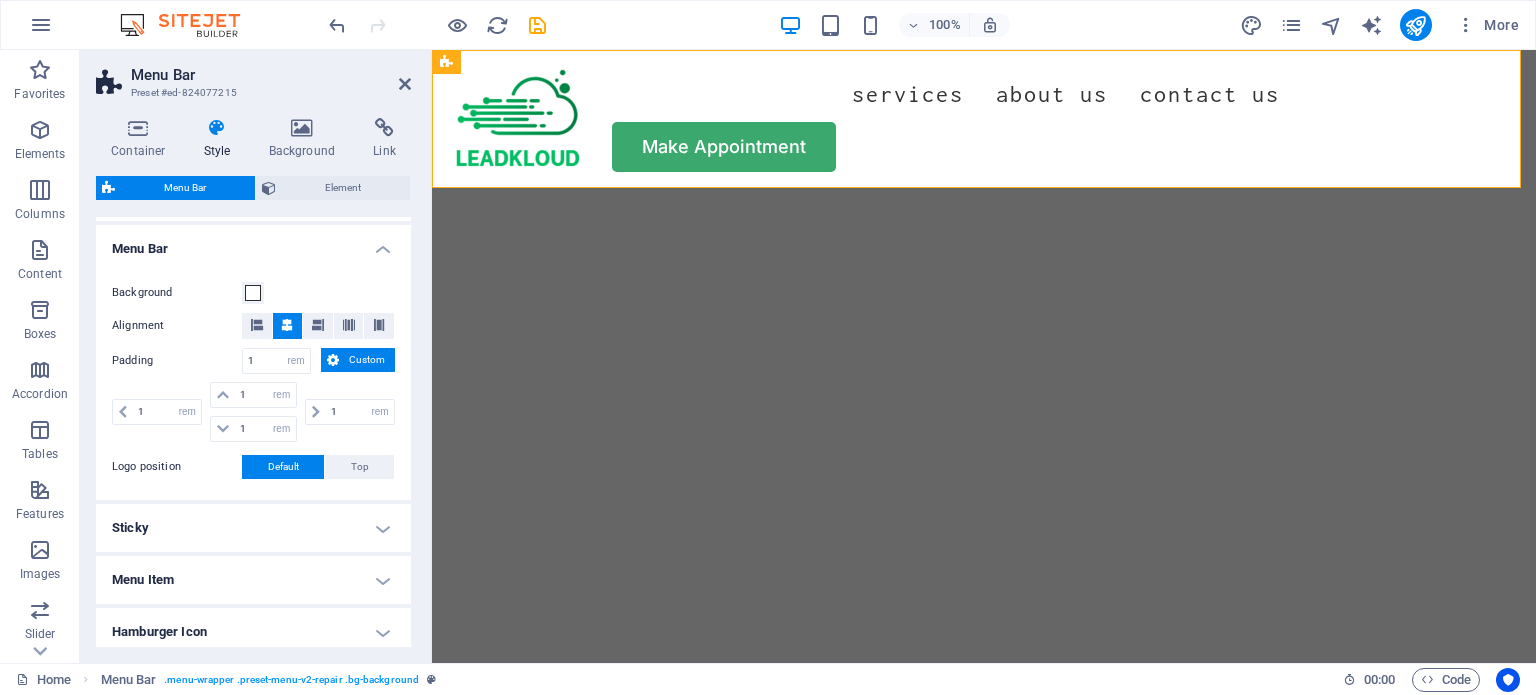 scroll, scrollTop: 617, scrollLeft: 0, axis: vertical 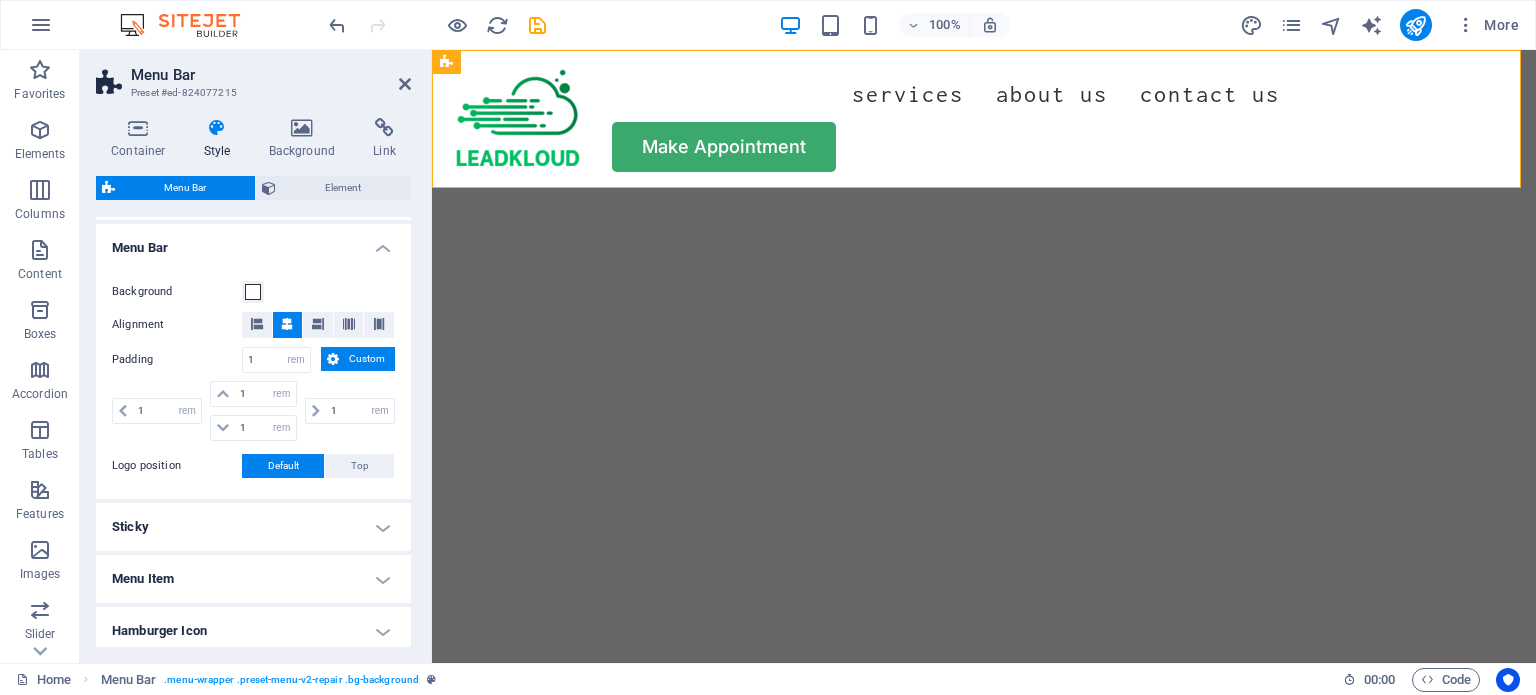 click on "Menu Item" at bounding box center [253, 579] 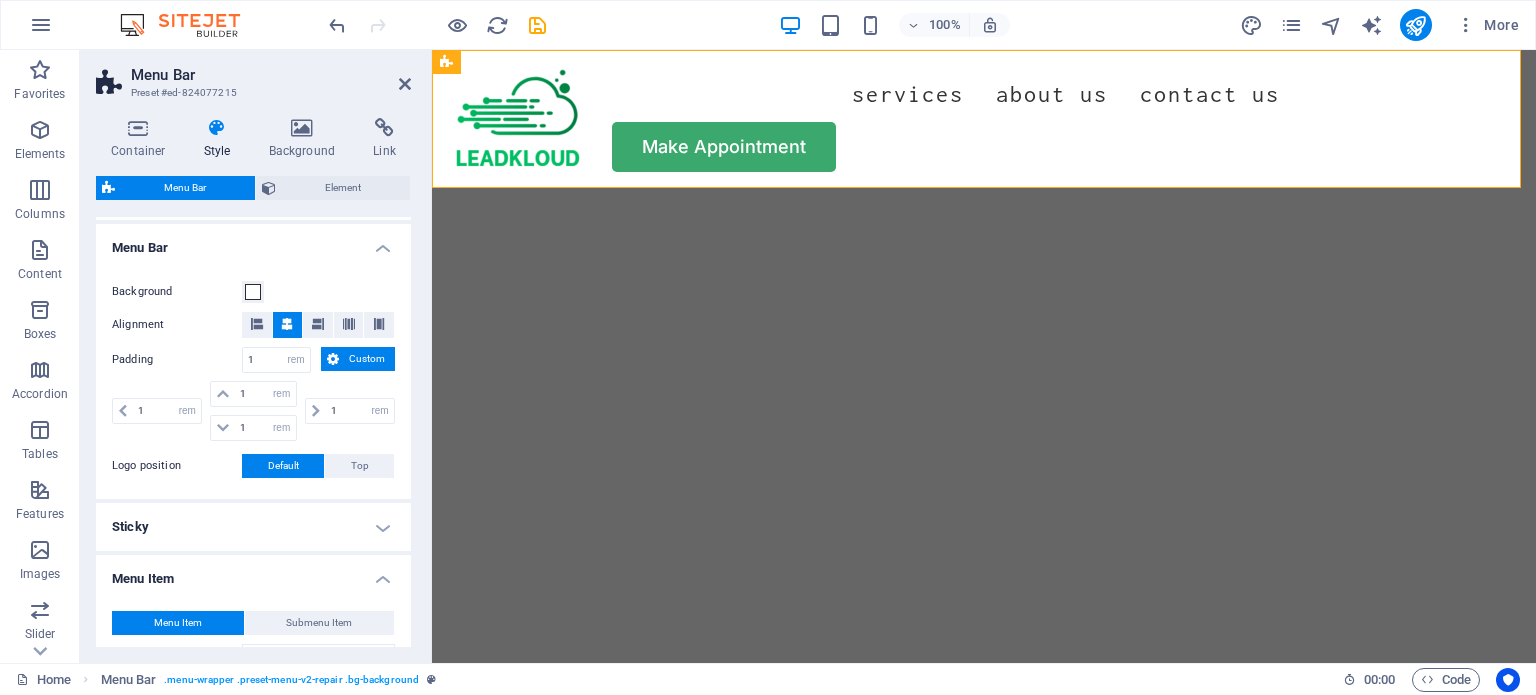 drag, startPoint x: 293, startPoint y: 569, endPoint x: 387, endPoint y: 579, distance: 94.53042 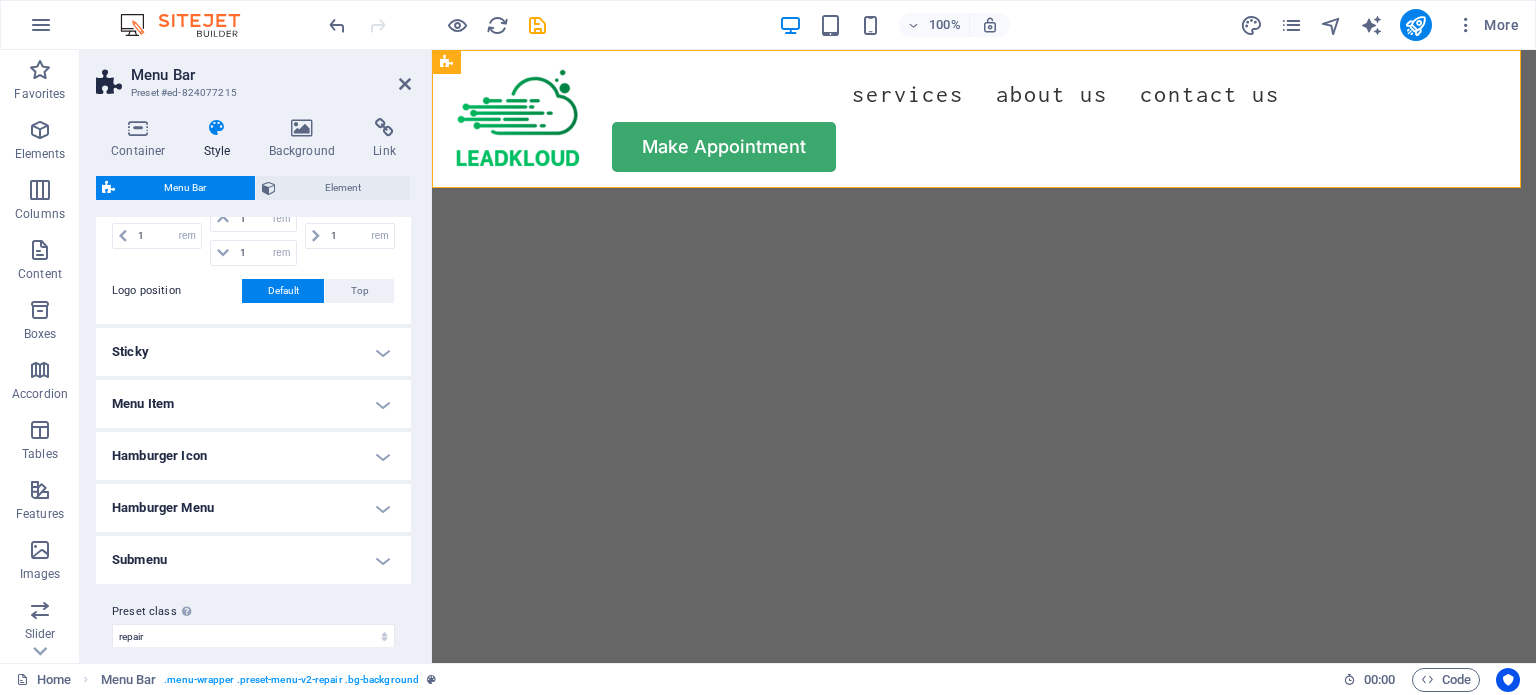 scroll, scrollTop: 807, scrollLeft: 0, axis: vertical 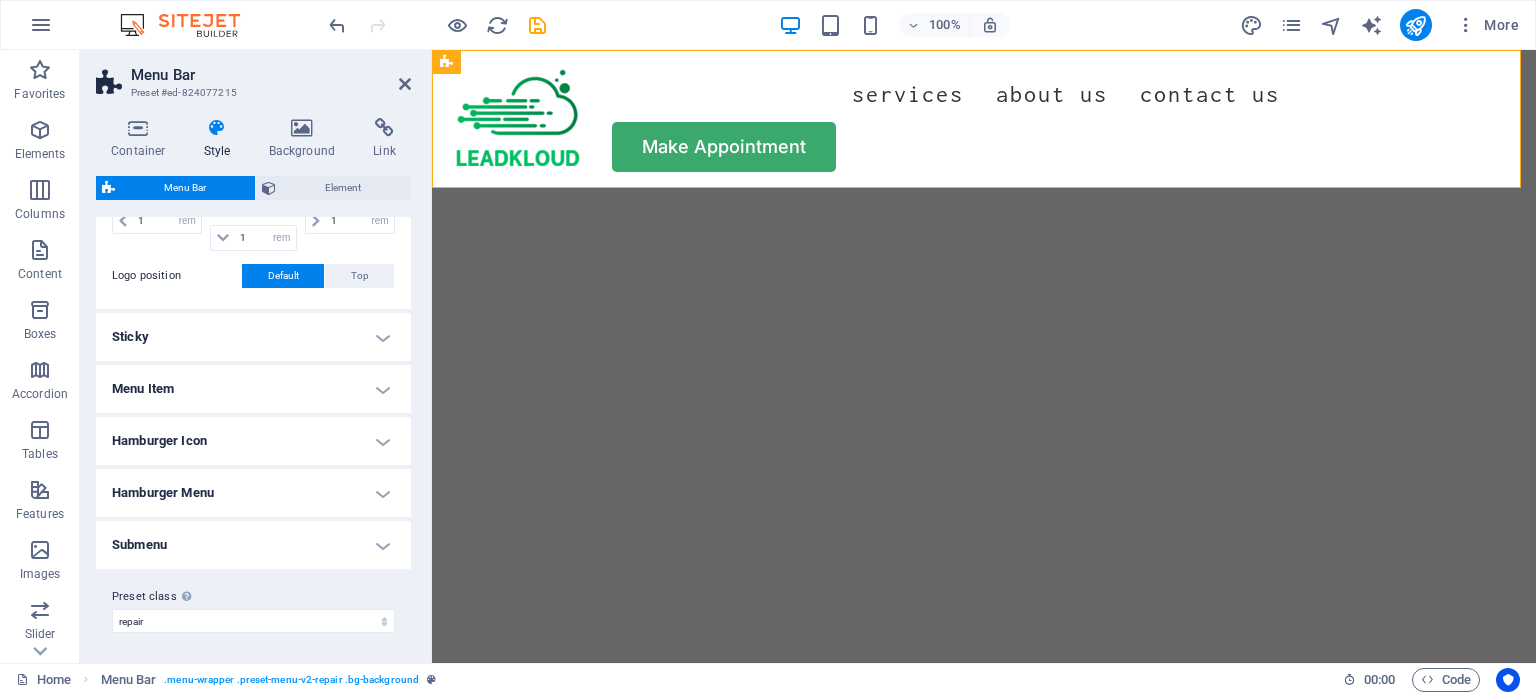 click on "Hamburger Menu" at bounding box center [253, 493] 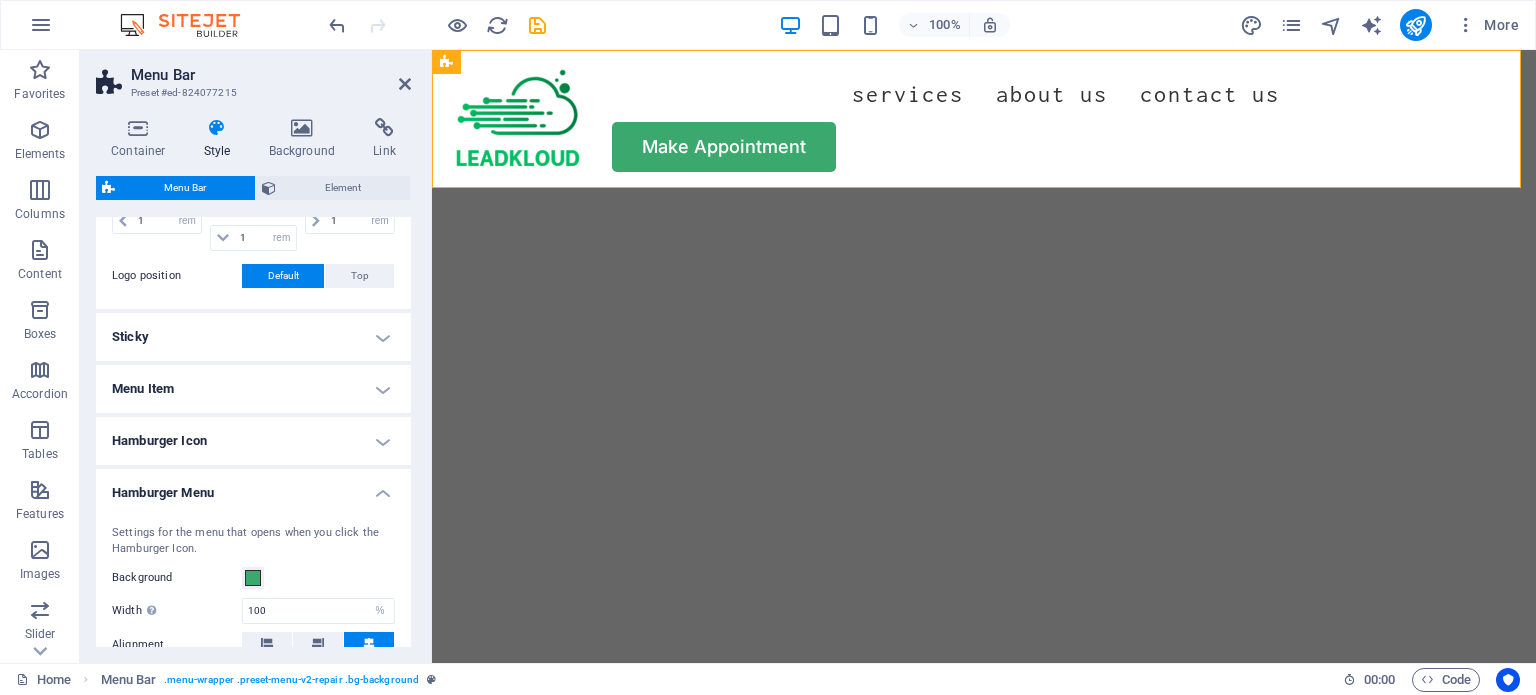 click on "Hamburger Menu" at bounding box center [253, 487] 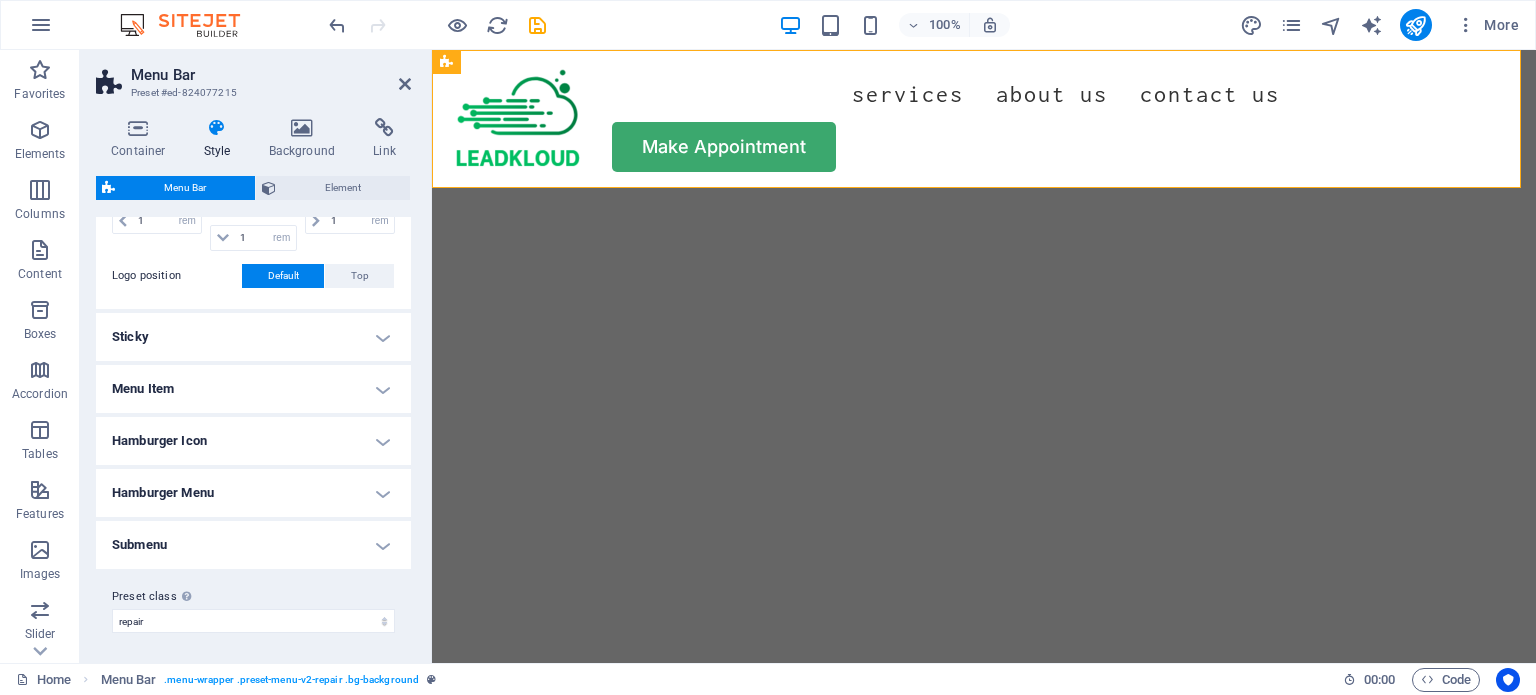 click on "Submenu" at bounding box center [253, 545] 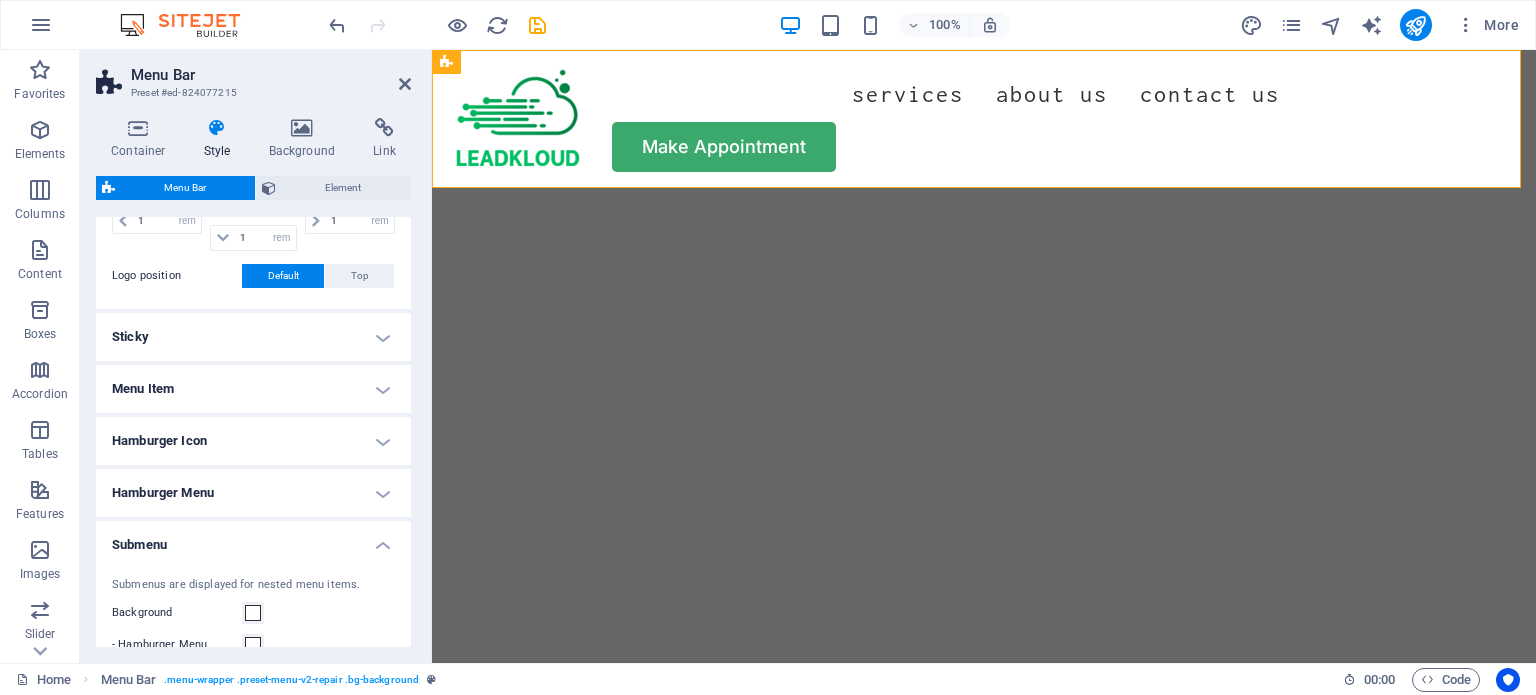 click on "Submenu" at bounding box center (253, 539) 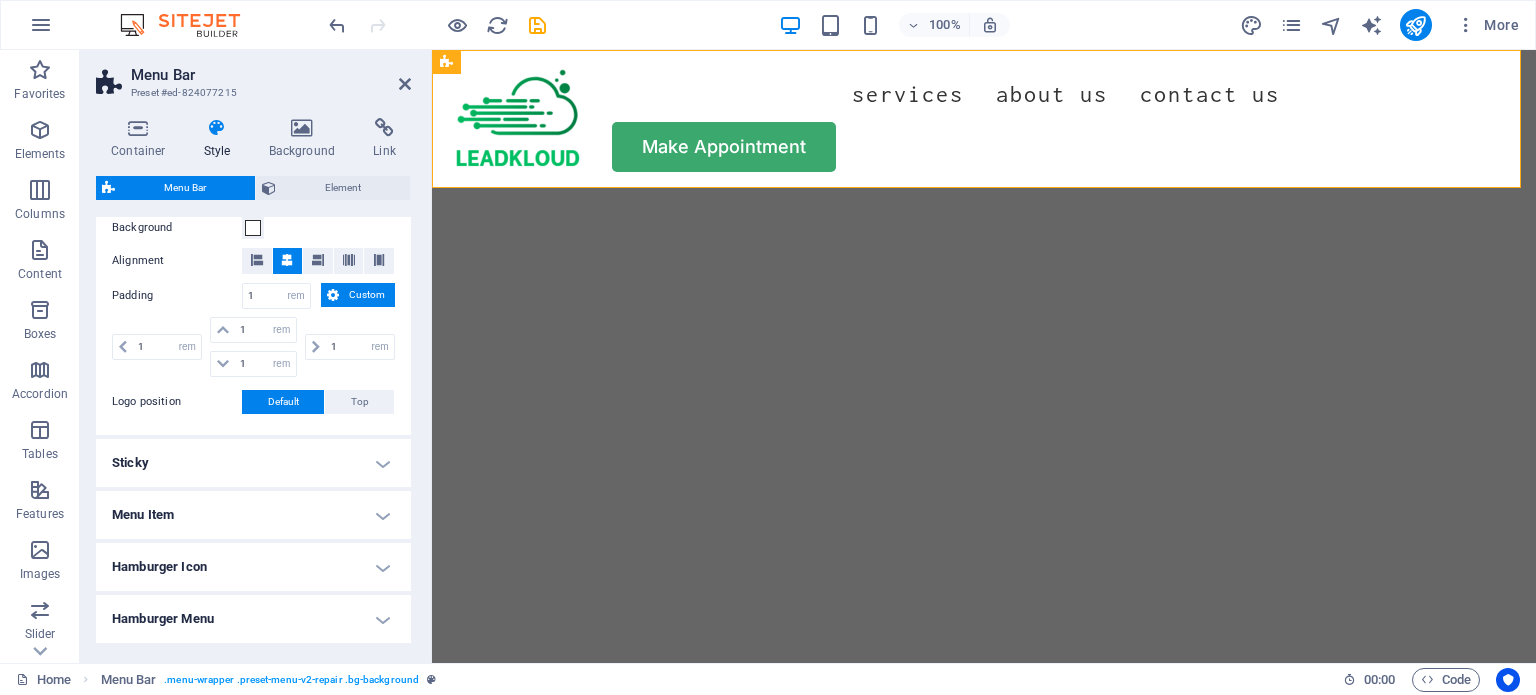 scroll, scrollTop: 522, scrollLeft: 0, axis: vertical 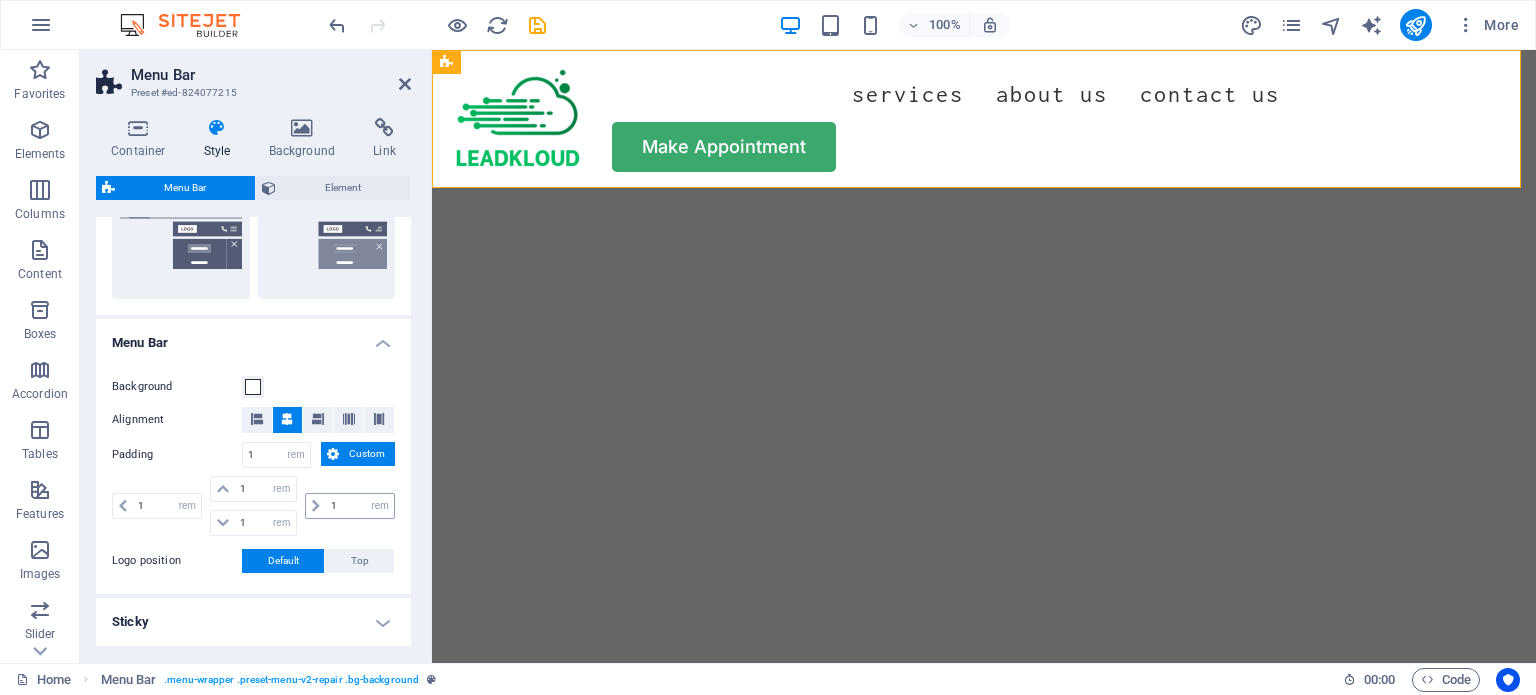 click at bounding box center [316, 506] 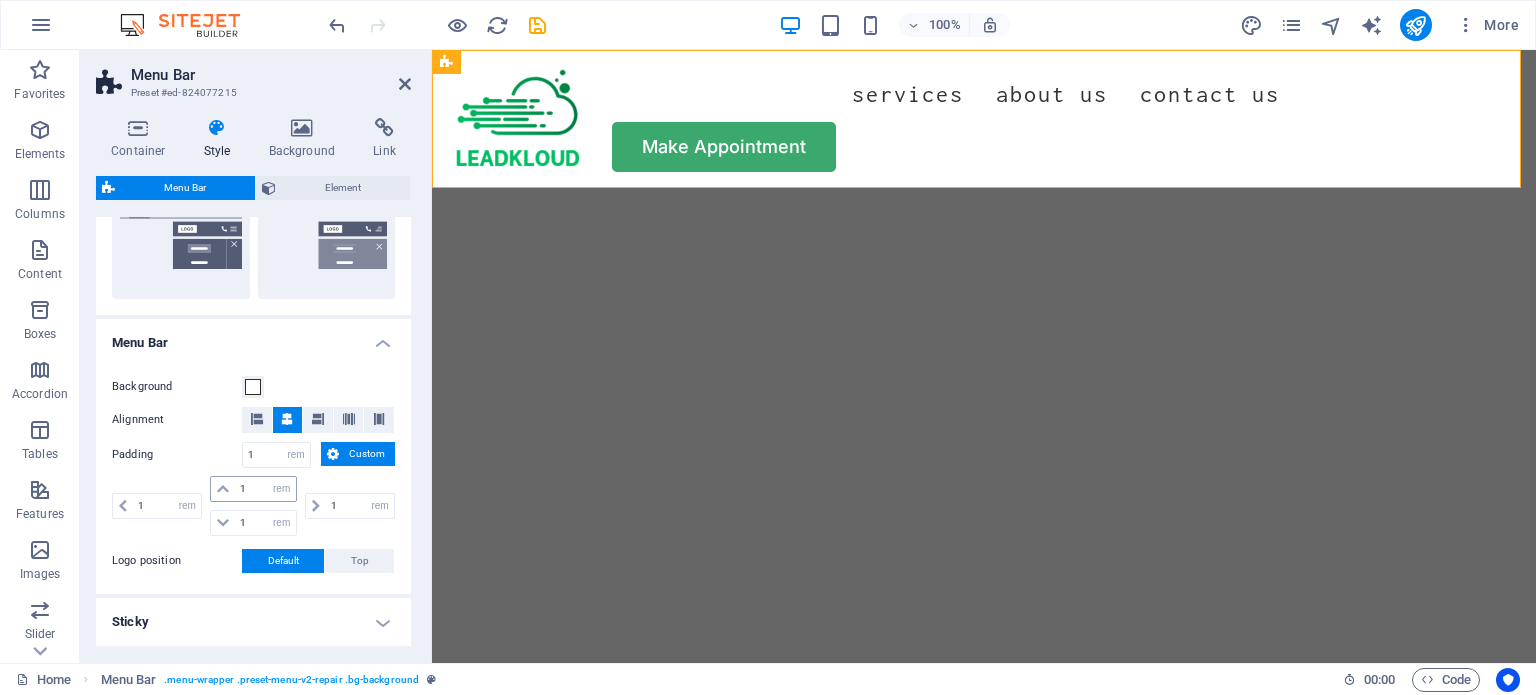 click at bounding box center (223, 489) 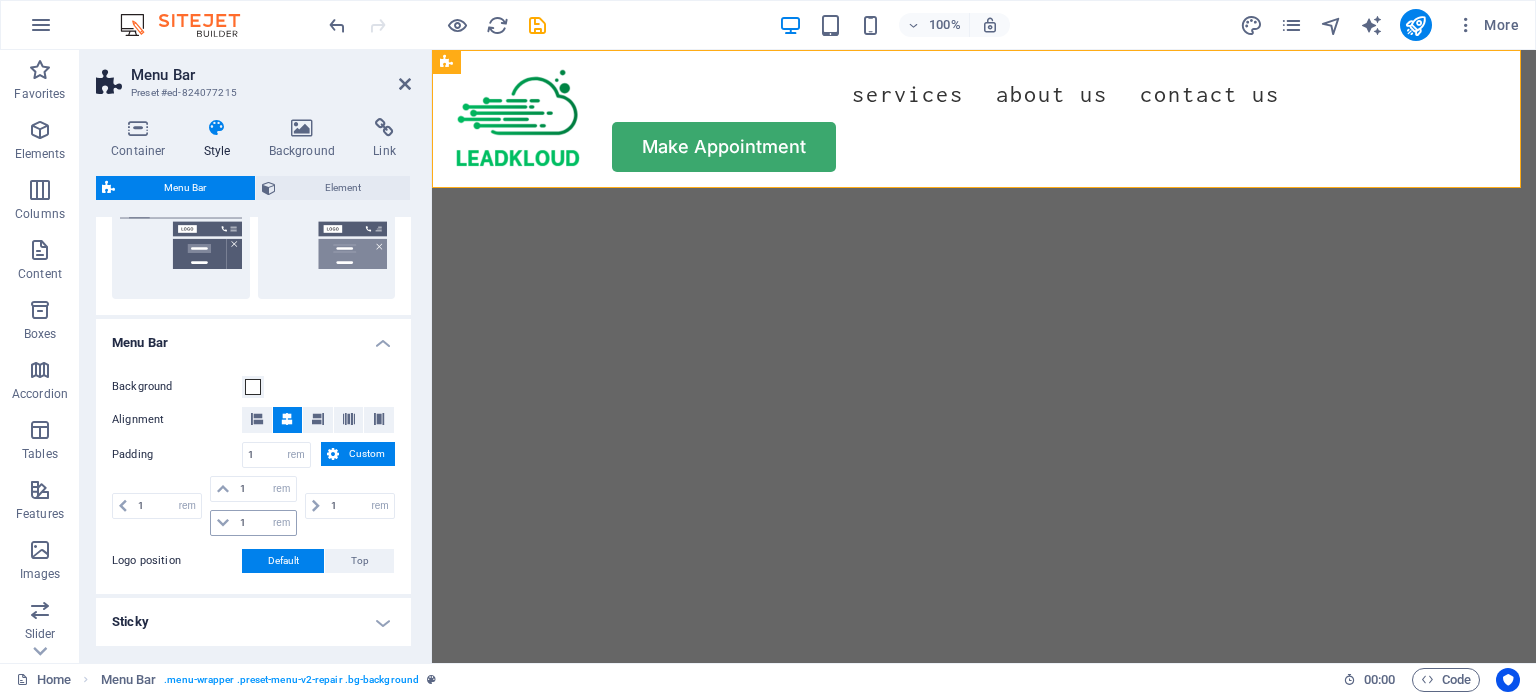 click at bounding box center [223, 523] 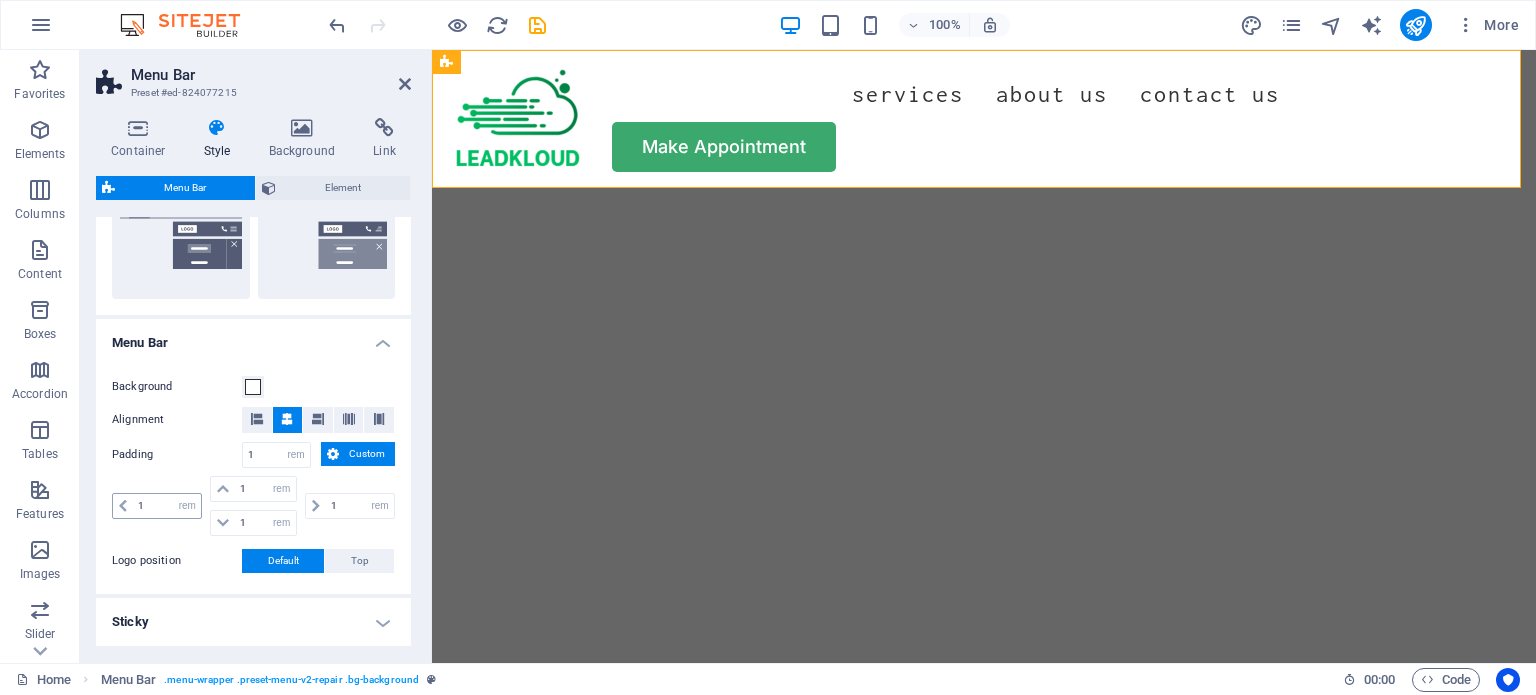 click at bounding box center [123, 506] 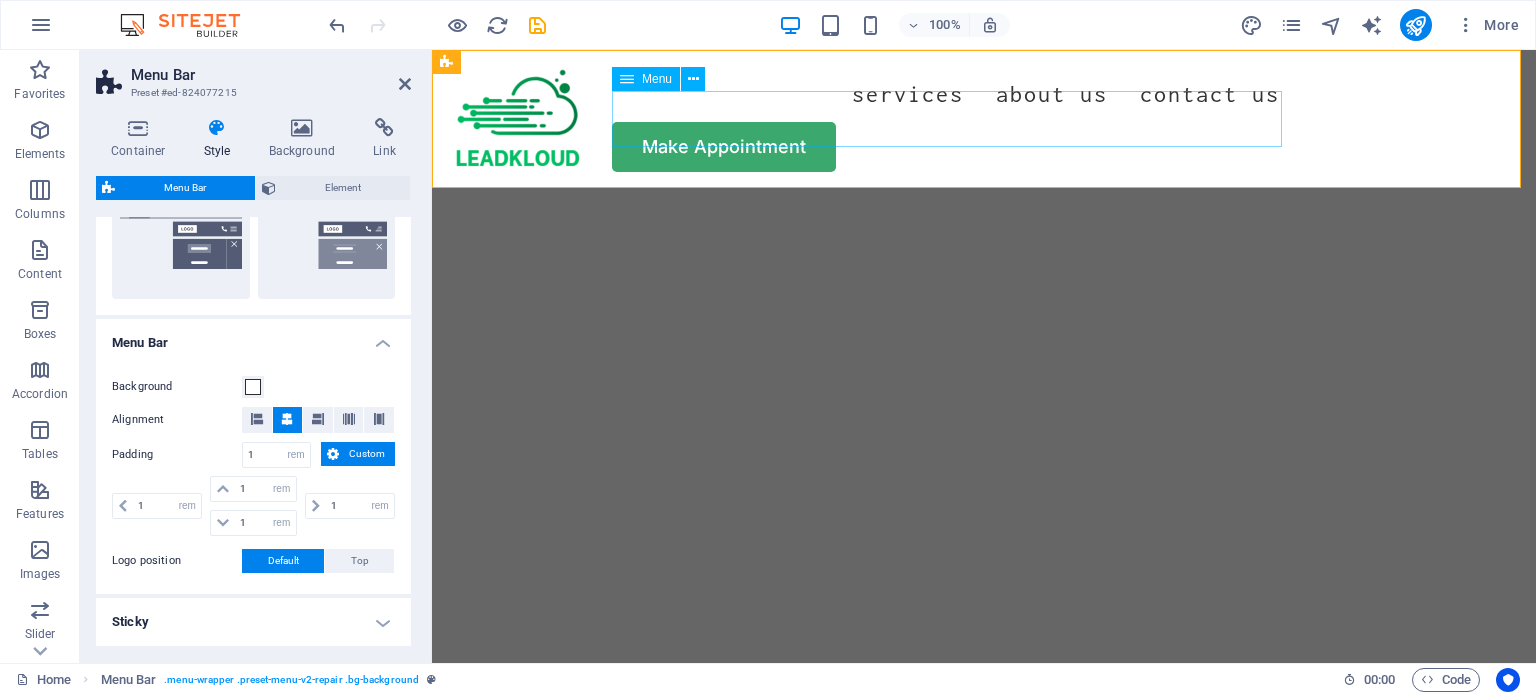 click on "Services About Us Contact Us" at bounding box center [984, 94] 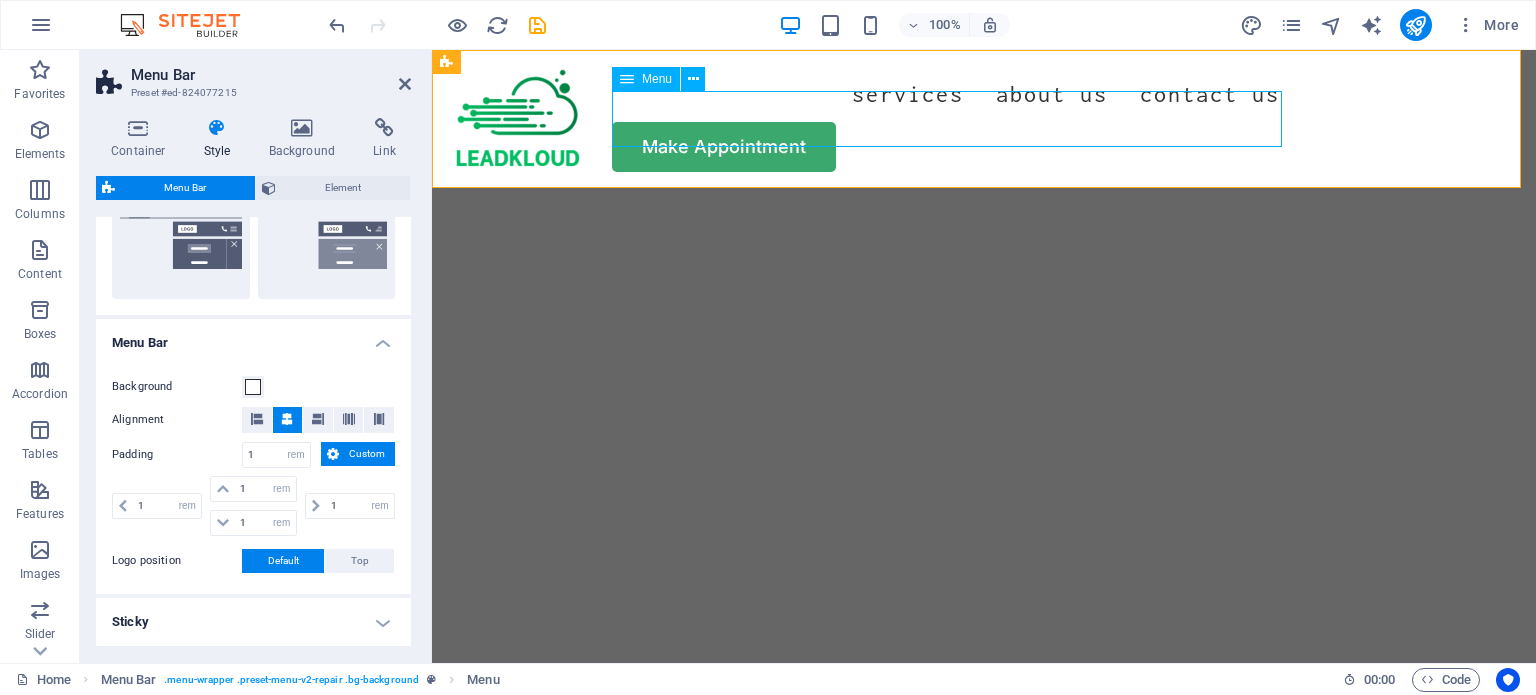 click at bounding box center (627, 79) 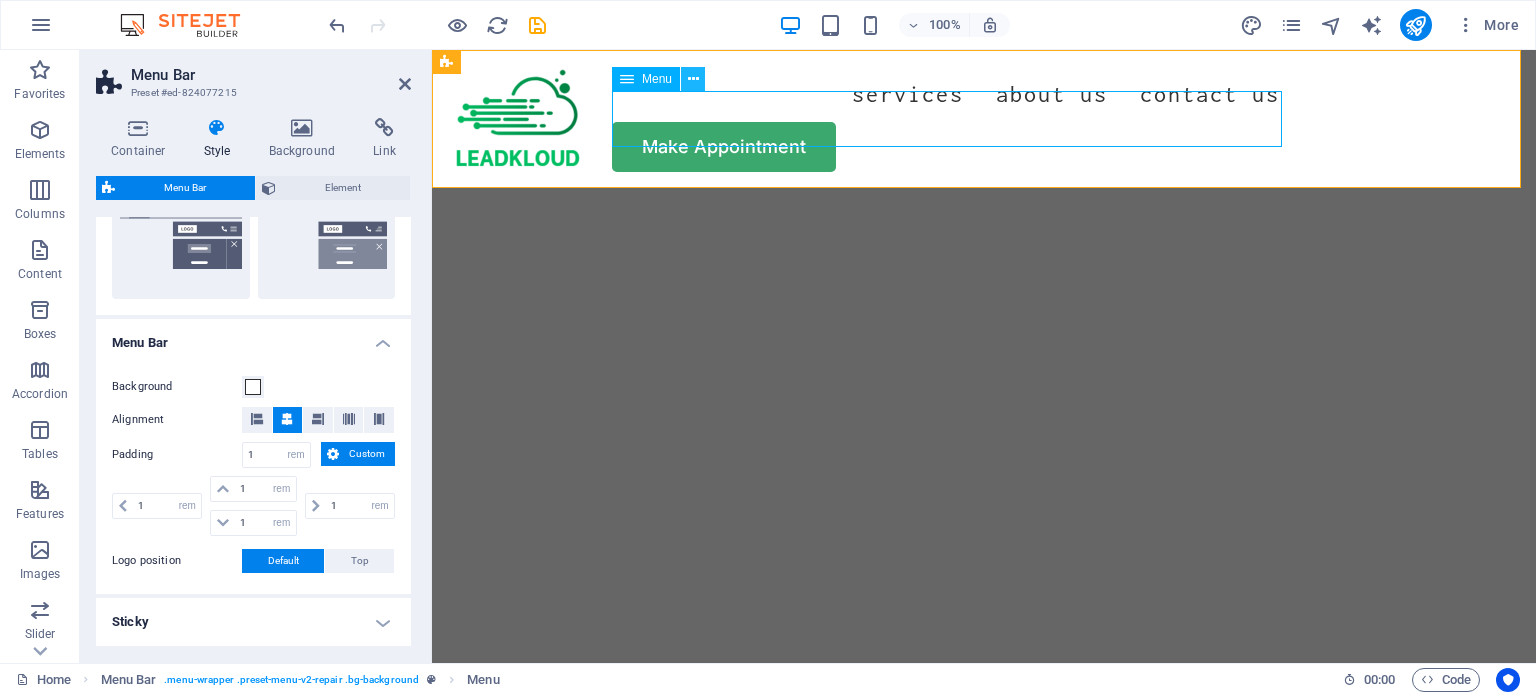 click at bounding box center (693, 79) 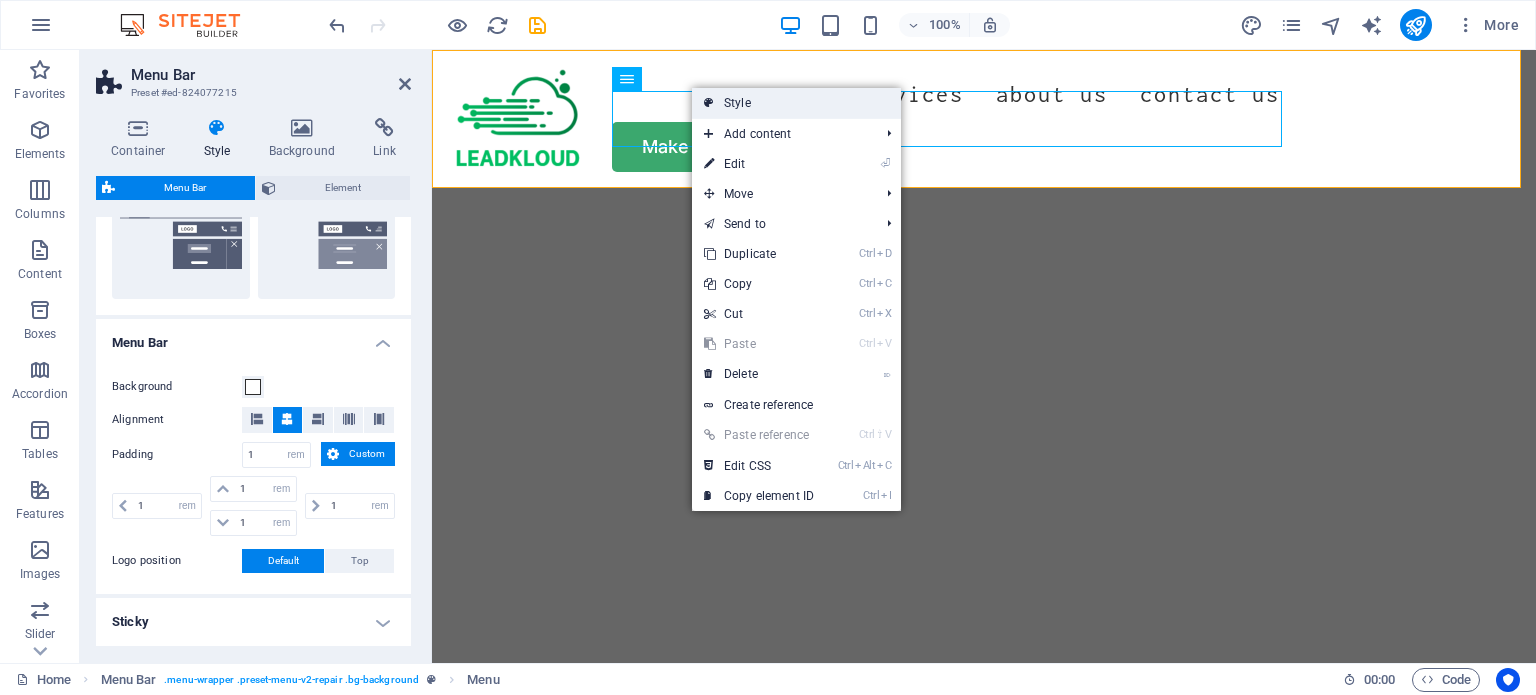 click on "Style" at bounding box center [796, 103] 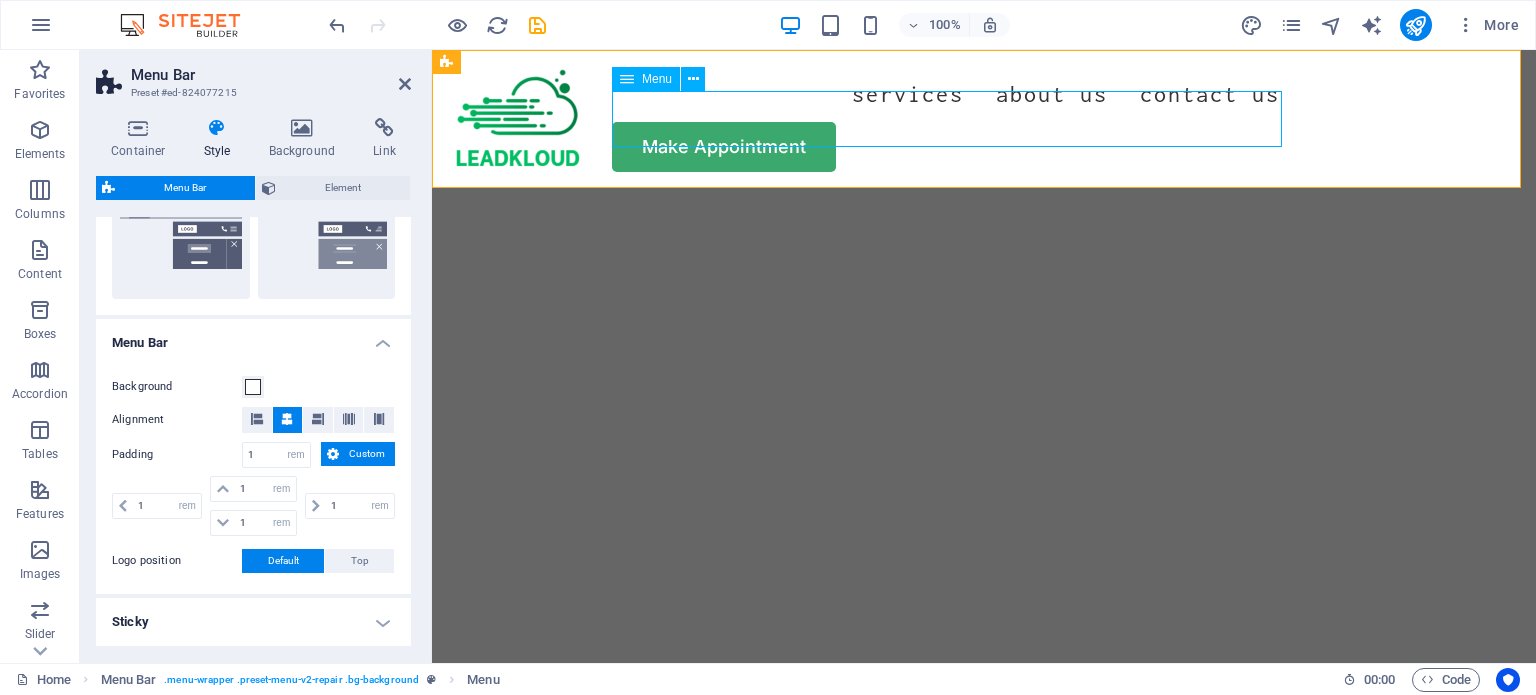click on "Services About Us Contact Us" at bounding box center [984, 94] 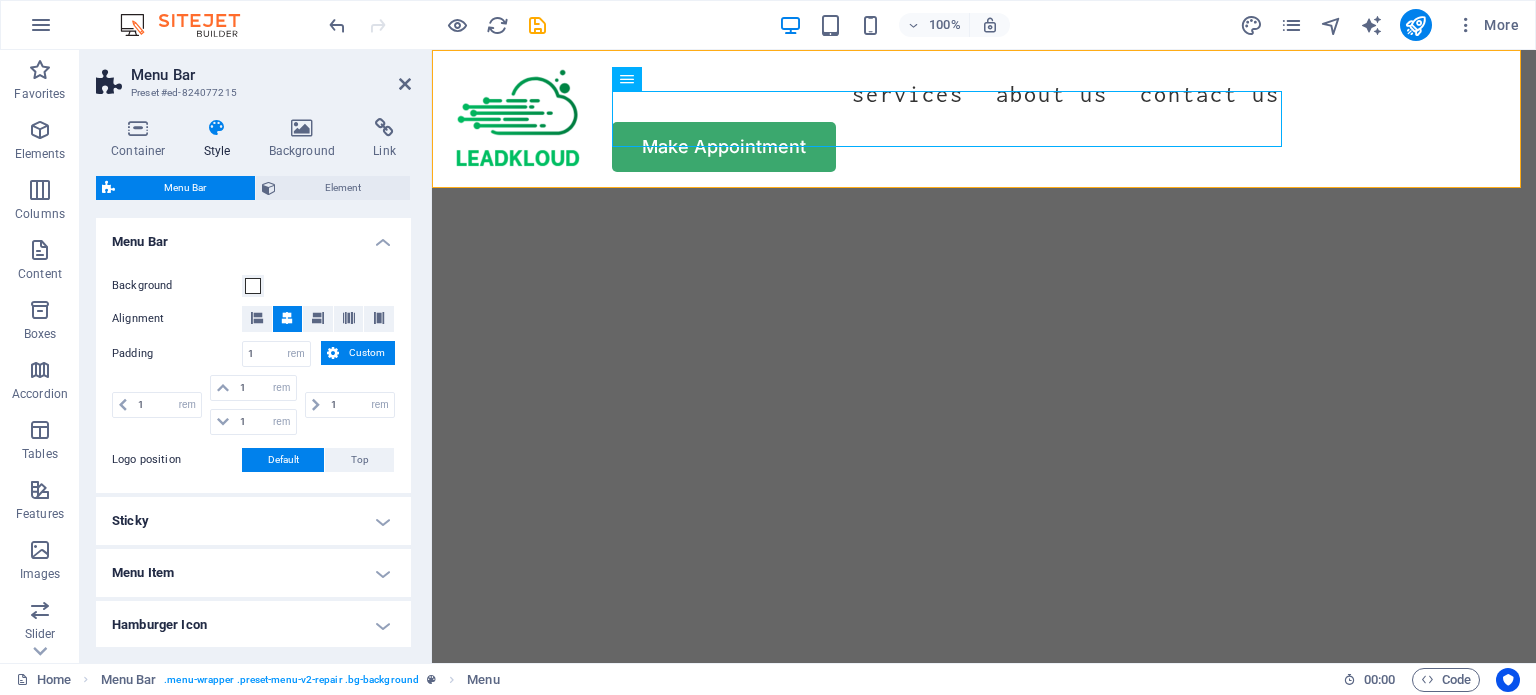 scroll, scrollTop: 608, scrollLeft: 0, axis: vertical 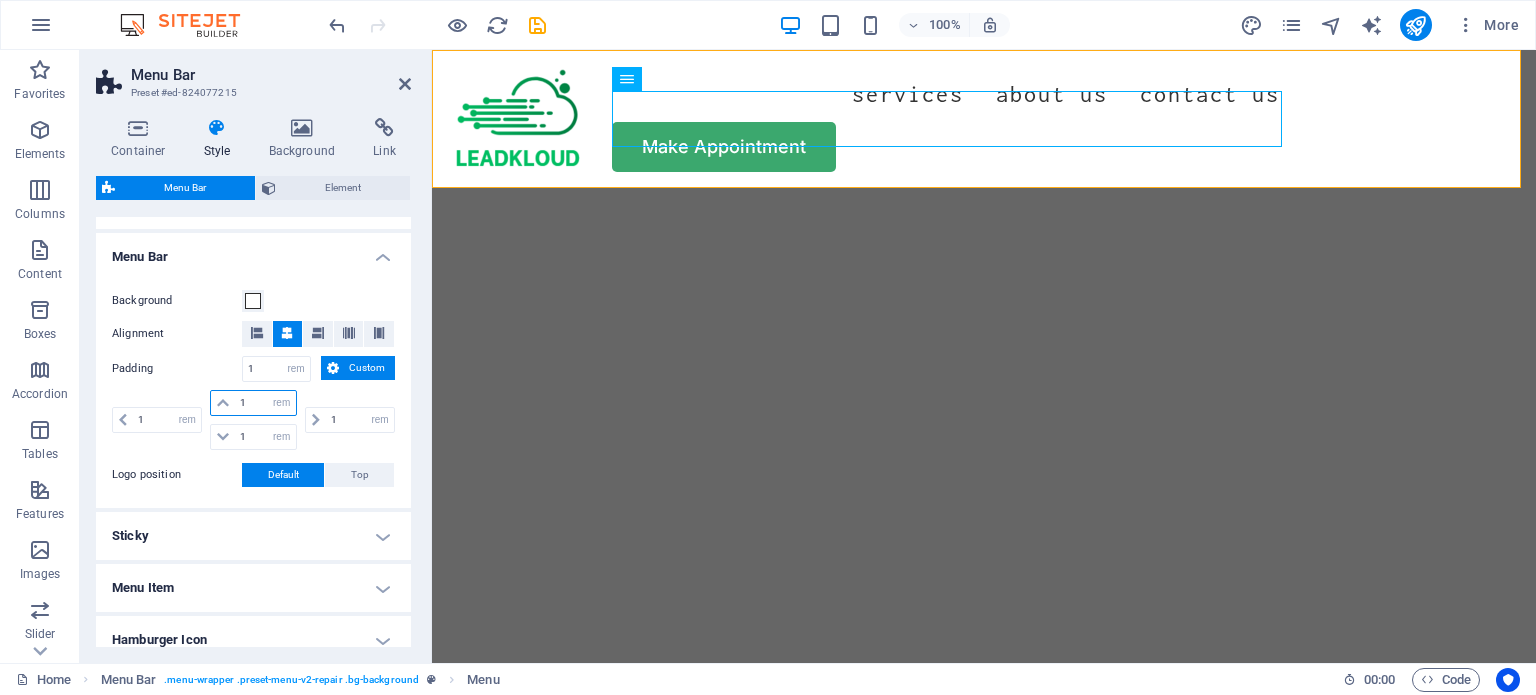 click on "1" at bounding box center (265, 403) 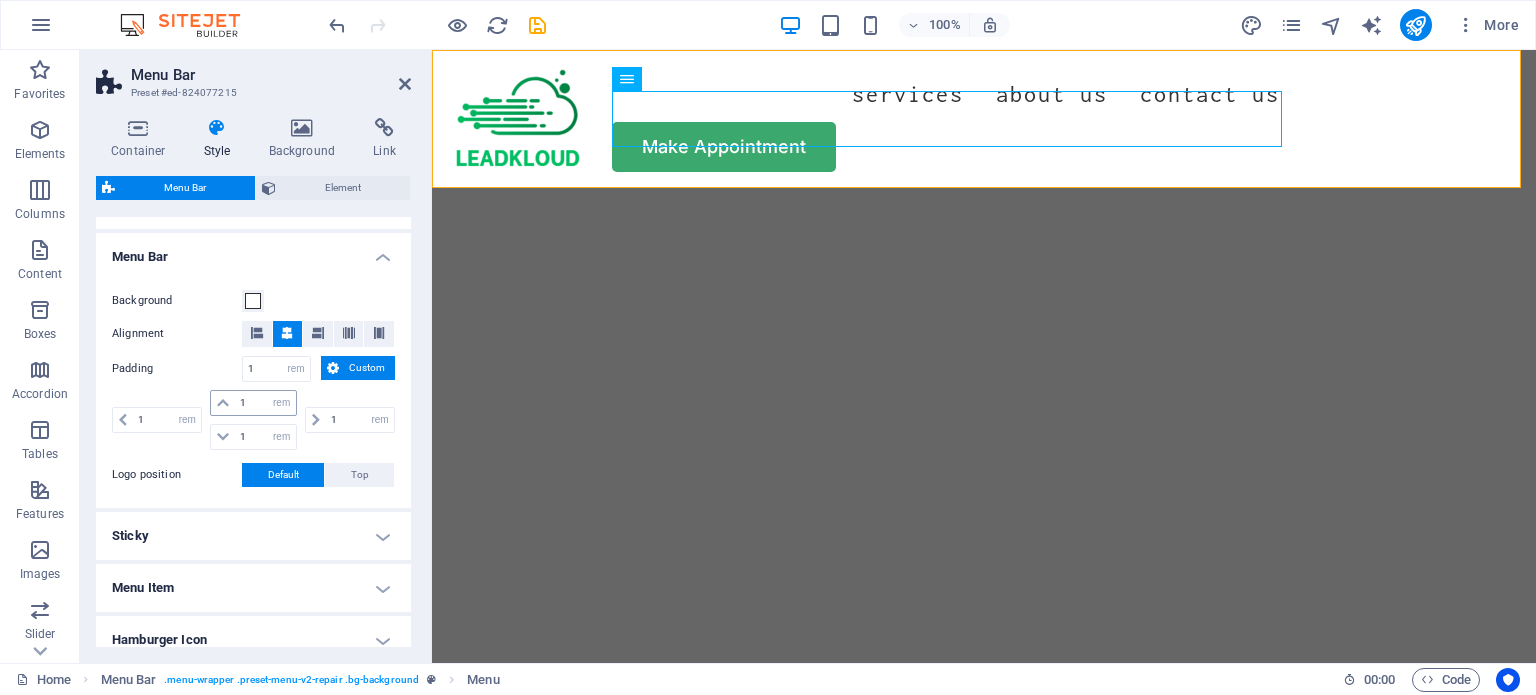 click at bounding box center (223, 403) 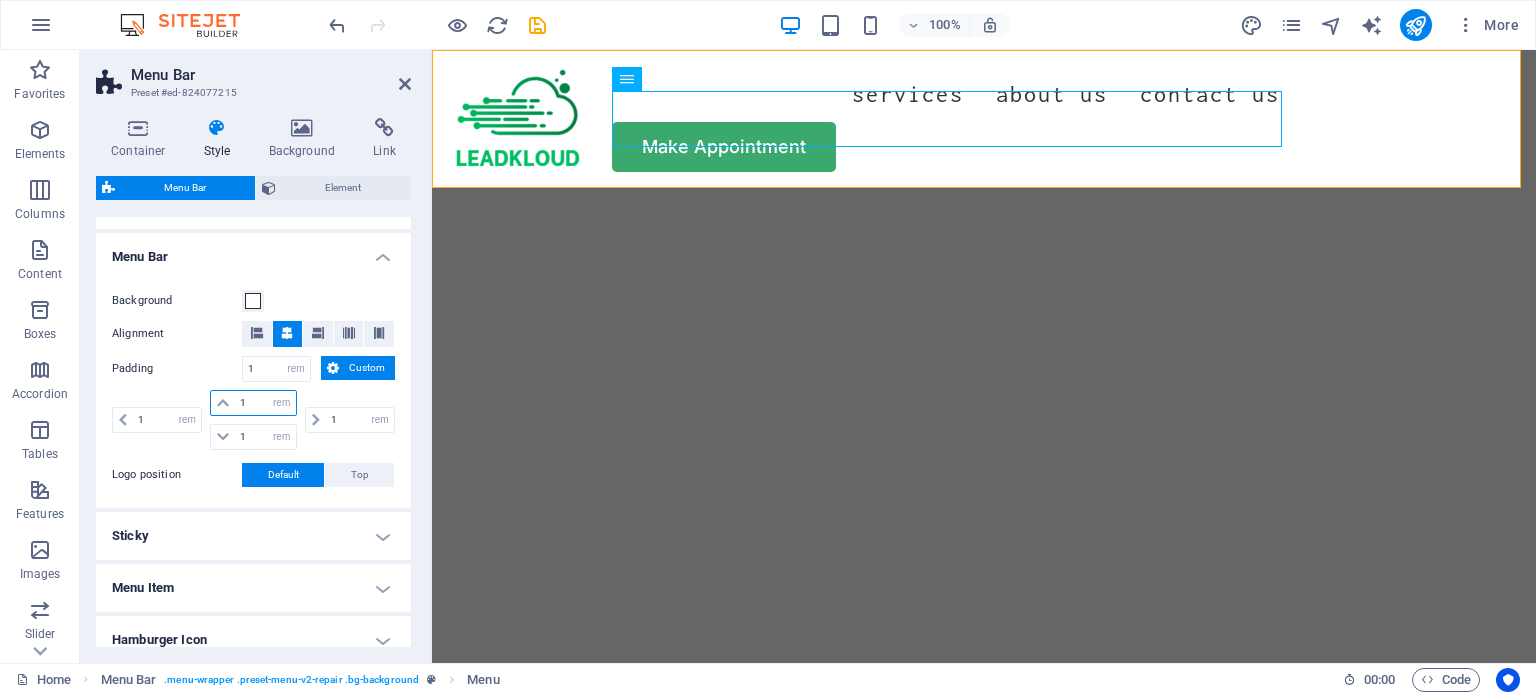 click on "1" at bounding box center (265, 403) 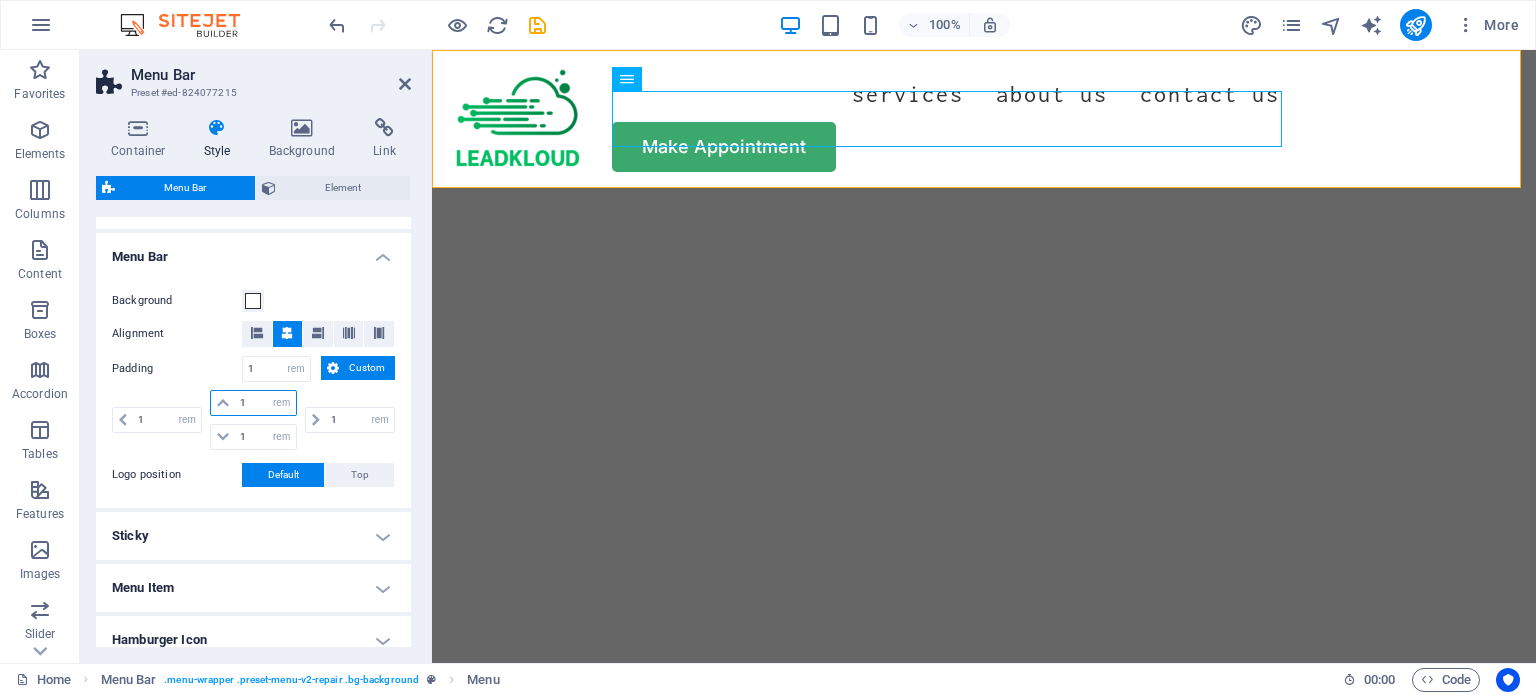 type on "1.5" 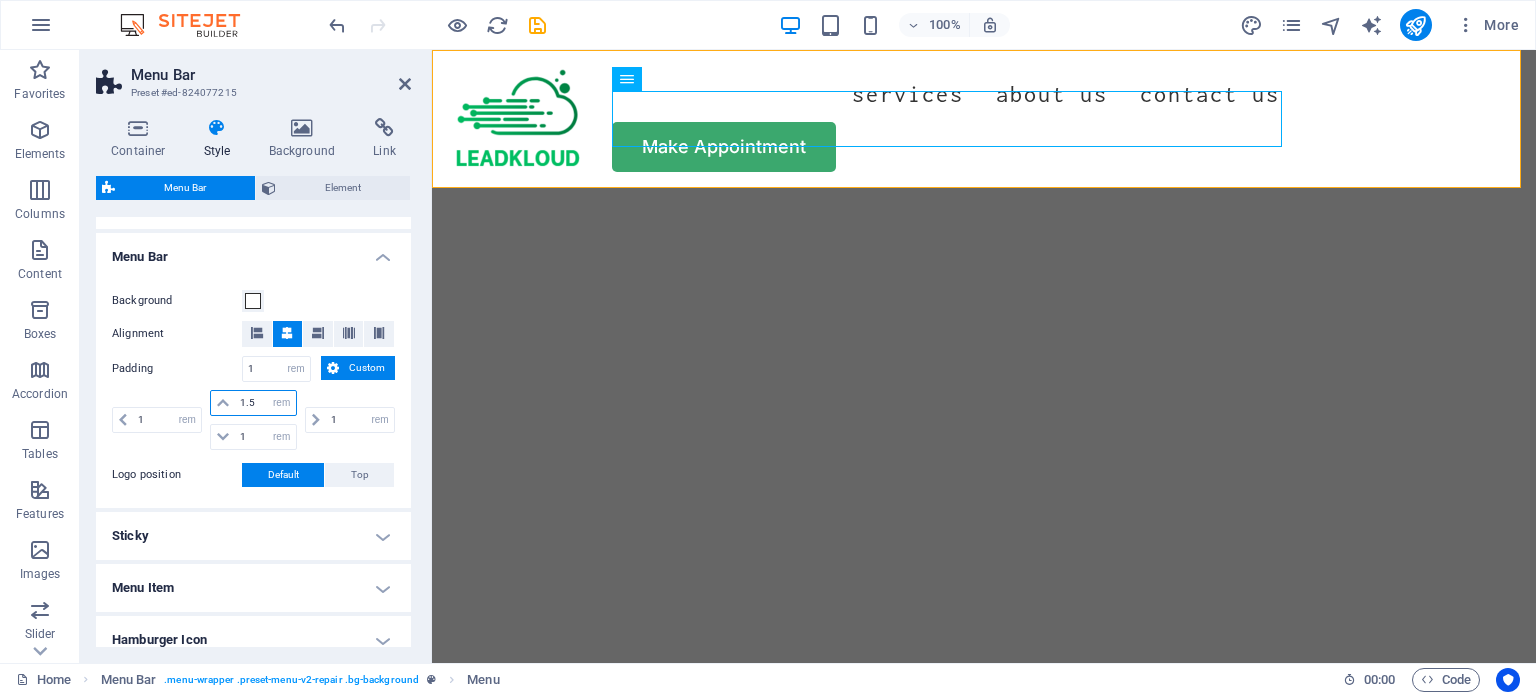 type 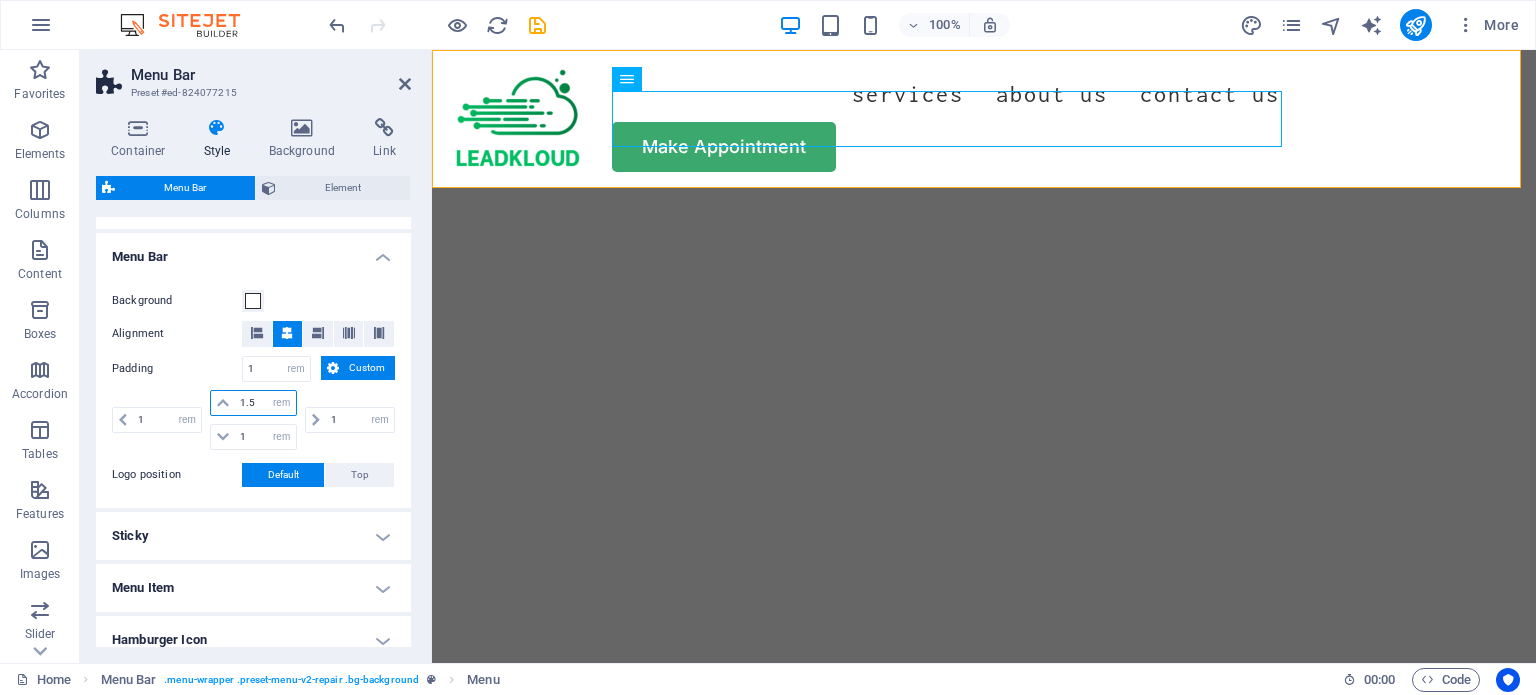 select on "DISABLED_OPTION_VALUE" 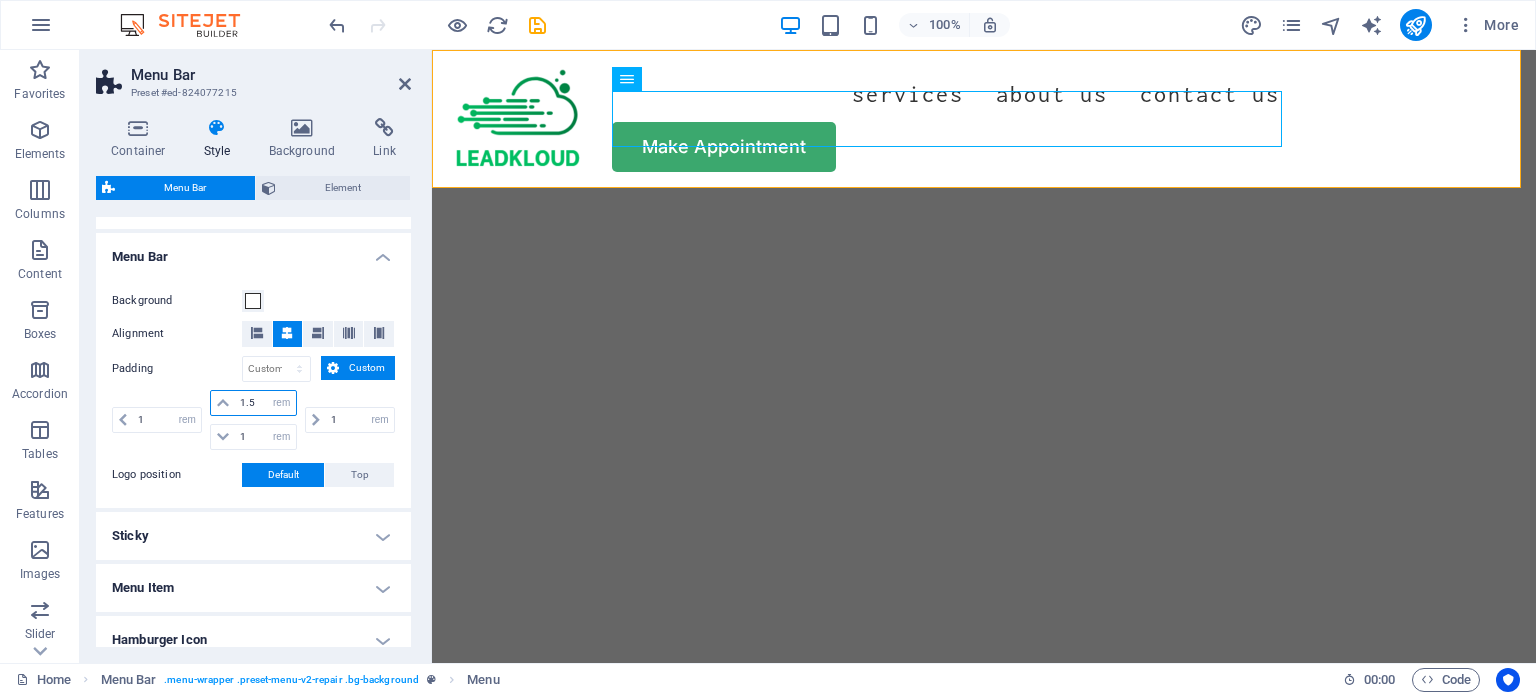 type on "1" 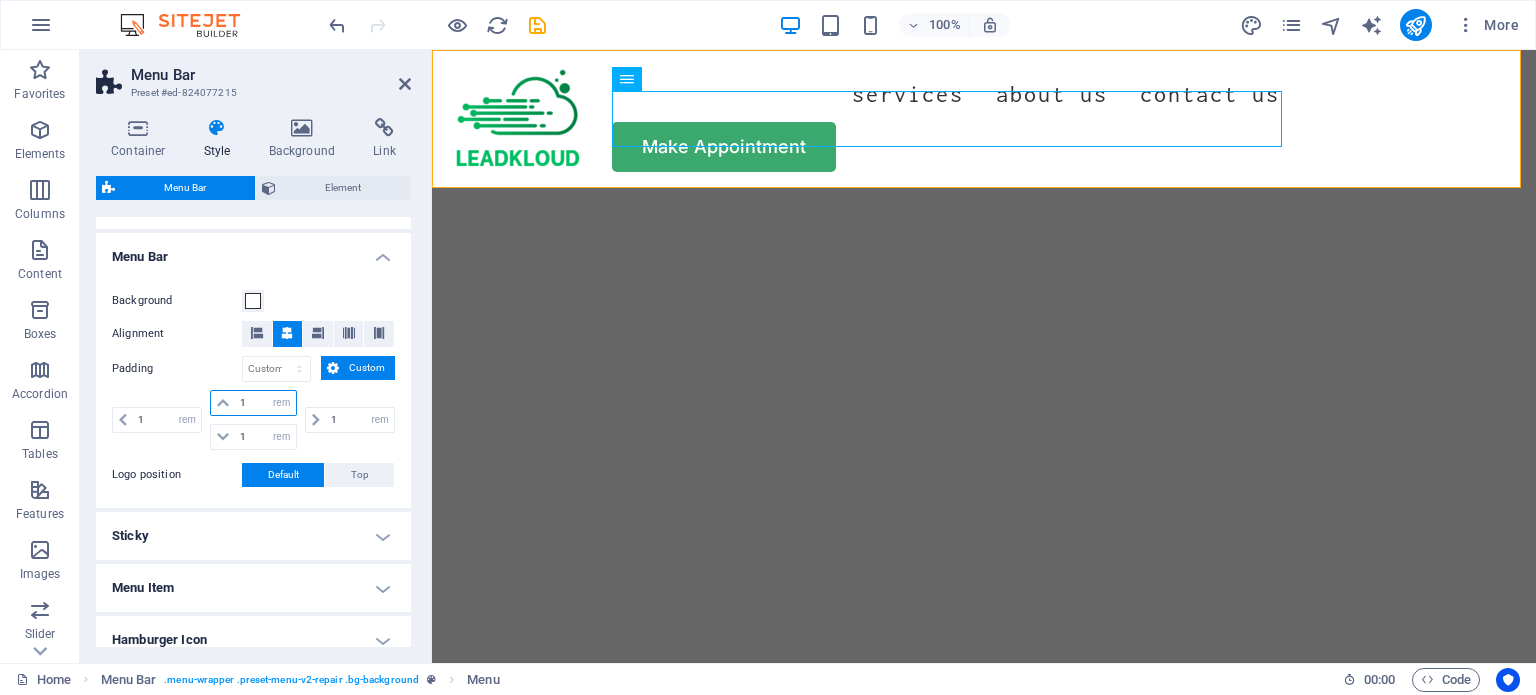 type on "1" 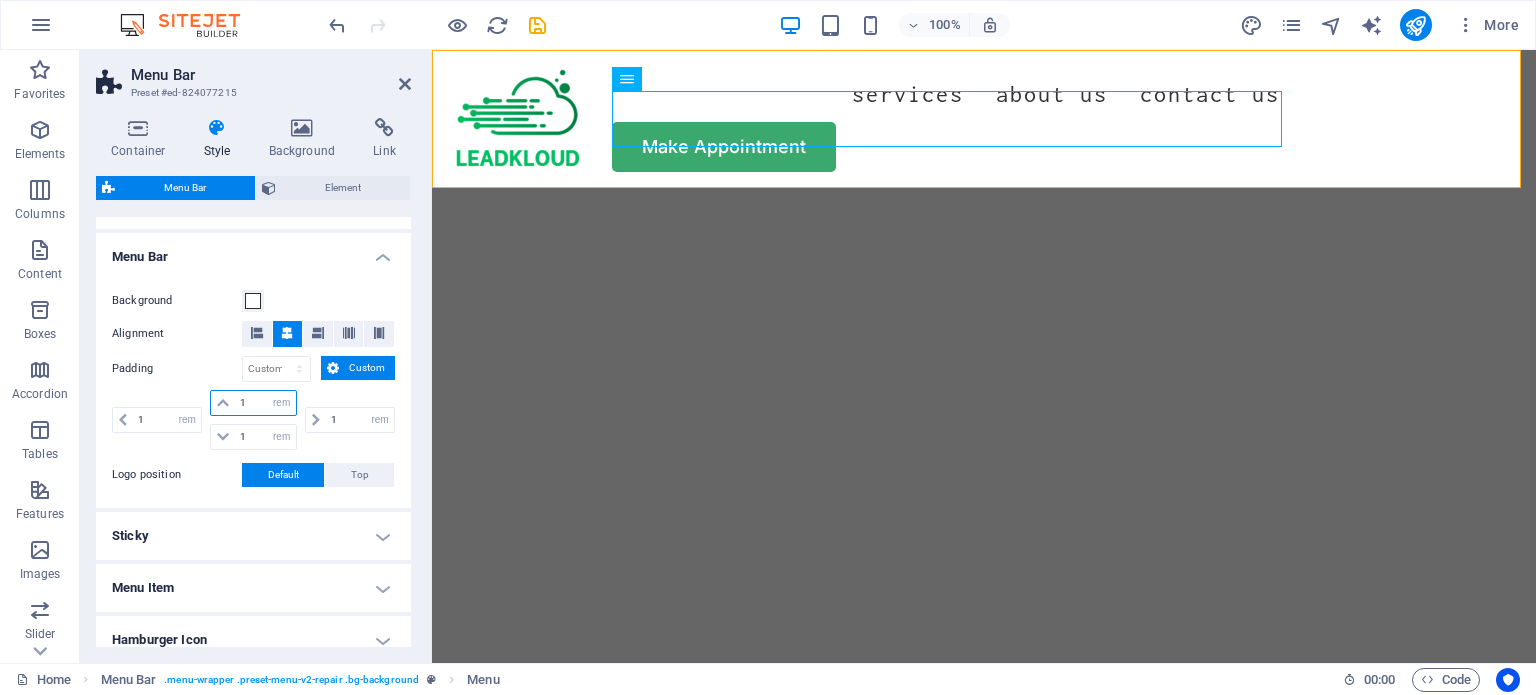 select on "rem" 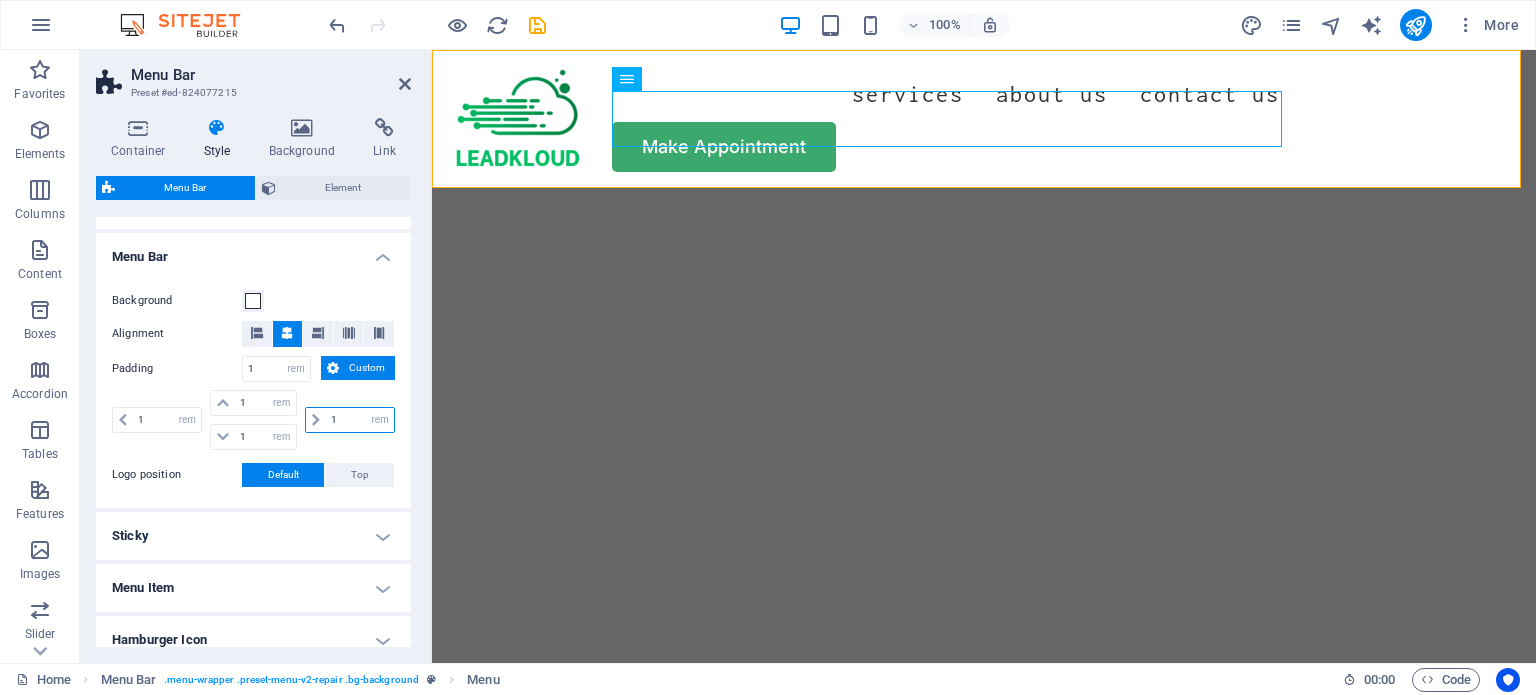 click on "1" at bounding box center [360, 420] 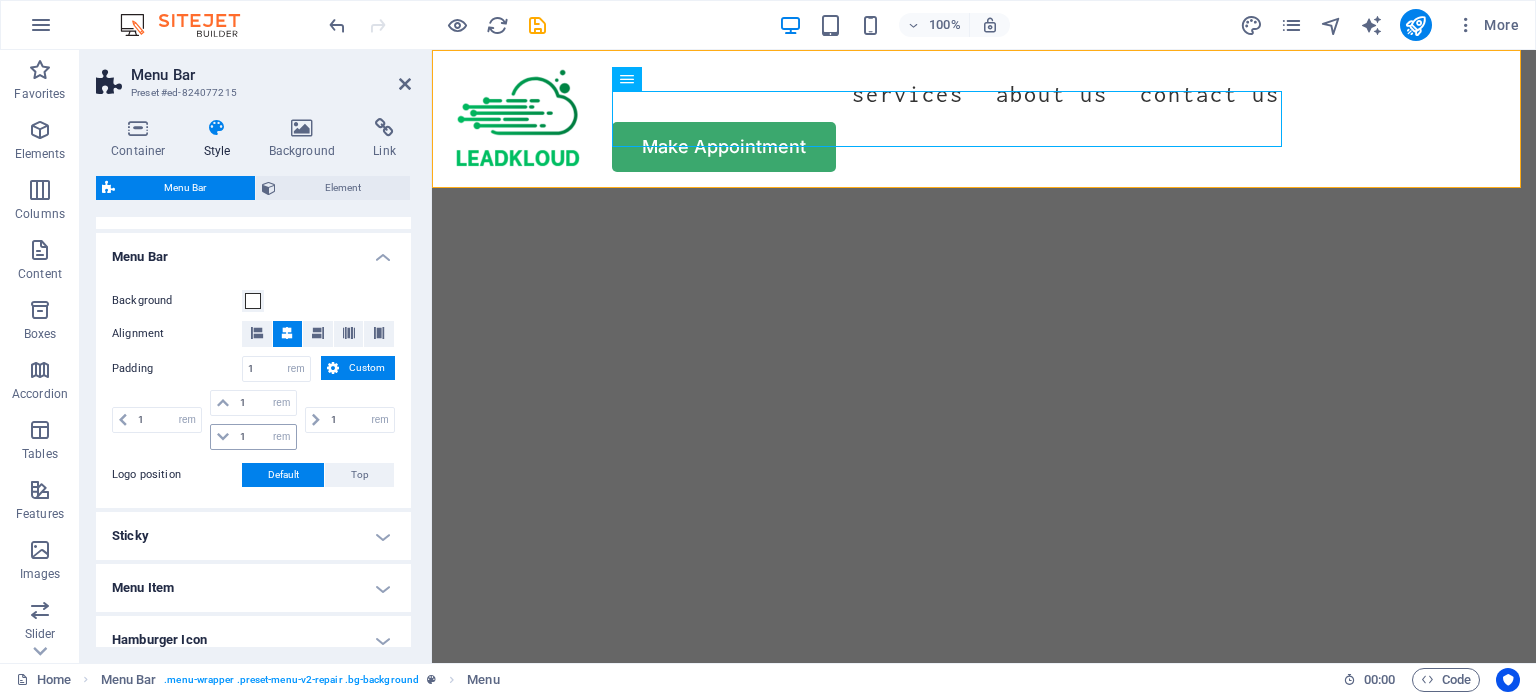 click at bounding box center (223, 437) 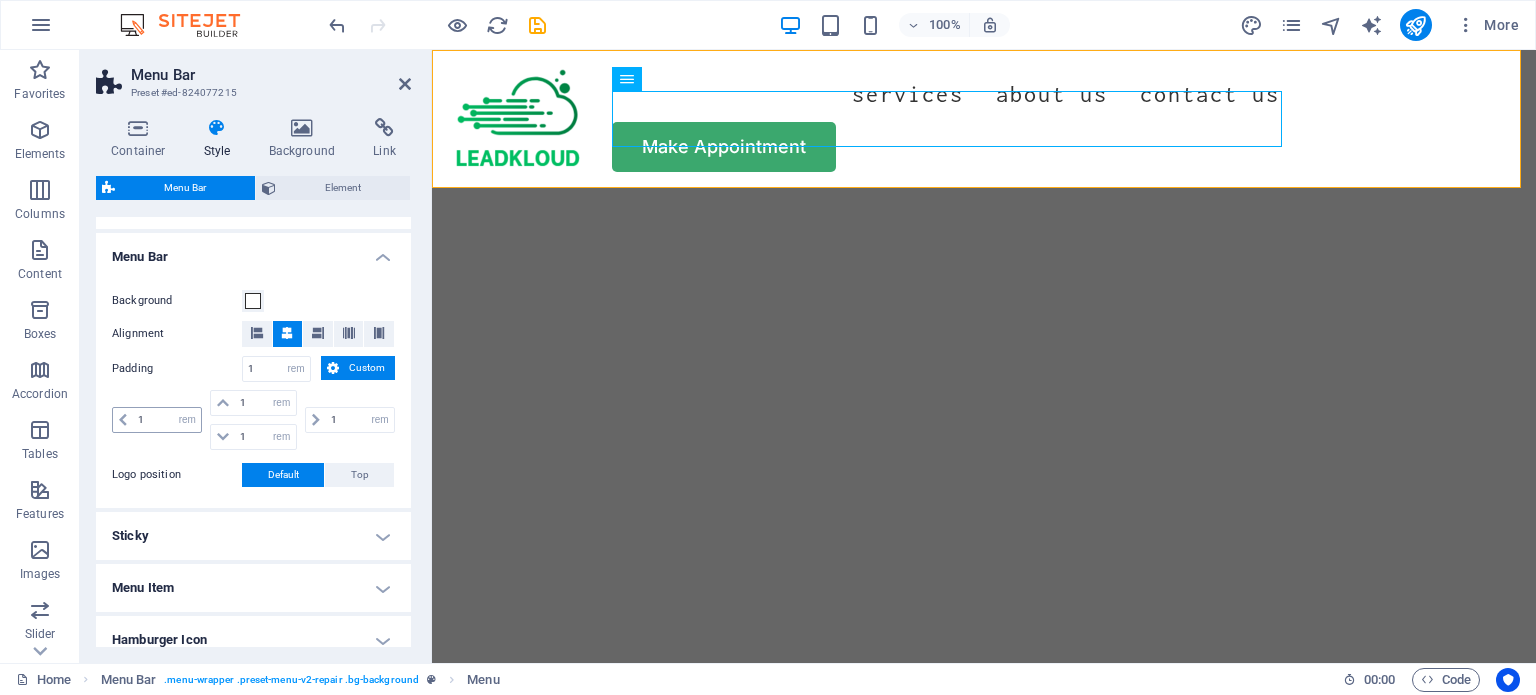 click at bounding box center (123, 420) 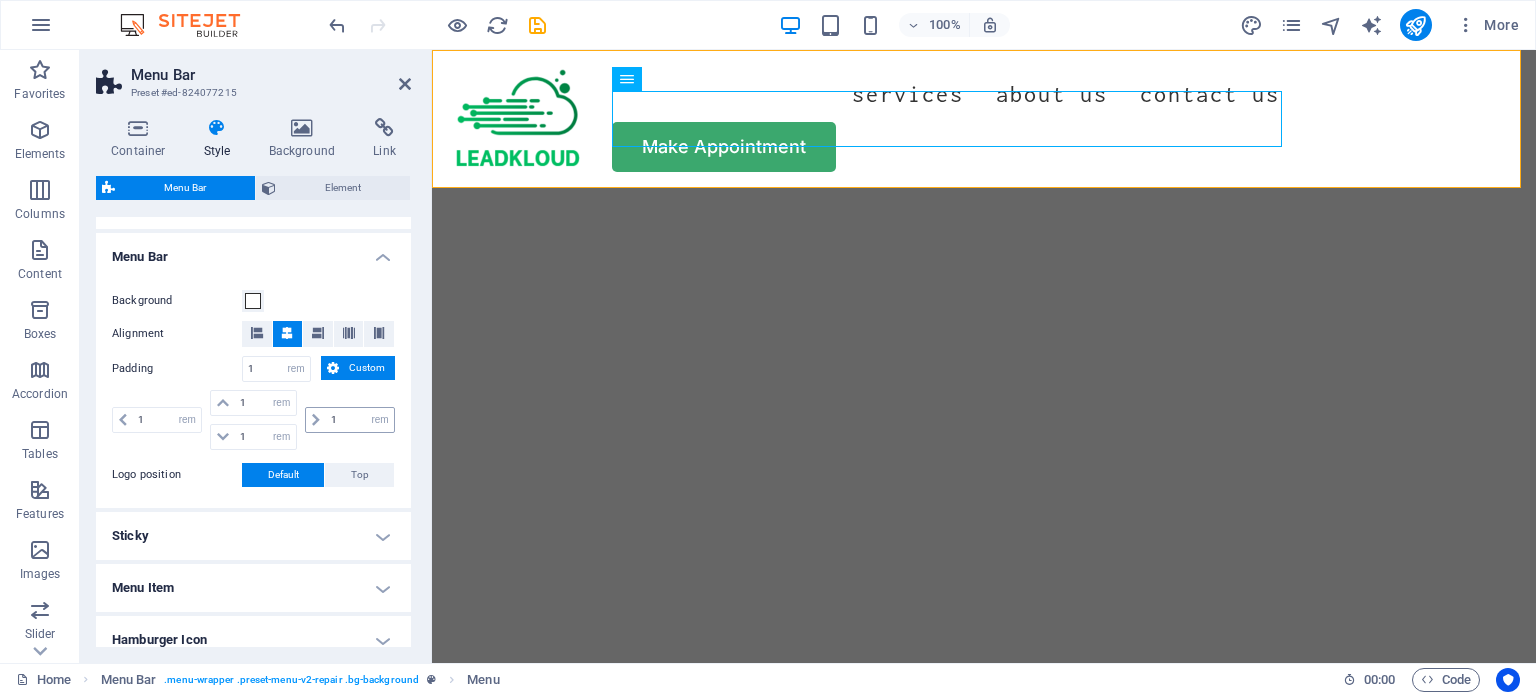 click at bounding box center (316, 420) 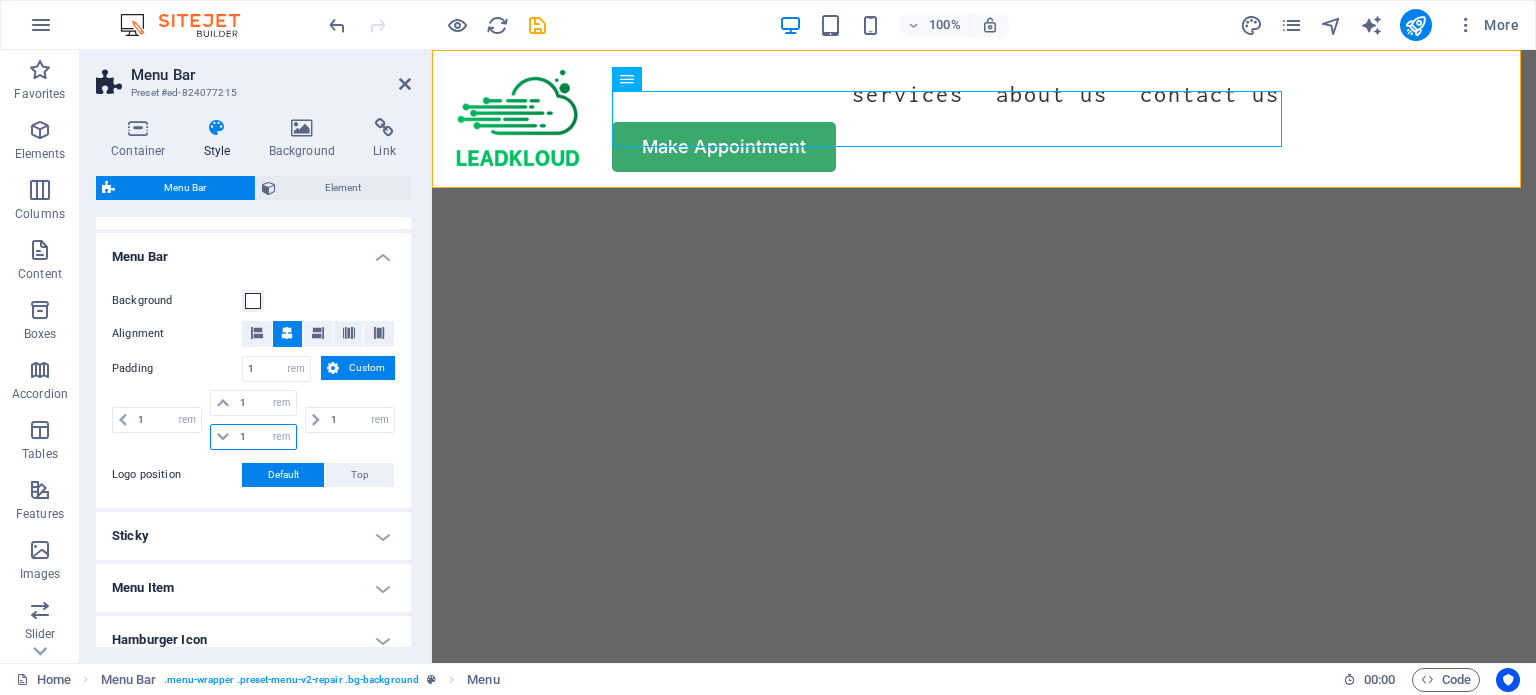 click on "1" at bounding box center (265, 437) 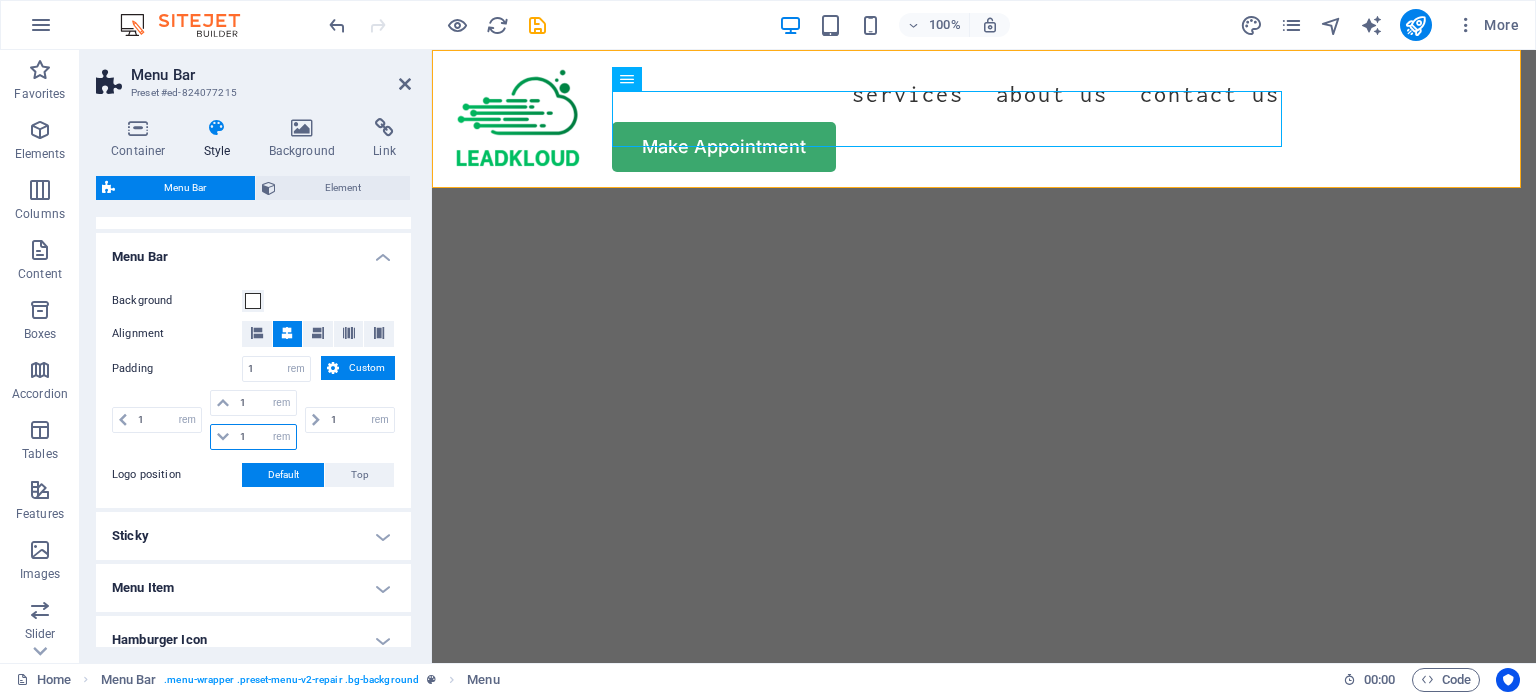 click on "1" at bounding box center [265, 437] 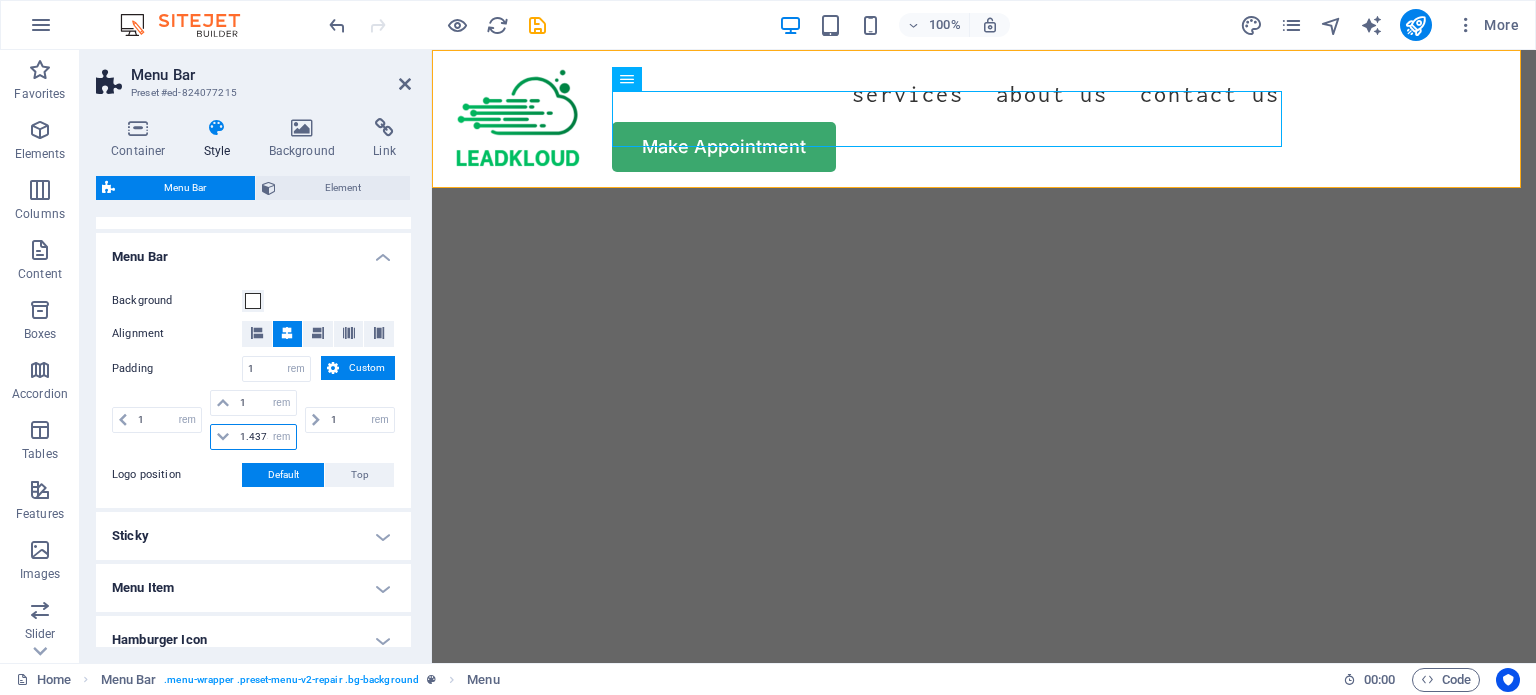 type on "1.375" 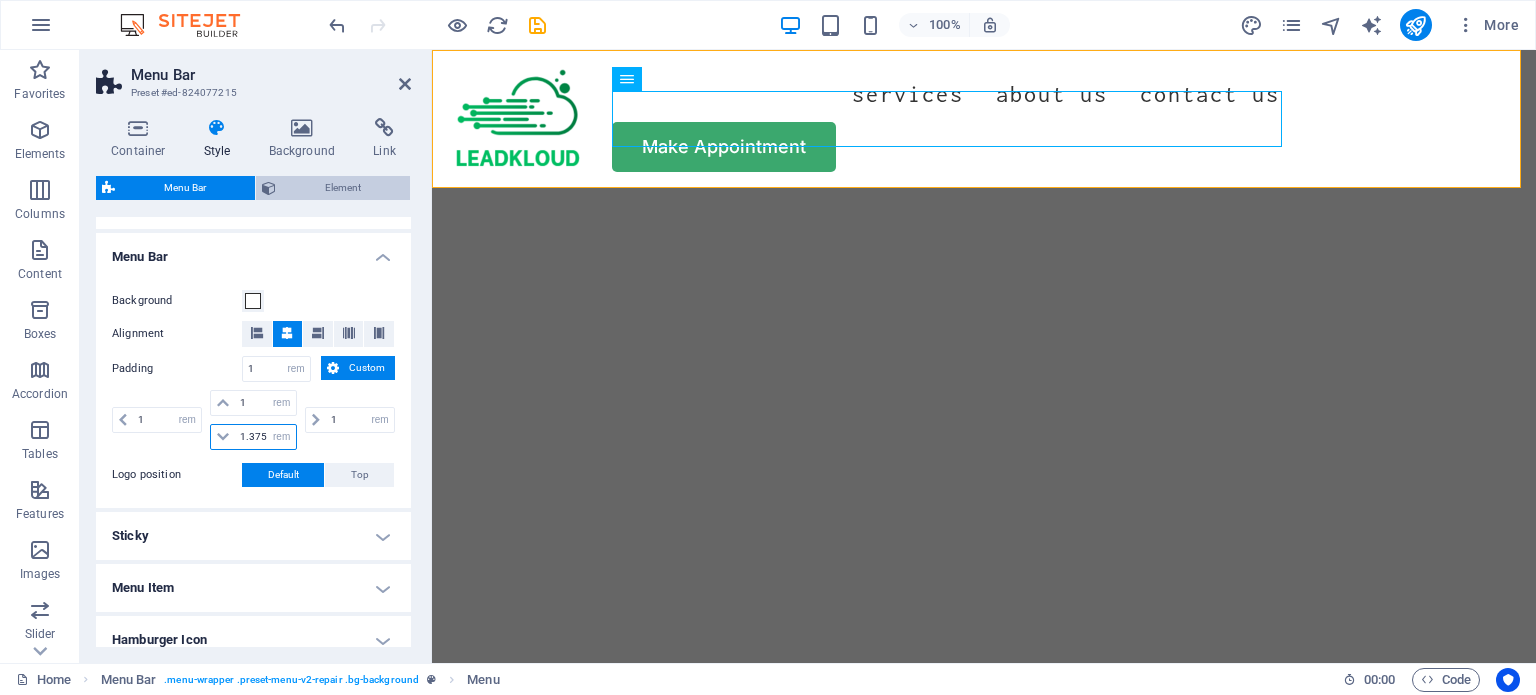 type 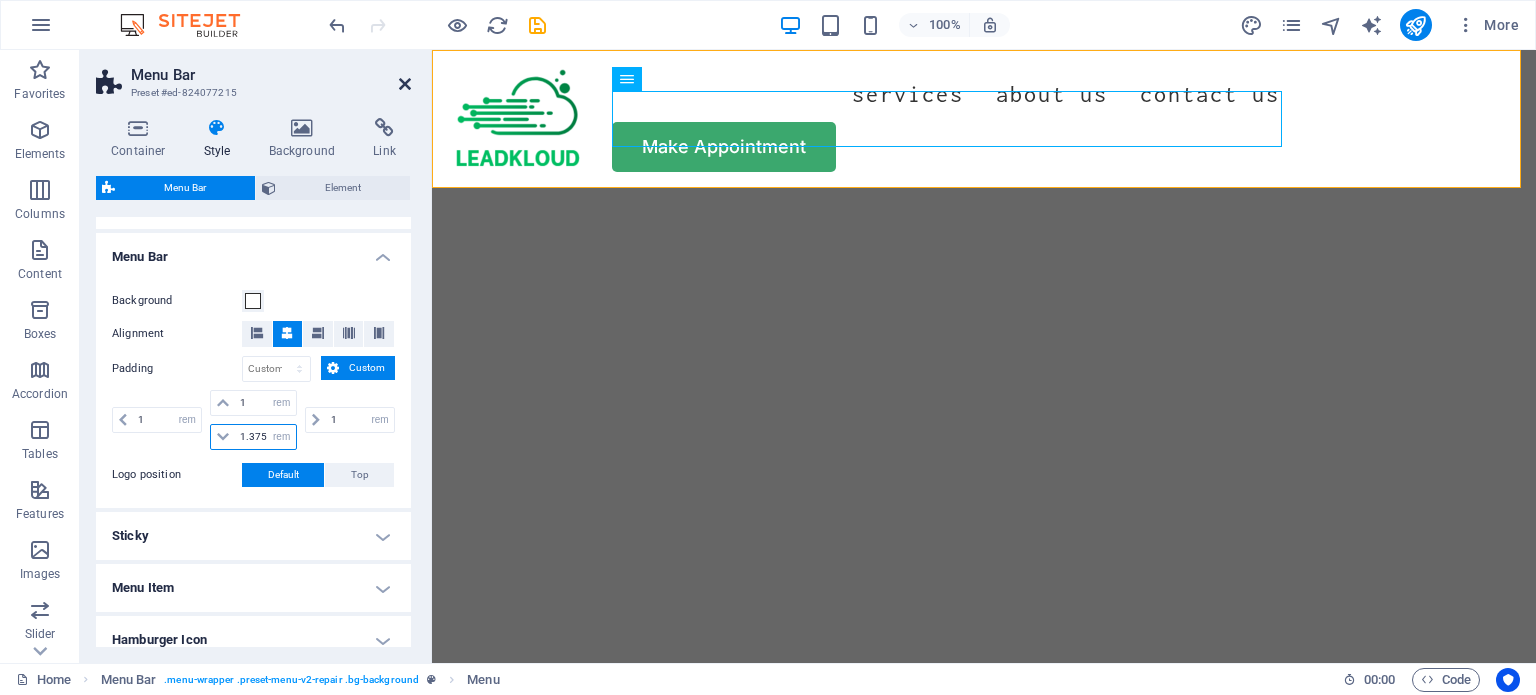 type on "1.375" 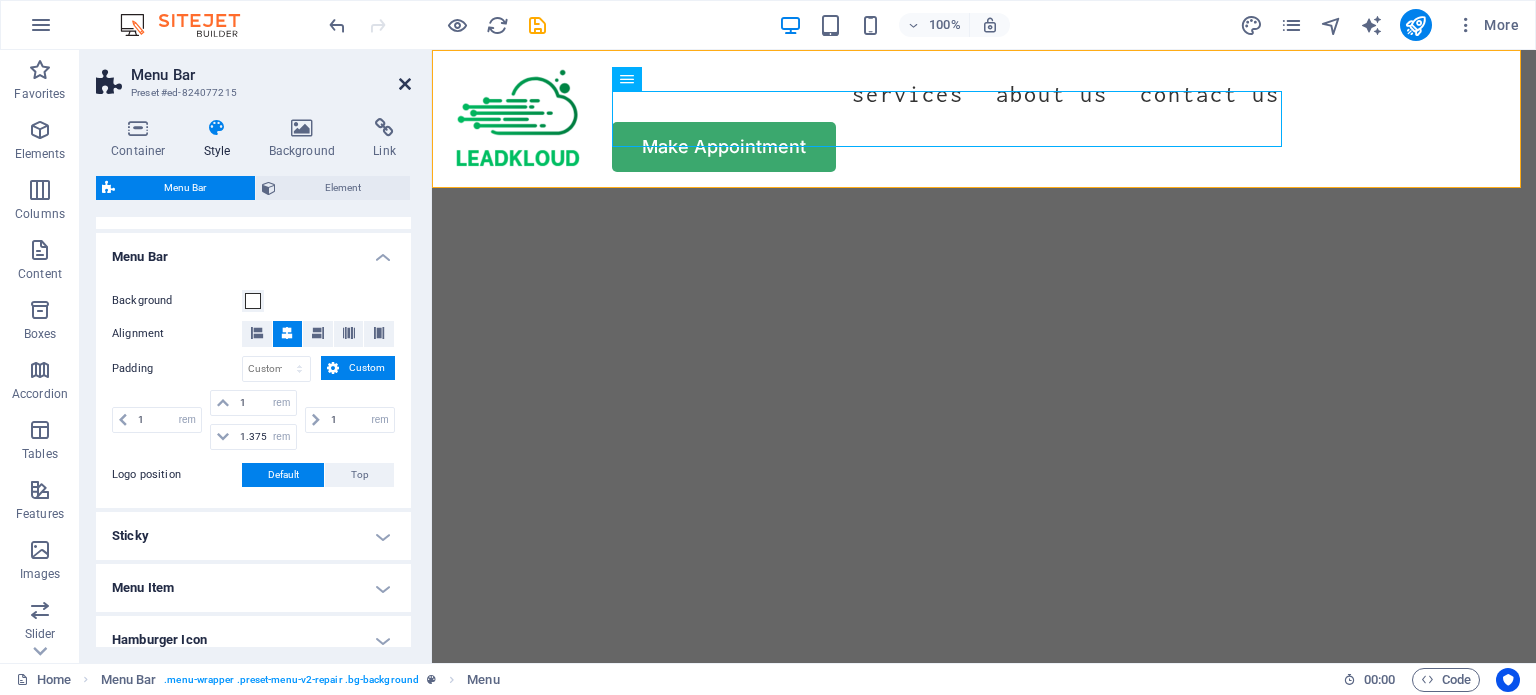 click at bounding box center [405, 84] 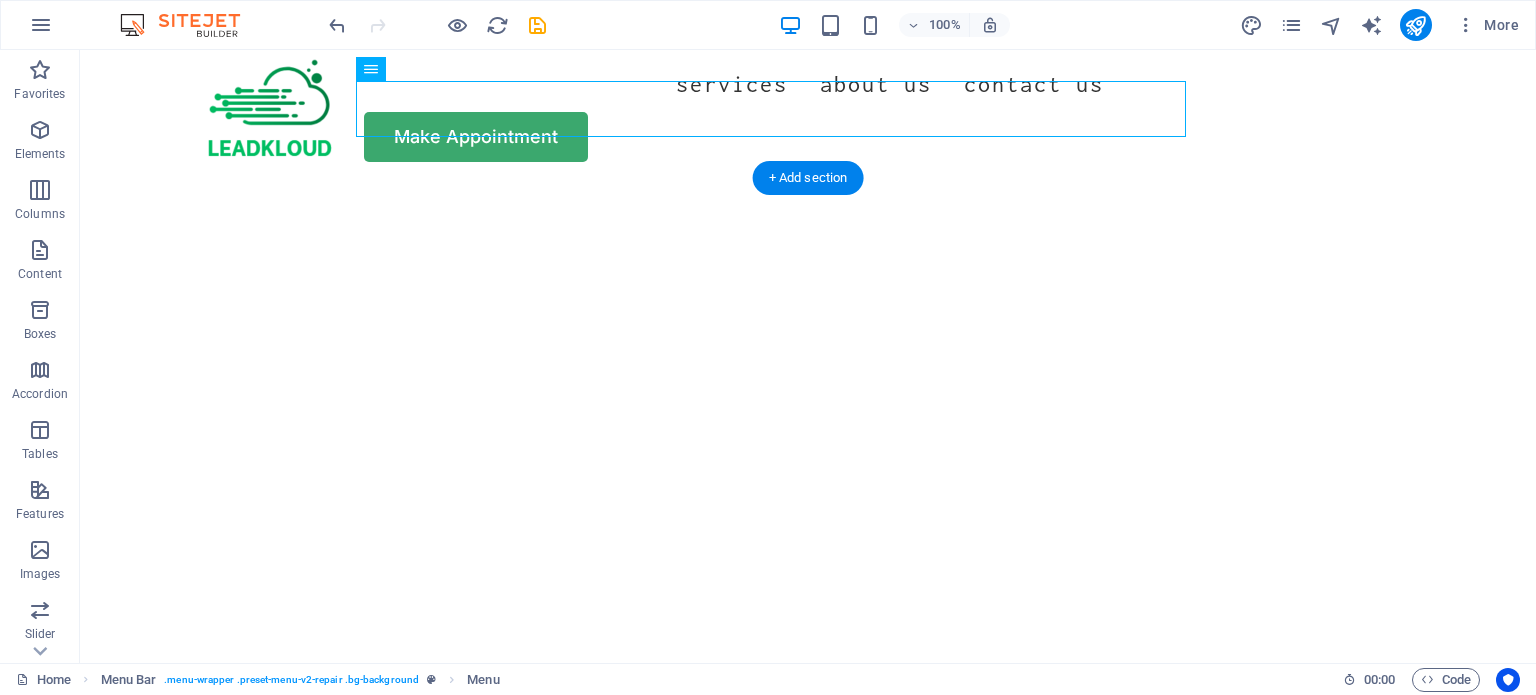 scroll, scrollTop: 0, scrollLeft: 0, axis: both 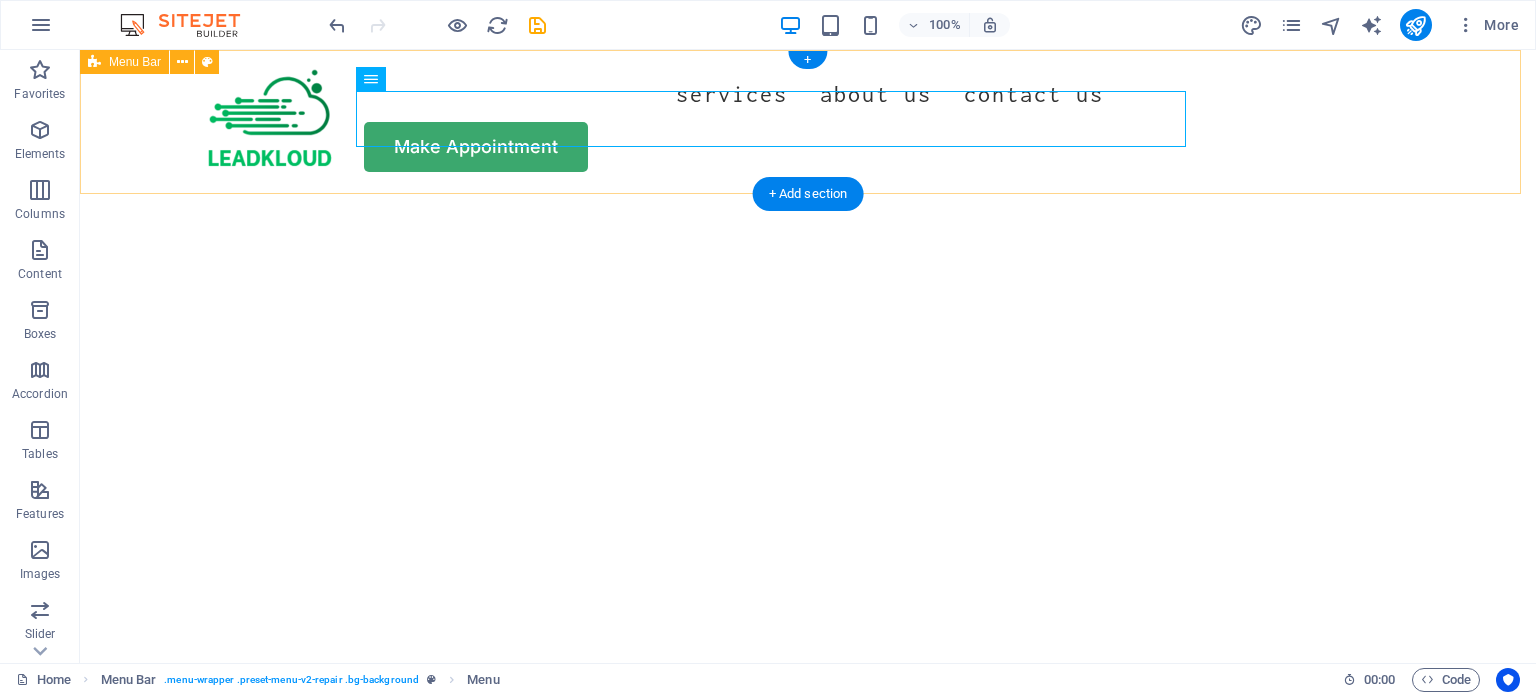 click on "Services About Us Contact Us Make Appointment" at bounding box center [808, 122] 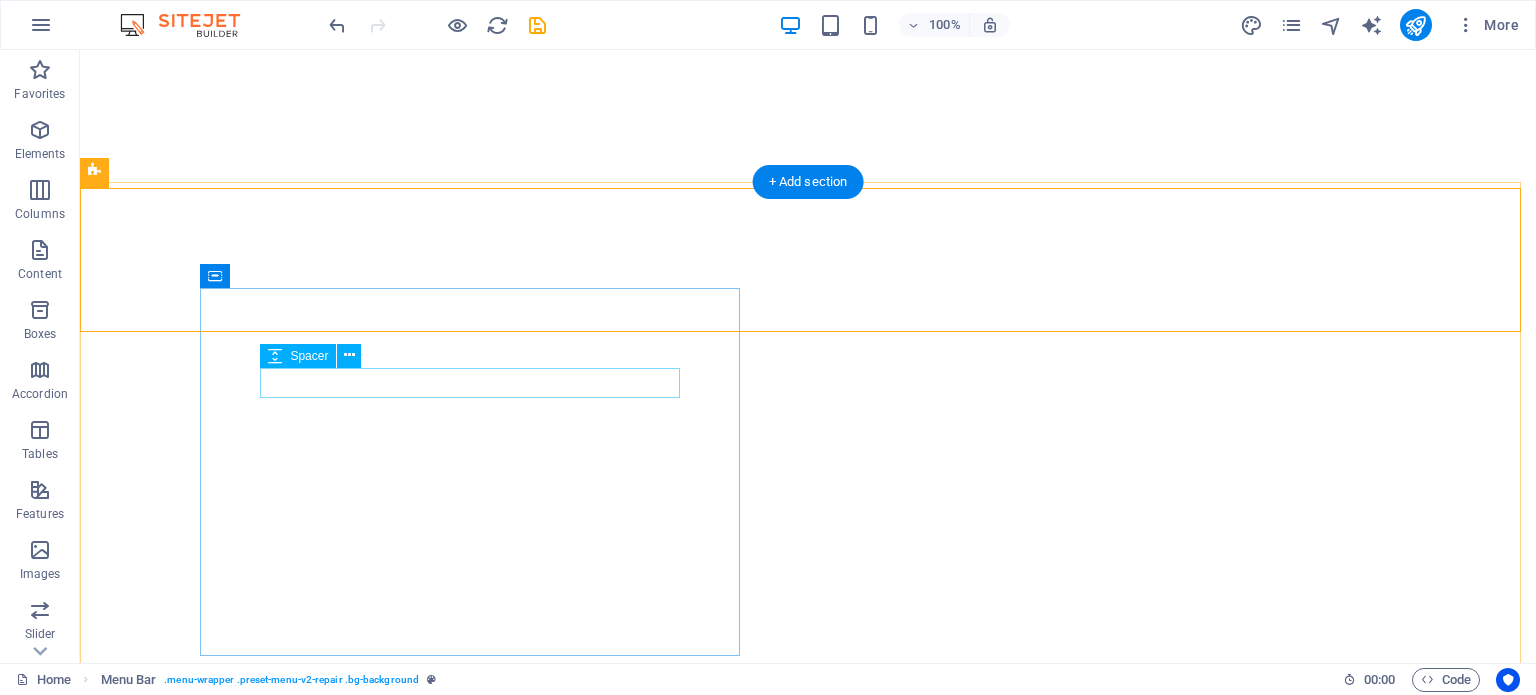 scroll, scrollTop: 0, scrollLeft: 0, axis: both 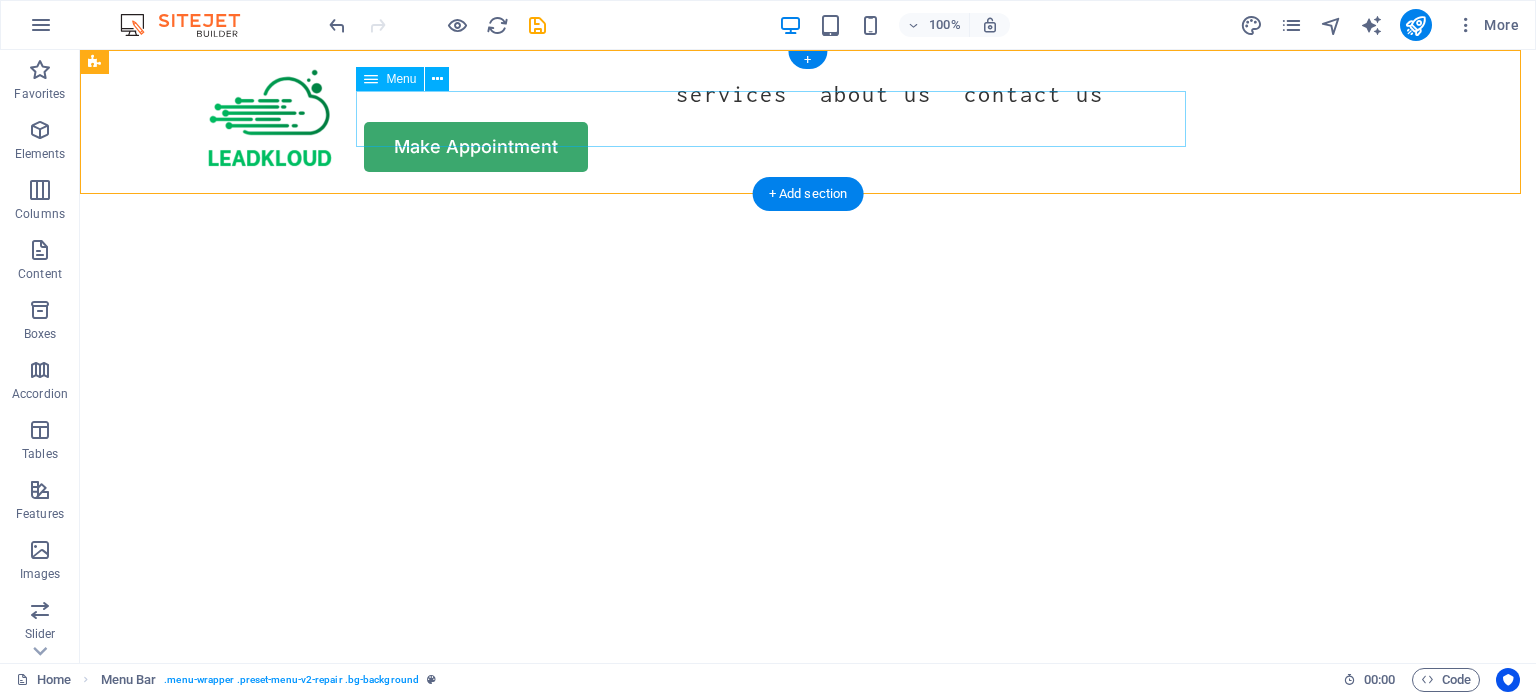 click on "Services About Us Contact Us" at bounding box center (808, 94) 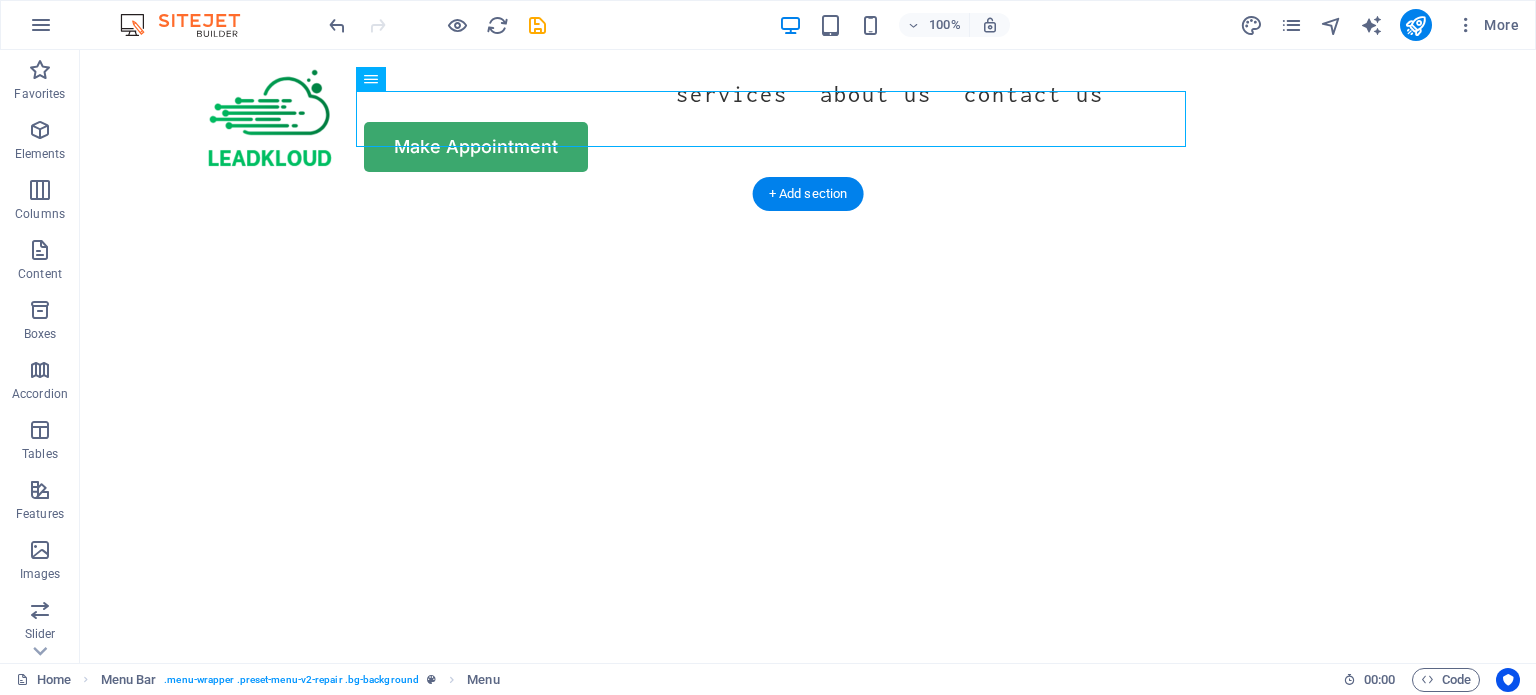 click at bounding box center [800, 194] 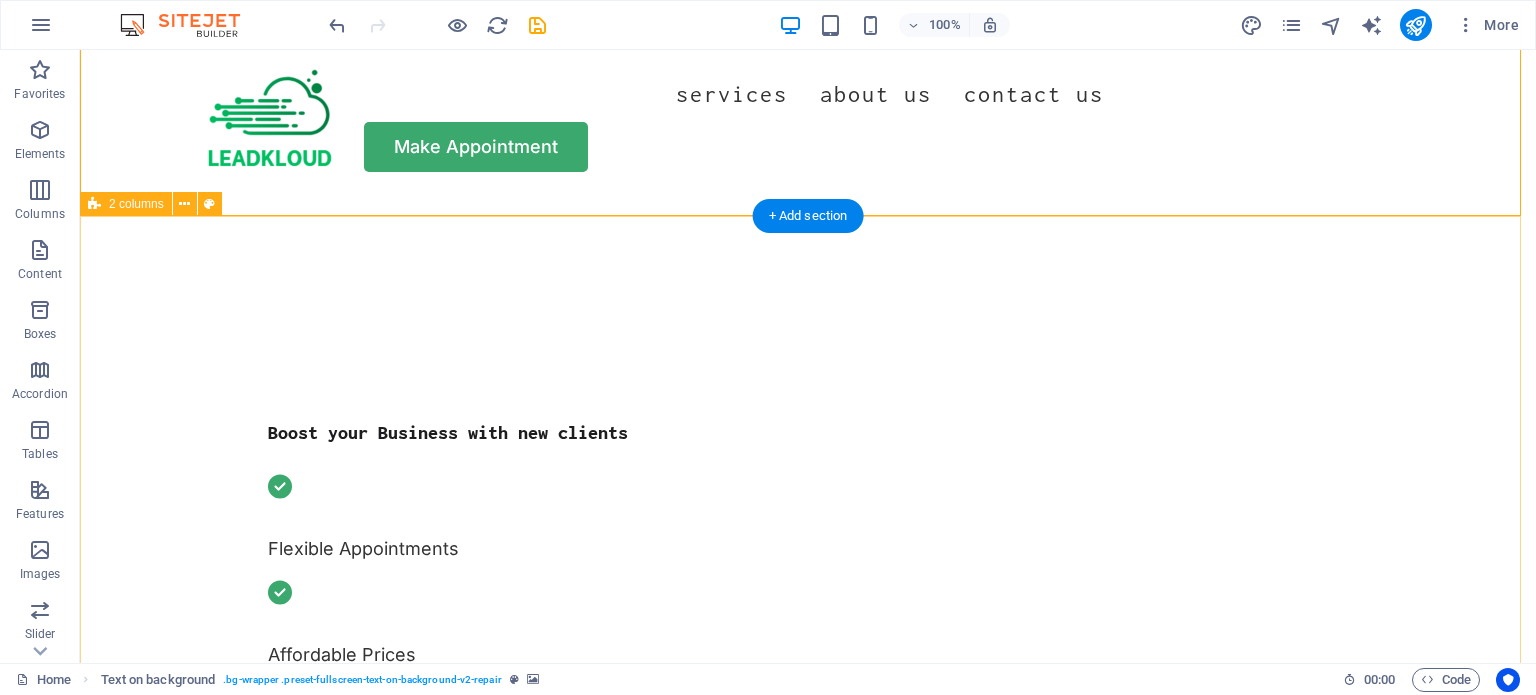 scroll, scrollTop: 409, scrollLeft: 0, axis: vertical 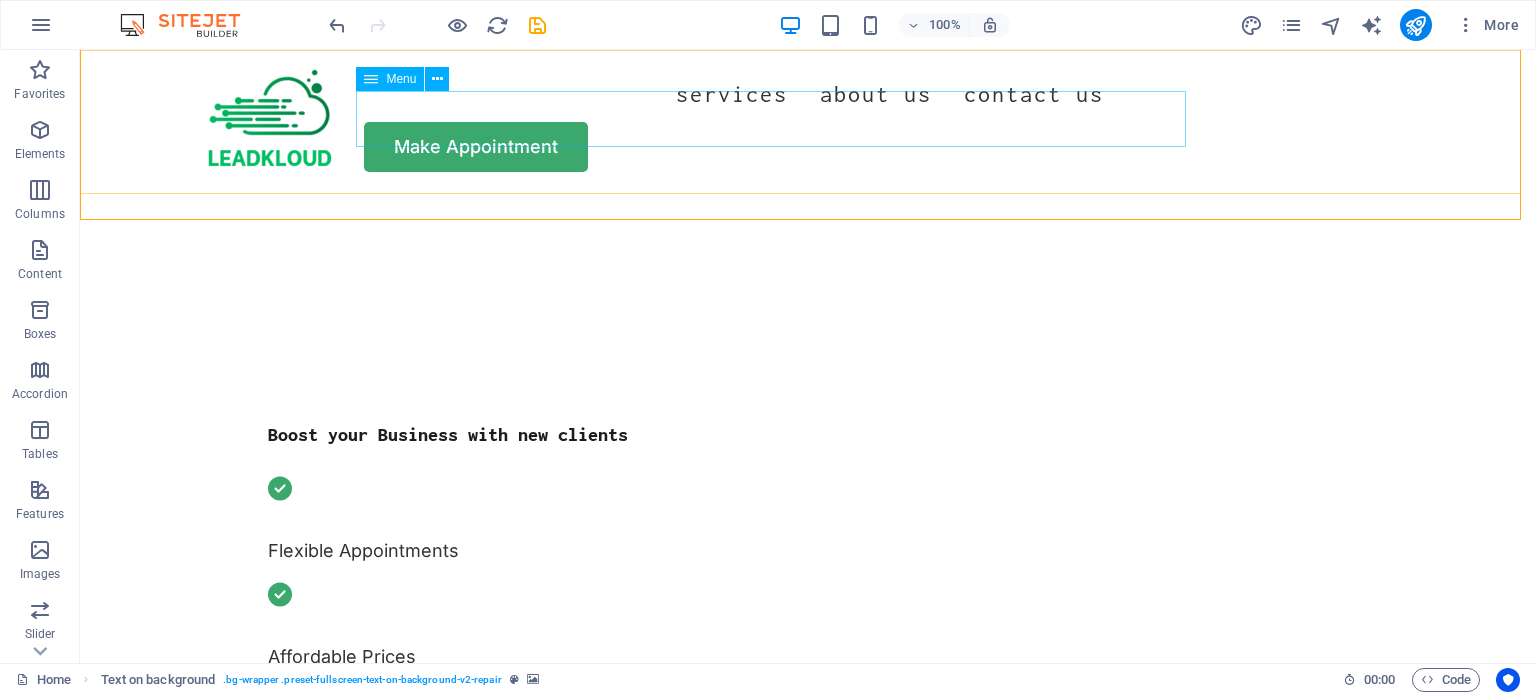 click on "Services About Us Contact Us" at bounding box center (808, 94) 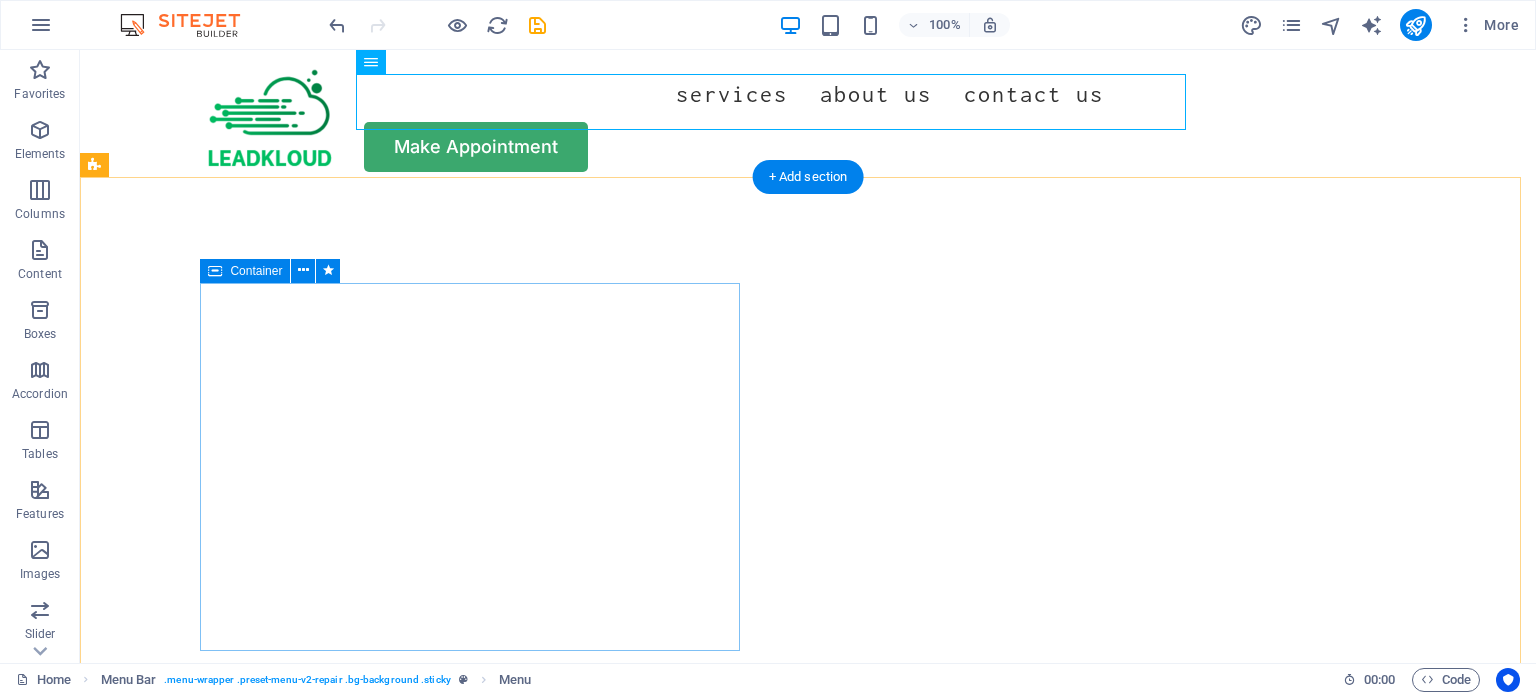 scroll, scrollTop: 112, scrollLeft: 0, axis: vertical 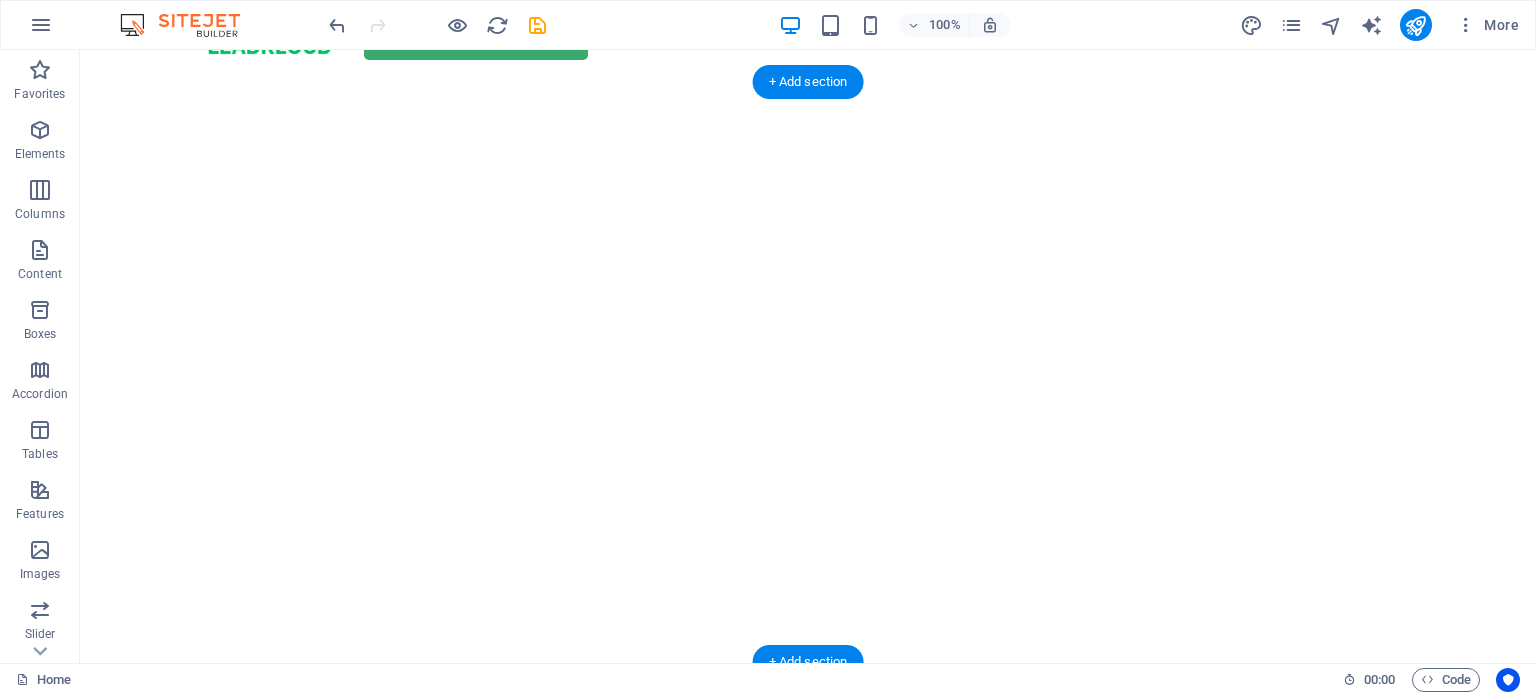 click at bounding box center [800, 82] 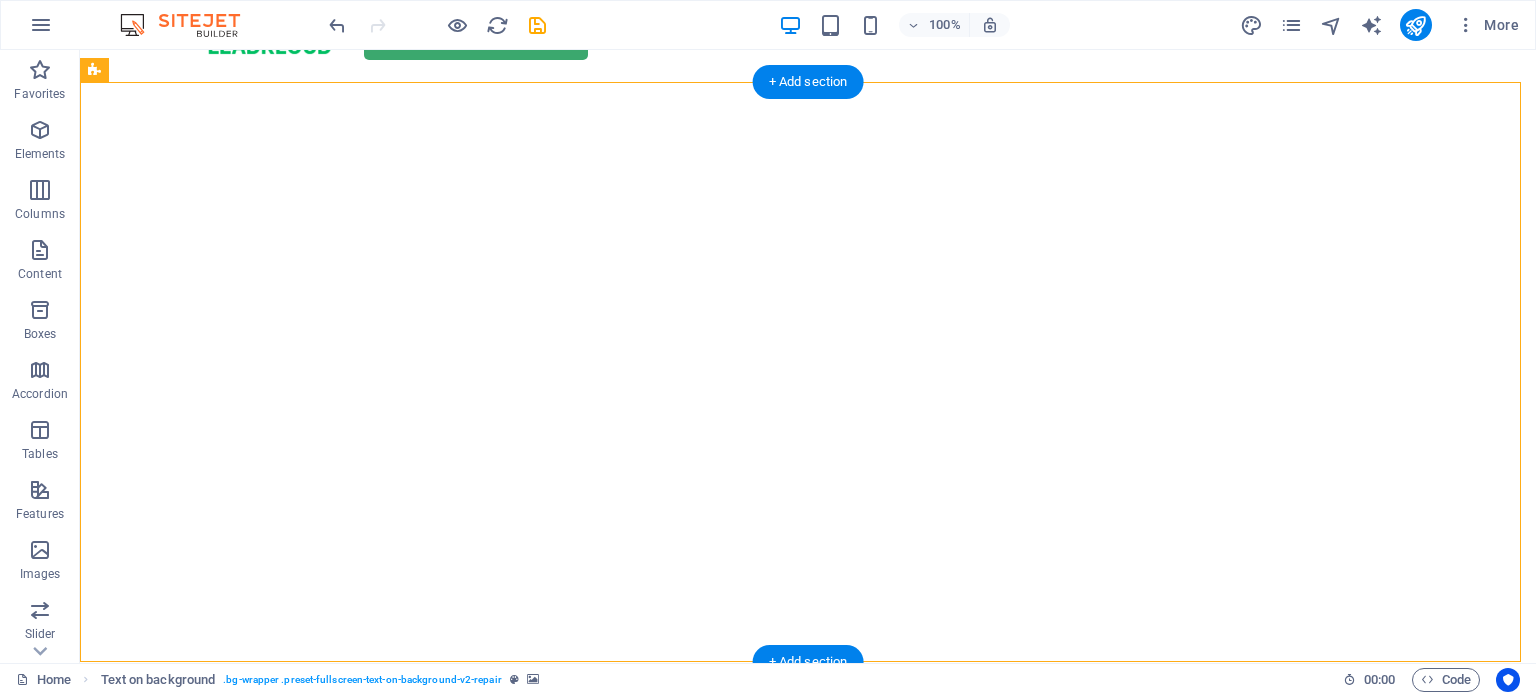 click at bounding box center [800, 82] 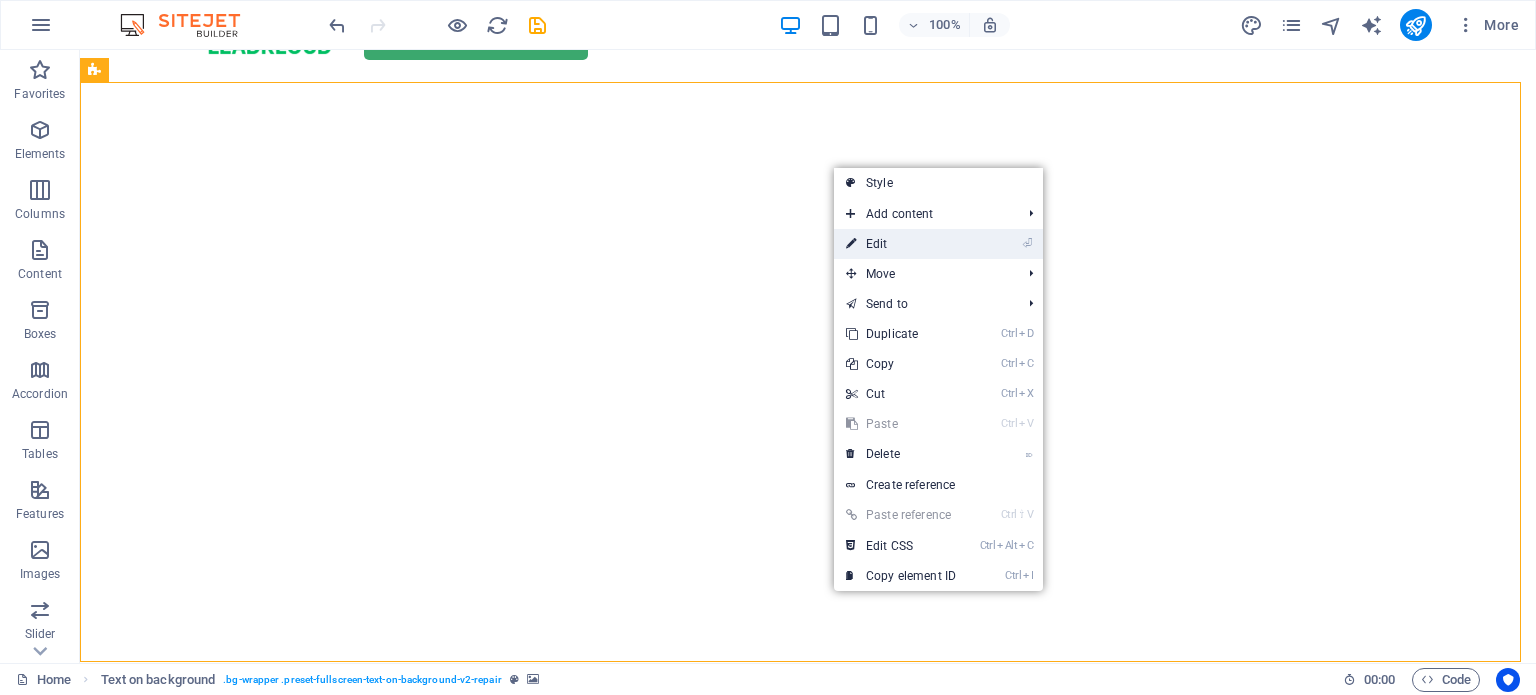 click on "⏎  Edit" at bounding box center (901, 244) 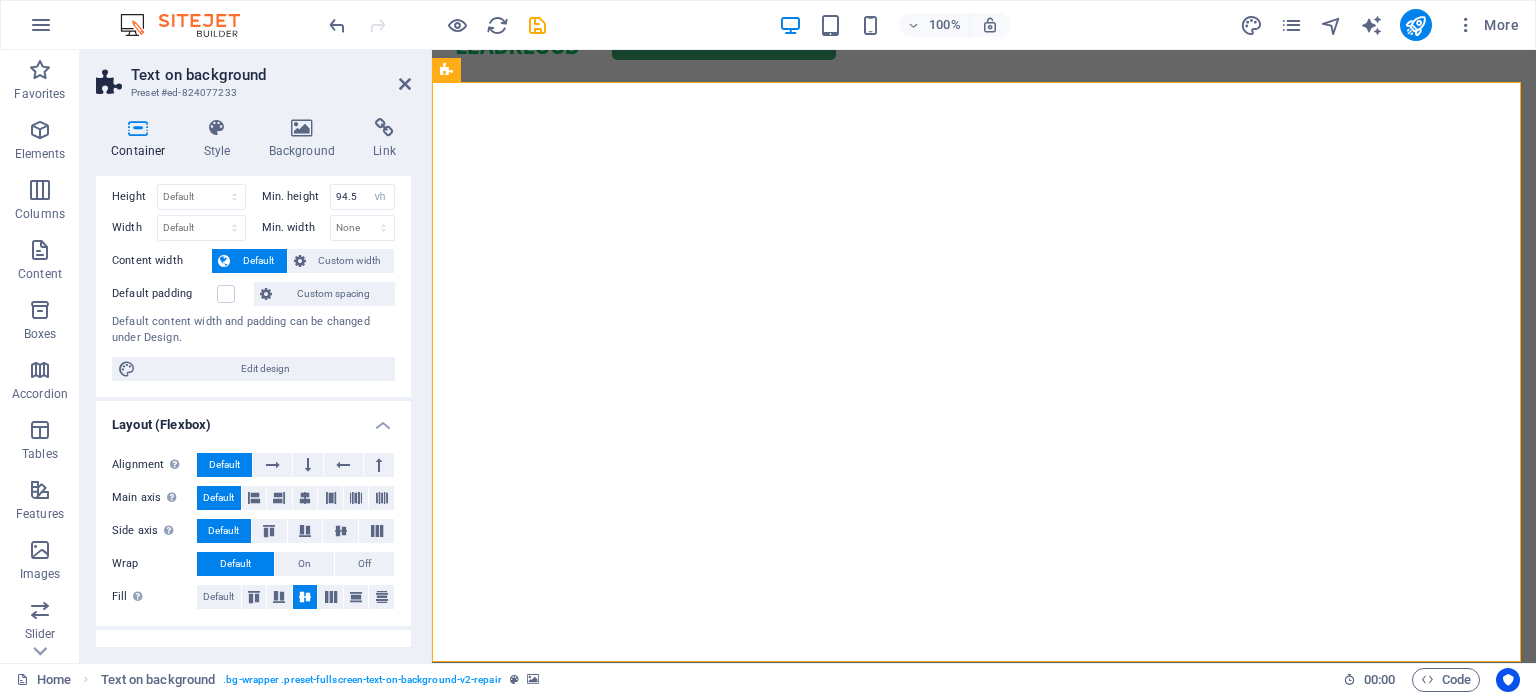 scroll, scrollTop: 0, scrollLeft: 0, axis: both 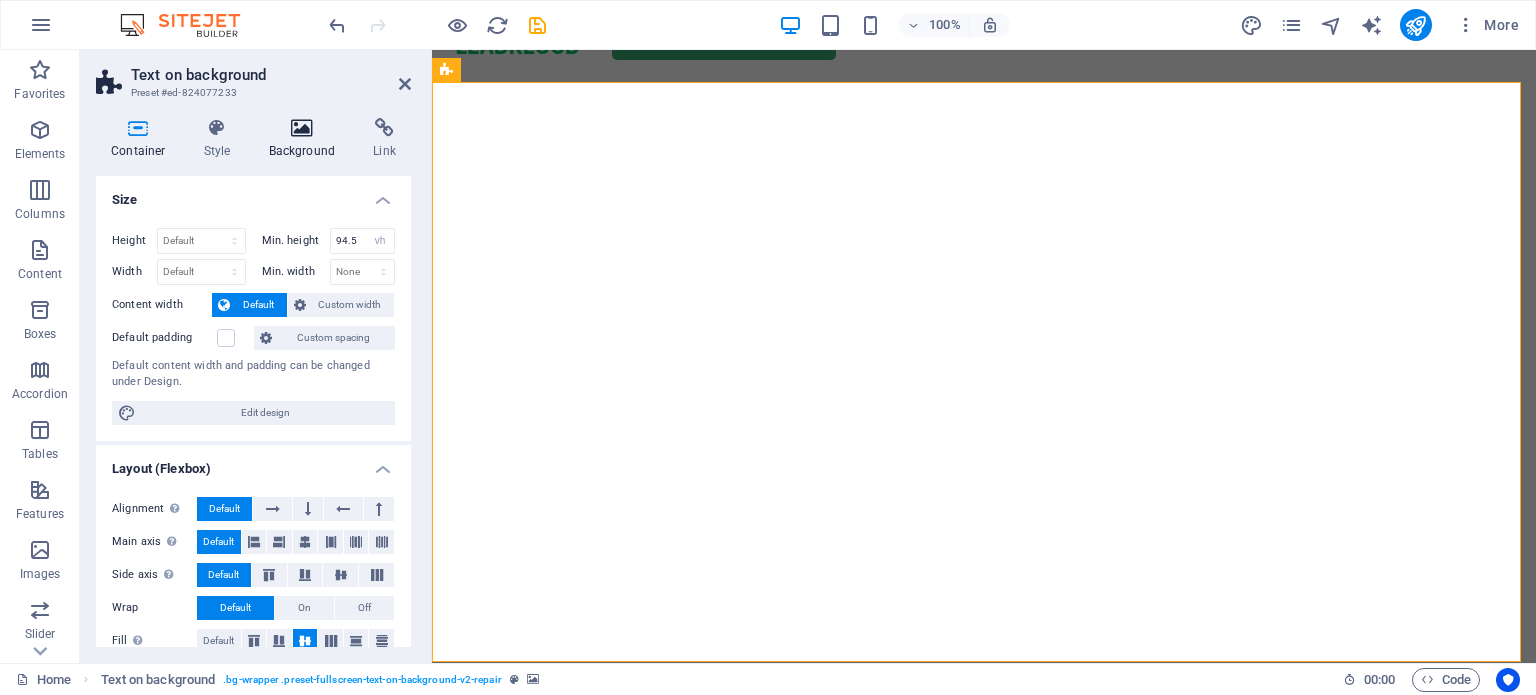 click at bounding box center [302, 128] 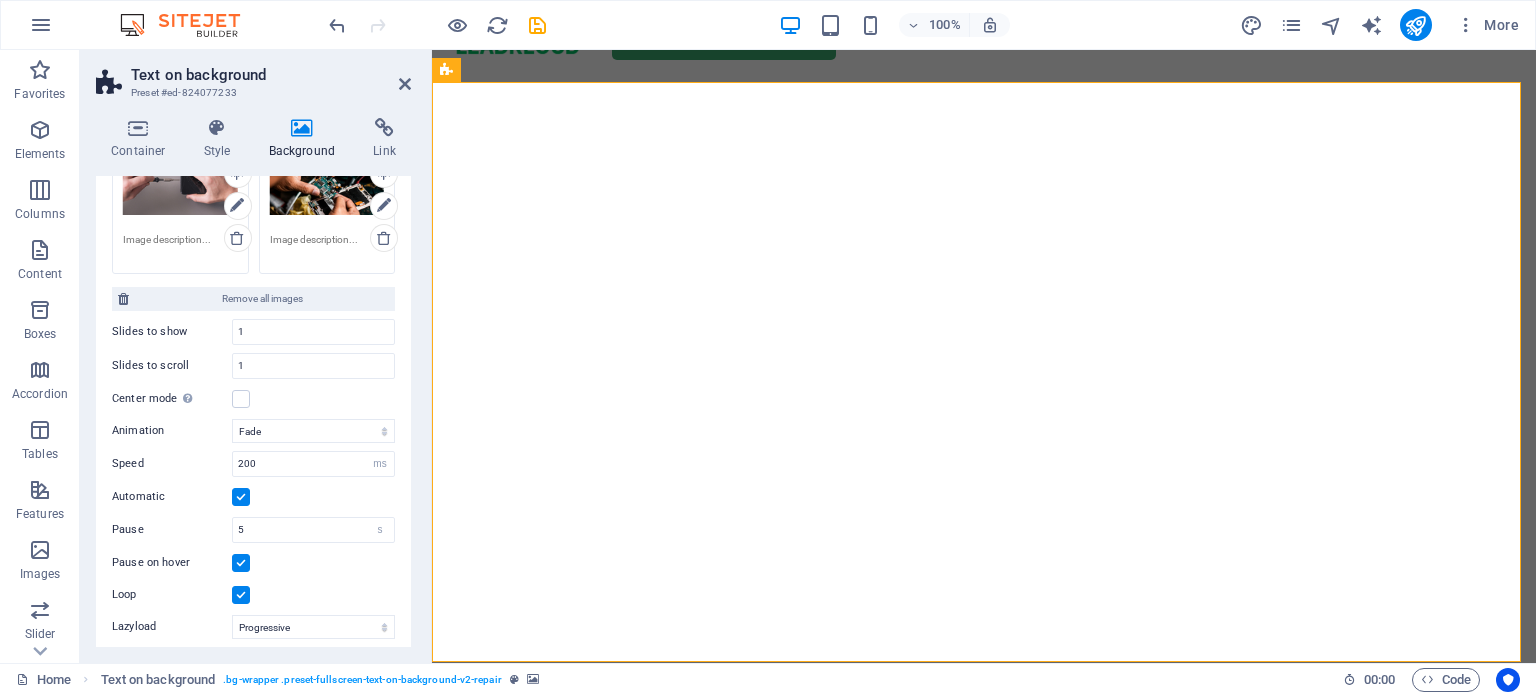 scroll, scrollTop: 0, scrollLeft: 0, axis: both 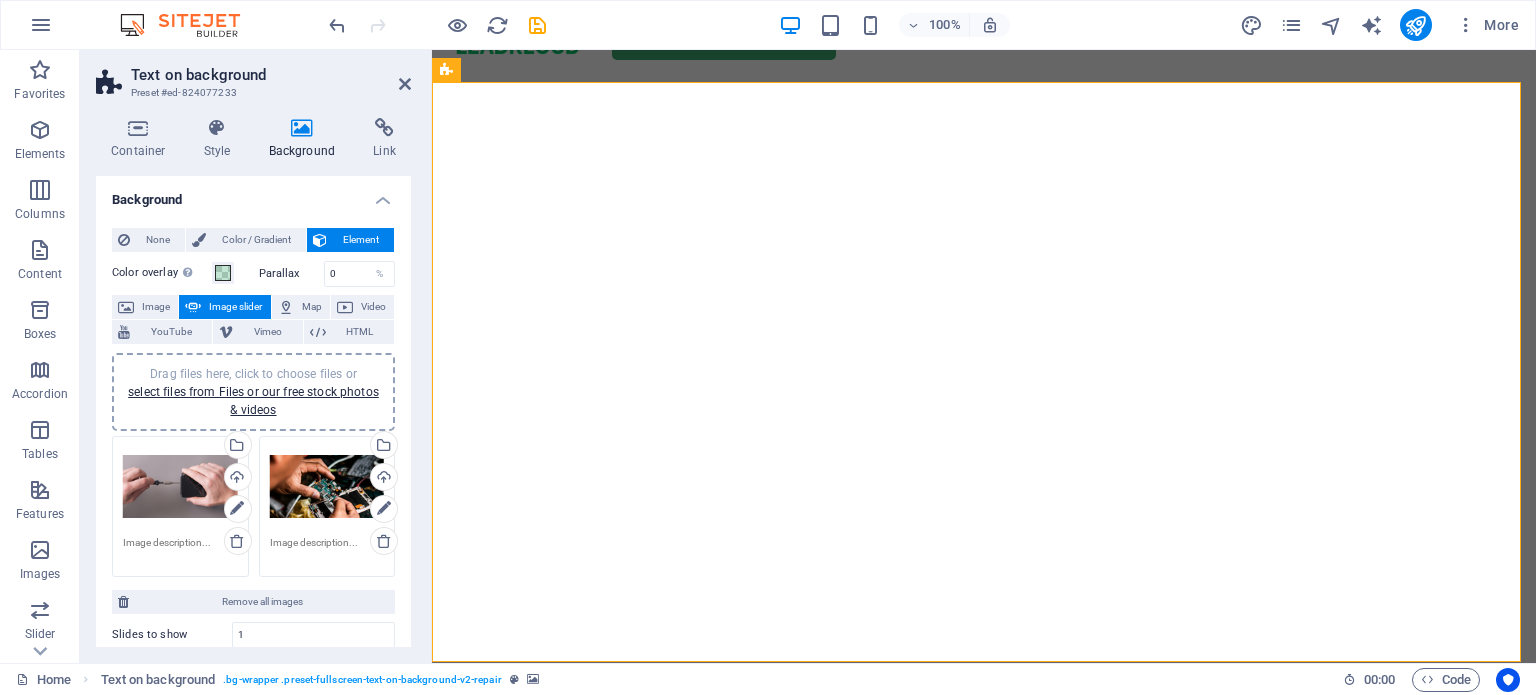 drag, startPoint x: 227, startPoint y: 308, endPoint x: 184, endPoint y: 361, distance: 68.24954 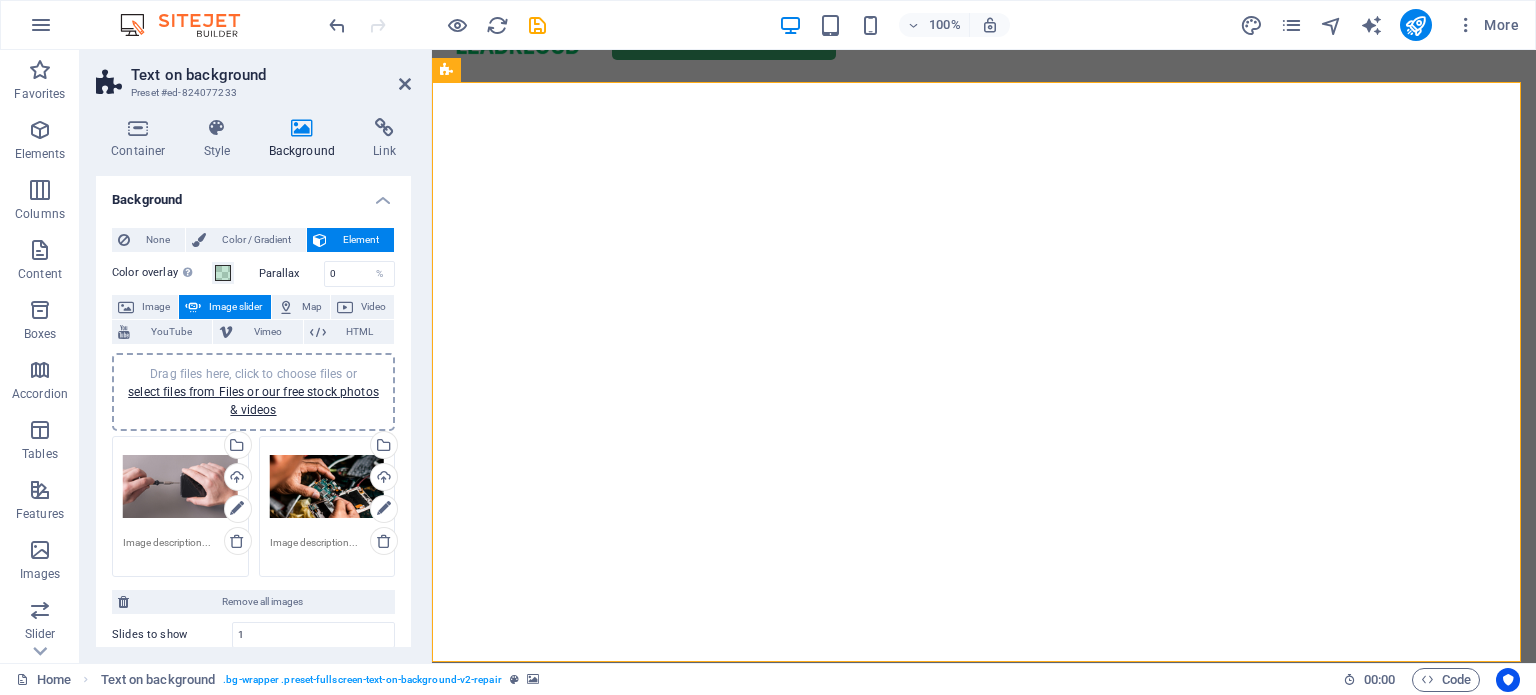 click on "Drag files here, click to choose files or select files from Files or our free stock photos & videos" at bounding box center [253, 392] 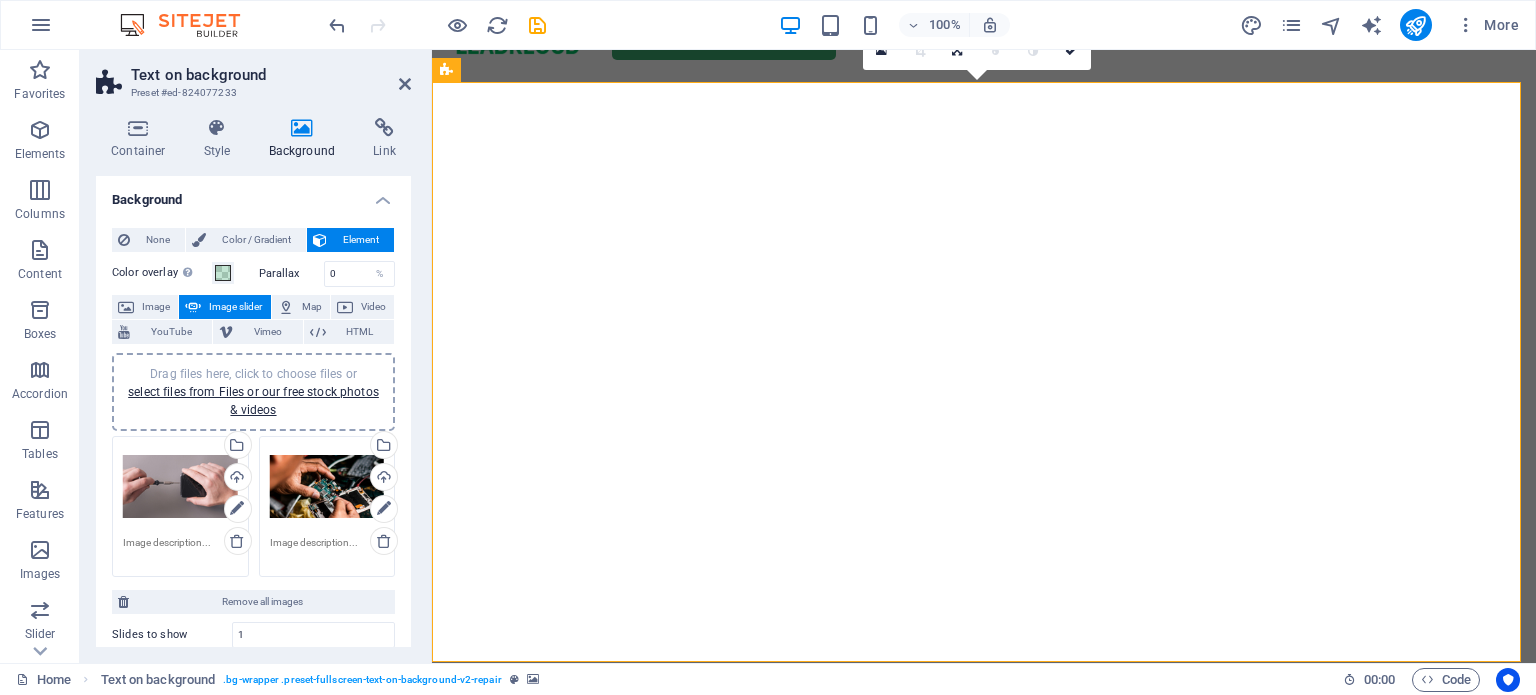 click at bounding box center [-113, 82] 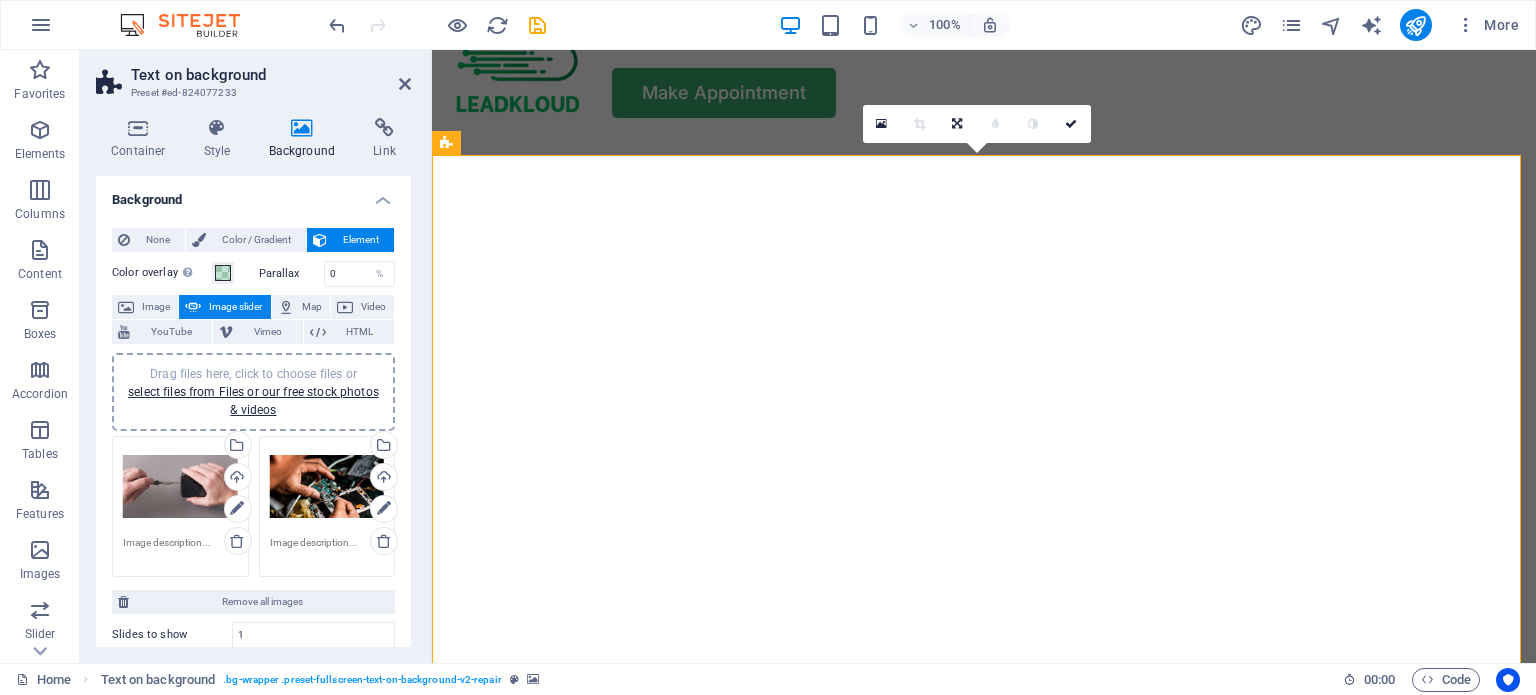 scroll, scrollTop: 0, scrollLeft: 0, axis: both 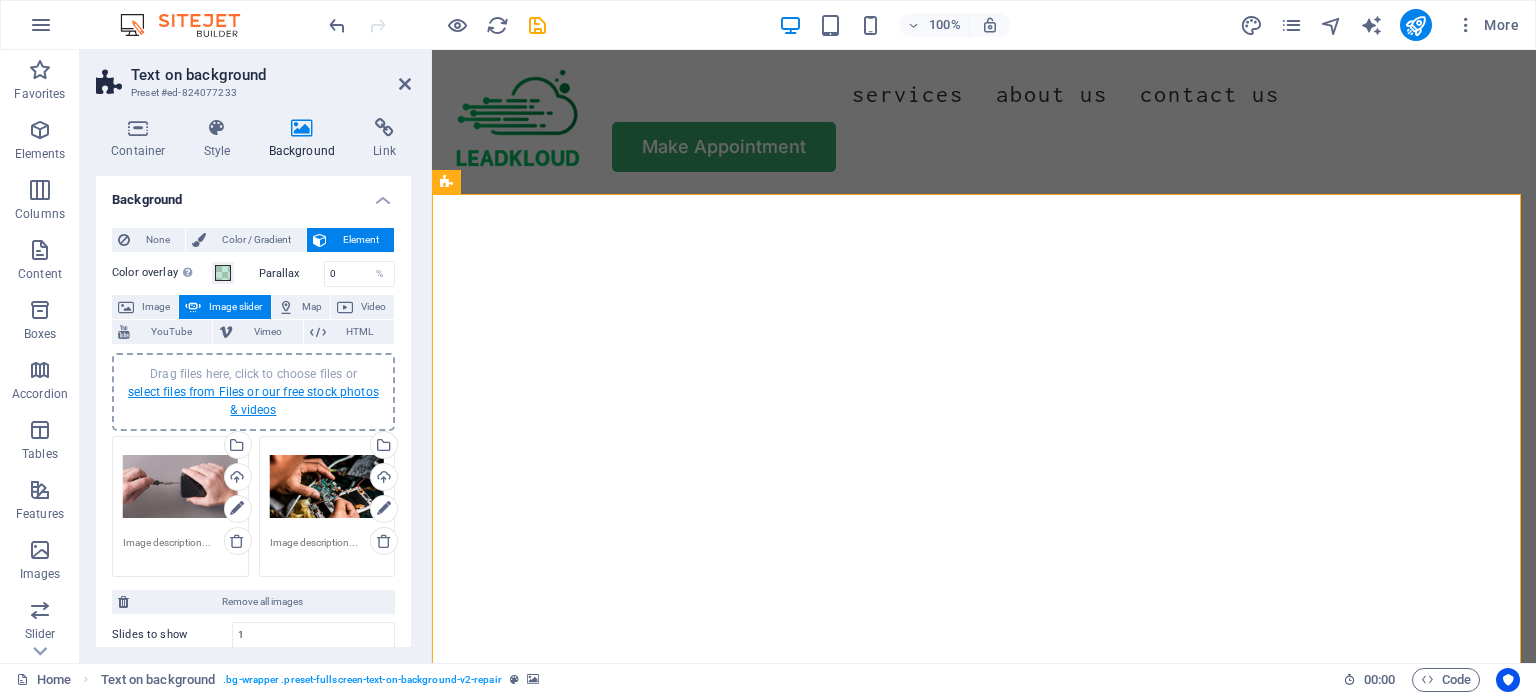 click on "select files from Files or our free stock photos & videos" at bounding box center (253, 401) 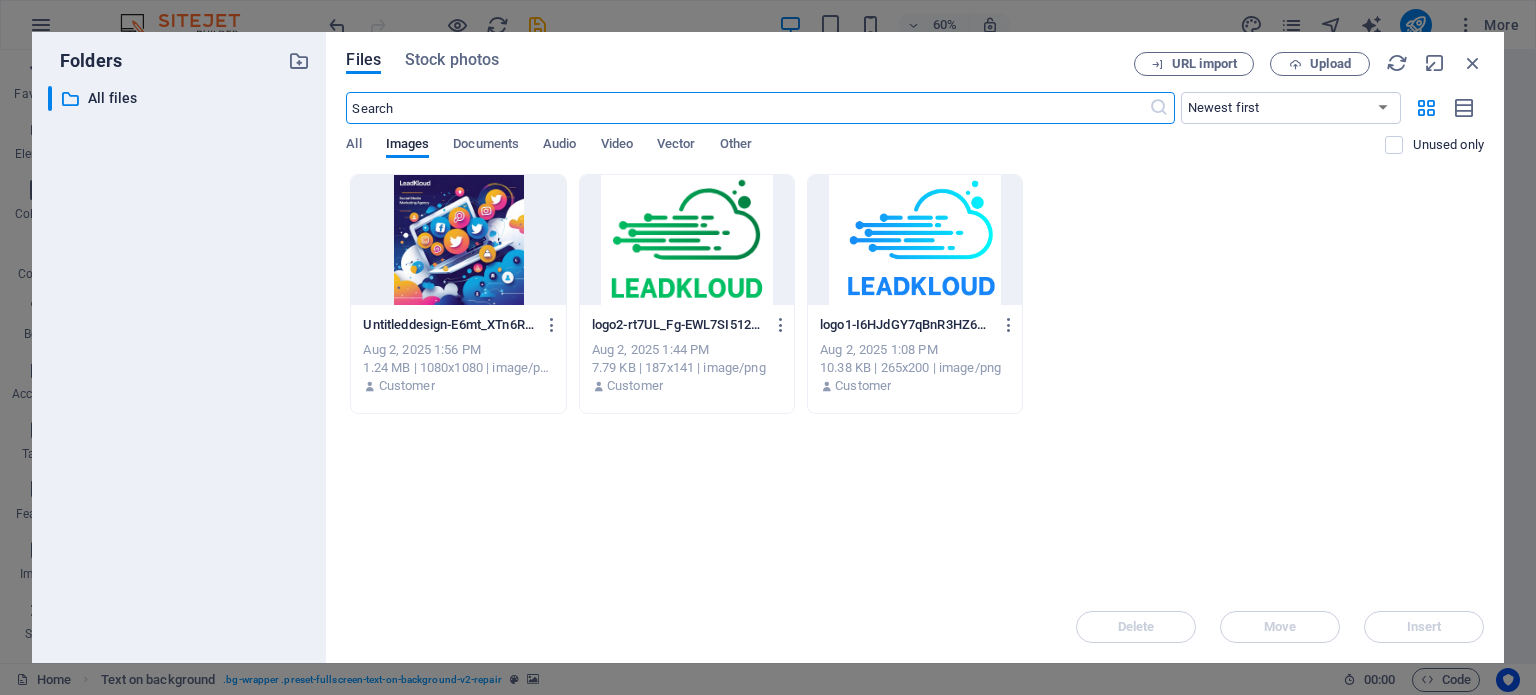 click at bounding box center [458, 240] 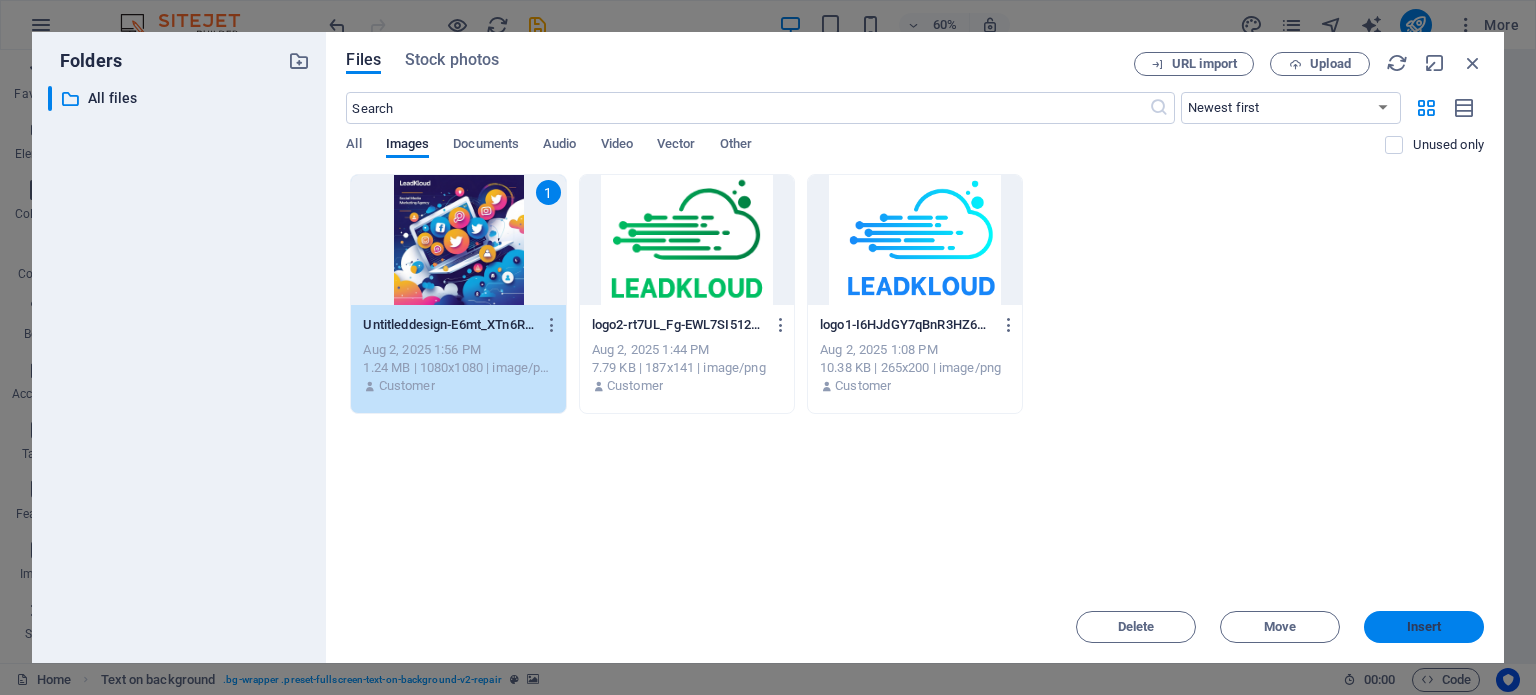 click on "Insert" at bounding box center (1424, 627) 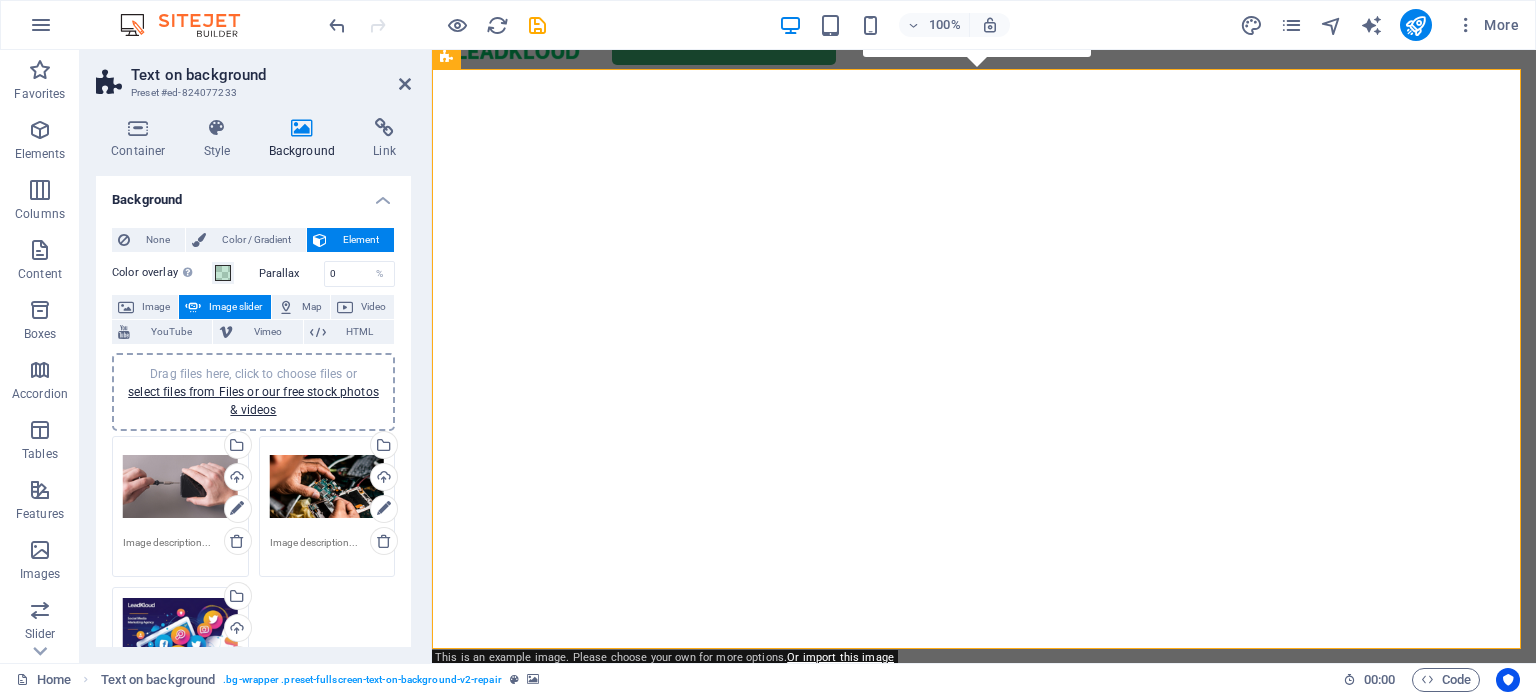 scroll, scrollTop: 124, scrollLeft: 0, axis: vertical 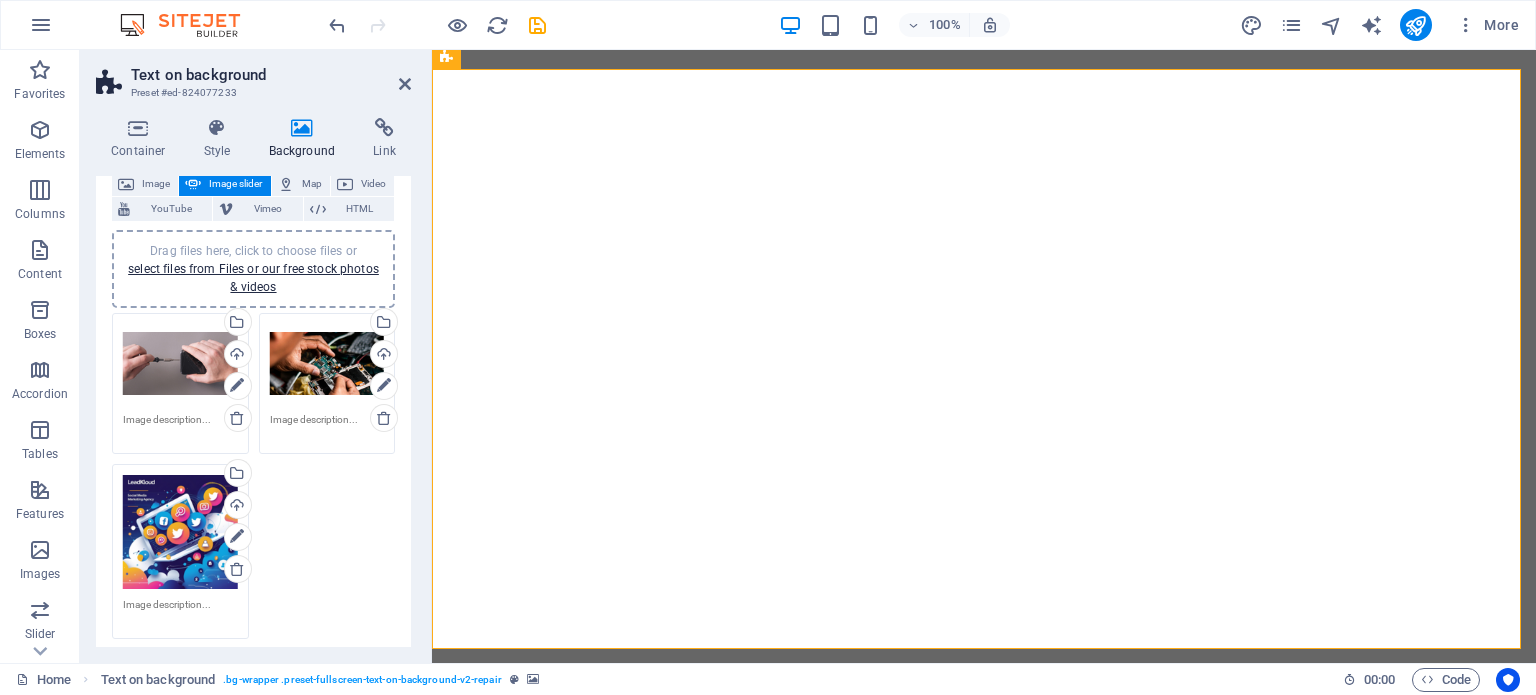 click on "Drag files here, click to choose files or select files from Files or our free stock photos & videos" at bounding box center (180, 532) 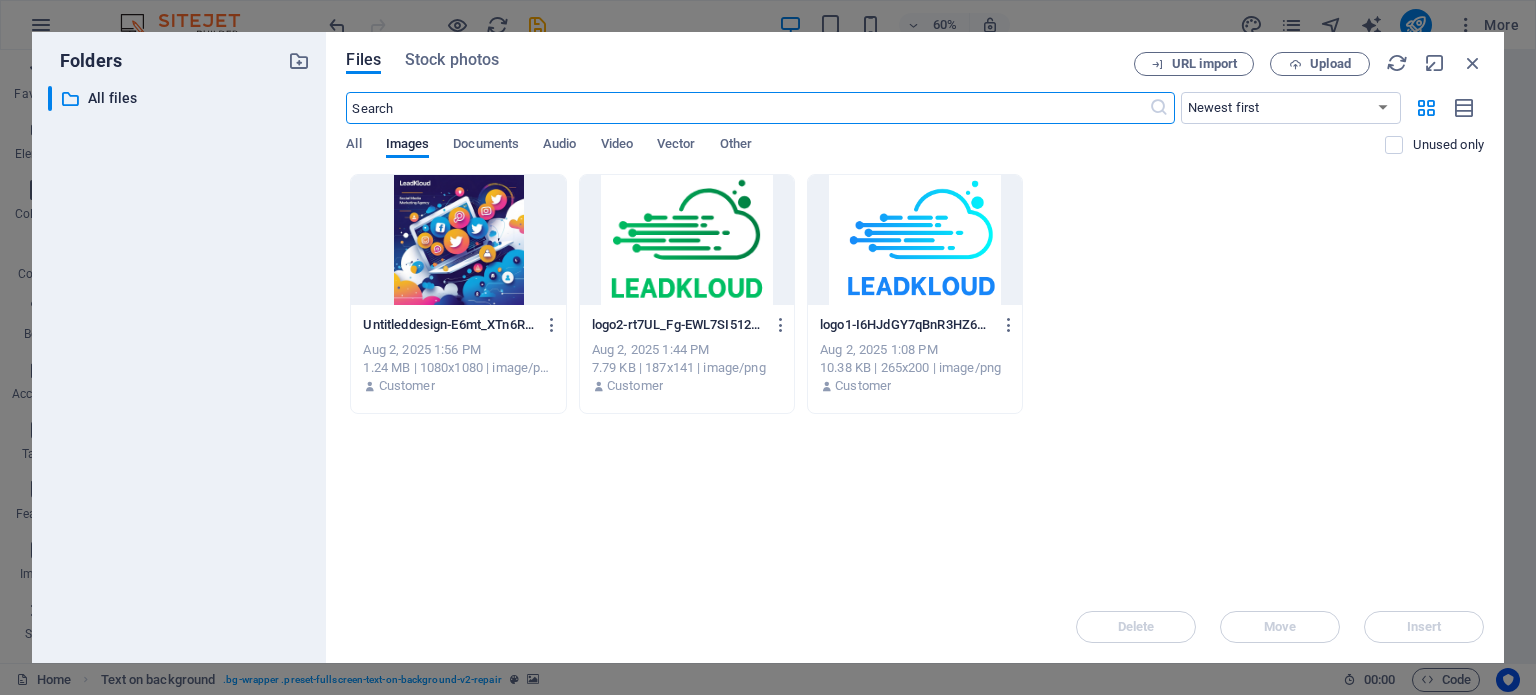 click at bounding box center (458, 240) 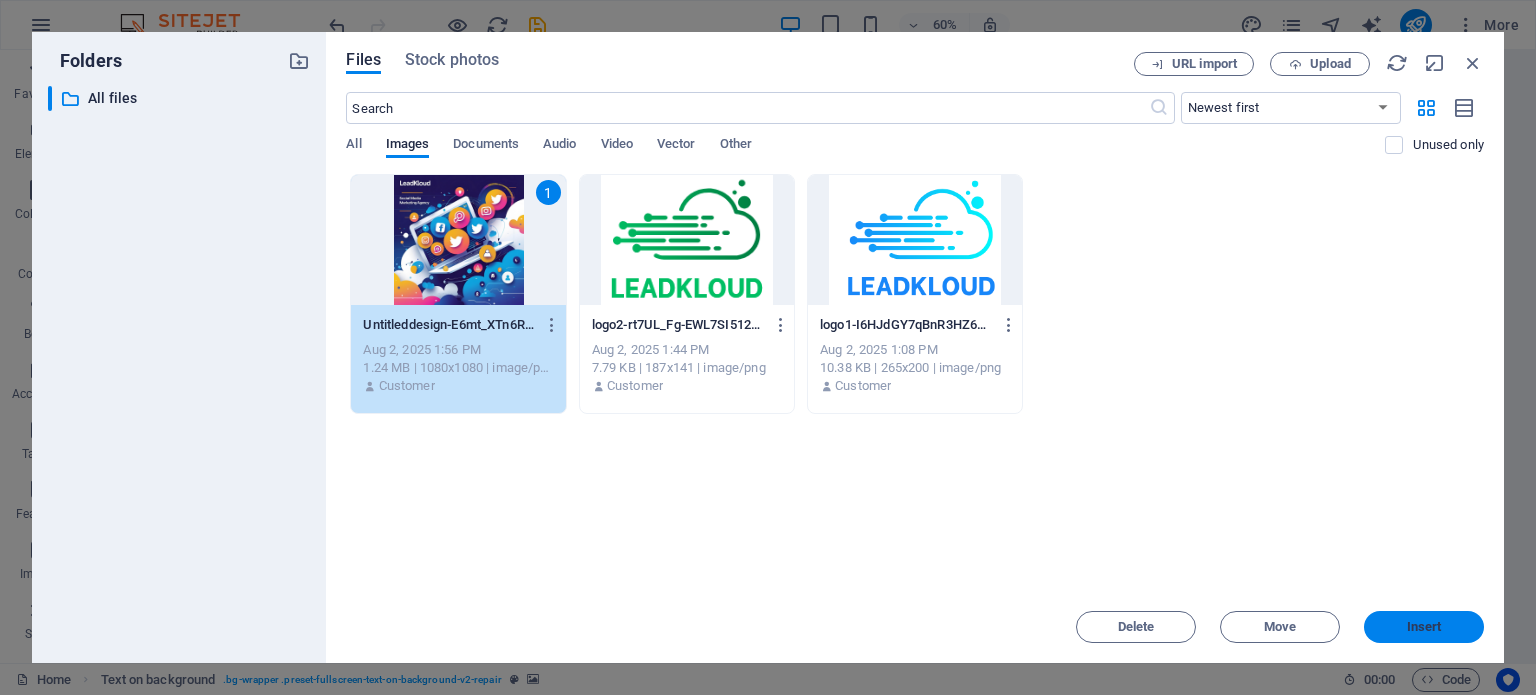 click on "Insert" at bounding box center [1424, 627] 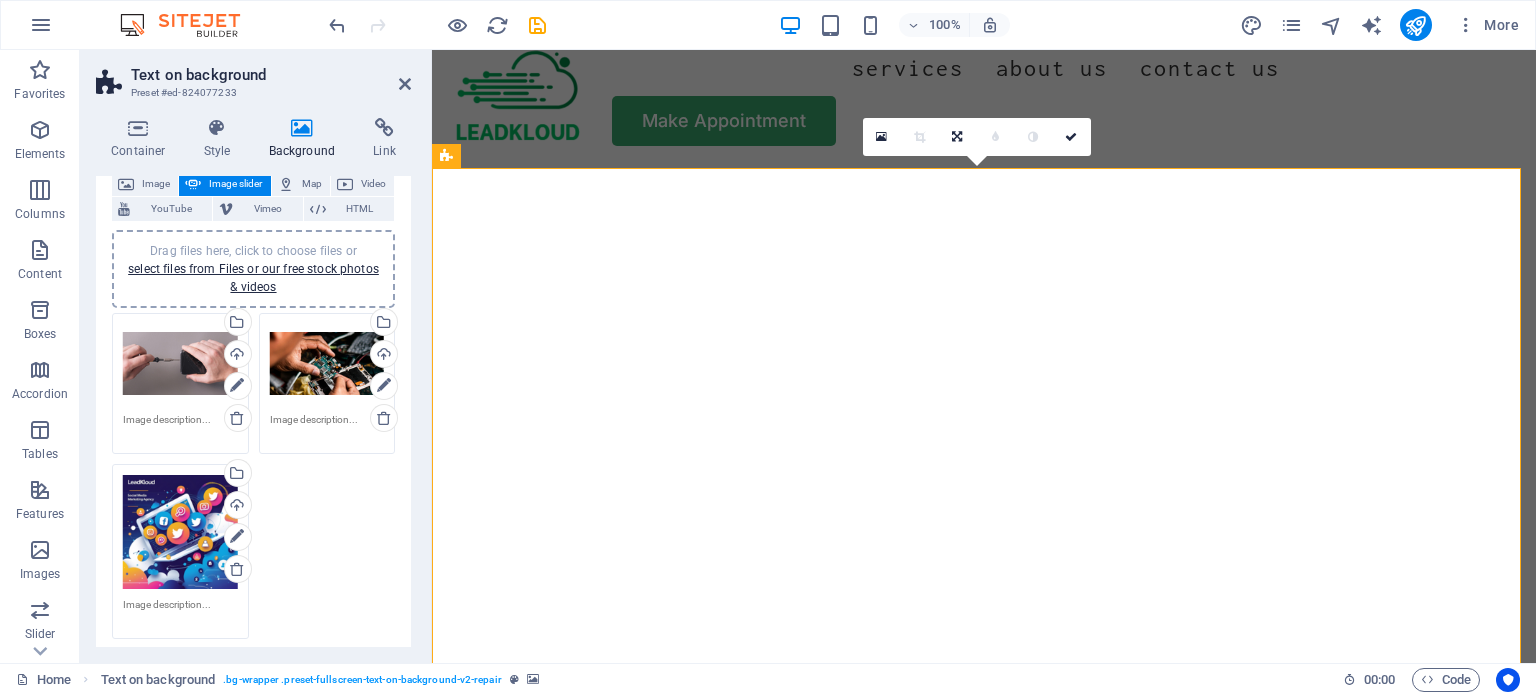 scroll, scrollTop: 24, scrollLeft: 0, axis: vertical 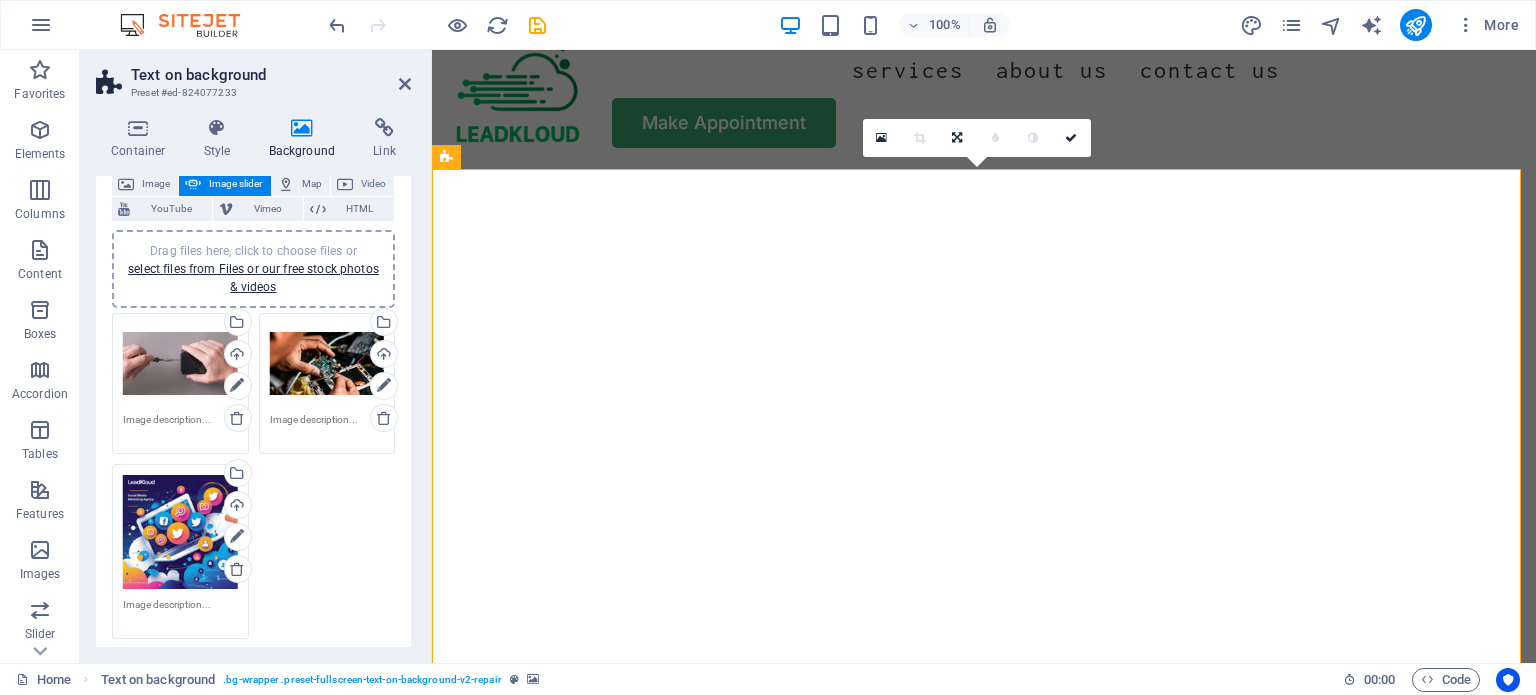 click at bounding box center [-113, 170] 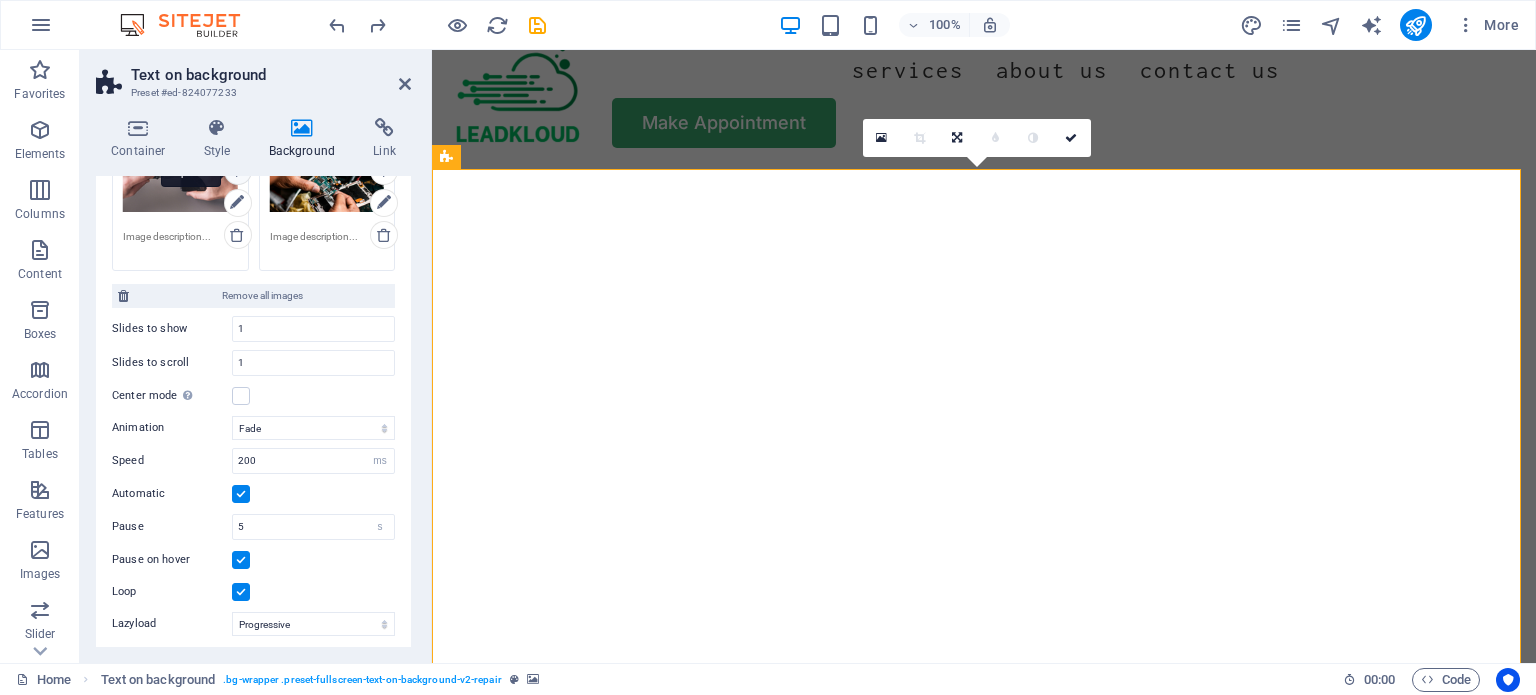 scroll, scrollTop: 0, scrollLeft: 0, axis: both 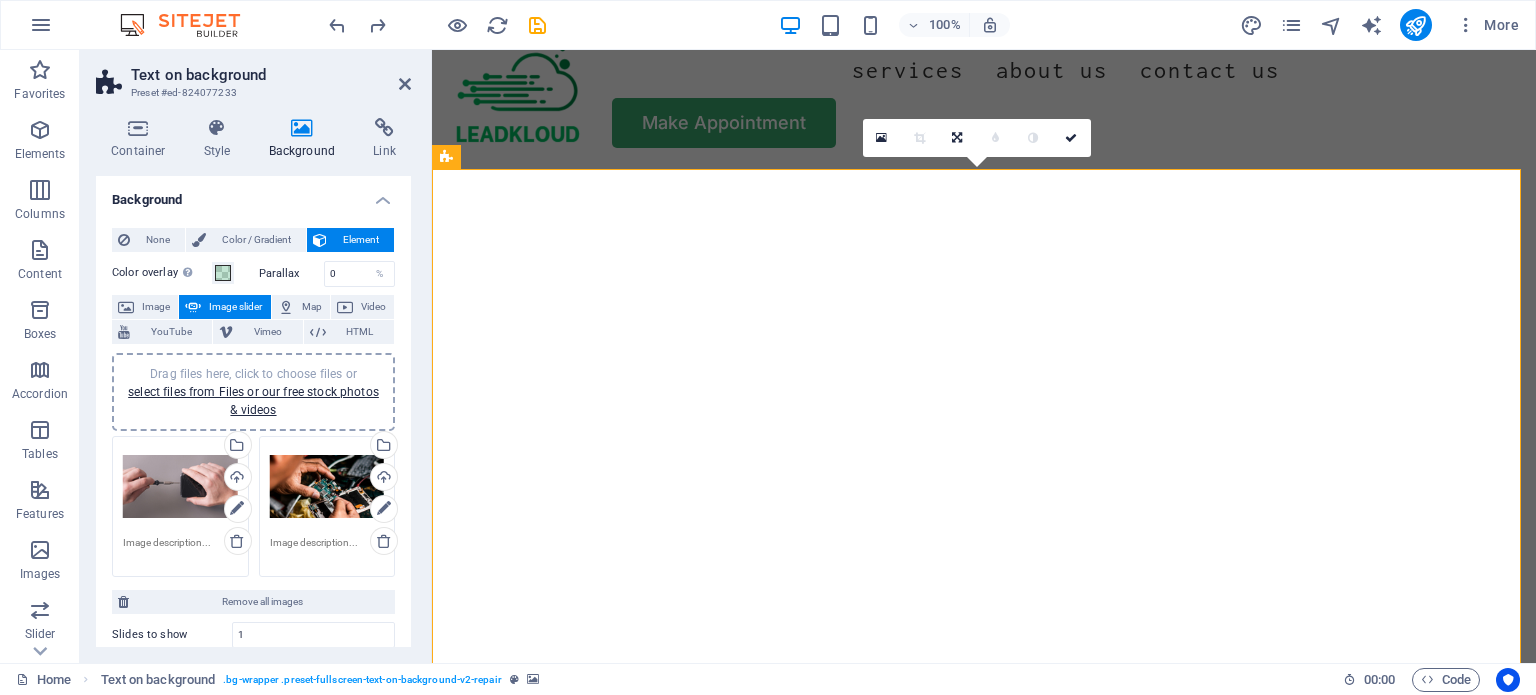 click on "Background" at bounding box center (306, 139) 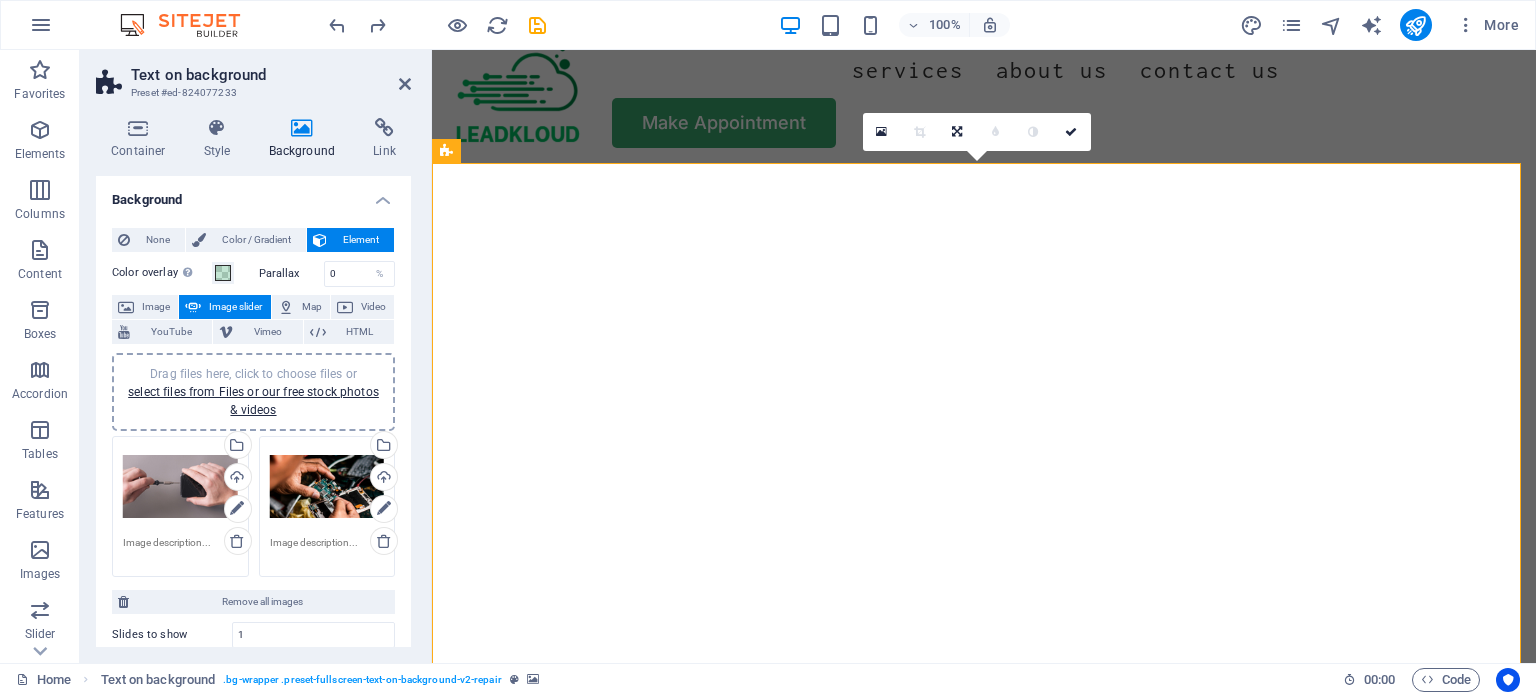 click at bounding box center (-113, 164) 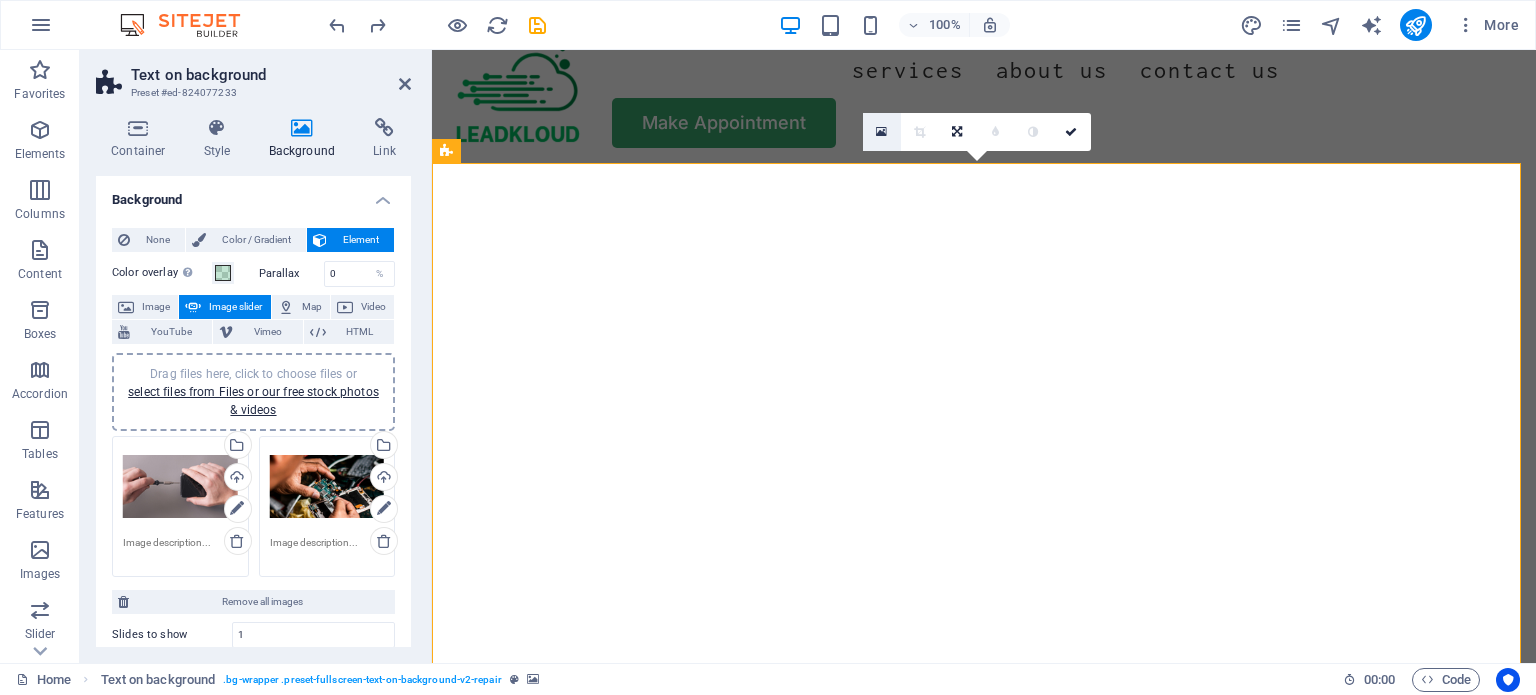 click at bounding box center (881, 132) 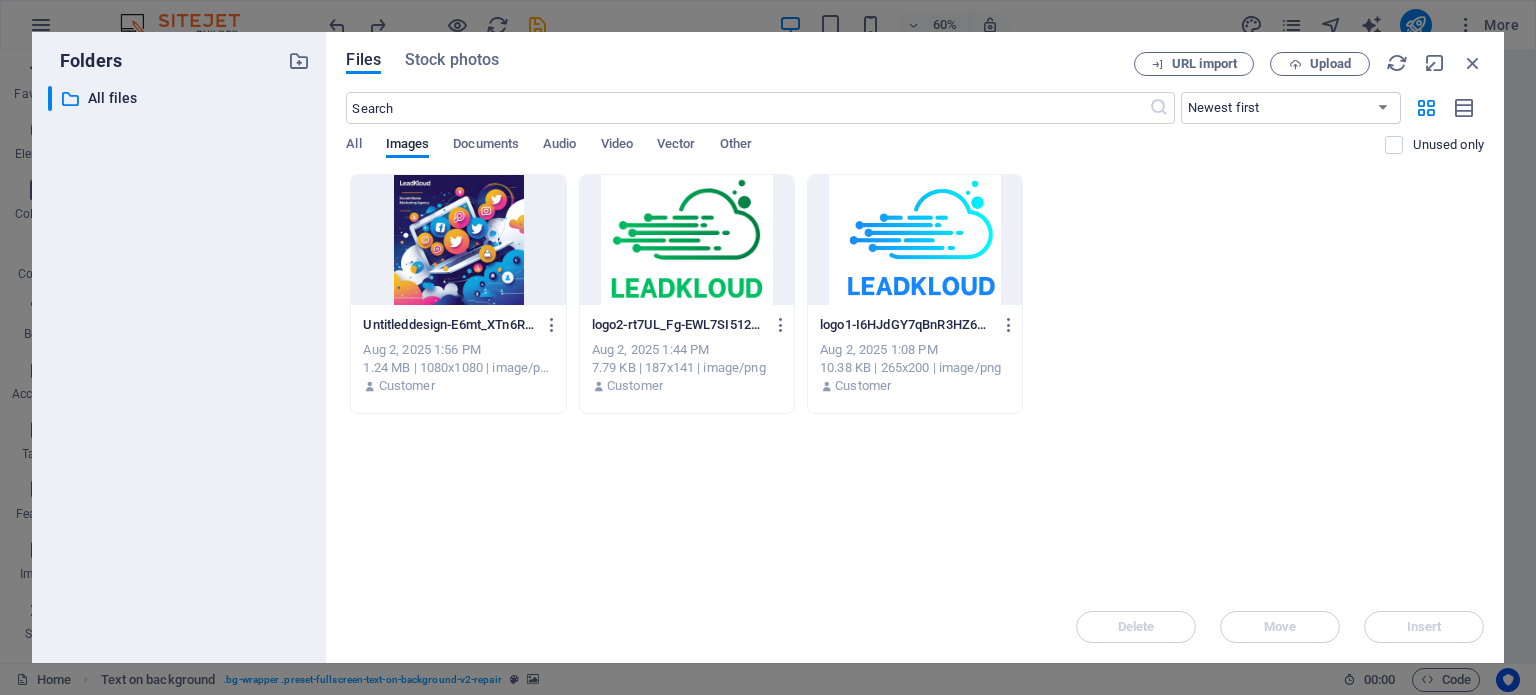 click at bounding box center (458, 240) 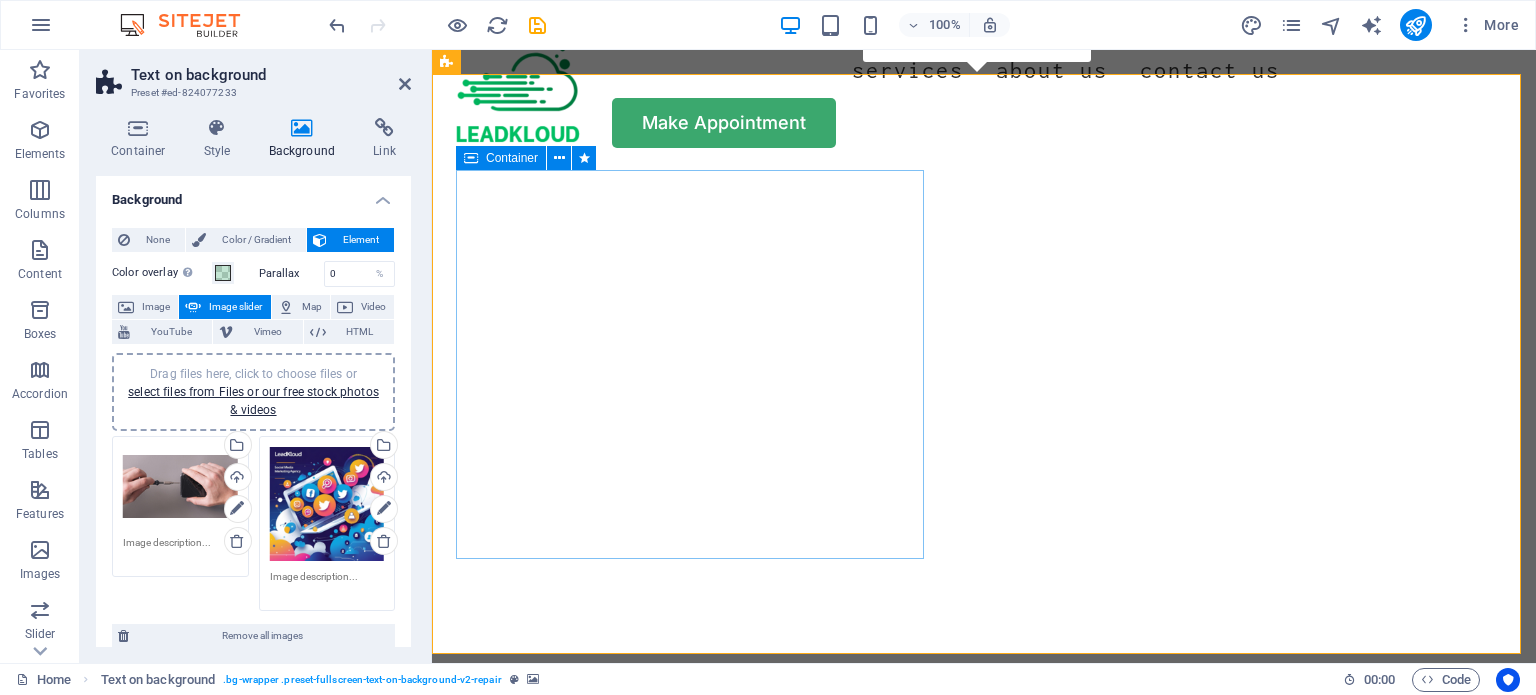 scroll, scrollTop: 113, scrollLeft: 0, axis: vertical 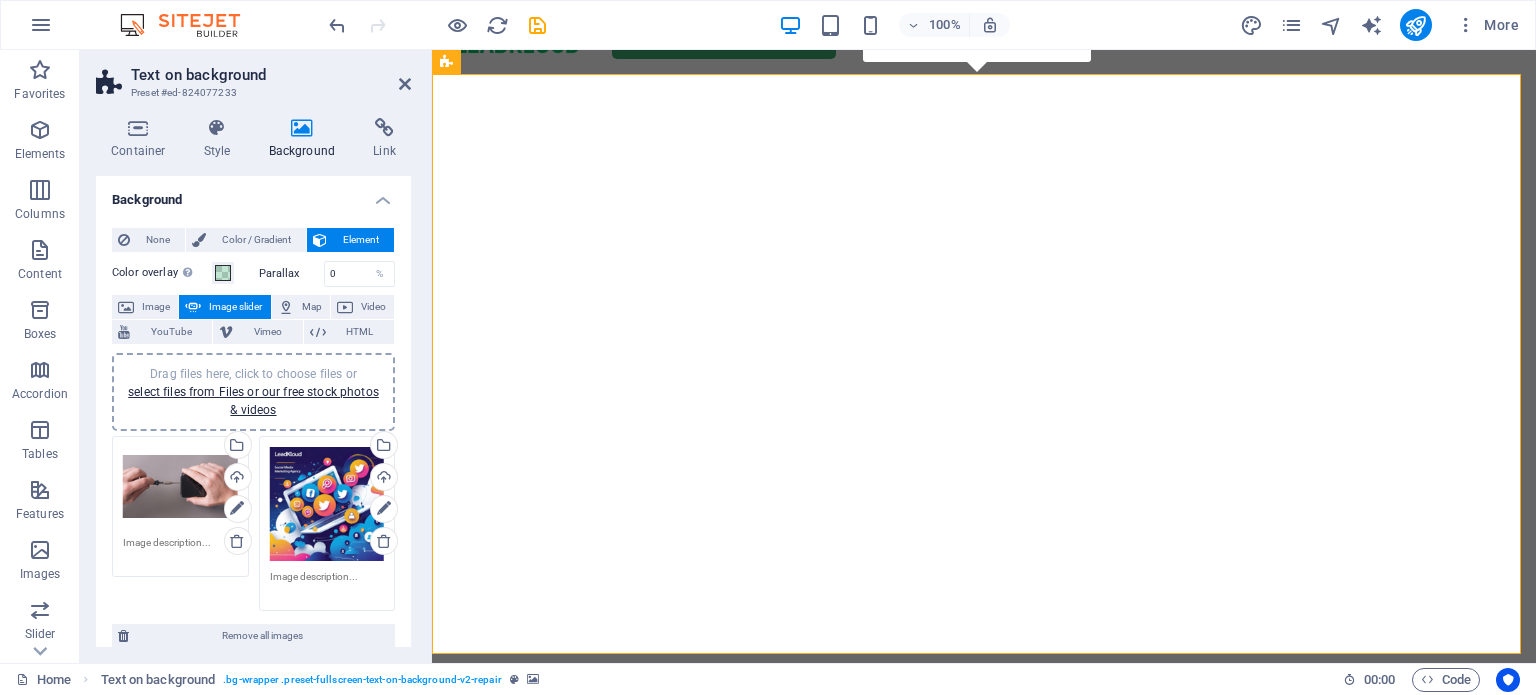 click at bounding box center (-113, 75) 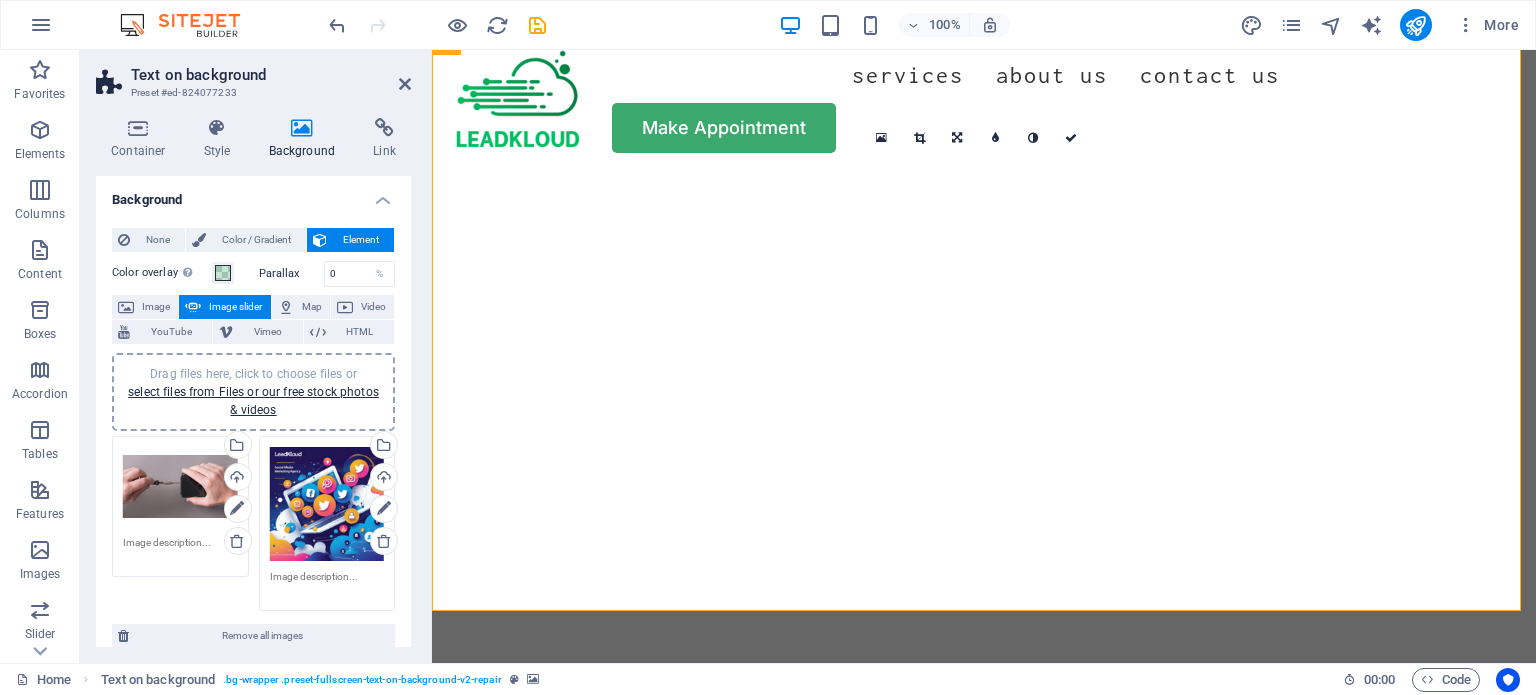 scroll, scrollTop: 0, scrollLeft: 0, axis: both 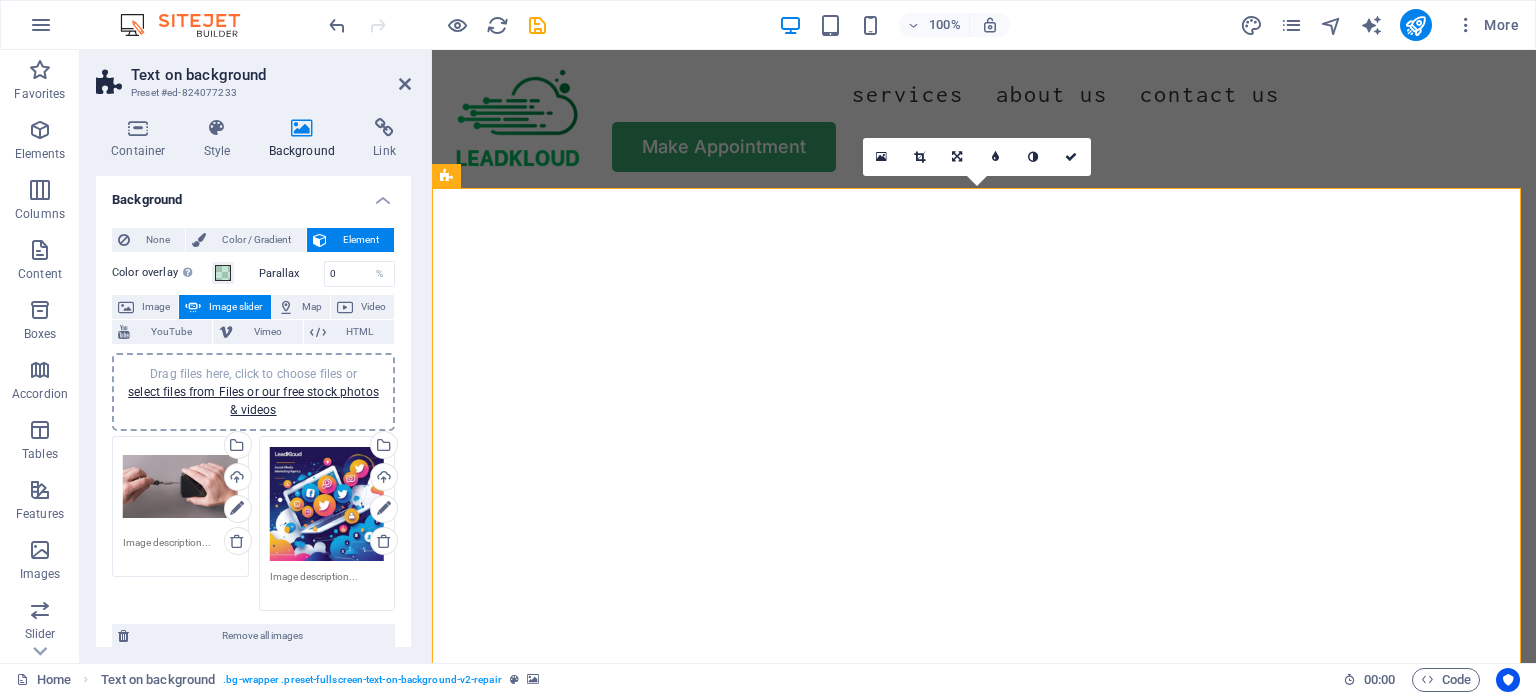 click at bounding box center [-113, 188] 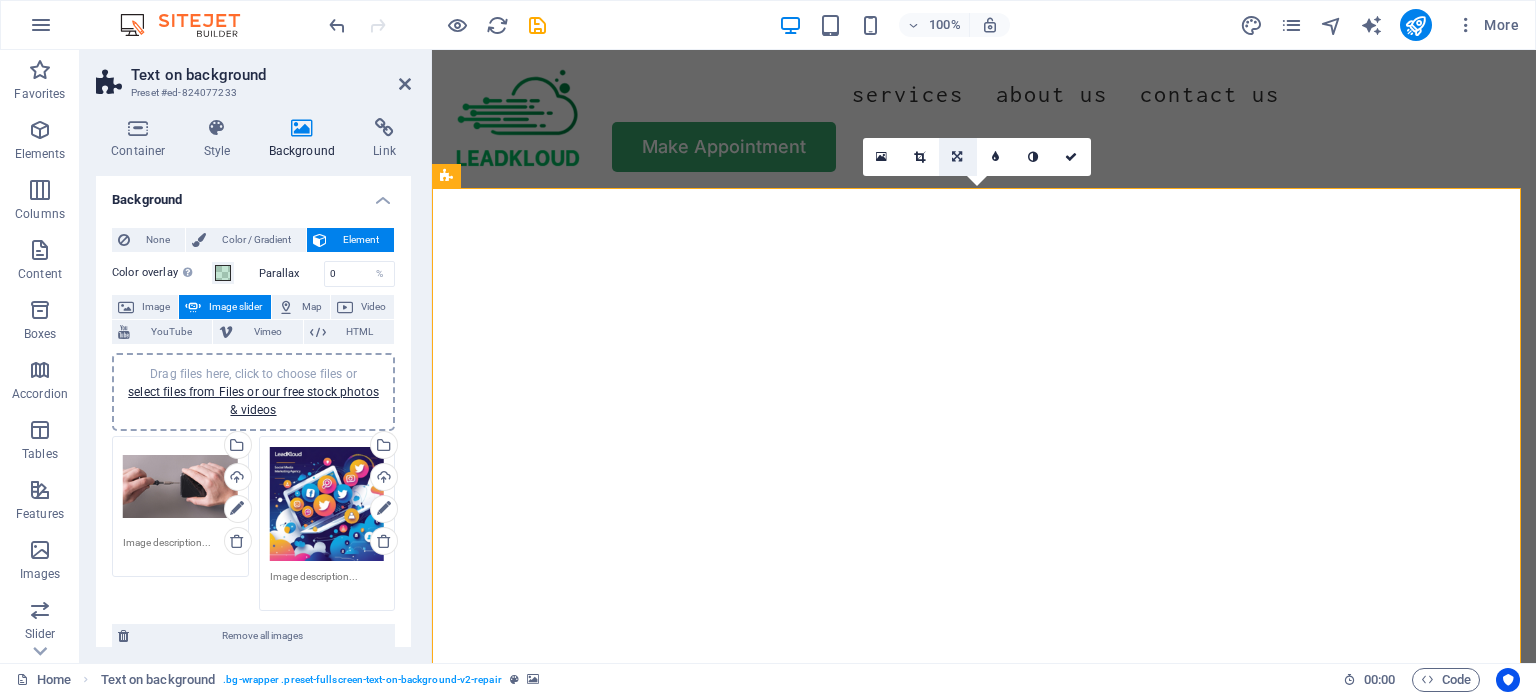 click at bounding box center [958, 157] 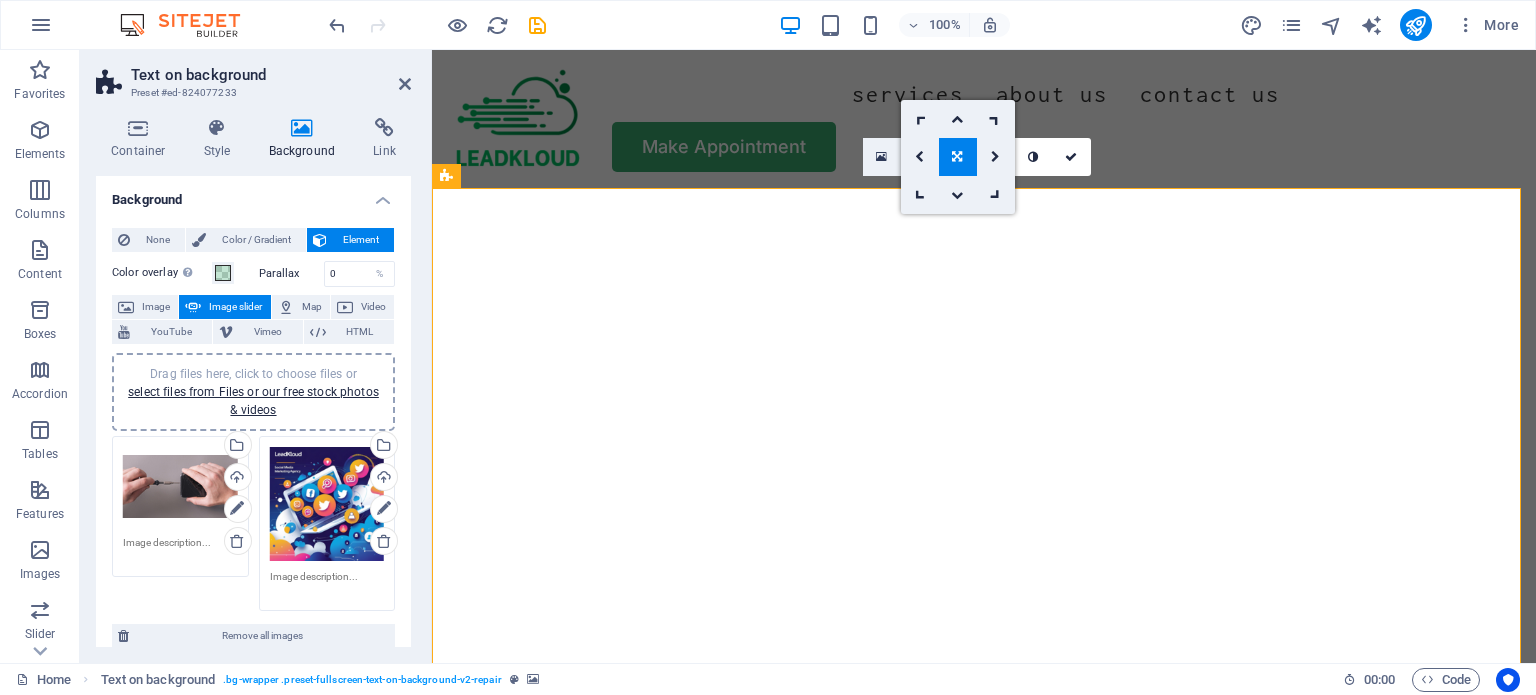 click at bounding box center [882, 157] 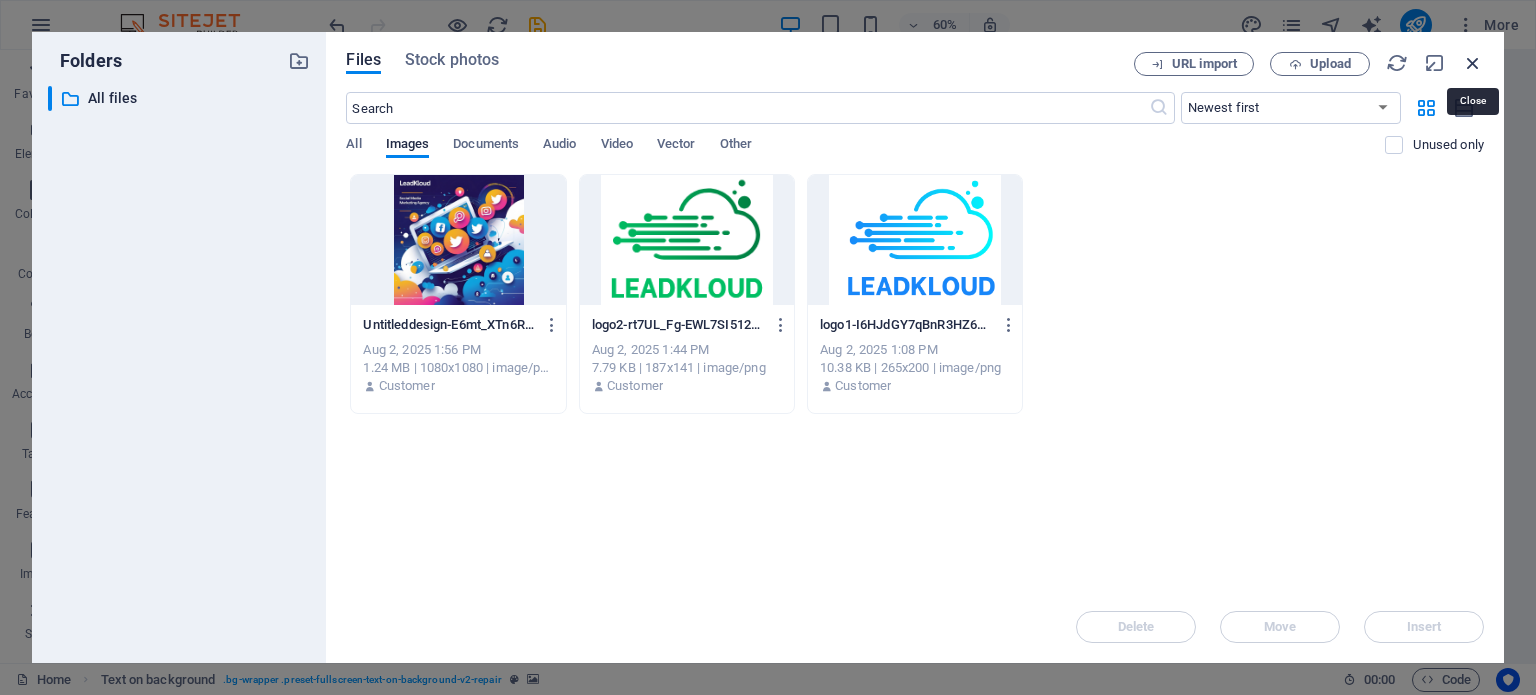 click at bounding box center [1473, 63] 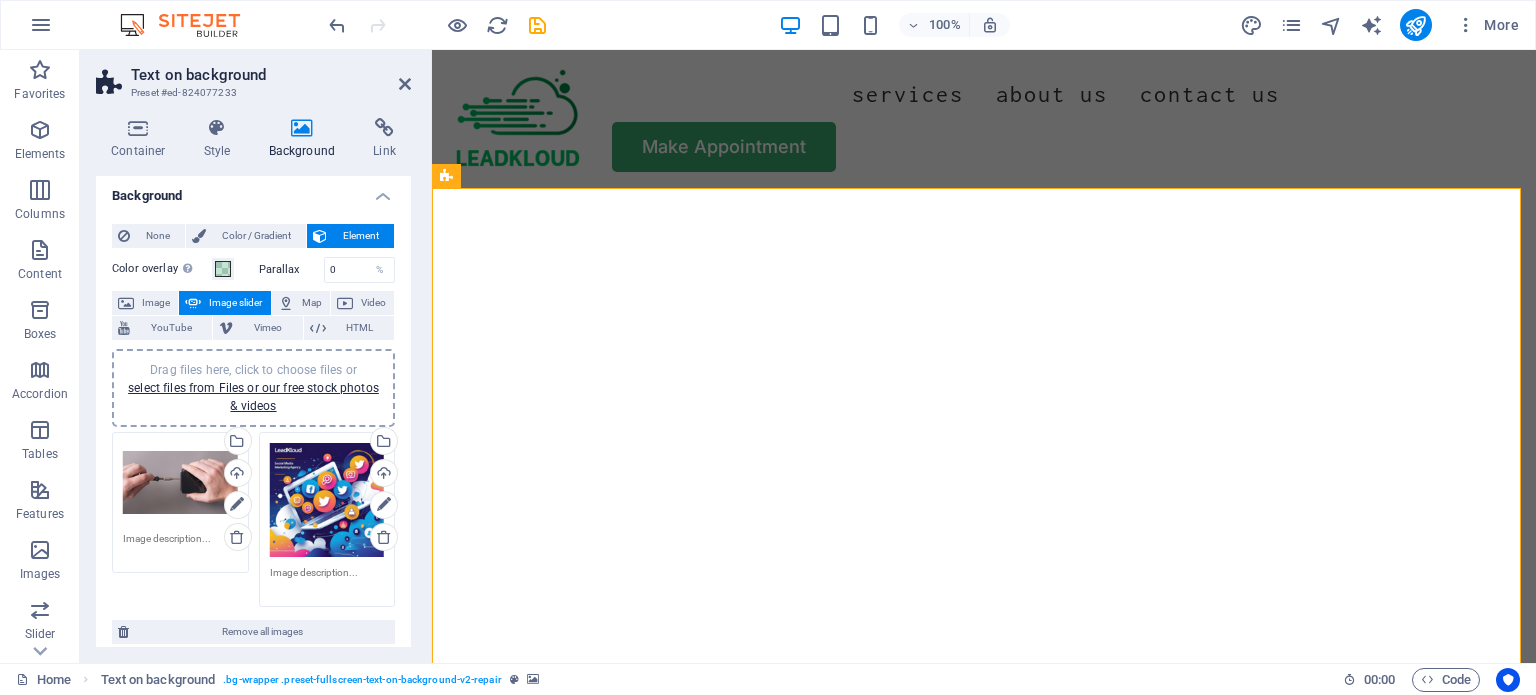 scroll, scrollTop: 0, scrollLeft: 0, axis: both 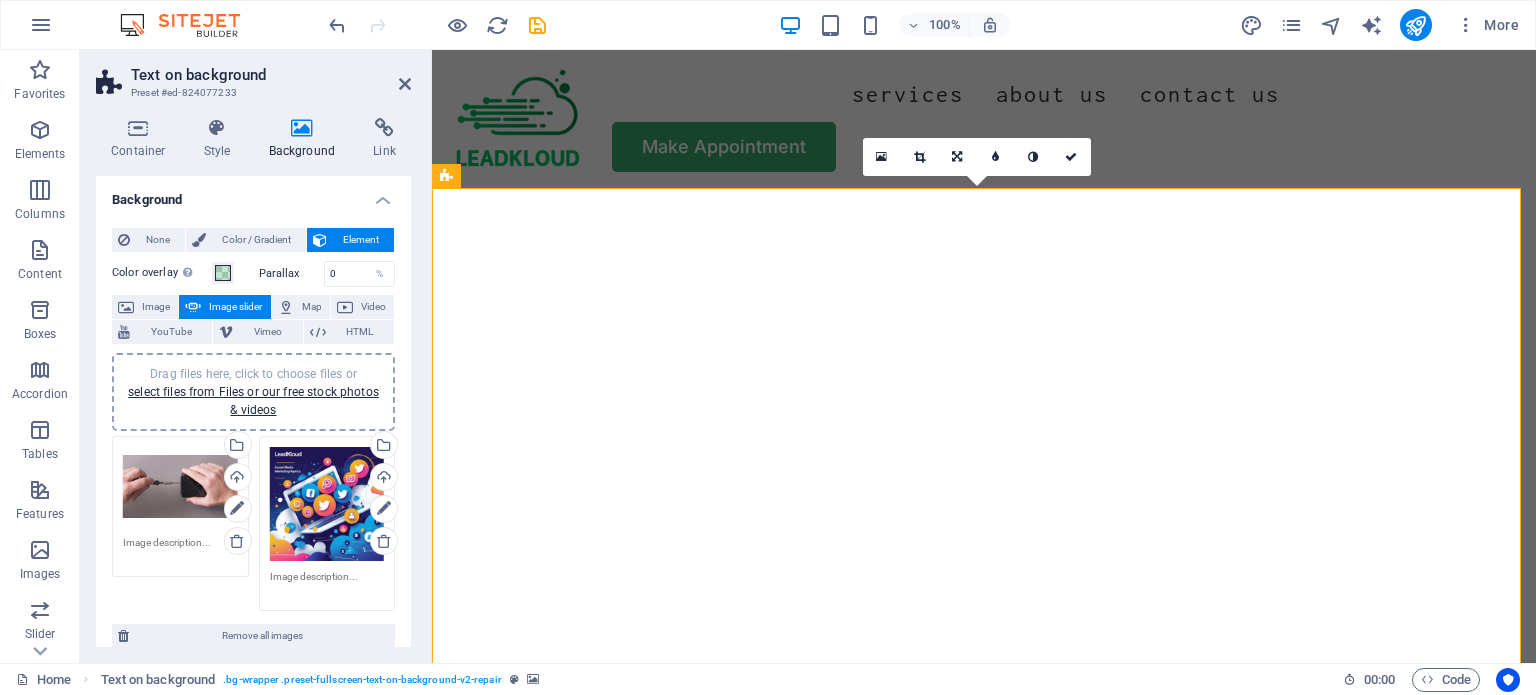click at bounding box center (-113, 188) 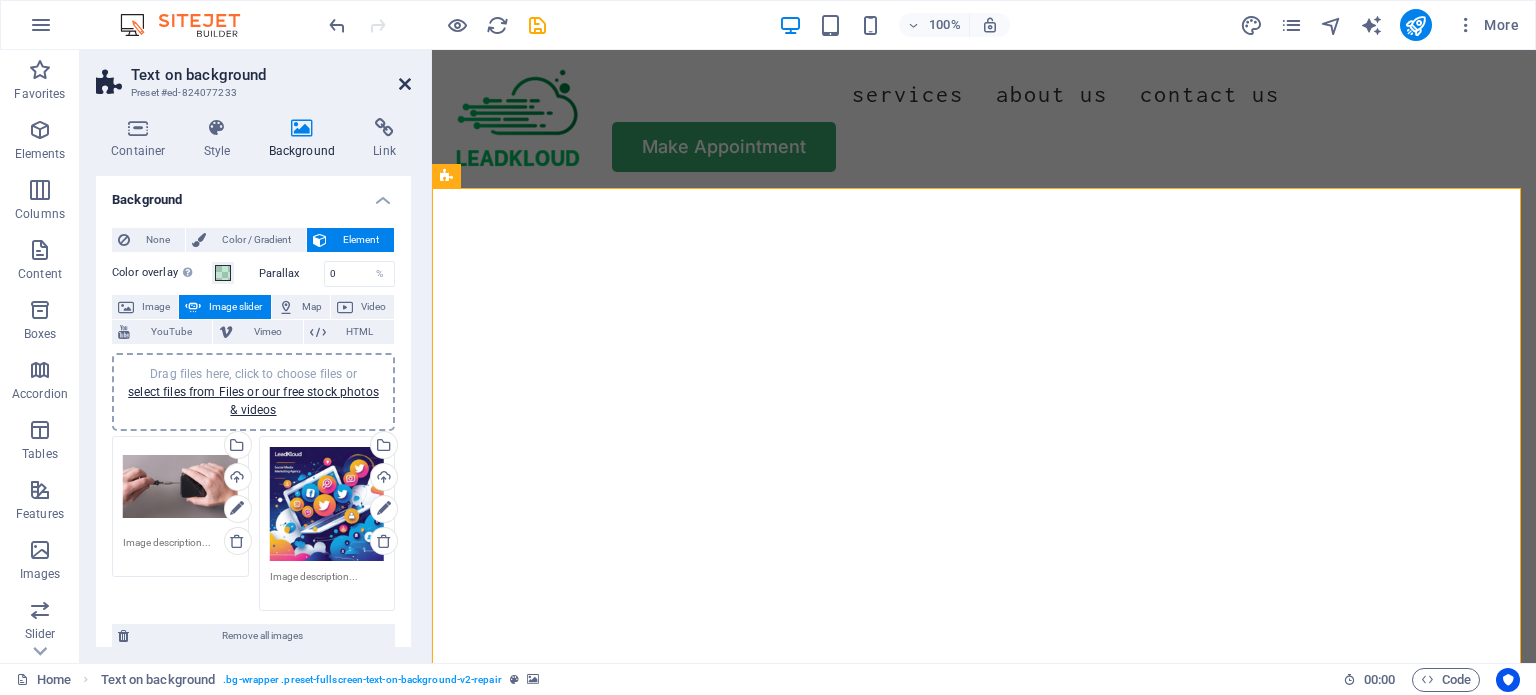 click at bounding box center (405, 84) 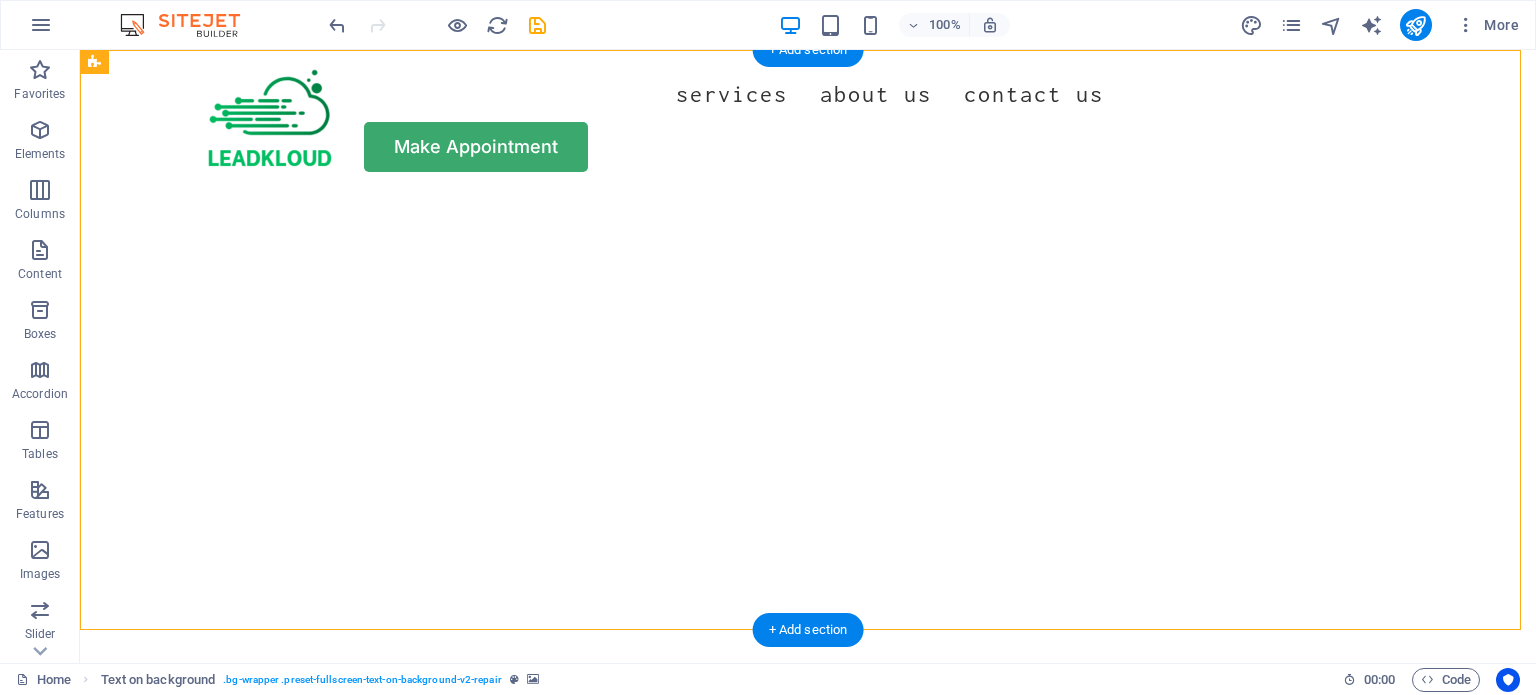 scroll, scrollTop: 0, scrollLeft: 0, axis: both 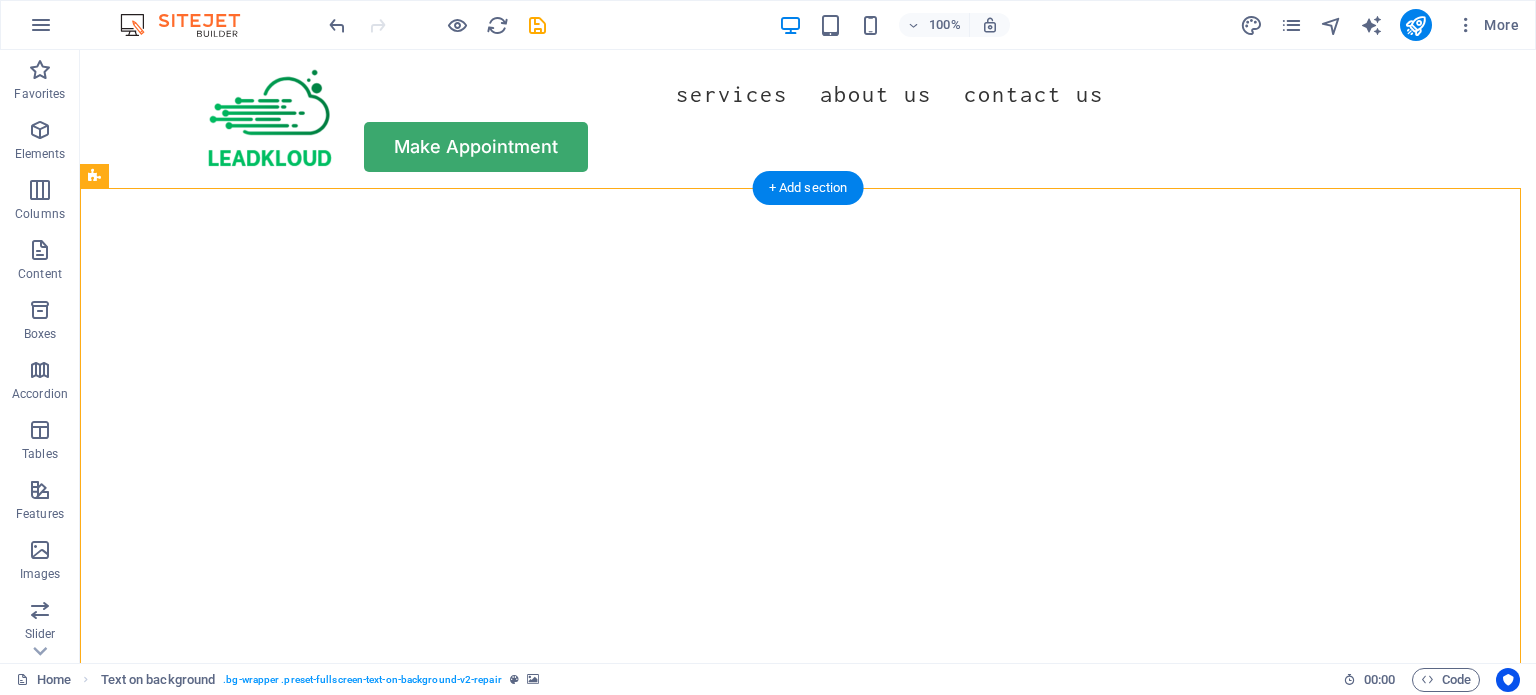click at bounding box center [-641, 188] 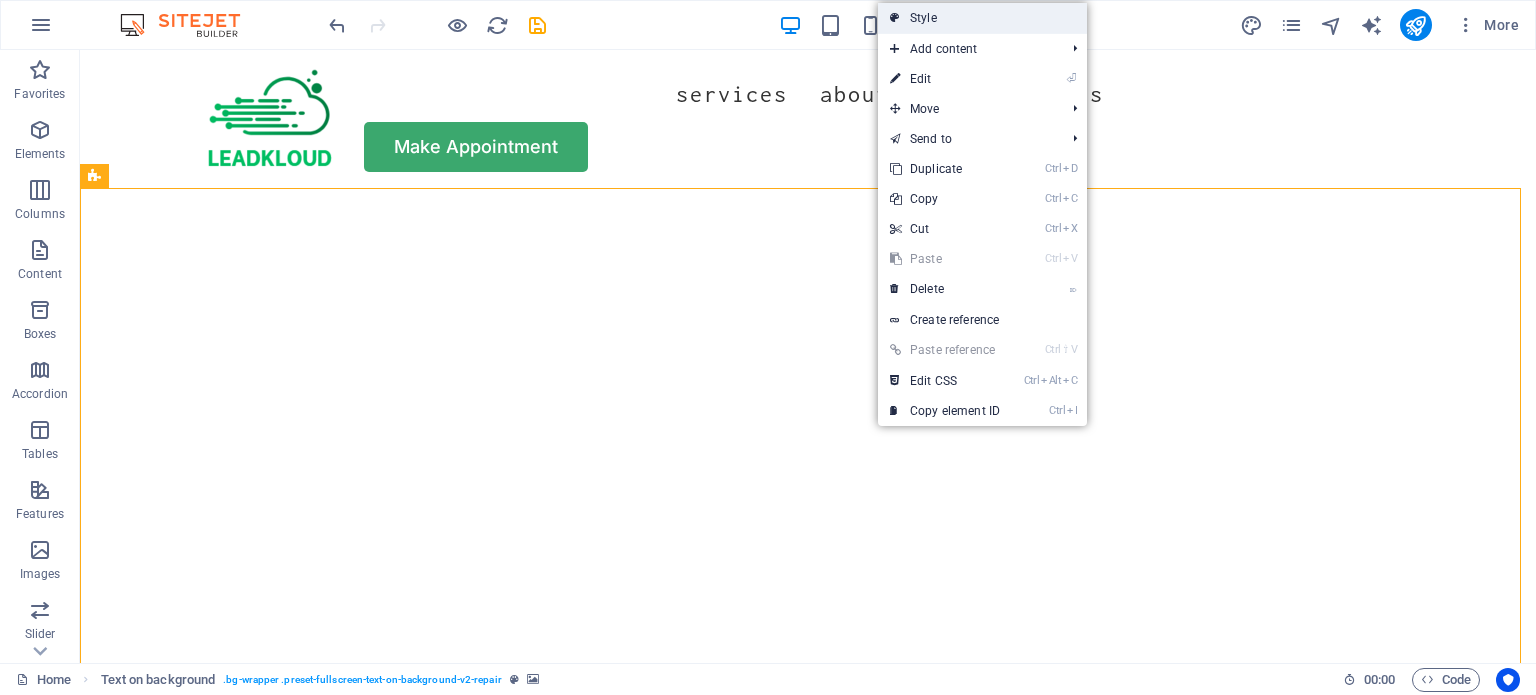 click on "Style" at bounding box center [982, 18] 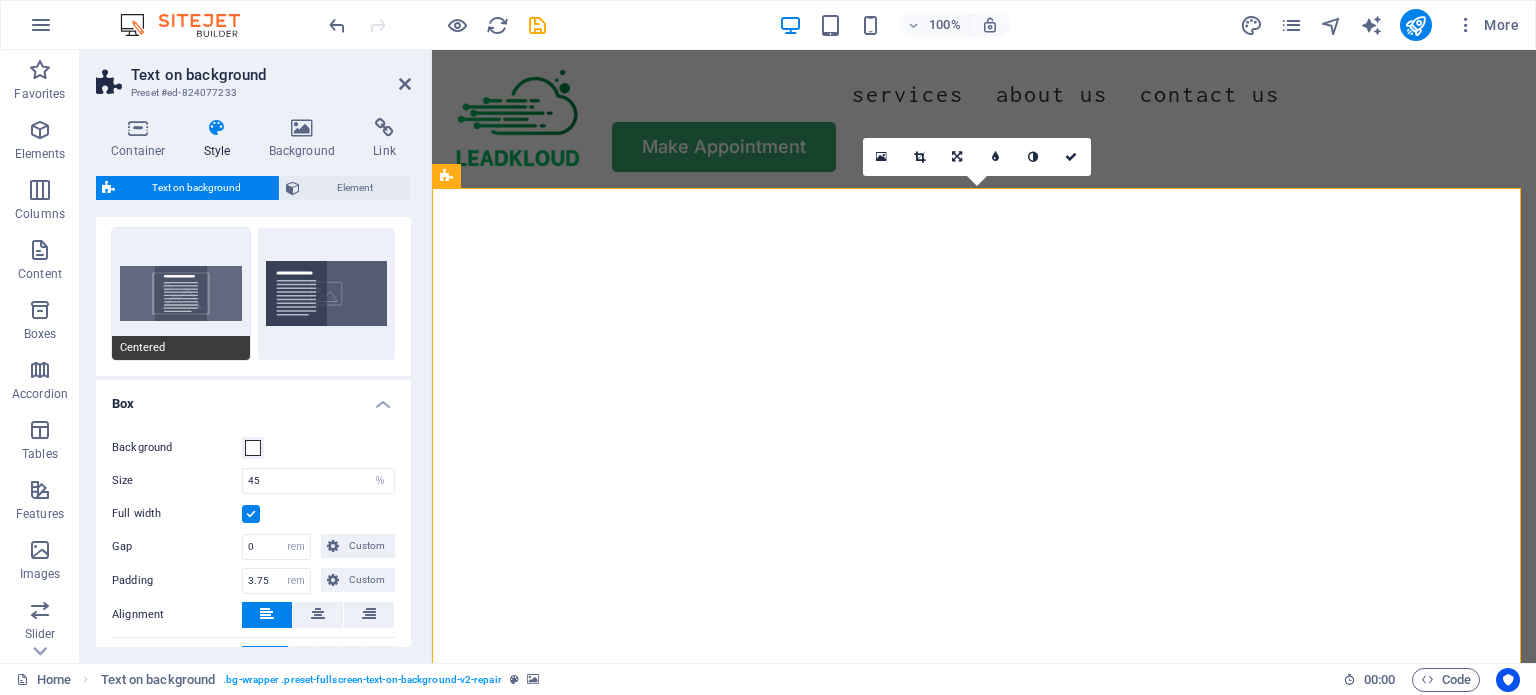 scroll, scrollTop: 0, scrollLeft: 0, axis: both 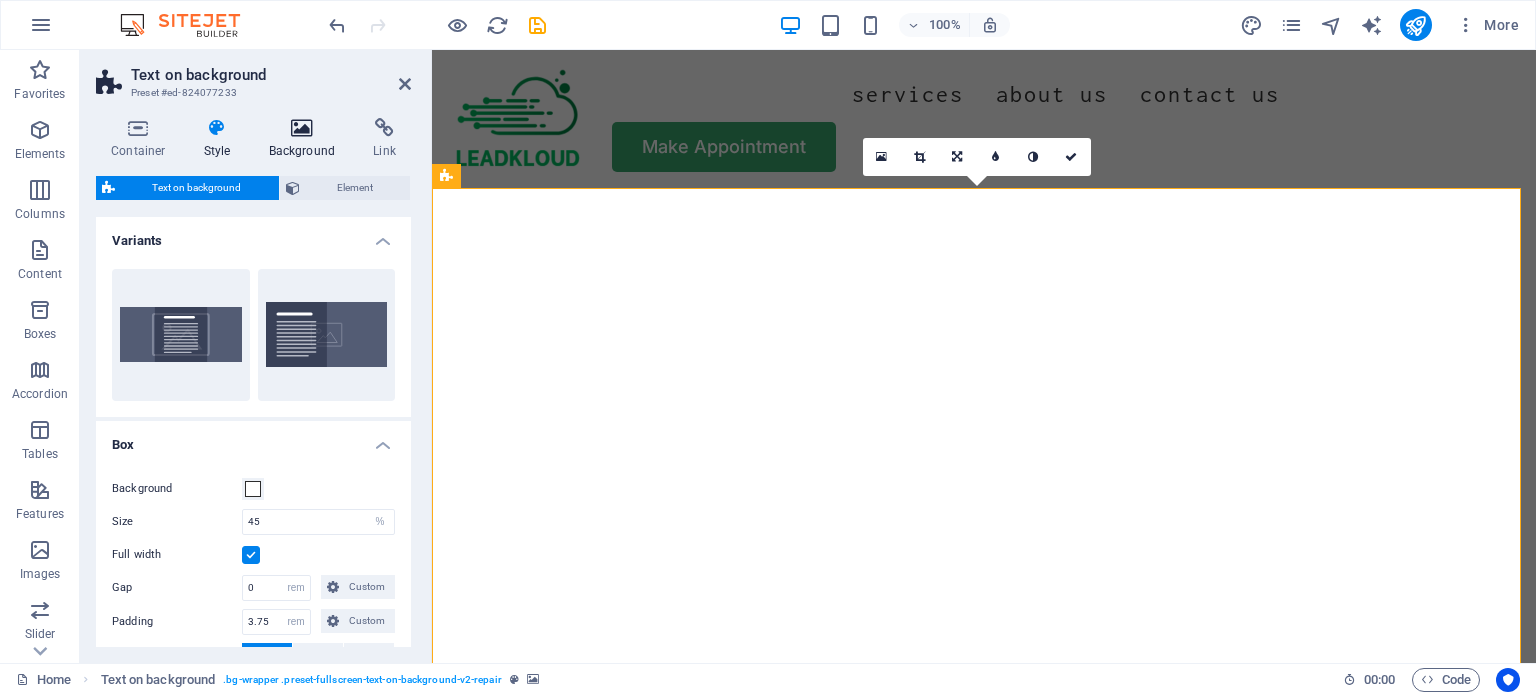 click at bounding box center (302, 128) 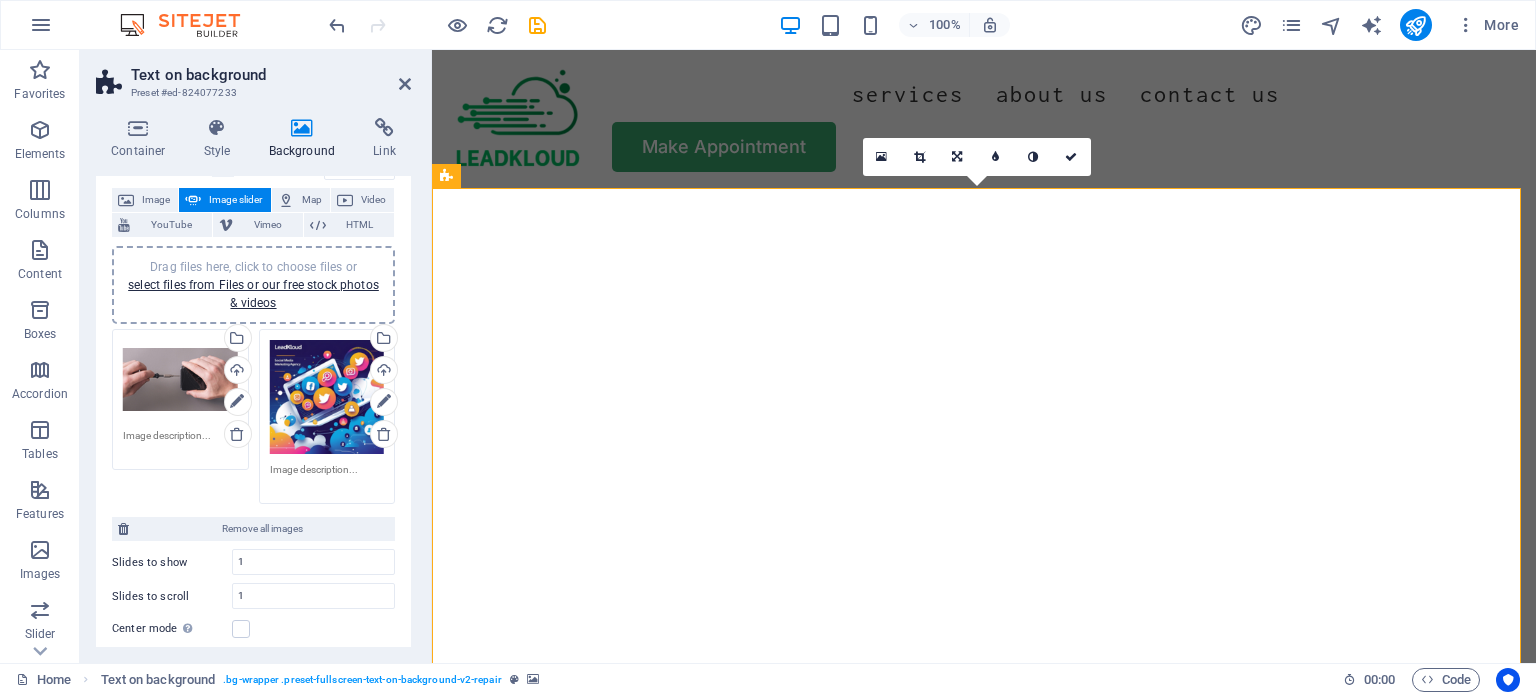 scroll, scrollTop: 0, scrollLeft: 0, axis: both 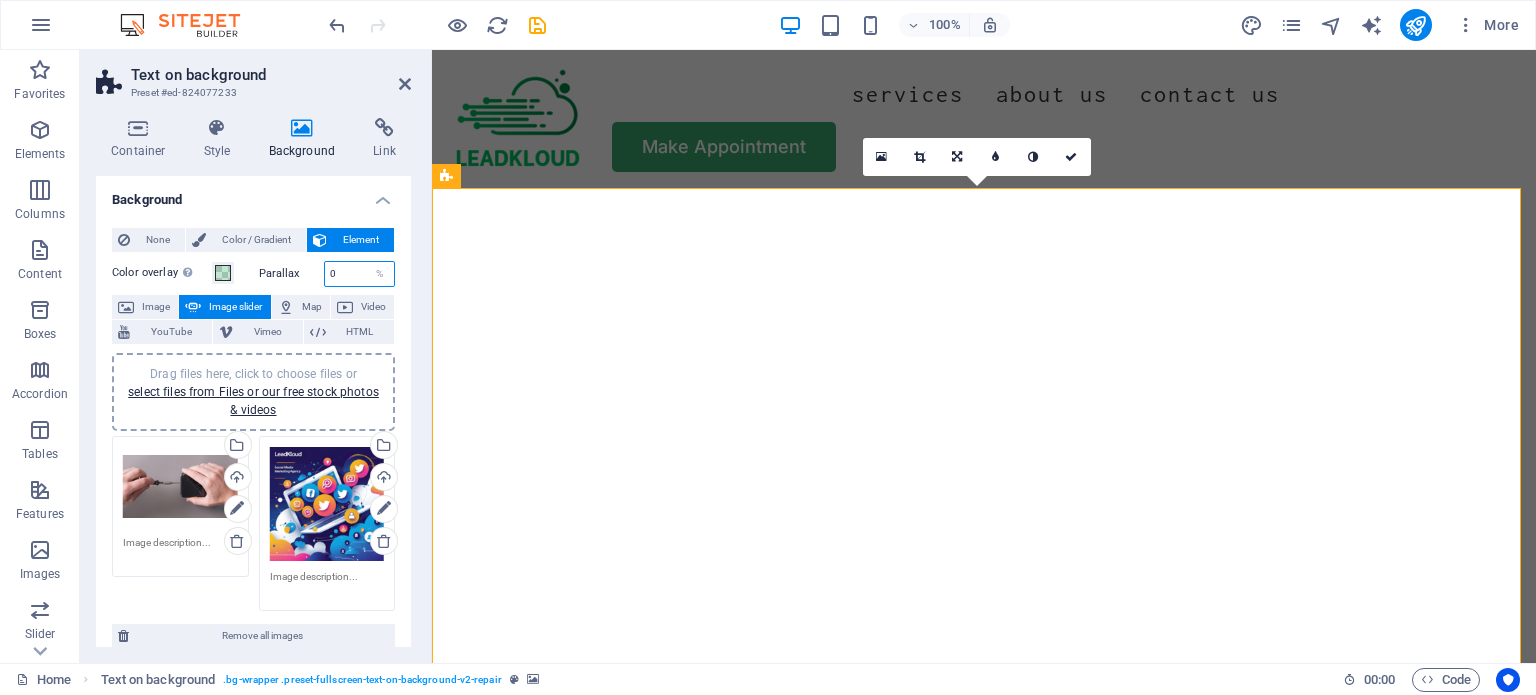 click on "0" at bounding box center (360, 274) 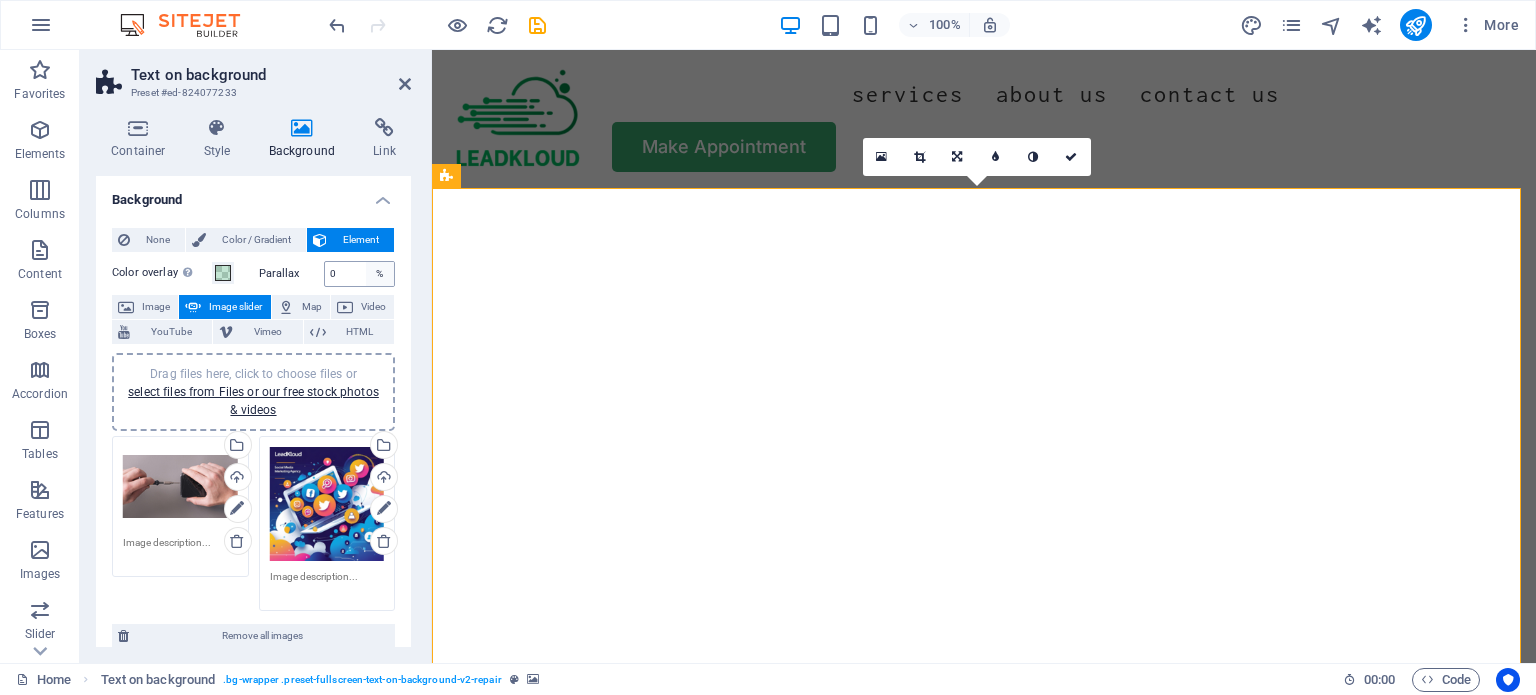 click on "%" at bounding box center (380, 274) 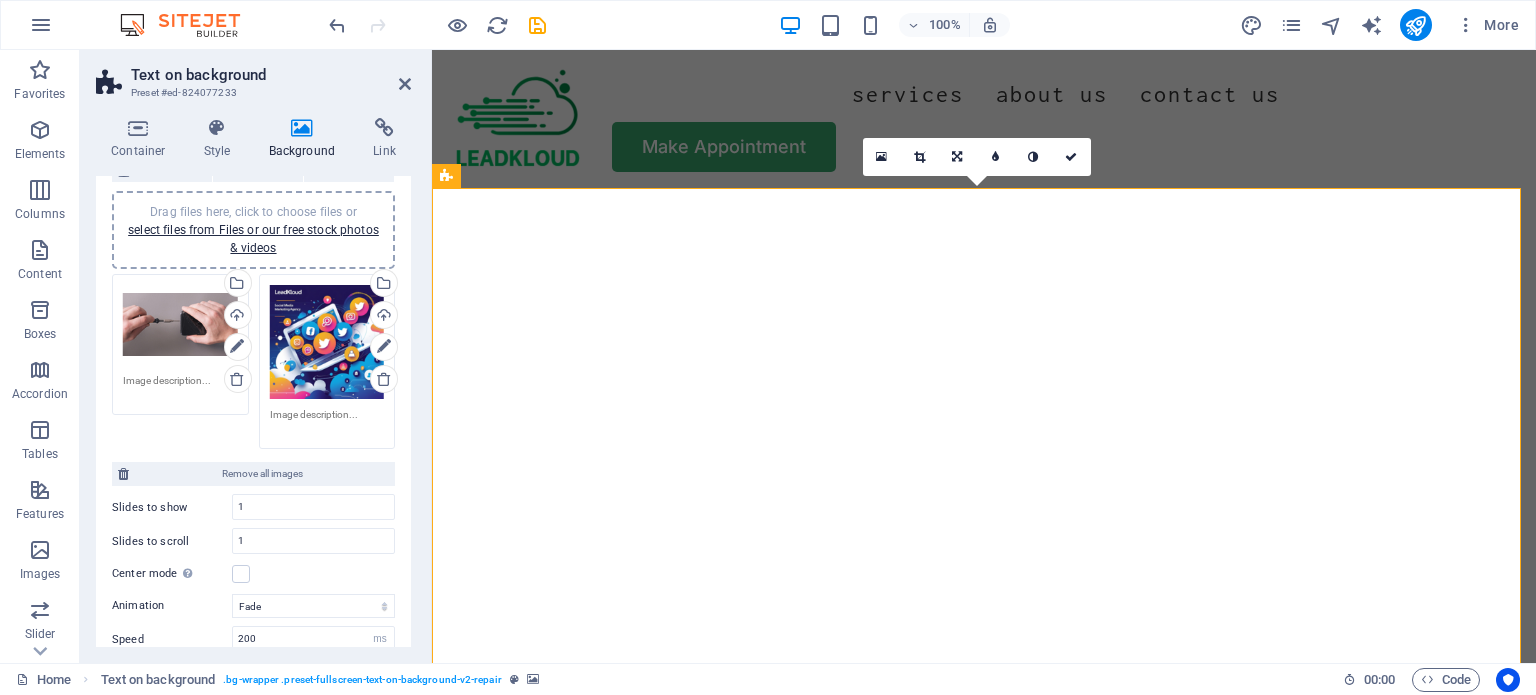 scroll, scrollTop: 166, scrollLeft: 0, axis: vertical 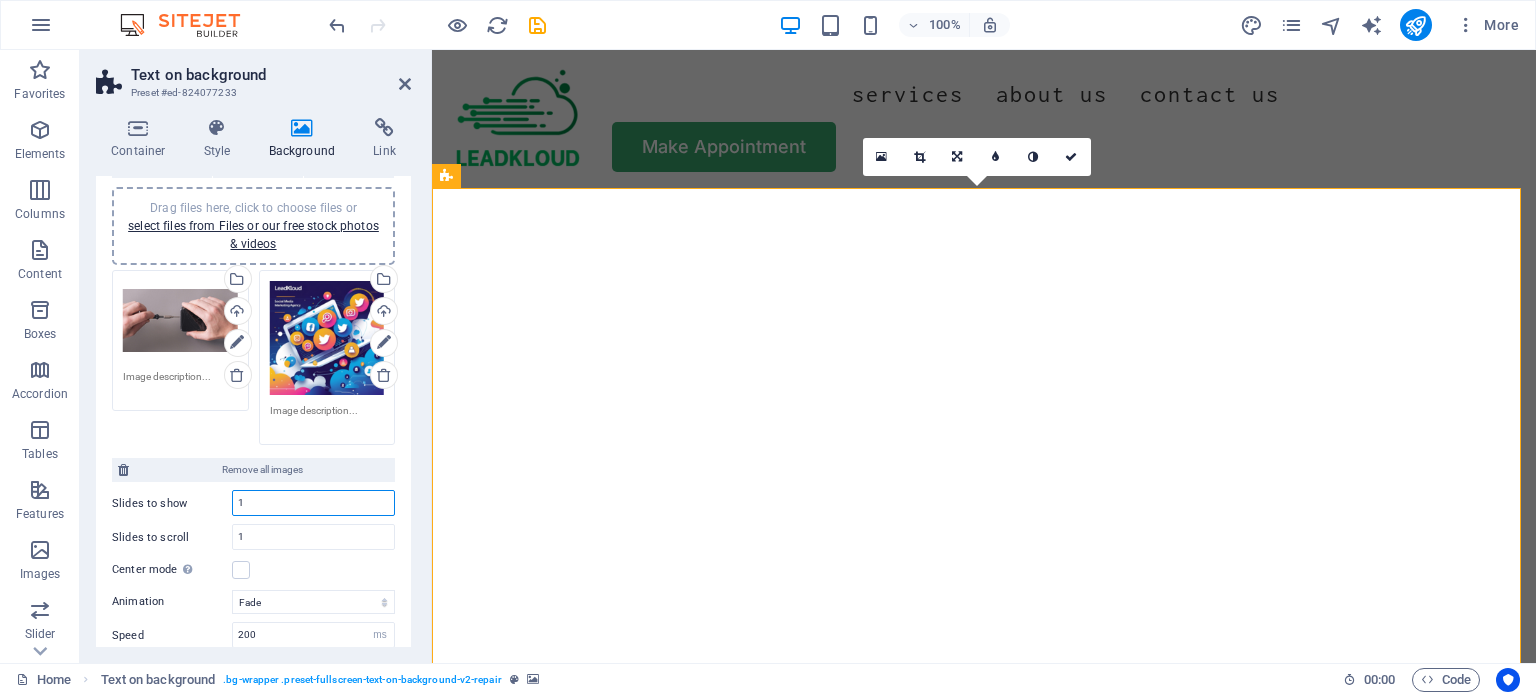 click on "1" at bounding box center (313, 503) 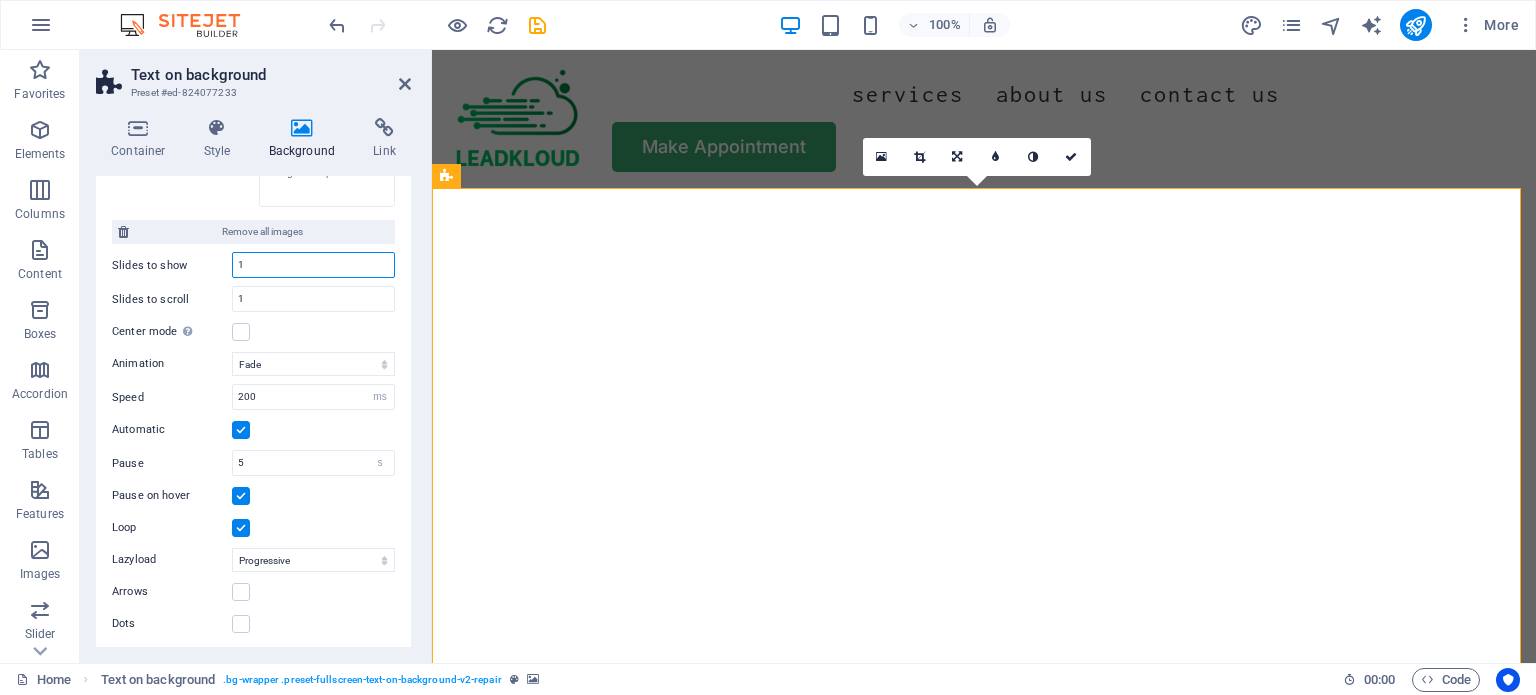 scroll, scrollTop: 0, scrollLeft: 0, axis: both 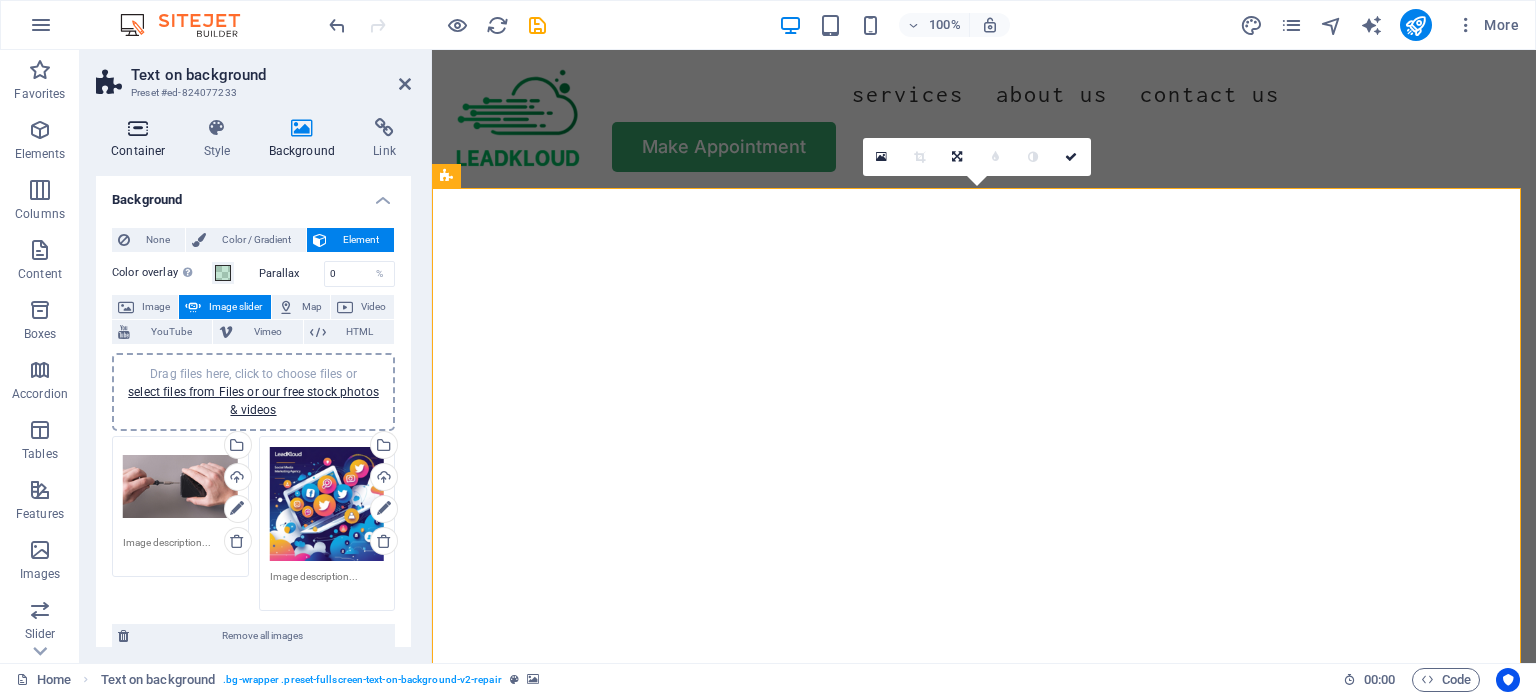 drag, startPoint x: 144, startPoint y: 115, endPoint x: 143, endPoint y: 135, distance: 20.024984 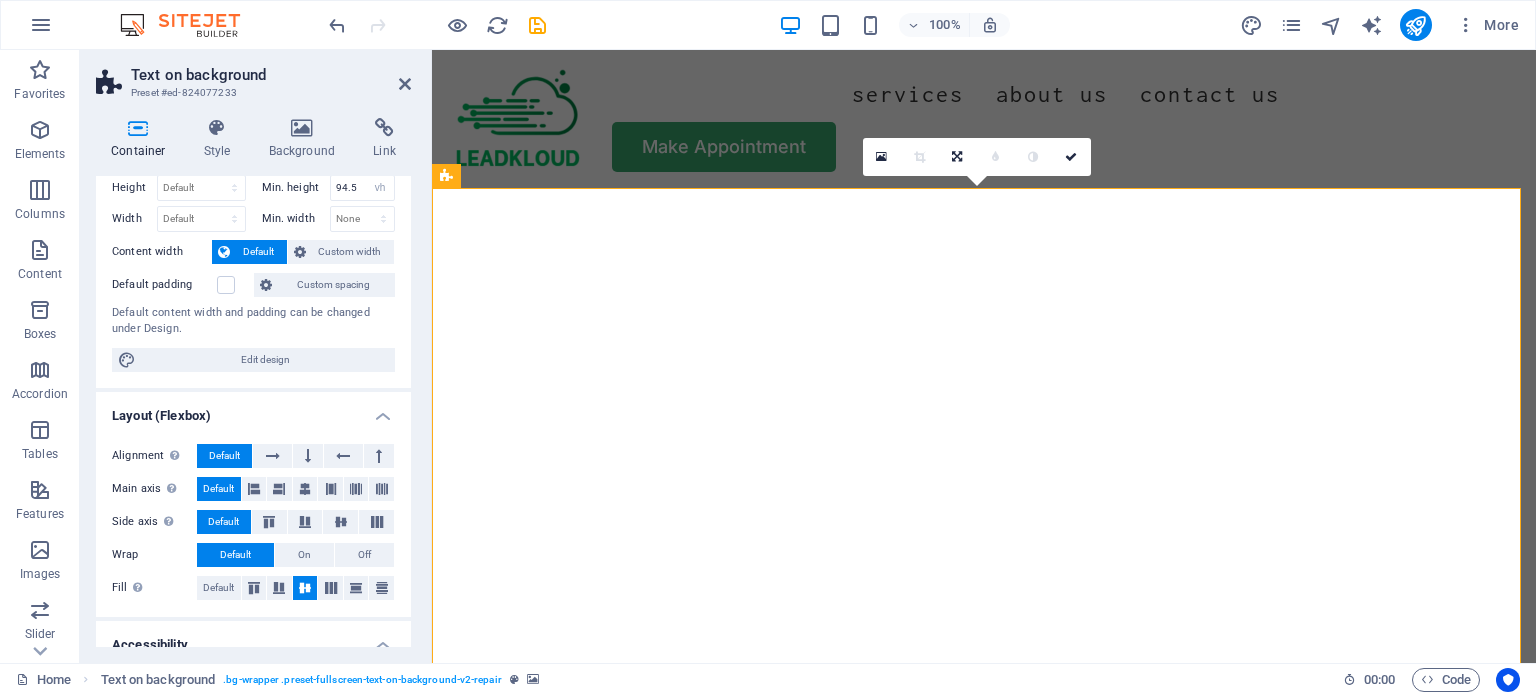 scroll, scrollTop: 0, scrollLeft: 0, axis: both 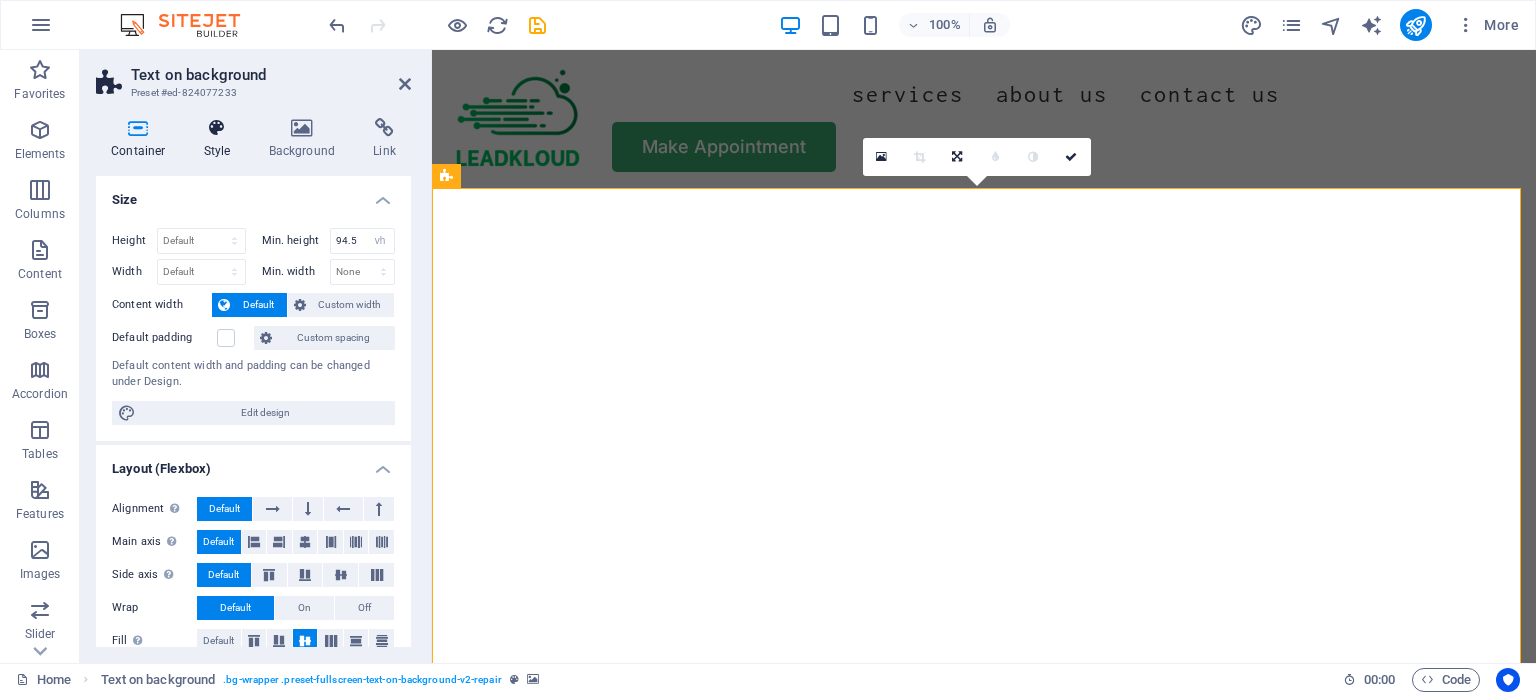 click on "Style" at bounding box center [221, 139] 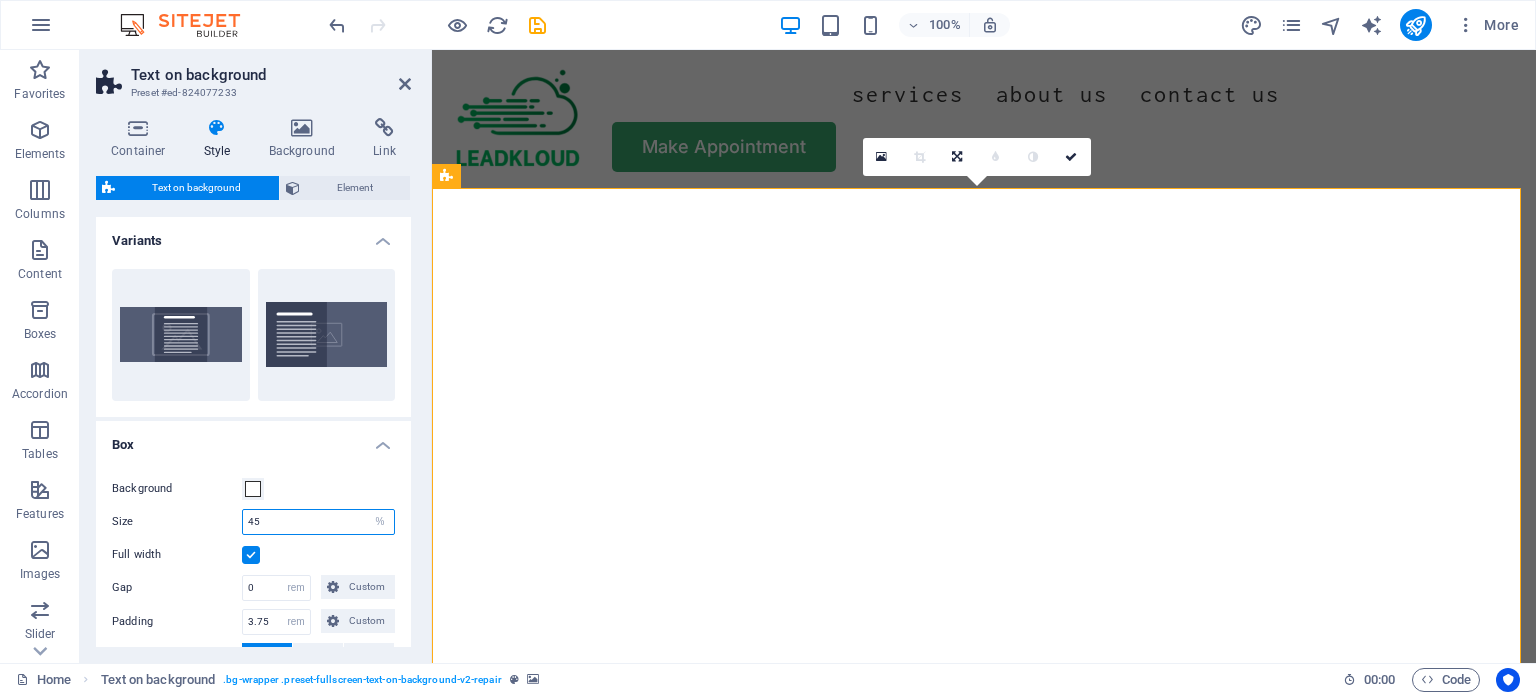 click on "45" at bounding box center (318, 522) 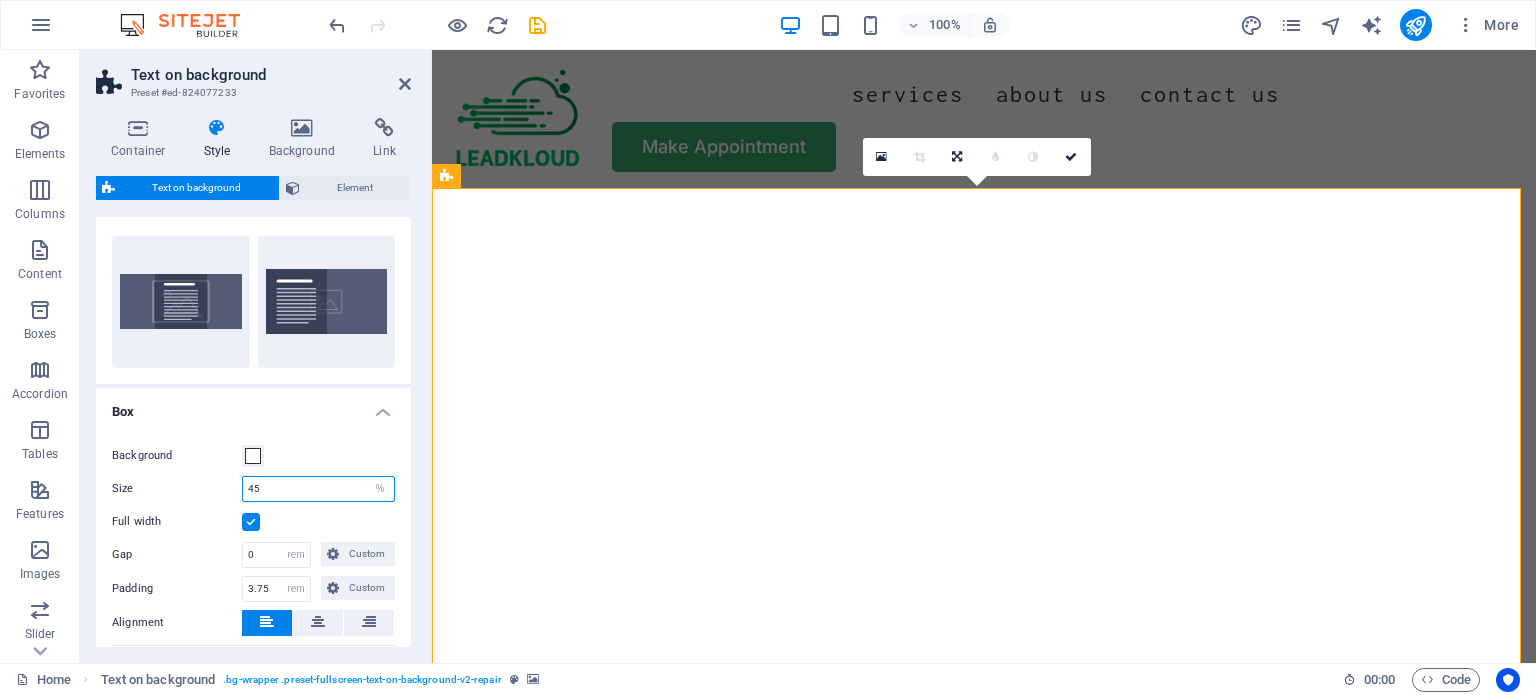 scroll, scrollTop: 0, scrollLeft: 0, axis: both 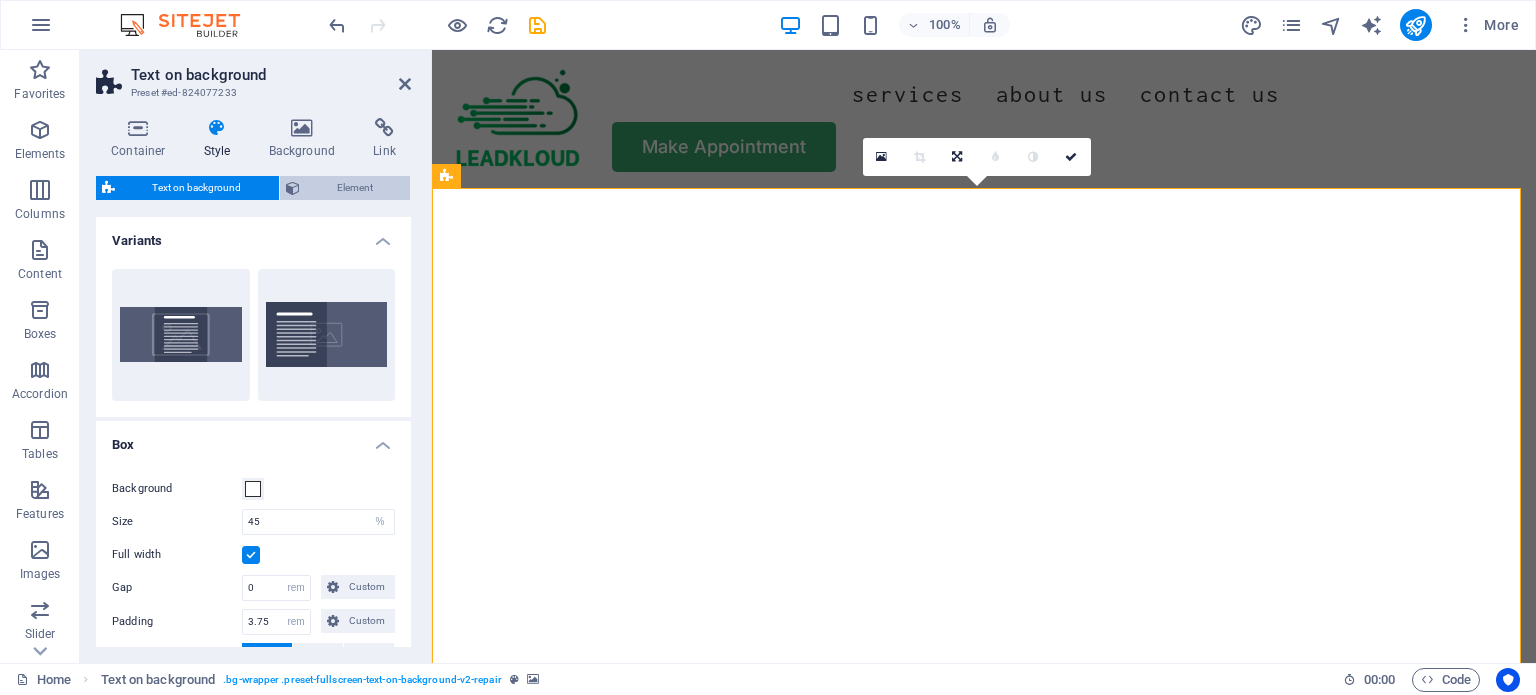 click on "Element" at bounding box center [355, 188] 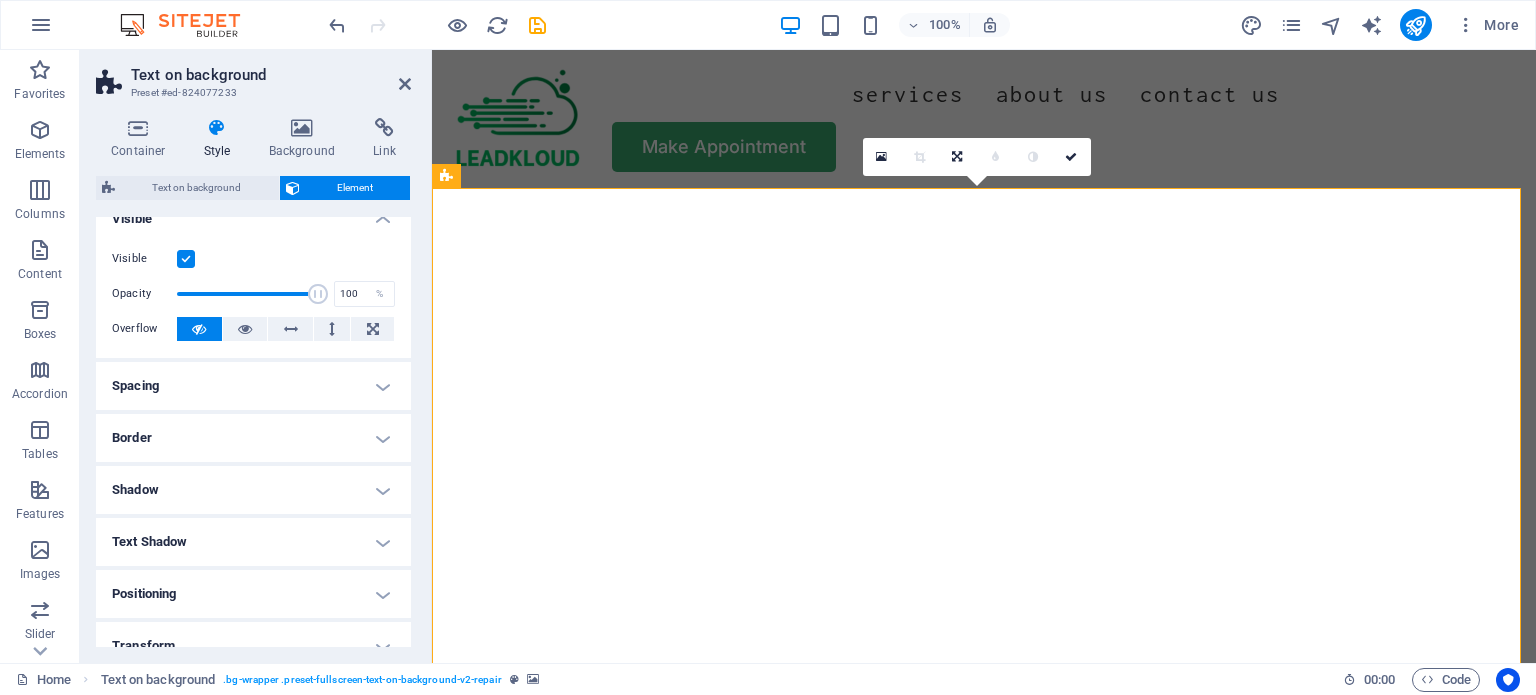 scroll, scrollTop: 0, scrollLeft: 0, axis: both 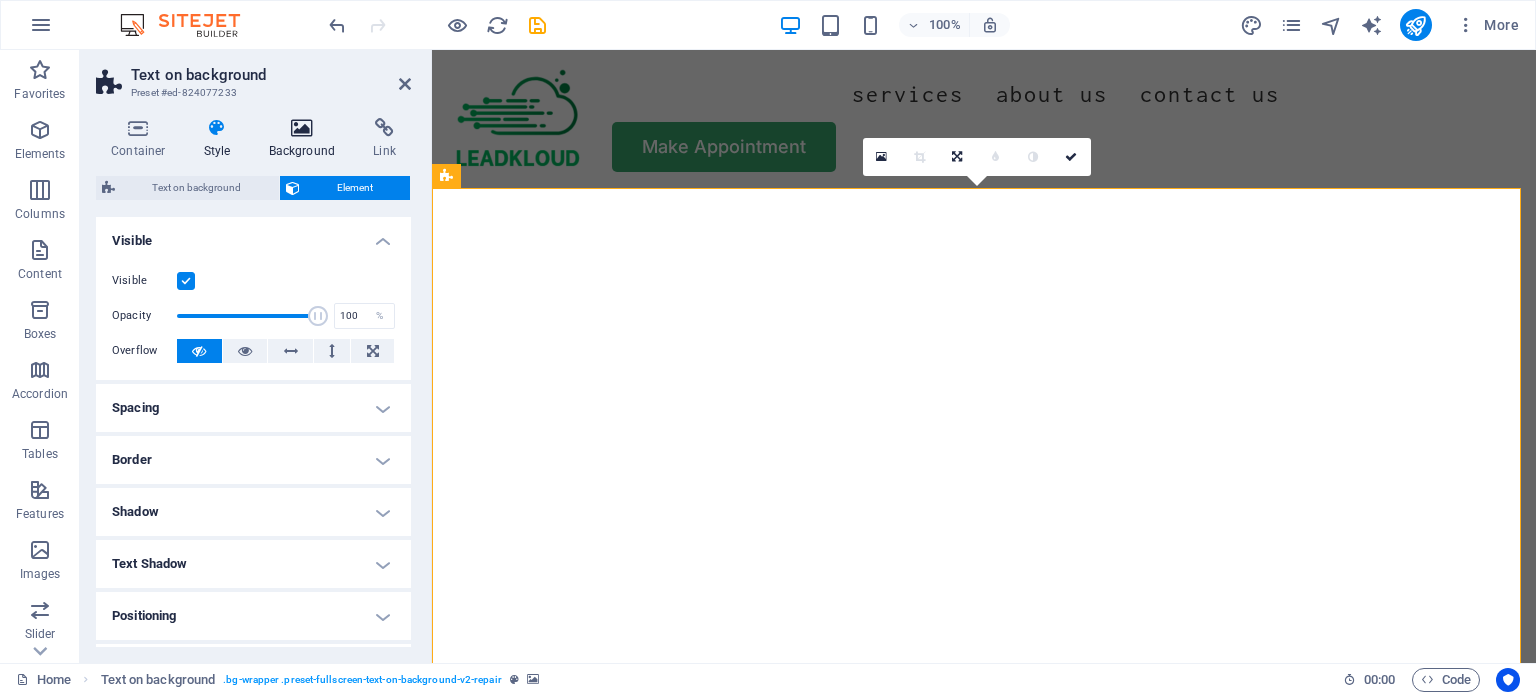click at bounding box center (302, 128) 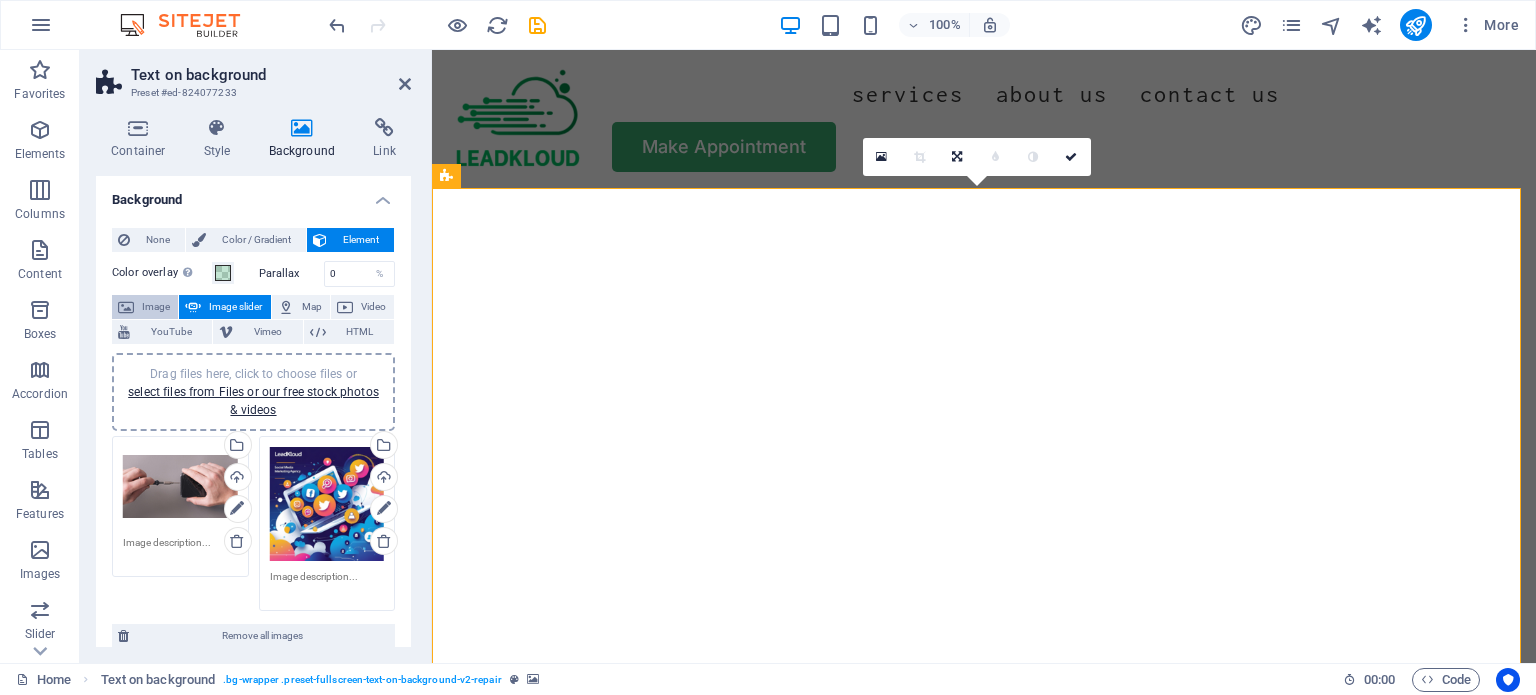 click on "Image" at bounding box center (156, 307) 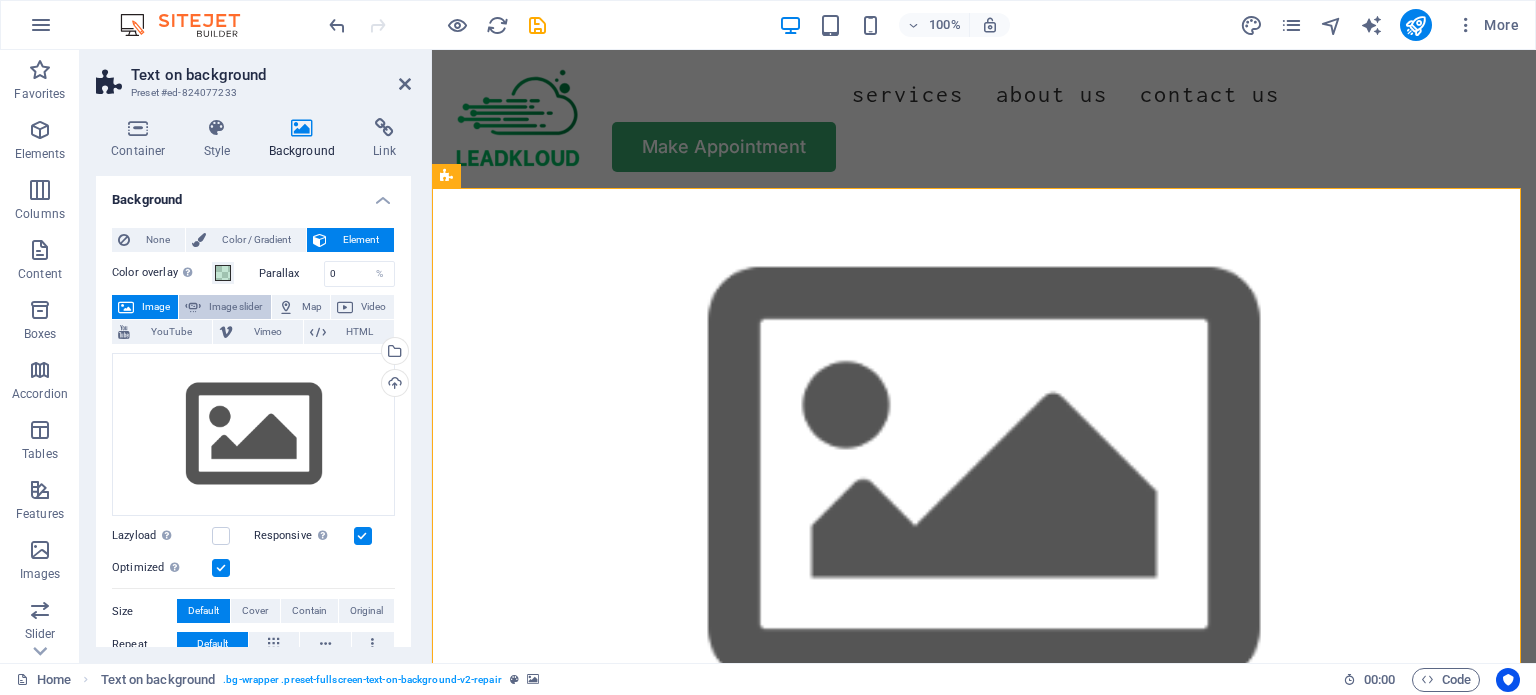 click on "Image slider" at bounding box center (235, 307) 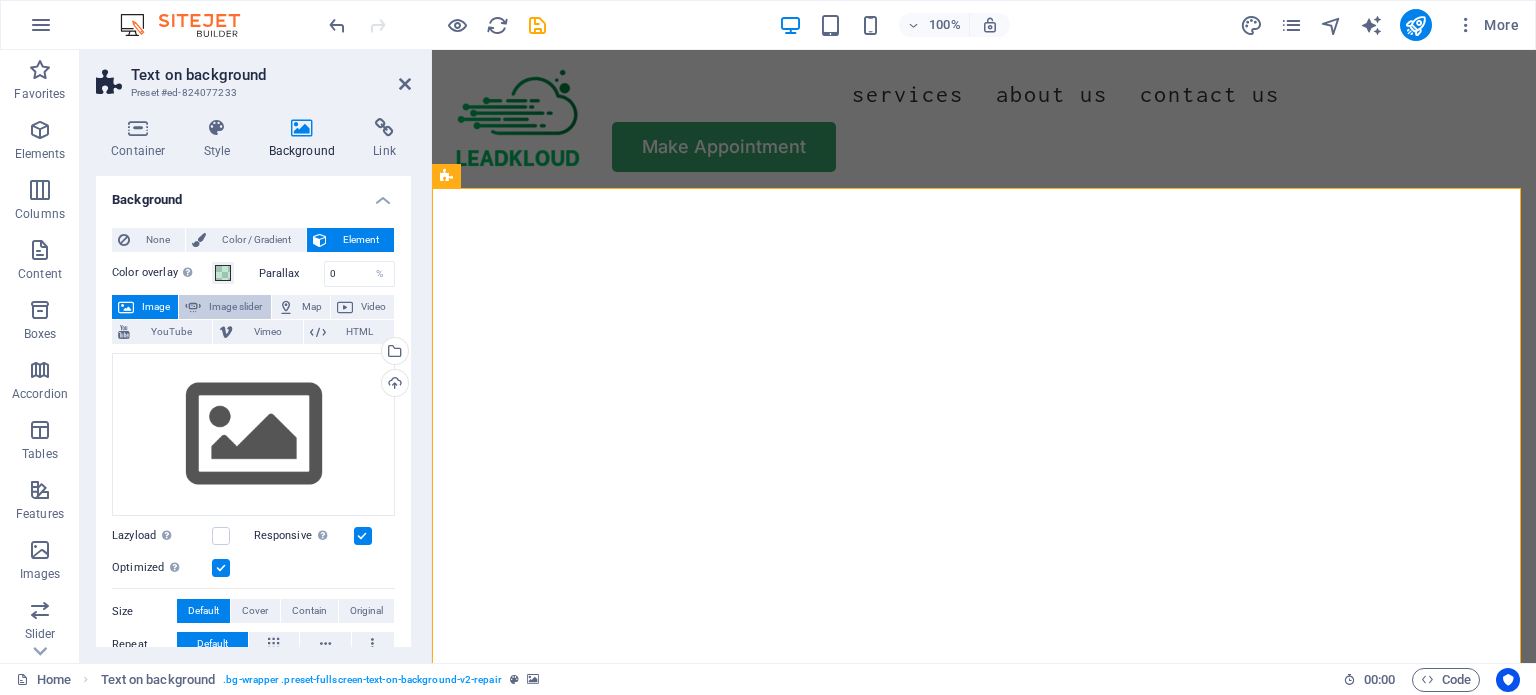 select on "ms" 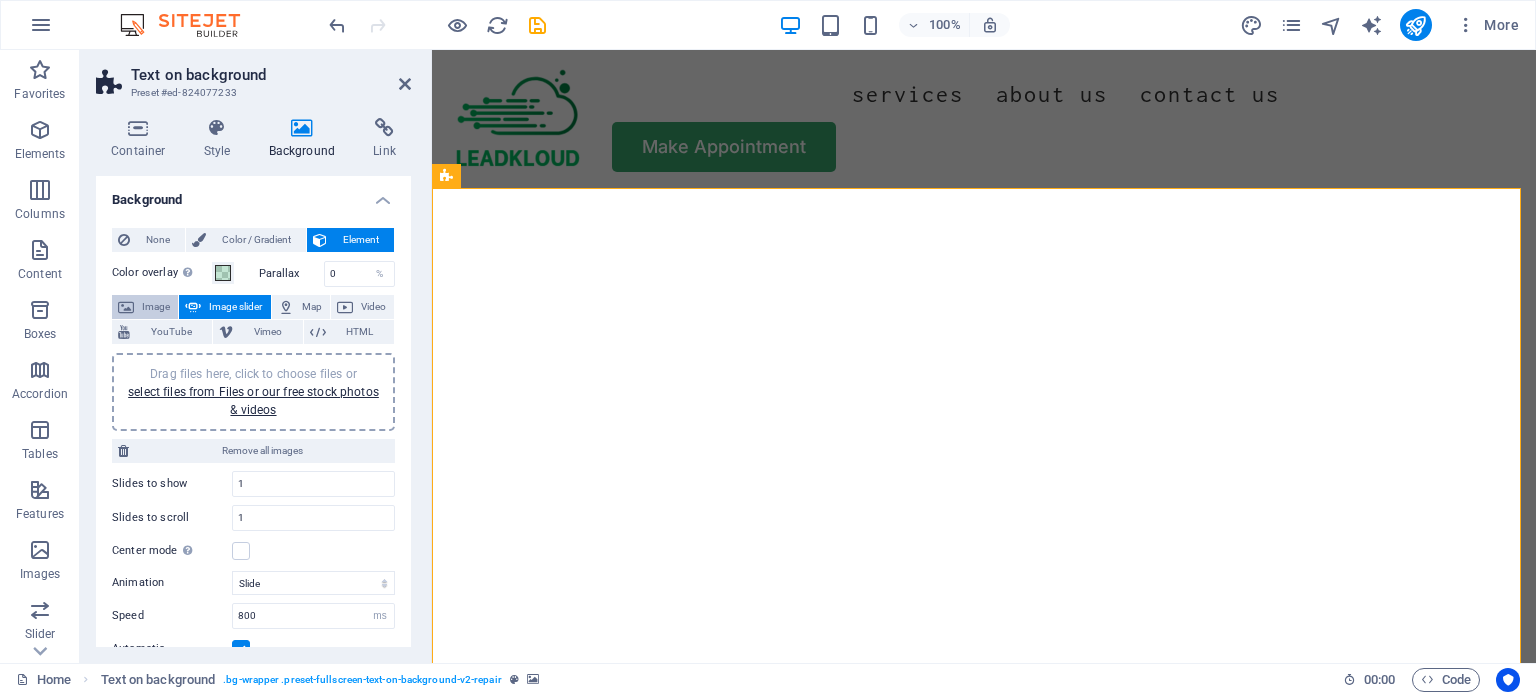 click on "Image" at bounding box center [156, 307] 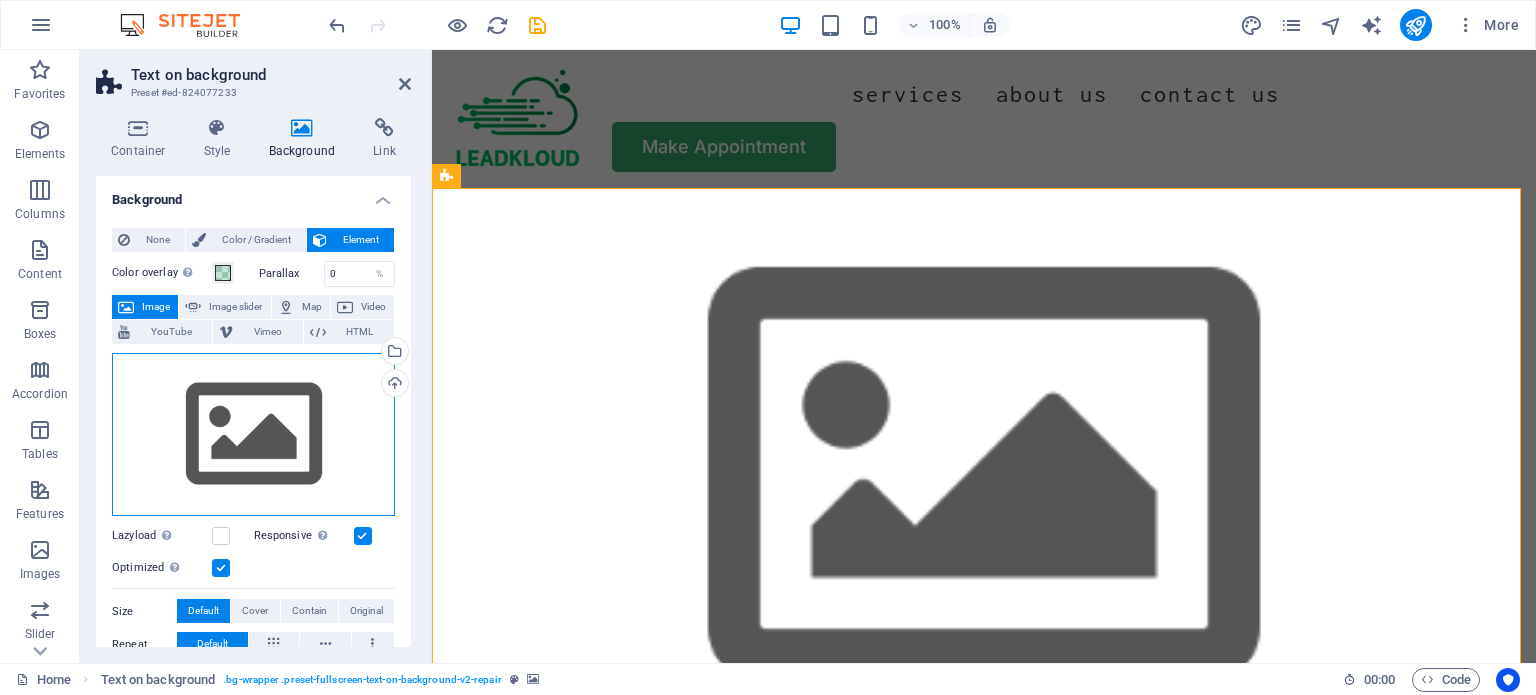 click on "Drag files here, click to choose files or select files from Files or our free stock photos & videos" at bounding box center (253, 435) 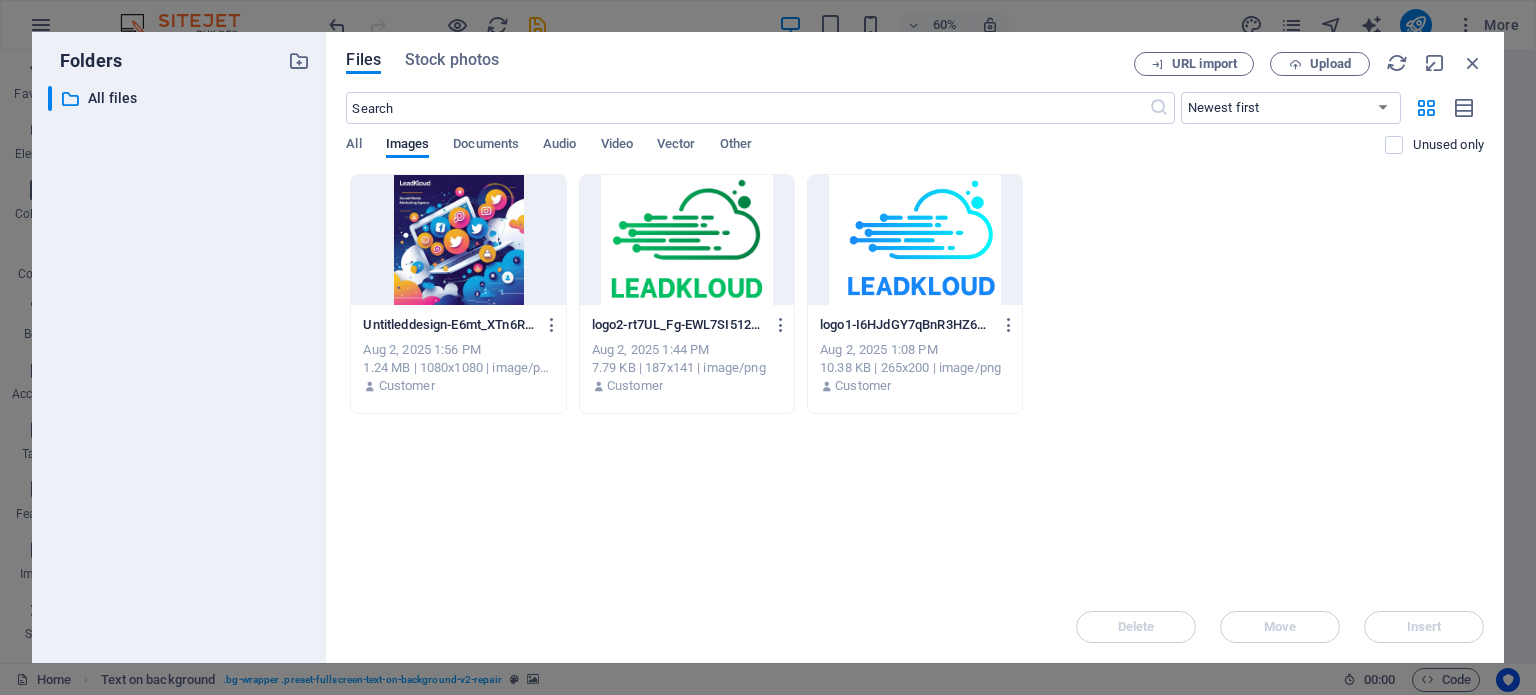 click at bounding box center [458, 240] 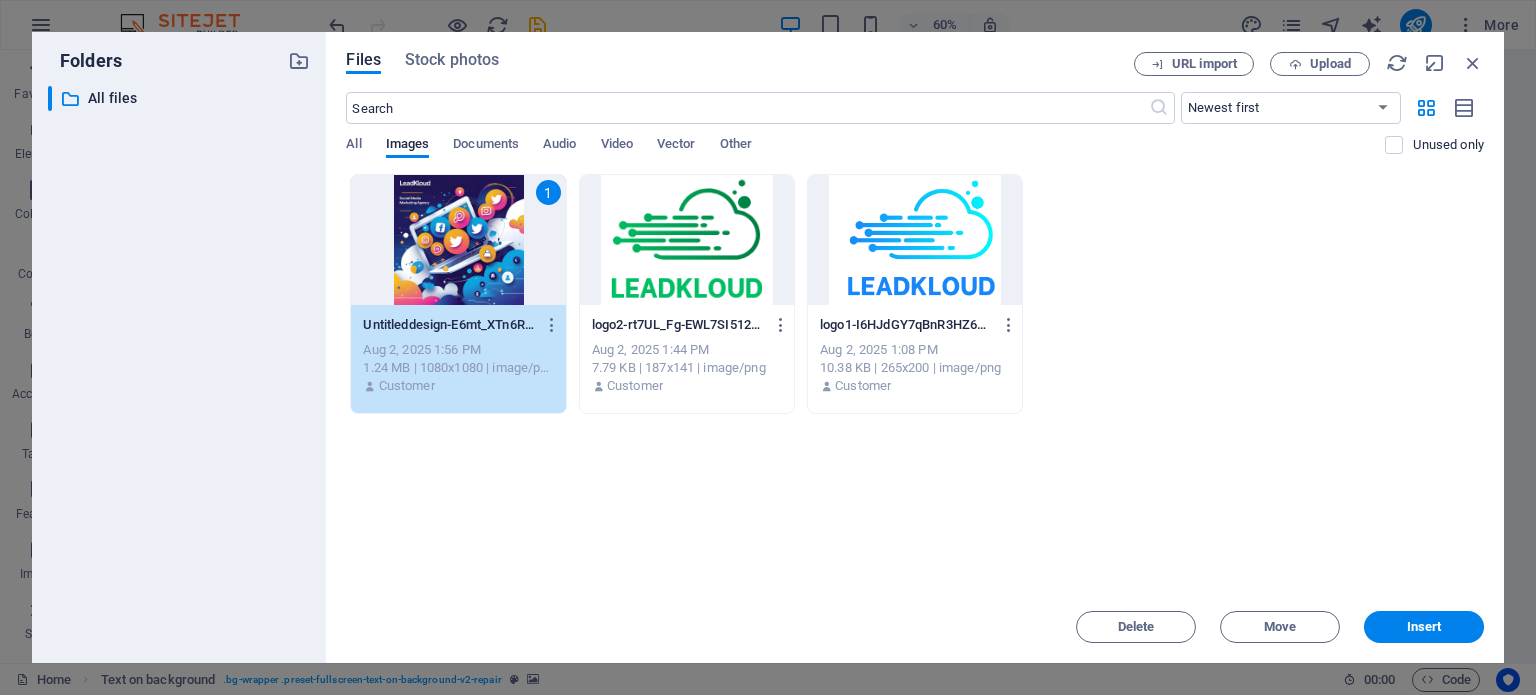 click on "1" at bounding box center (458, 240) 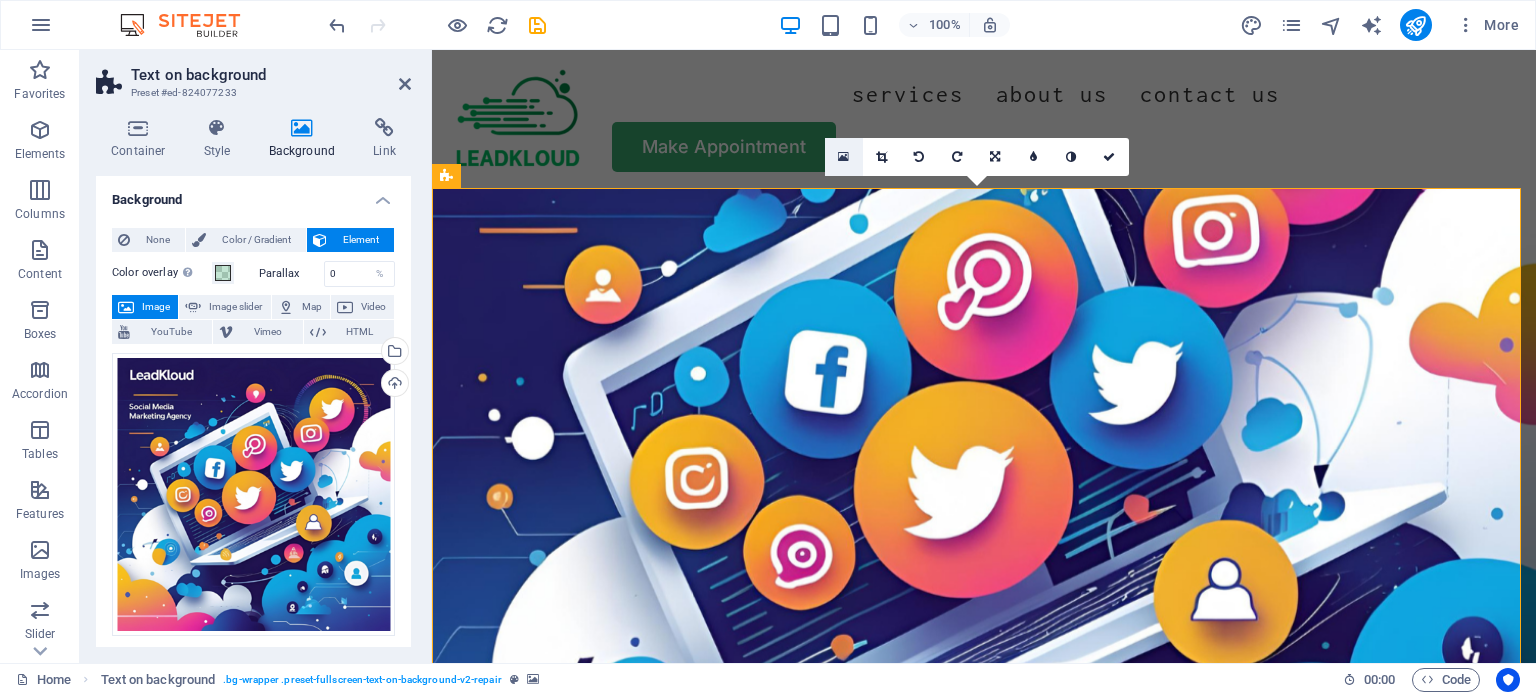 click at bounding box center [843, 157] 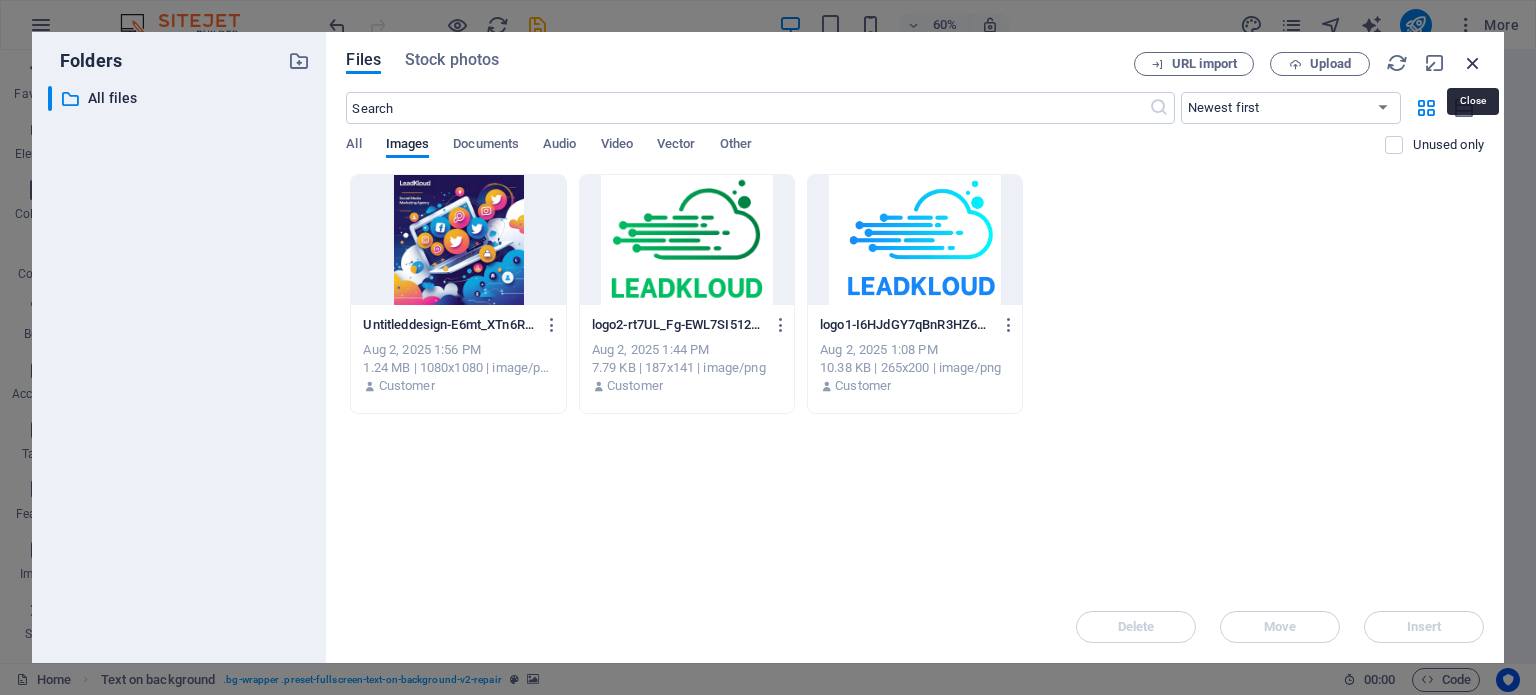 click at bounding box center [1473, 63] 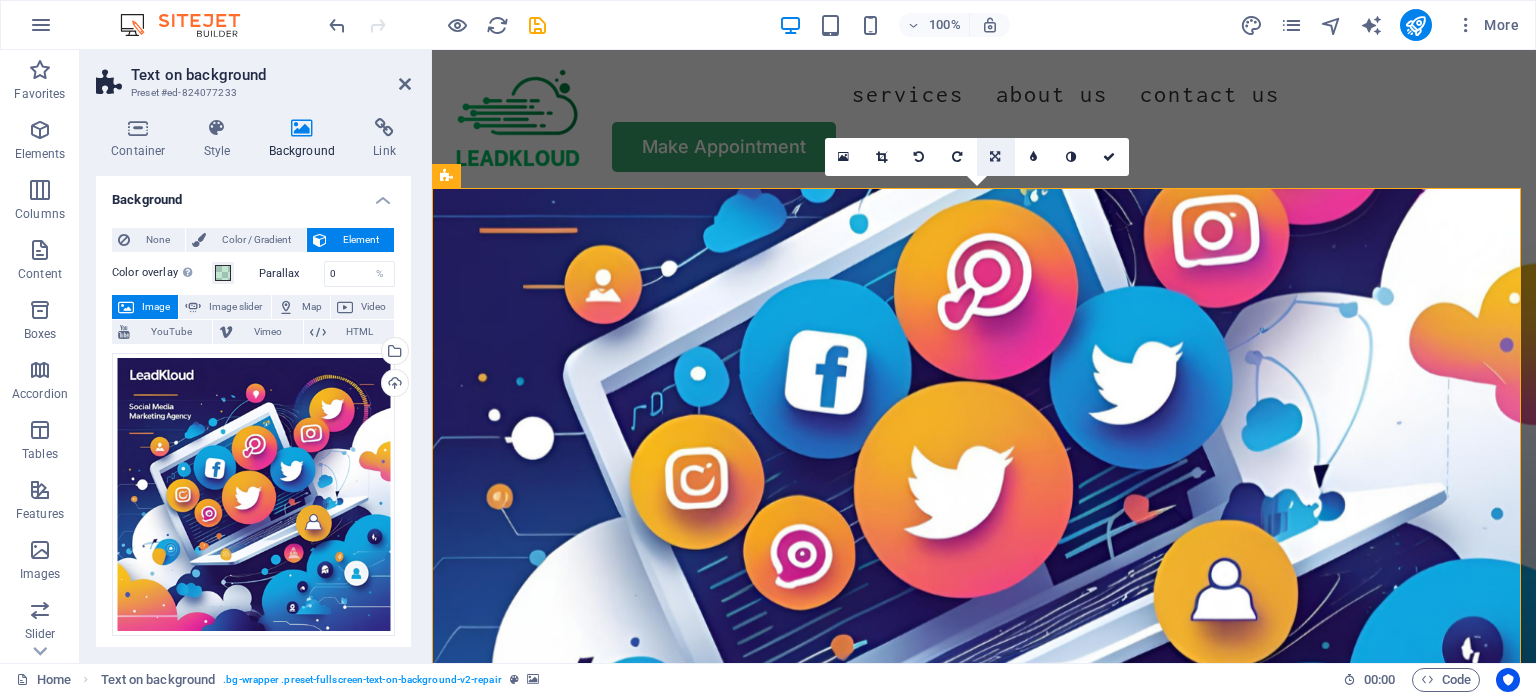 click at bounding box center (995, 157) 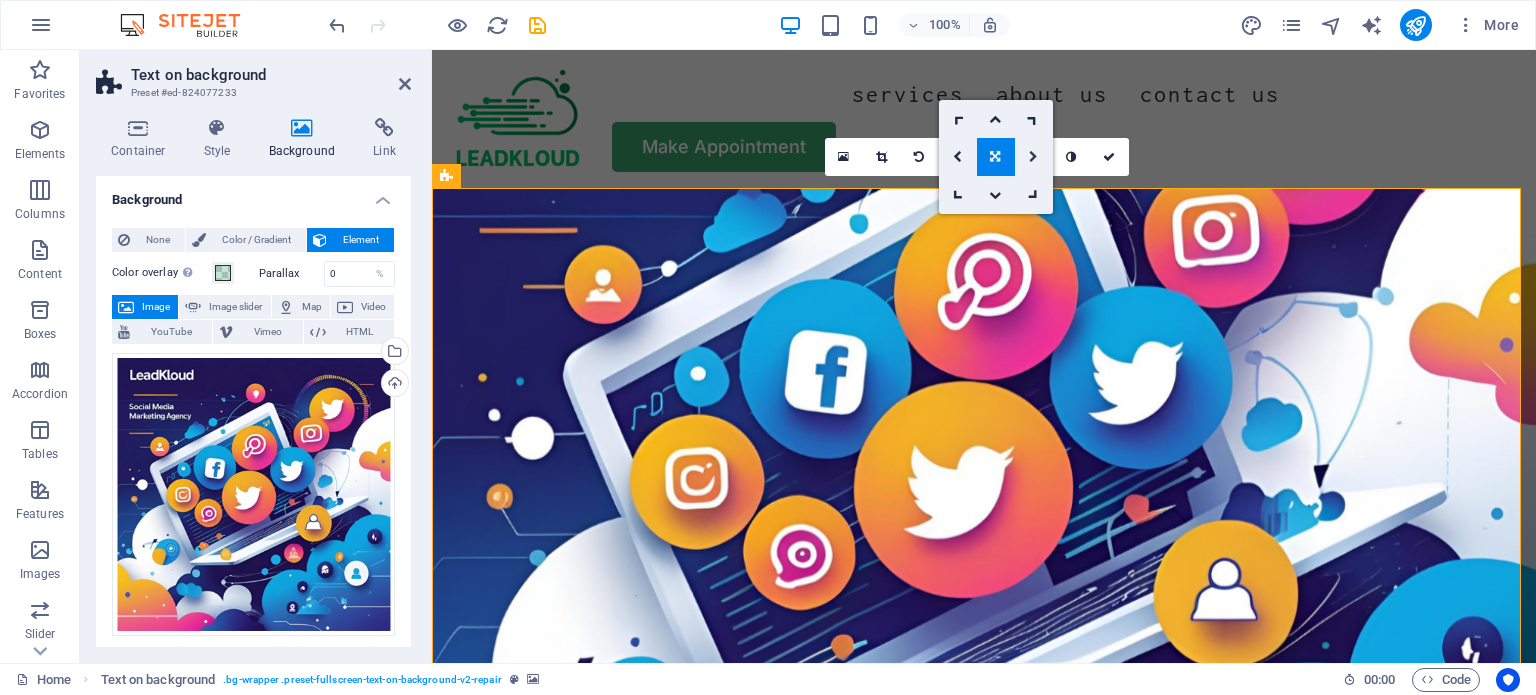 click at bounding box center [1033, 157] 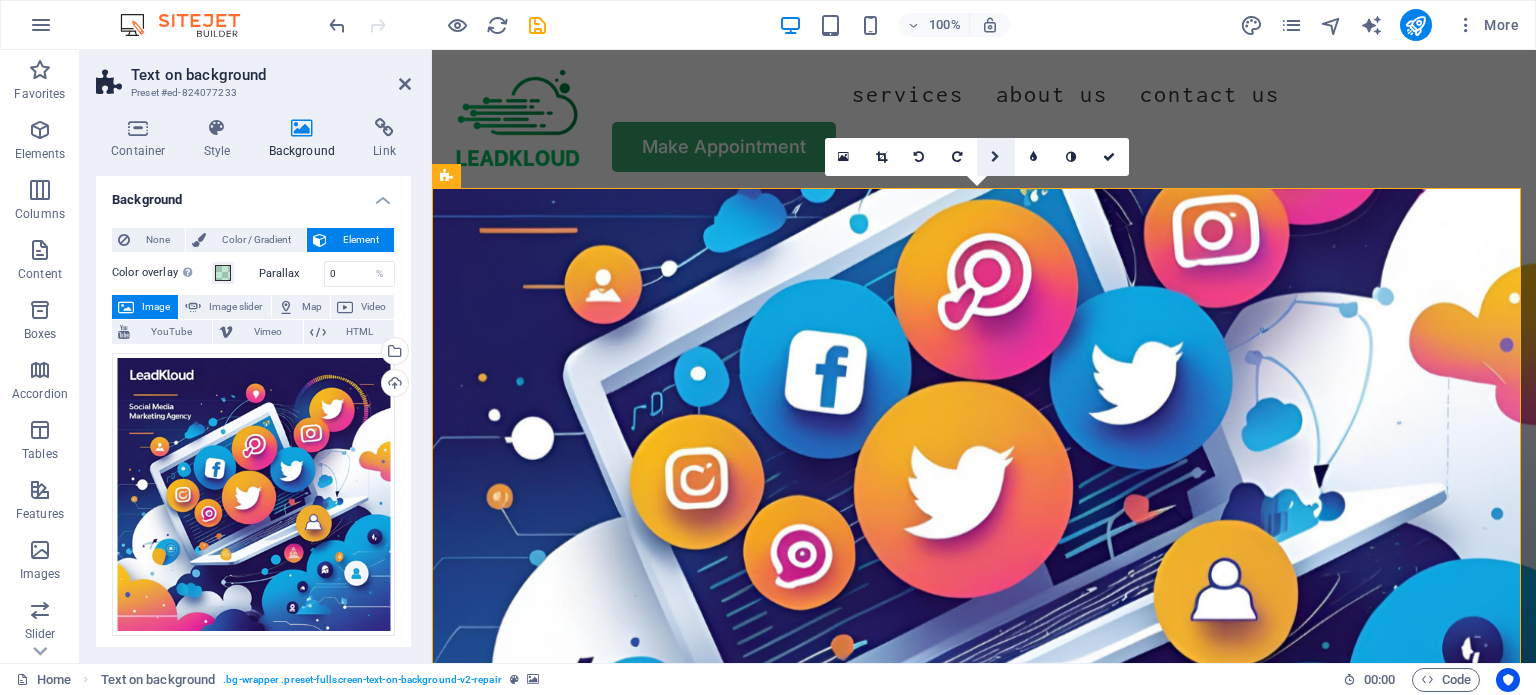 click at bounding box center [995, 157] 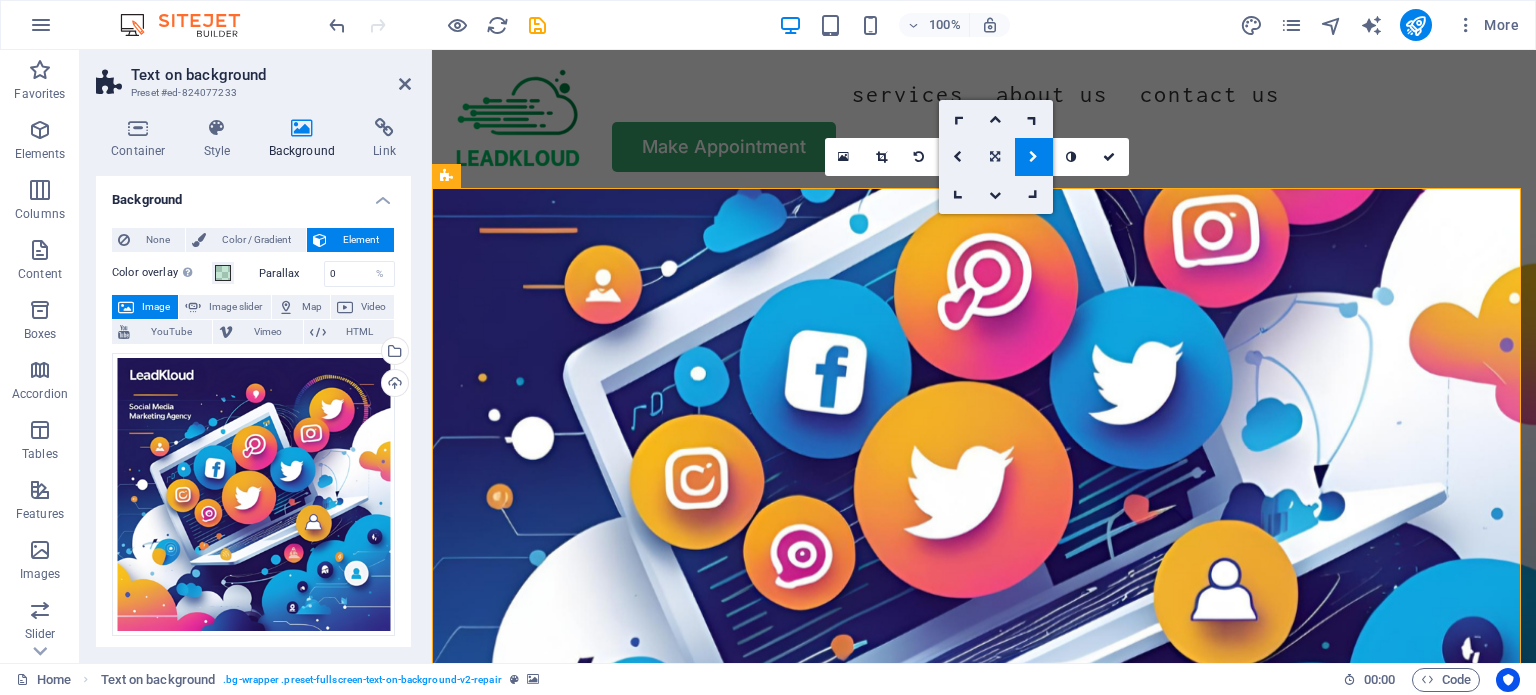 click at bounding box center [995, 157] 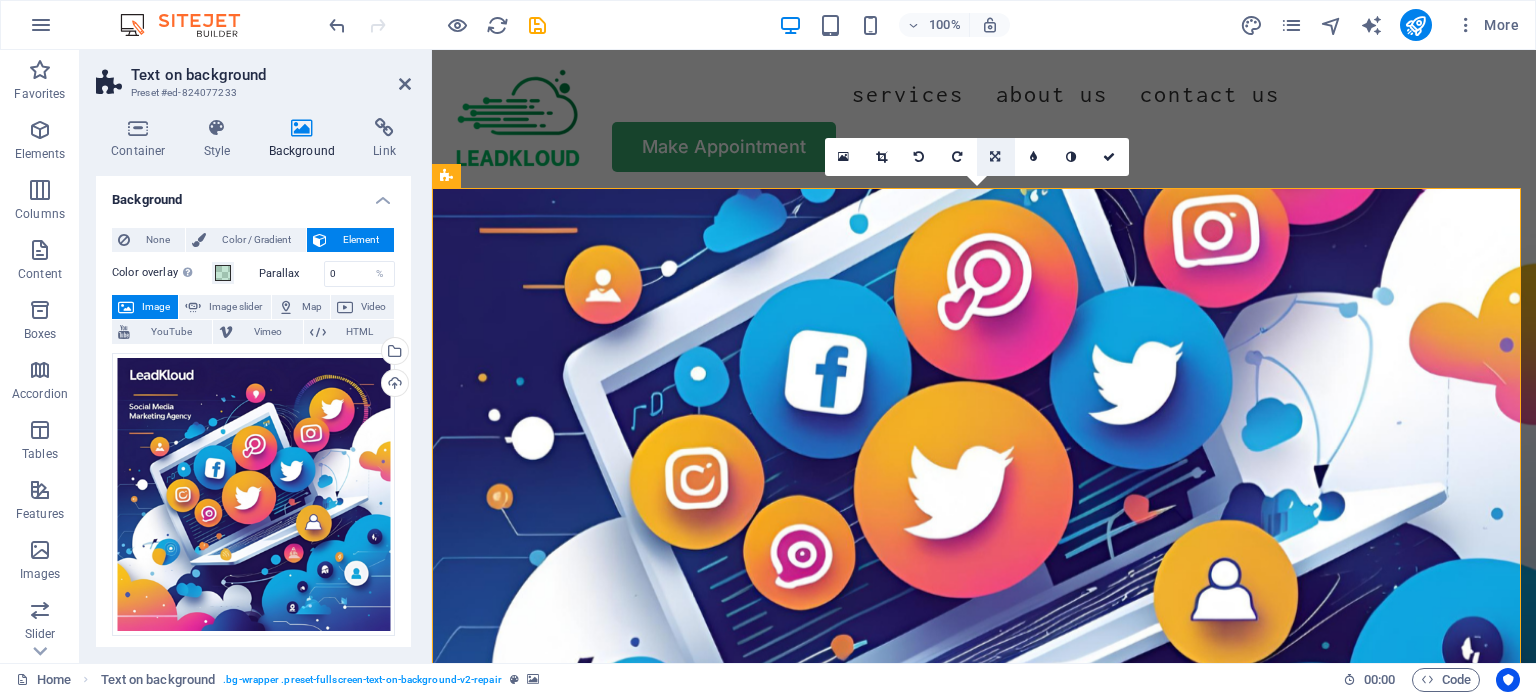 click at bounding box center (995, 157) 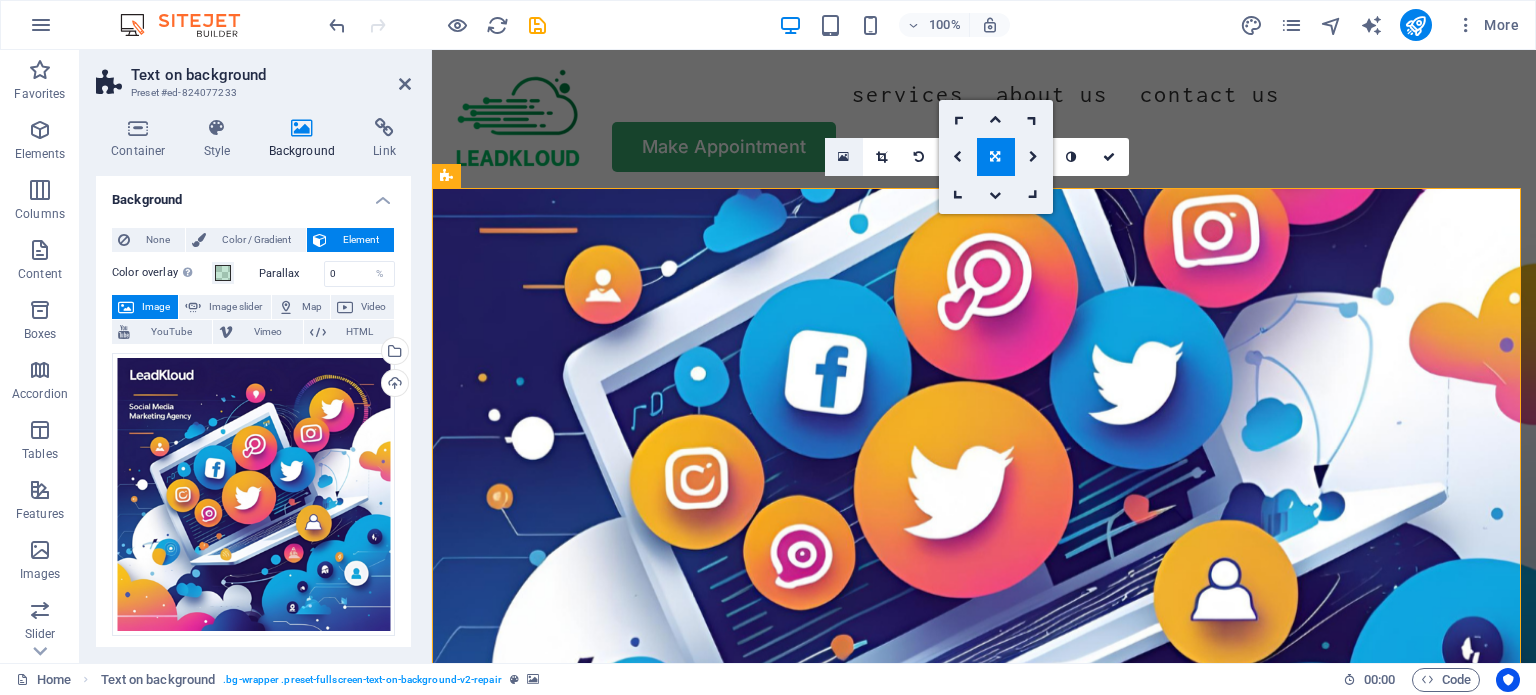 click at bounding box center [844, 157] 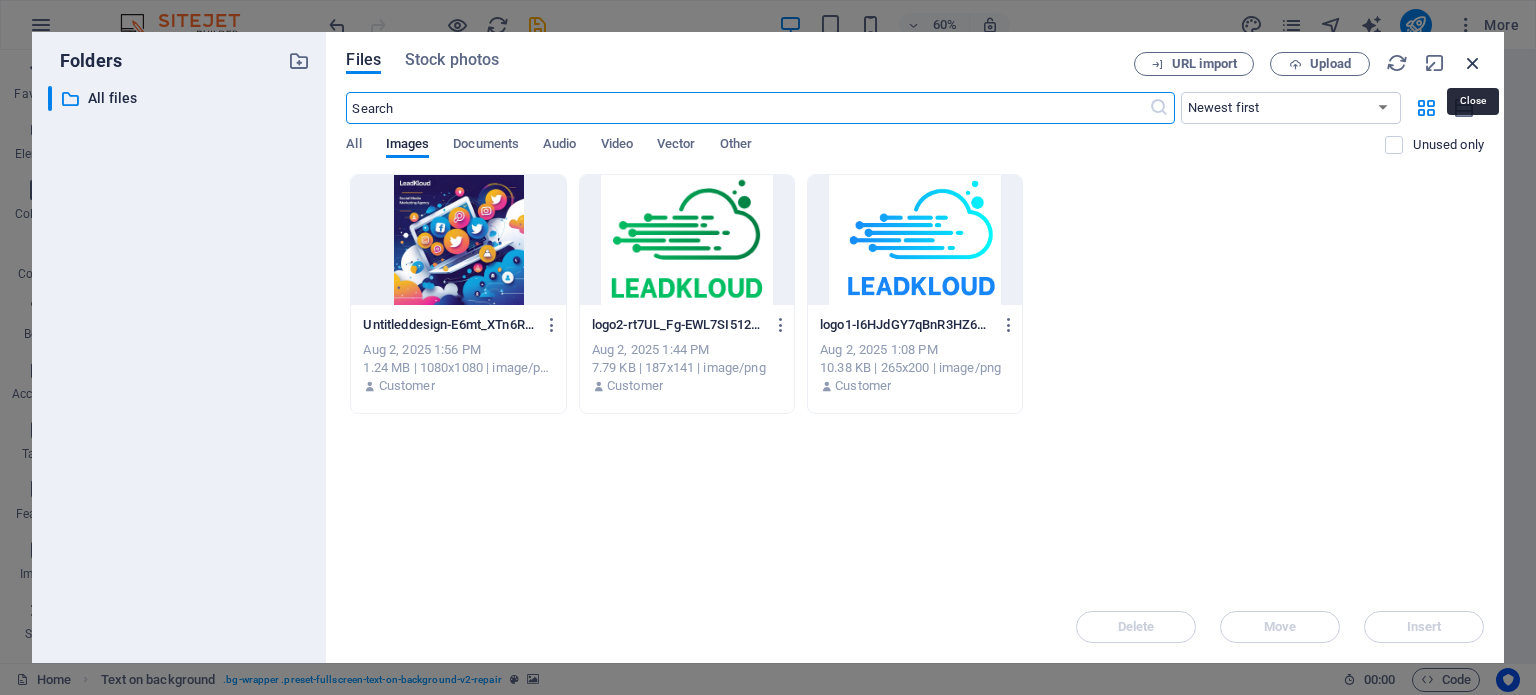 click at bounding box center (1473, 63) 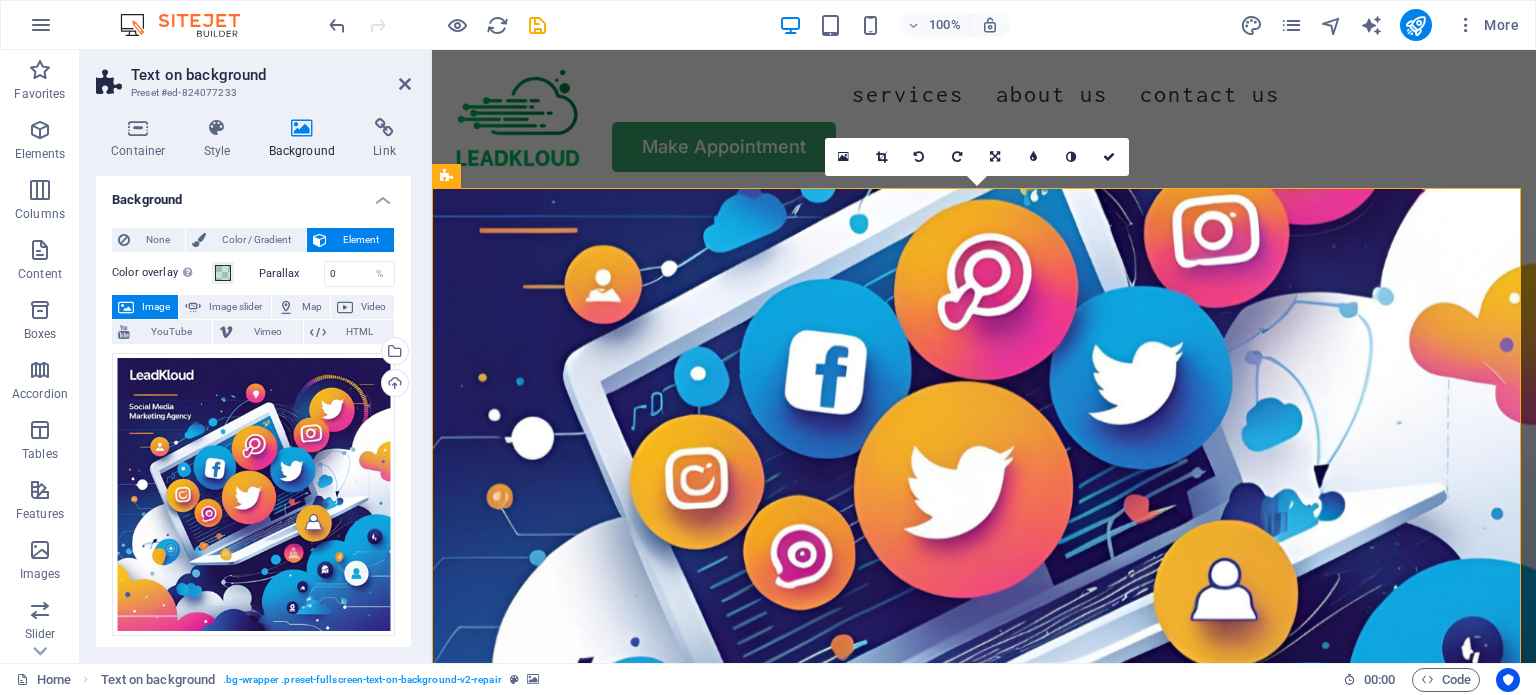 click at bounding box center (984, 478) 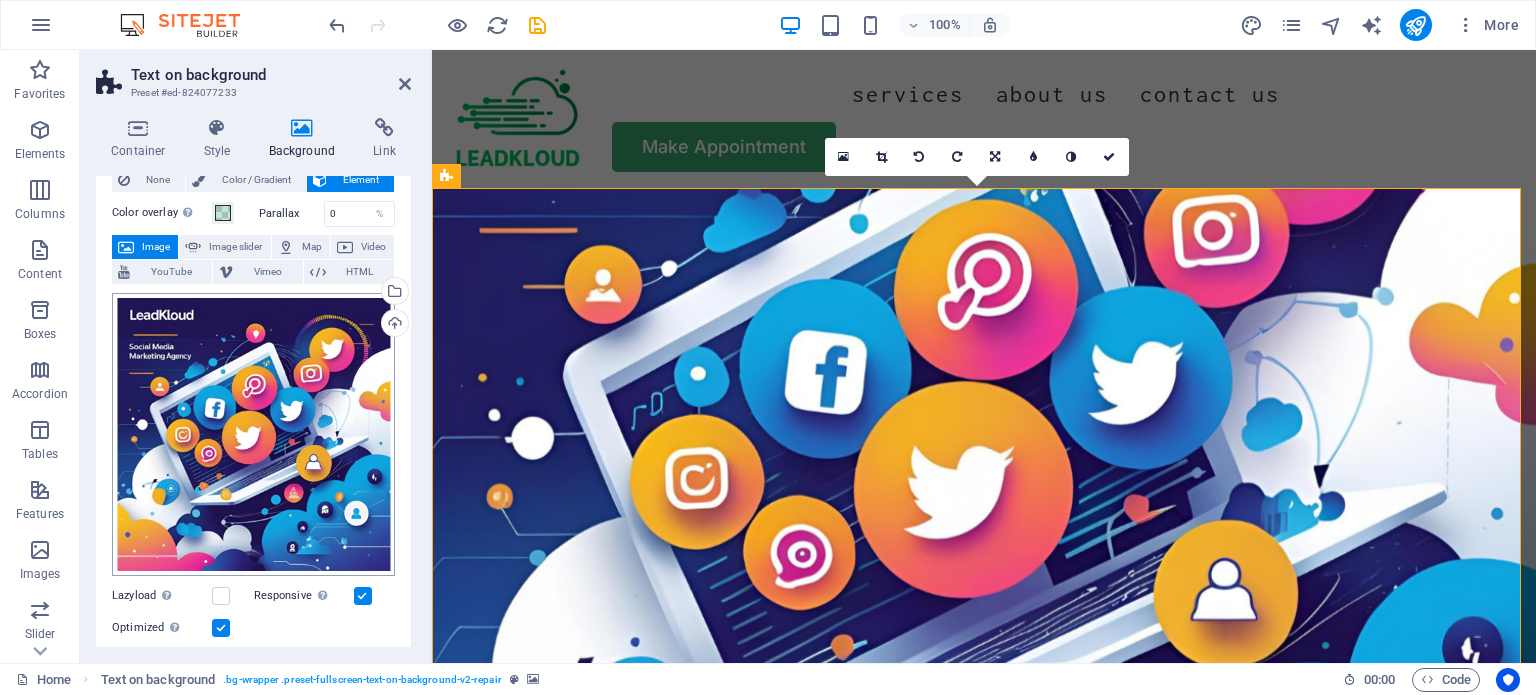 scroll, scrollTop: 0, scrollLeft: 0, axis: both 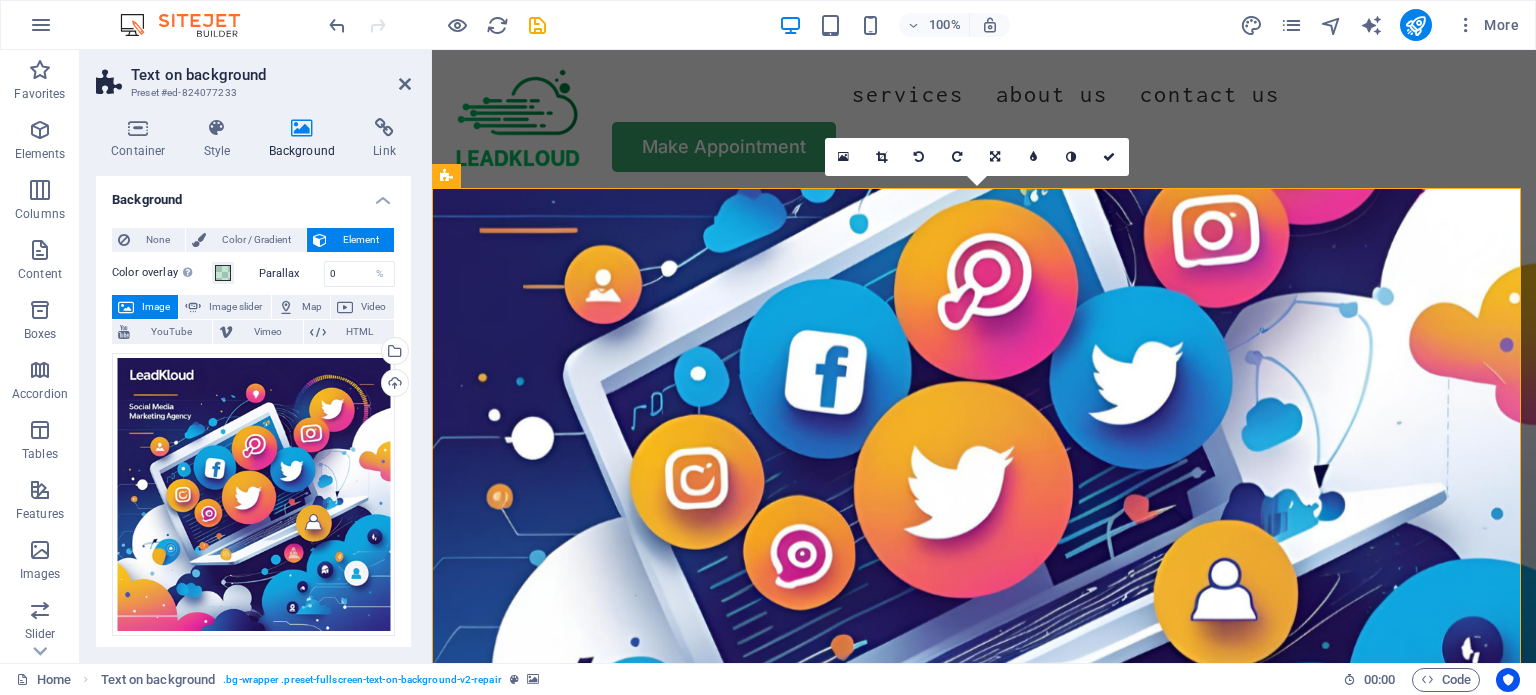 drag, startPoint x: 1038, startPoint y: 279, endPoint x: 1046, endPoint y: 396, distance: 117.273186 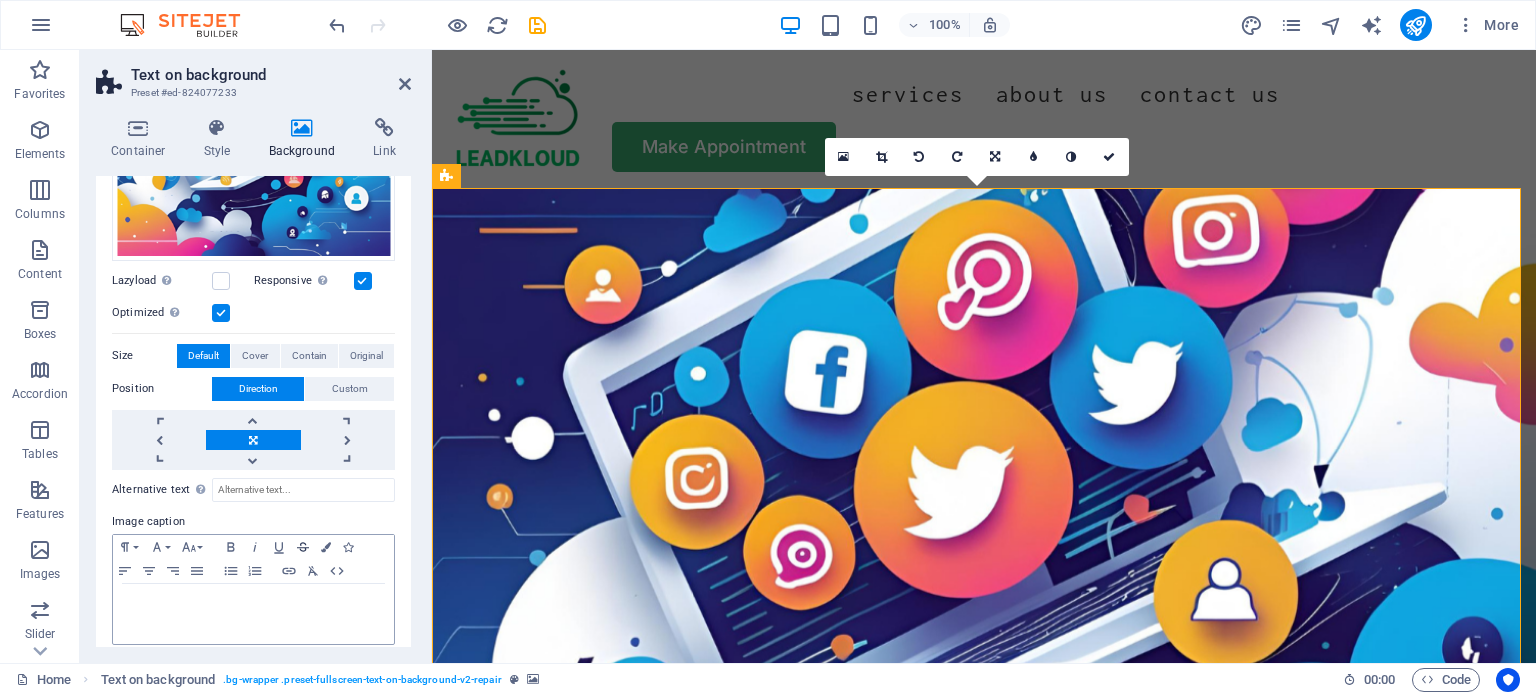 scroll, scrollTop: 374, scrollLeft: 0, axis: vertical 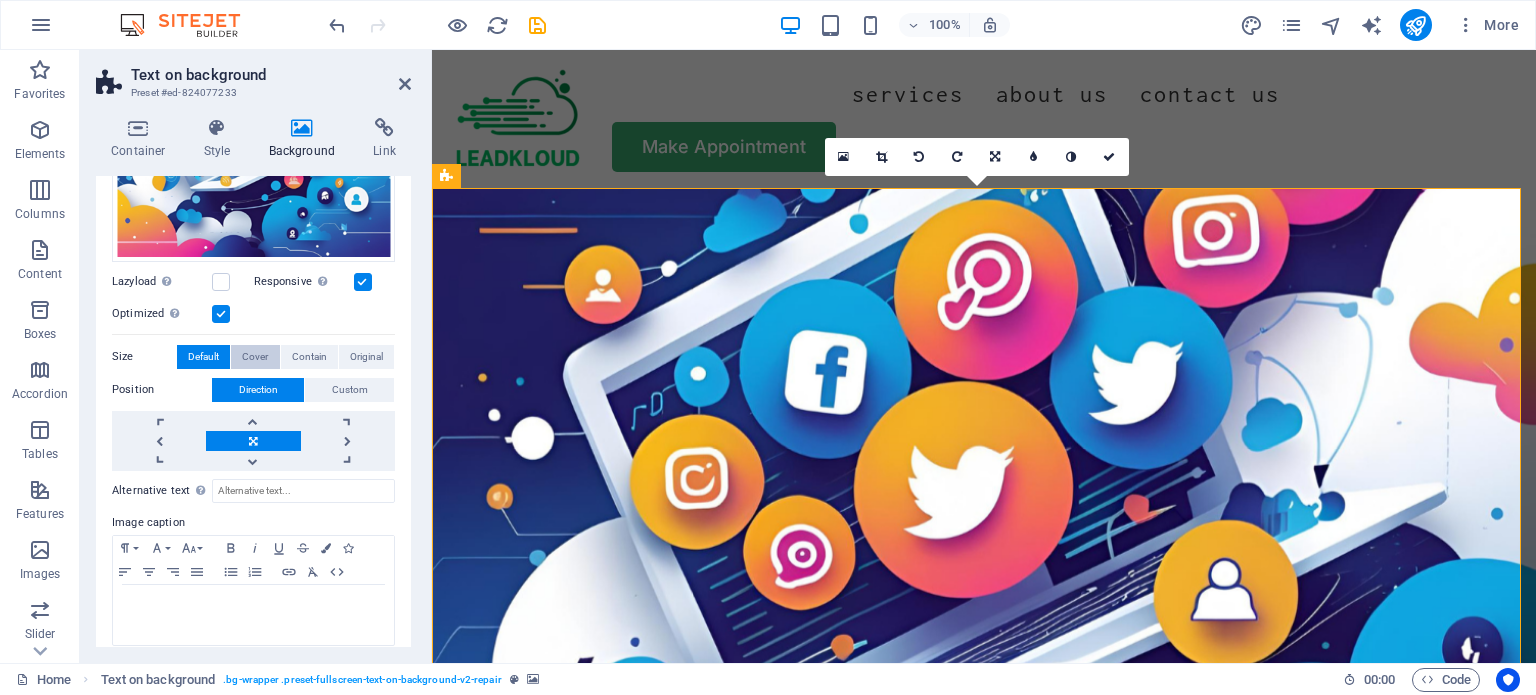 click on "Cover" at bounding box center (255, 357) 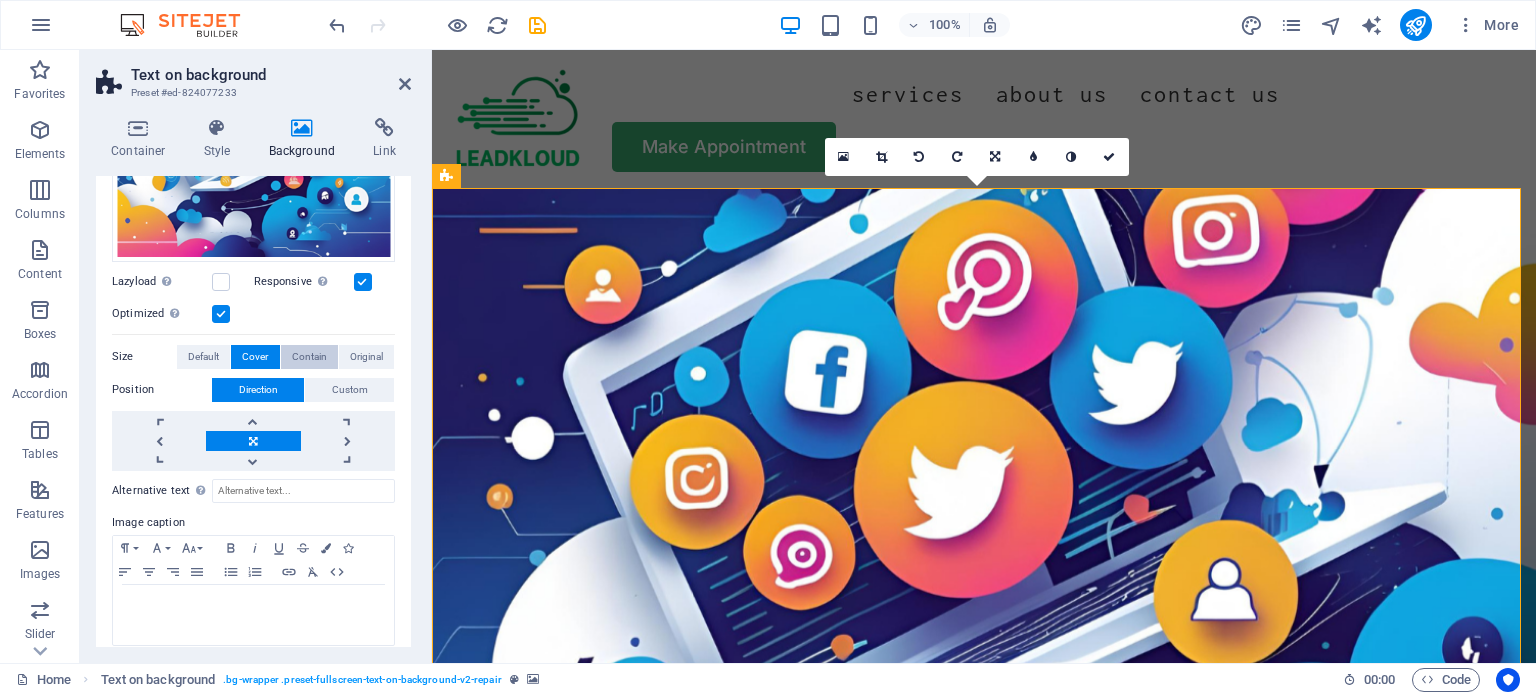 click on "Contain" at bounding box center [309, 357] 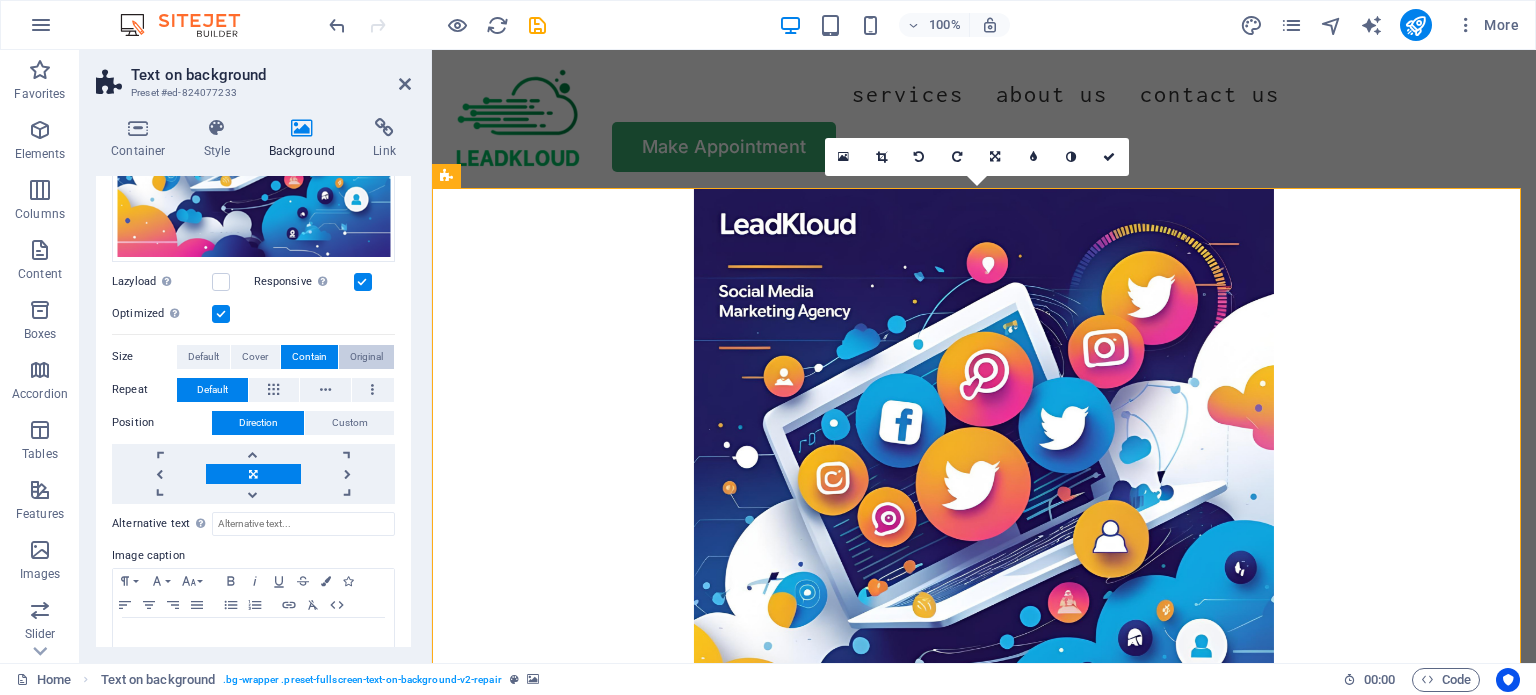 click on "Original" at bounding box center [366, 357] 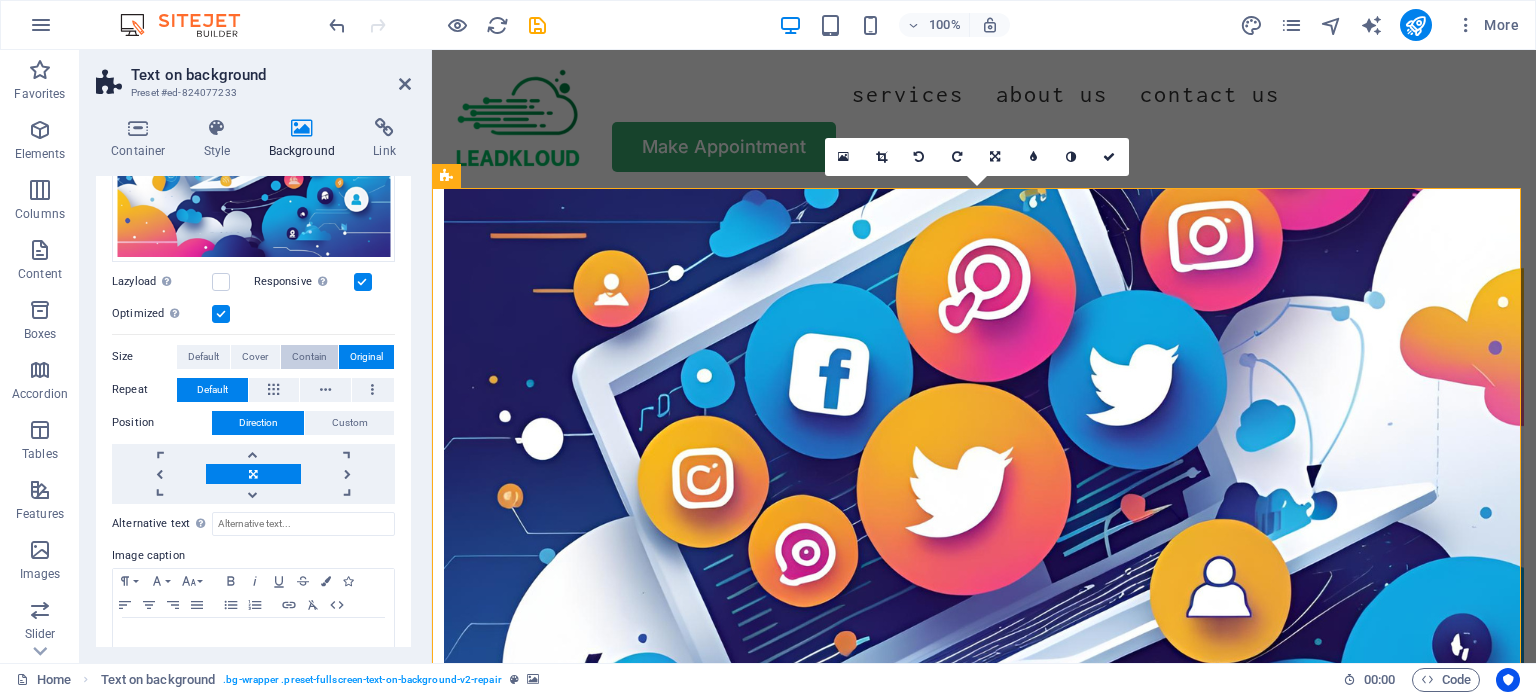 click on "Contain" at bounding box center (309, 357) 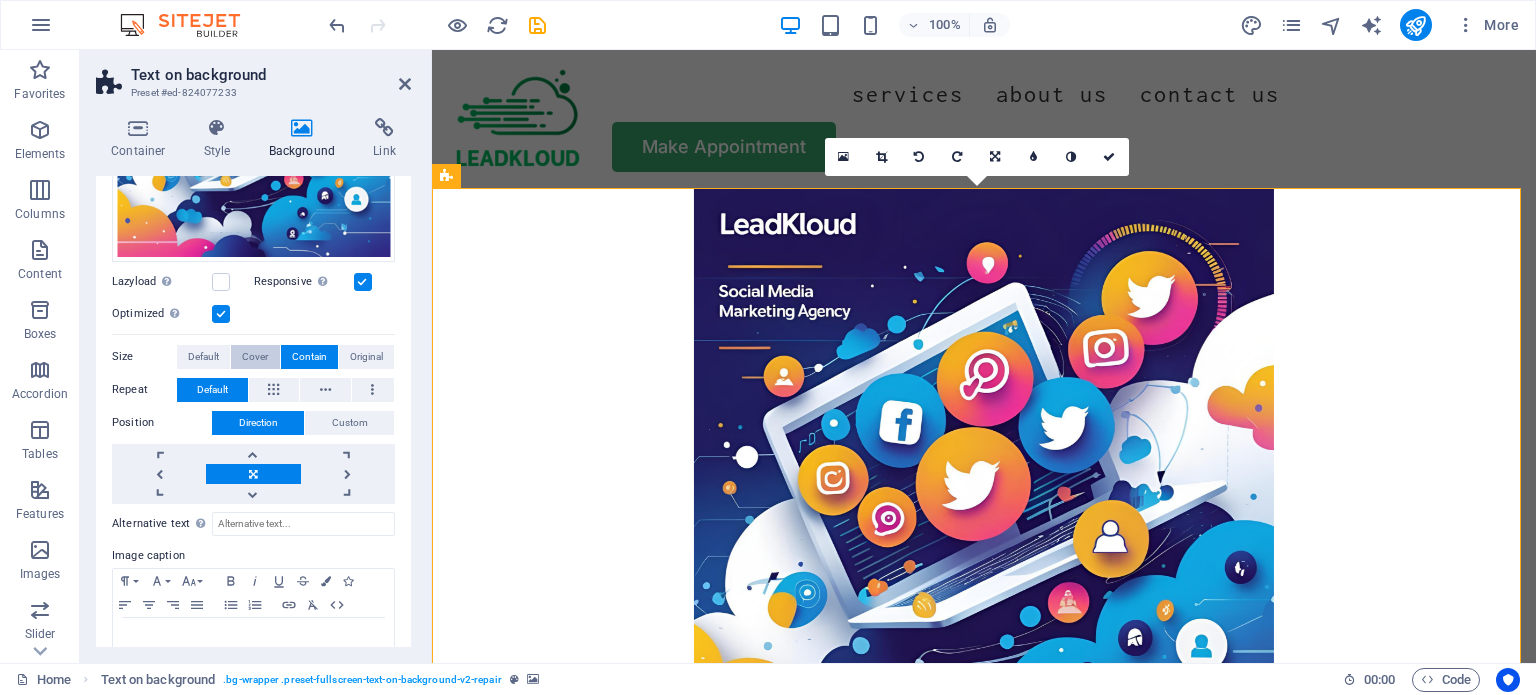 click on "Cover" at bounding box center [255, 357] 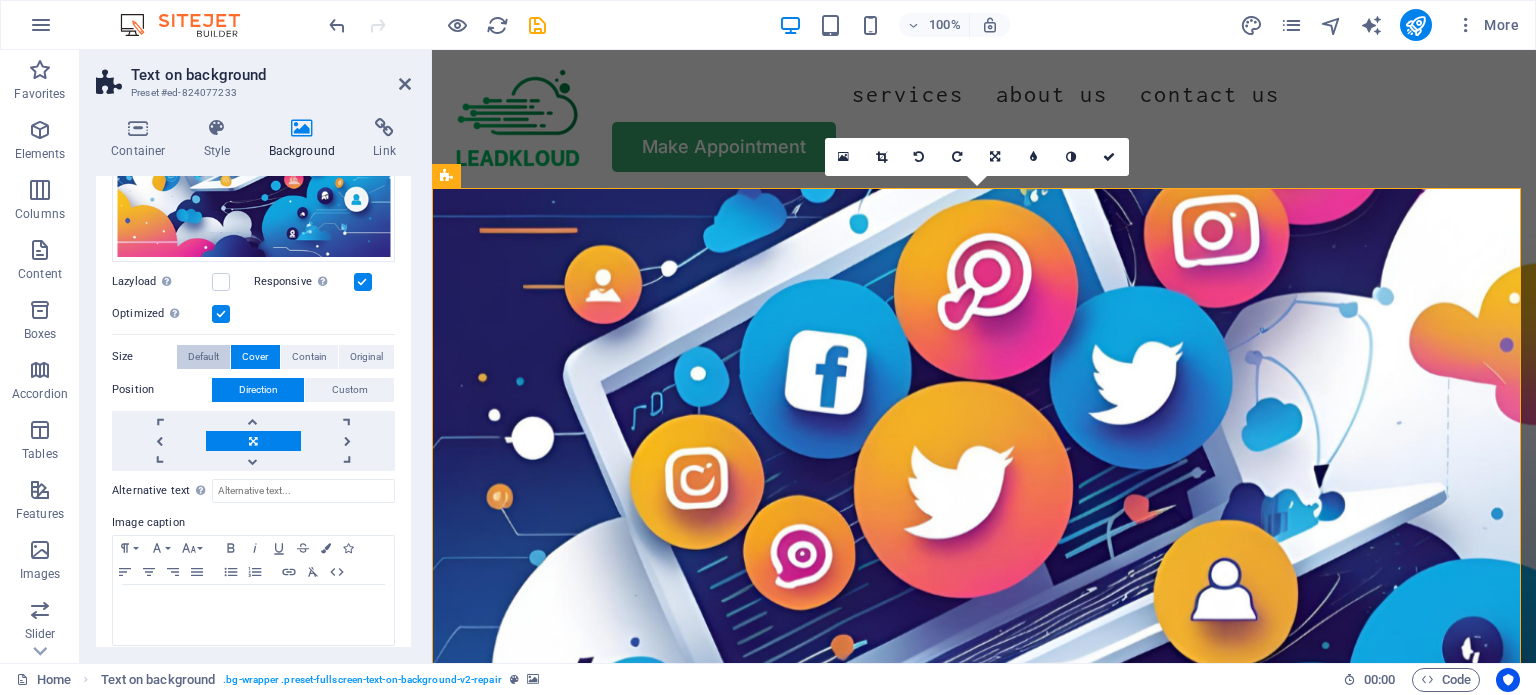 click on "Default" at bounding box center (203, 357) 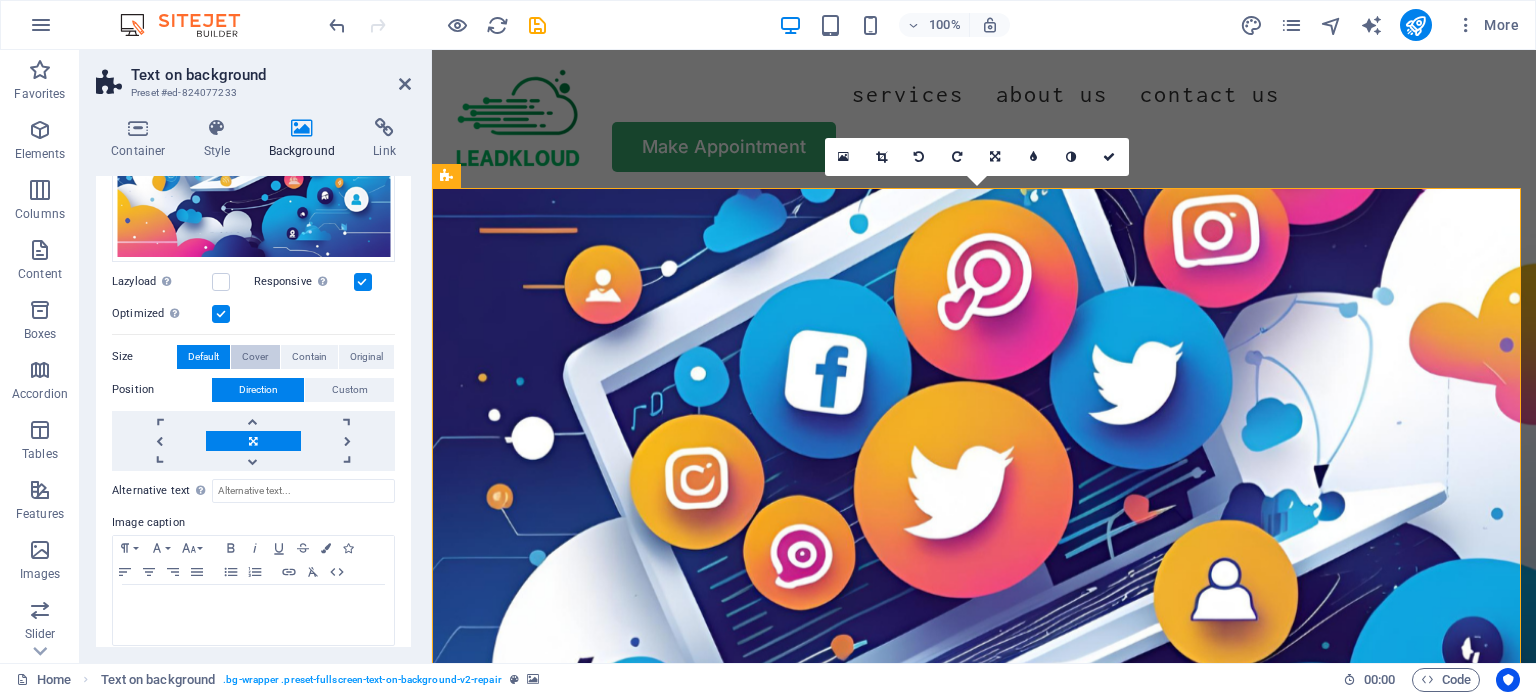 click on "Cover" at bounding box center [255, 357] 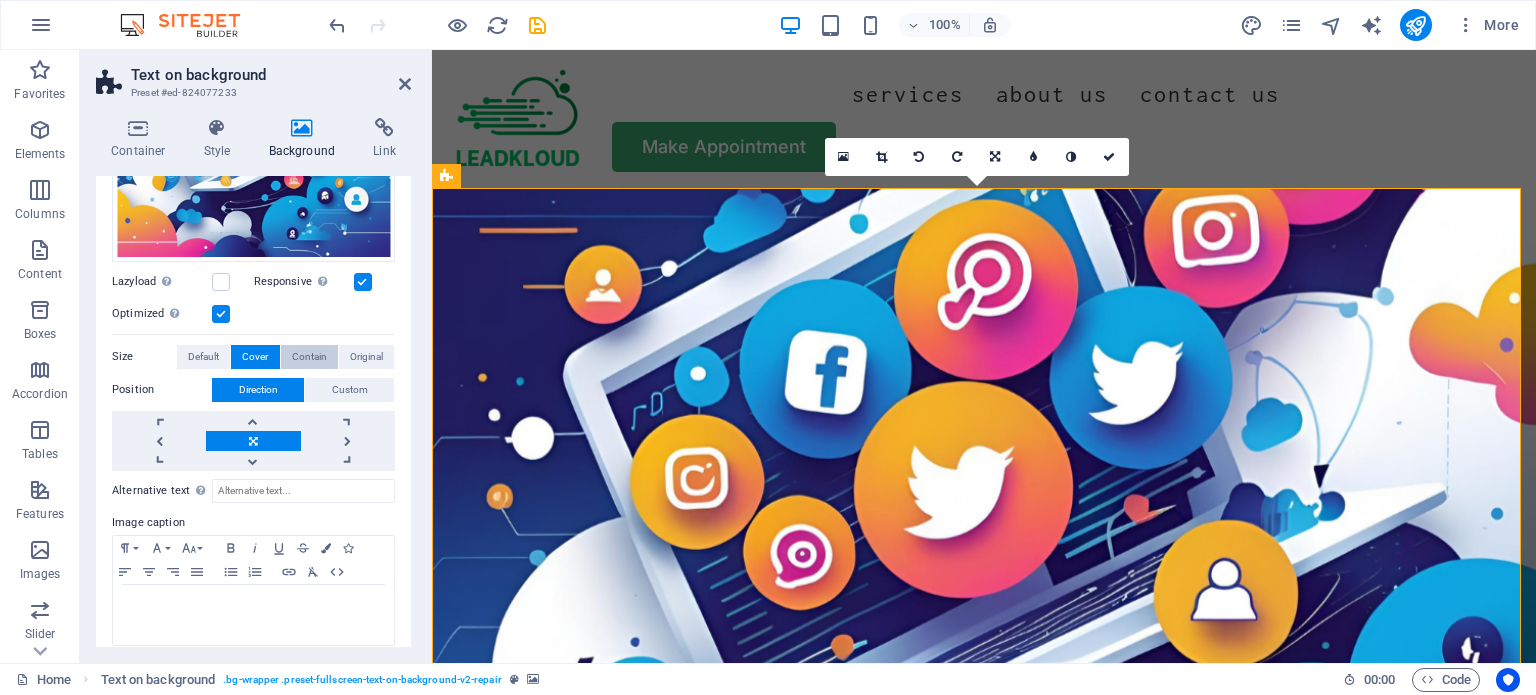 click on "Contain" at bounding box center [309, 357] 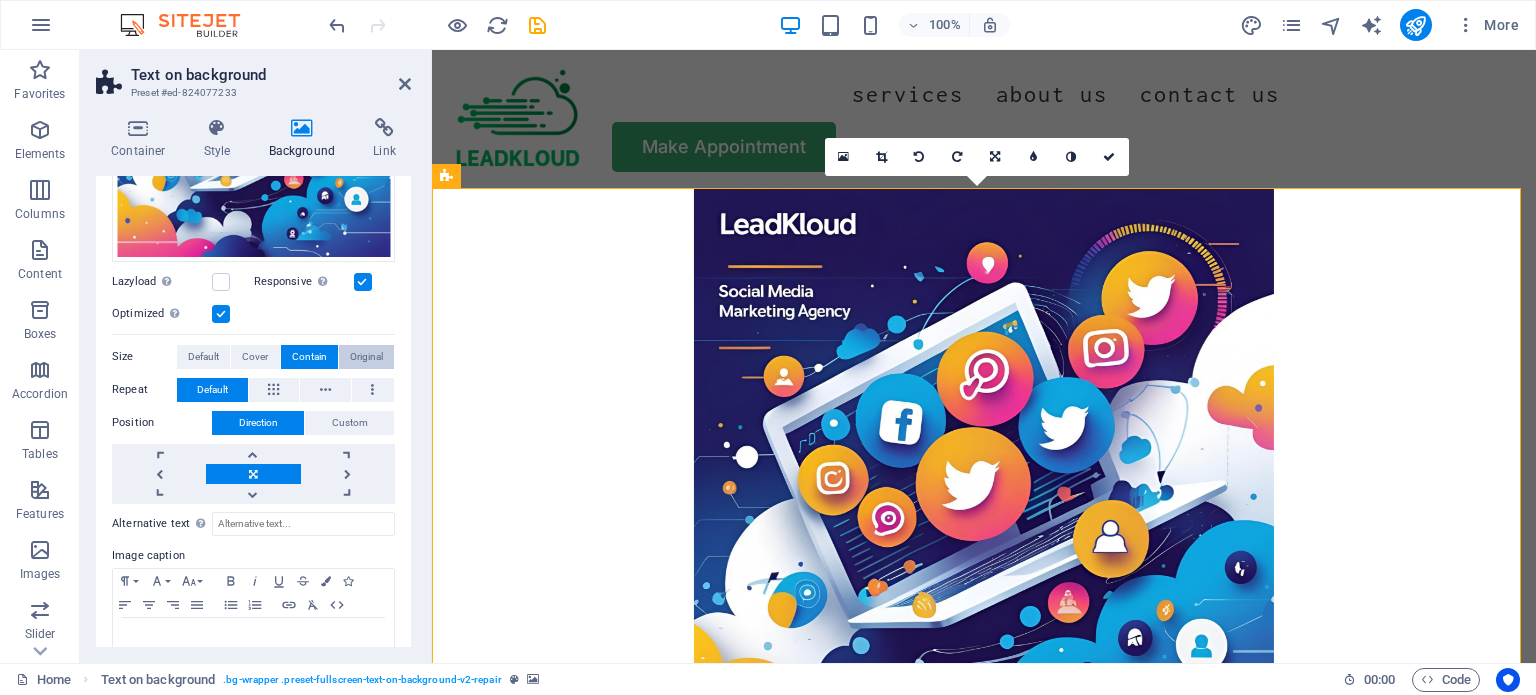 click on "Original" at bounding box center (366, 357) 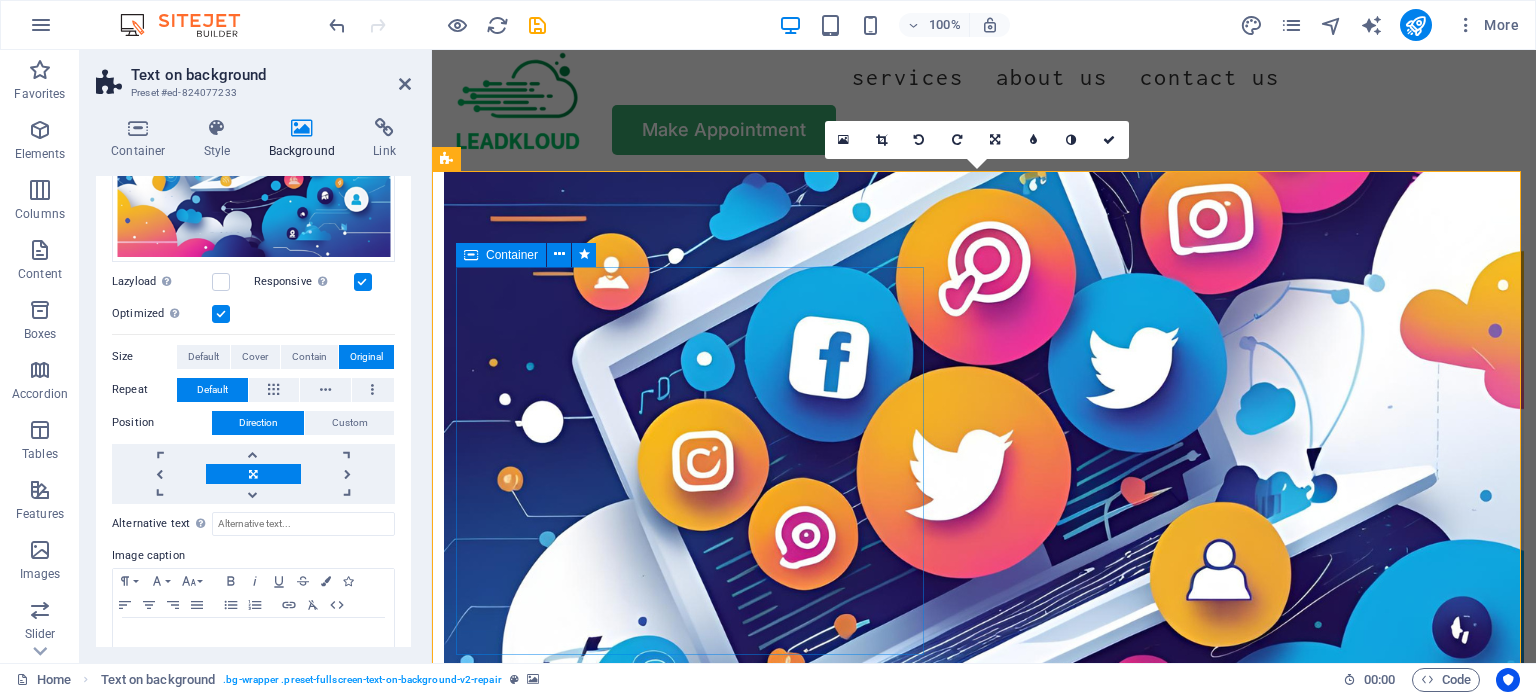 scroll, scrollTop: 18, scrollLeft: 0, axis: vertical 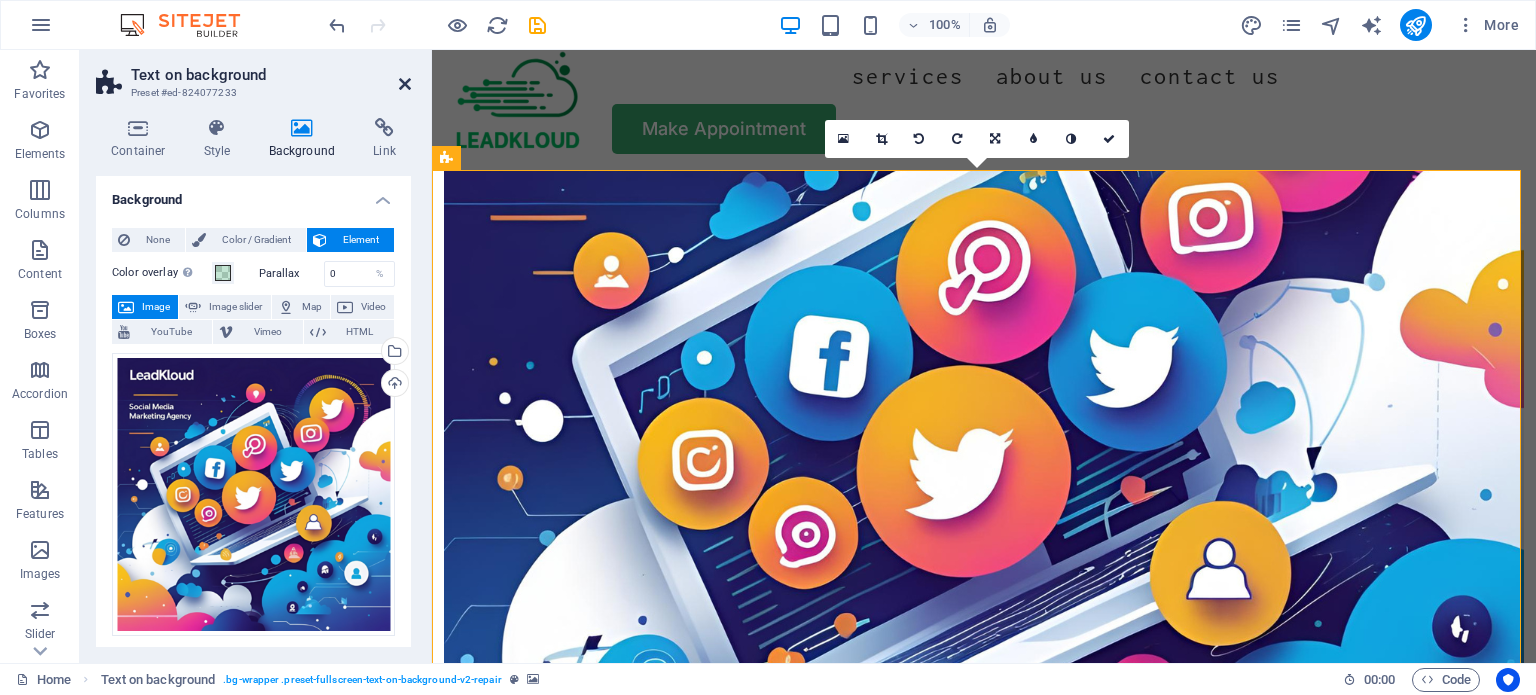 click at bounding box center (405, 84) 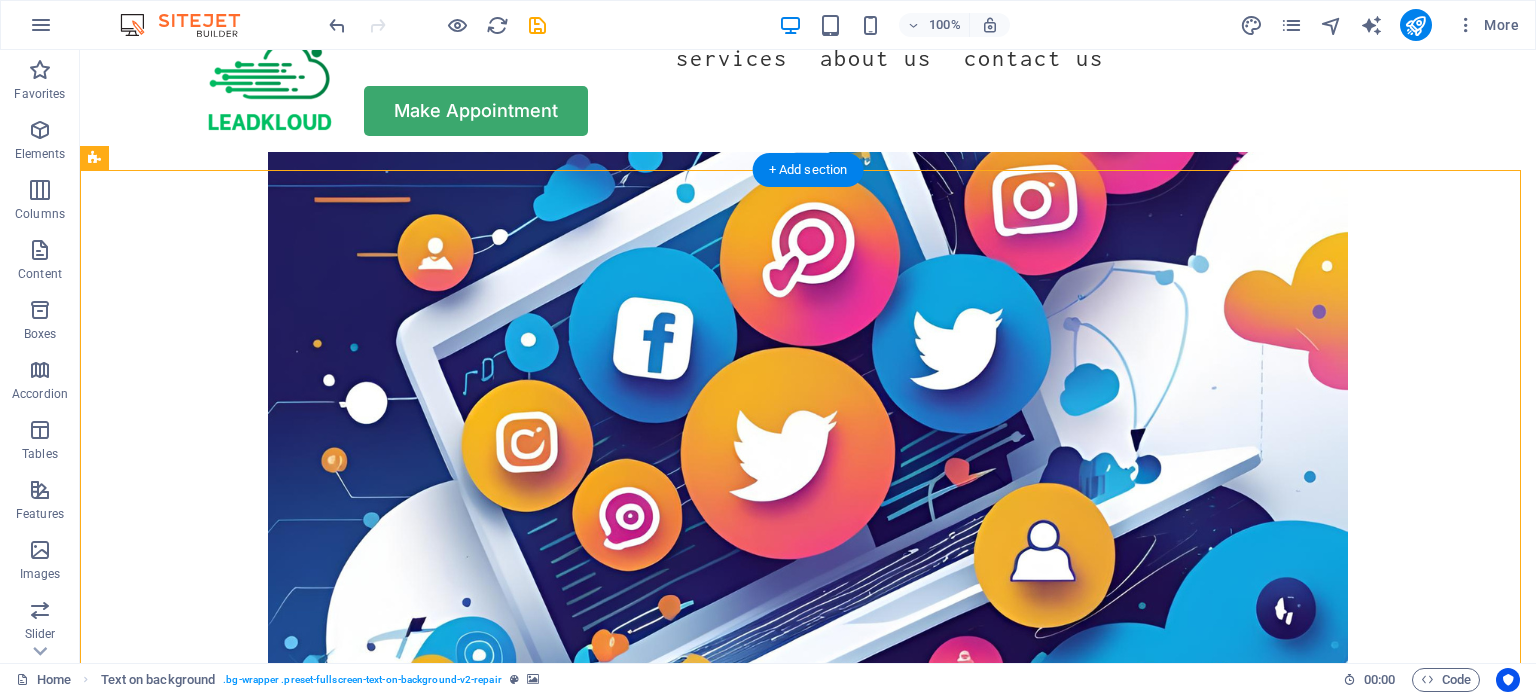 scroll, scrollTop: 44, scrollLeft: 0, axis: vertical 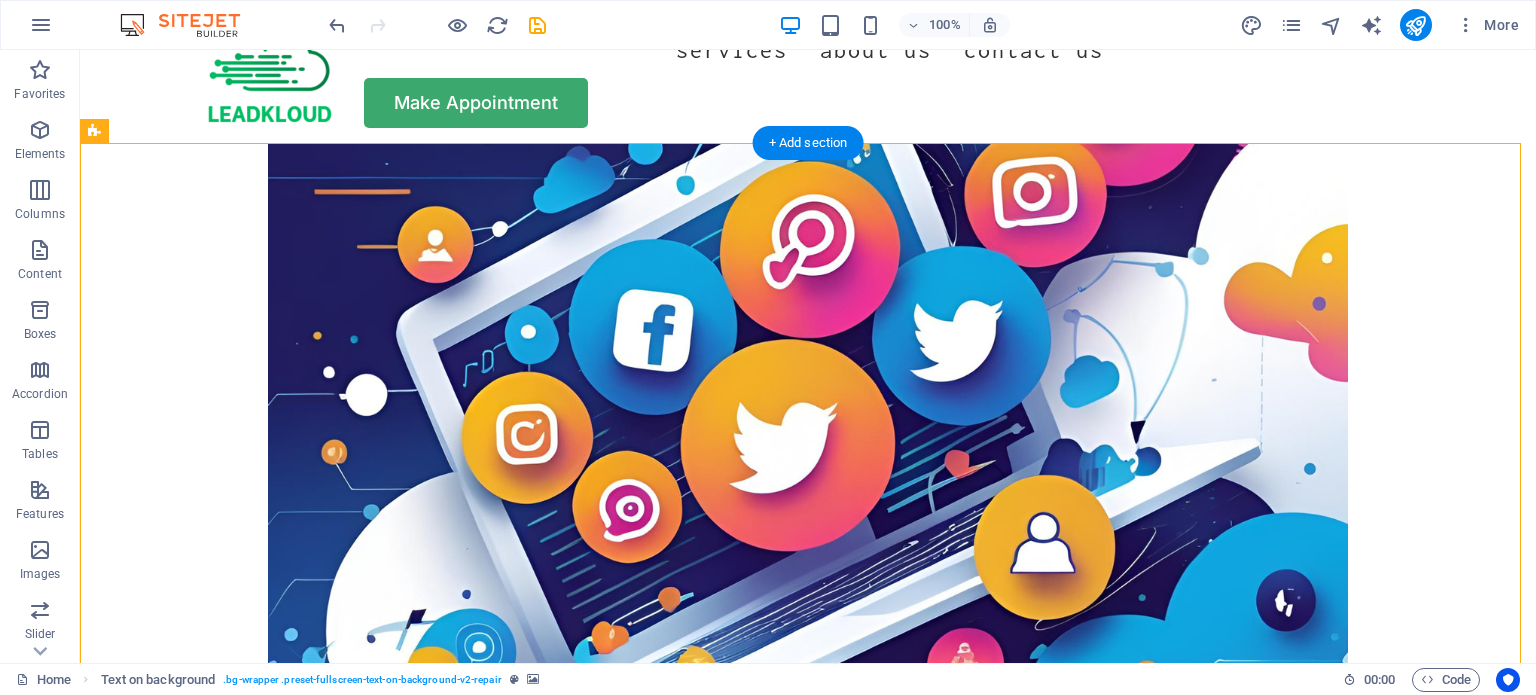 click at bounding box center (808, 434) 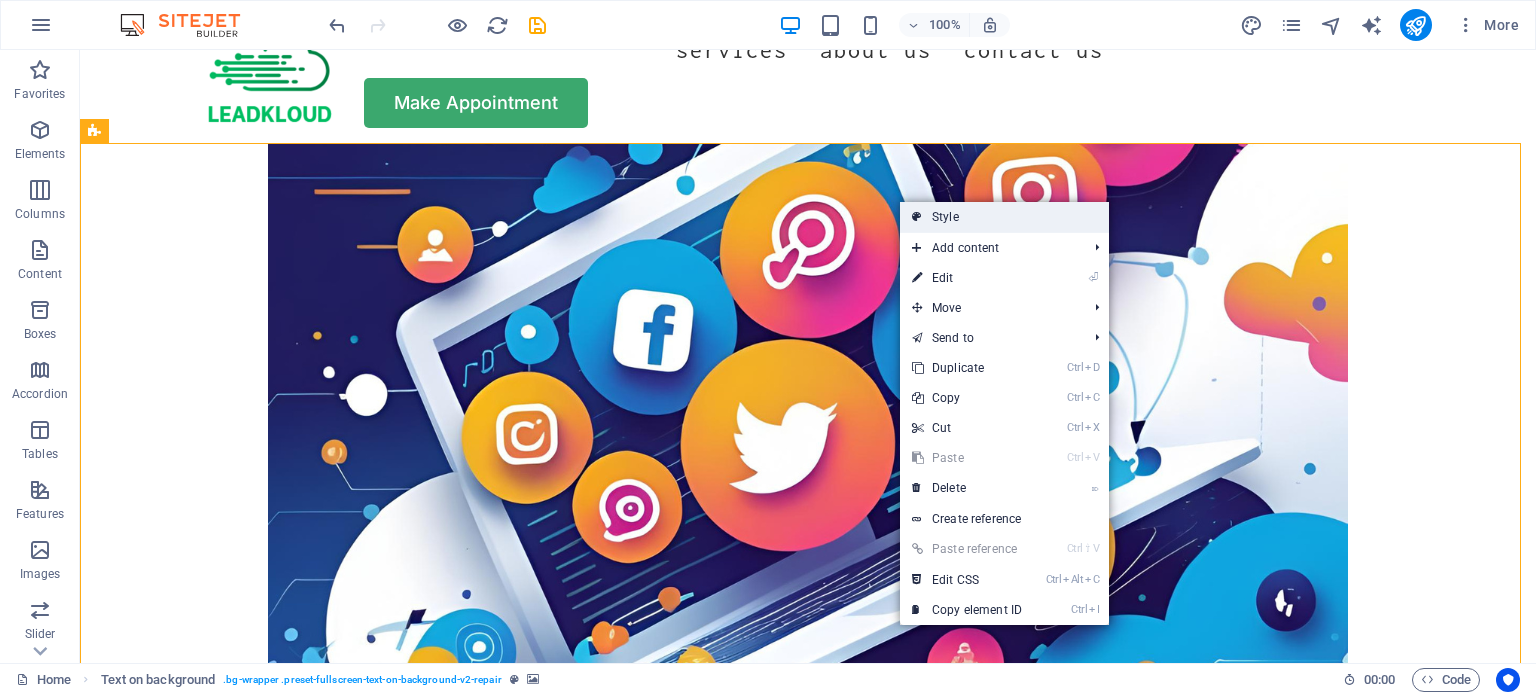 click on "Style" at bounding box center (1004, 217) 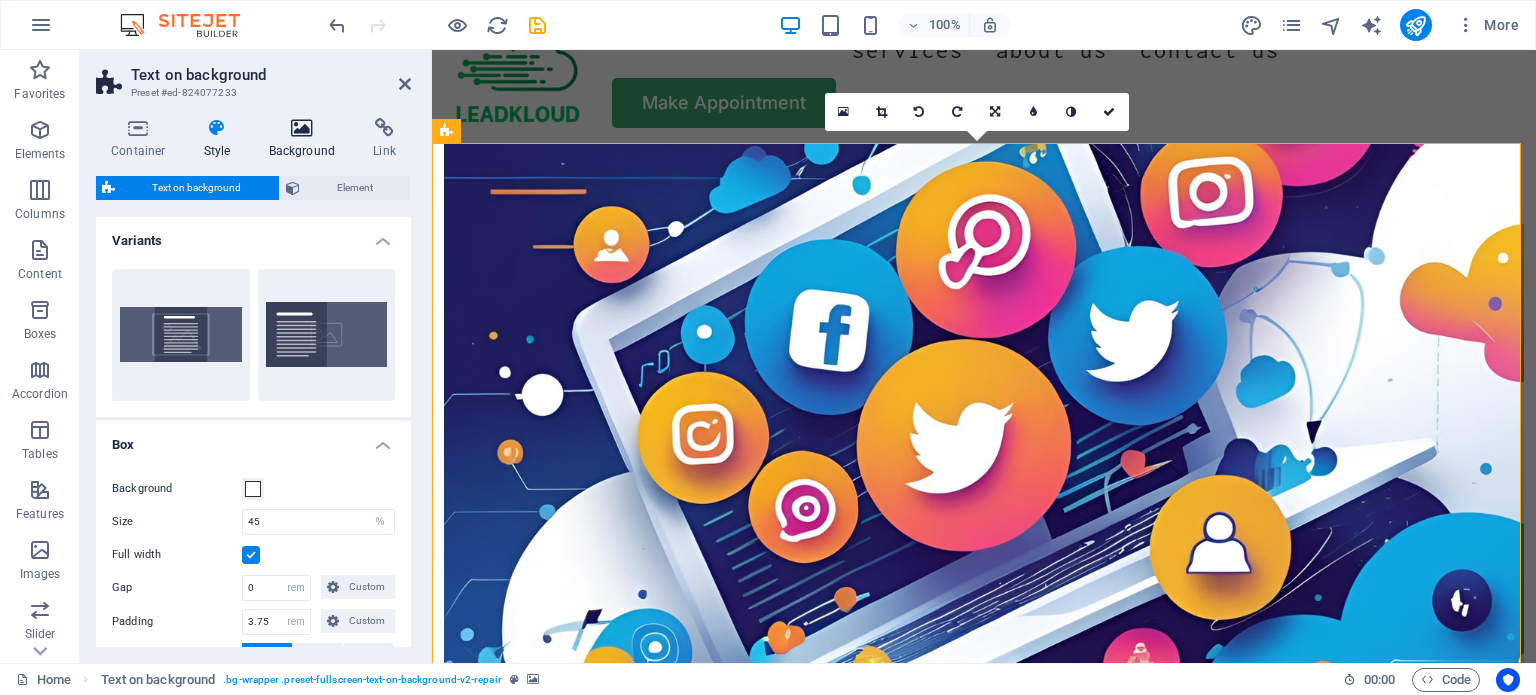 click at bounding box center (302, 128) 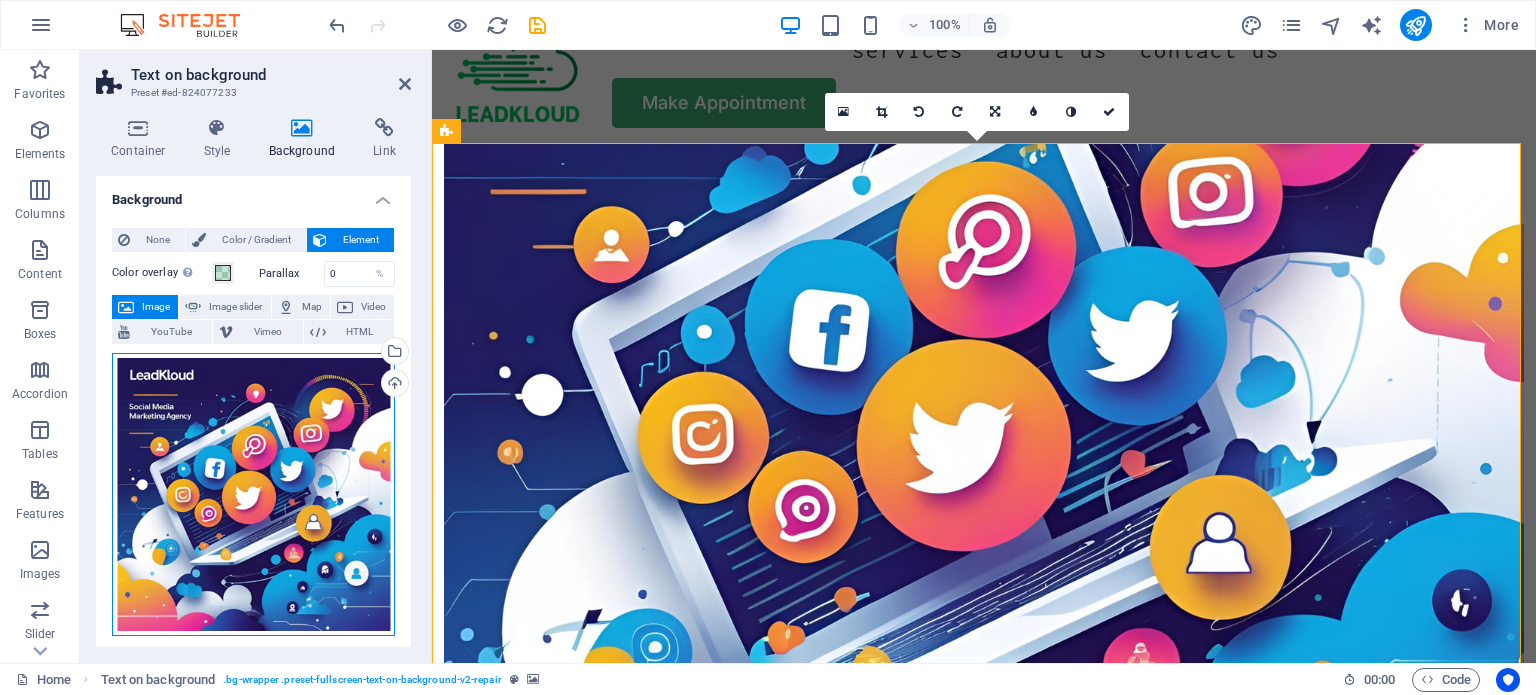 click on "Drag files here, click to choose files or select files from Files or our free stock photos & videos" at bounding box center (253, 494) 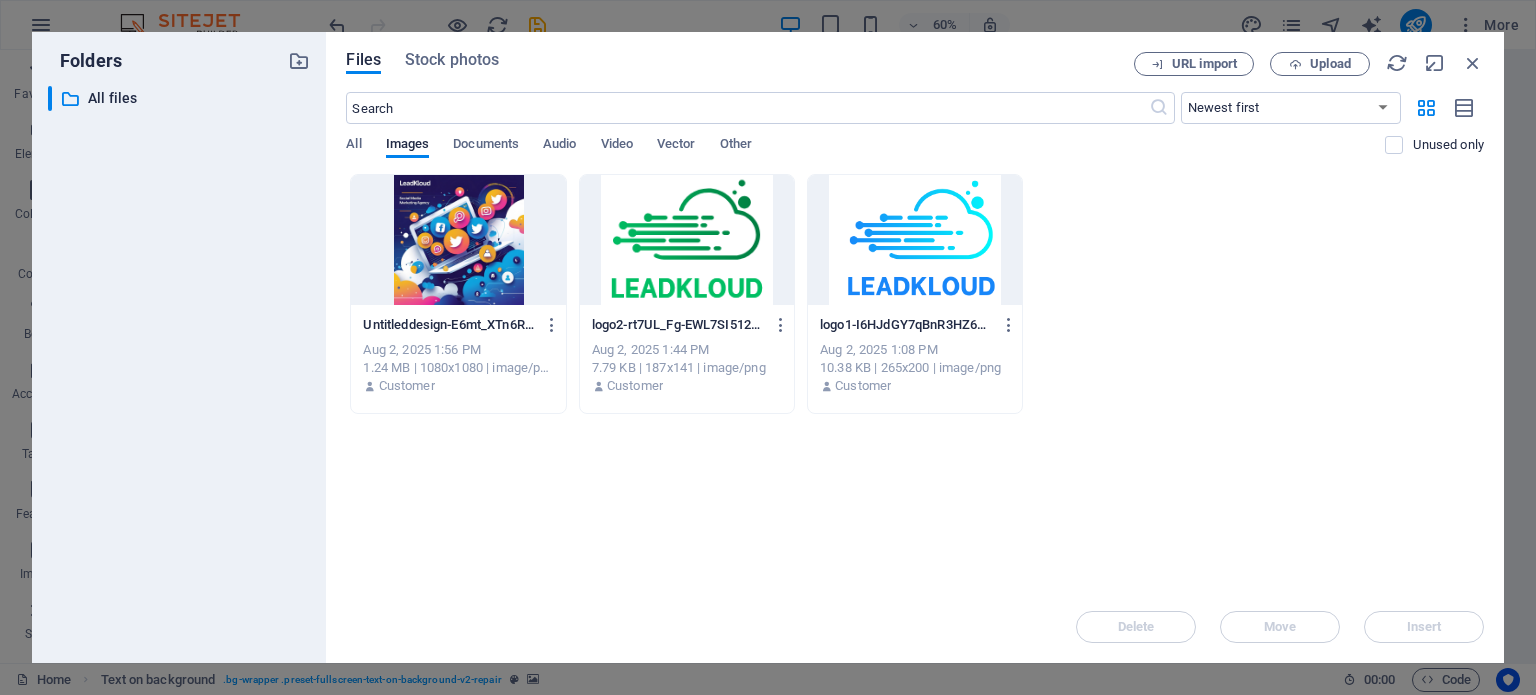 click at bounding box center [458, 240] 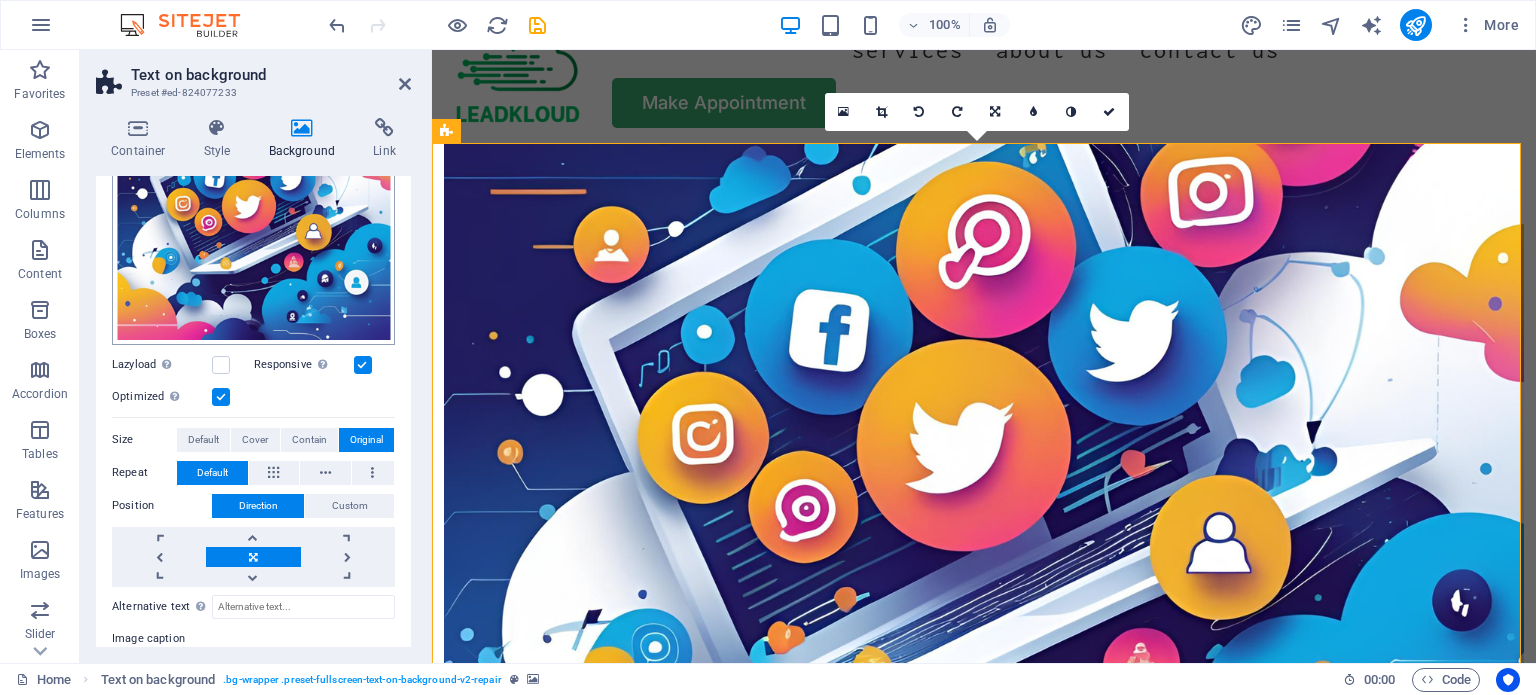 scroll, scrollTop: 292, scrollLeft: 0, axis: vertical 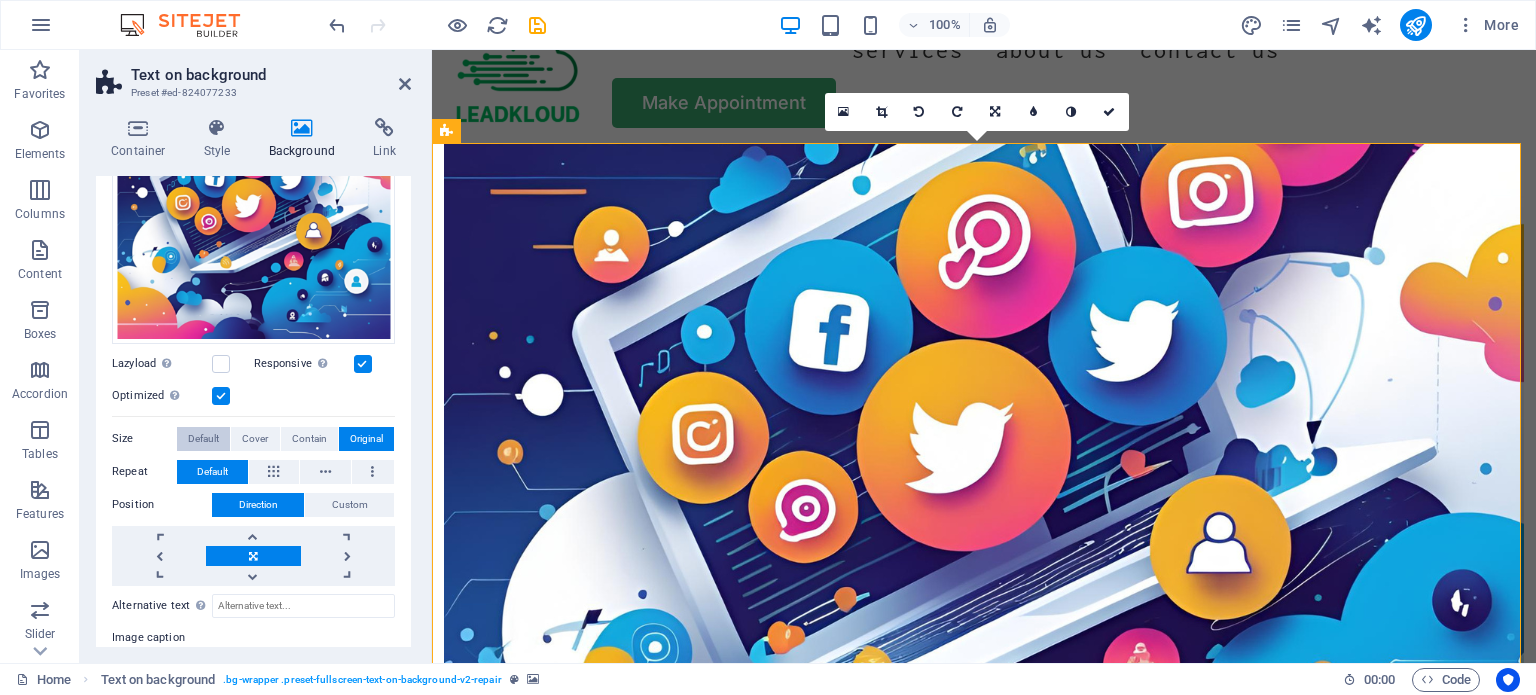 click on "Default" at bounding box center [203, 439] 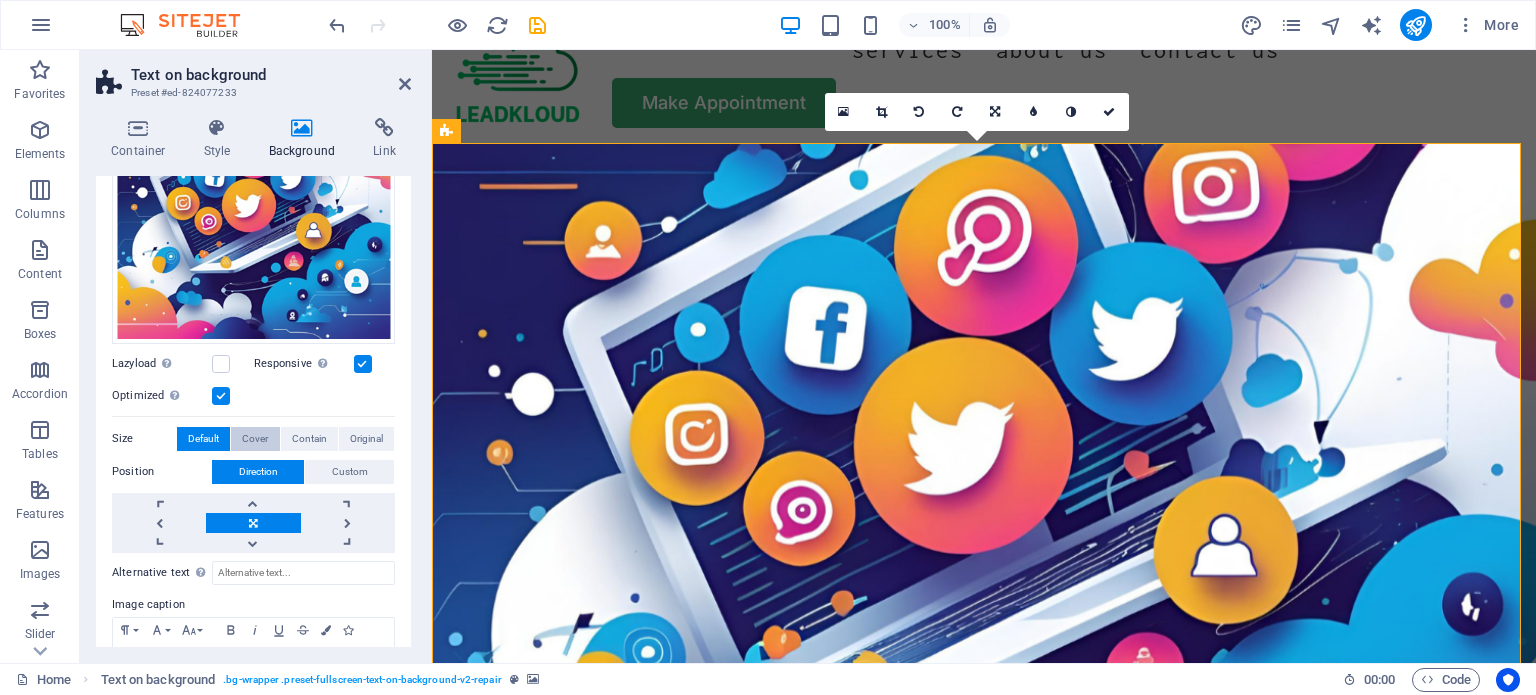 click on "Cover" at bounding box center (255, 439) 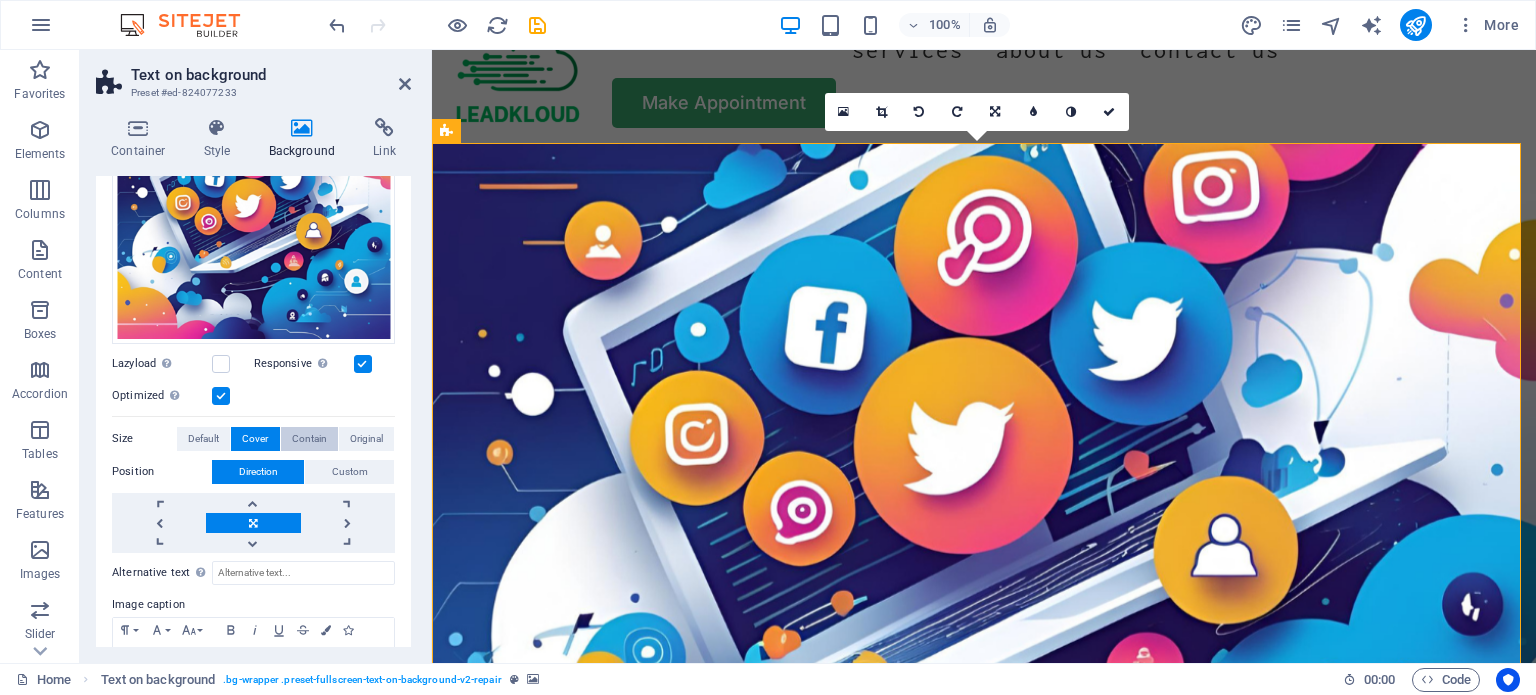click on "Contain" at bounding box center (309, 439) 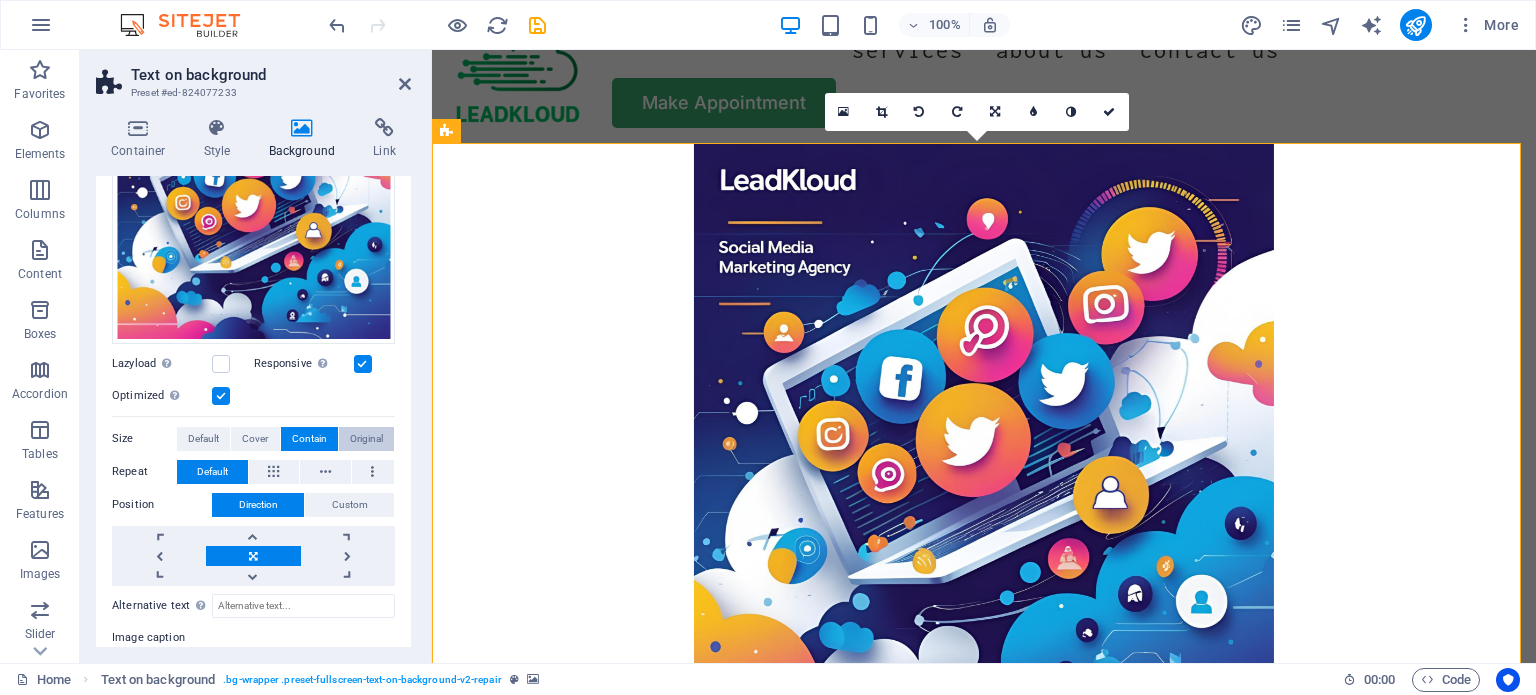 click on "Original" at bounding box center (366, 439) 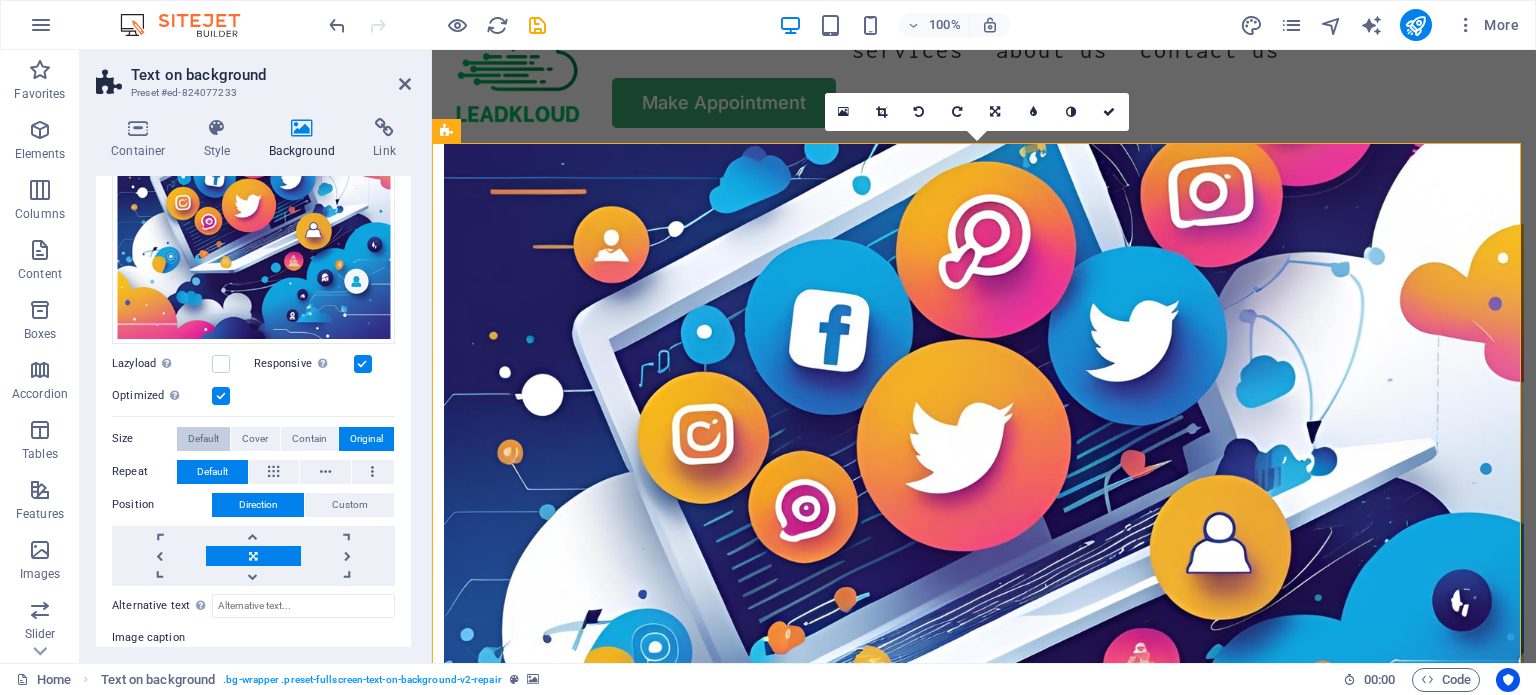 click on "Default" at bounding box center [203, 439] 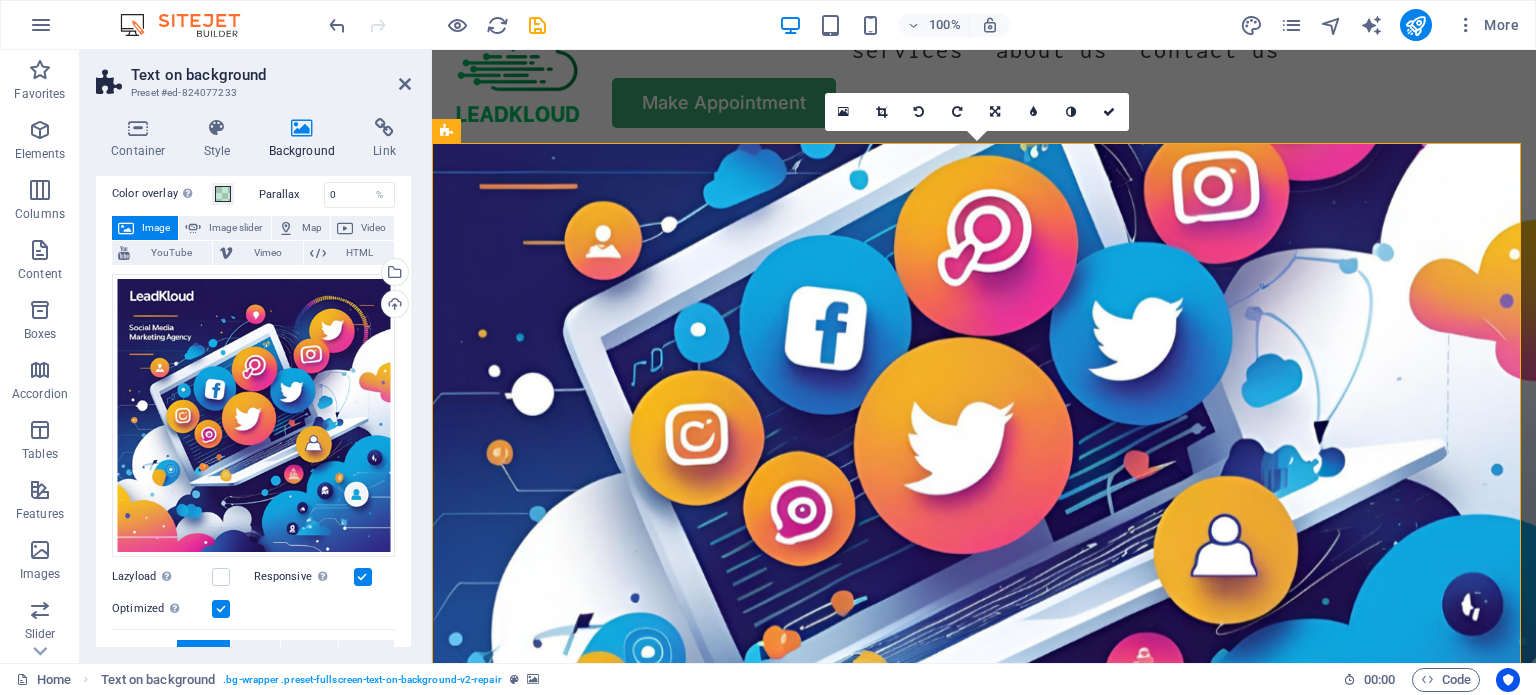 scroll, scrollTop: 0, scrollLeft: 0, axis: both 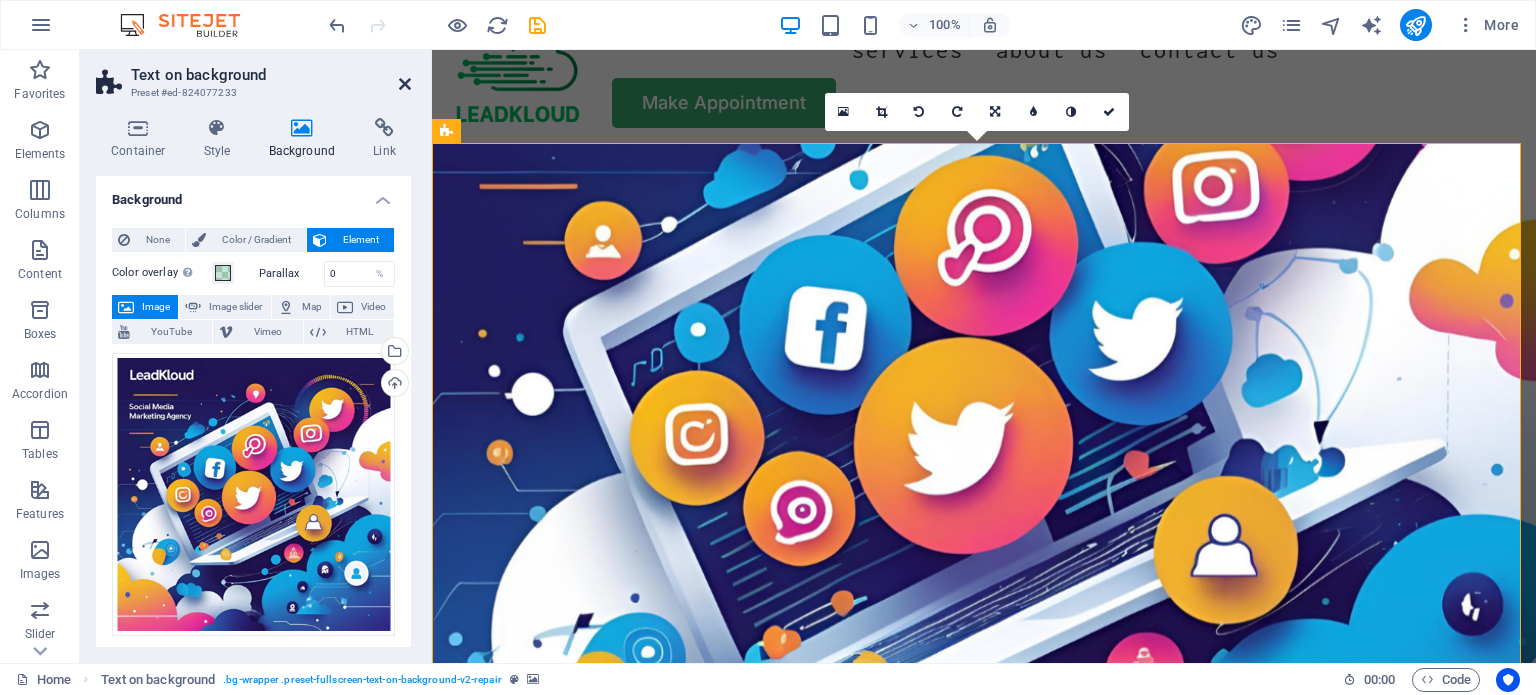 click at bounding box center (405, 84) 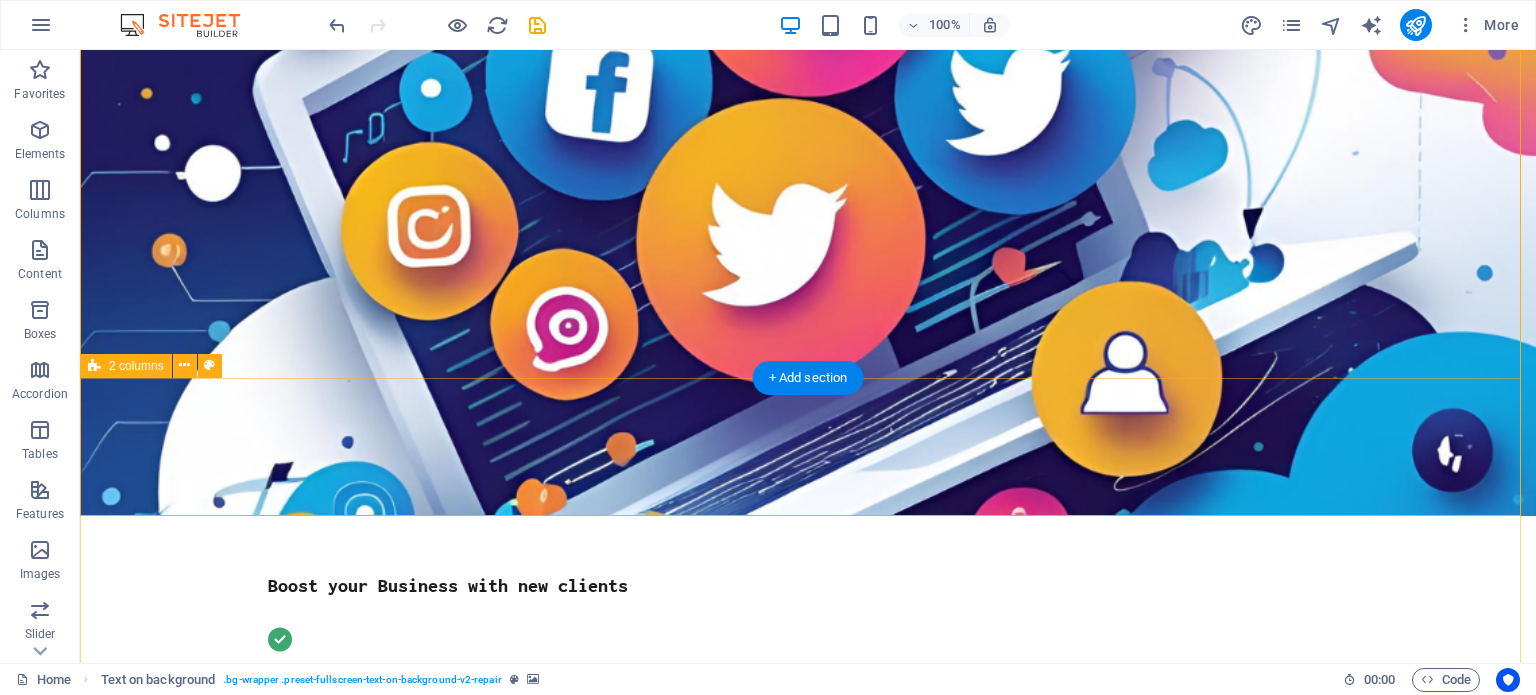 scroll, scrollTop: 0, scrollLeft: 0, axis: both 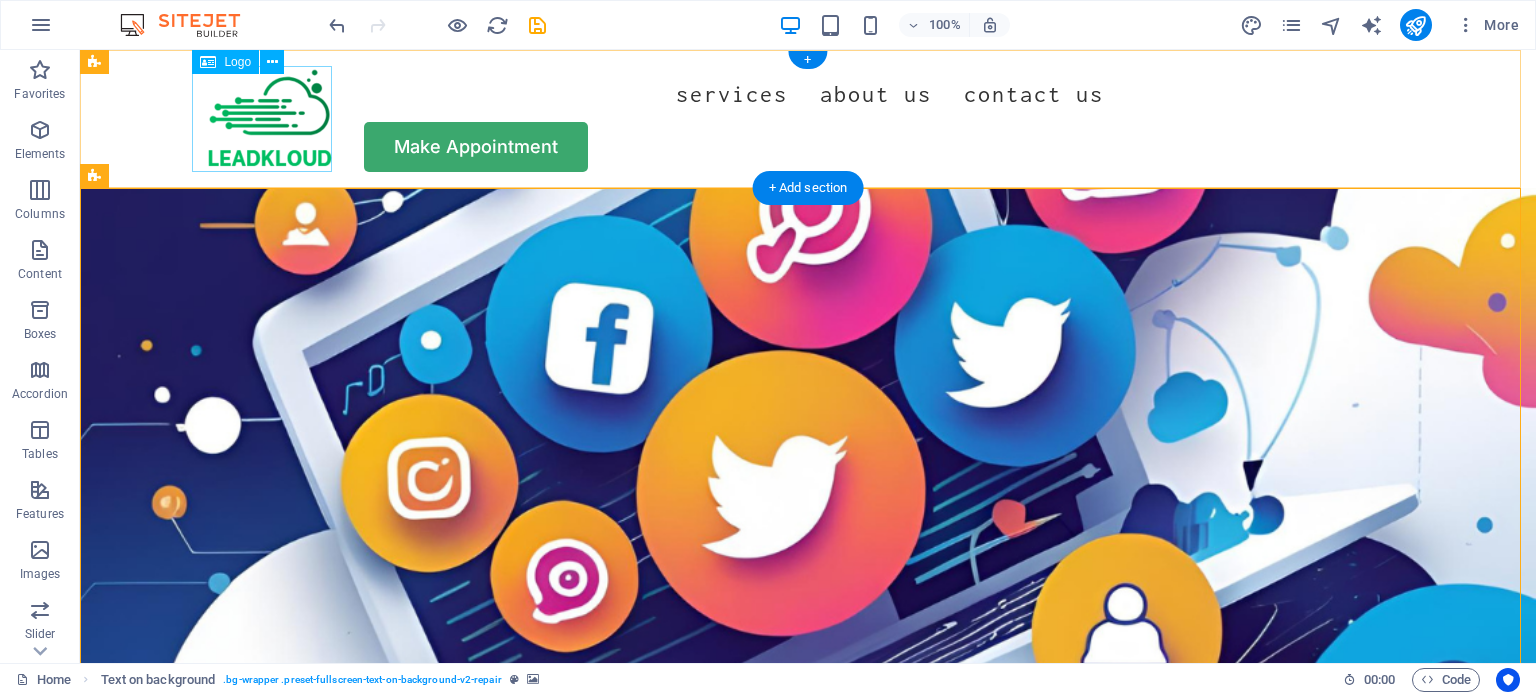 click at bounding box center (270, 119) 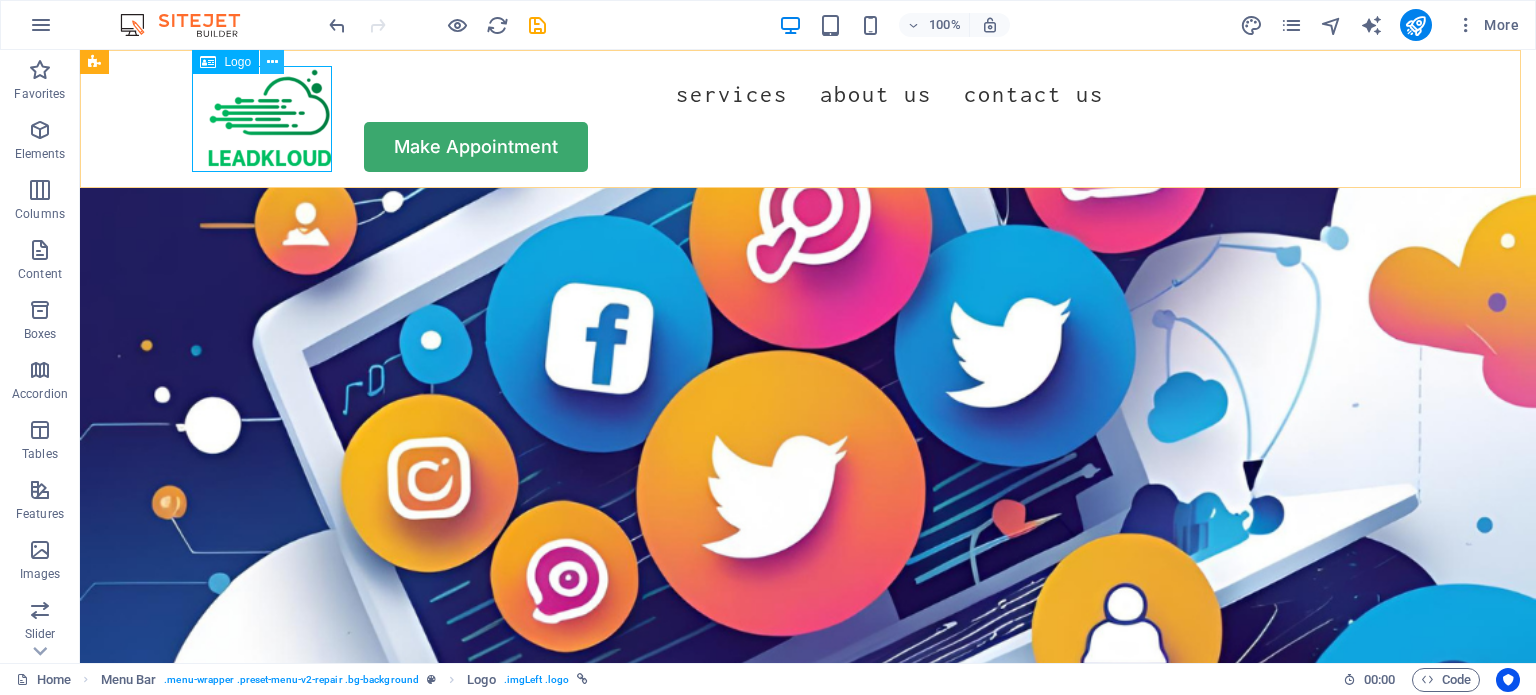 click at bounding box center [272, 62] 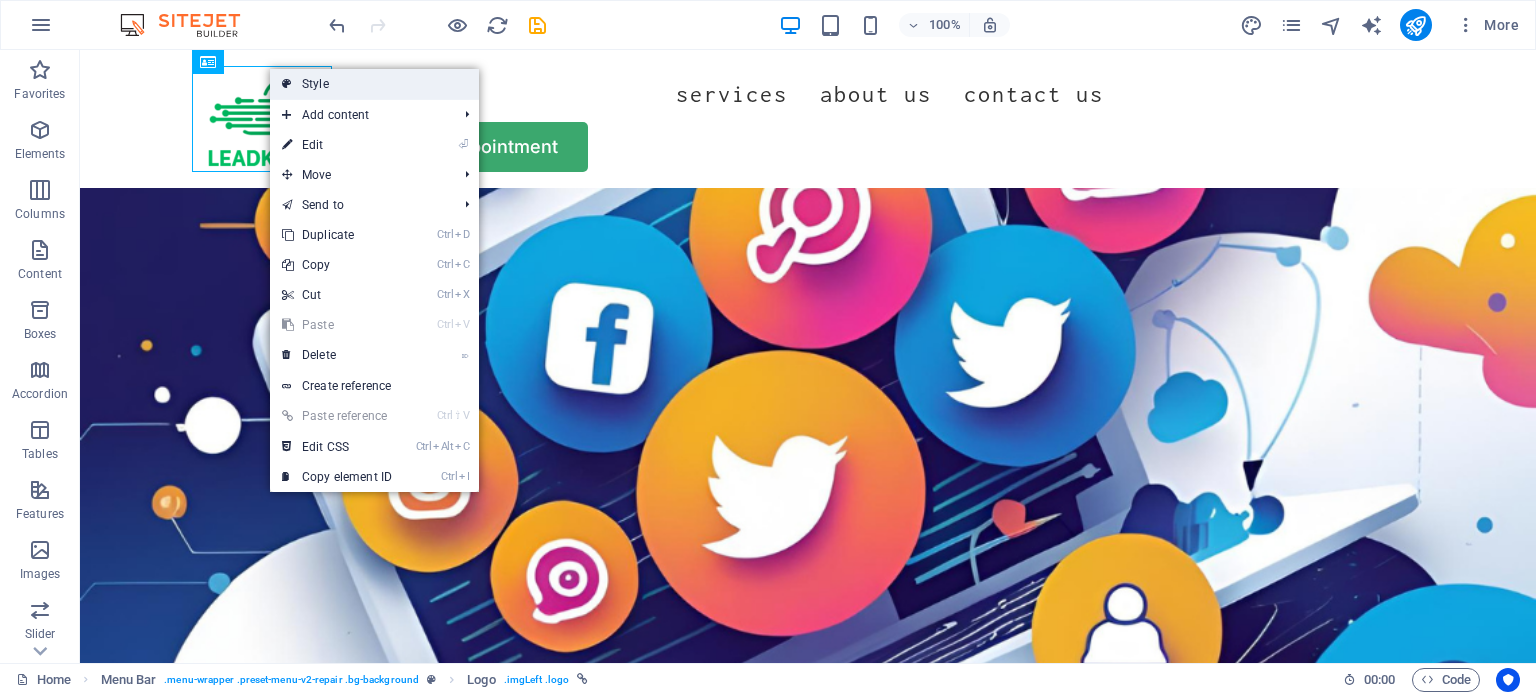 click on "Style" at bounding box center (374, 84) 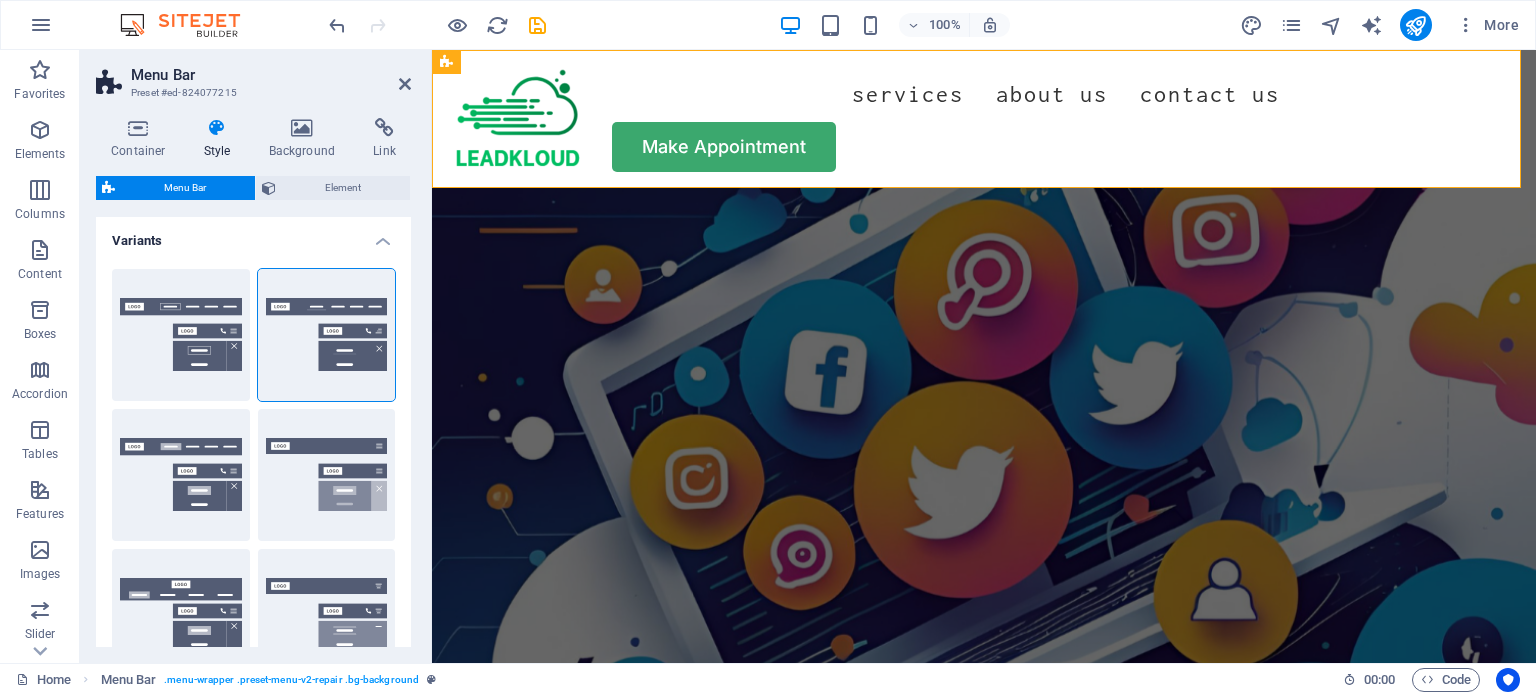click at bounding box center [984, 478] 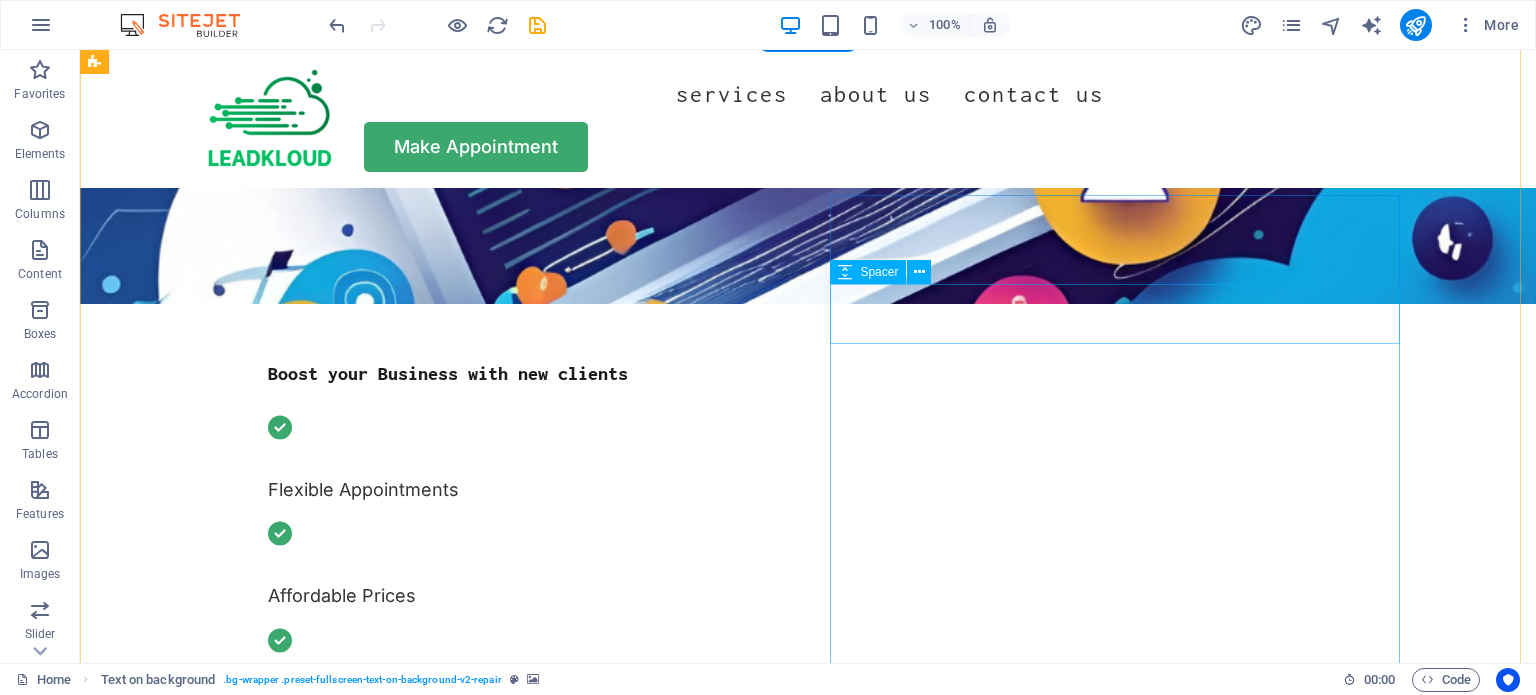 scroll, scrollTop: 595, scrollLeft: 0, axis: vertical 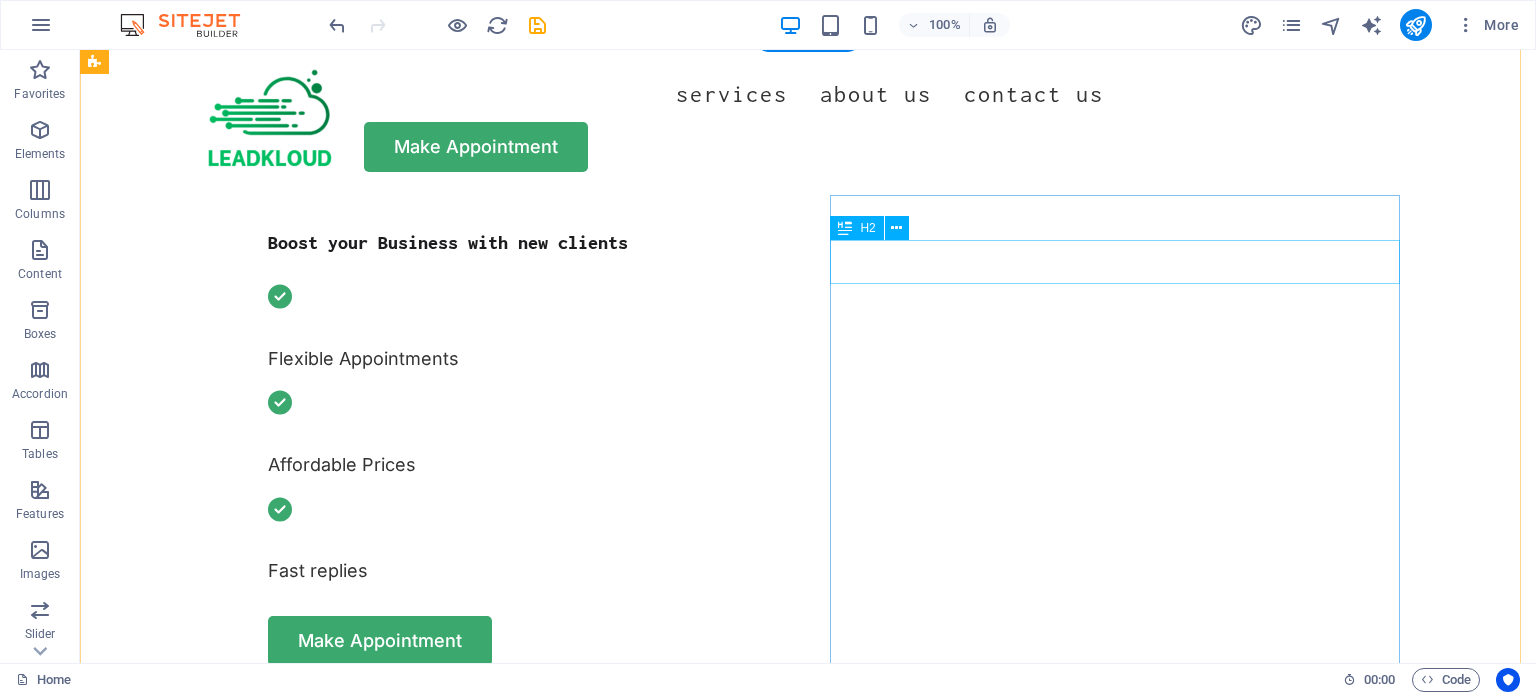 click on "What we can fix for you" at bounding box center (389, 1799) 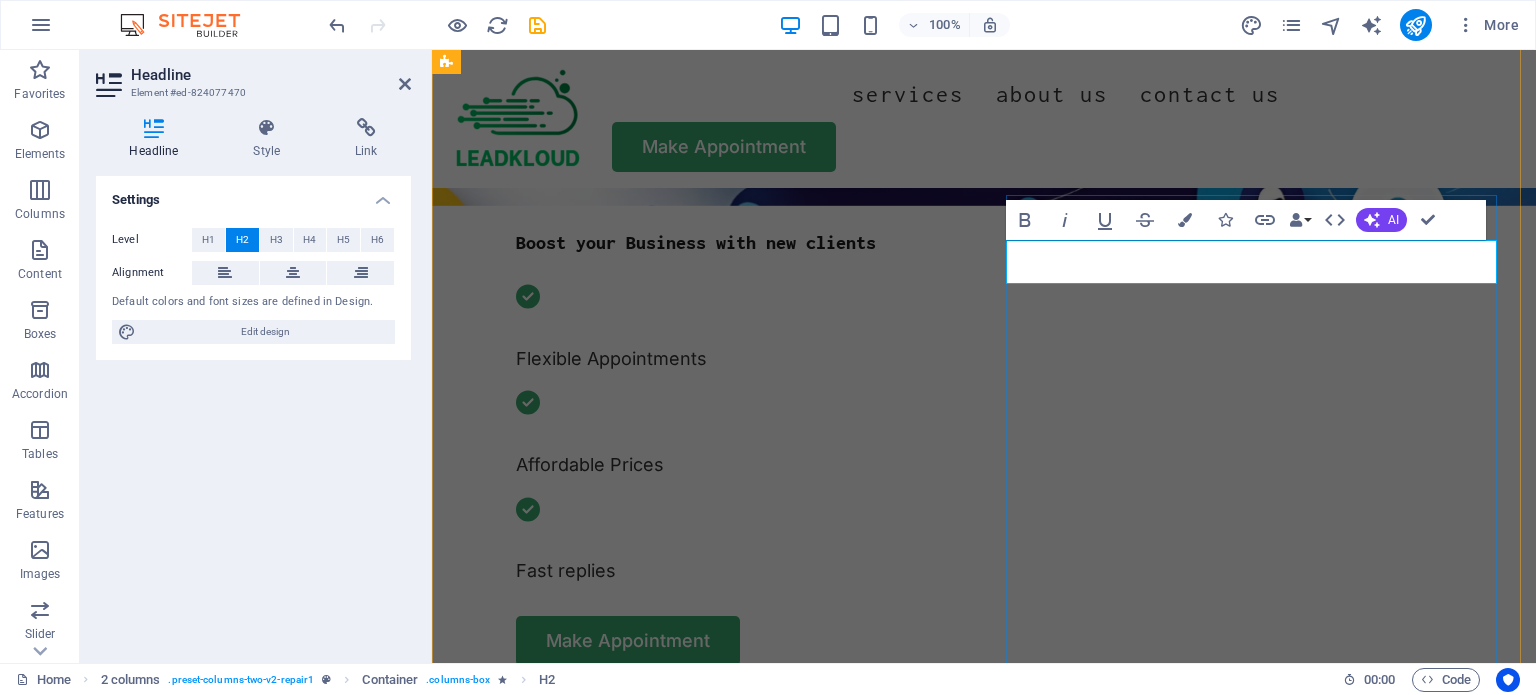 type 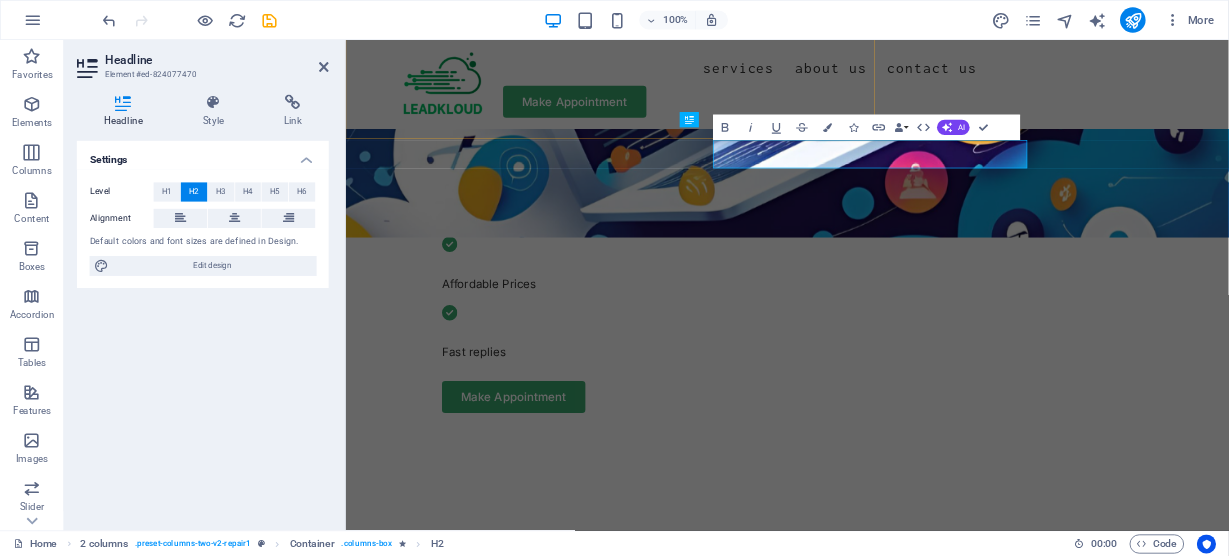scroll, scrollTop: 628, scrollLeft: 0, axis: vertical 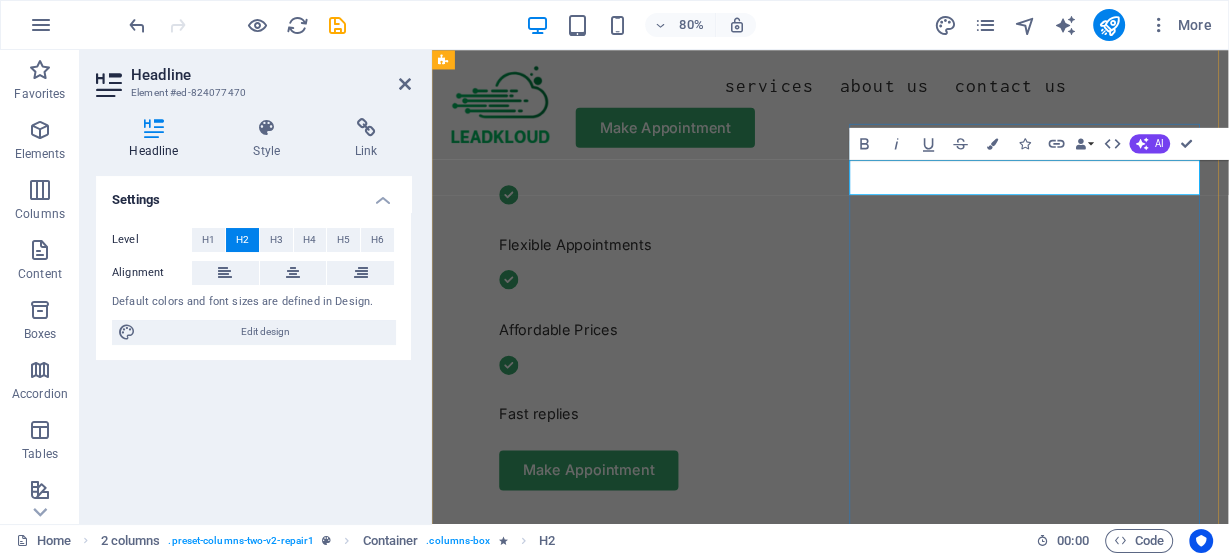 click on "Our servies" at bounding box center [678, 1733] 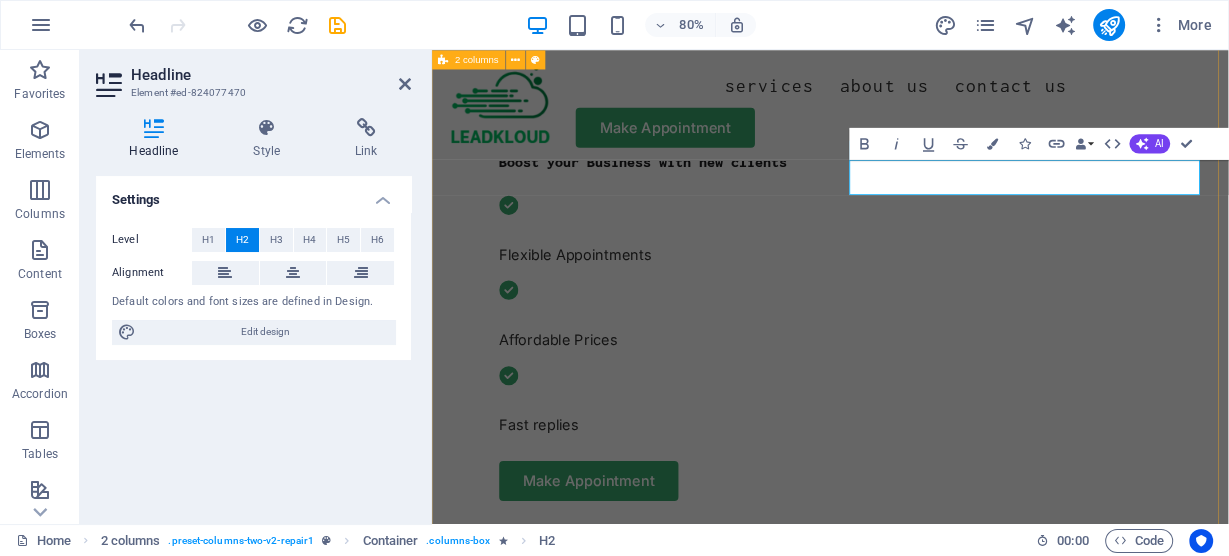 click on "Drop content here or  Add elements  Paste clipboard OUR SERVICE Our services Computer cleaning & repair Turpis nisl praesent tempor congue magna neque amet. Mobile cleaning & repair Turpis nisl praesent tempor congue magna neque amet. Data recovery Turpis nisl praesent tempor congue magna neque amet. OUR PROCESS How it works Tell us your issue Turpis nisl praesent tempor congue magna neque amet. Bring your device Turpis nisl praesent tempor congue magna neque amet. Get your fixed device Turpis nisl praesent tempor congue magna neque amet. Drop content here or  Add elements  Paste clipboard" at bounding box center (930, 2548) 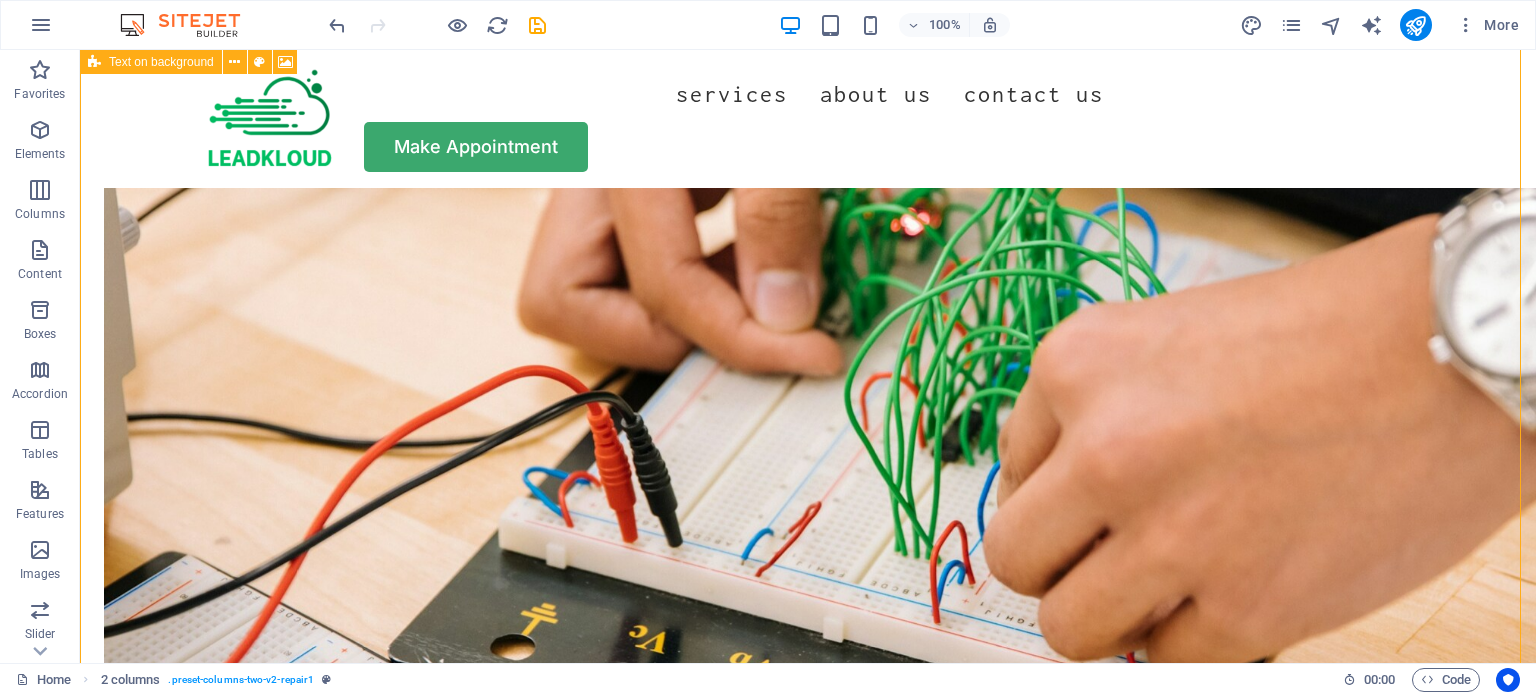 scroll, scrollTop: 1413, scrollLeft: 0, axis: vertical 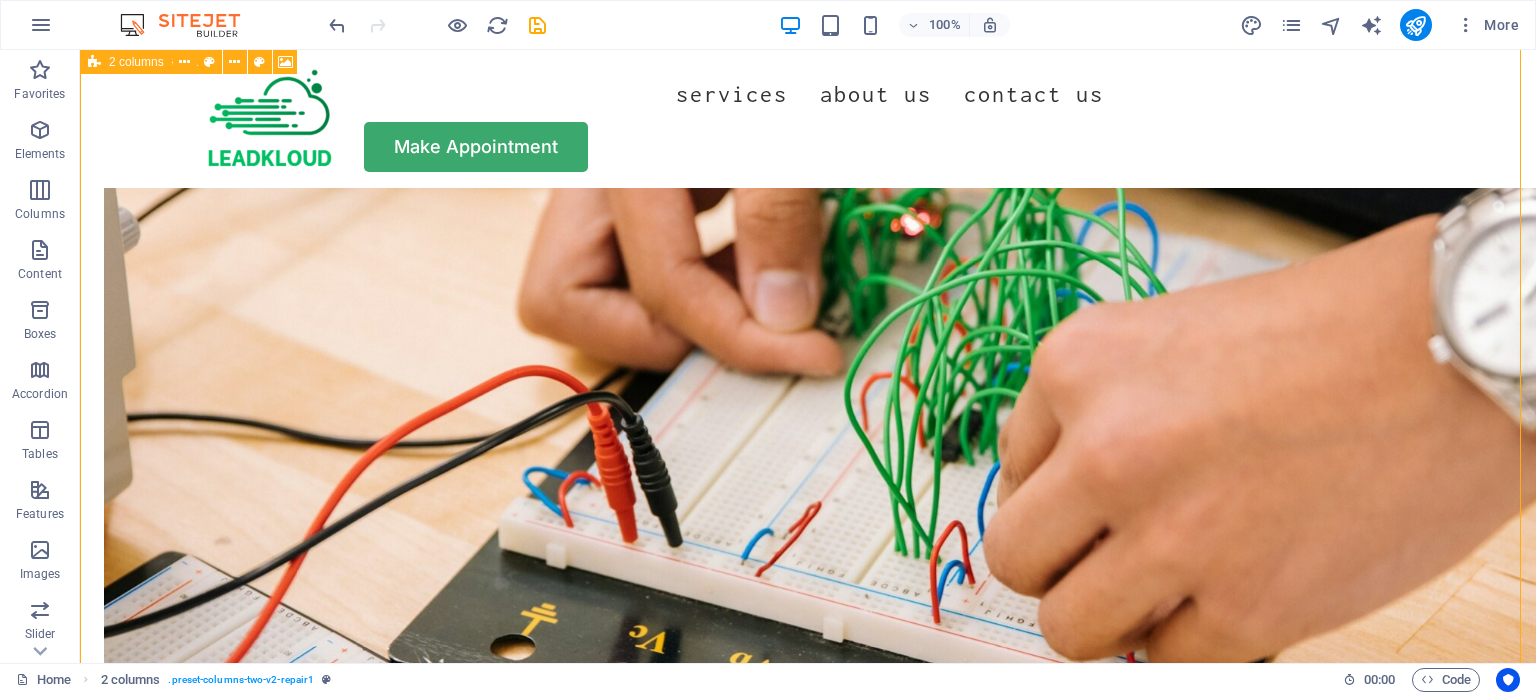 click on "Drop content here or  Add elements  Paste clipboard OUR SERVICE Our services Computer cleaning & repair Turpis nisl praesent tempor congue magna neque amet. Mobile cleaning & repair Turpis nisl praesent tempor congue magna neque amet. Data recovery Turpis nisl praesent tempor congue magna neque amet. OUR PROCESS How it works Tell us your issue Turpis nisl praesent tempor congue magna neque amet. Bring your device Turpis nisl praesent tempor congue magna neque amet. Get your fixed device Turpis nisl praesent tempor congue magna neque amet. Drop content here or  Add elements  Paste clipboard" at bounding box center [808, 1706] 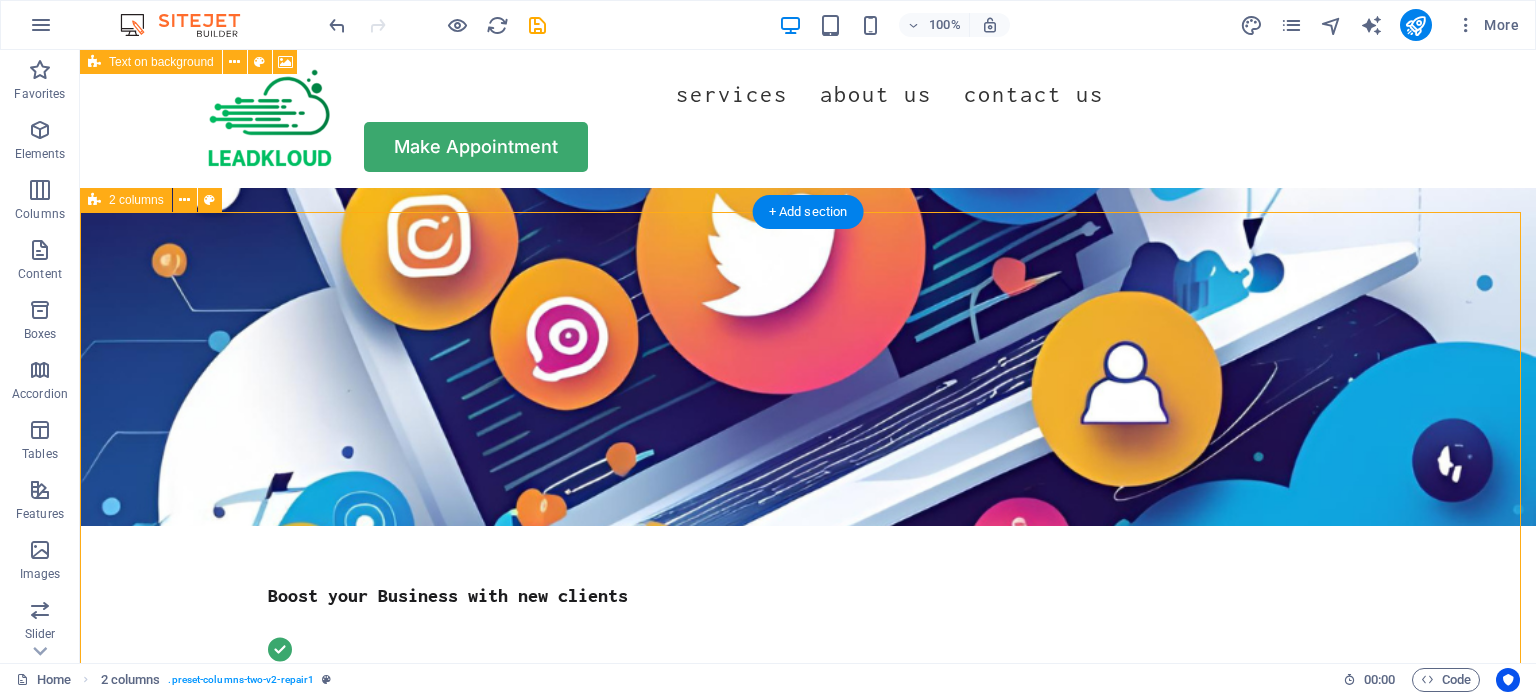 scroll, scrollTop: 417, scrollLeft: 0, axis: vertical 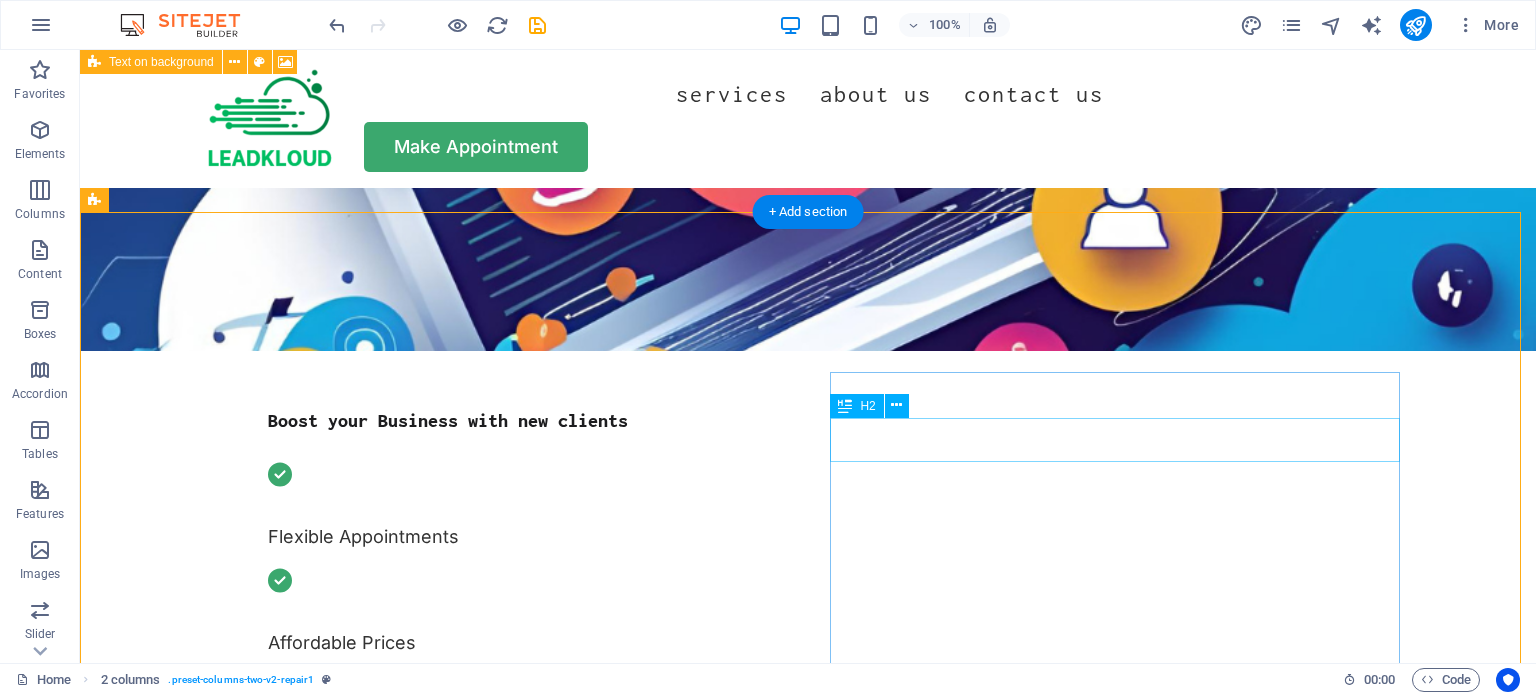 click on "Our services" at bounding box center [389, 1977] 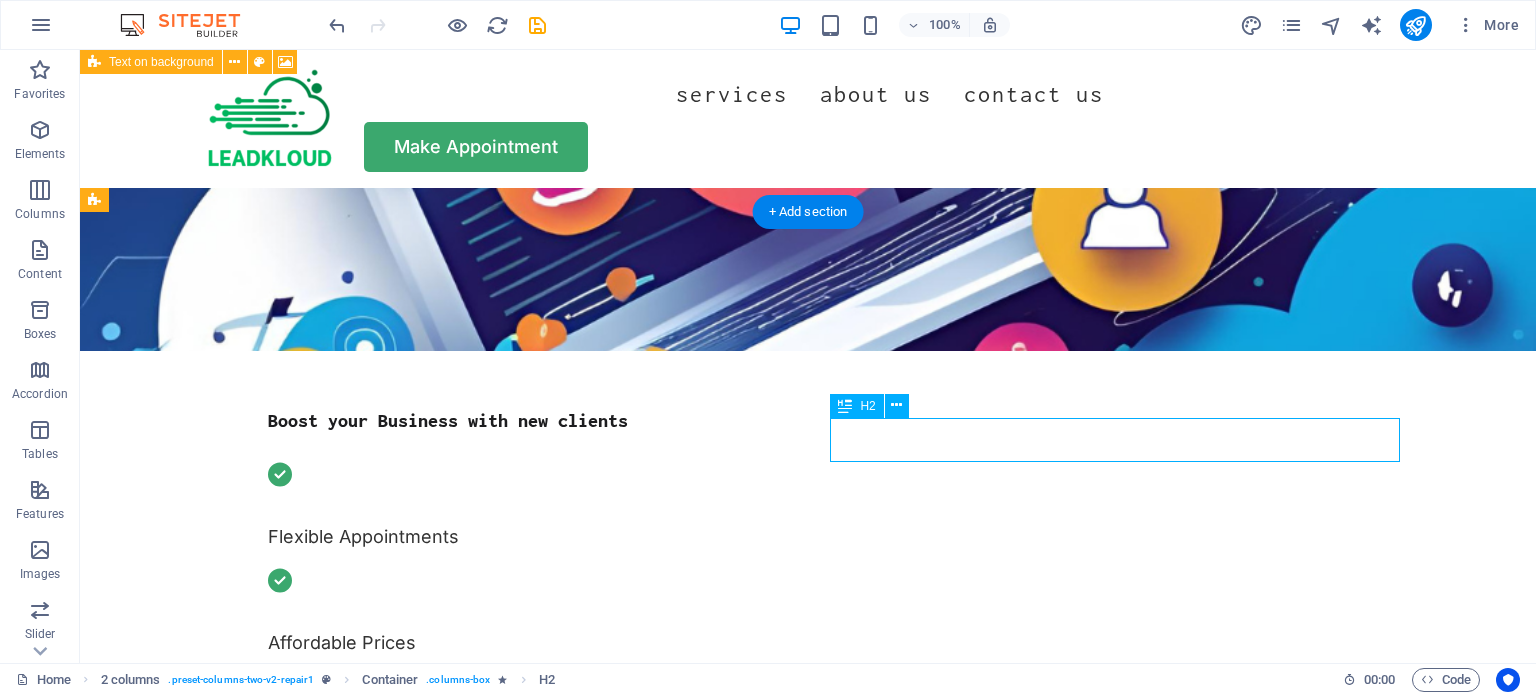 click on "Our services" at bounding box center (389, 1977) 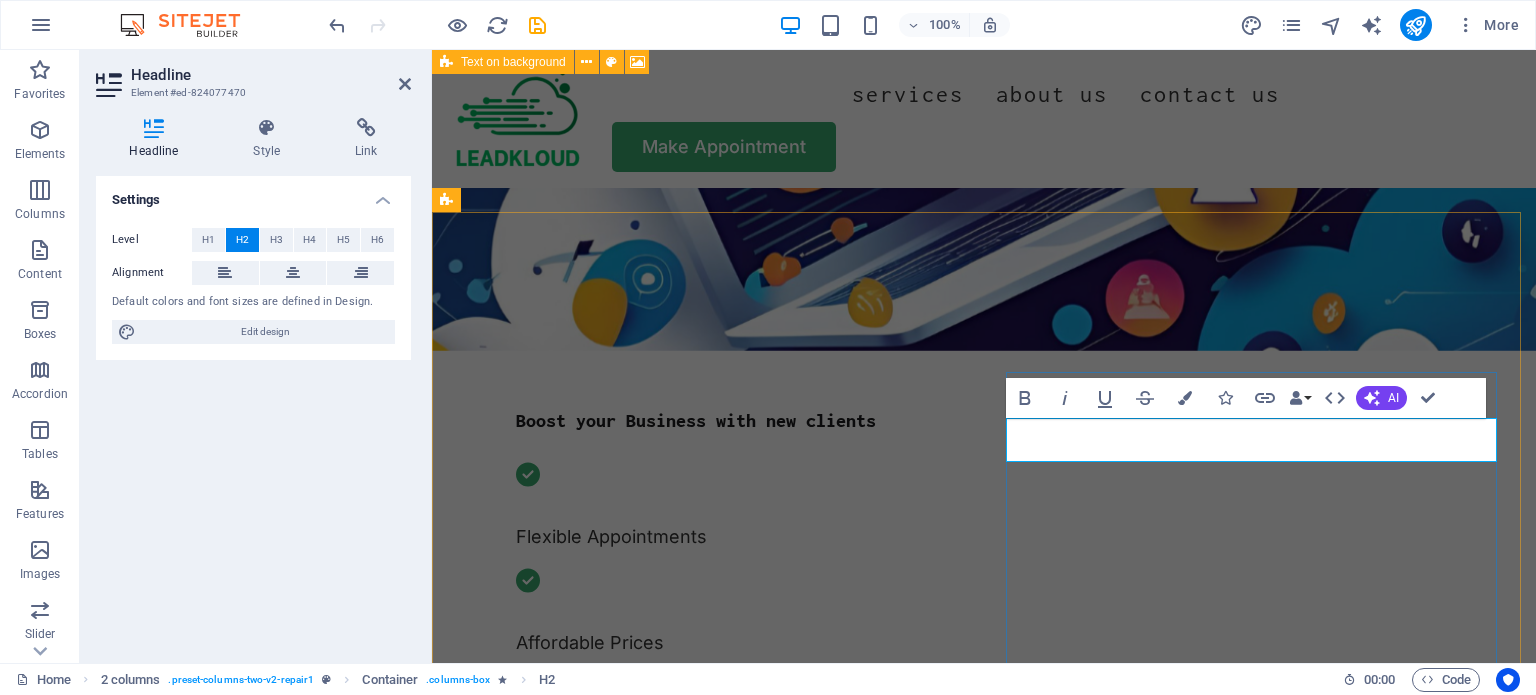 type 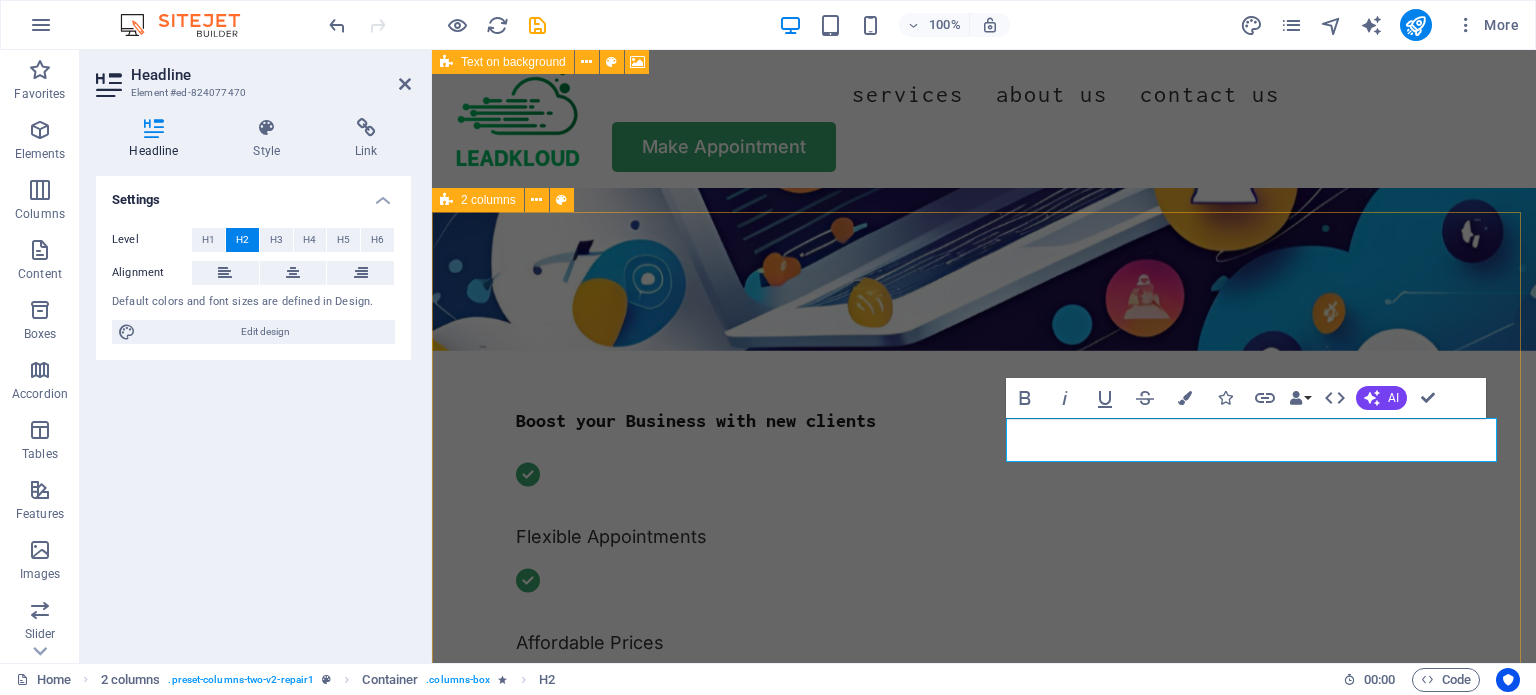 click on "Drop content here or  Add elements  Paste clipboard OUR SERVICE How we can help Computer cleaning & repair Turpis nisl praesent tempor congue magna neque amet. Mobile cleaning & repair Turpis nisl praesent tempor congue magna neque amet. Data recovery Turpis nisl praesent tempor congue magna neque amet. OUR PROCESS How it works Tell us your issue Turpis nisl praesent tempor congue magna neque amet. Bring your device Turpis nisl praesent tempor congue magna neque amet. Get your fixed device Turpis nisl praesent tempor congue magna neque amet. Drop content here or  Add elements  Paste clipboard" at bounding box center (984, 2702) 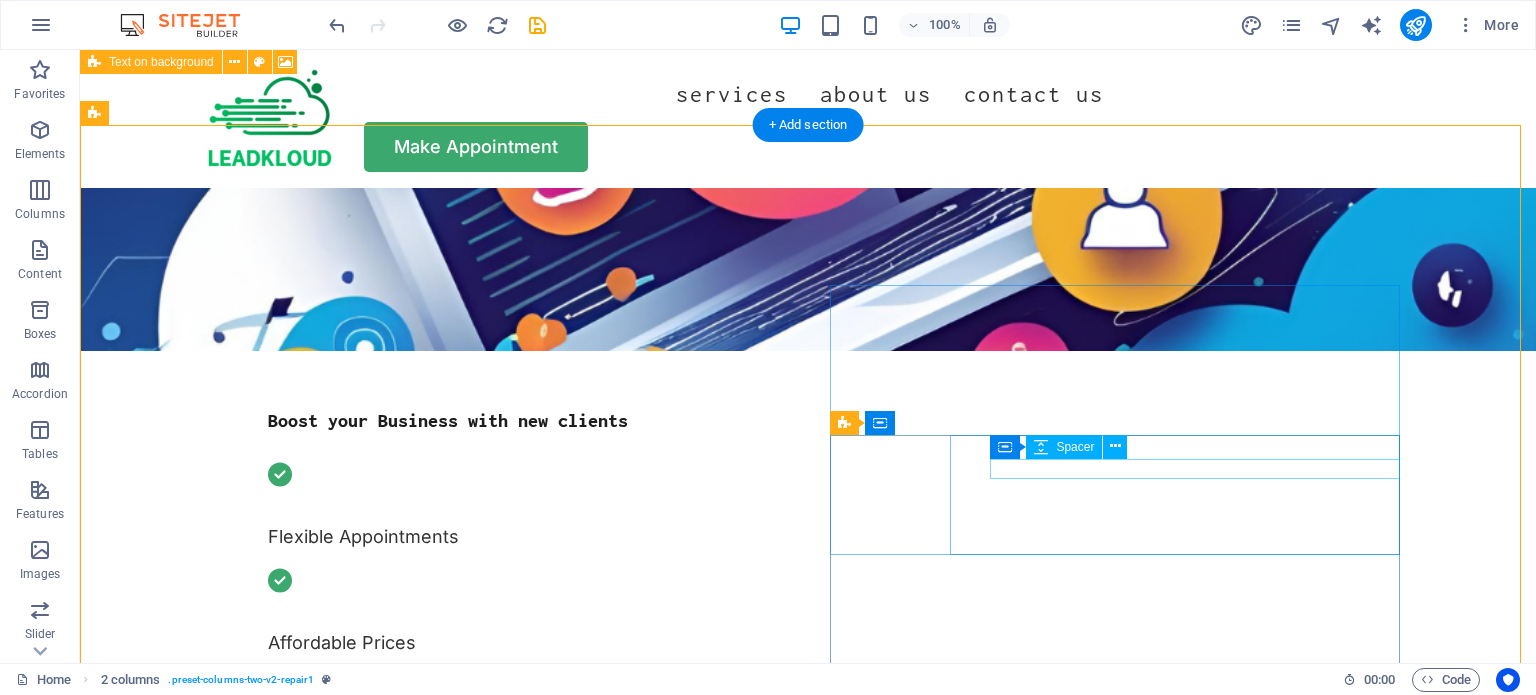 scroll, scrollTop: 504, scrollLeft: 0, axis: vertical 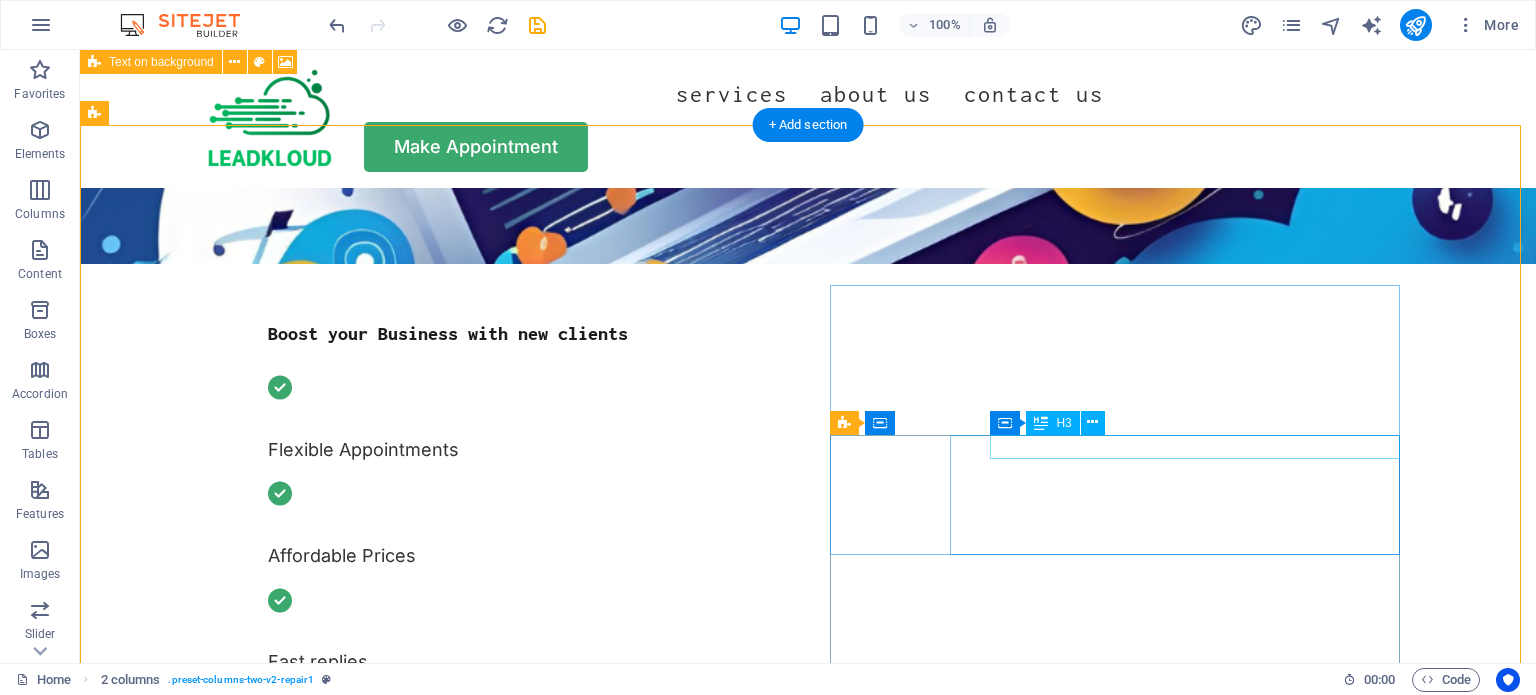 click on "Computer cleaning & repair" at bounding box center (409, 2104) 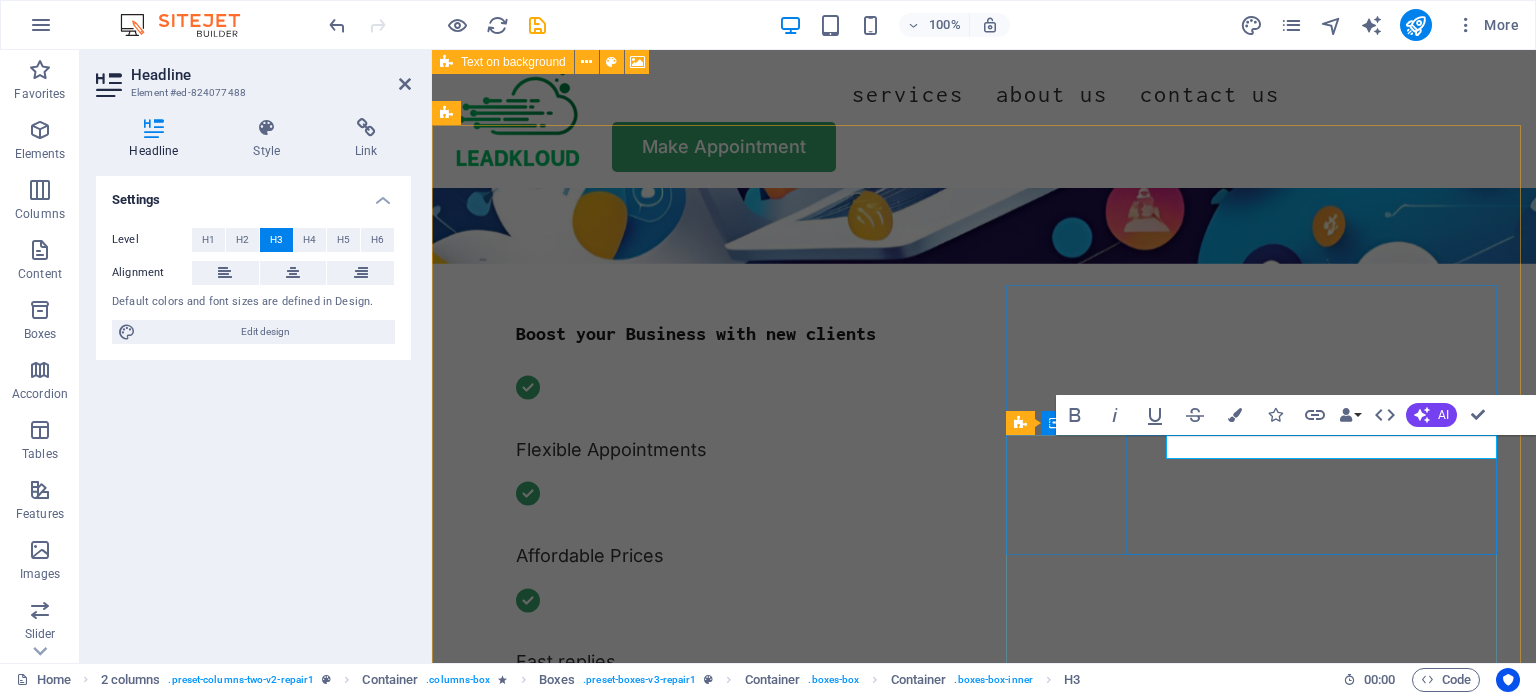 type 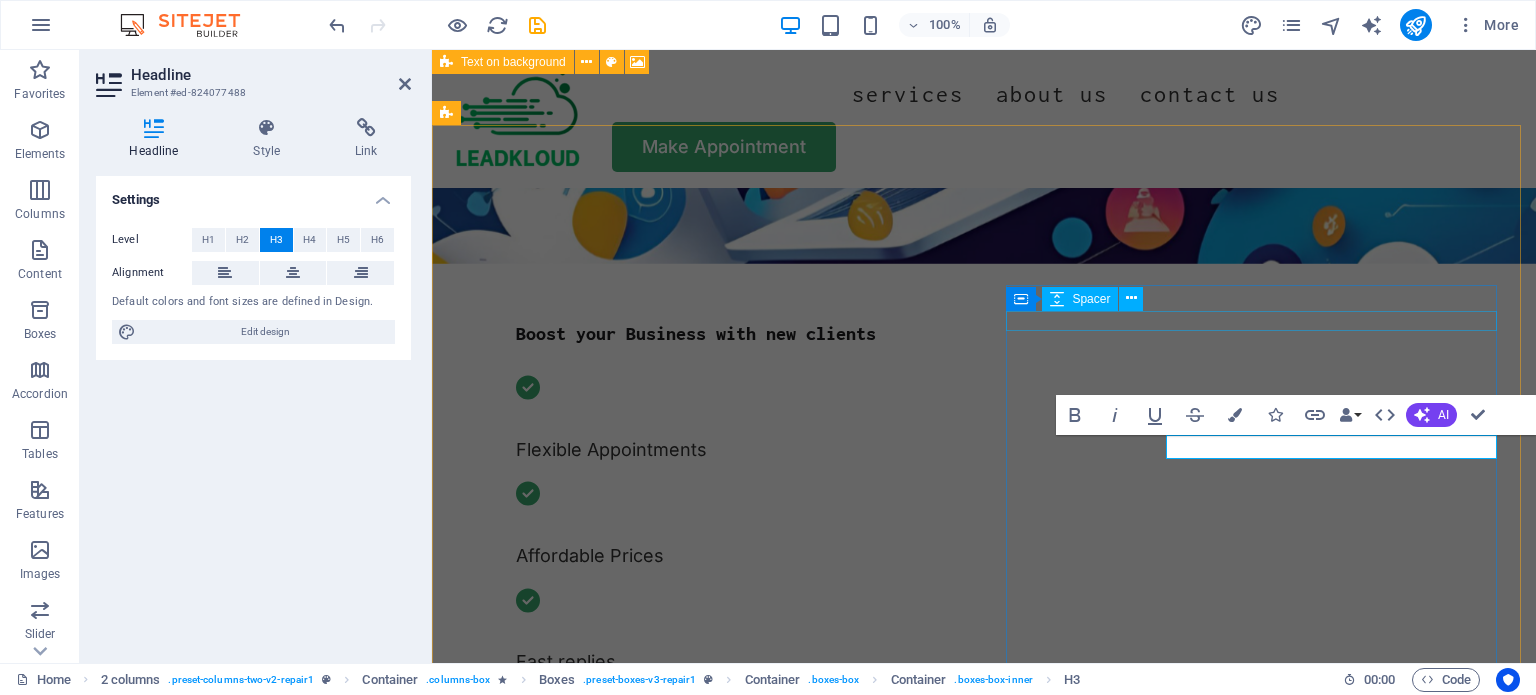 click at bounding box center [705, 1858] 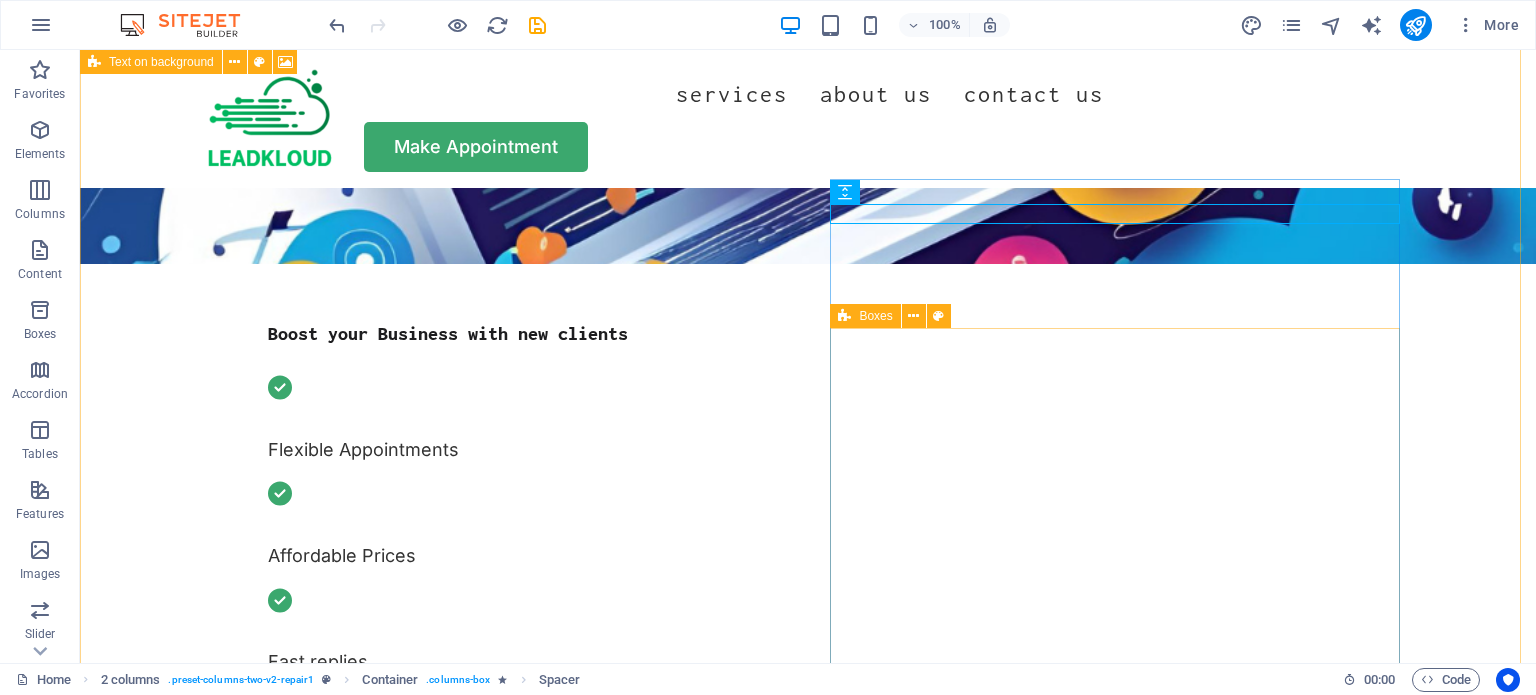 scroll, scrollTop: 611, scrollLeft: 0, axis: vertical 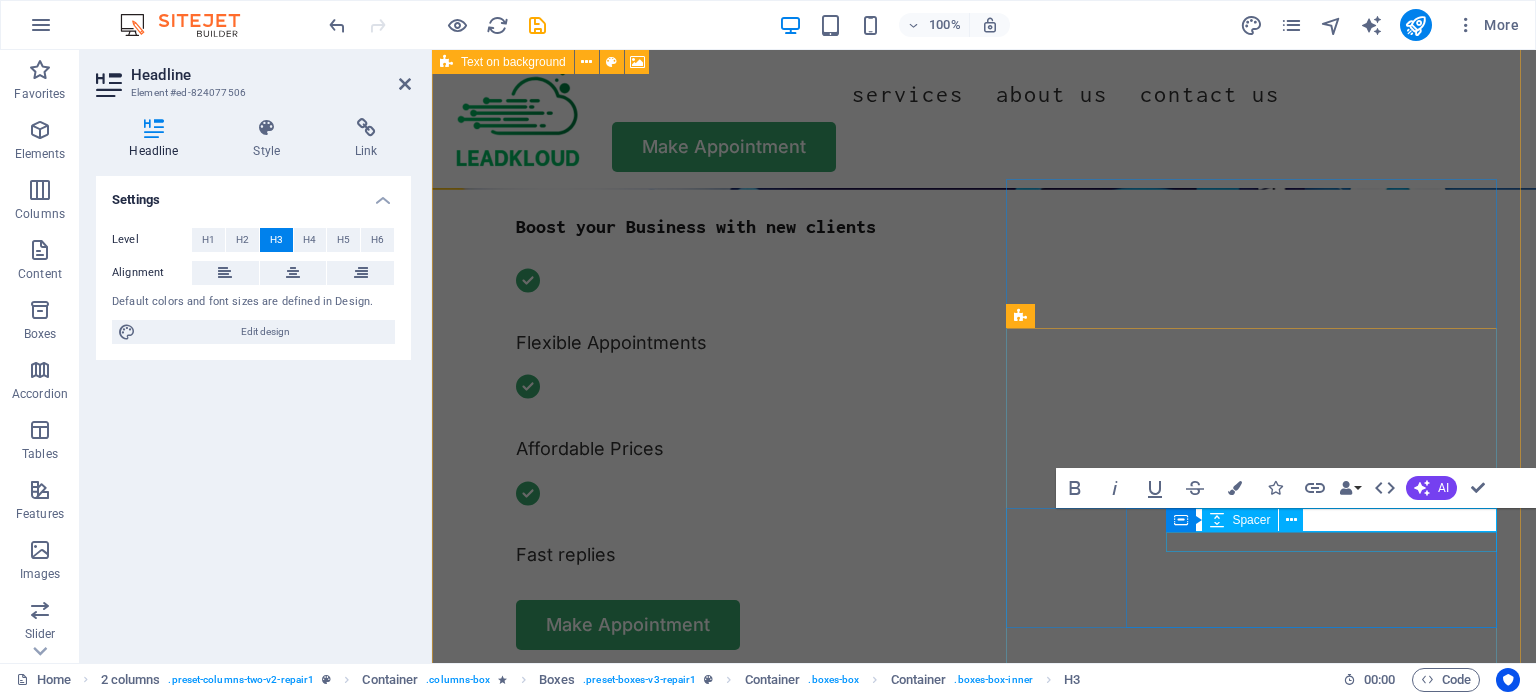 type 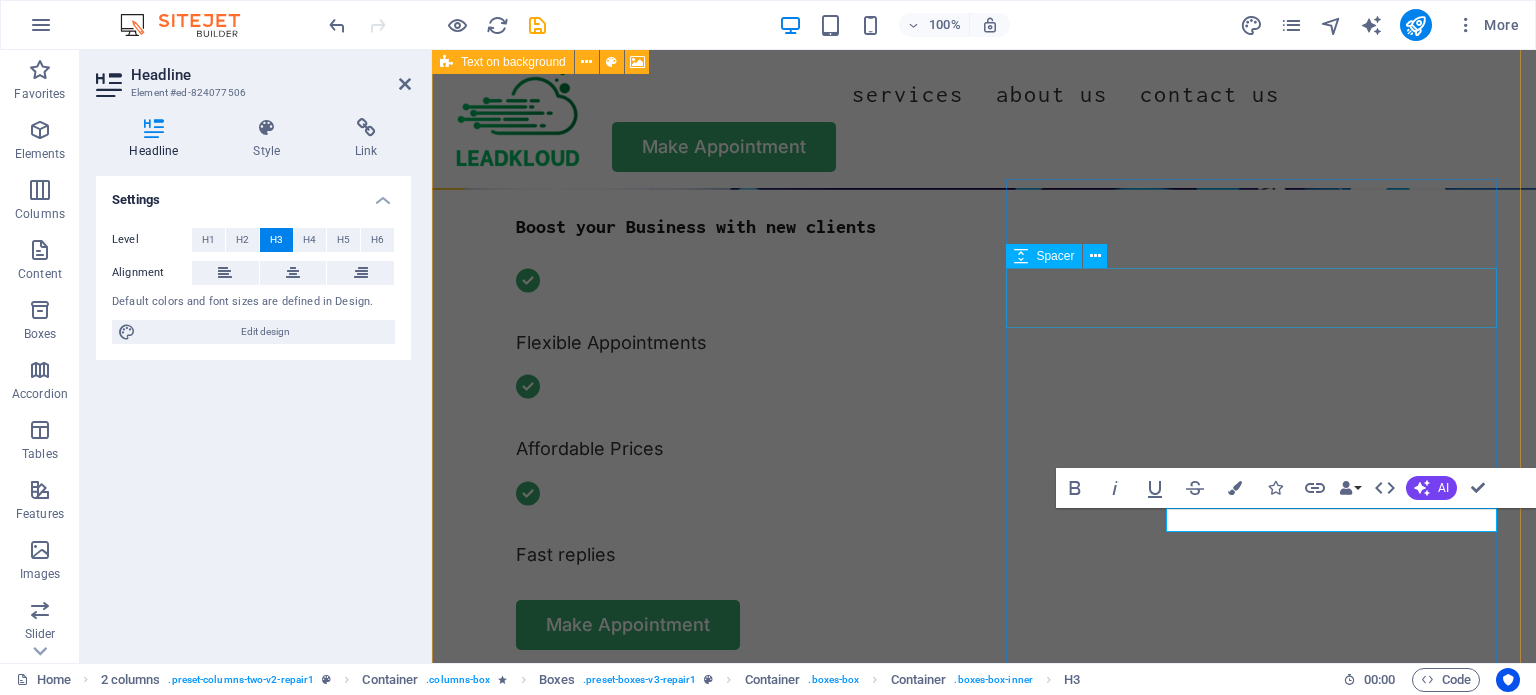 click at bounding box center (705, 1835) 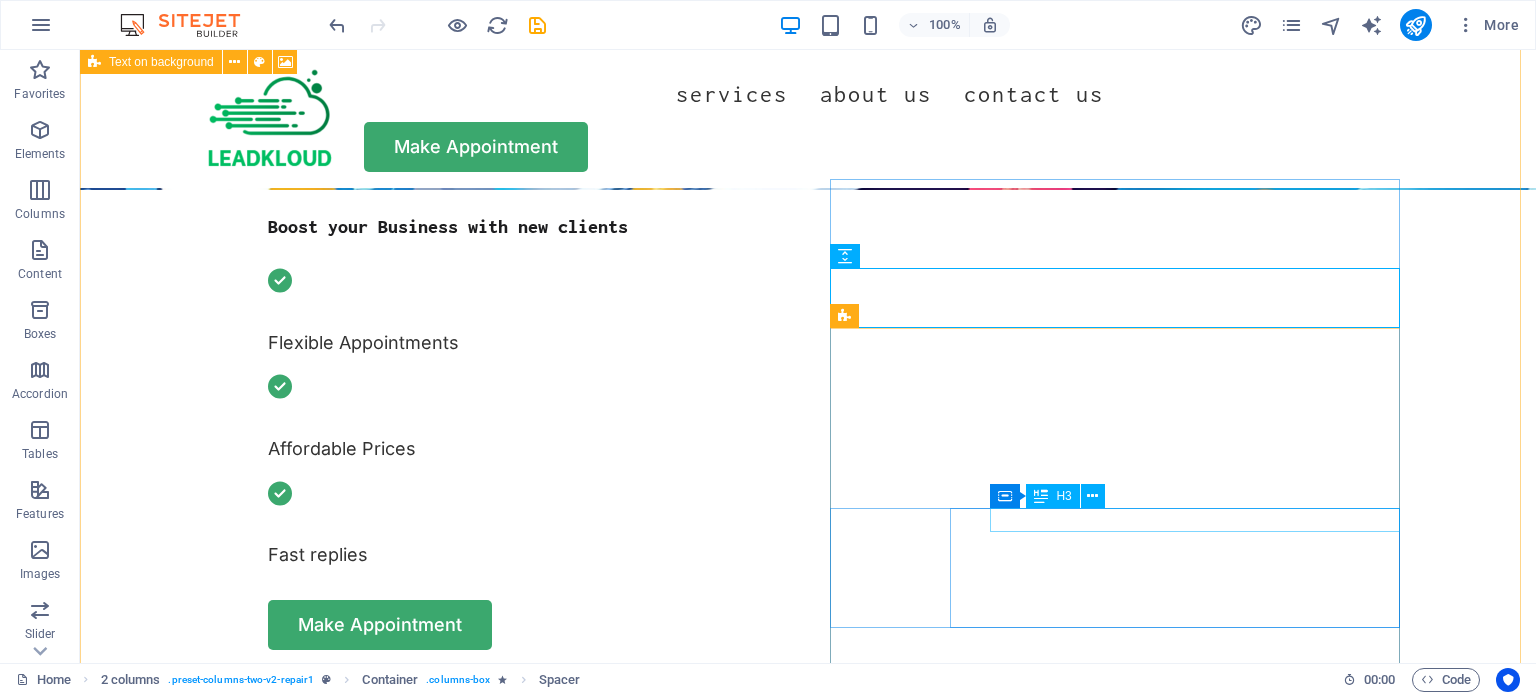 click on "Emai marketing" at bounding box center [409, 2216] 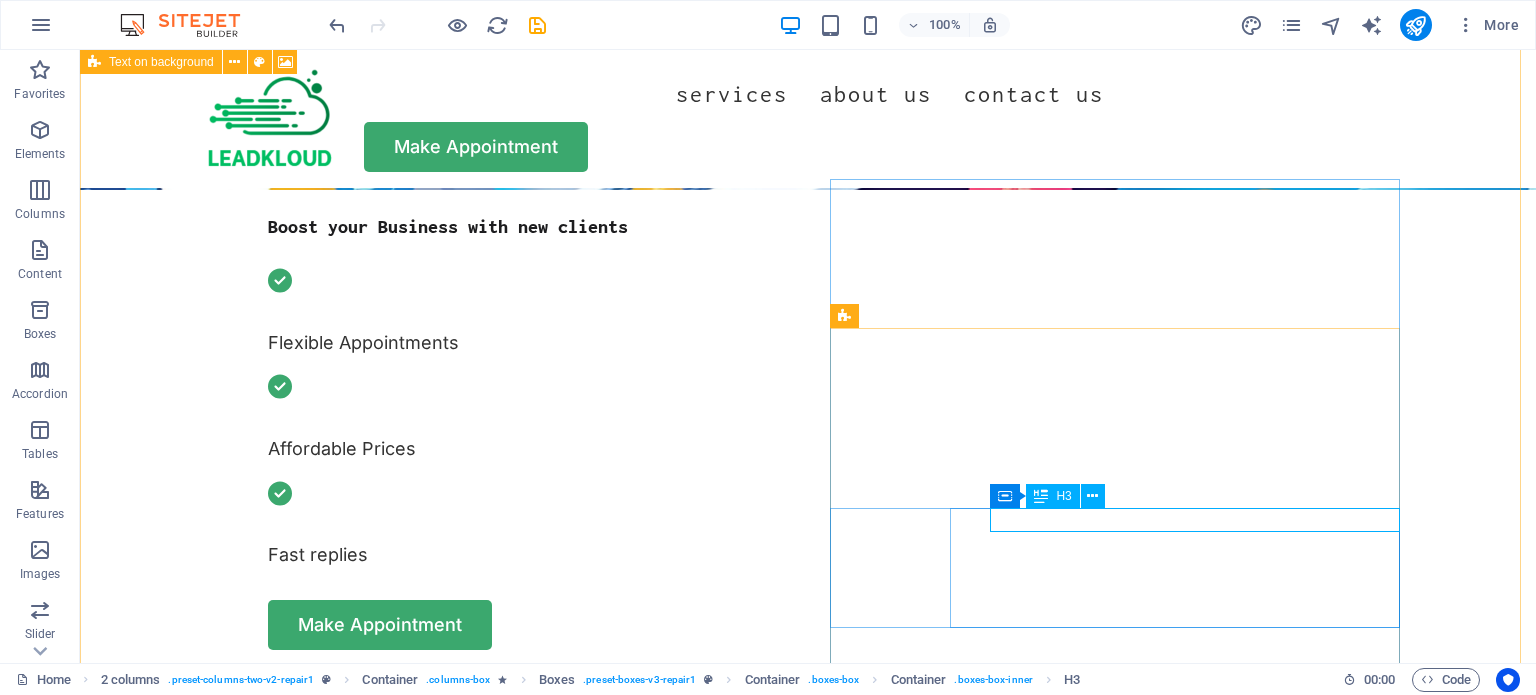 click on "Emai marketing" at bounding box center (409, 2216) 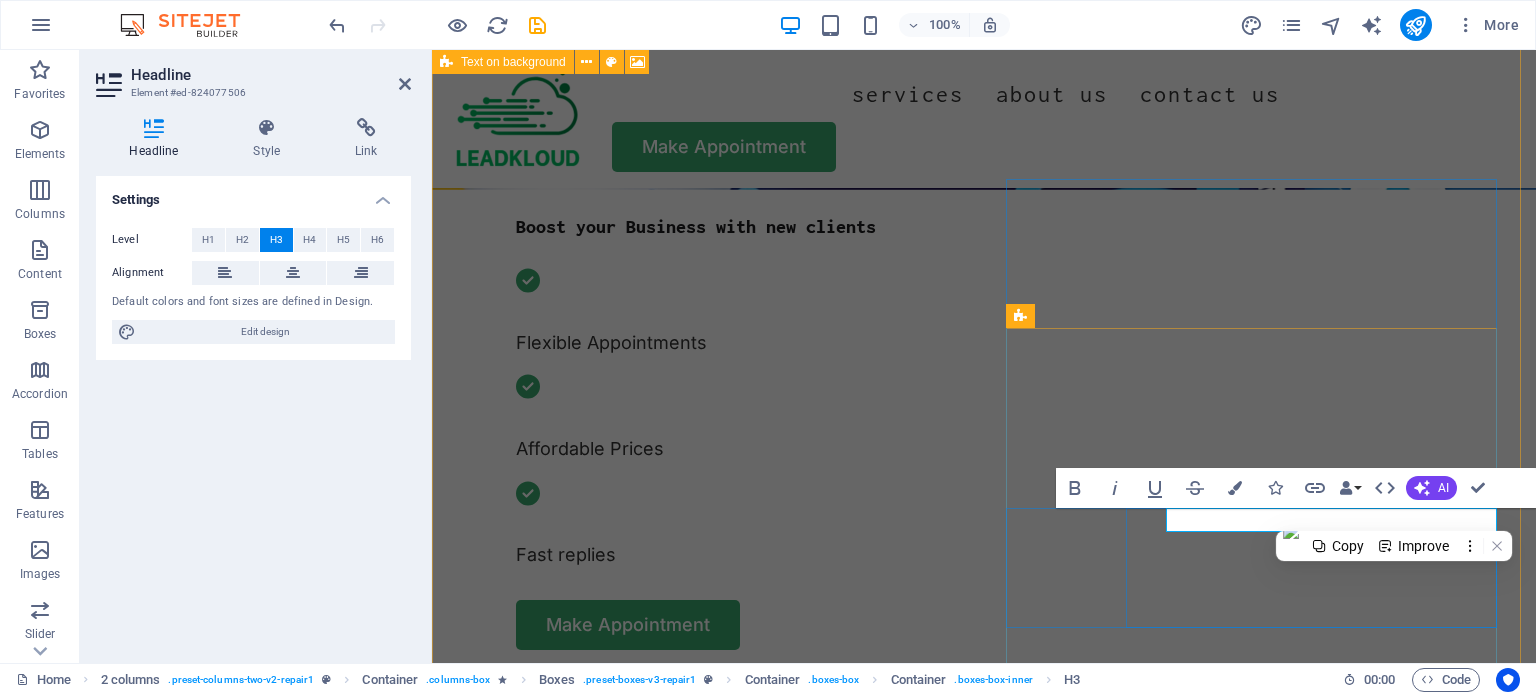click on "Emai marketing" at bounding box center (725, 2216) 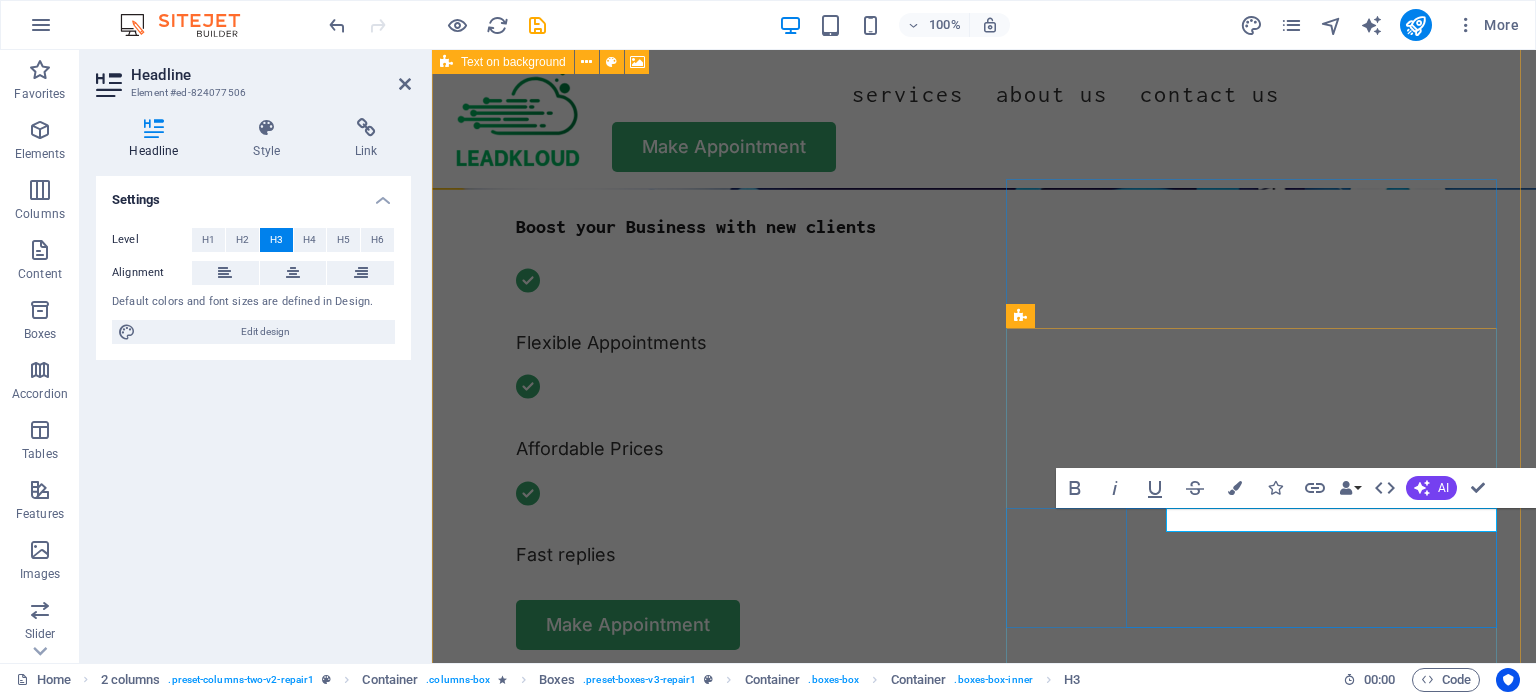 type 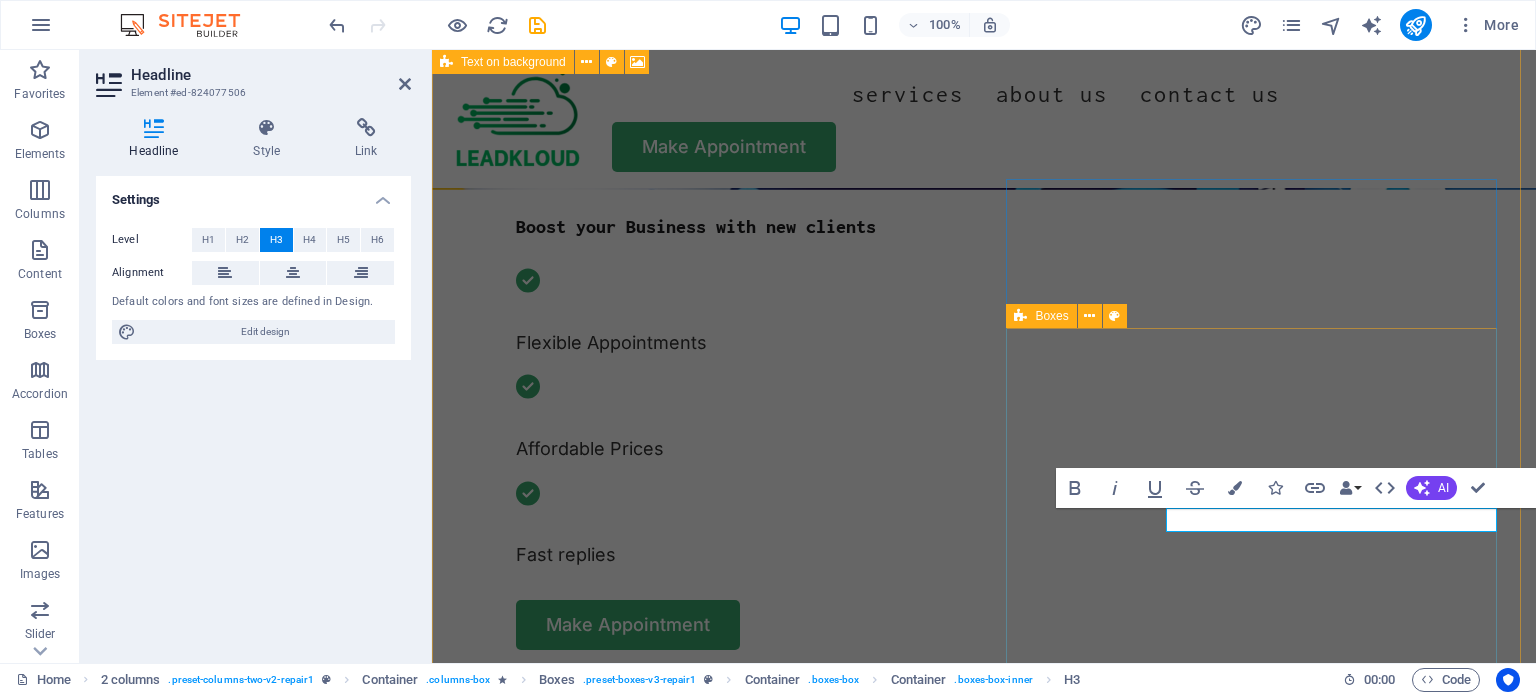 click on "Meta Ads Turpis nisl praesent tempor congue magna neque amet. Email marketing Turpis nisl praesent tempor congue magna neque amet. Data recovery Turpis nisl praesent tempor congue magna neque amet." at bounding box center [705, 2179] 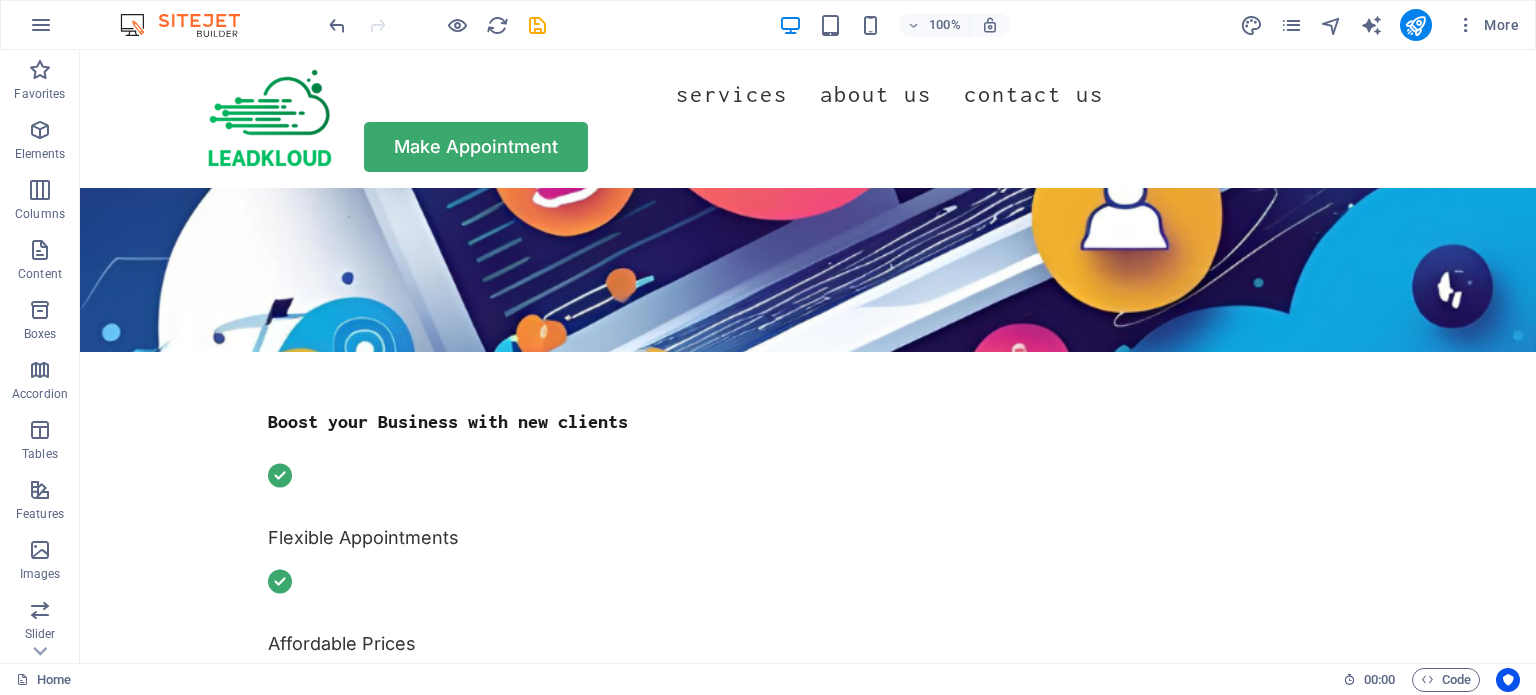scroll, scrollTop: 738, scrollLeft: 0, axis: vertical 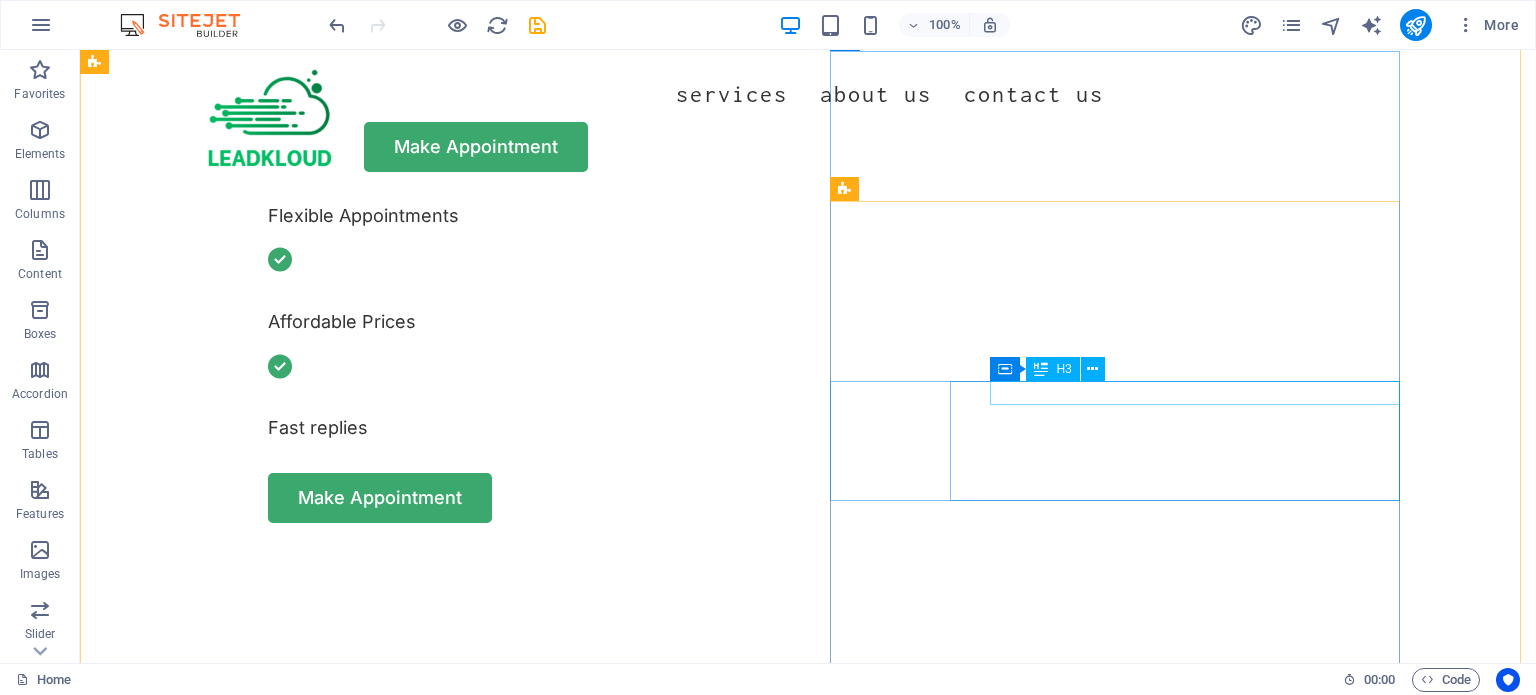 click on "Email marketing" at bounding box center (409, 2089) 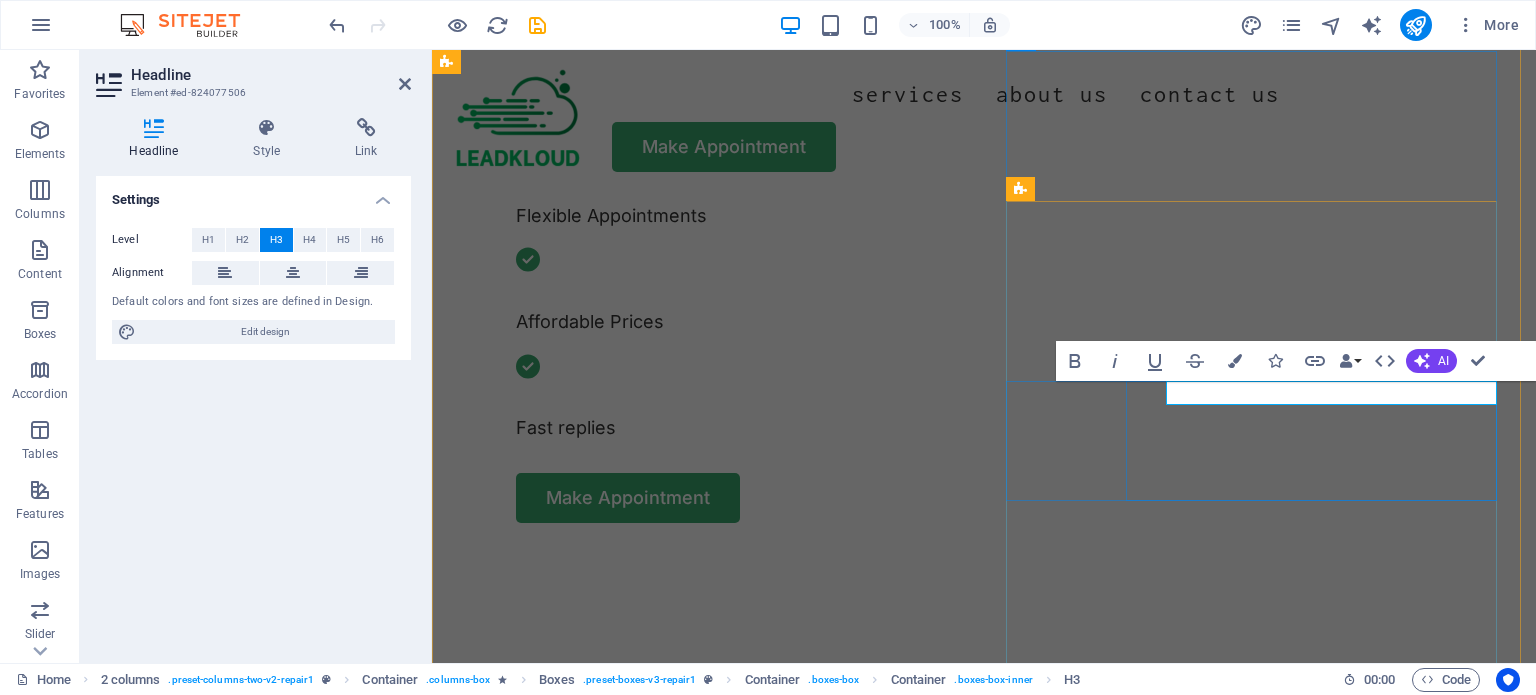 type 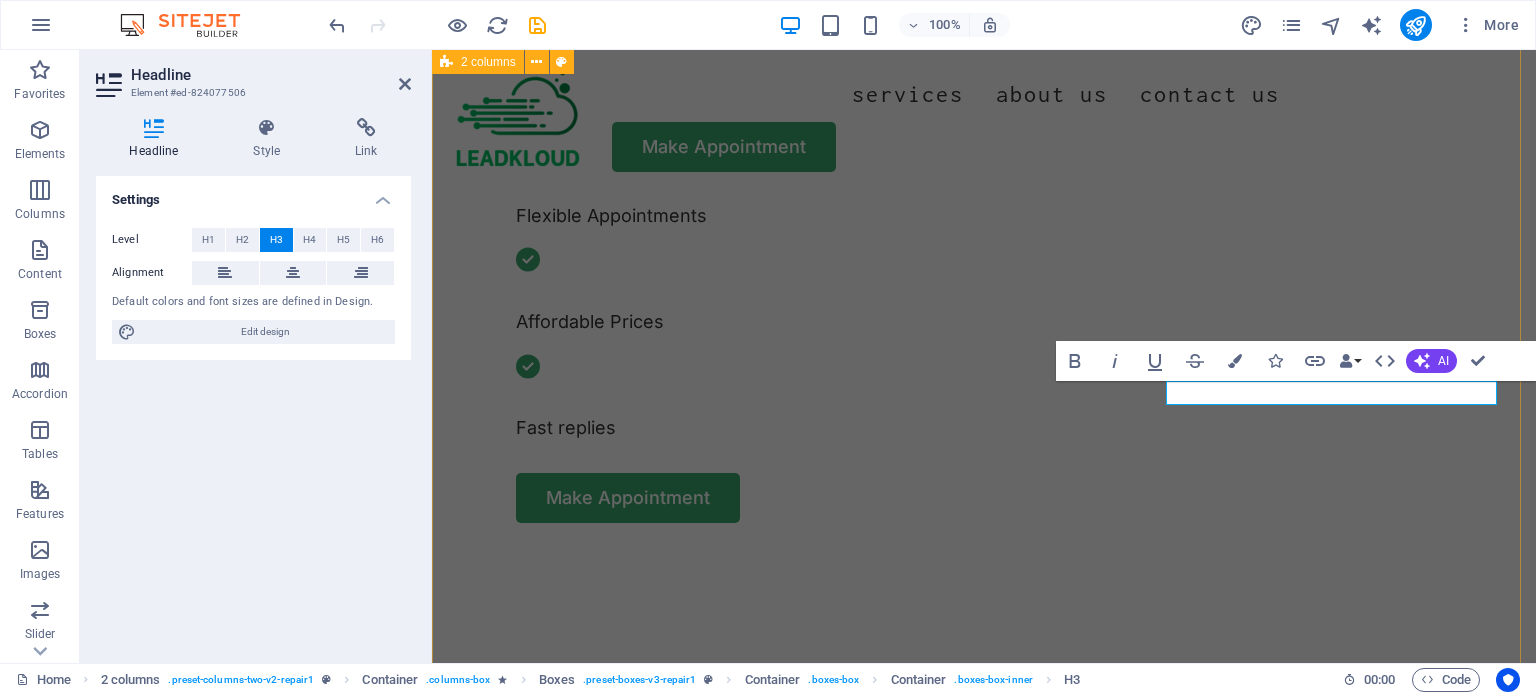click on "Drop content here or  Add elements  Paste clipboard OUR SERVICE How we can help Meta Ads Turpis nisl praesent tempor congue magna neque amet. Content creation Turpis nisl praesent tempor congue magna neque amet. Data recovery Turpis nisl praesent tempor congue magna neque amet. OUR PROCESS How it works Tell us your issue Turpis nisl praesent tempor congue magna neque amet. Bring your device Turpis nisl praesent tempor congue magna neque amet. Get your fixed device Turpis nisl praesent tempor congue magna neque amet. Drop content here or  Add elements  Paste clipboard" at bounding box center [984, 2381] 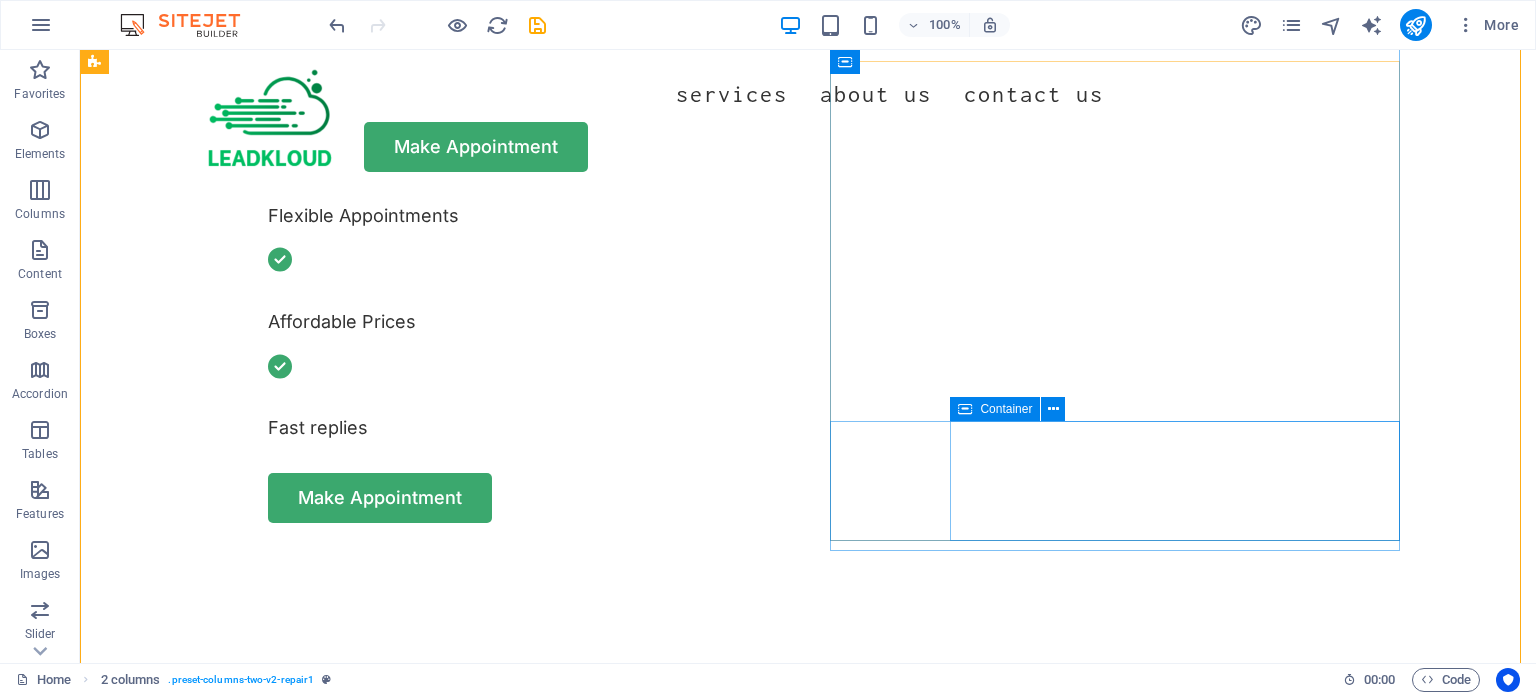 scroll, scrollTop: 878, scrollLeft: 0, axis: vertical 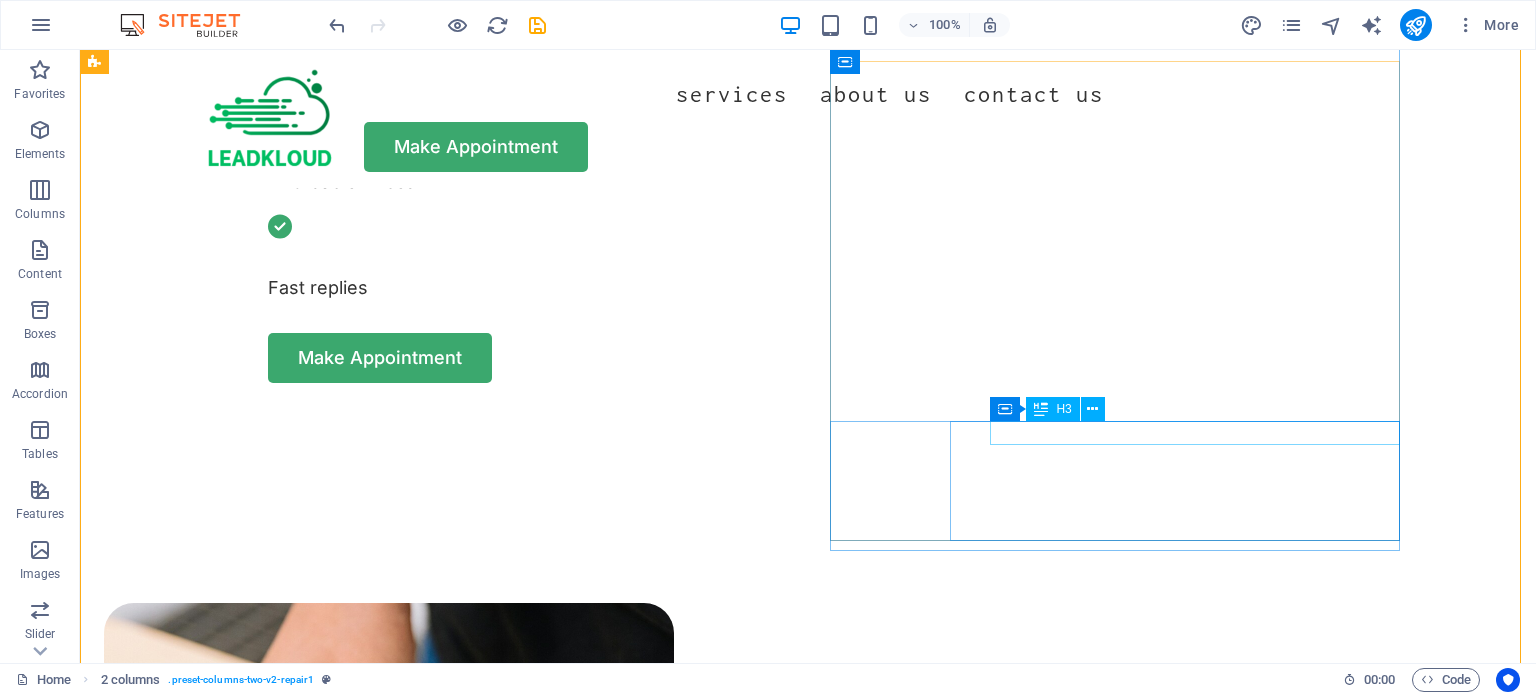 click on "Data recovery" at bounding box center (409, 2169) 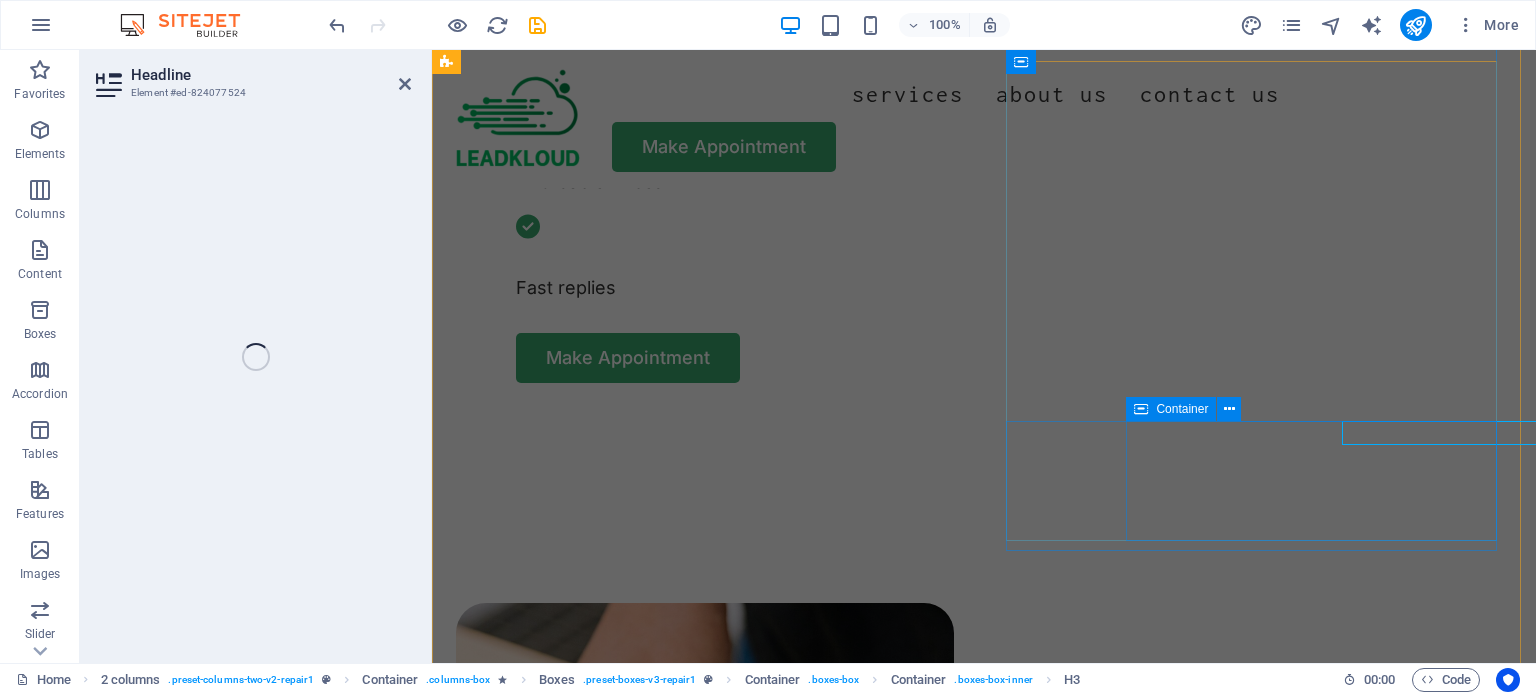 click on "Data recovery Turpis nisl praesent tempor congue magna neque amet." at bounding box center (705, 2192) 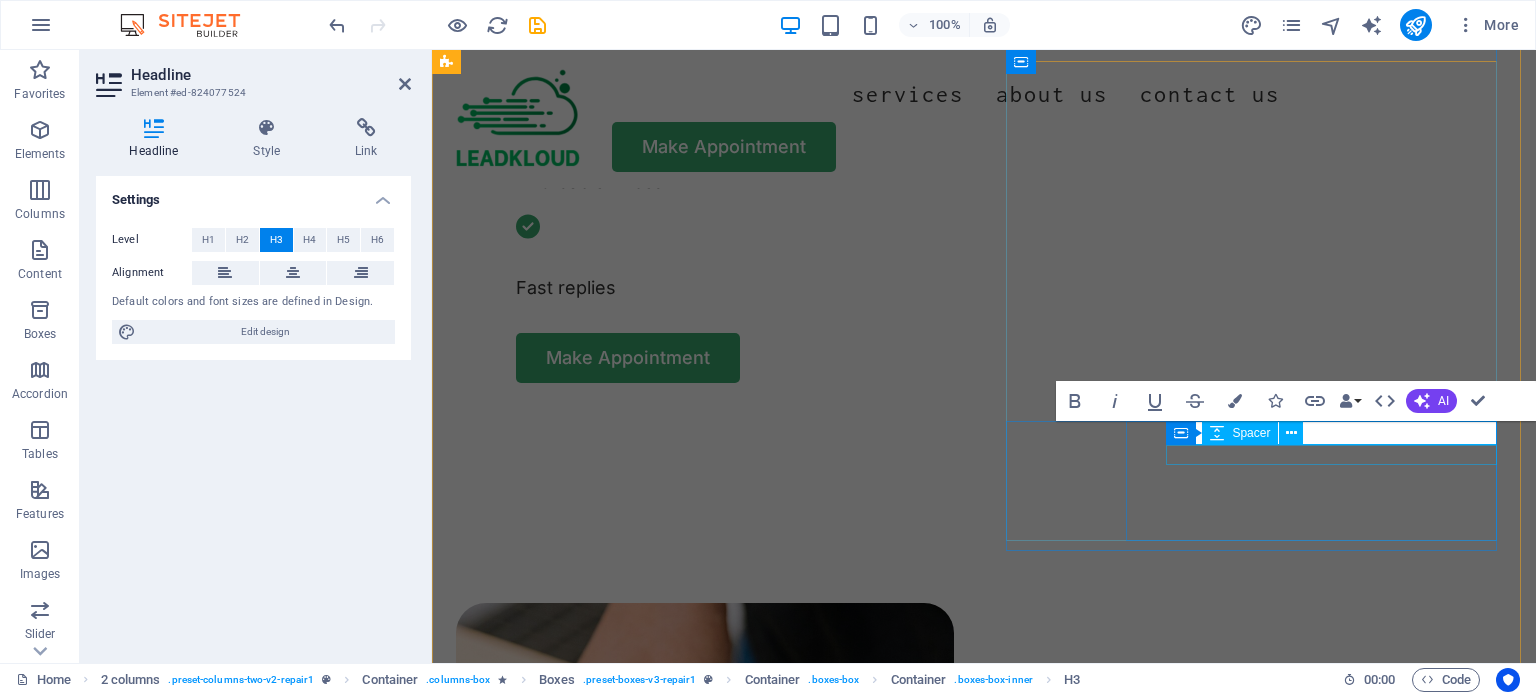 type 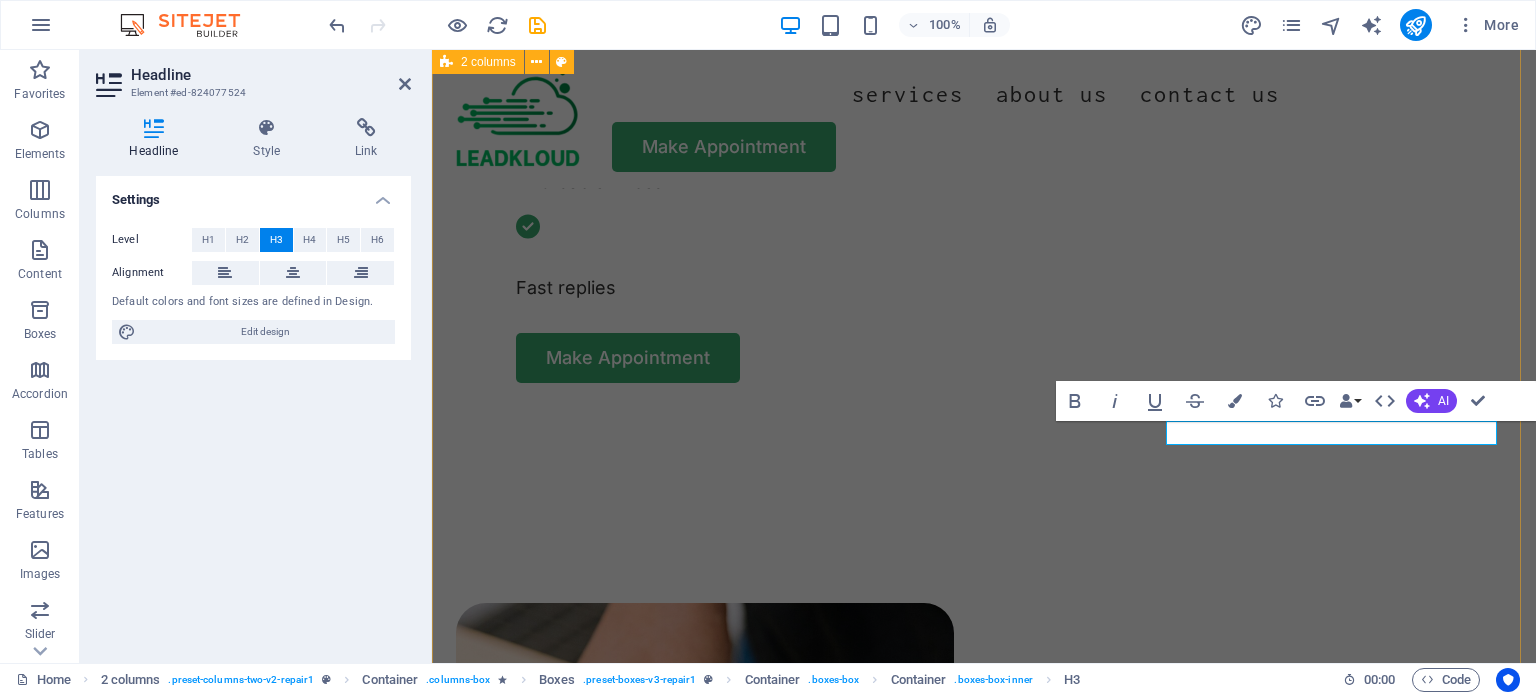 click on "Drop content here or  Add elements  Paste clipboard OUR SERVICE How we can help Meta Ads Turpis nisl praesent tempor congue magna neque amet. Content creation Turpis nisl praesent tempor congue magna neque amet. Qualified leads Turpis nisl praesent tempor congue magna neque amet. OUR PROCESS How it works Tell us your issue Turpis nisl praesent tempor congue magna neque amet. Bring your device Turpis nisl praesent tempor congue magna neque amet. Get your fixed device Turpis nisl praesent tempor congue magna neque amet. Drop content here or  Add elements  Paste clipboard" at bounding box center (984, 2241) 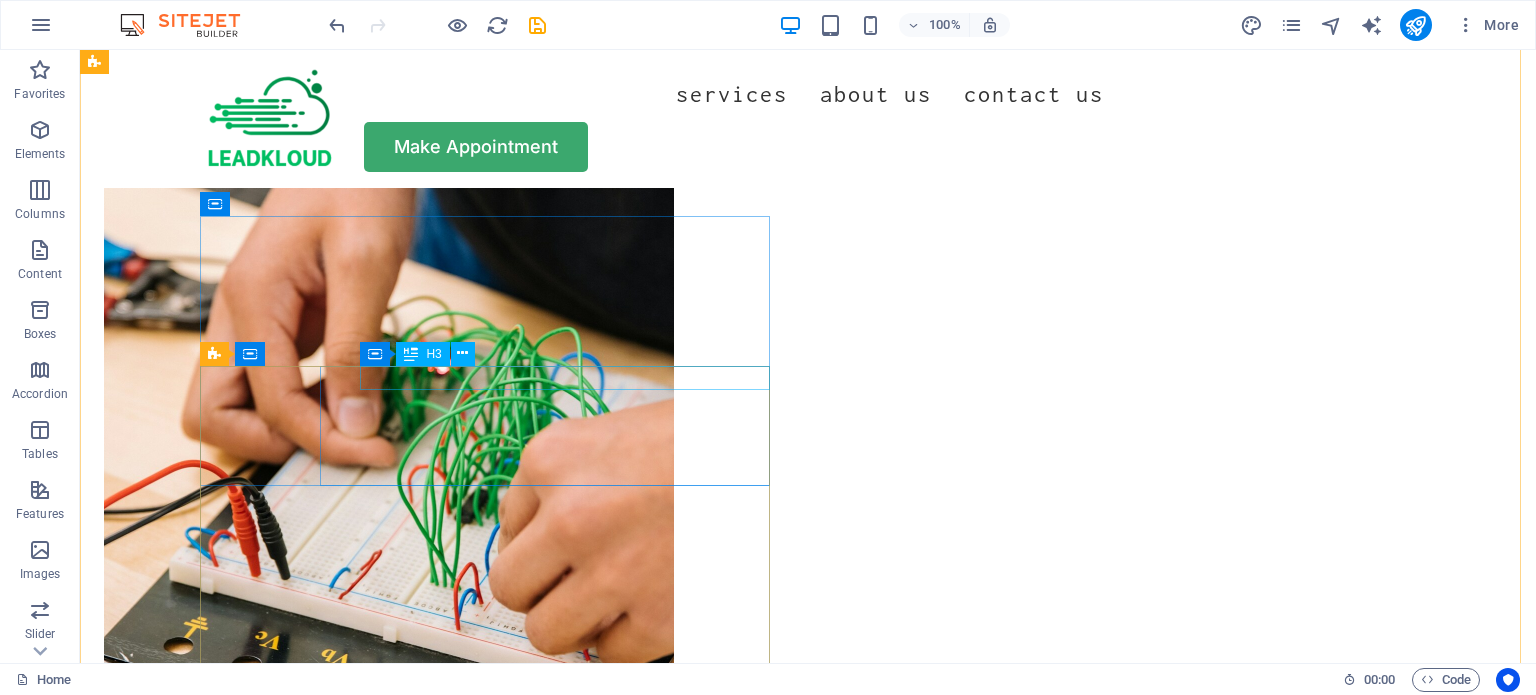 scroll, scrollTop: 1266, scrollLeft: 0, axis: vertical 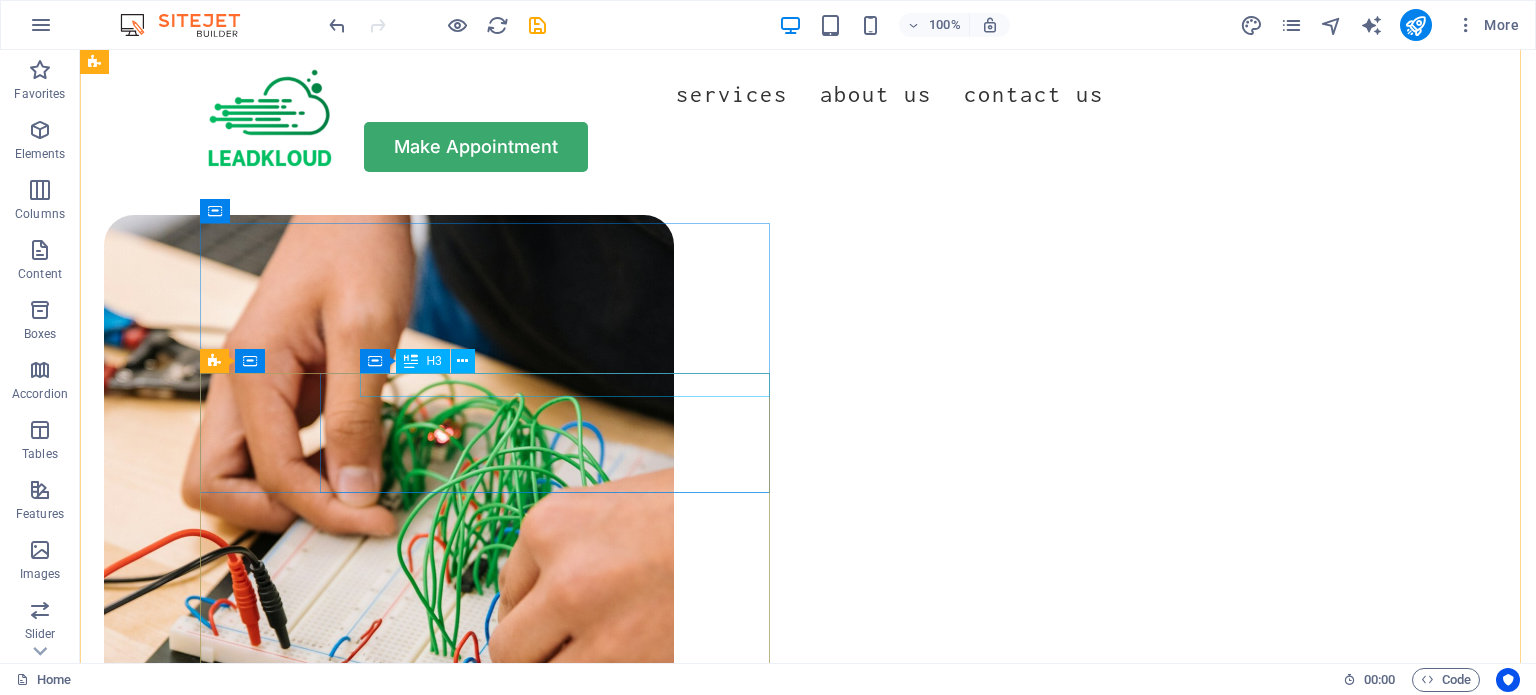 click on "Tell us your issue" at bounding box center [409, 2183] 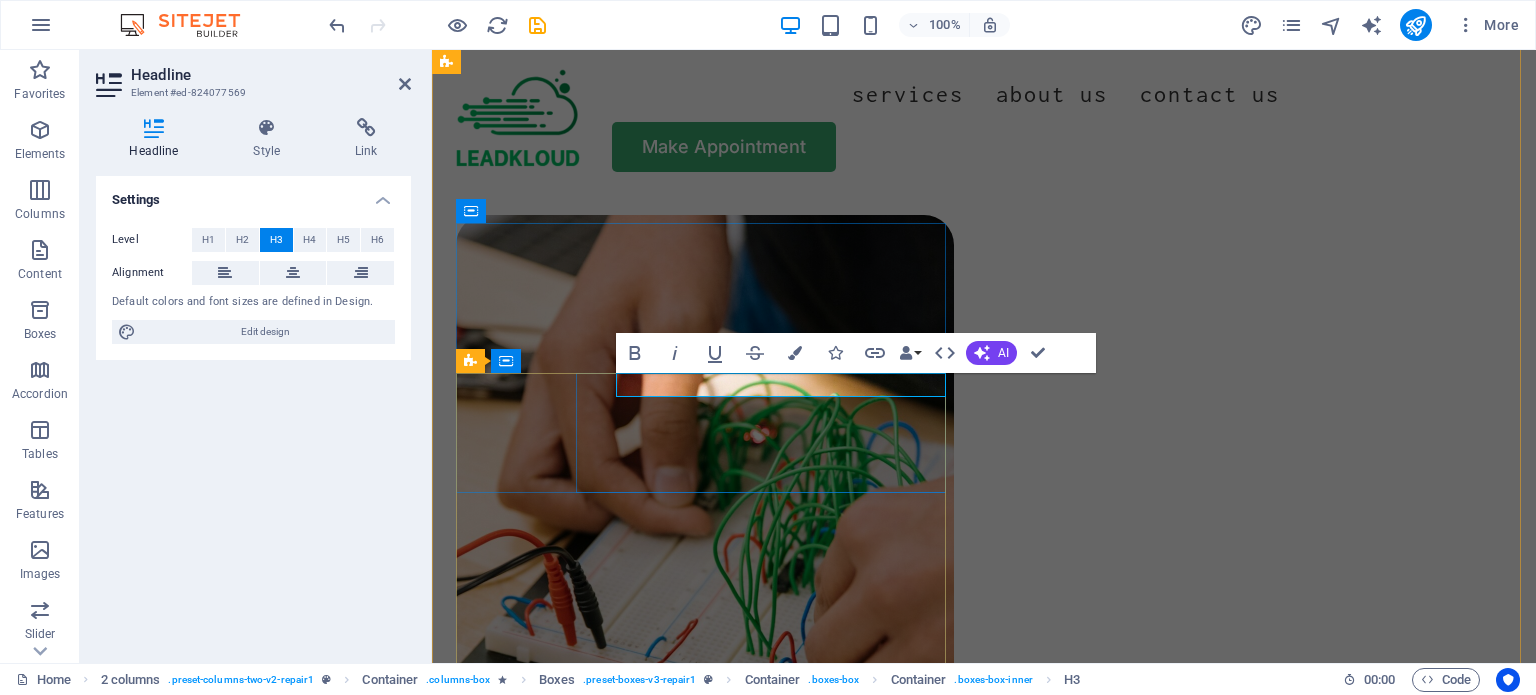 type 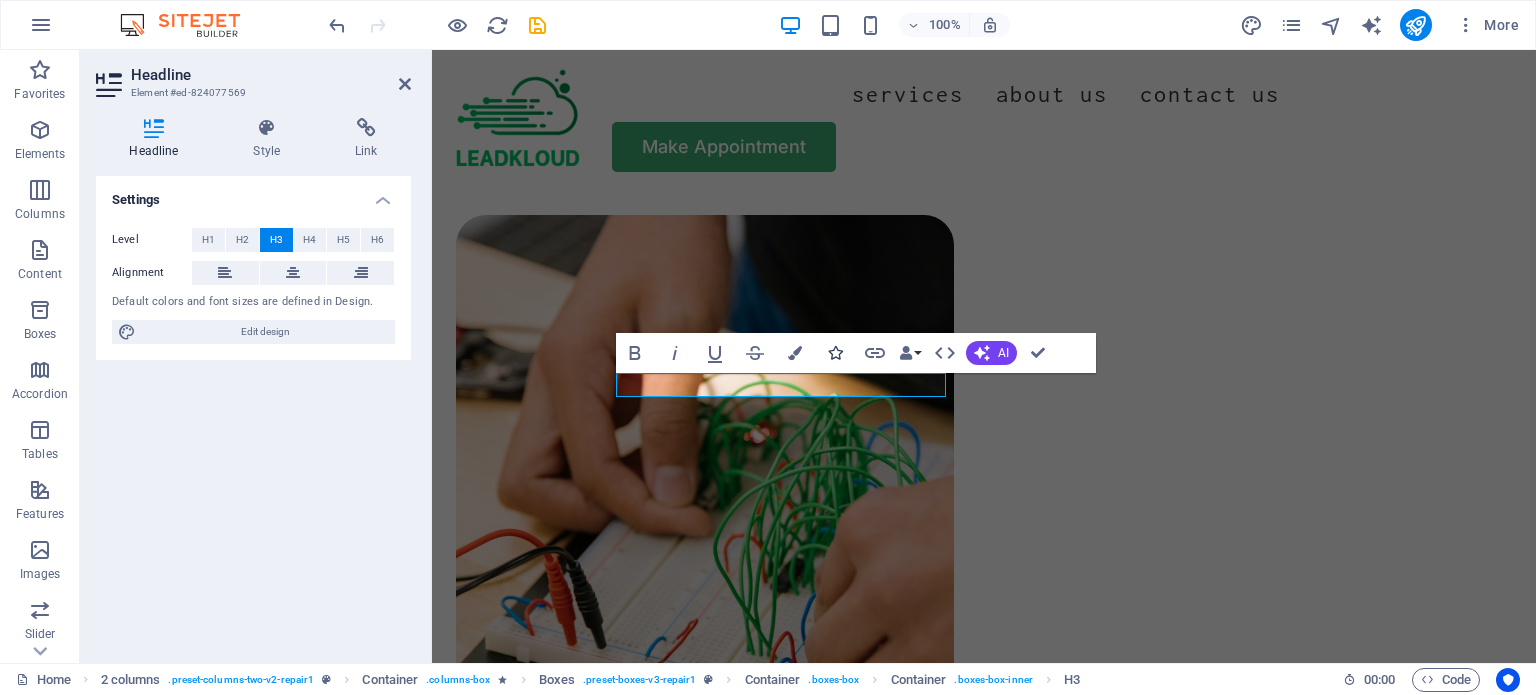 click at bounding box center (705, 3030) 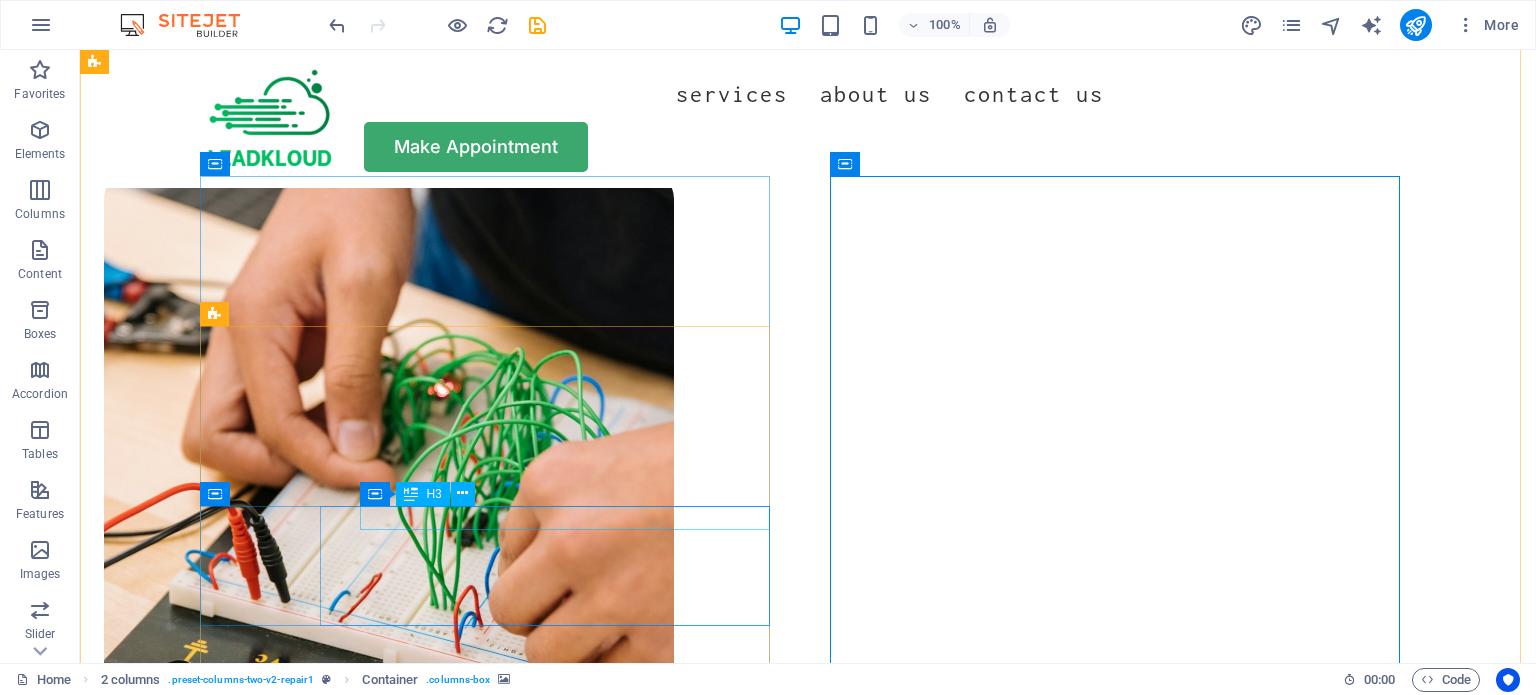 scroll, scrollTop: 1313, scrollLeft: 0, axis: vertical 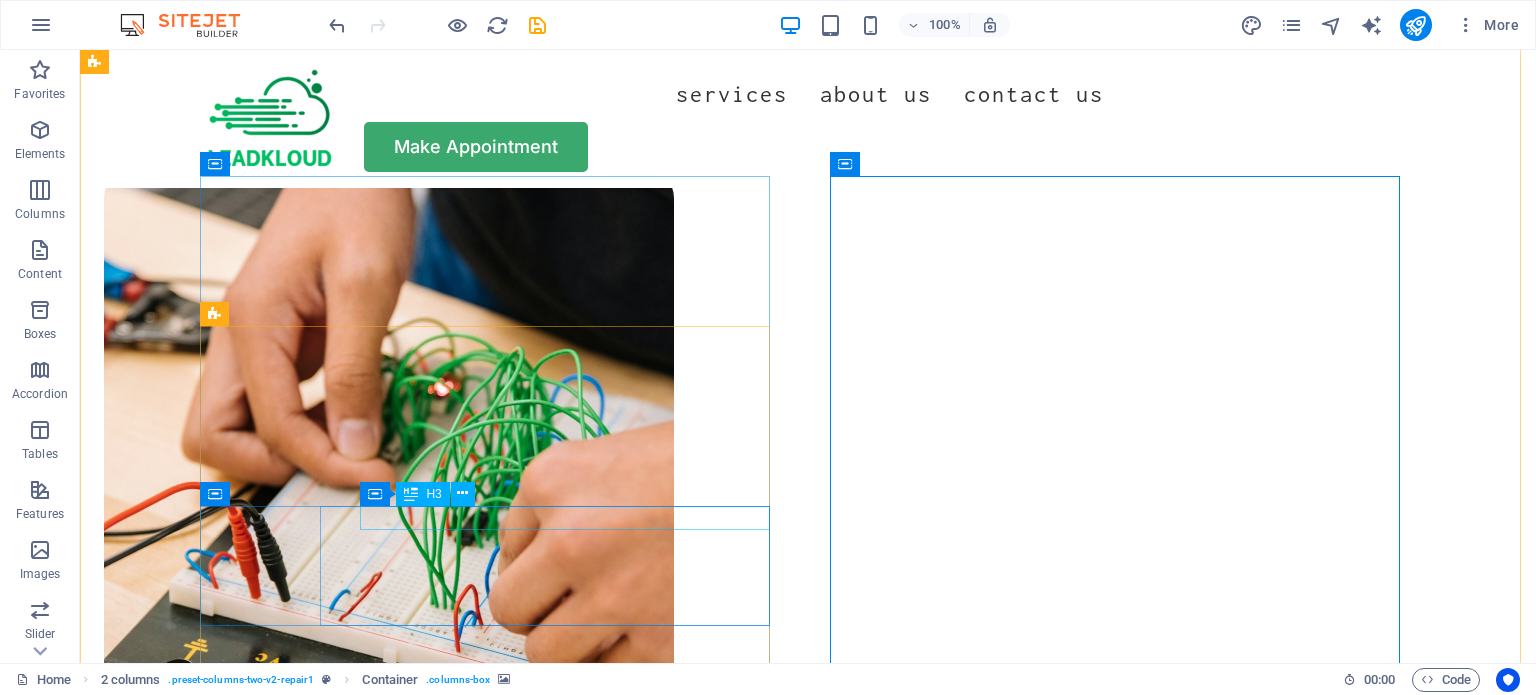 click on "Bring your device" at bounding box center (409, 2356) 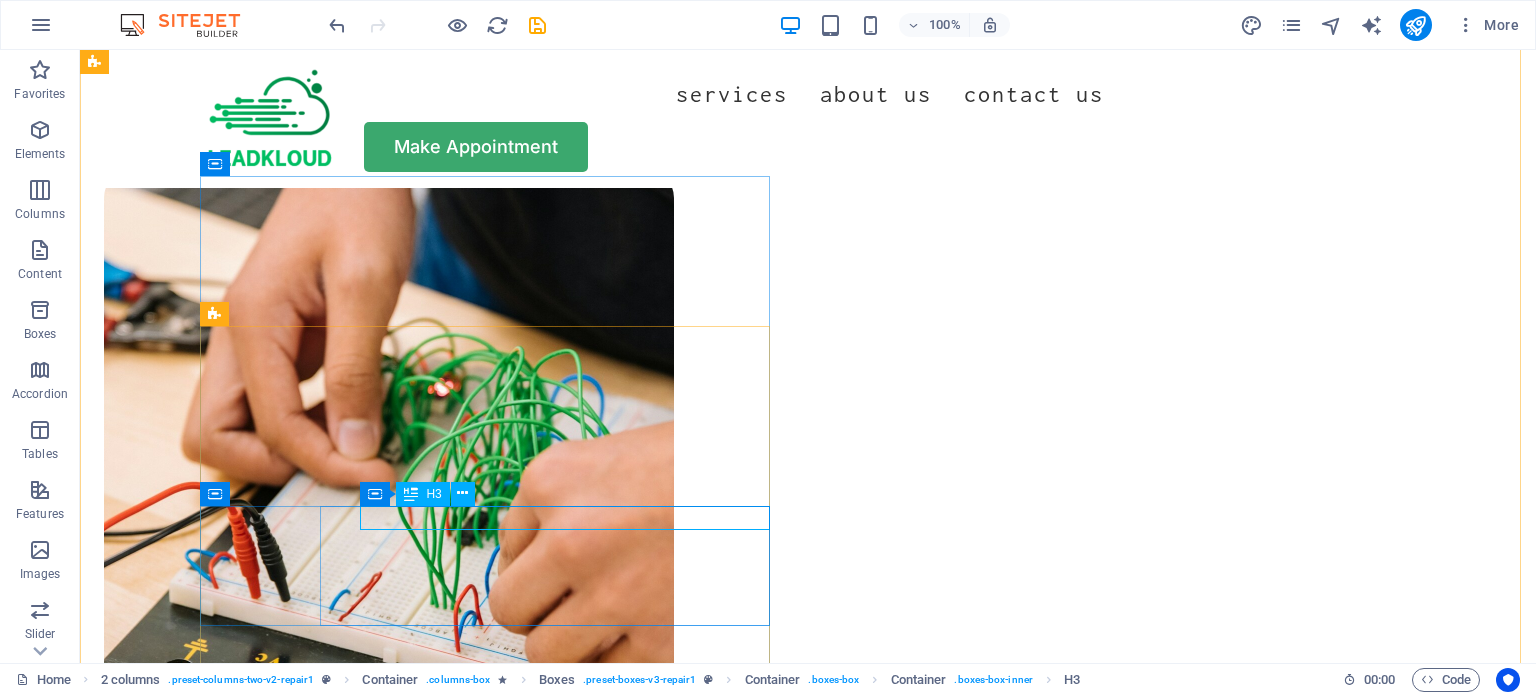 click on "Bring your device" at bounding box center (409, 2356) 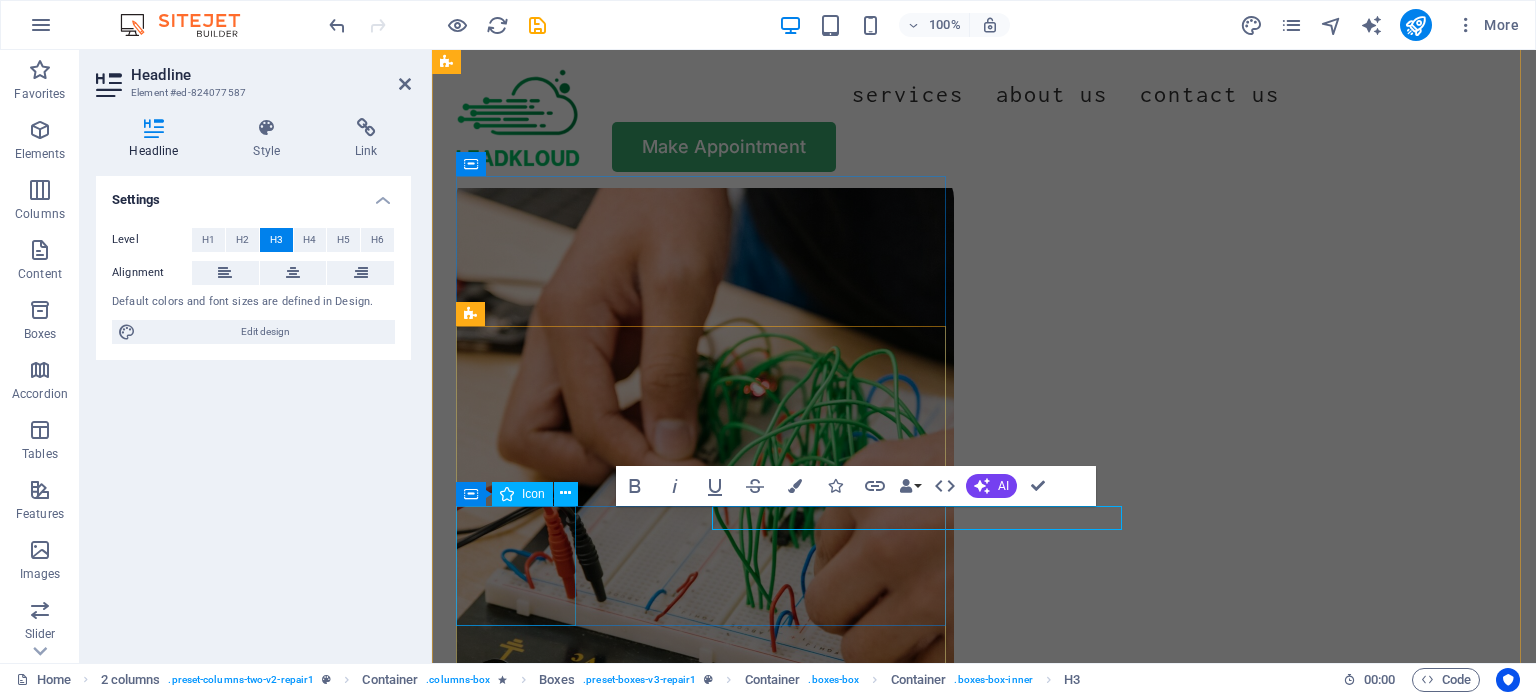 click at bounding box center [705, 2284] 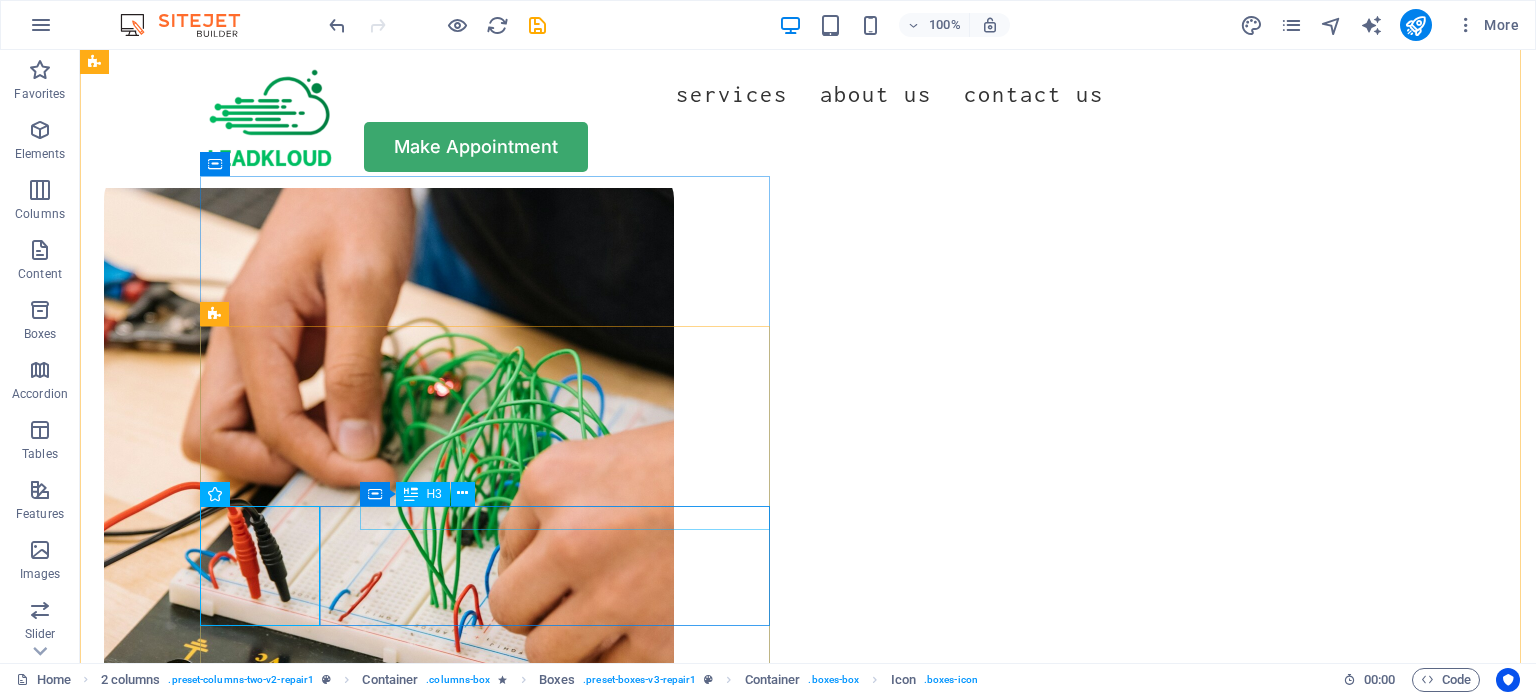 click on "Bring your device" at bounding box center [409, 2356] 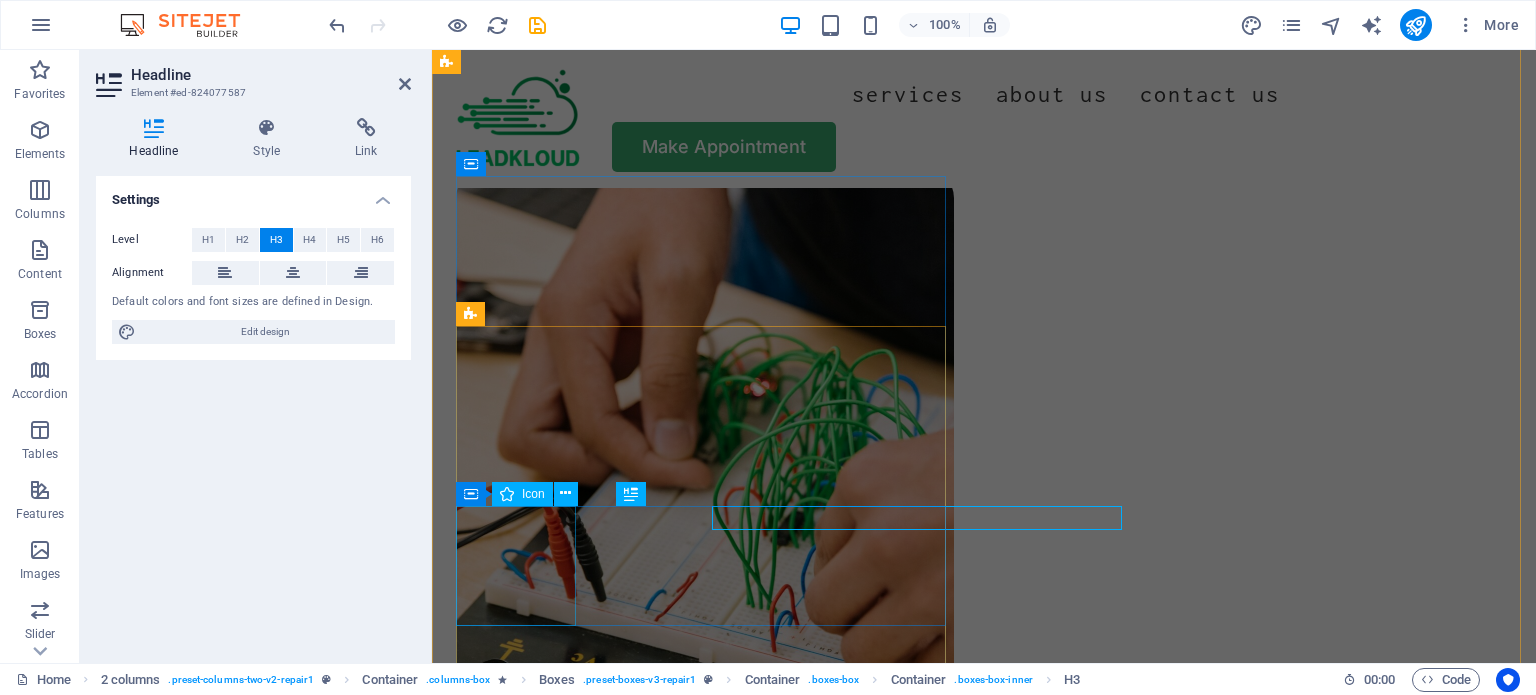 click at bounding box center [705, 2284] 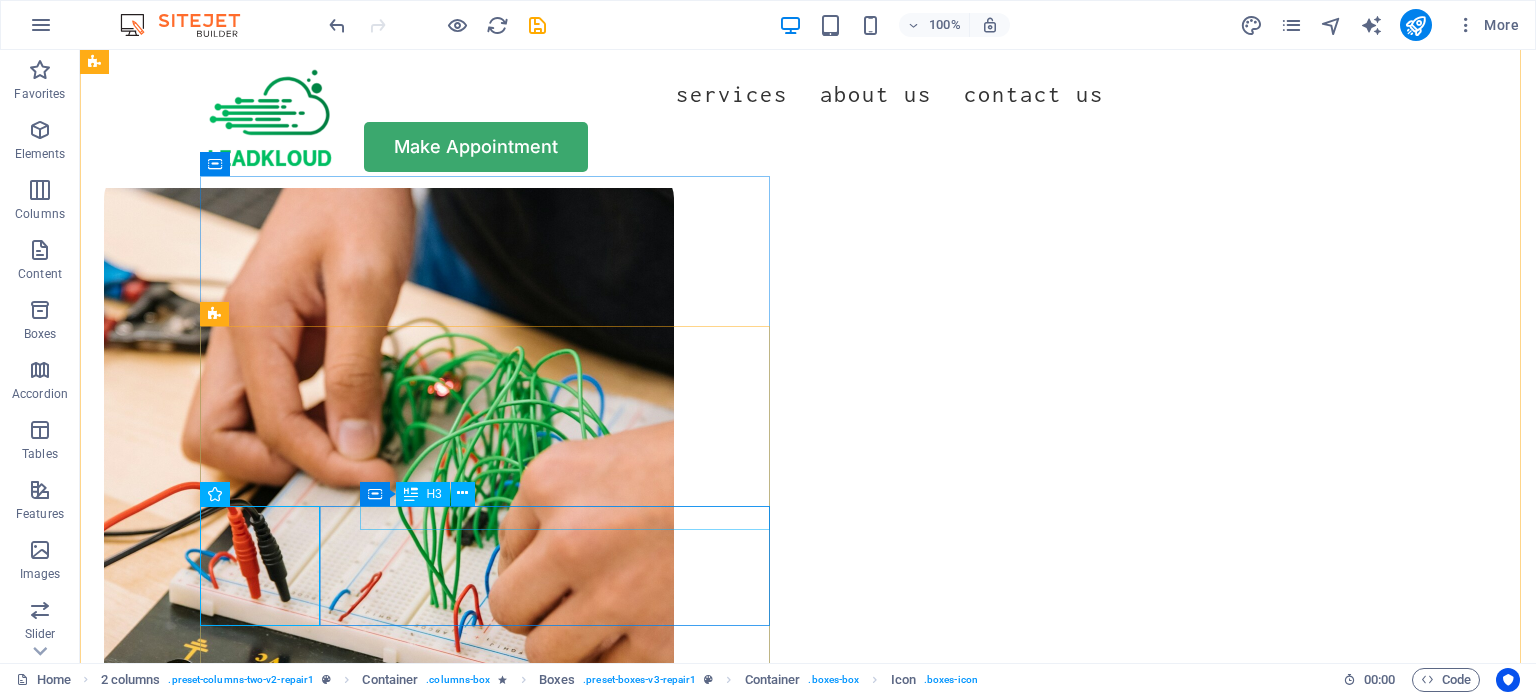 click on "Bring your device" at bounding box center [409, 2356] 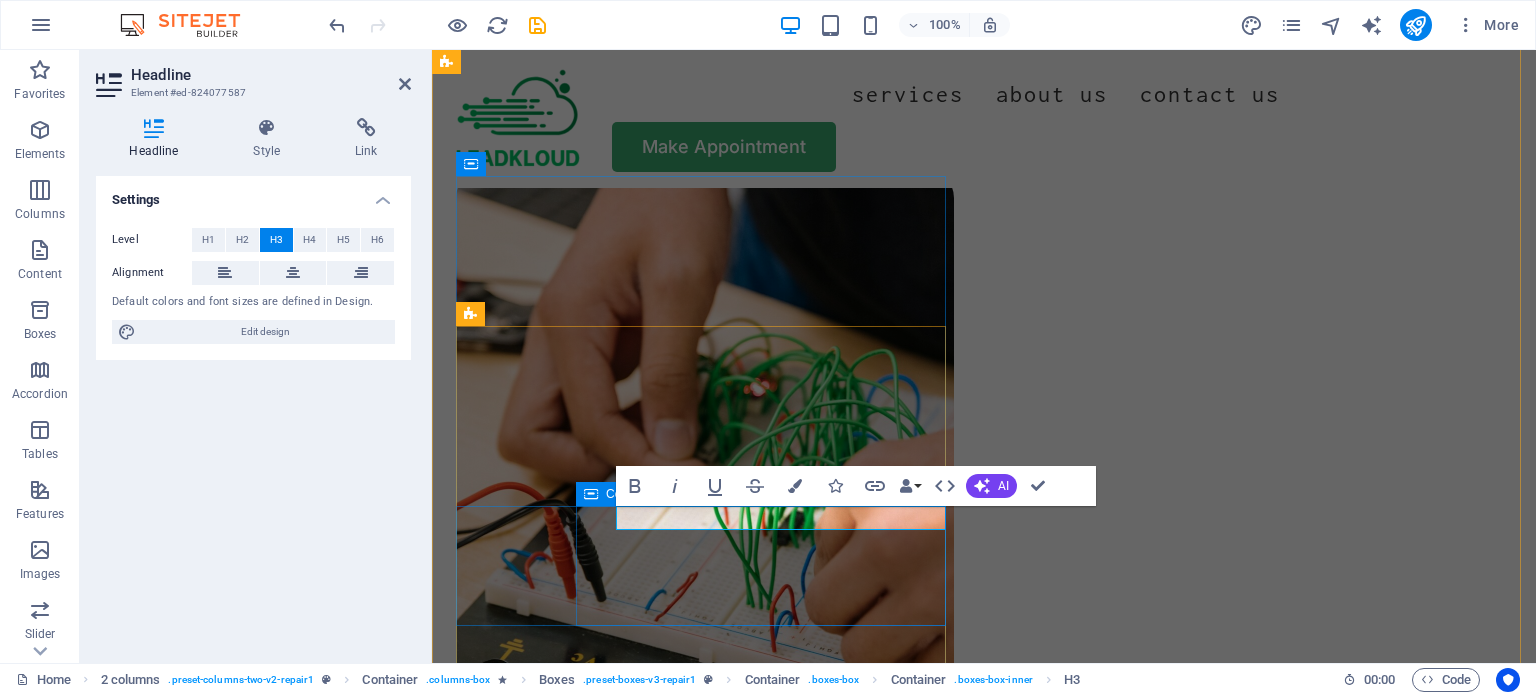 type 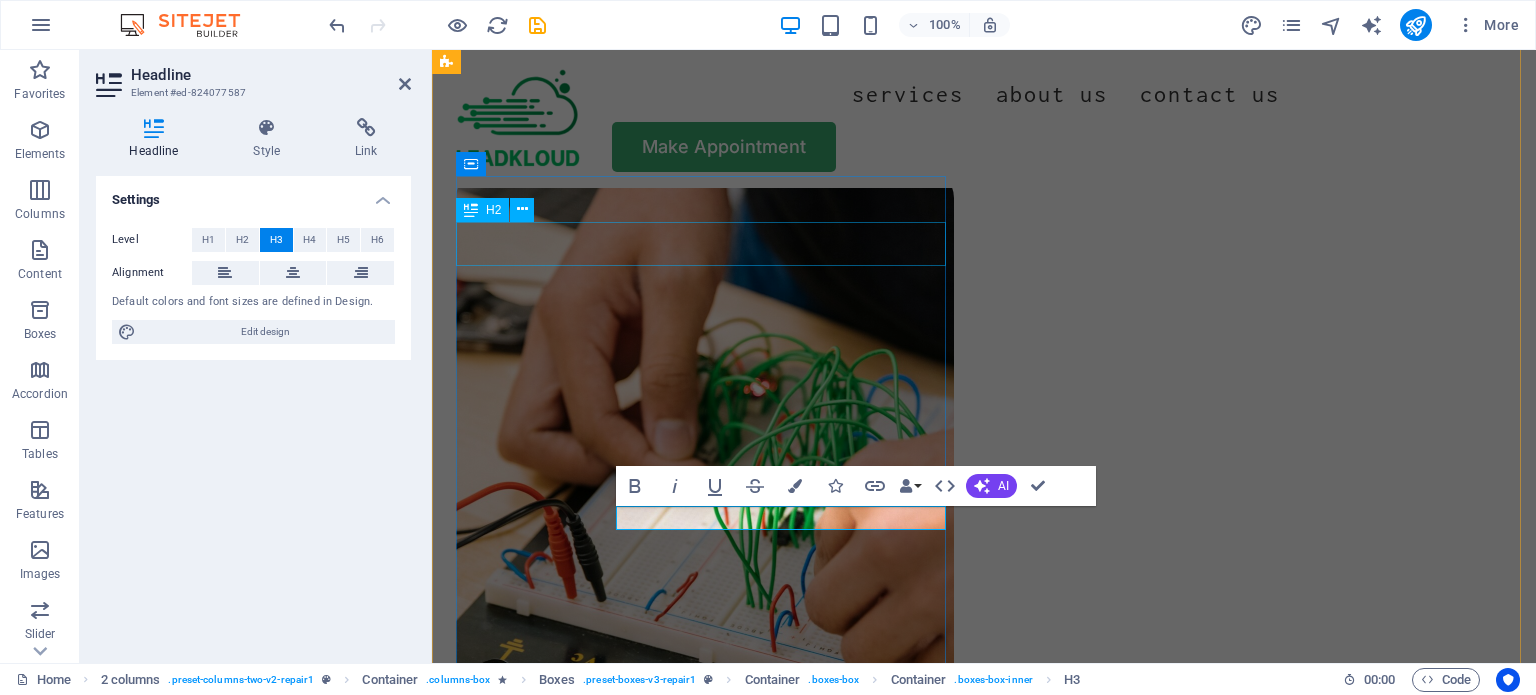 click on "How it works" at bounding box center [705, 1922] 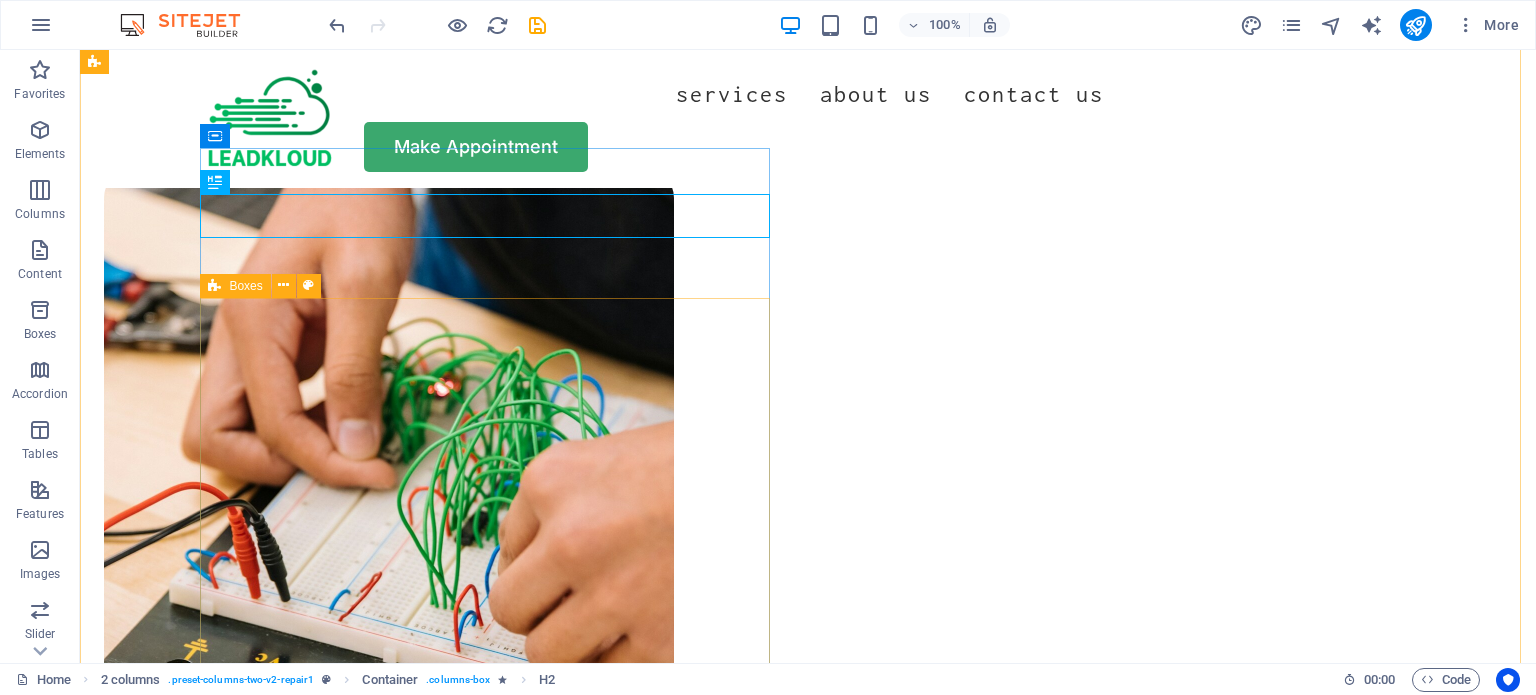scroll, scrollTop: 1518, scrollLeft: 0, axis: vertical 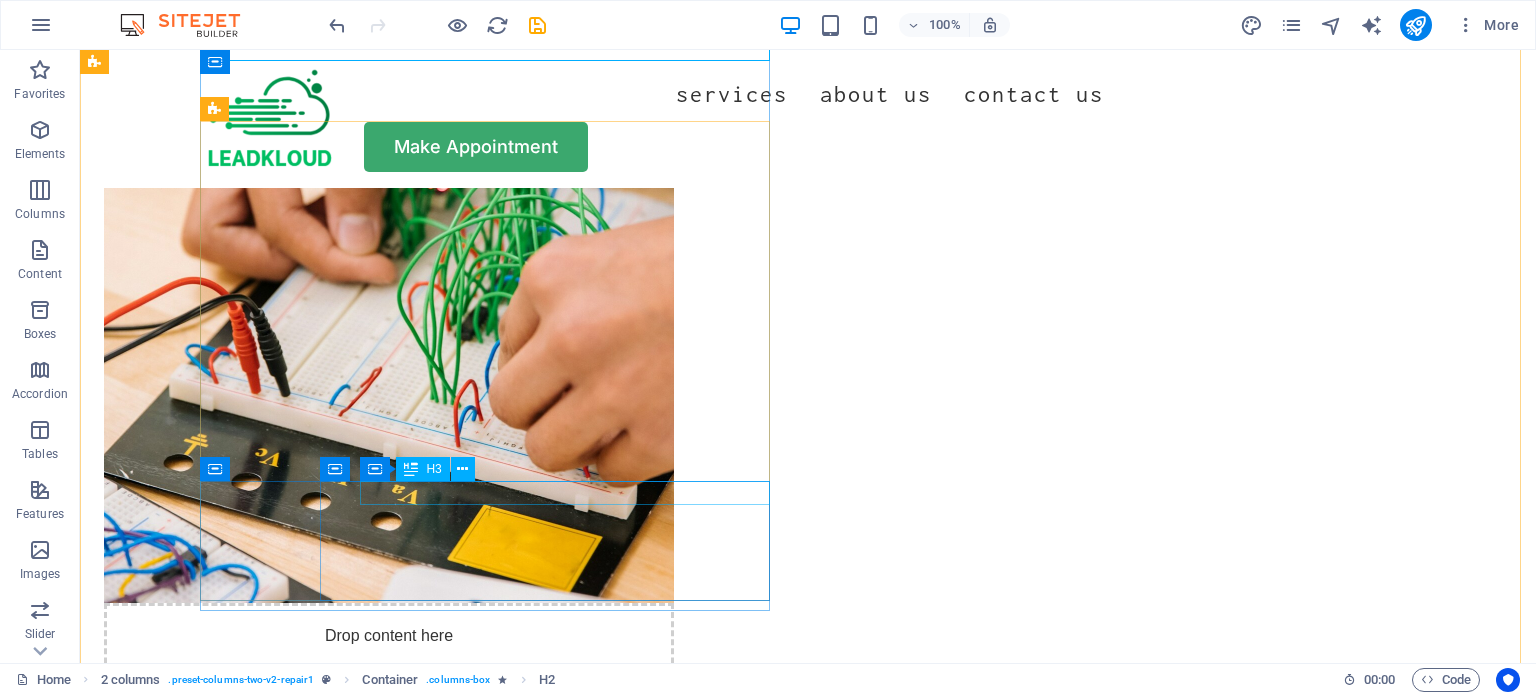 click on "Get your fixed device" at bounding box center [409, 2370] 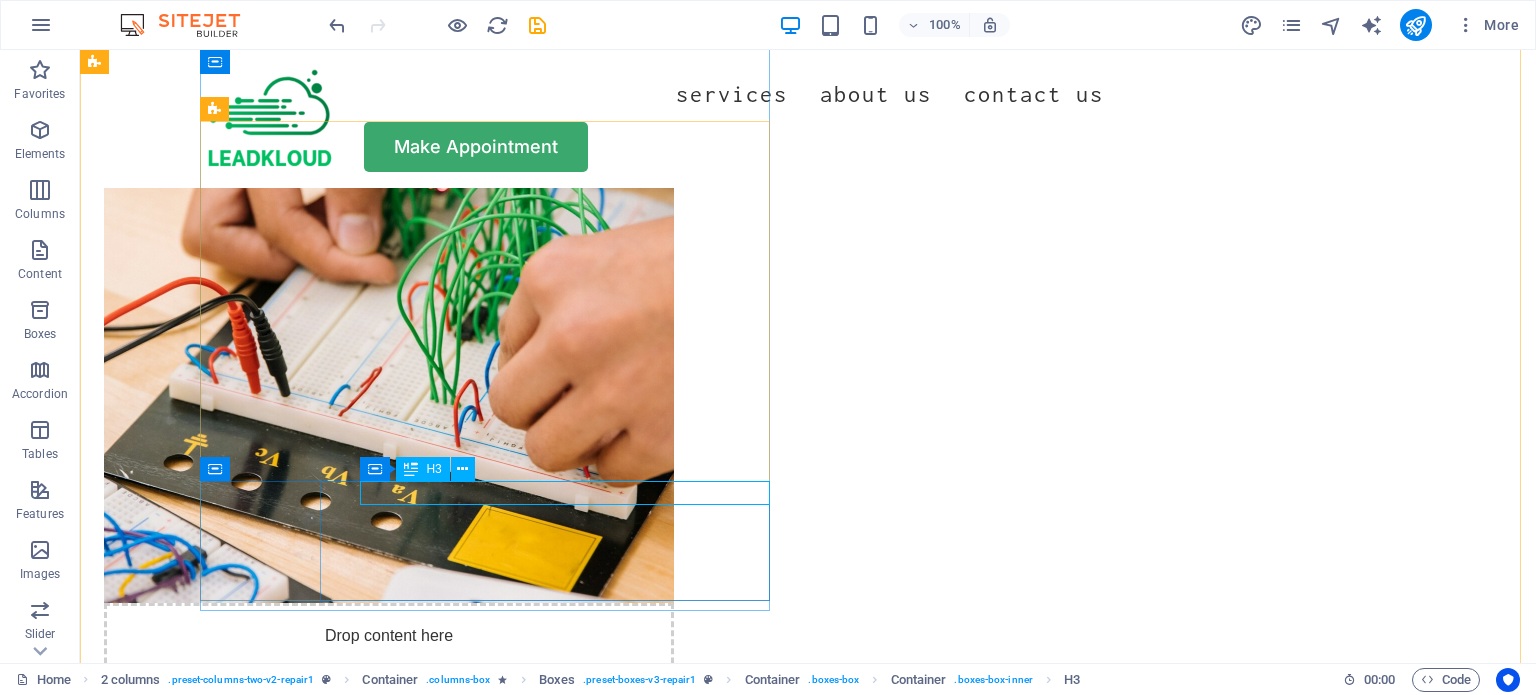 click on "Get your fixed device" at bounding box center [409, 2370] 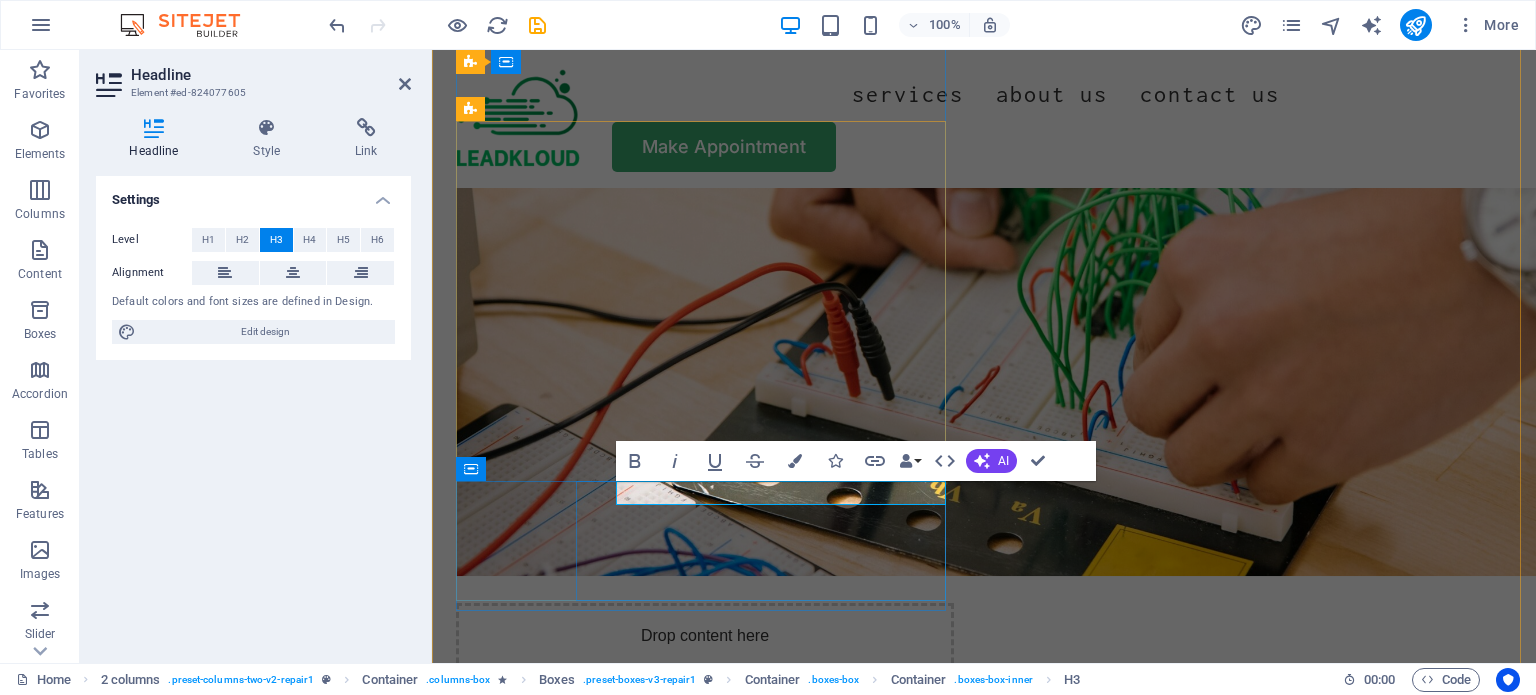 type 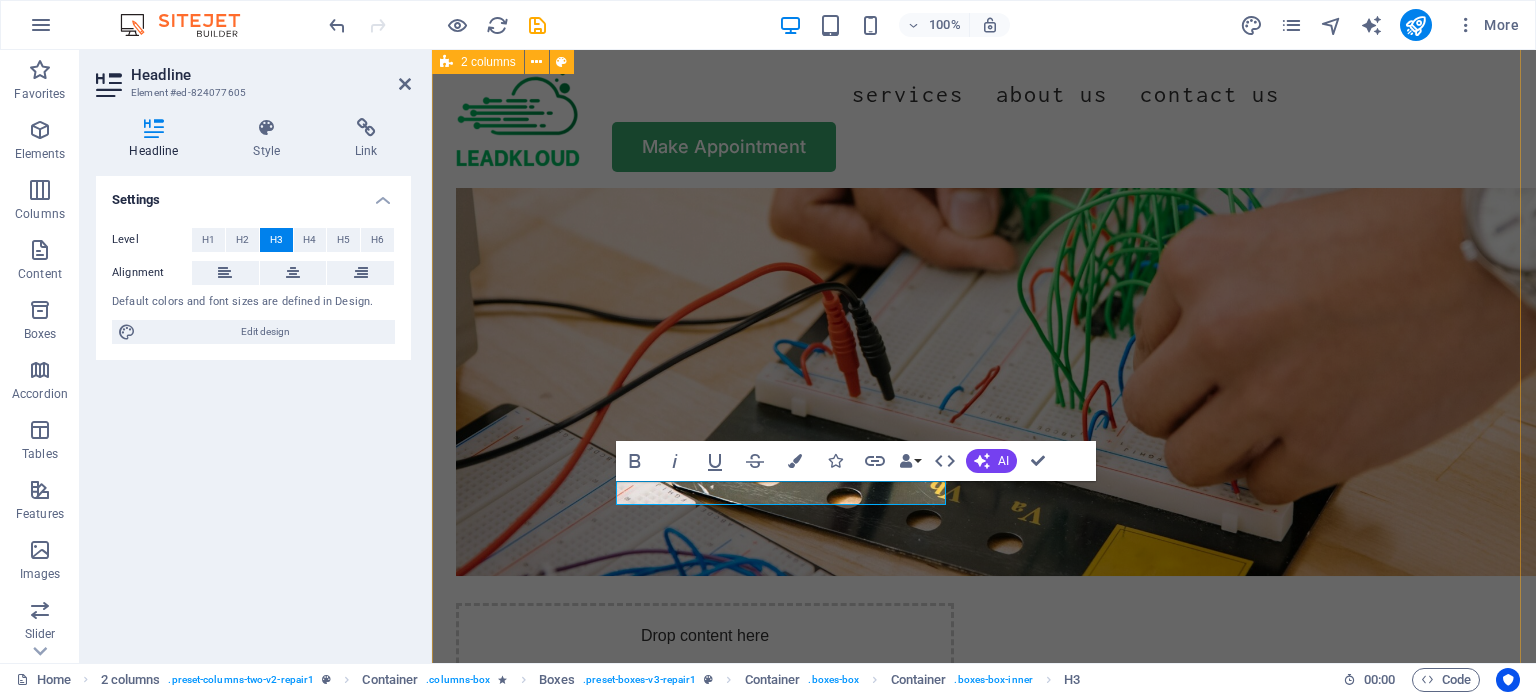 click at bounding box center [705, 2778] 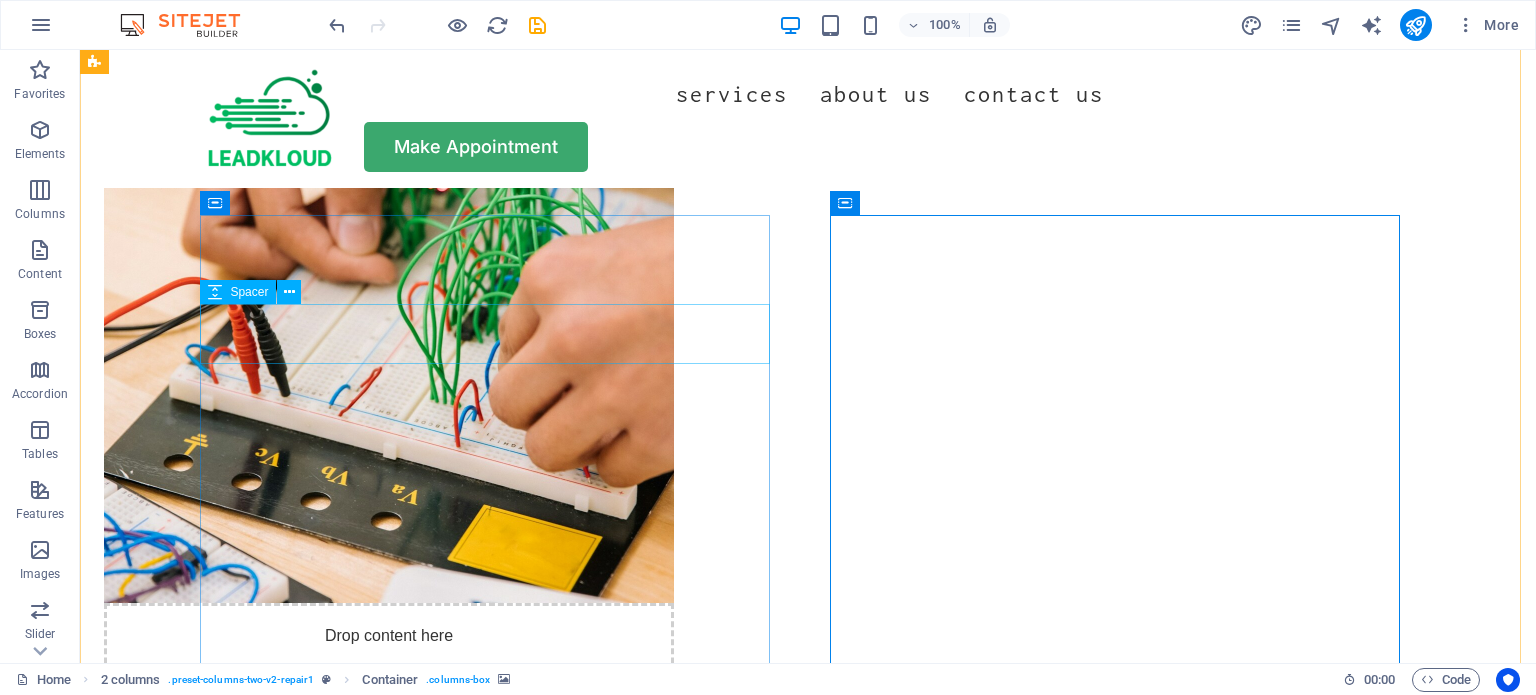 scroll, scrollTop: 1275, scrollLeft: 0, axis: vertical 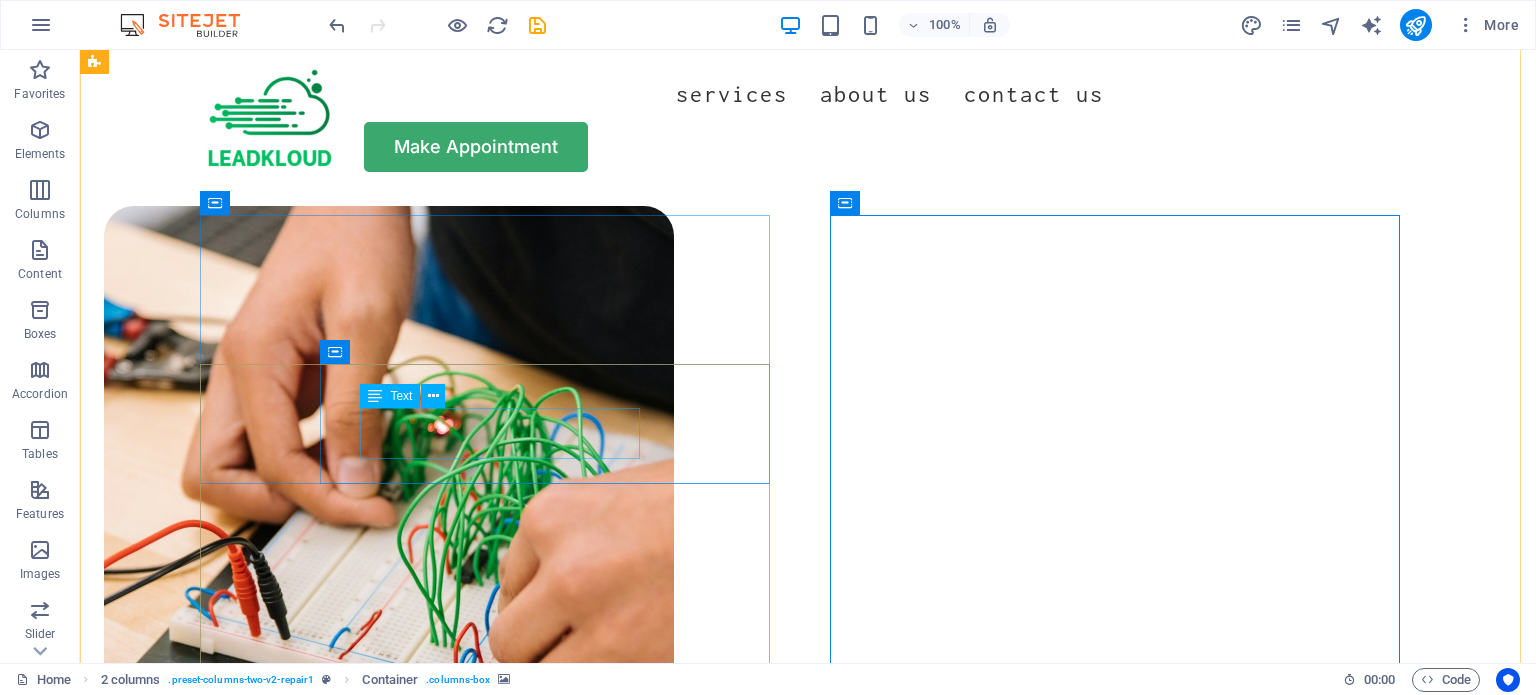 click on "Turpis nisl praesent tempor congue magna neque amet." at bounding box center [409, 2219] 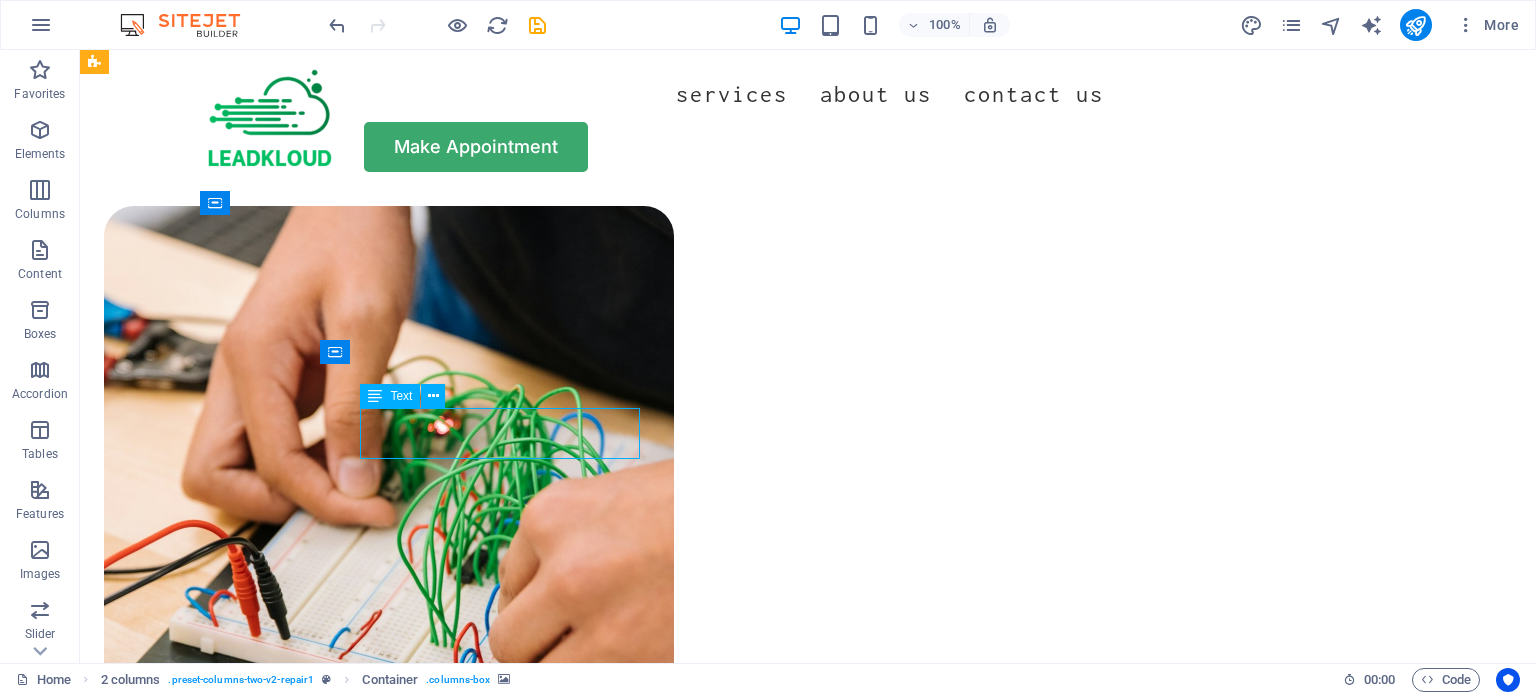 click on "Turpis nisl praesent tempor congue magna neque amet." at bounding box center (409, 2219) 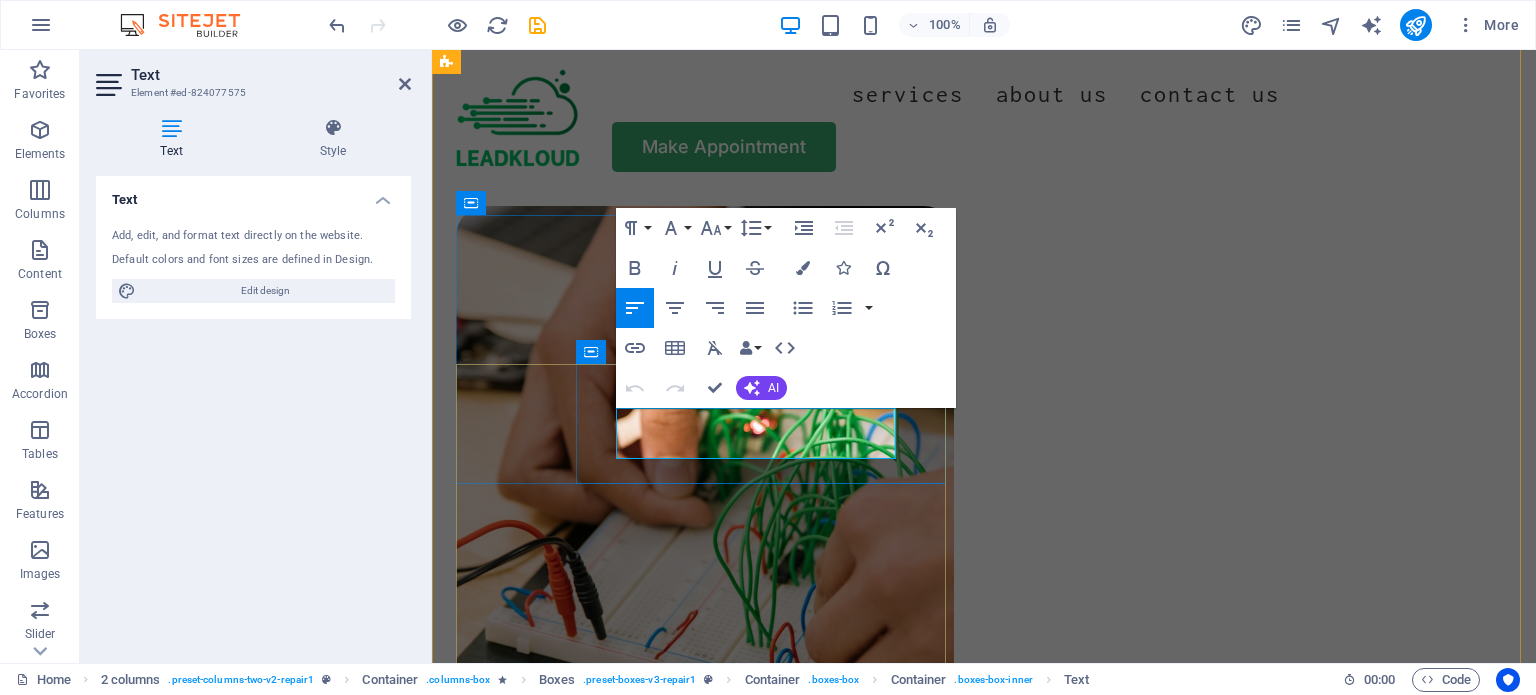 click on "Turpis nisl praesent tempor congue magna neque amet." at bounding box center (725, 2219) 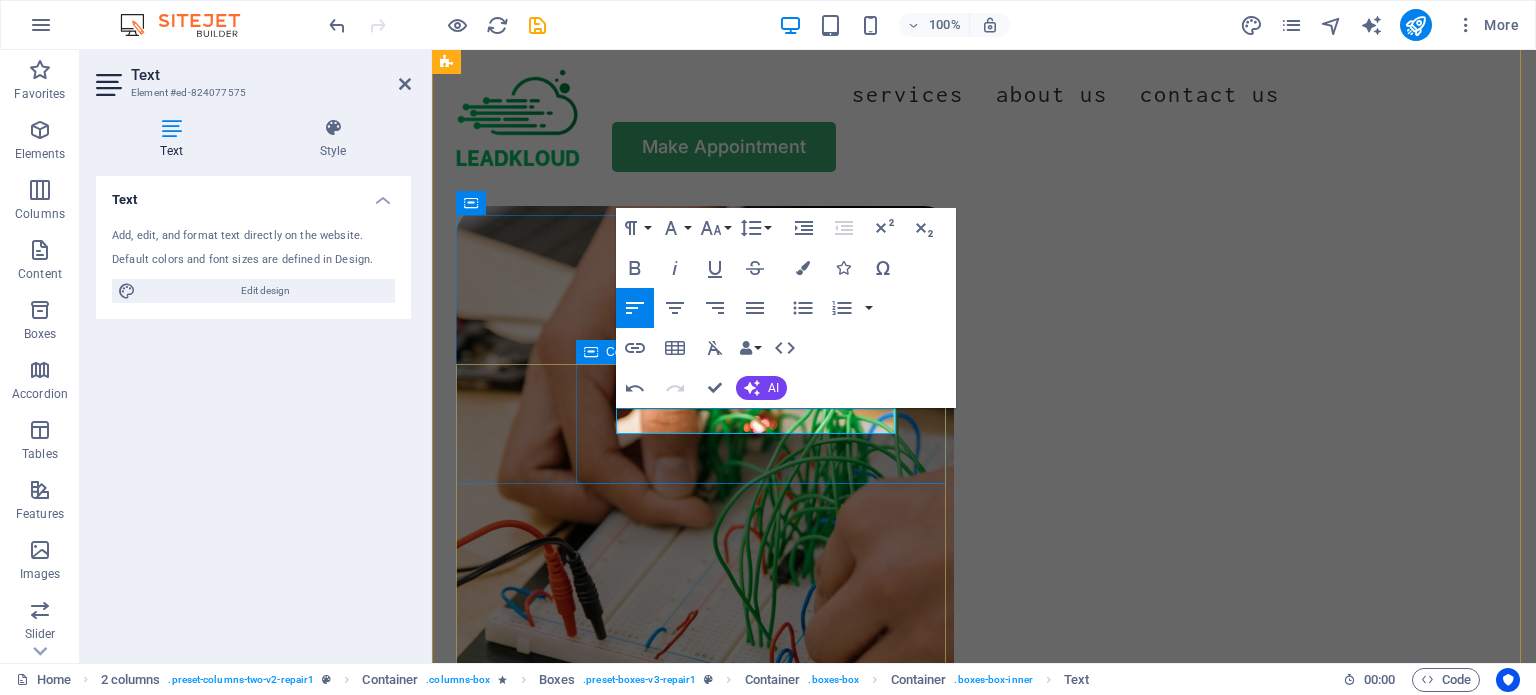 type 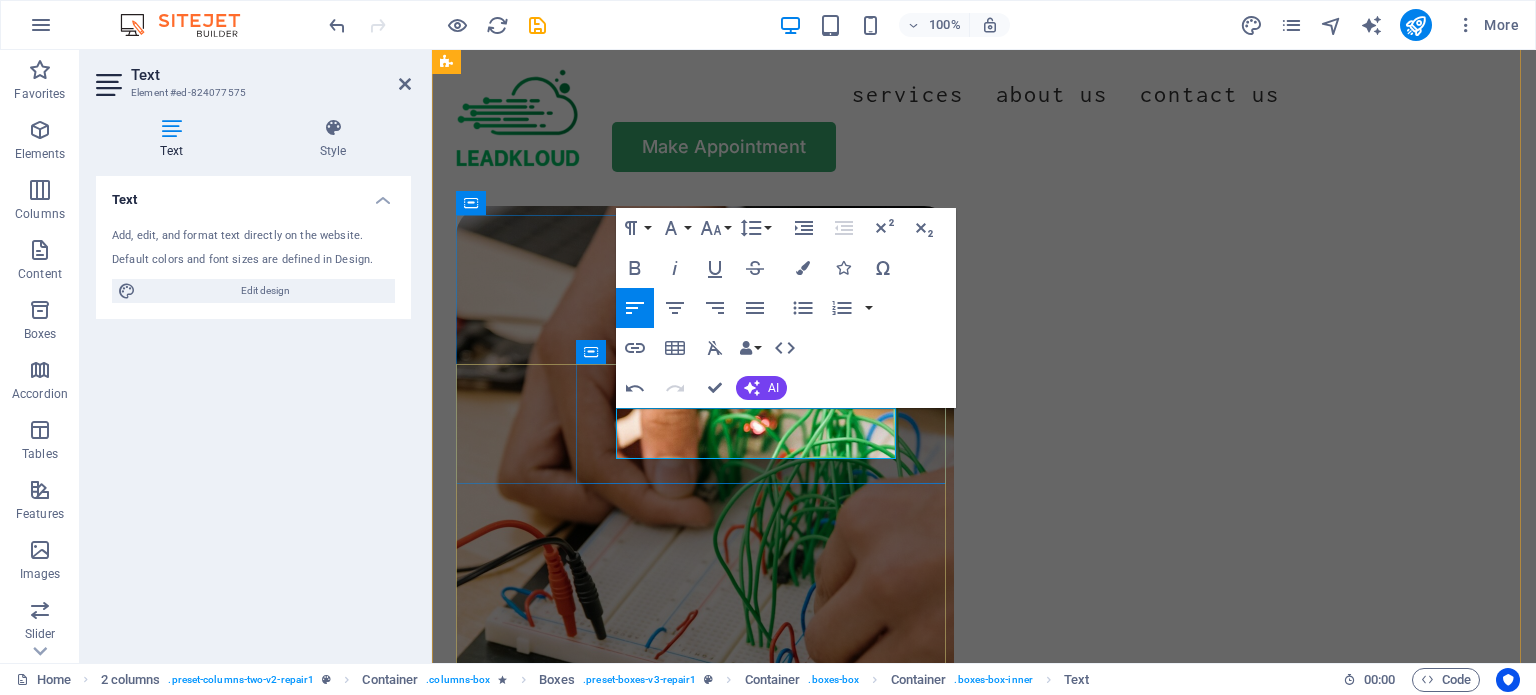 click on "Firsltly, we collect visuals that attract" at bounding box center [725, 2219] 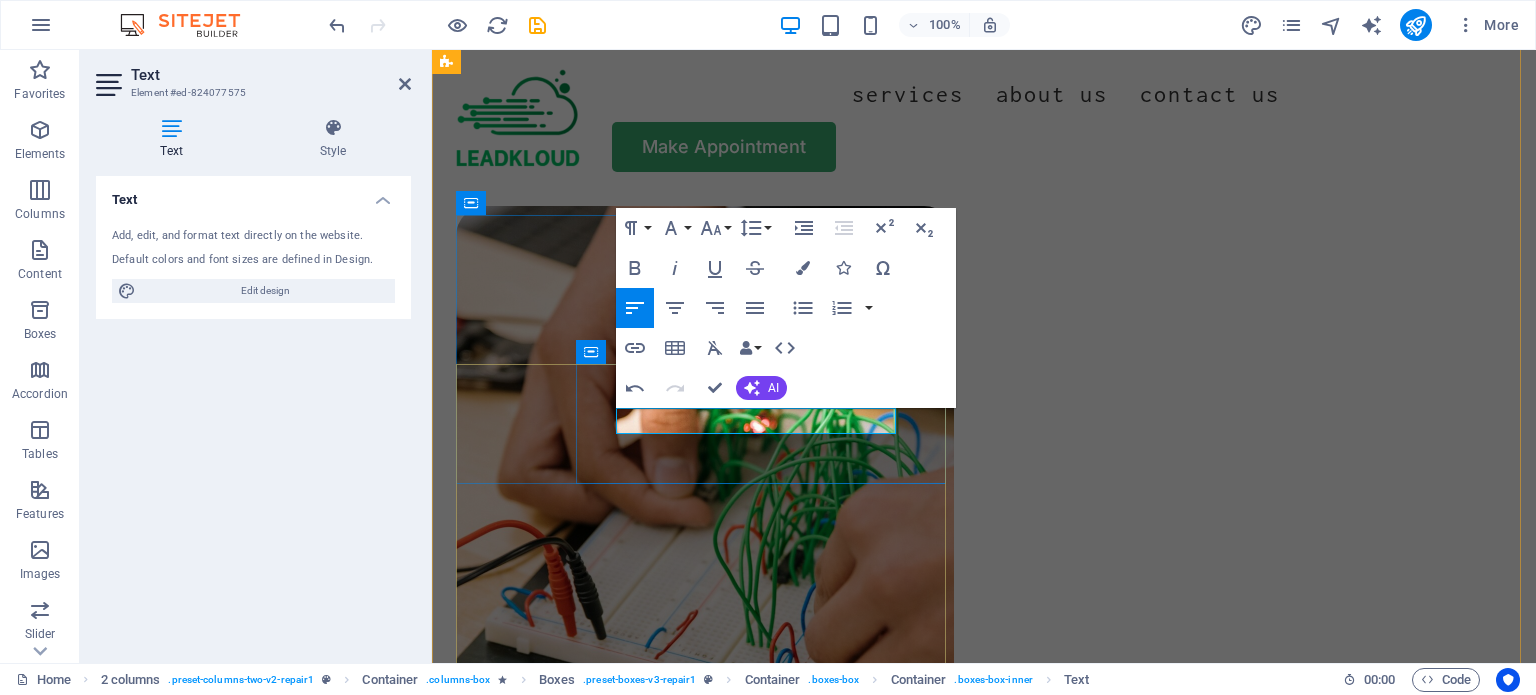 click on "Firslty, we collect visuals that attract" at bounding box center (725, 2219) 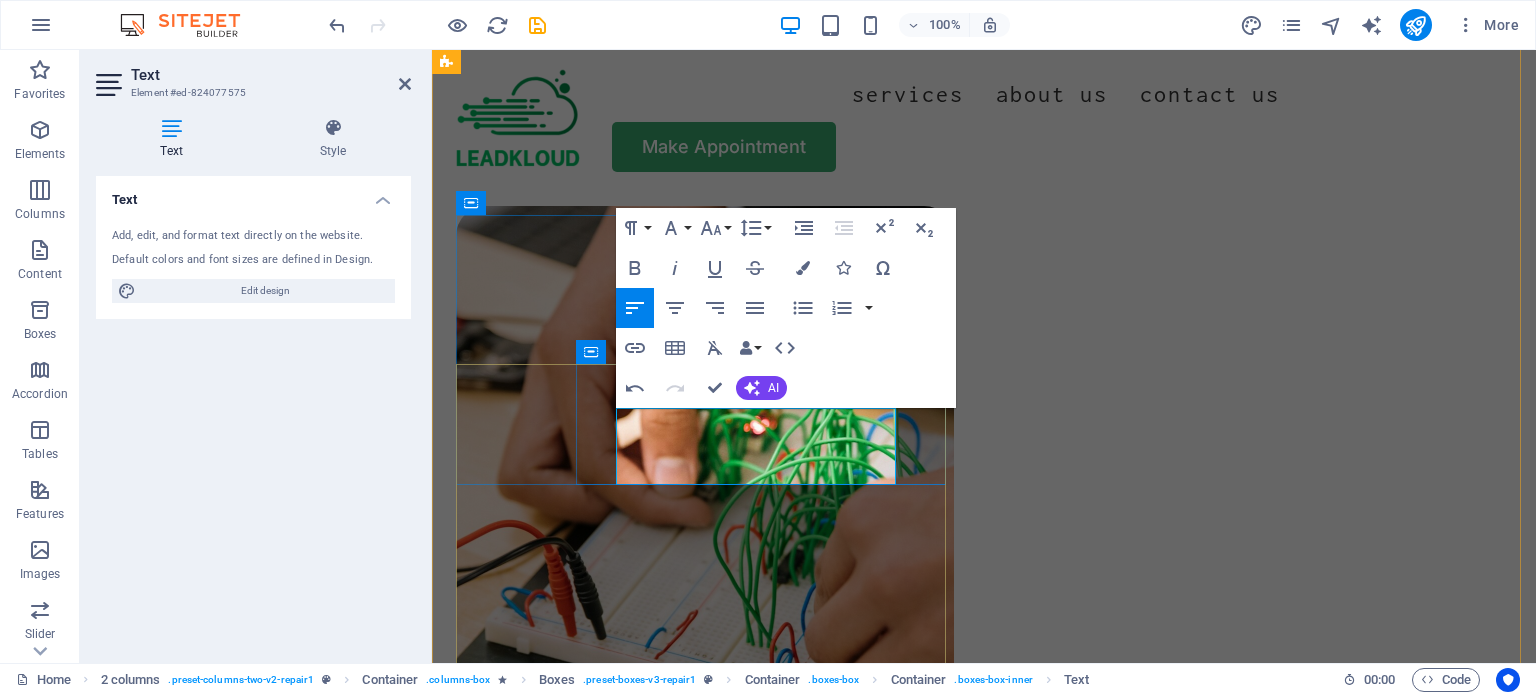click on "Firslty, we collect visuals that highlights your craft. This steps is step is crucial to attract customers" at bounding box center [725, 2231] 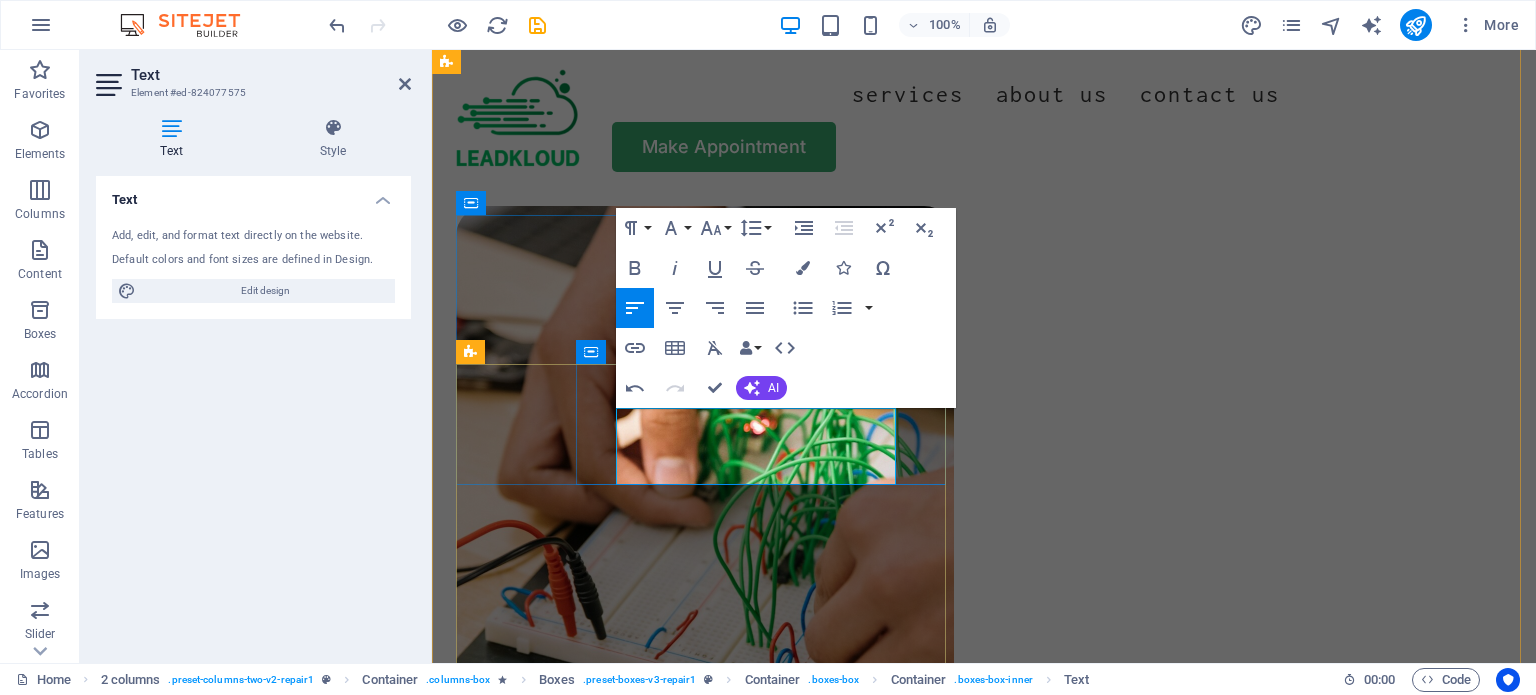 click on "Firslty, we collect visuals that highlight your craft. This step is step is crucial to attract customers" at bounding box center (725, 2231) 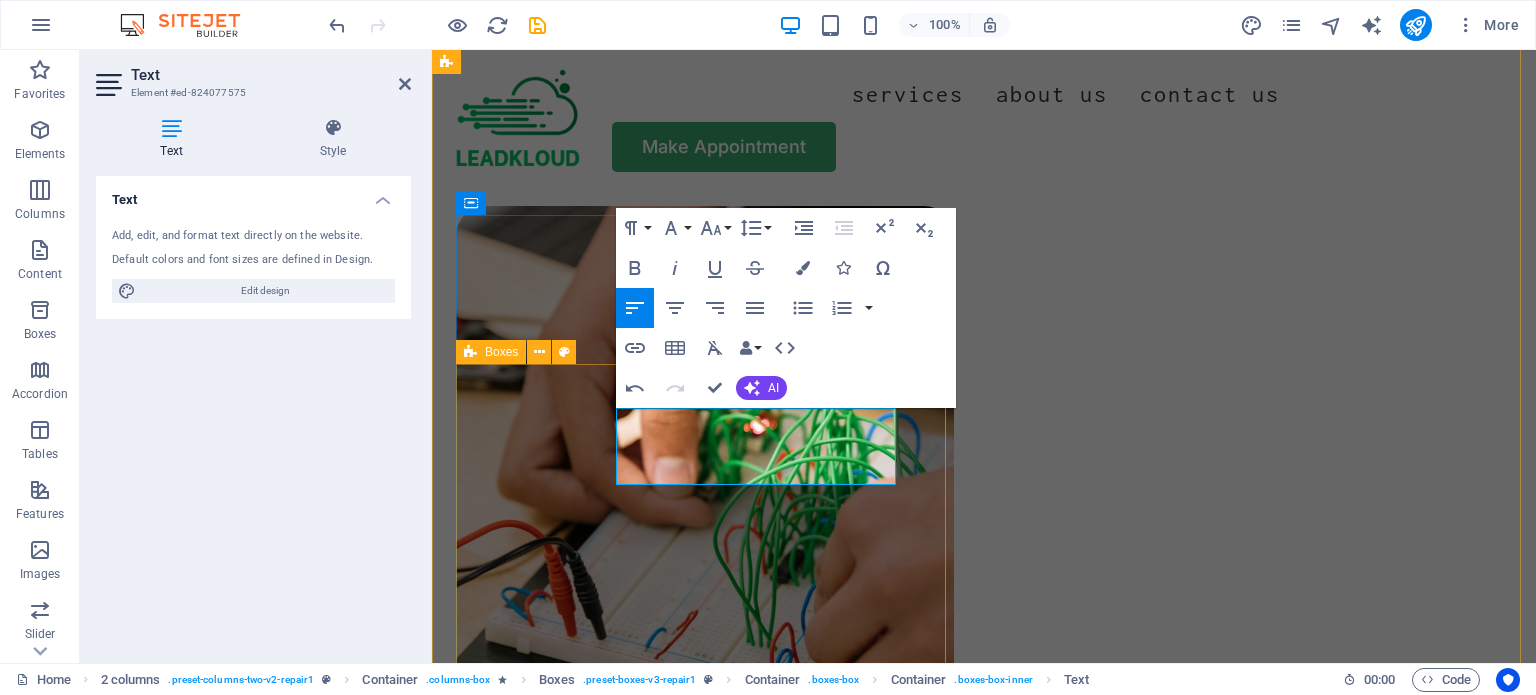click on "Gather content Firslty, we collect visuals that highlight your craft. This step is step is crucial to attract customers.  Launch Ads Turpis nisl praesent tempor congue magna neque amet. Generate Leads Turpis nisl praesent tempor congue magna neque amet." at bounding box center [705, 2369] 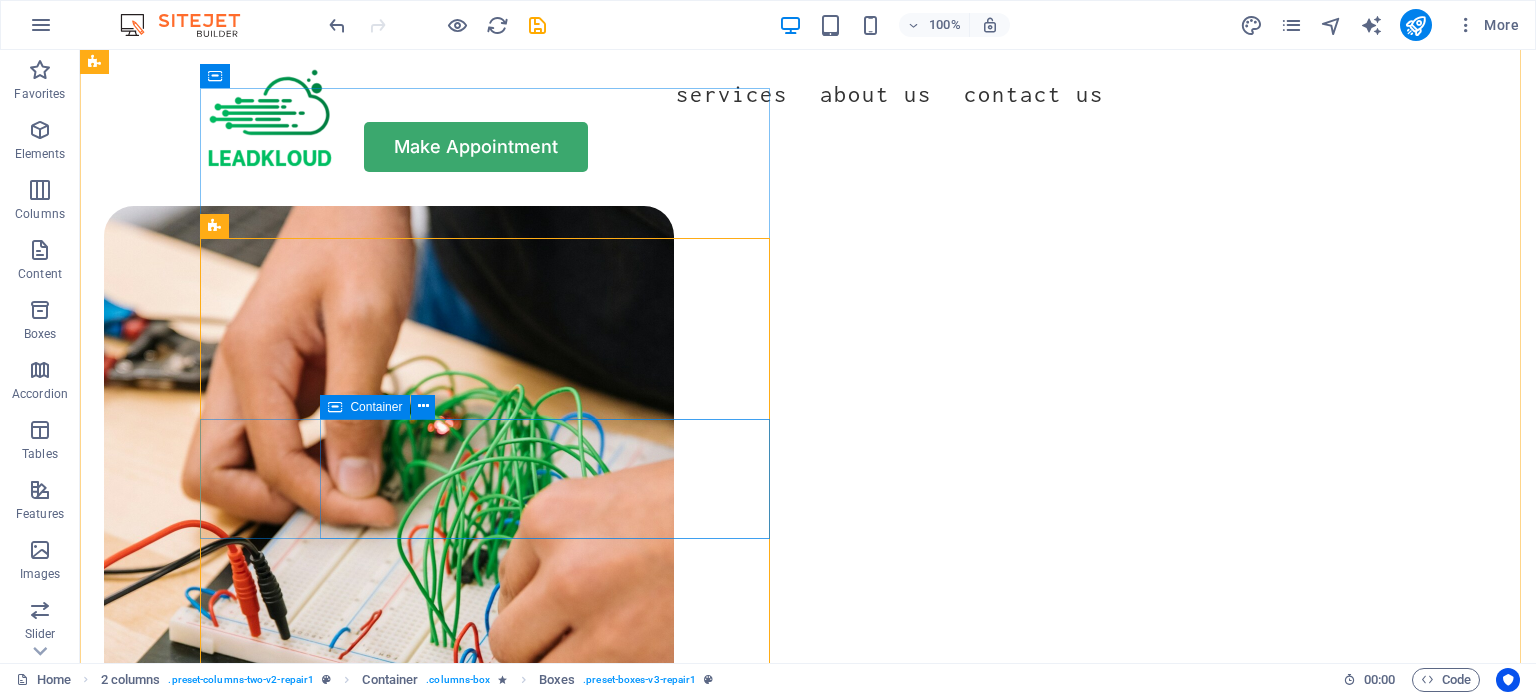 scroll, scrollTop: 1412, scrollLeft: 0, axis: vertical 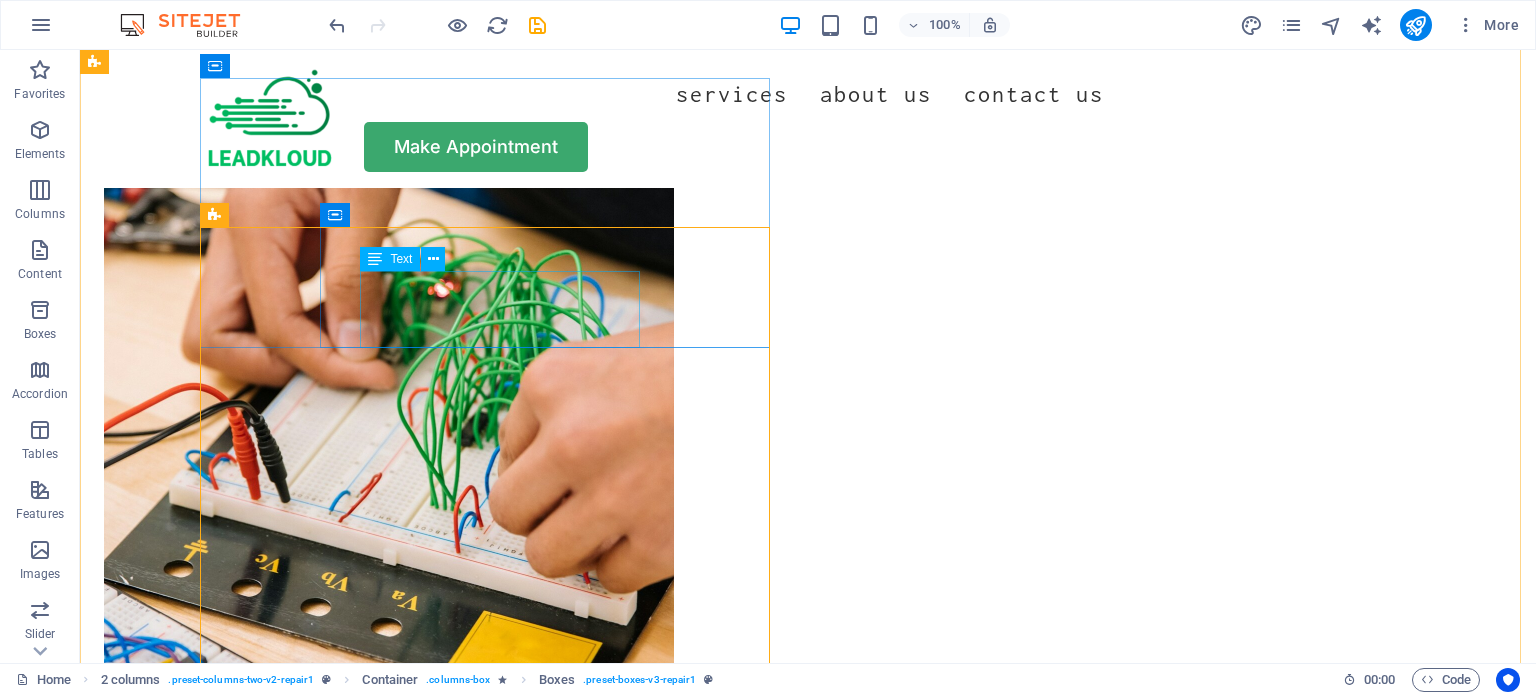click on "Firslty, we collect visuals that highlight your craft. This step is step is crucial to attract customers." at bounding box center (409, 2094) 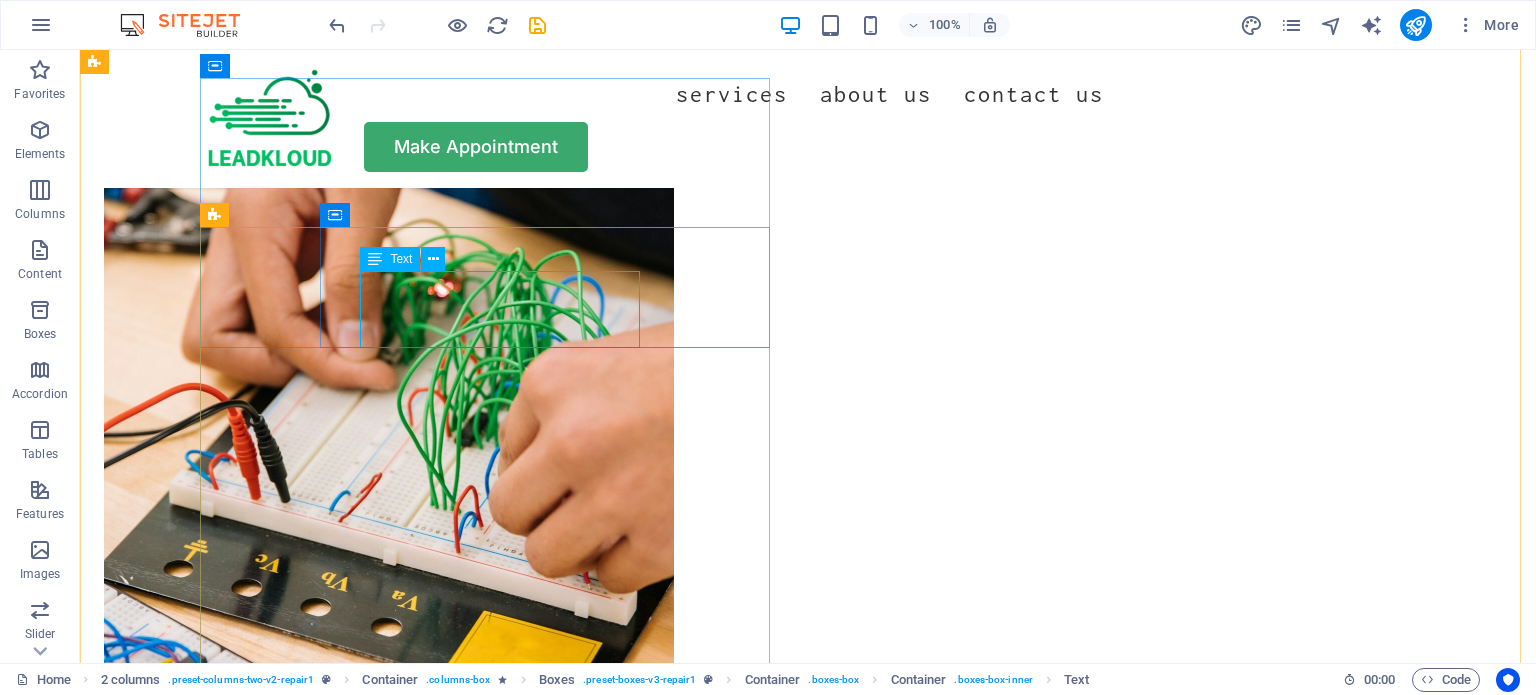click on "Firslty, we collect visuals that highlight your craft. This step is step is crucial to attract customers." at bounding box center [409, 2094] 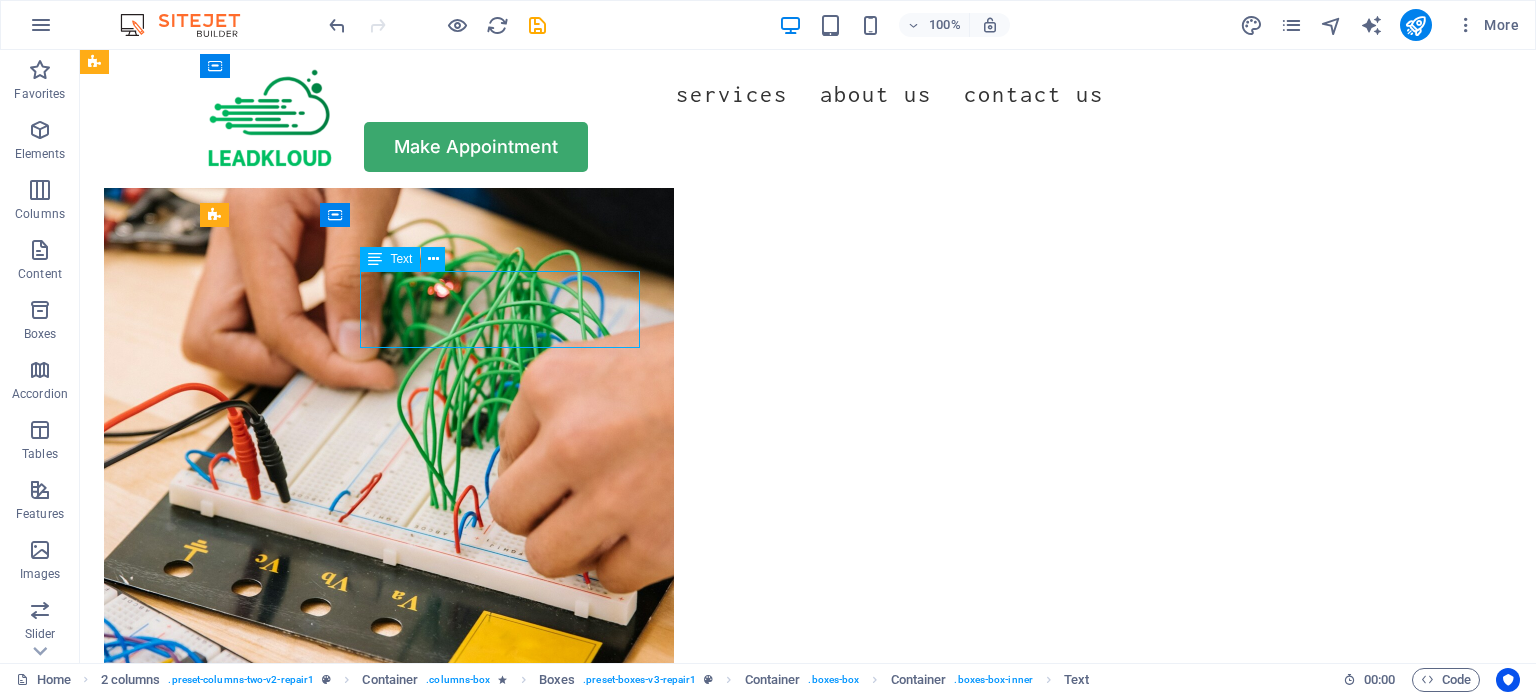 drag, startPoint x: 526, startPoint y: 301, endPoint x: 523, endPoint y: 289, distance: 12.369317 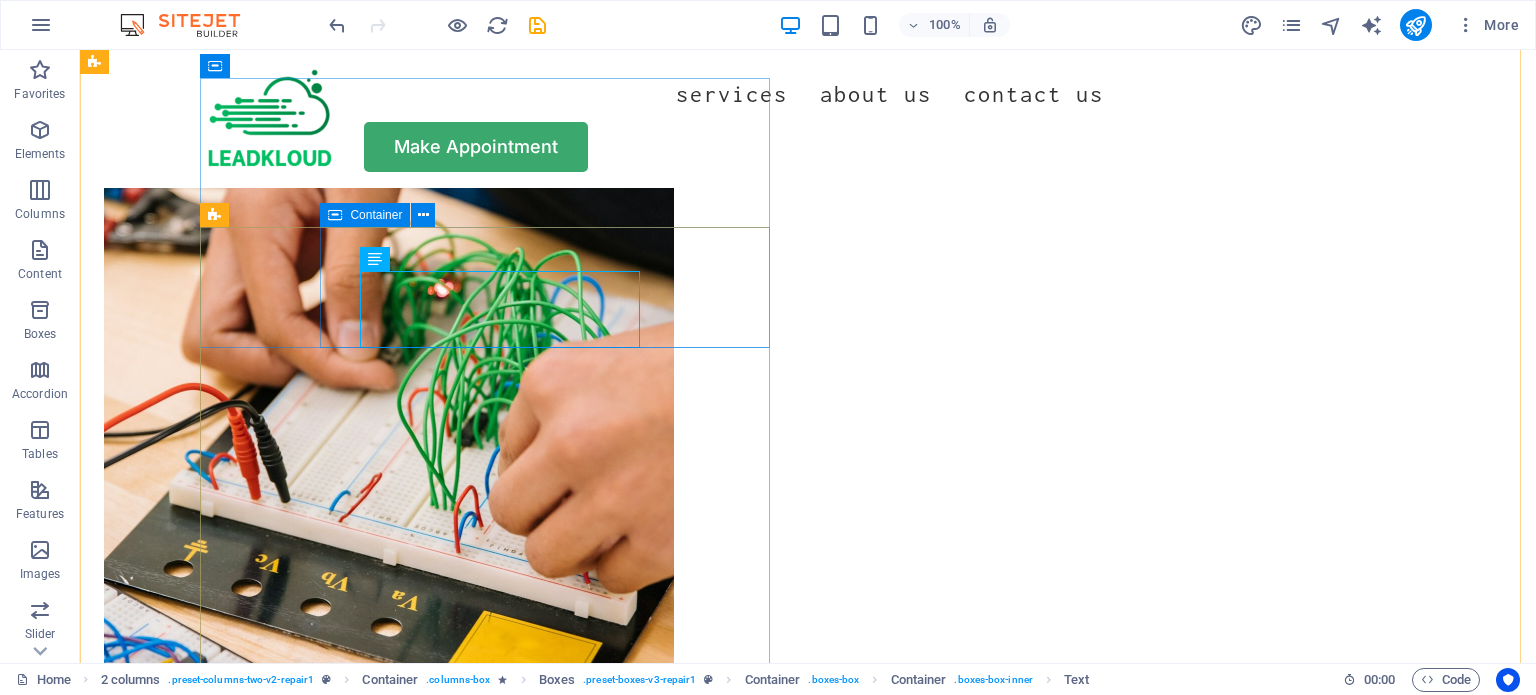 click on "Gather content Firslty, we collect visuals that highlight your craft. This step is step is crucial to attract customers." at bounding box center [389, 2072] 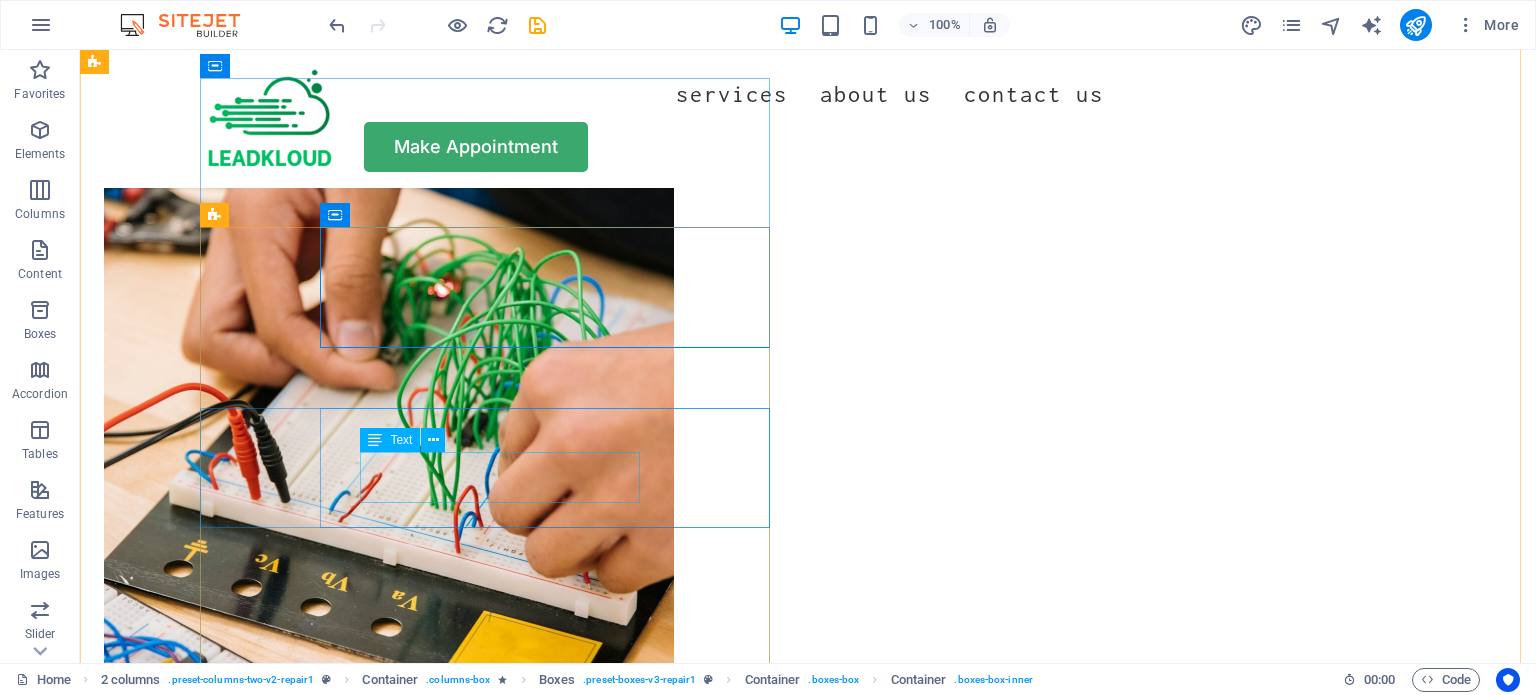 click on "Turpis nisl praesent tempor congue magna neque amet." at bounding box center [409, 2327] 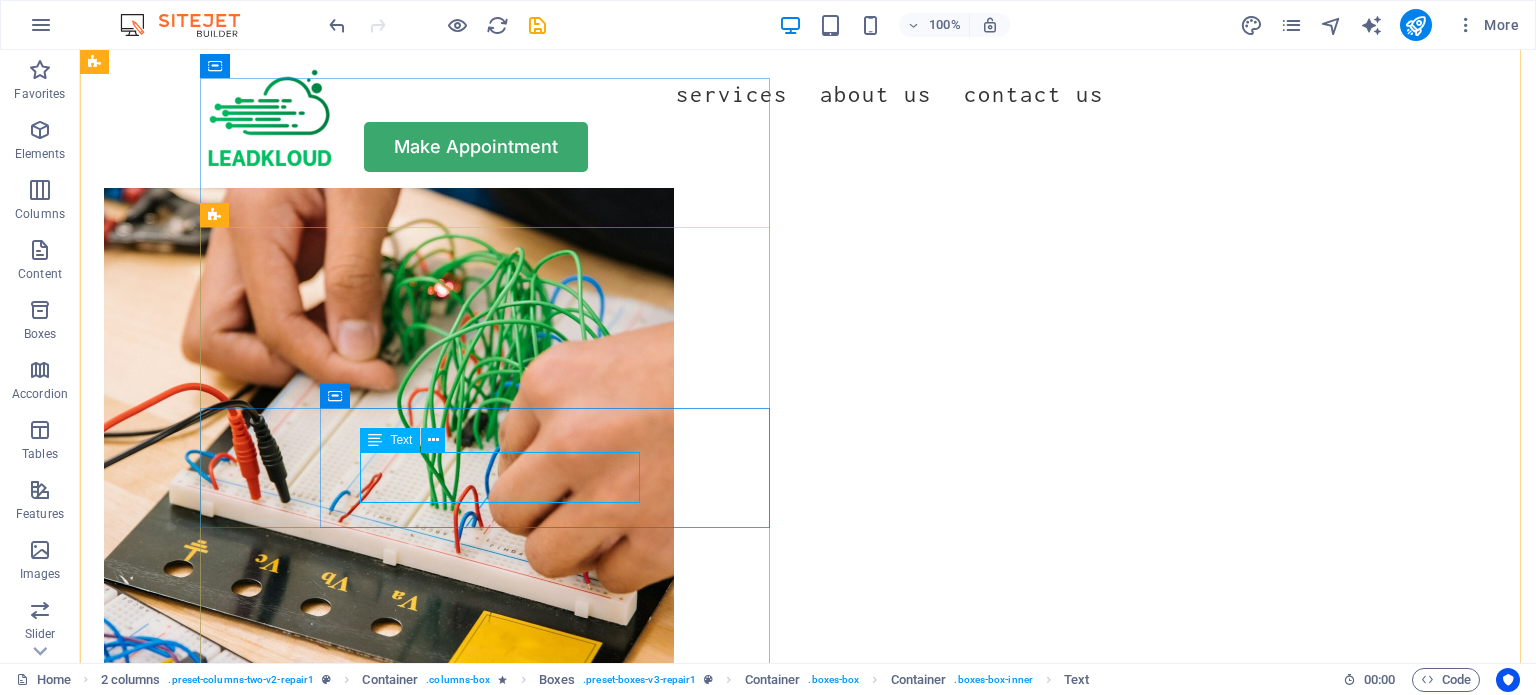 click on "Turpis nisl praesent tempor congue magna neque amet." at bounding box center (409, 2327) 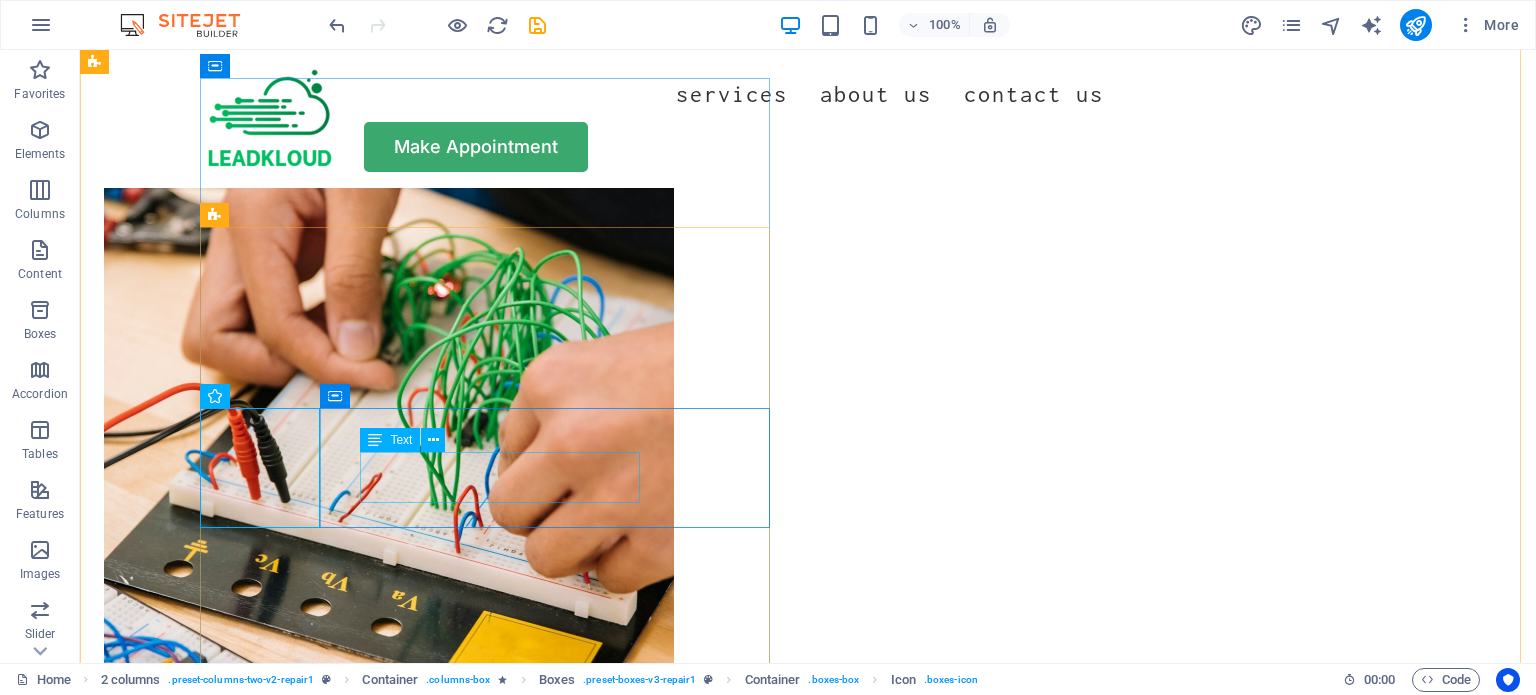 click on "Turpis nisl praesent tempor congue magna neque amet." at bounding box center (409, 2327) 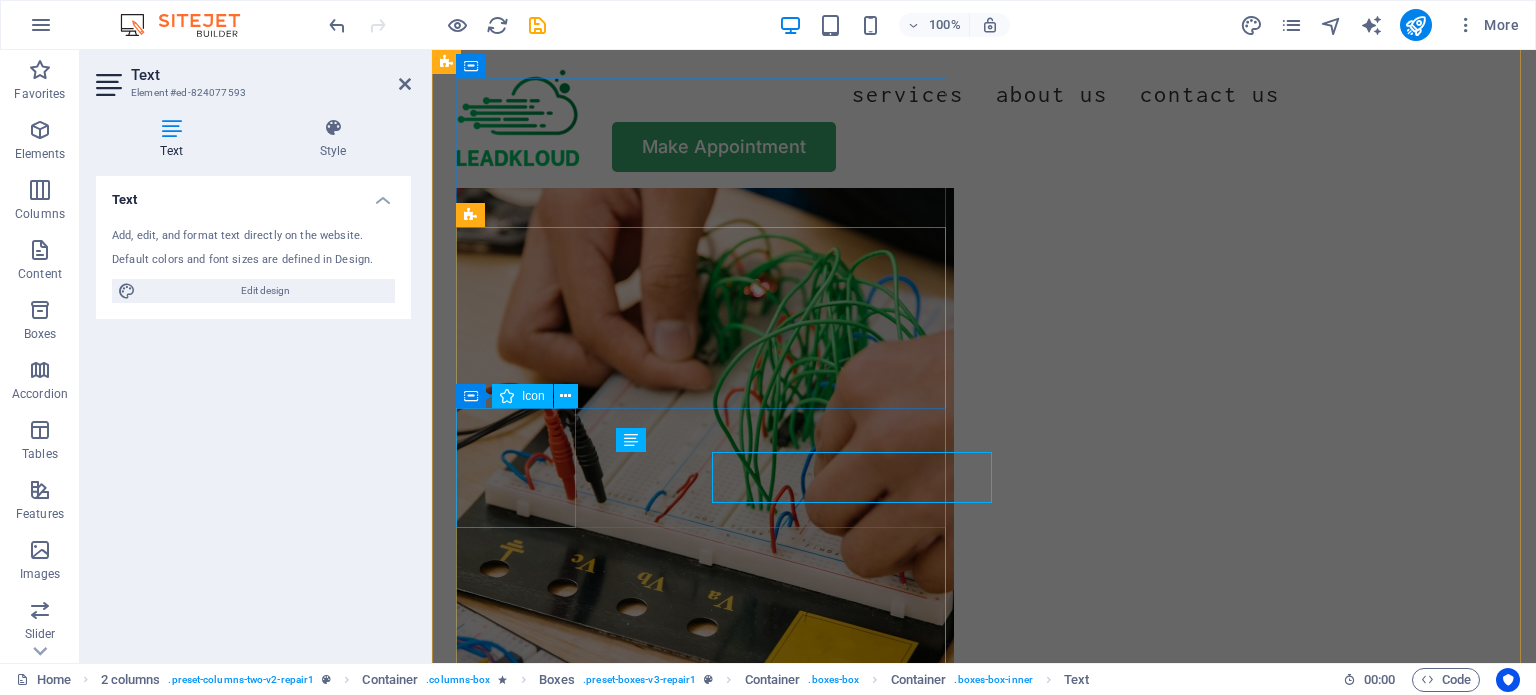 click at bounding box center (705, 2210) 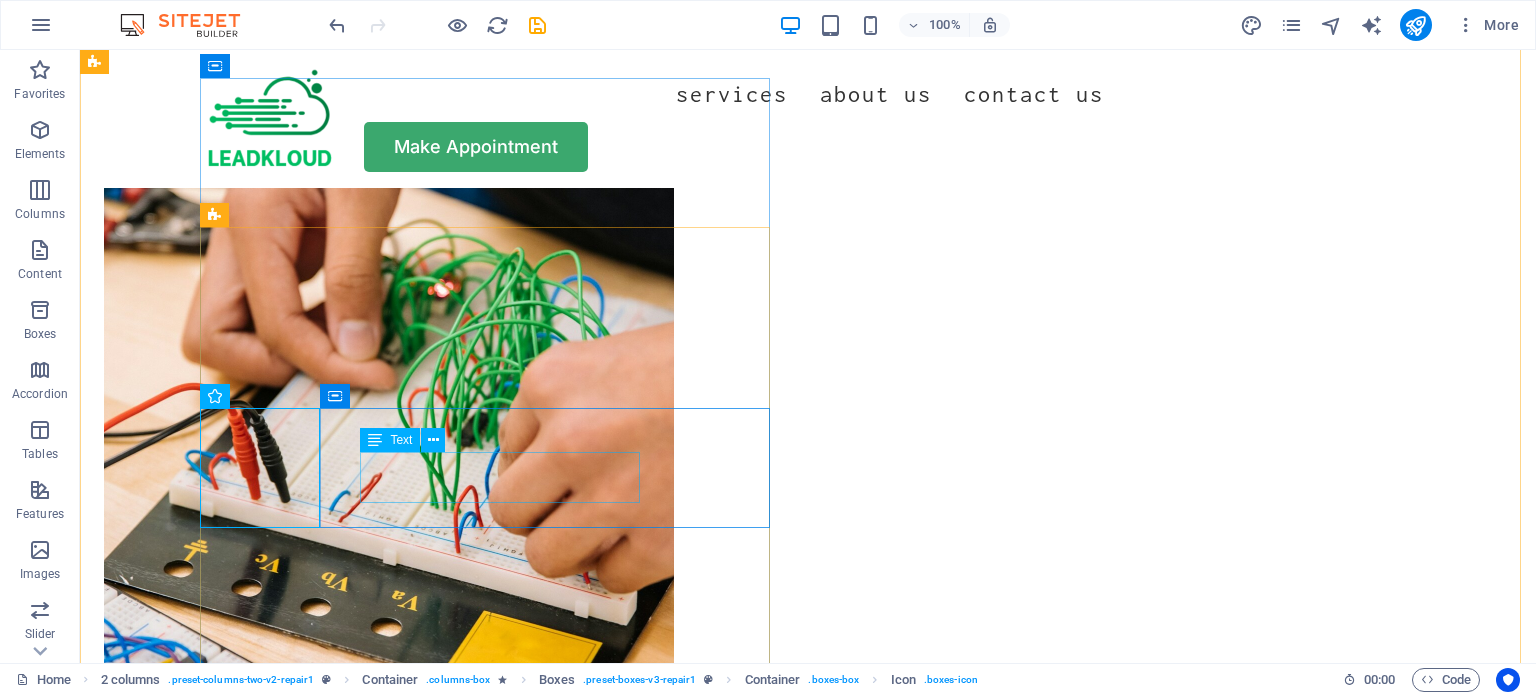 click on "Turpis nisl praesent tempor congue magna neque amet." at bounding box center (409, 2327) 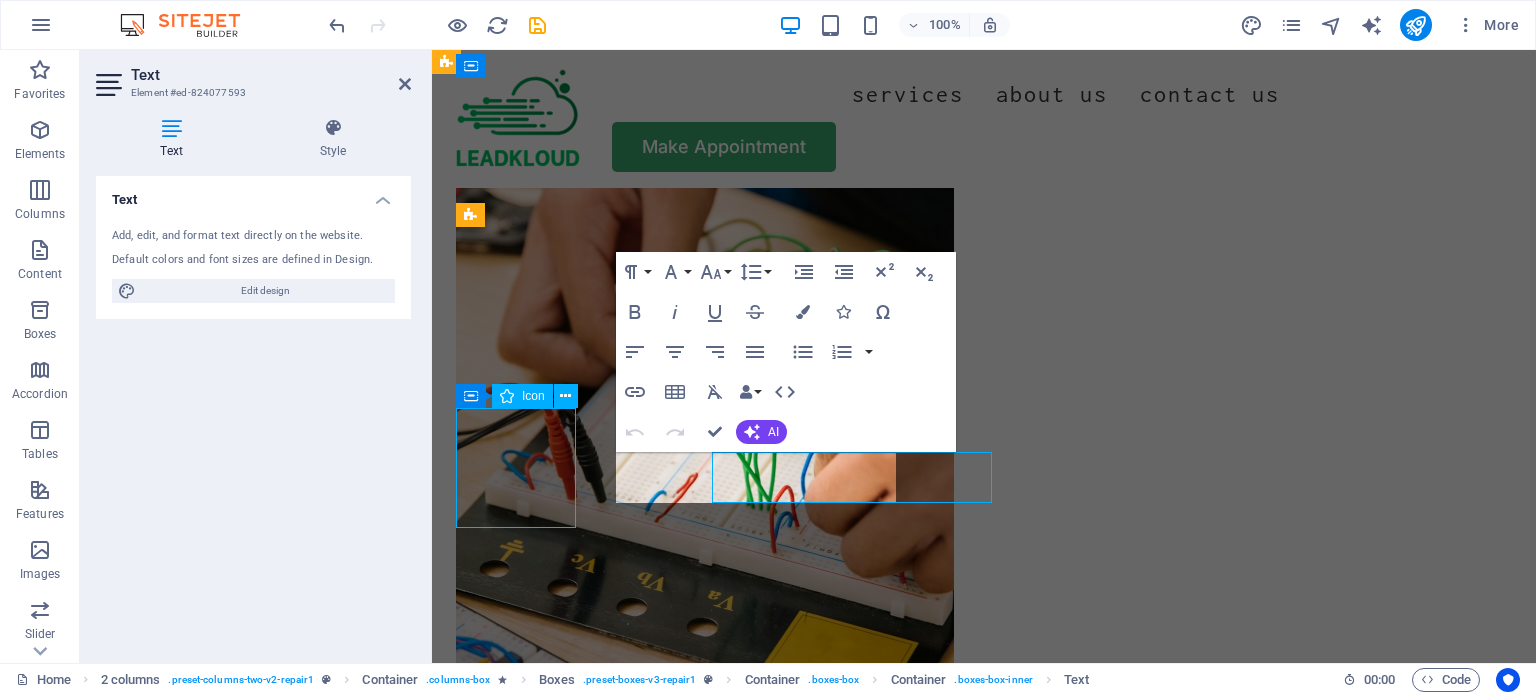 click at bounding box center (705, 2210) 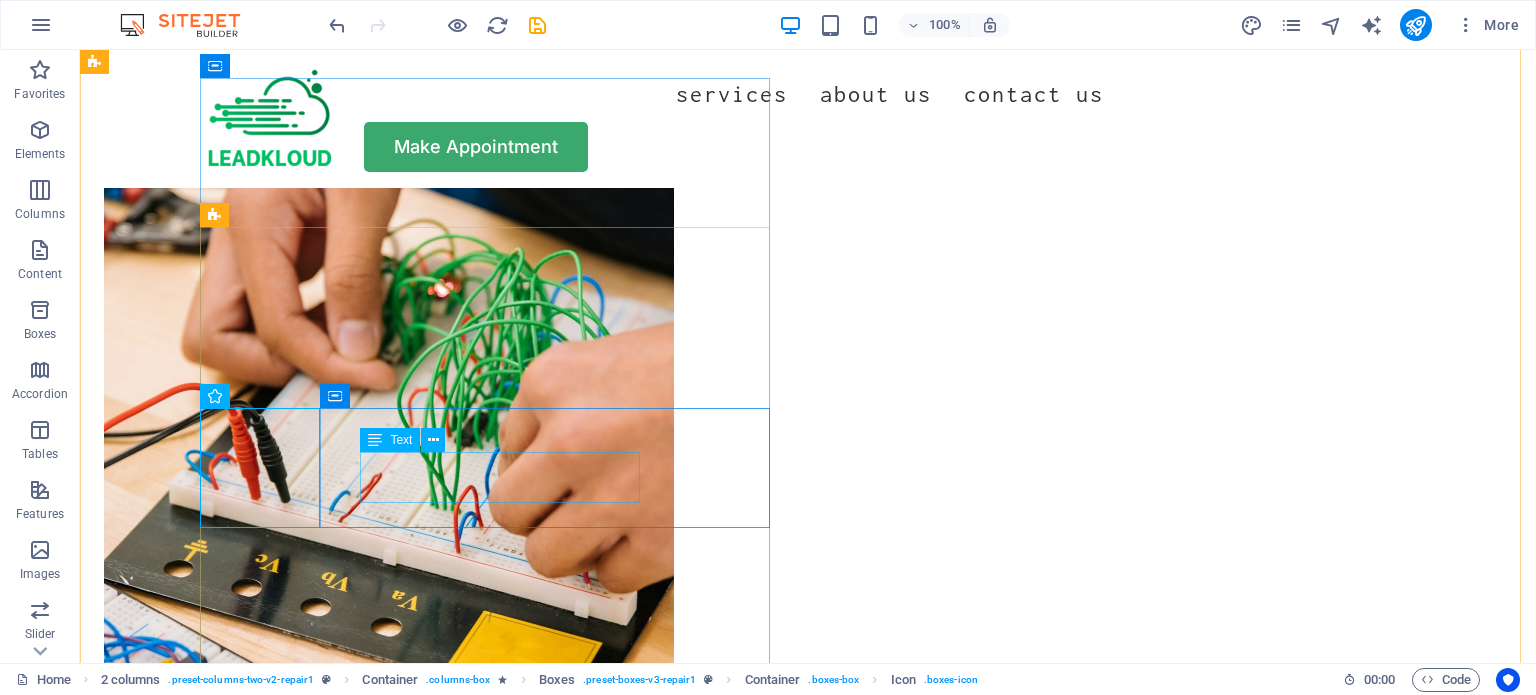 click on "Turpis nisl praesent tempor congue magna neque amet." at bounding box center [409, 2327] 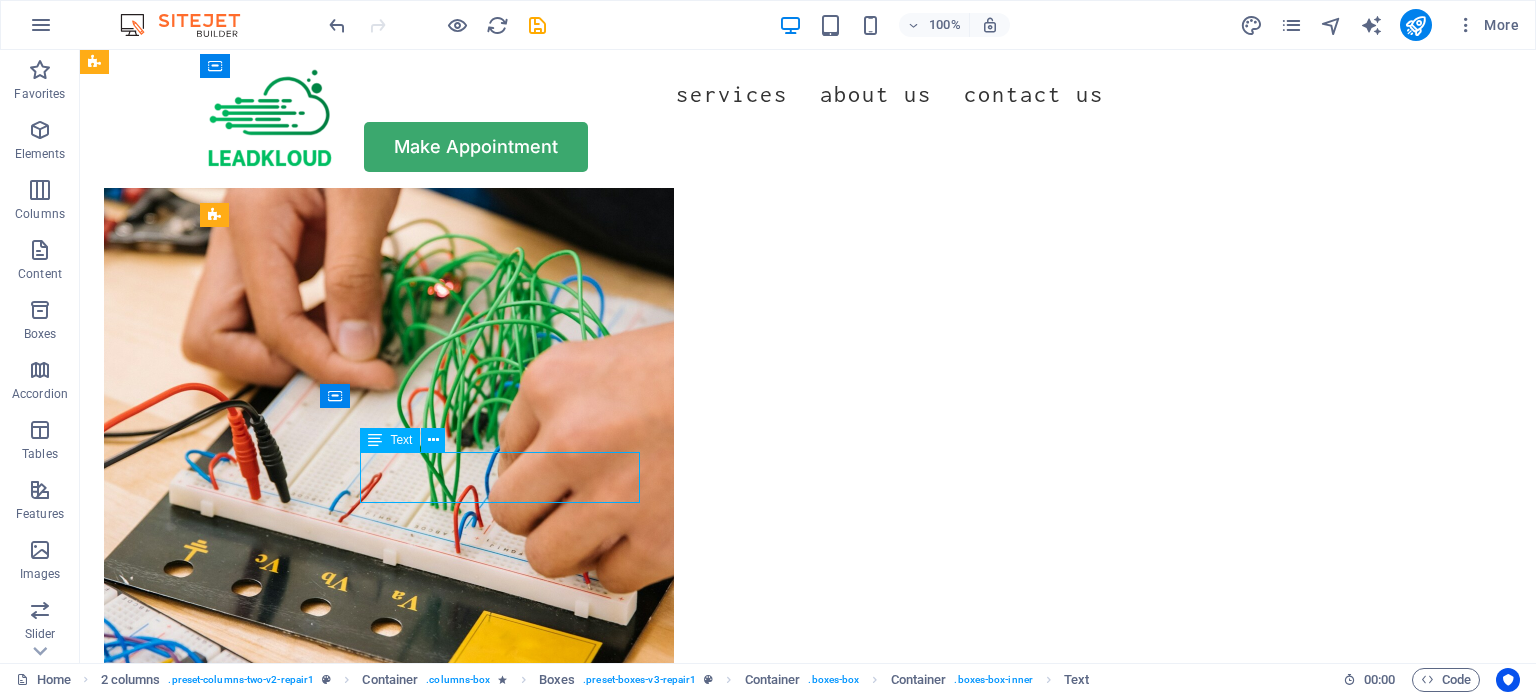 click on "Turpis nisl praesent tempor congue magna neque amet." at bounding box center [409, 2327] 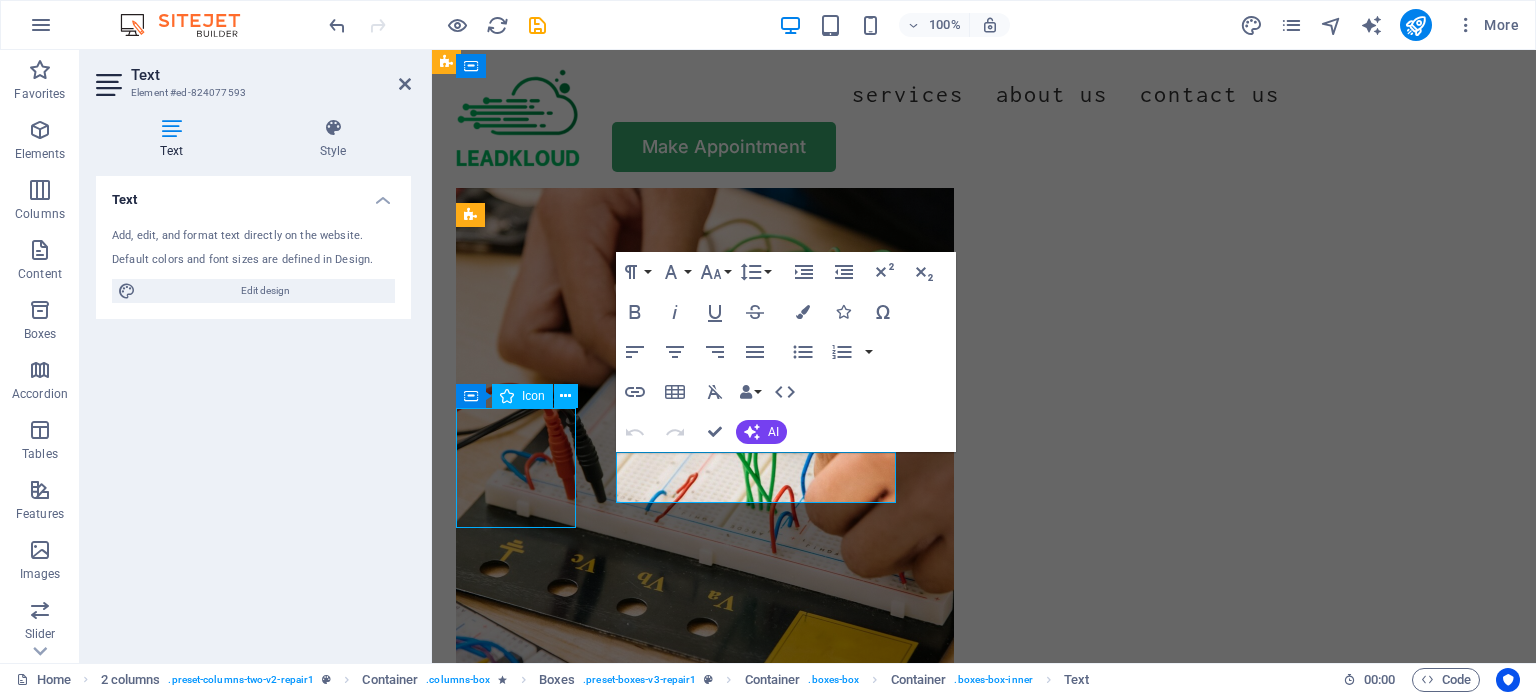 click at bounding box center (705, 2210) 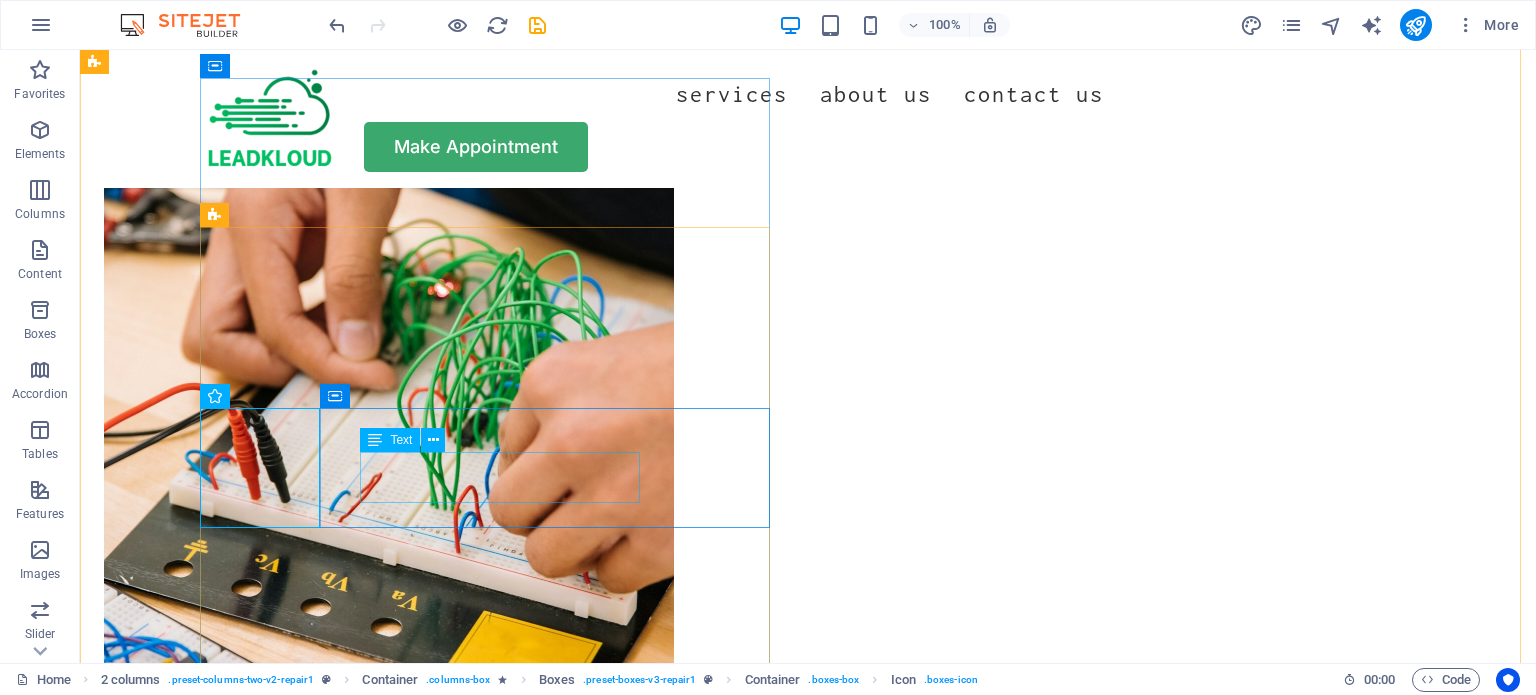 click on "Turpis nisl praesent tempor congue magna neque amet." at bounding box center [409, 2327] 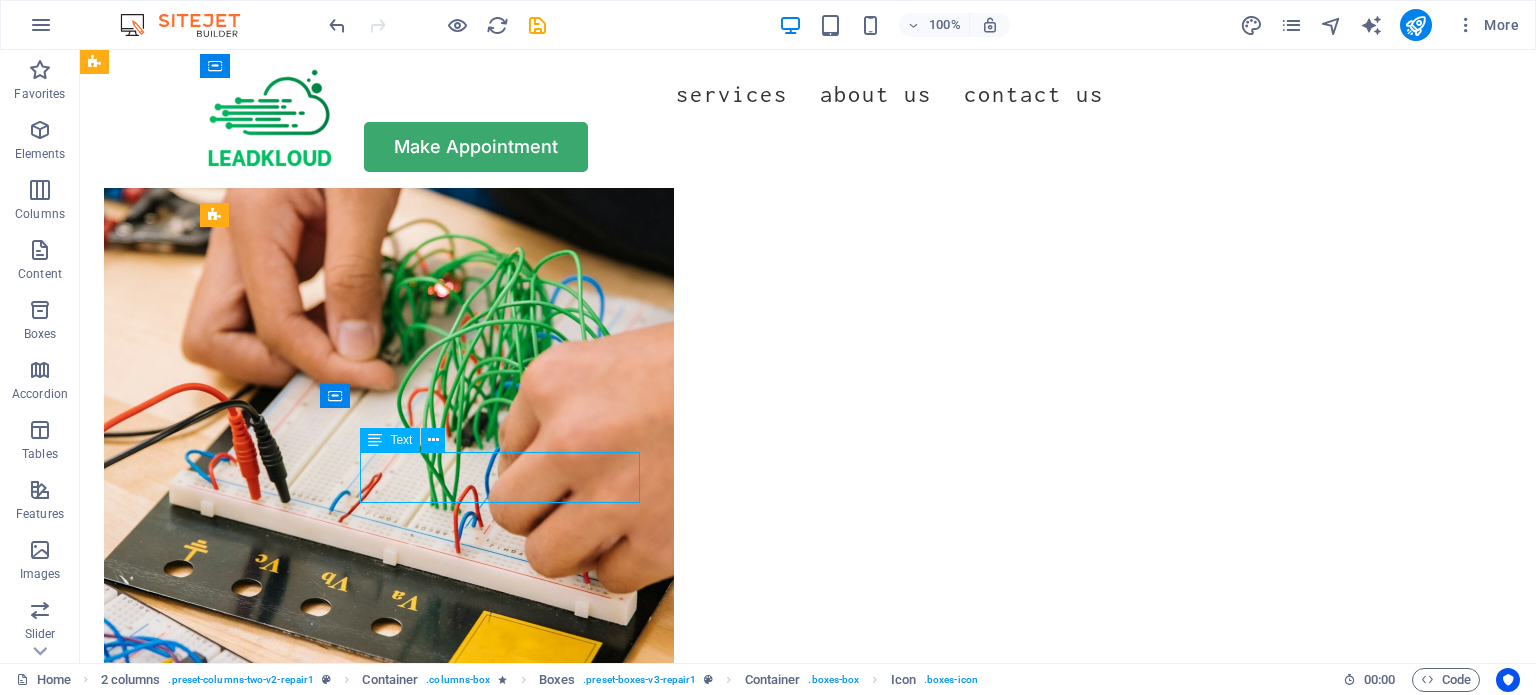 click on "Turpis nisl praesent tempor congue magna neque amet." at bounding box center [409, 2327] 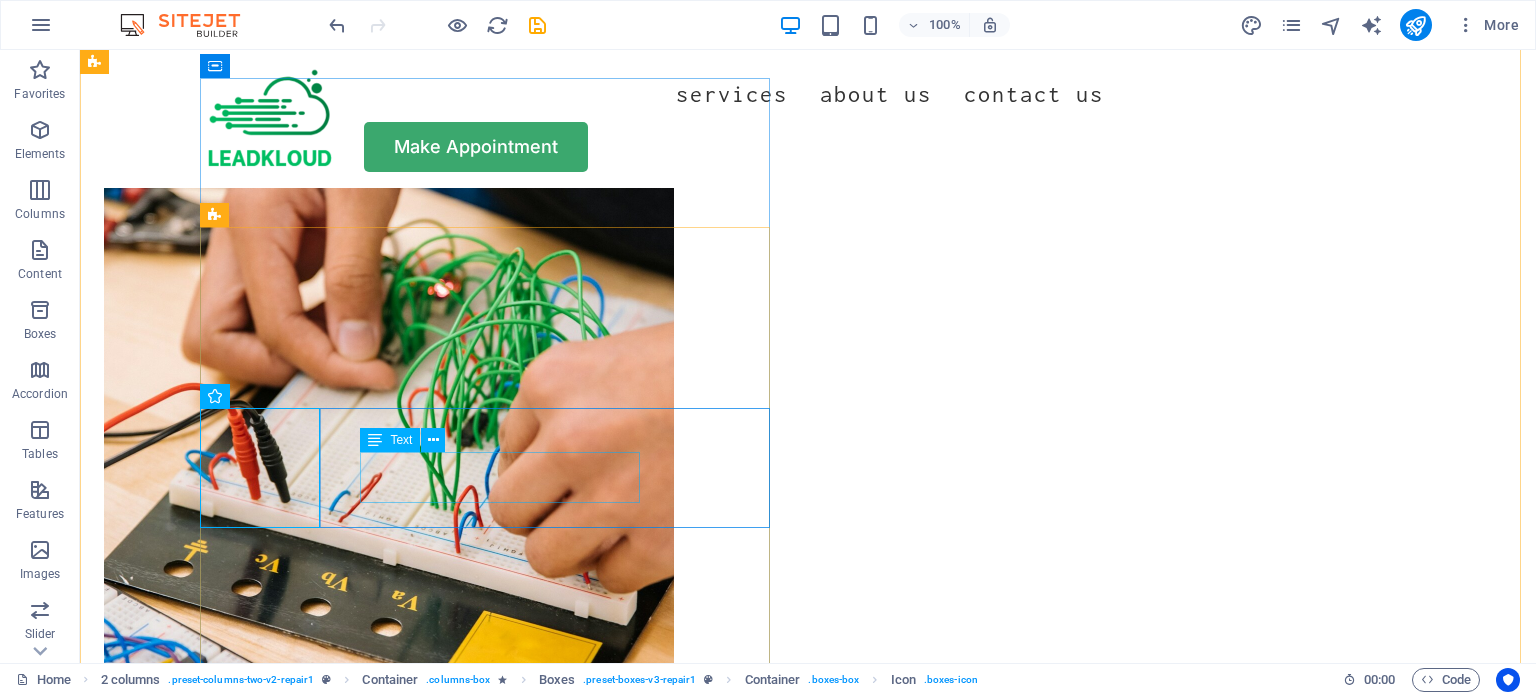 click on "Turpis nisl praesent tempor congue magna neque amet." at bounding box center [409, 2327] 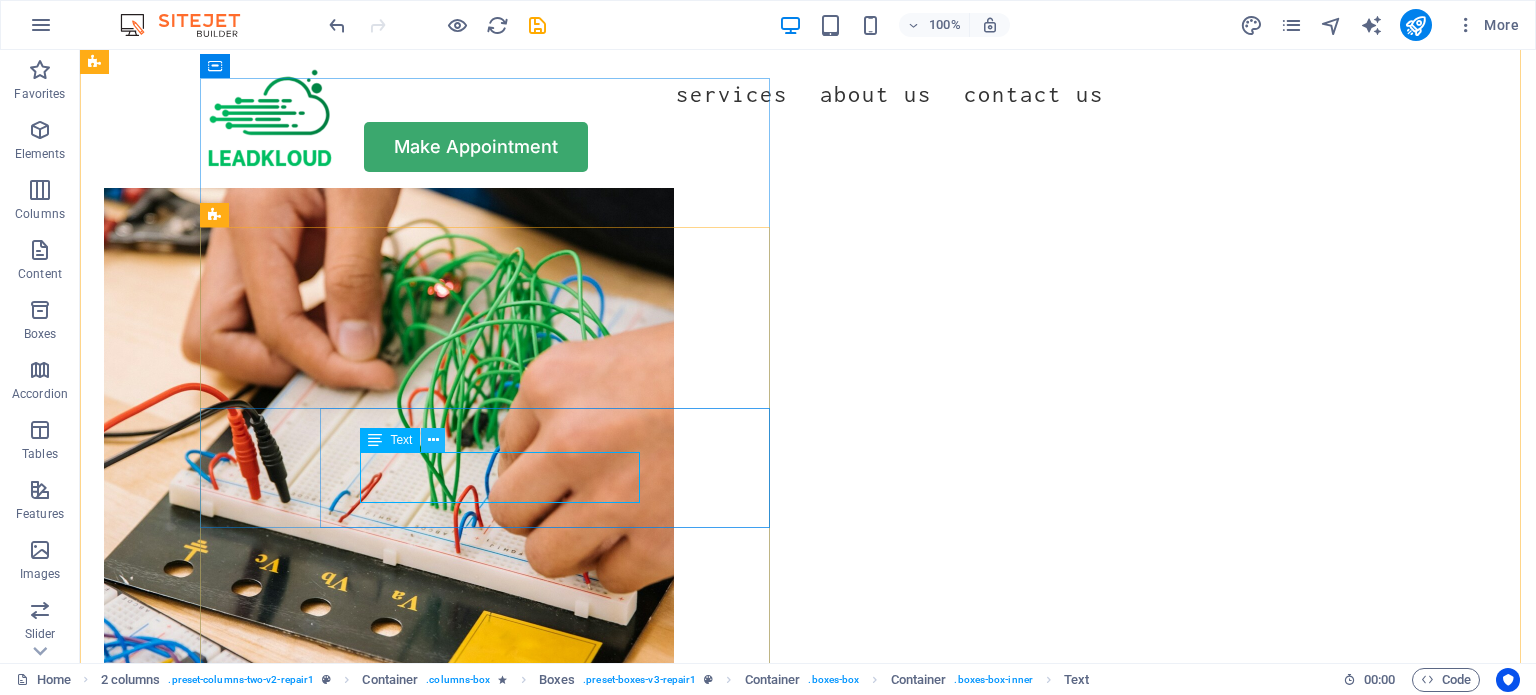click at bounding box center [433, 440] 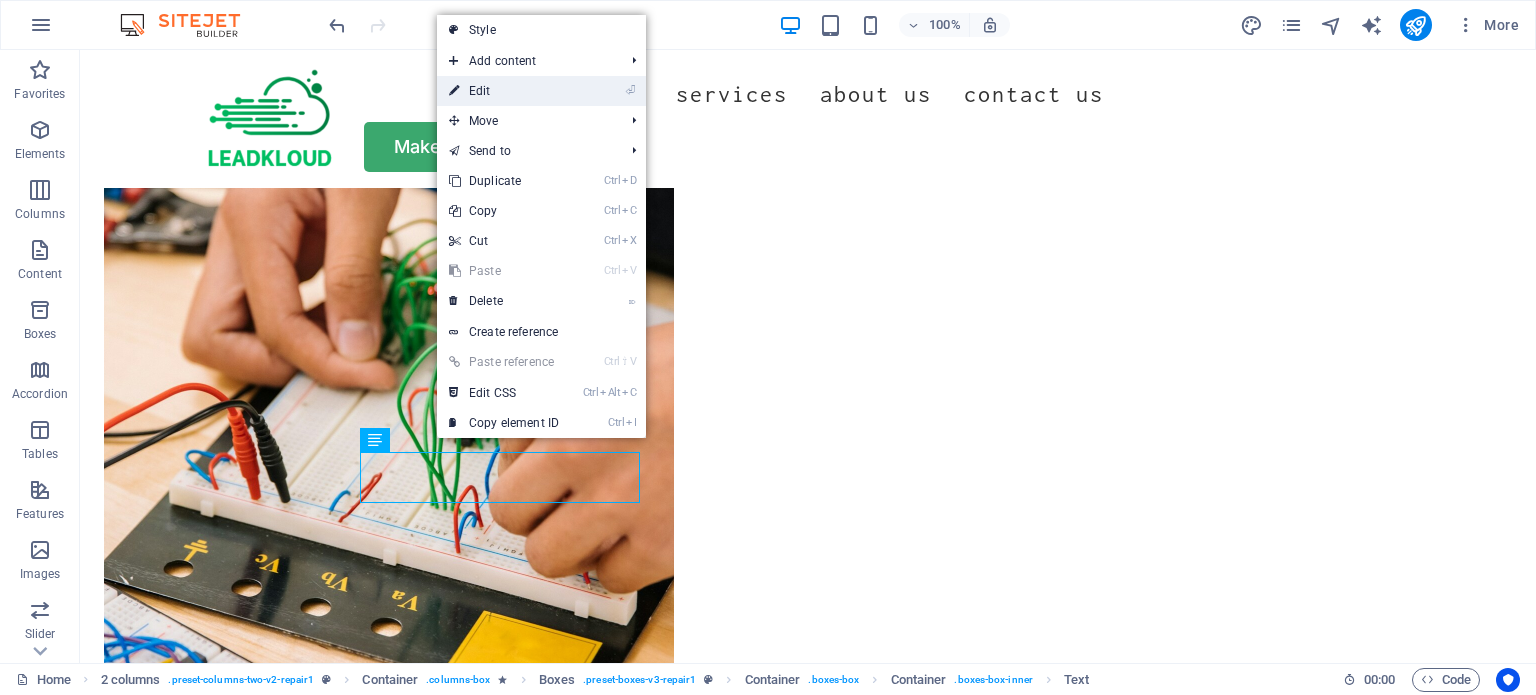 click on "⏎  Edit" at bounding box center (504, 91) 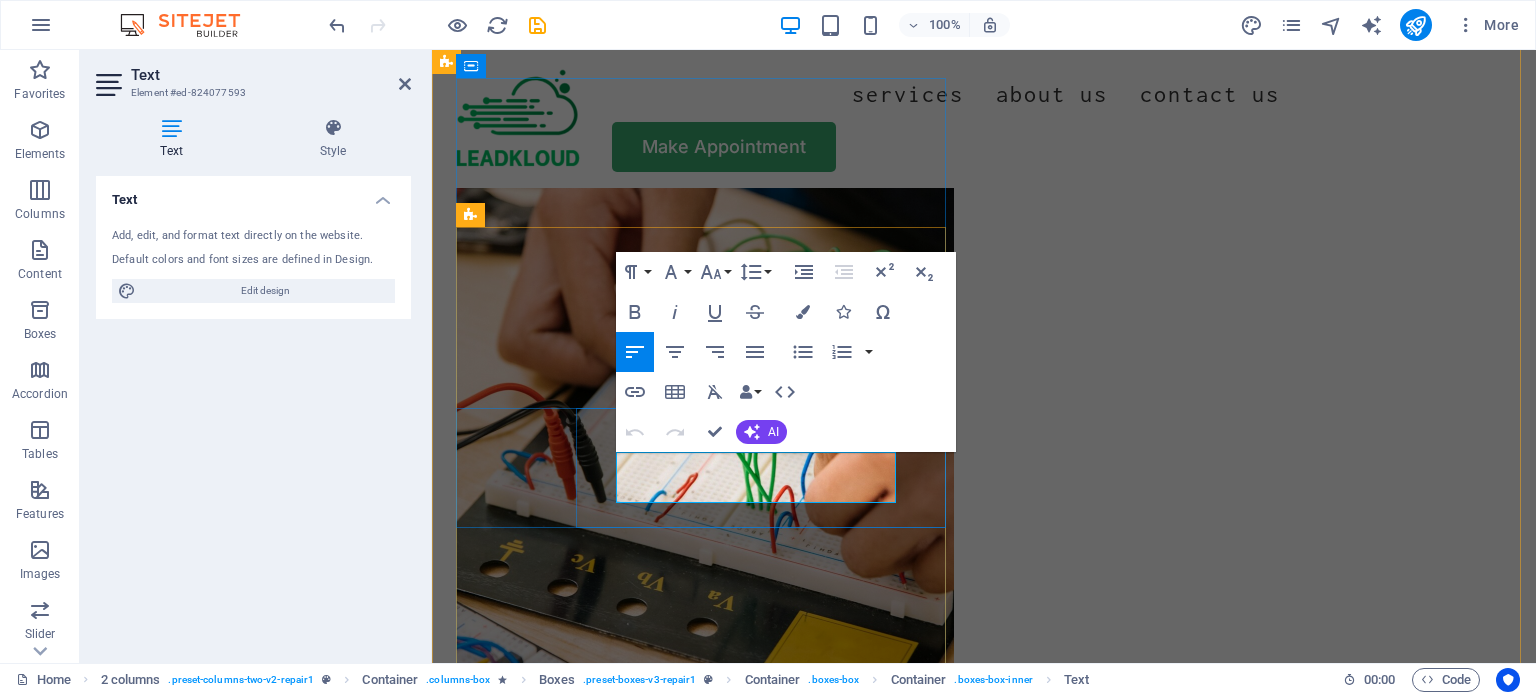 click on "Turpis nisl praesent tempor congue magna neque amet." at bounding box center (725, 2327) 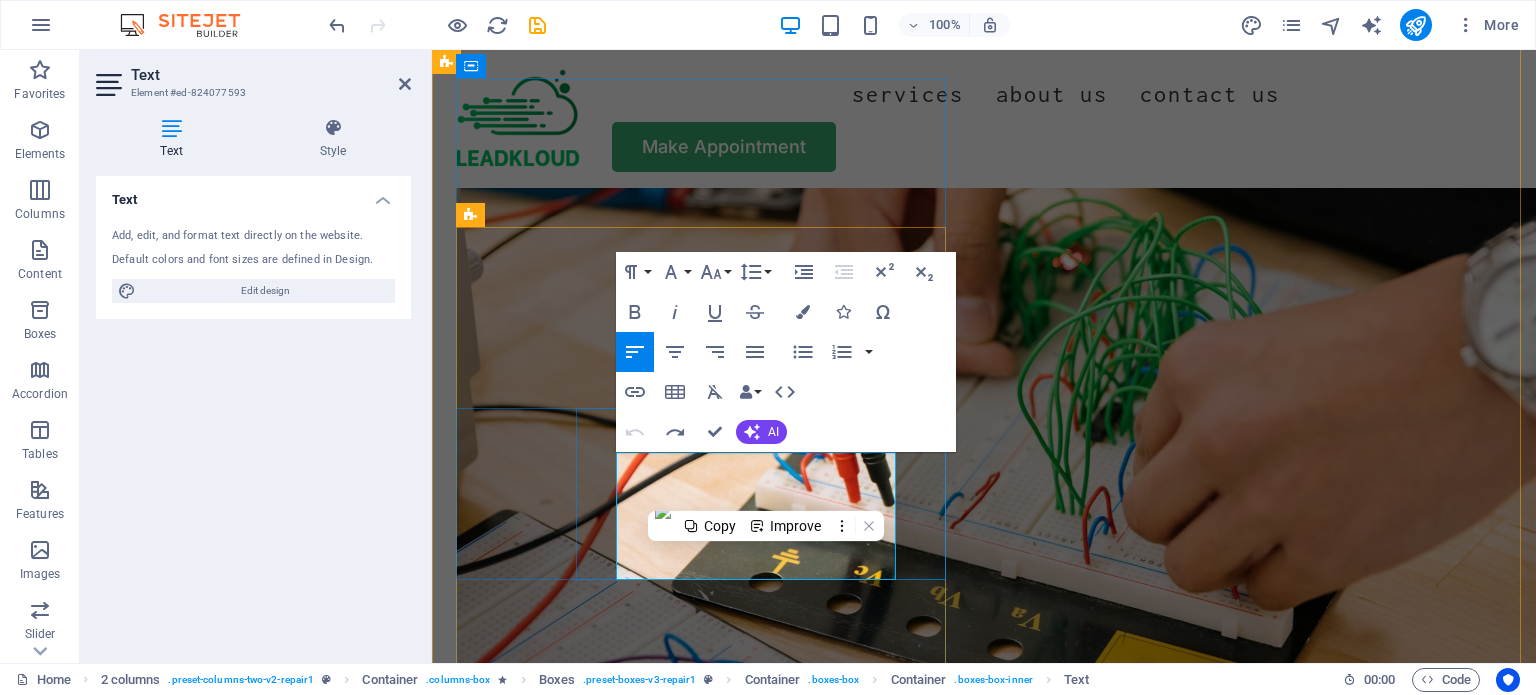 scroll, scrollTop: 2588, scrollLeft: 8, axis: both 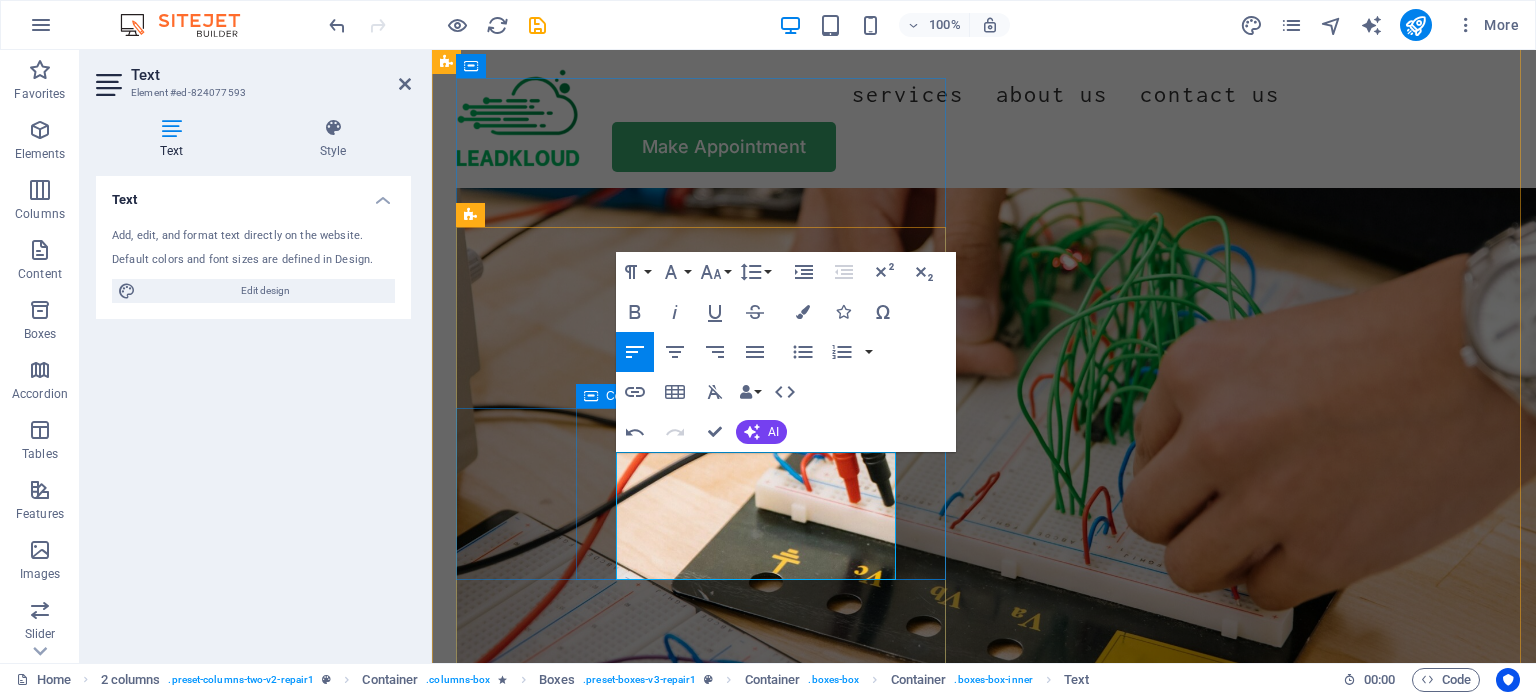 drag, startPoint x: 808, startPoint y: 489, endPoint x: 896, endPoint y: 567, distance: 117.592514 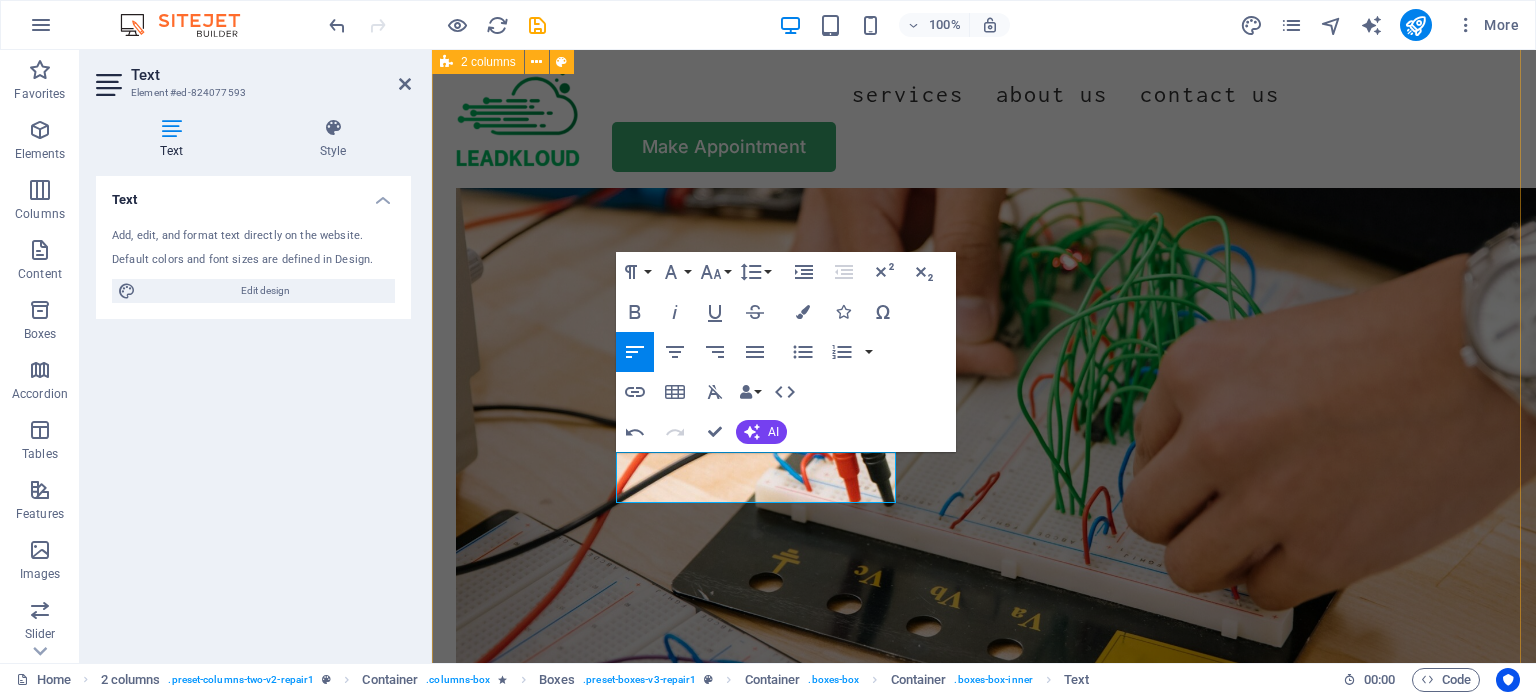 click on "Drop content here or  Add elements  Paste clipboard OUR SERVICE How we can help Meta Ads Turpis nisl praesent tempor congue magna neque amet. Content creation Turpis nisl praesent tempor congue magna neque amet. Qualified leads Turpis nisl praesent tempor congue magna neque amet. OUR PROCESS How it works Gather content Firslty, we collect visuals that highlight your craft. This step is step is crucial to attract customers.  Launch Ads Next, we launch ads based on the content we've collected.  Next, we launch ads based on the content we've collected. These ads are strategically designed and placed on popular social media platforms to capture clients attention Generate Leads Turpis nisl praesent tempor congue magna neque amet. Drop content here or  Add elements  Paste clipboard" at bounding box center (984, 1720) 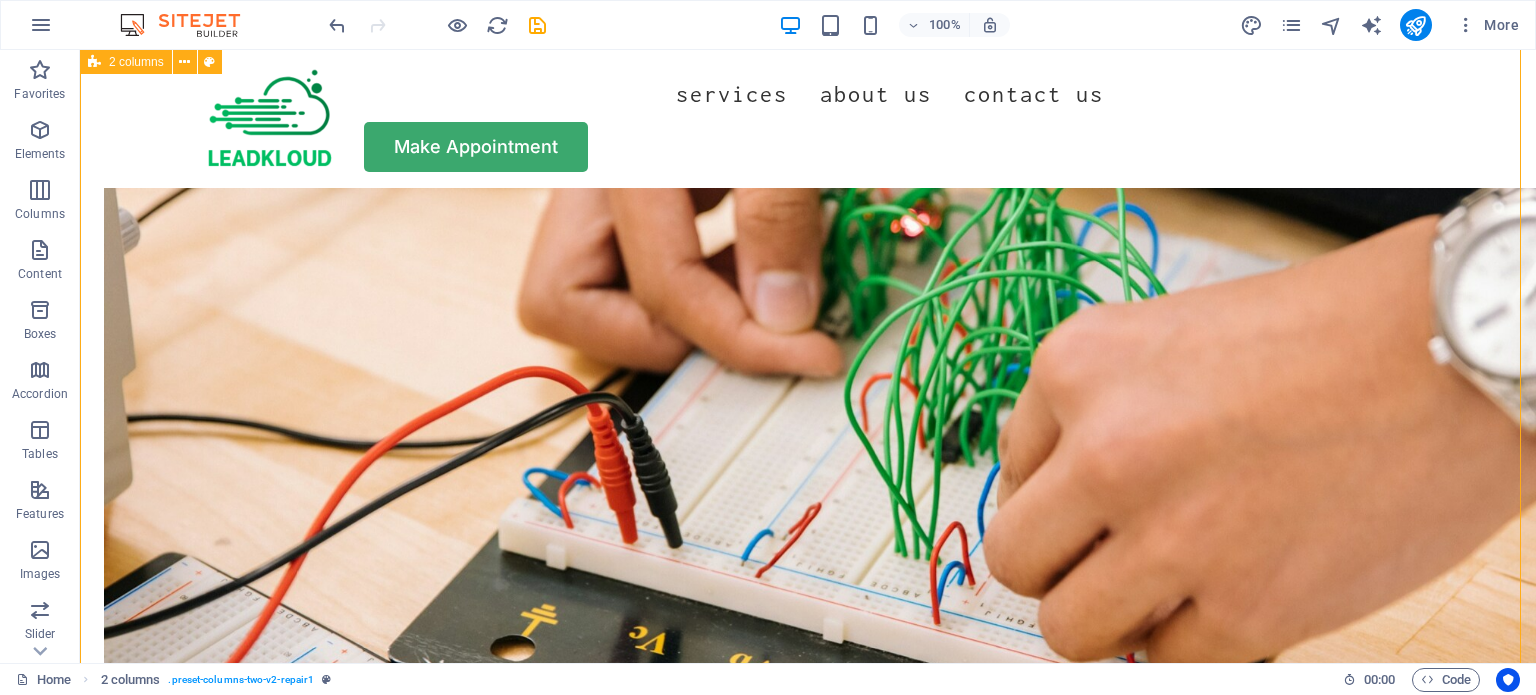 scroll, scrollTop: 1623, scrollLeft: 0, axis: vertical 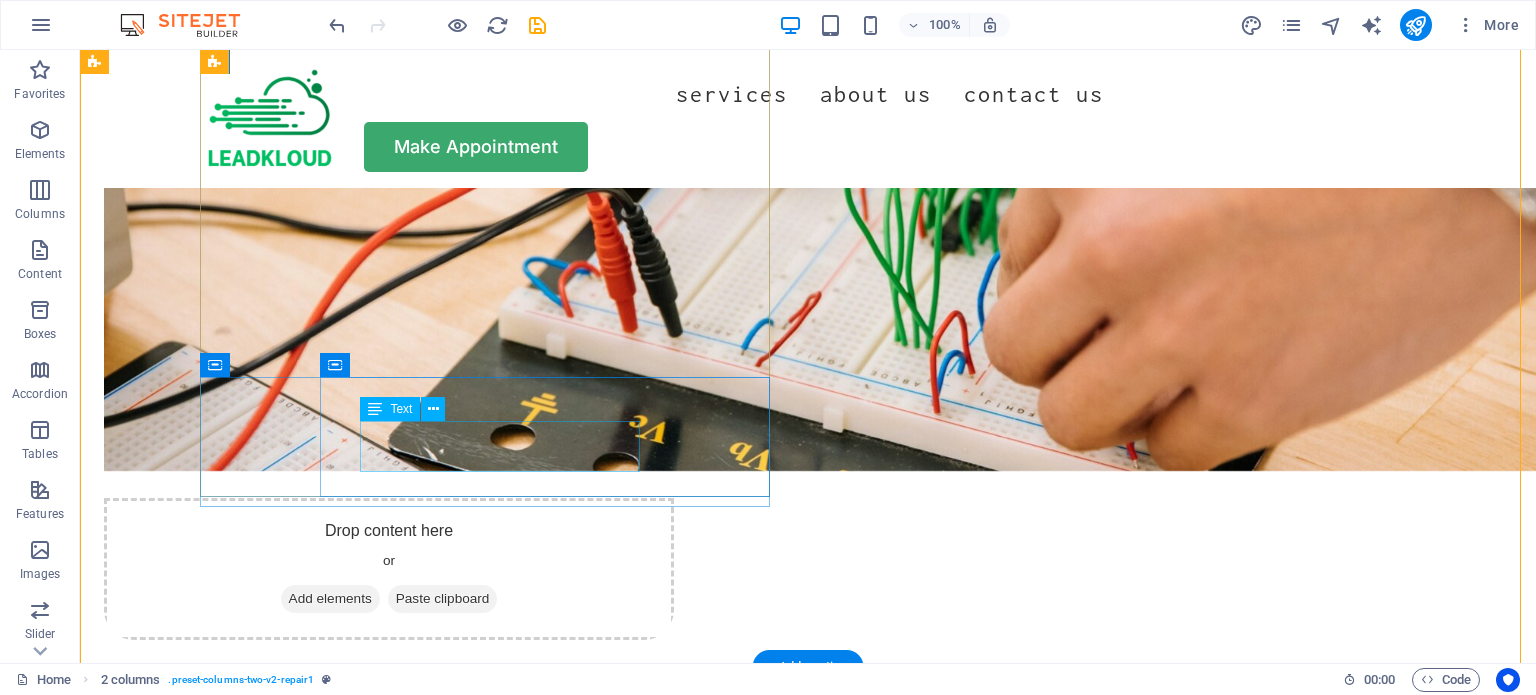 click on "Turpis nisl praesent tempor congue magna neque amet." at bounding box center [409, 2336] 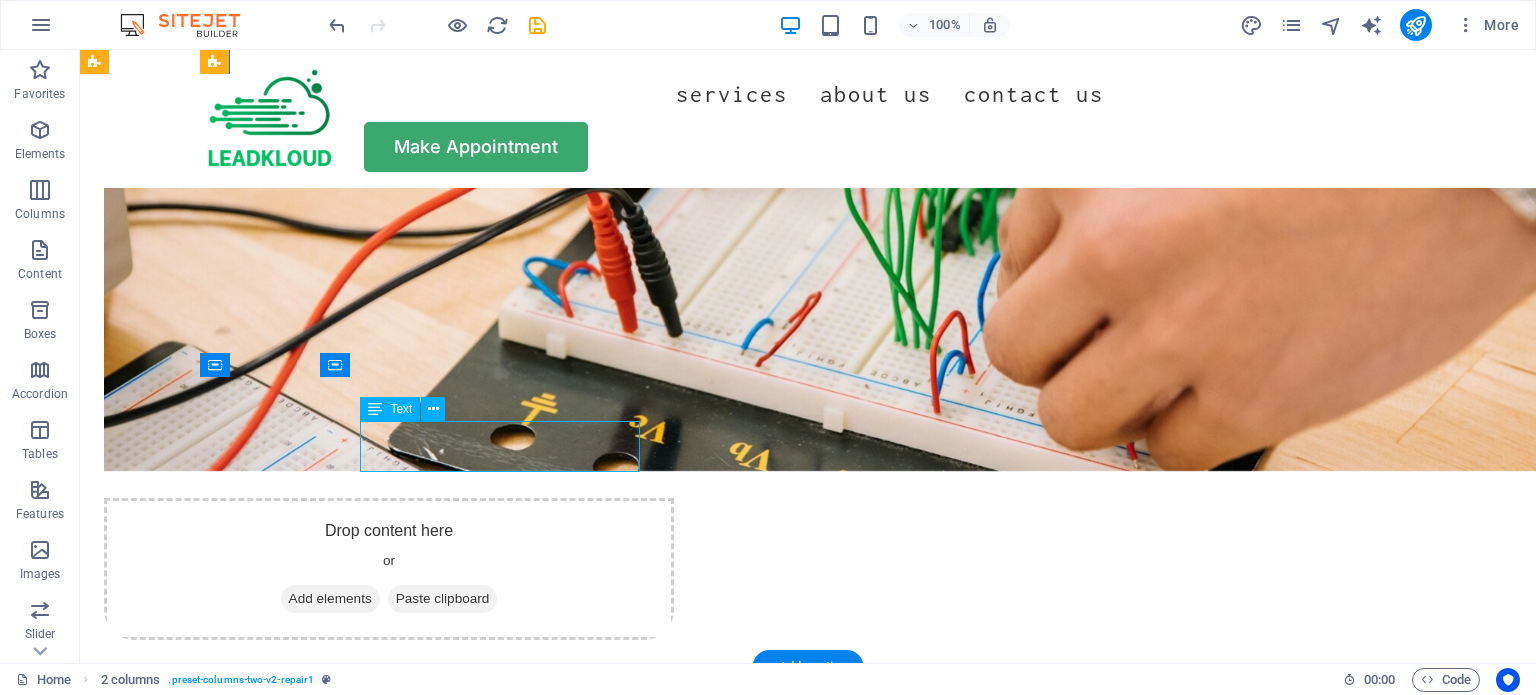 click on "Turpis nisl praesent tempor congue magna neque amet." at bounding box center (409, 2336) 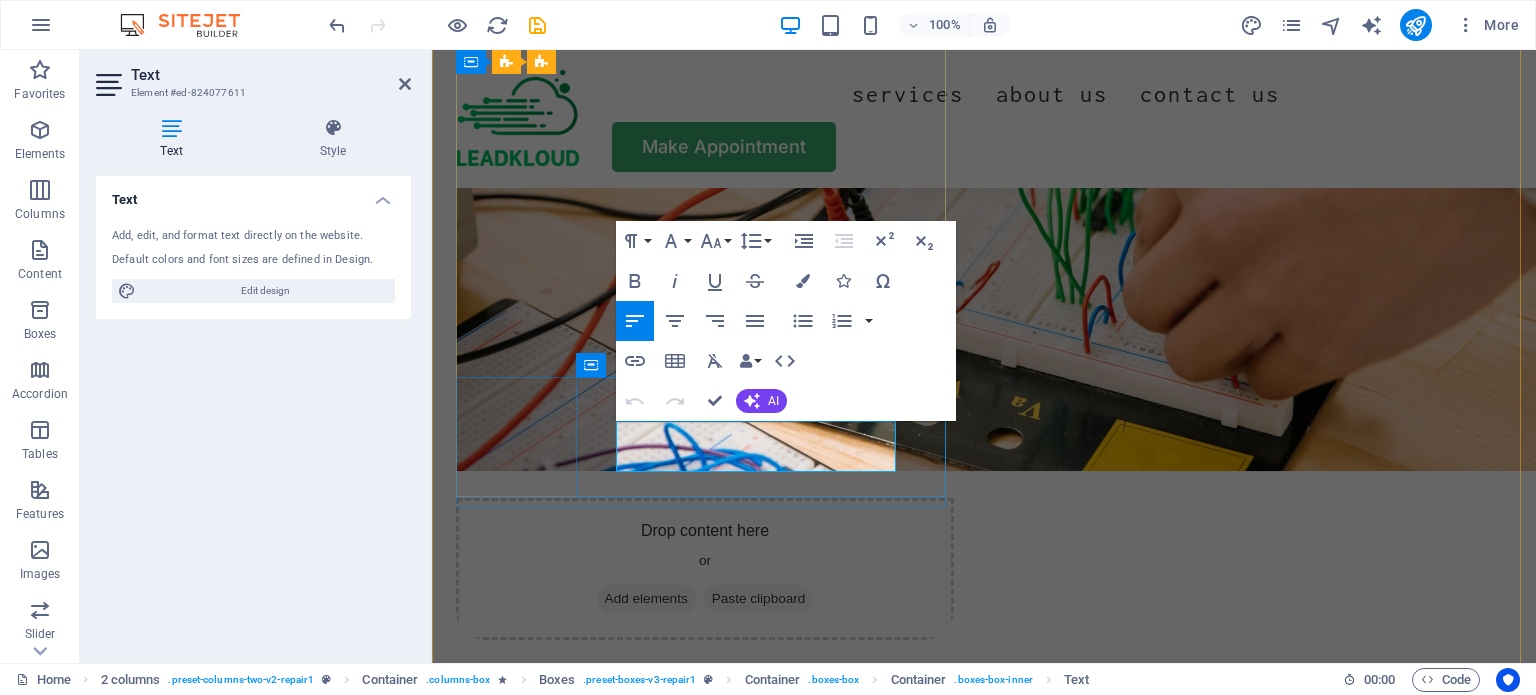 click on "Turpis nisl praesent tempor congue magna neque amet." at bounding box center [725, 2336] 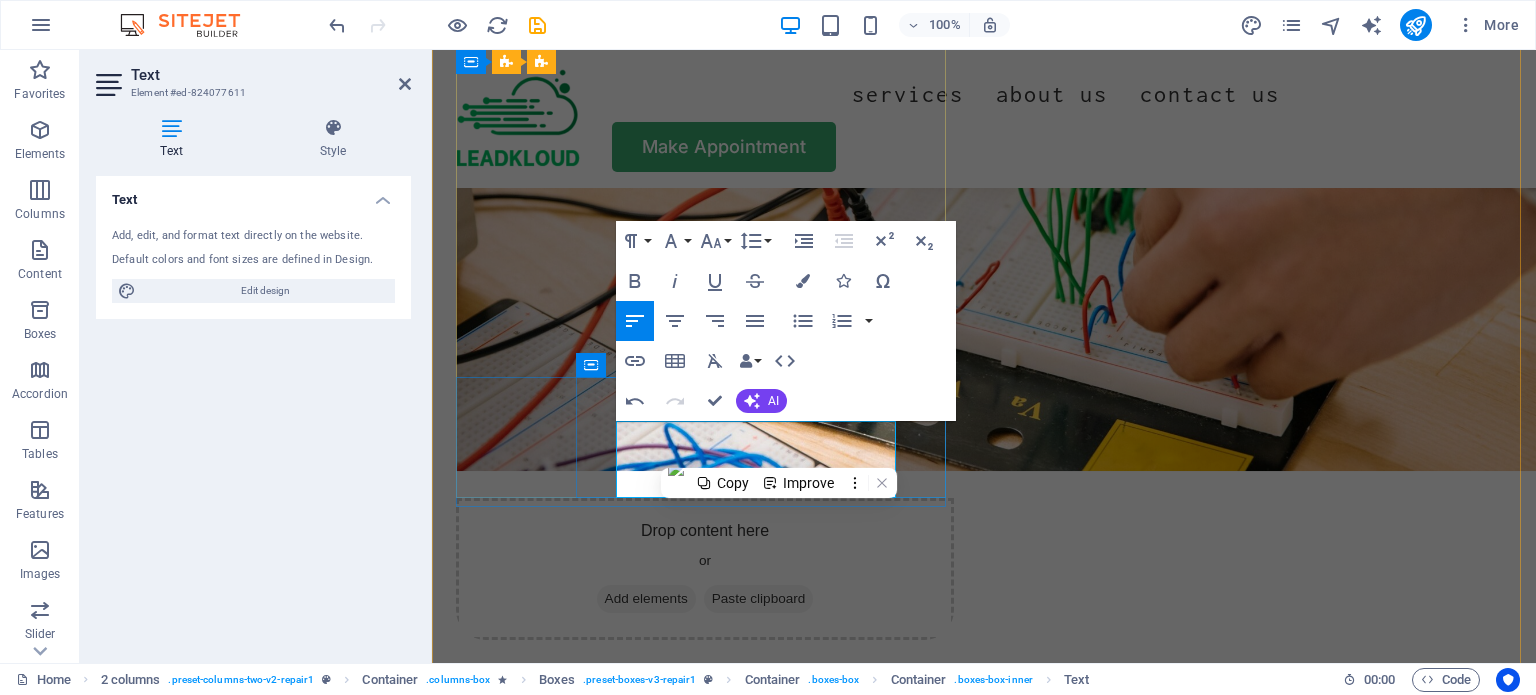 scroll, scrollTop: 1244, scrollLeft: 3, axis: both 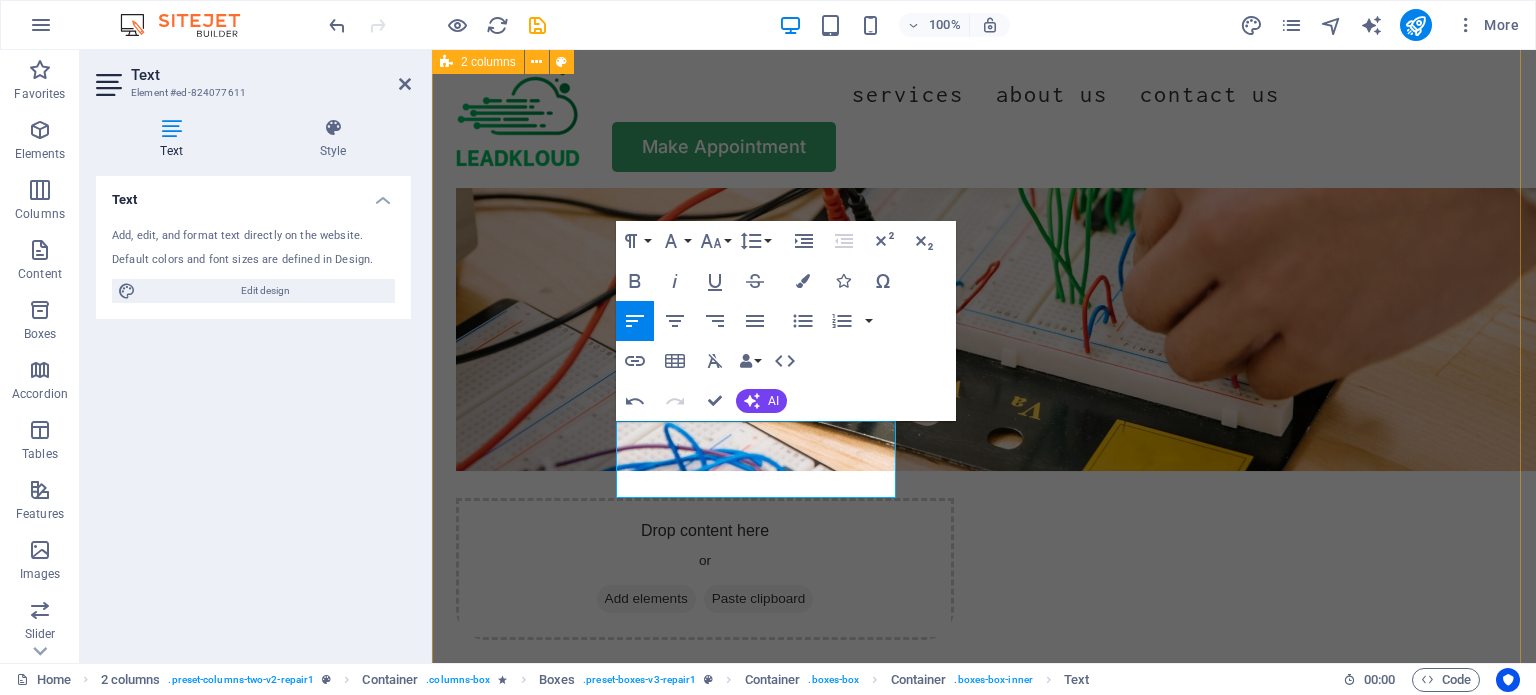 click on "Drop content here or  Add elements  Paste clipboard OUR SERVICE How we can help Meta Ads Turpis nisl praesent tempor congue magna neque amet. Content creation Turpis nisl praesent tempor congue magna neque amet. Qualified leads Turpis nisl praesent tempor congue magna neque amet. OUR PROCESS How it works Gather content Firslty, we collect visuals that highlight your craft. This step is step is crucial to attract customers.  Launch Ads Next, we launch ads based on the content we've collected.  Generate Leads Finally, we collect information from individuals who are genuinely interested in your services. Finally, we collect information from individuals who are genuinely interested in your services. Drop content here or  Add elements  Paste clipboard" at bounding box center [984, 1522] 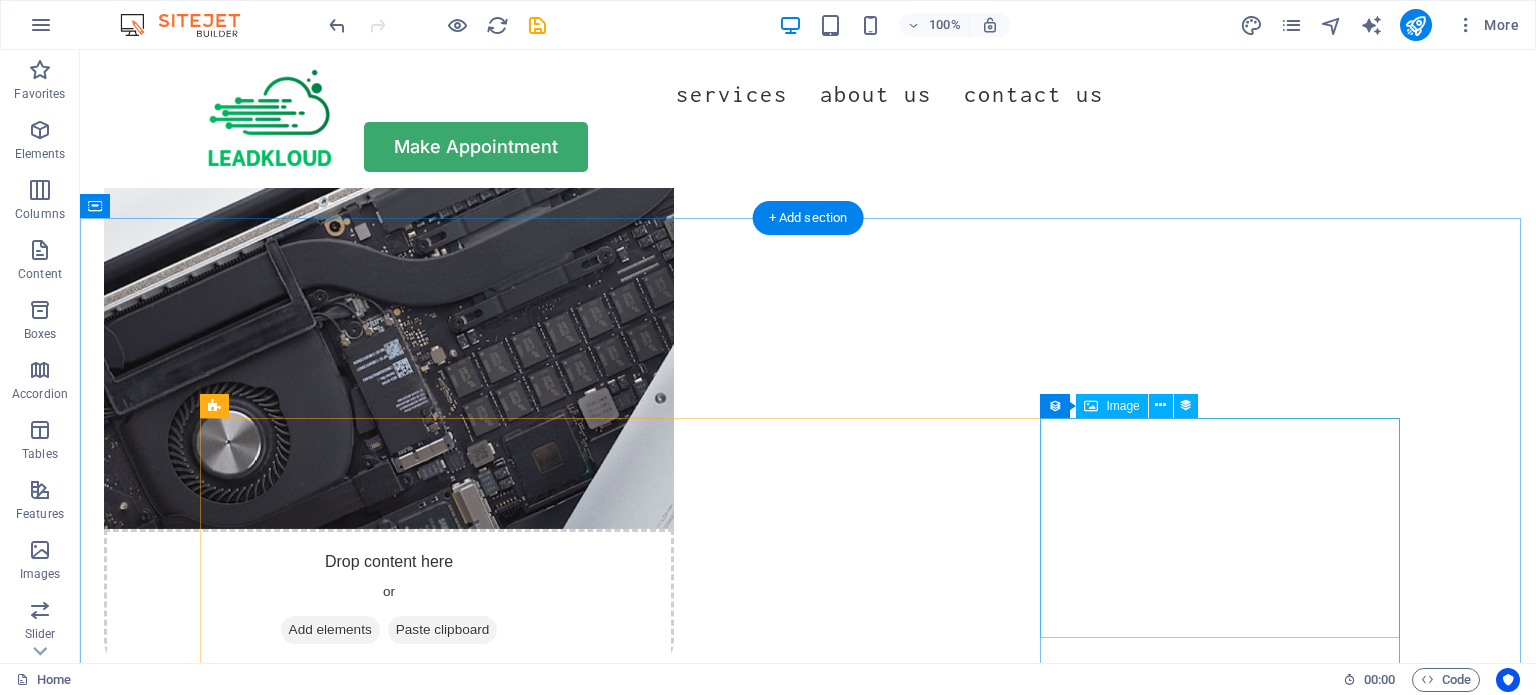 scroll, scrollTop: 4083, scrollLeft: 0, axis: vertical 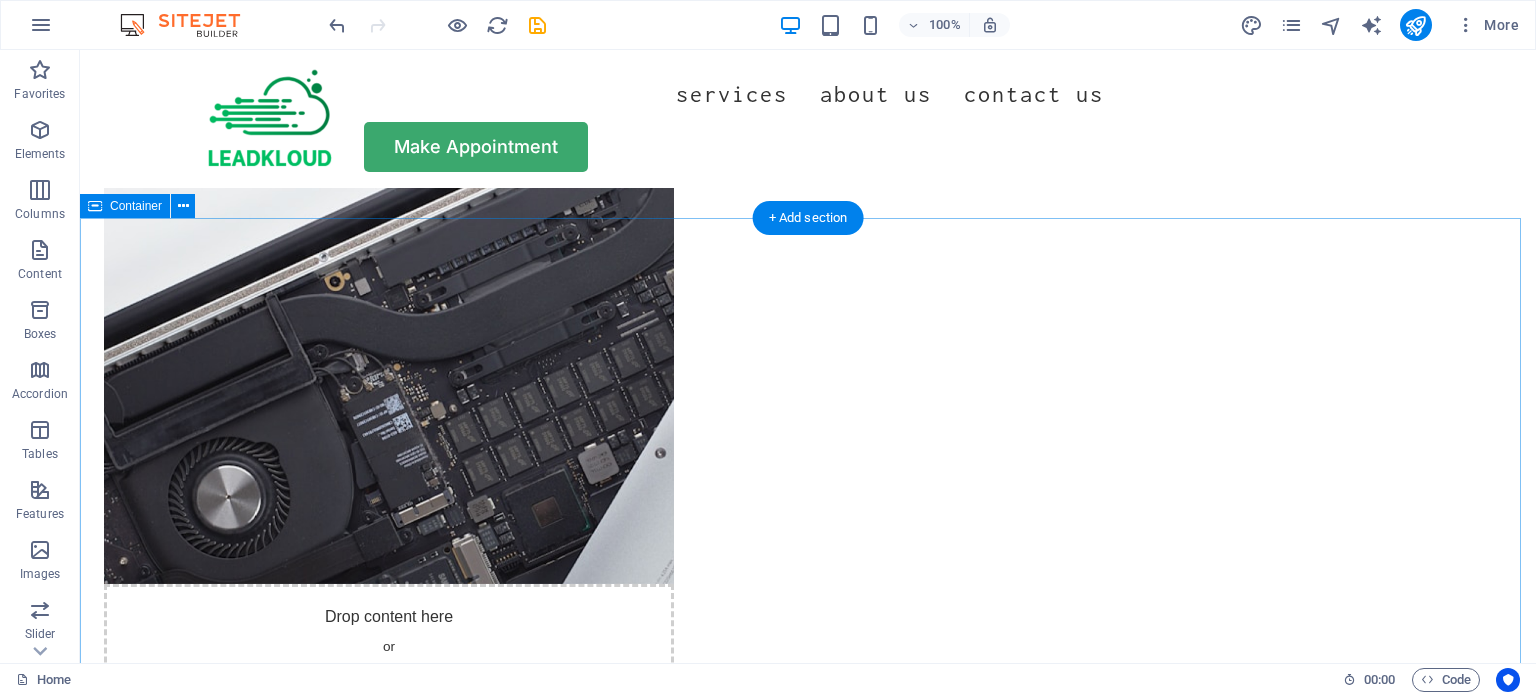 click on "OUR BLOG Read Our News October 20, 2024 Updating Your Device Firmware Learn how to prevent frozen pipes during the cold winter months and avoid costly repairs with these helpful tips. Read More October 20, 2024 How to Change Phone Broken Screen Learn how to prevent frozen pipes during the cold winter months and avoid costly repairs with these helpful tips. Read More October 20, 2024 Basic Phone Repair Principles Learn how to prevent frozen pipes during the cold winter months and avoid costly repairs with these helpful tips. Read More  Vorherige Nächste" at bounding box center (808, 6173) 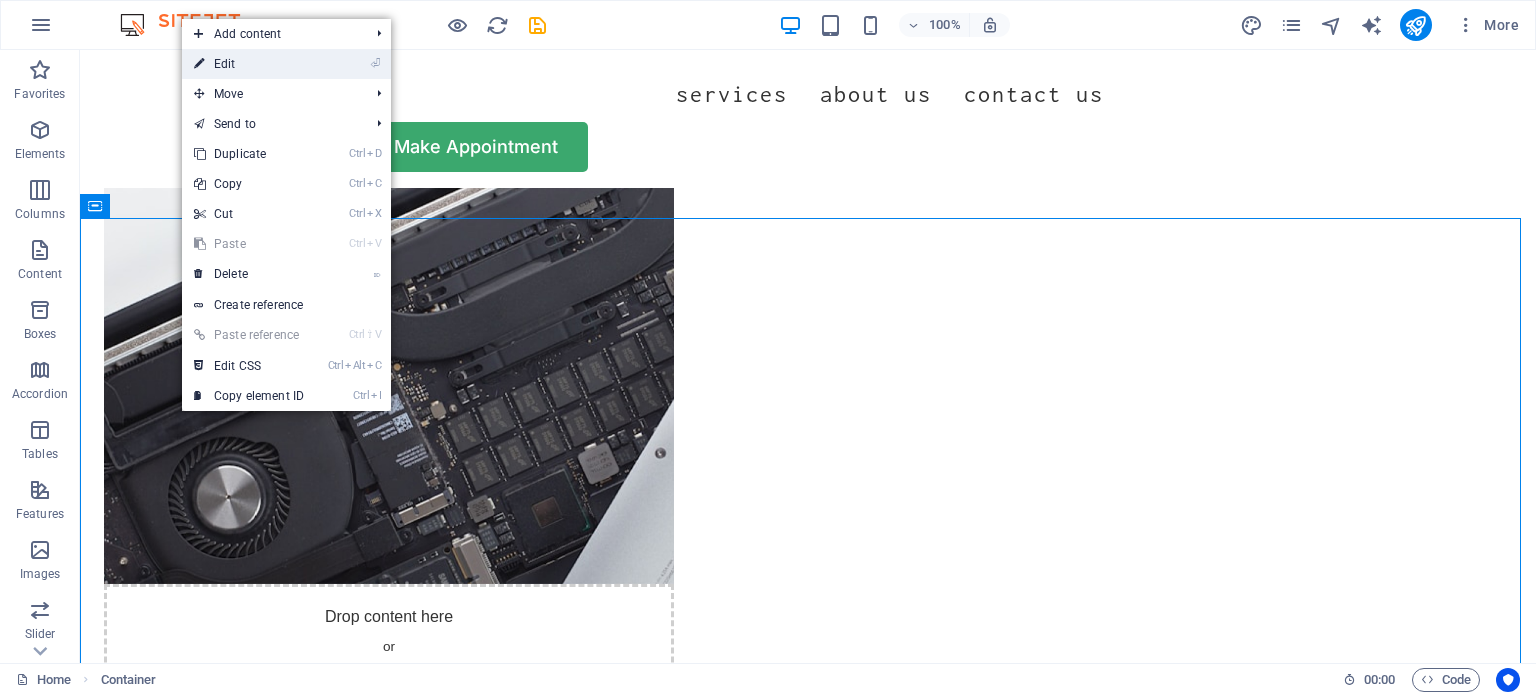 click on "⏎  Edit" at bounding box center [249, 64] 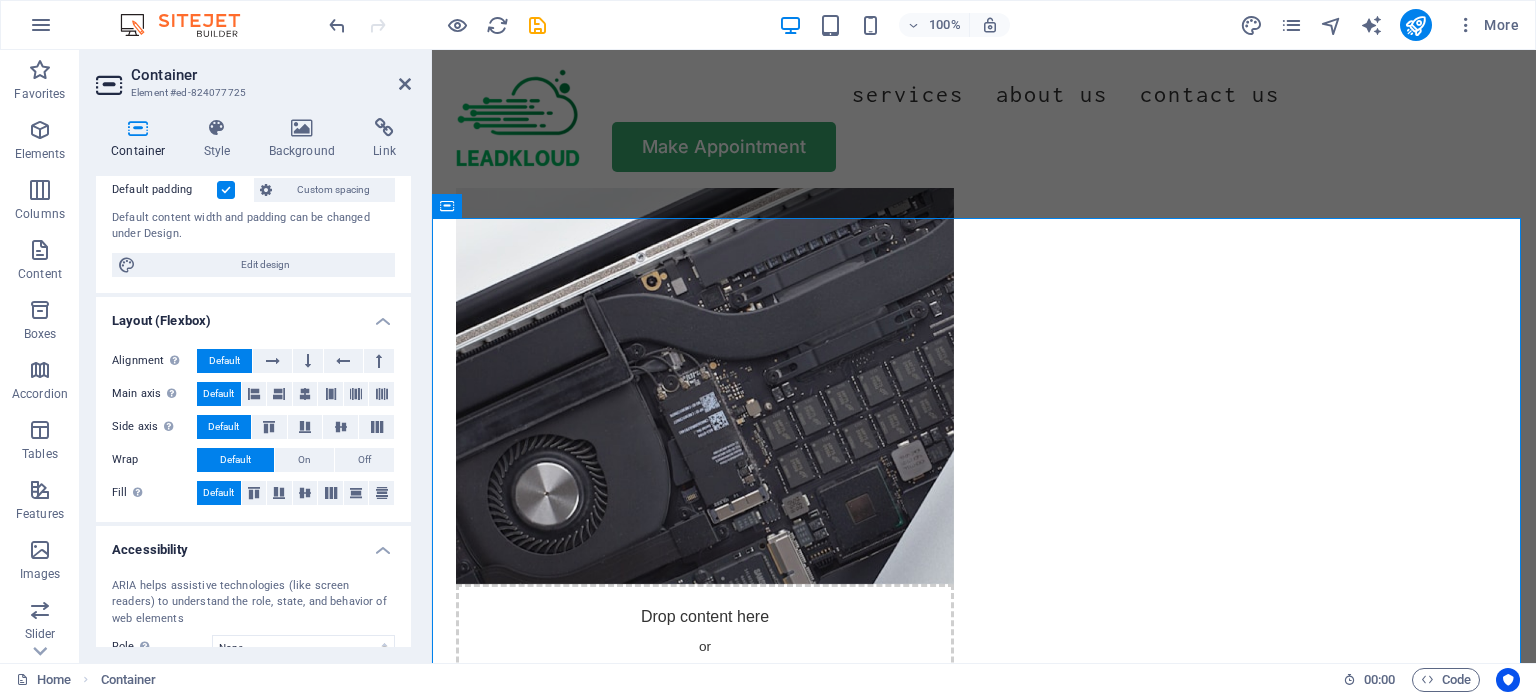 scroll, scrollTop: 113, scrollLeft: 0, axis: vertical 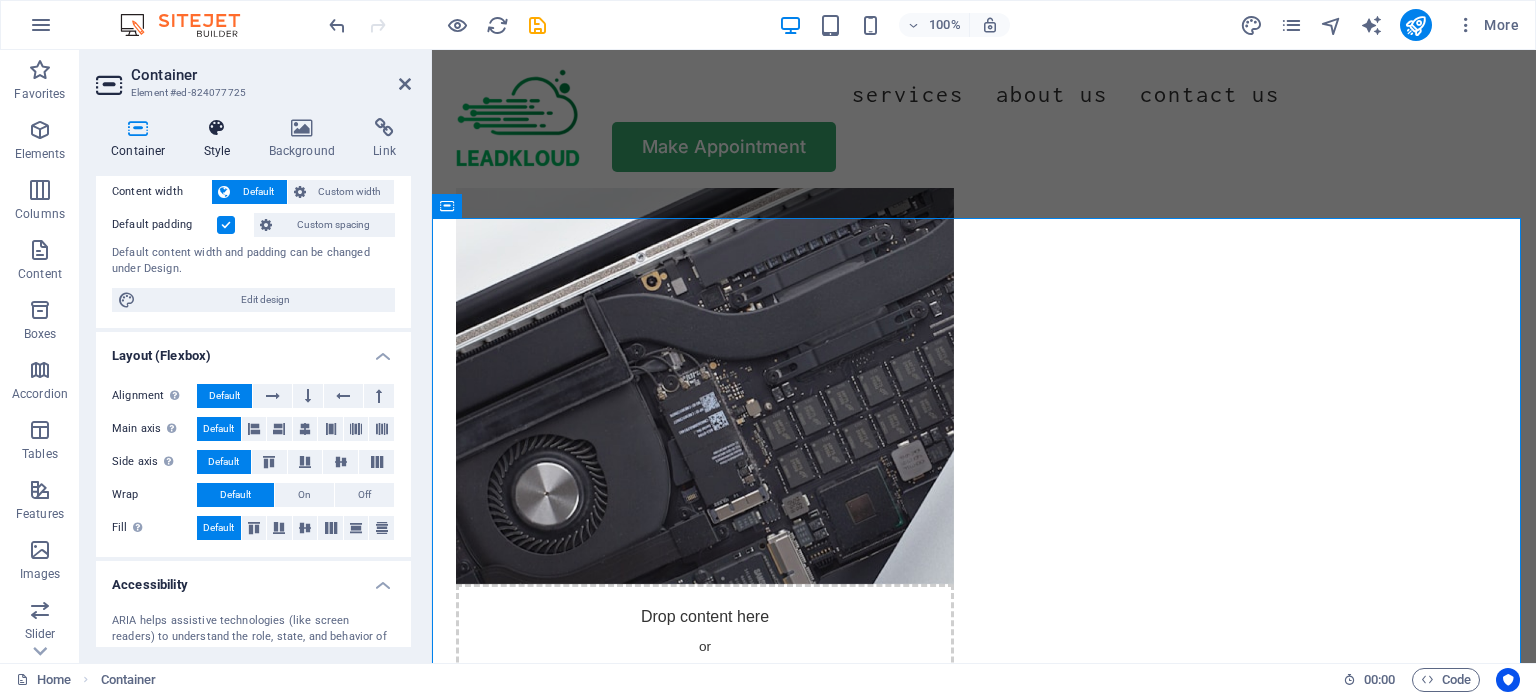 click on "Style" at bounding box center [221, 139] 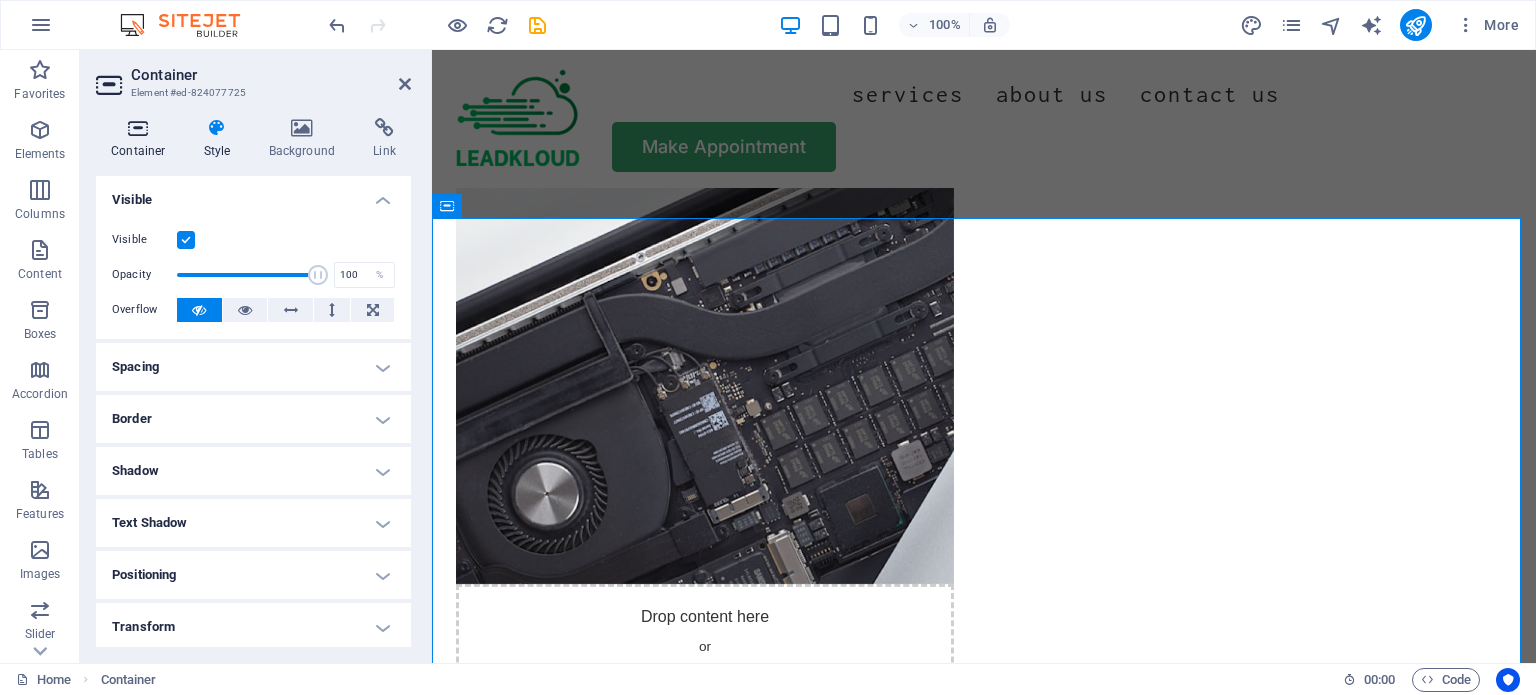 click on "Container" at bounding box center [142, 139] 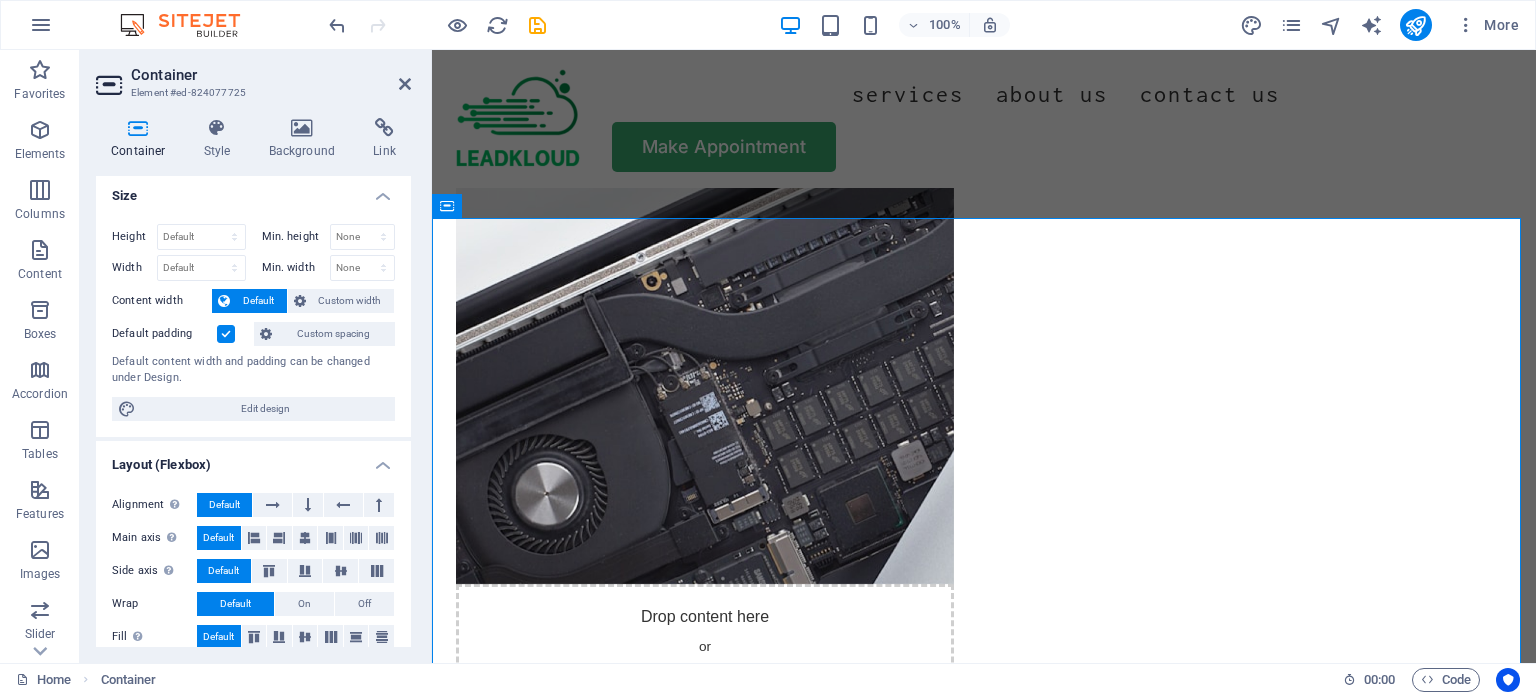 scroll, scrollTop: 0, scrollLeft: 0, axis: both 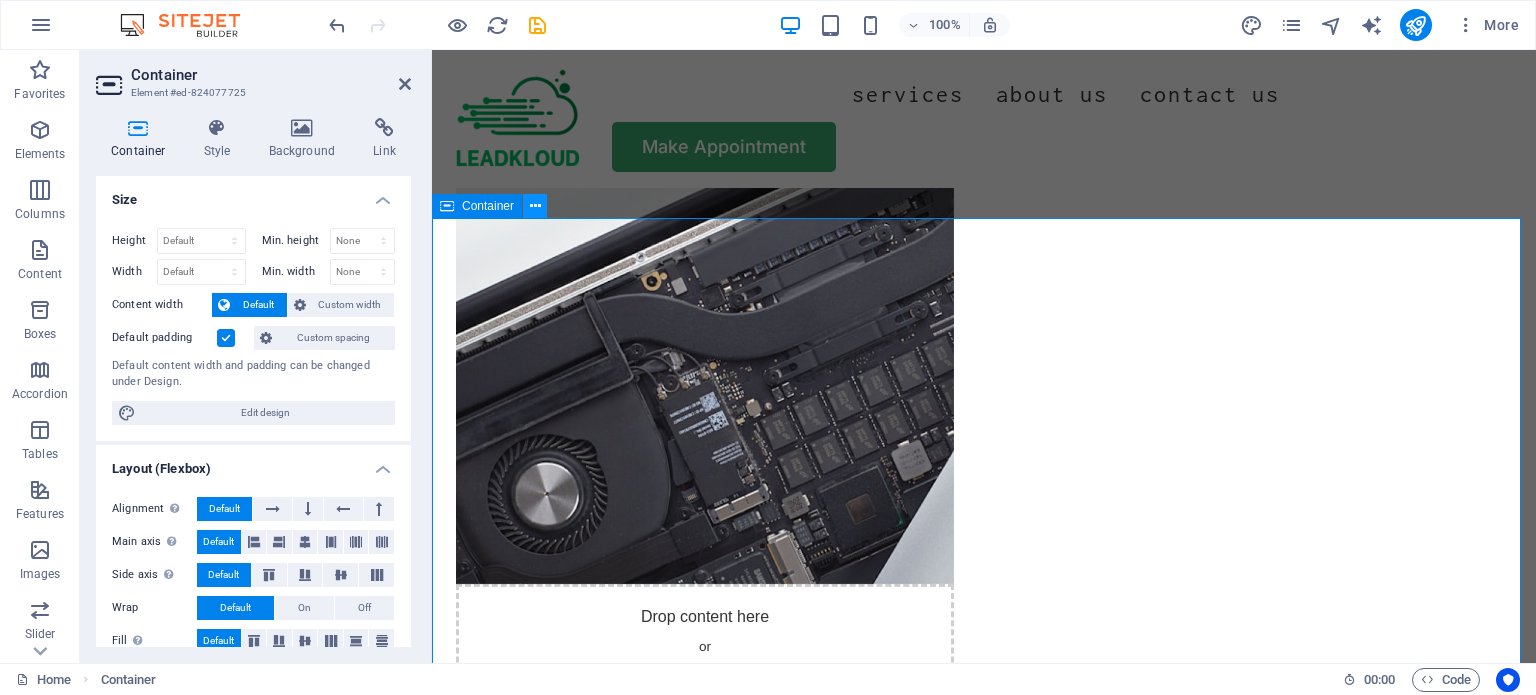click at bounding box center [535, 206] 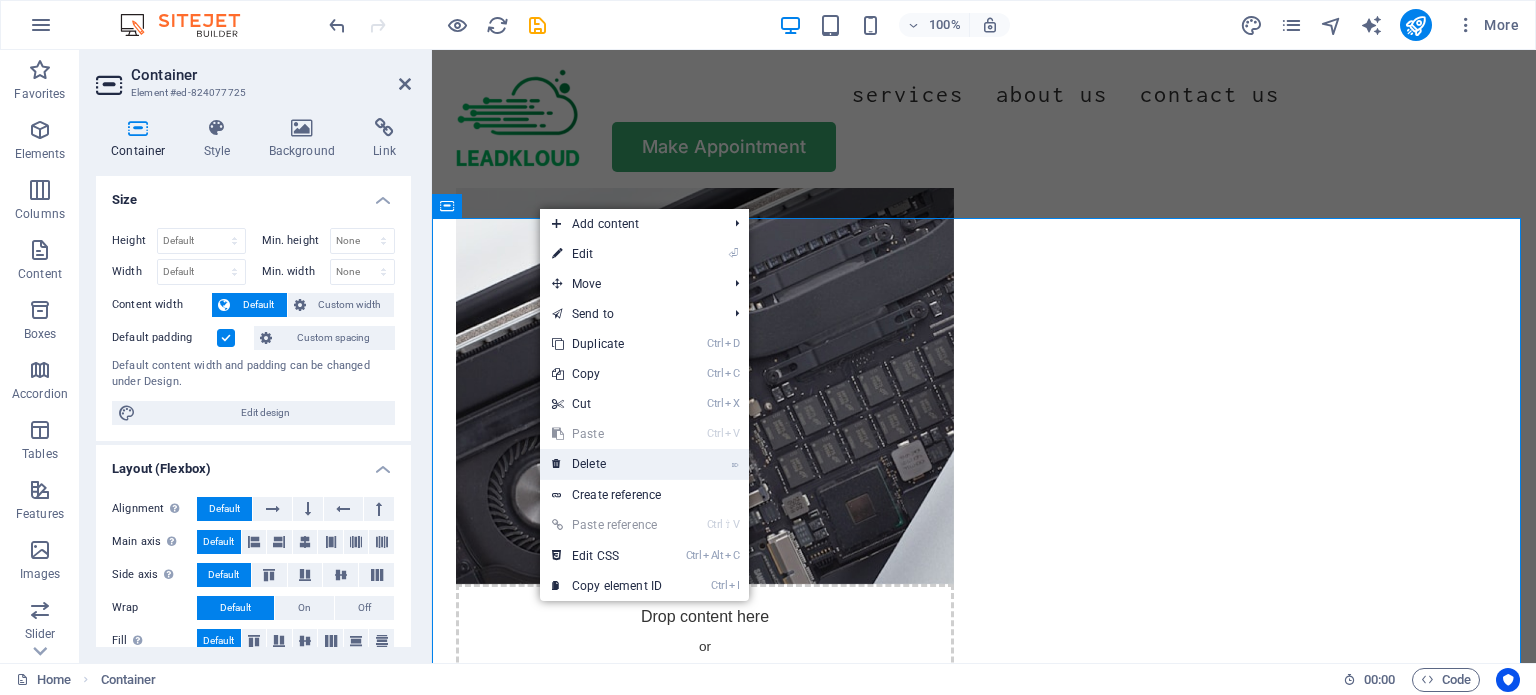 click on "⌦  Delete" at bounding box center [607, 464] 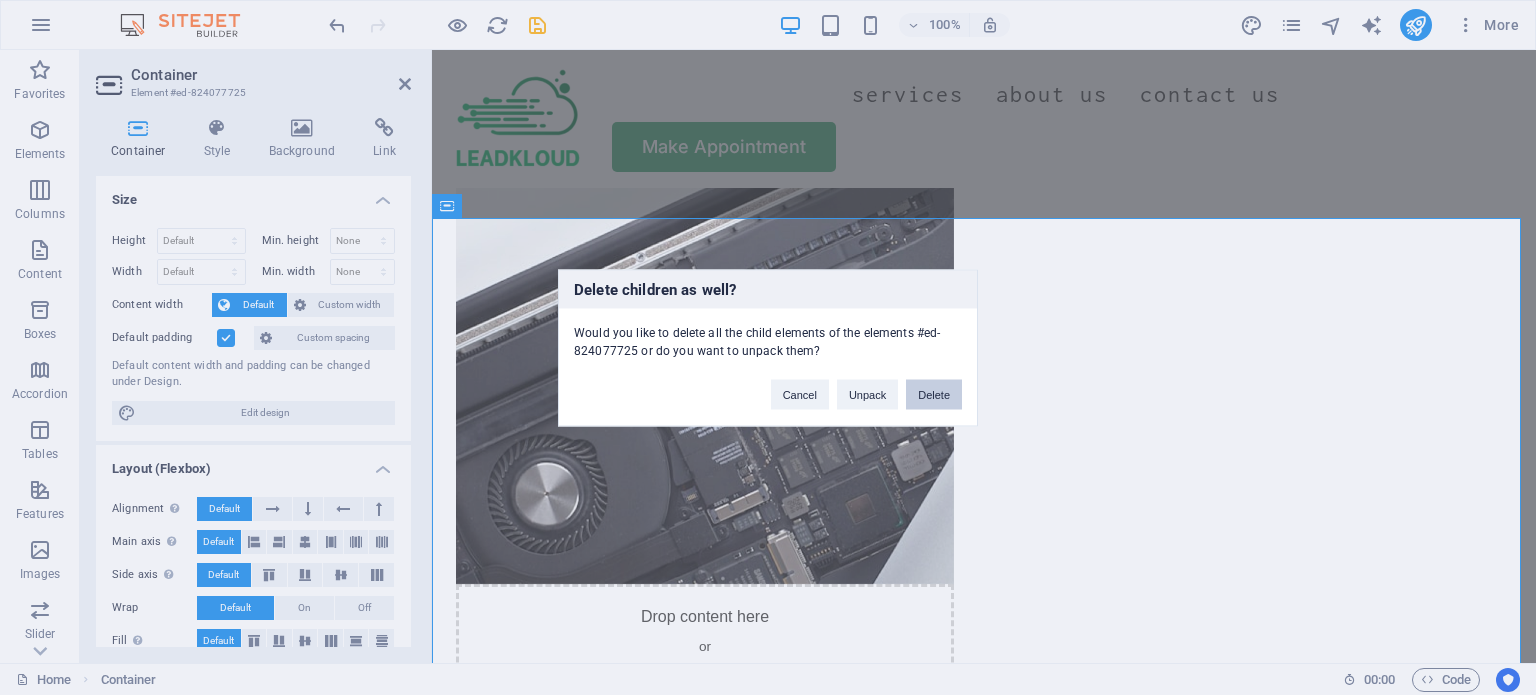 click on "Delete" at bounding box center [934, 394] 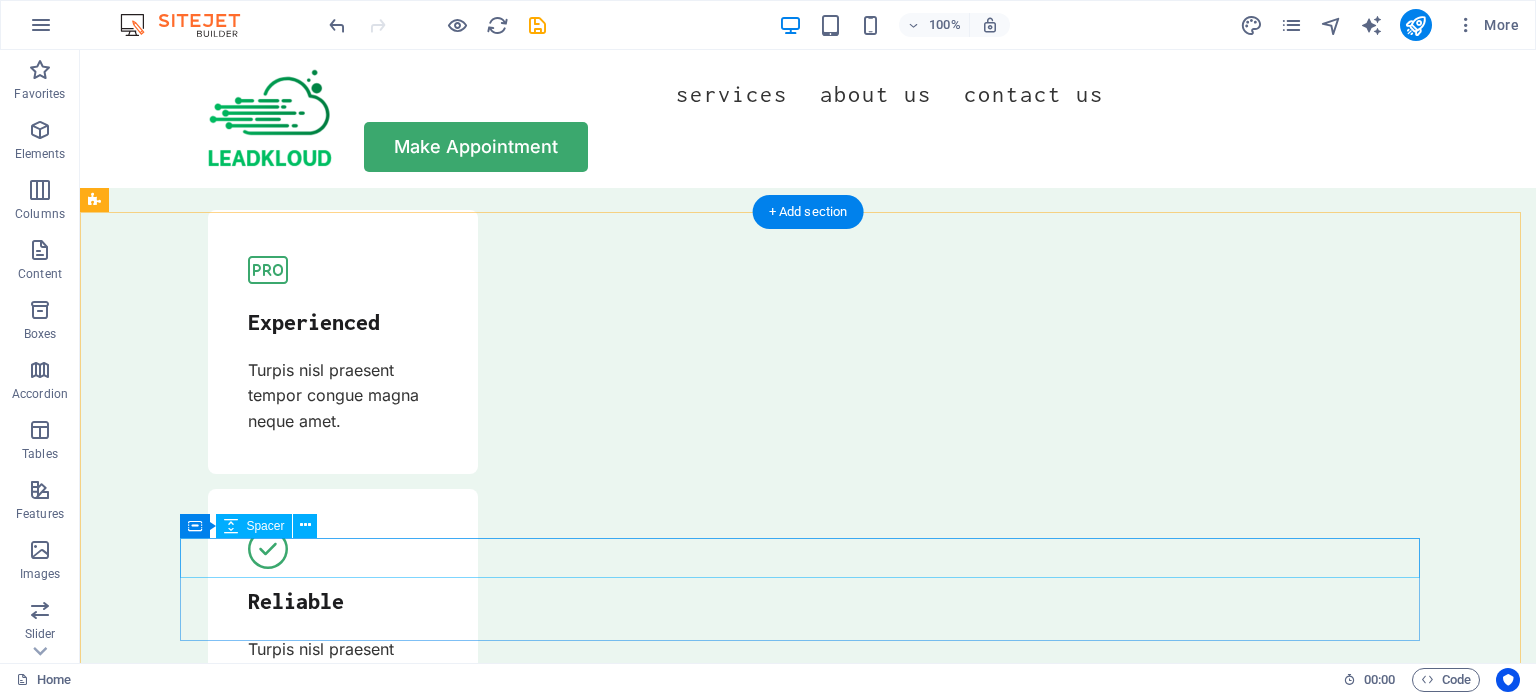 scroll, scrollTop: 5996, scrollLeft: 0, axis: vertical 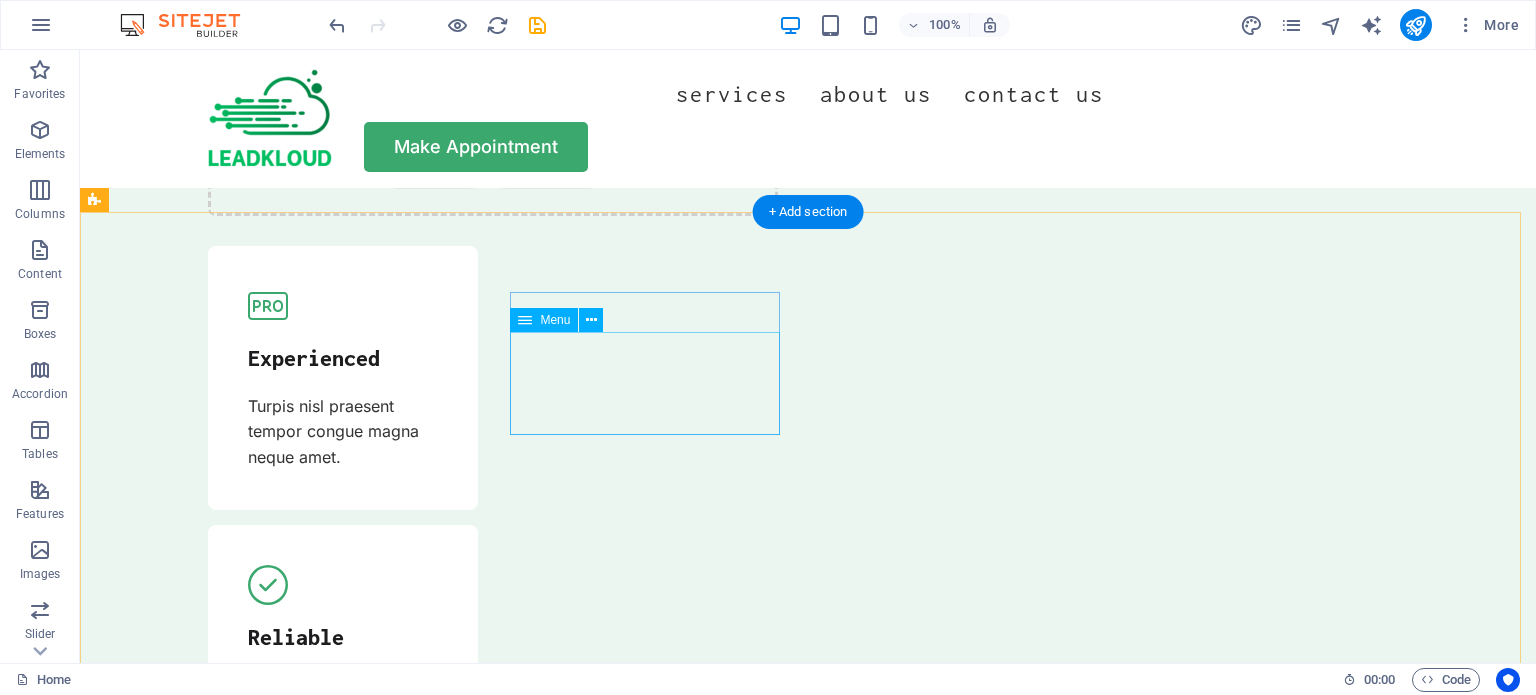 click on "Home About Us Services Contact Us" at bounding box center [239, 7402] 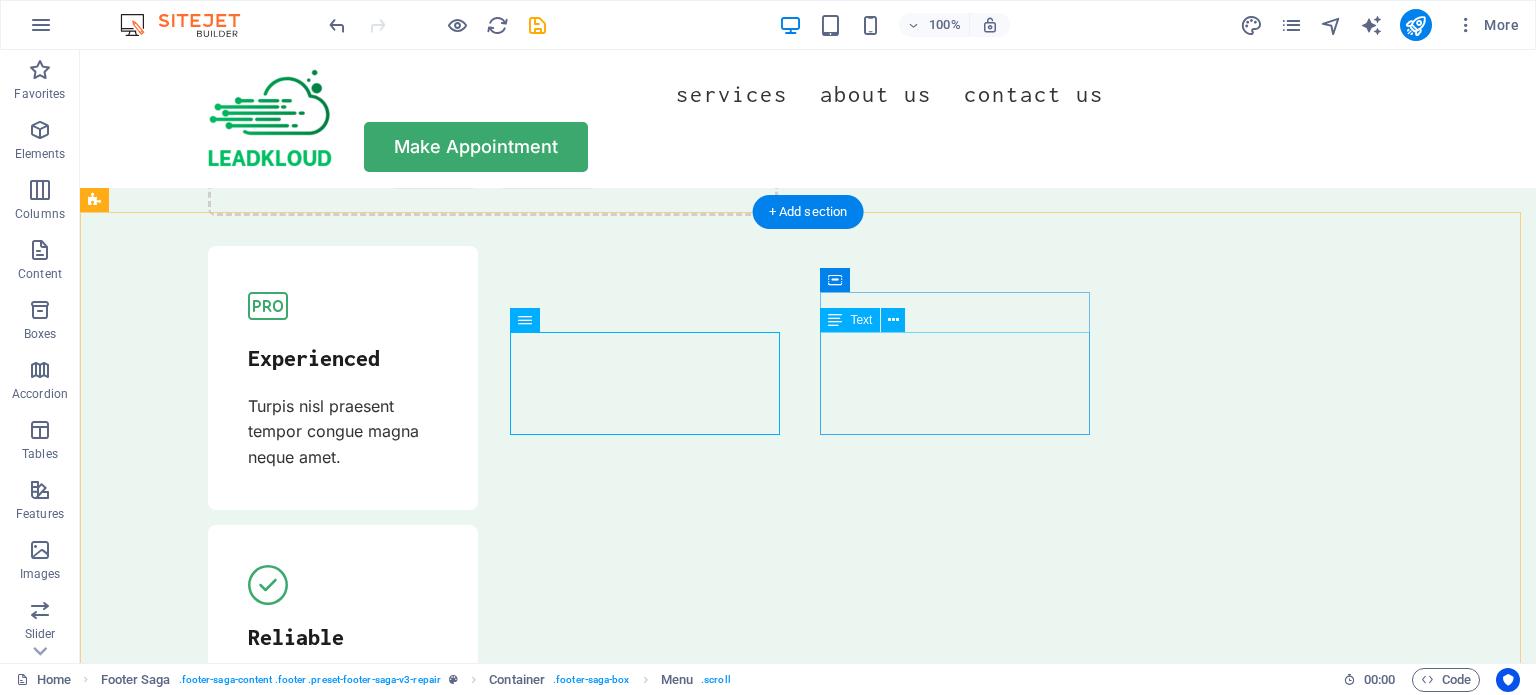 click on "Legal Notice
Privacy Policy
Blog
FAQ" at bounding box center [239, 7565] 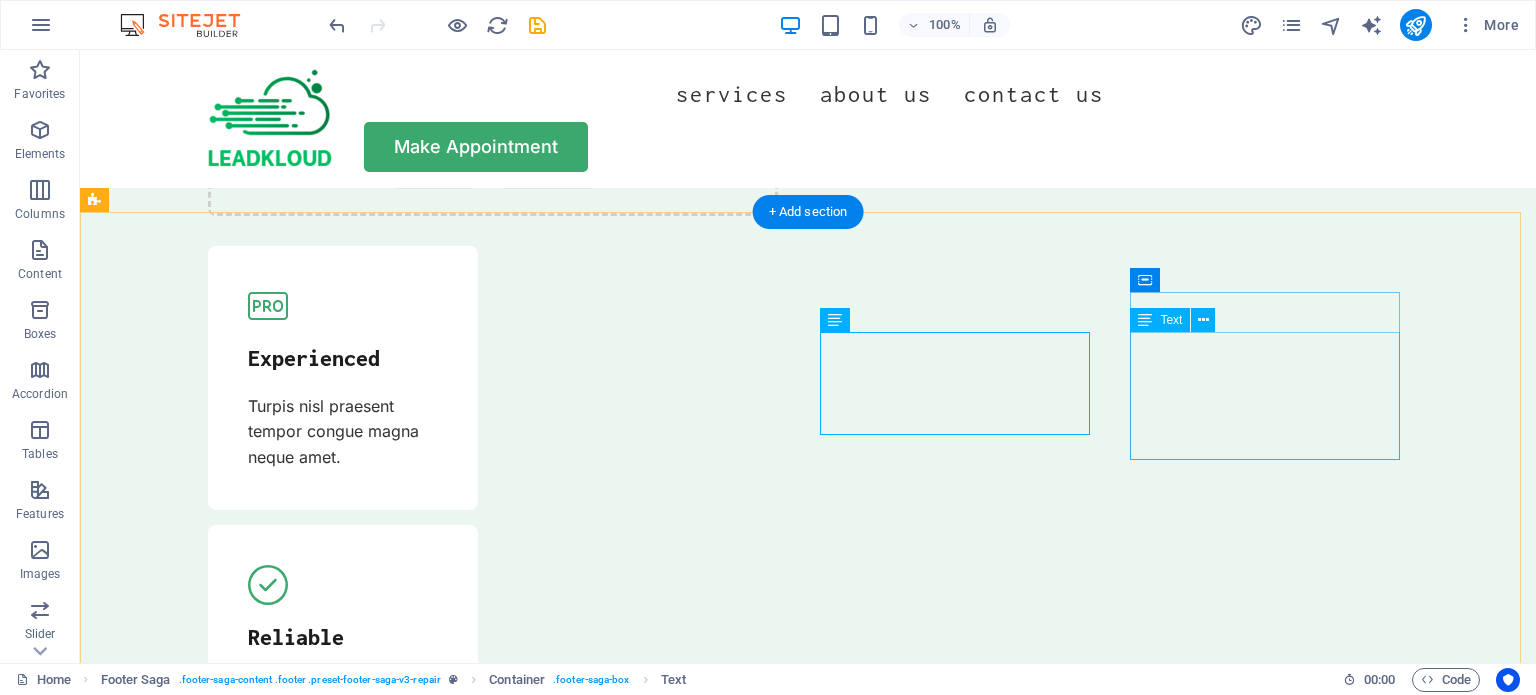 click on "Our Support and Sales team is available 24 /7 to answer your queries
0123 - 456789
d1b07614456fc3ceb1c71ec8d4914c@cpanel.local" at bounding box center [239, 7740] 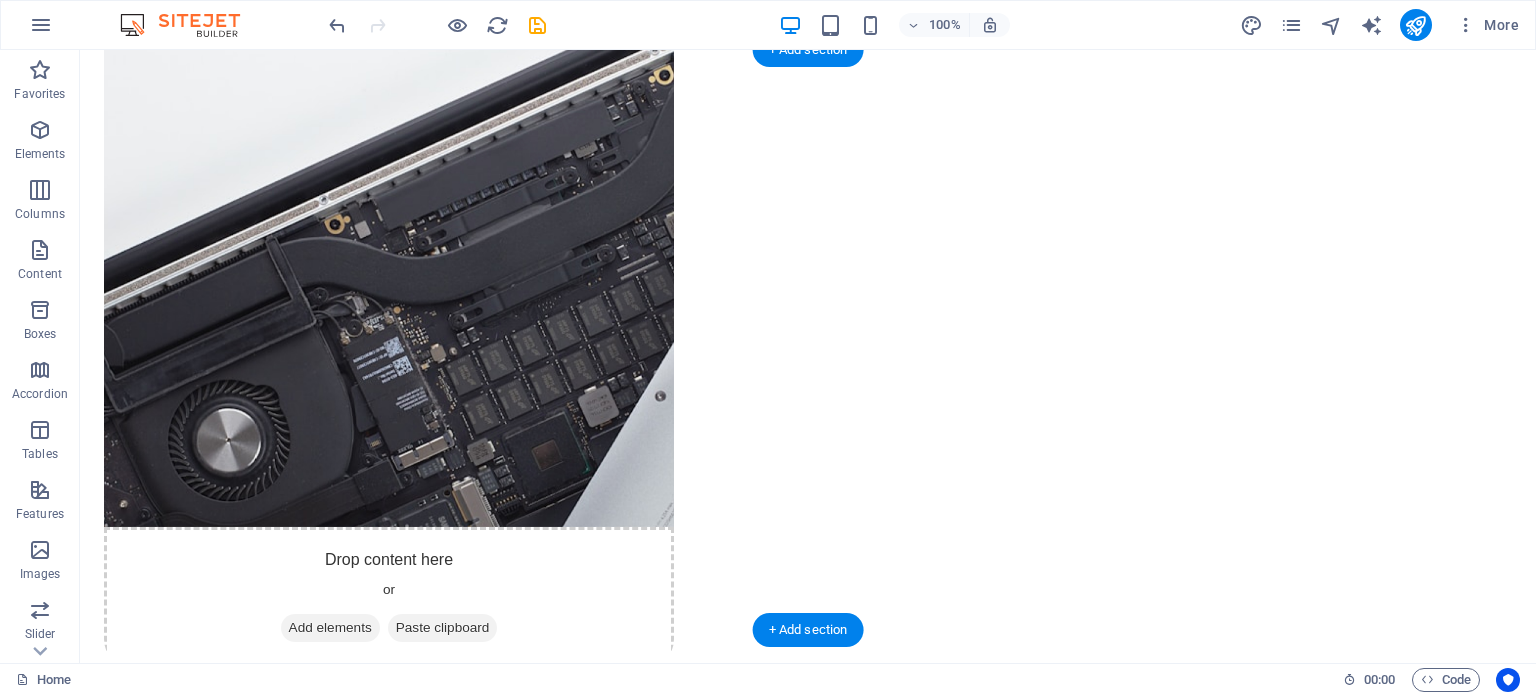 scroll, scrollTop: 0, scrollLeft: 0, axis: both 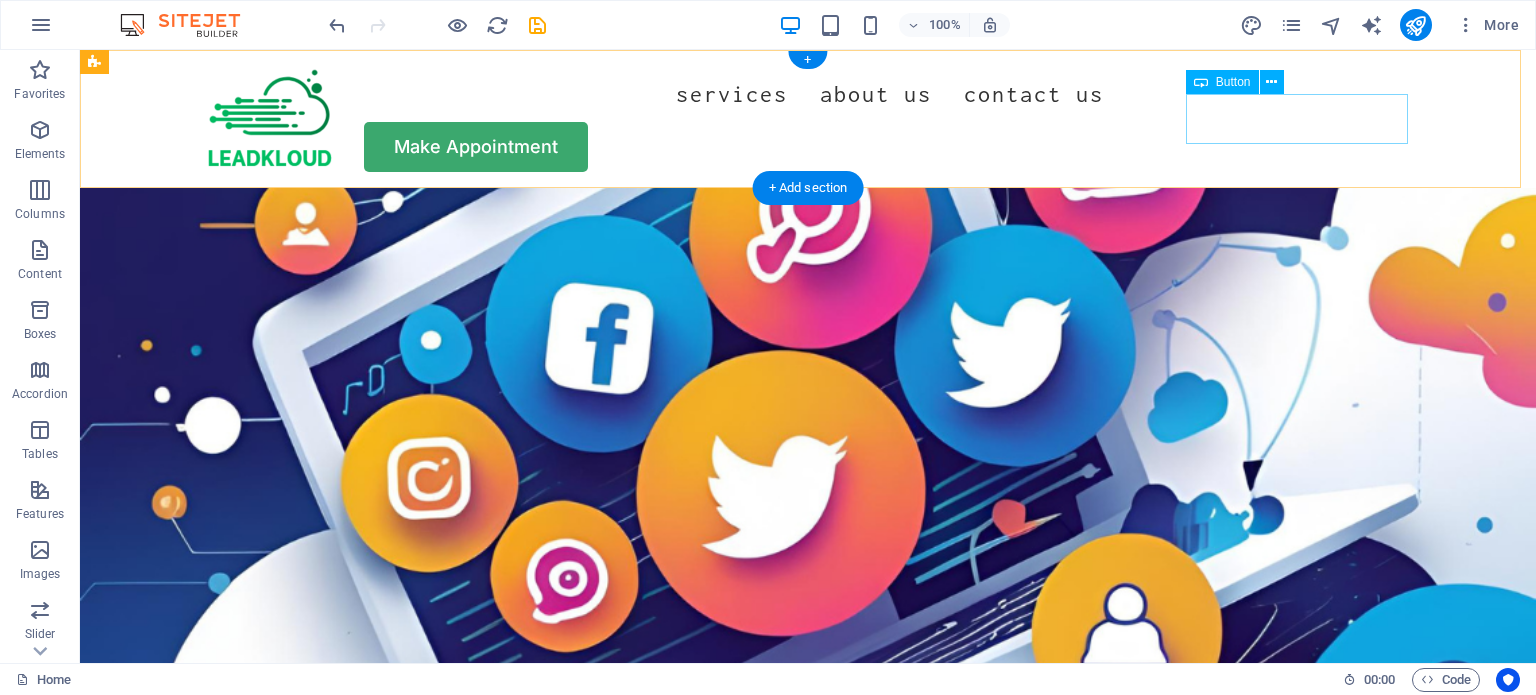 click on "Make Appointment" at bounding box center [808, 147] 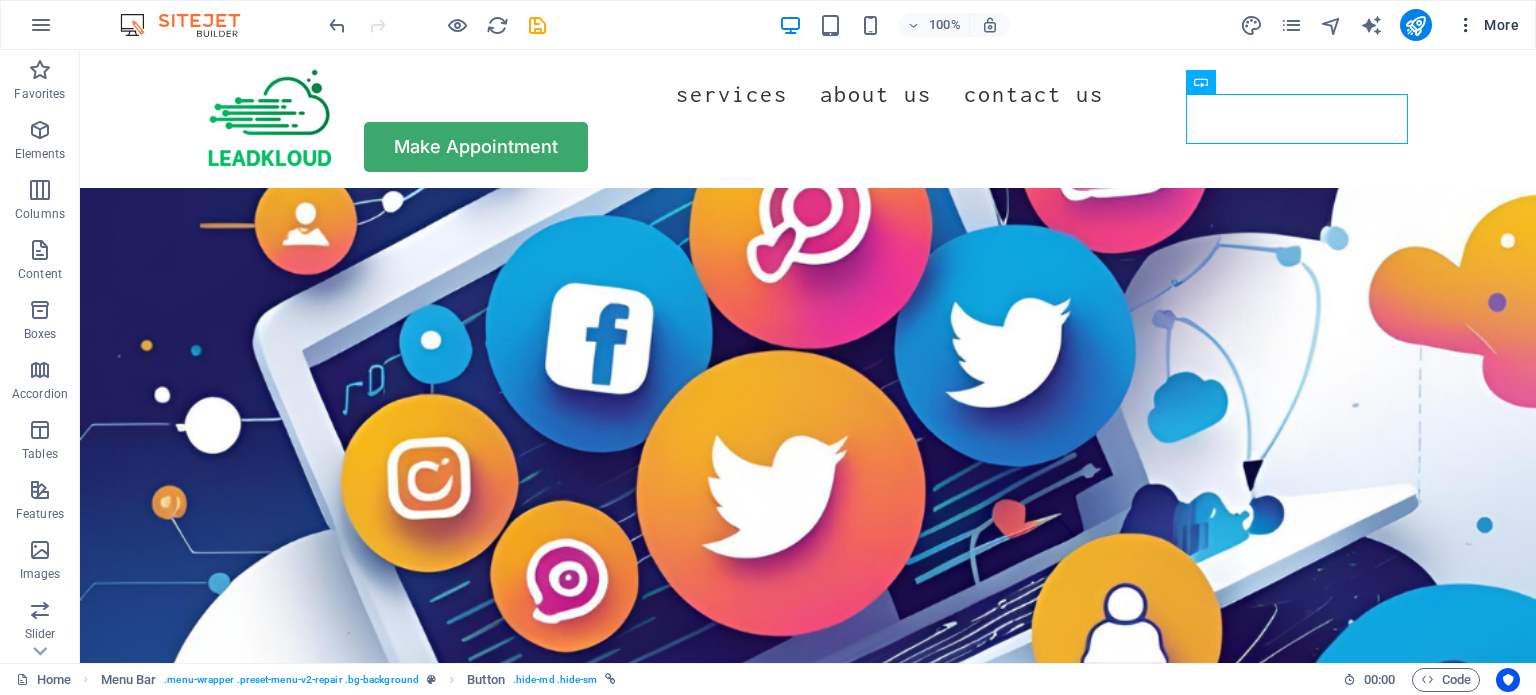 click at bounding box center [1466, 25] 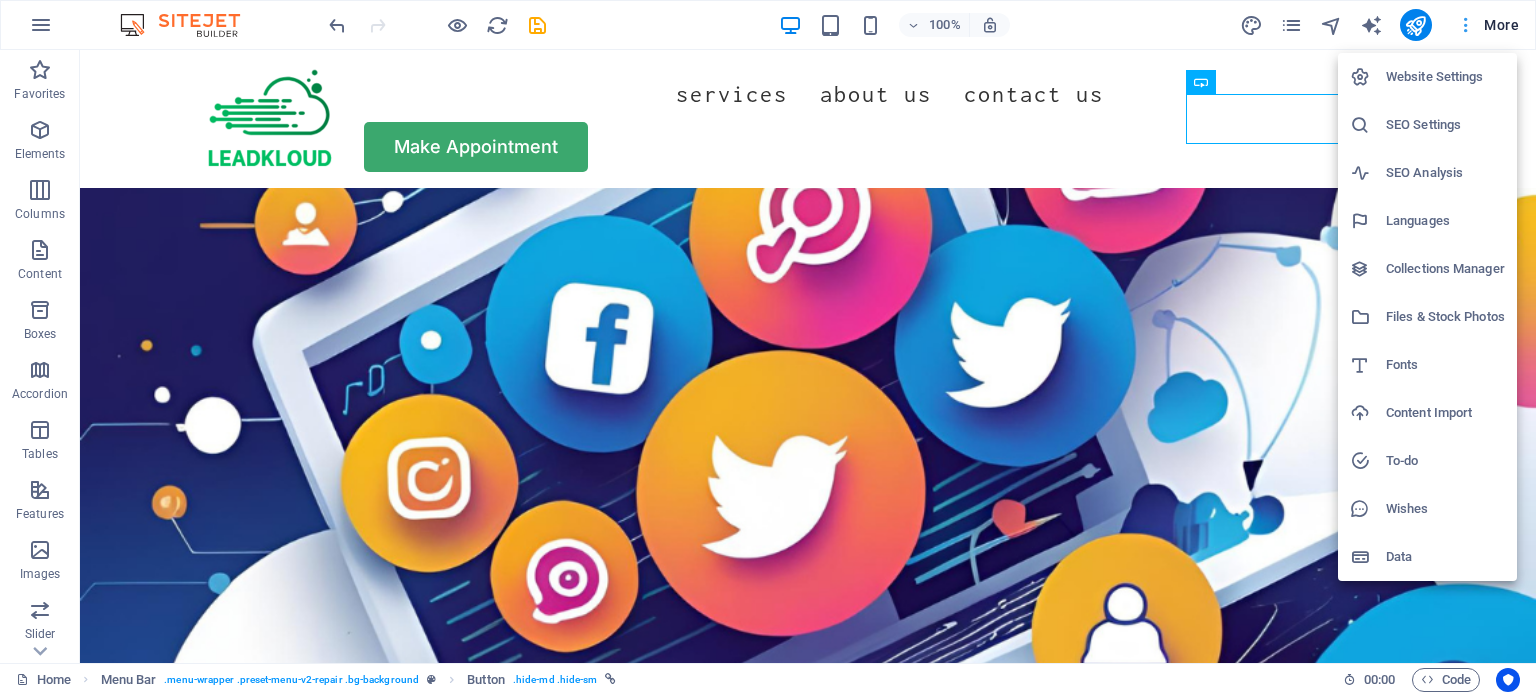 click at bounding box center [768, 347] 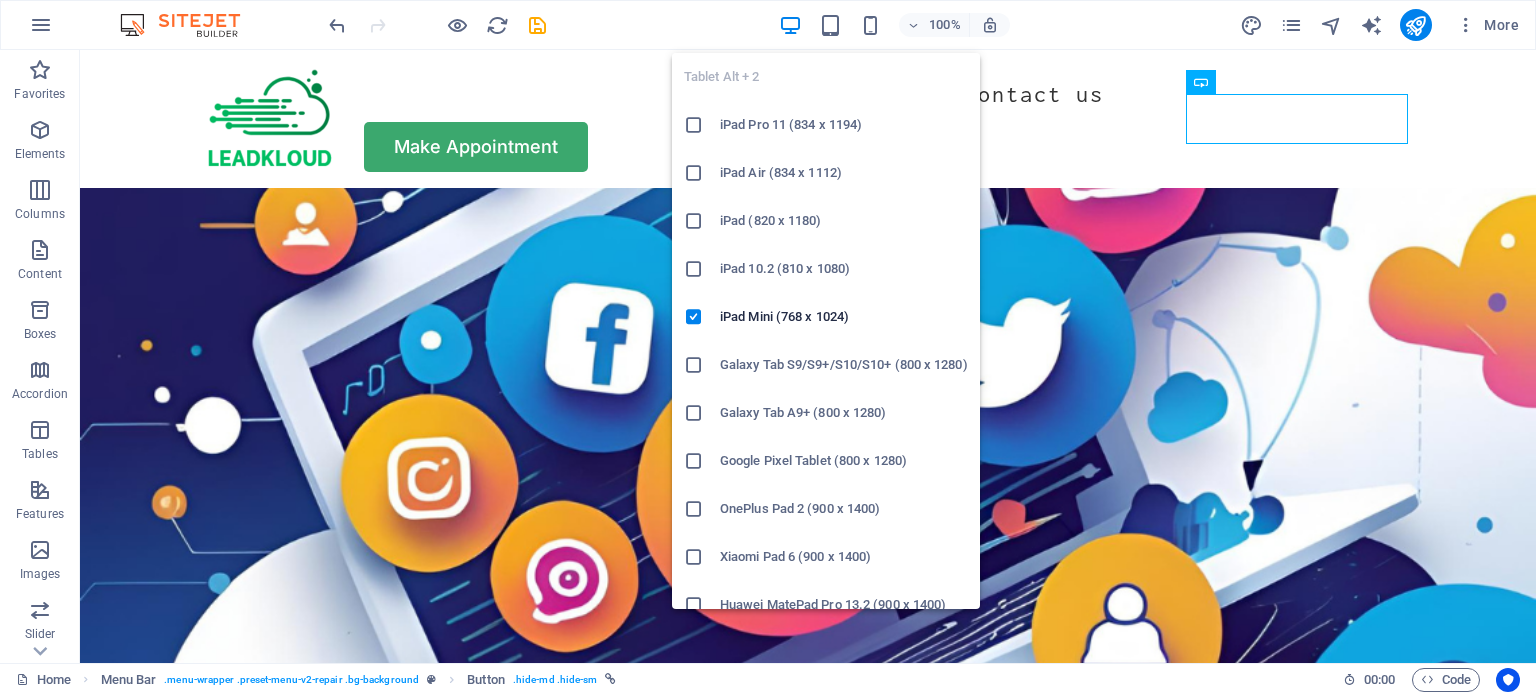 click on "Tablet Alt + 2 iPad Pro 11 (834 x 1194) iPad Air (834 x 1112) iPad (820 x 1180) iPad 10.2 (810 x 1080) iPad Mini (768 x 1024) Galaxy Tab S9/S9+/S10/S10+ (800 x 1280) Galaxy Tab A9+ (800 x 1280) Google Pixel Tablet (800 x 1280) OnePlus Pad 2 (900 x 1400) Xiaomi Pad 6 (900 x 1400) Huawei MatePad Pro 13.2 (900 x 1400) Huawei MatePad mini (600 x 1024) Fire HD 10 (800 x 1280) Fire HD 8 (600 x 1024)" at bounding box center [826, 323] 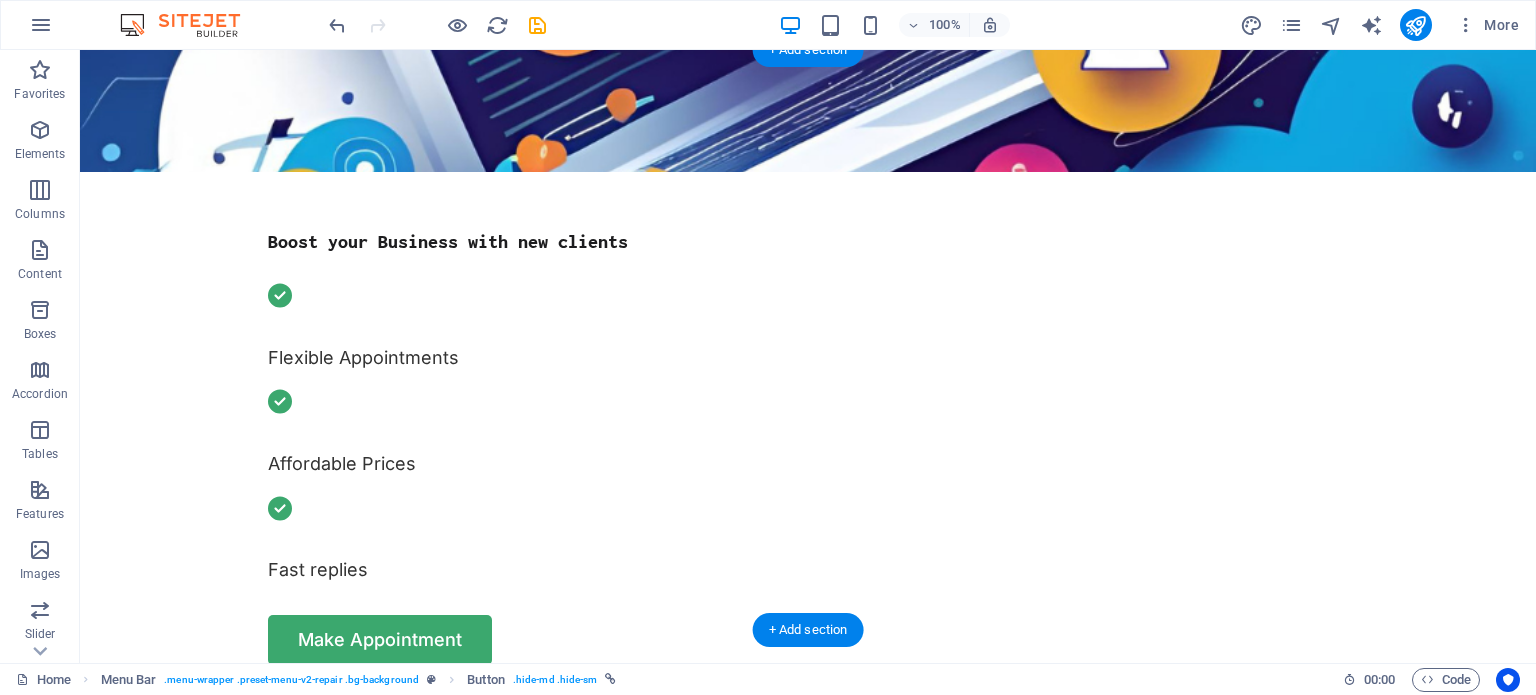 scroll, scrollTop: 0, scrollLeft: 0, axis: both 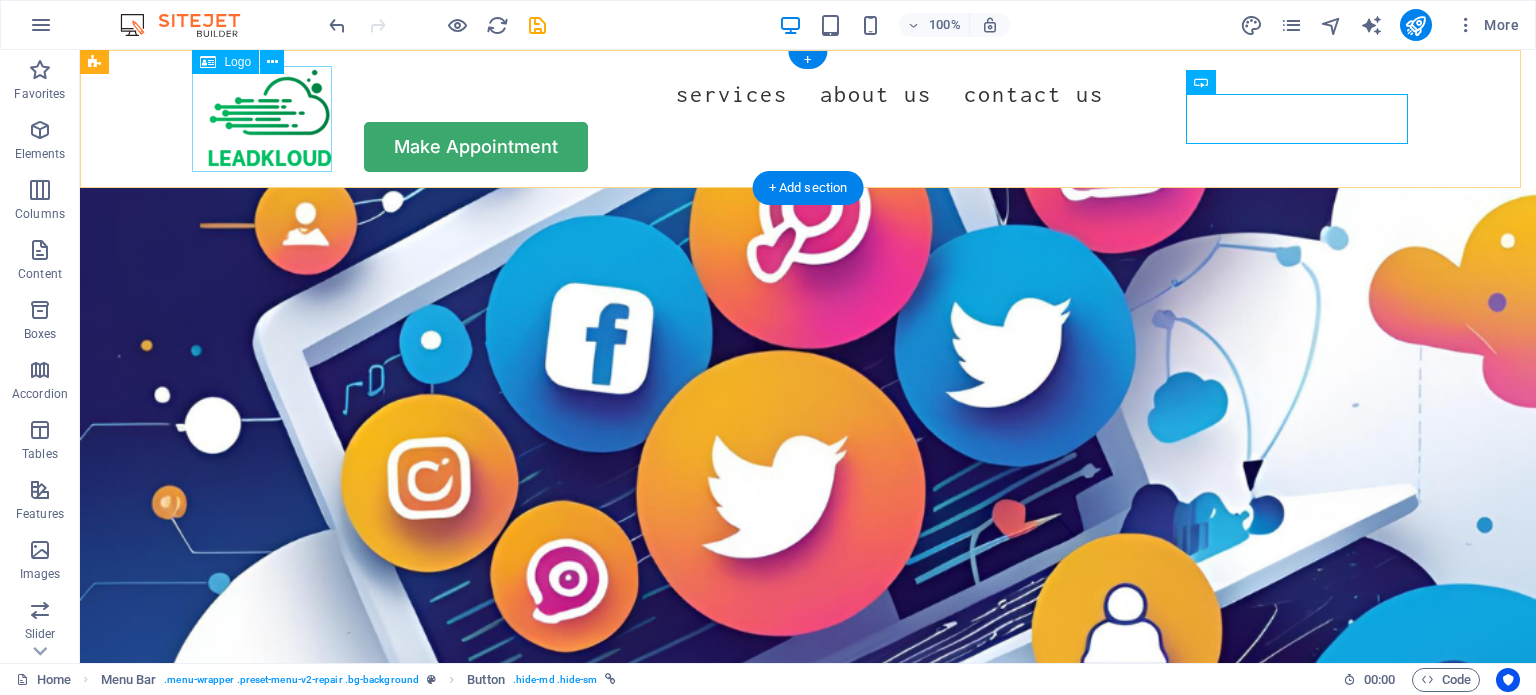 click at bounding box center [270, 119] 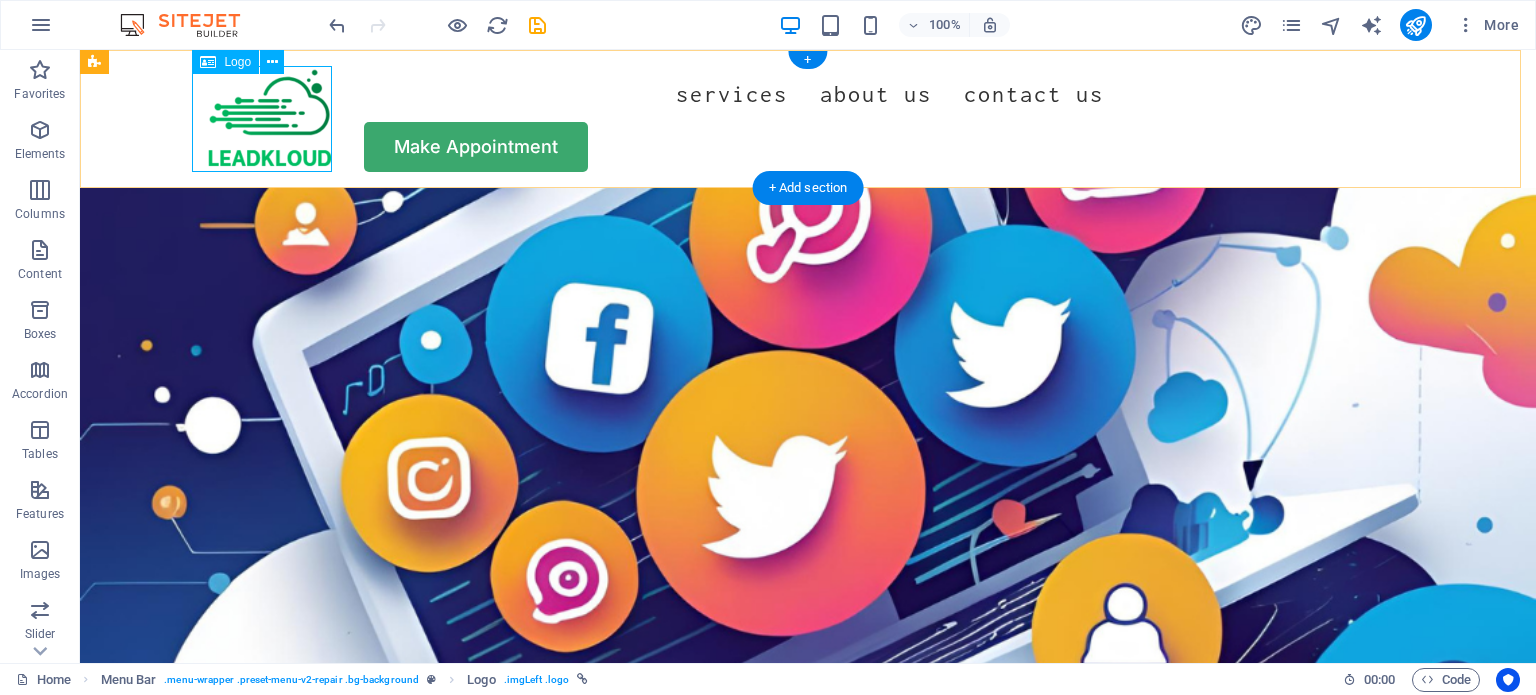 click at bounding box center [270, 119] 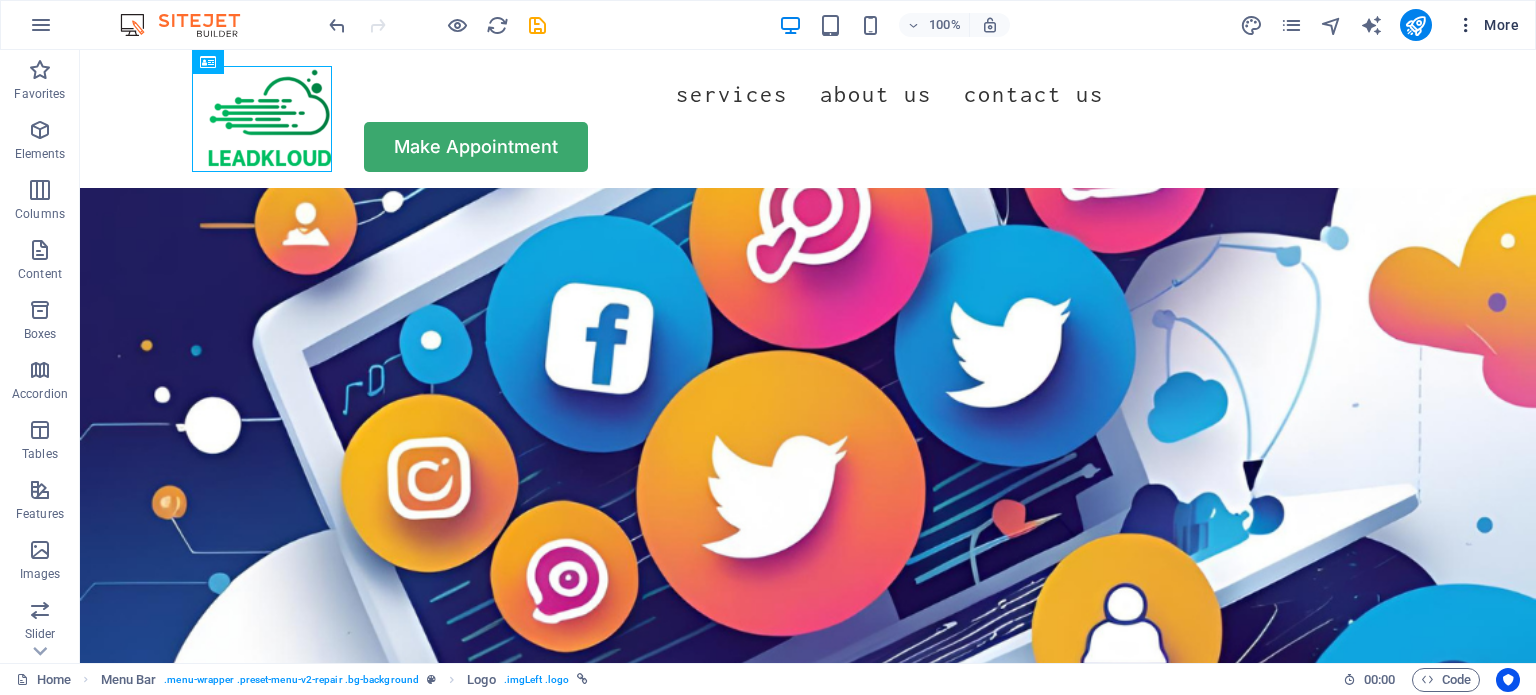 click at bounding box center [1466, 25] 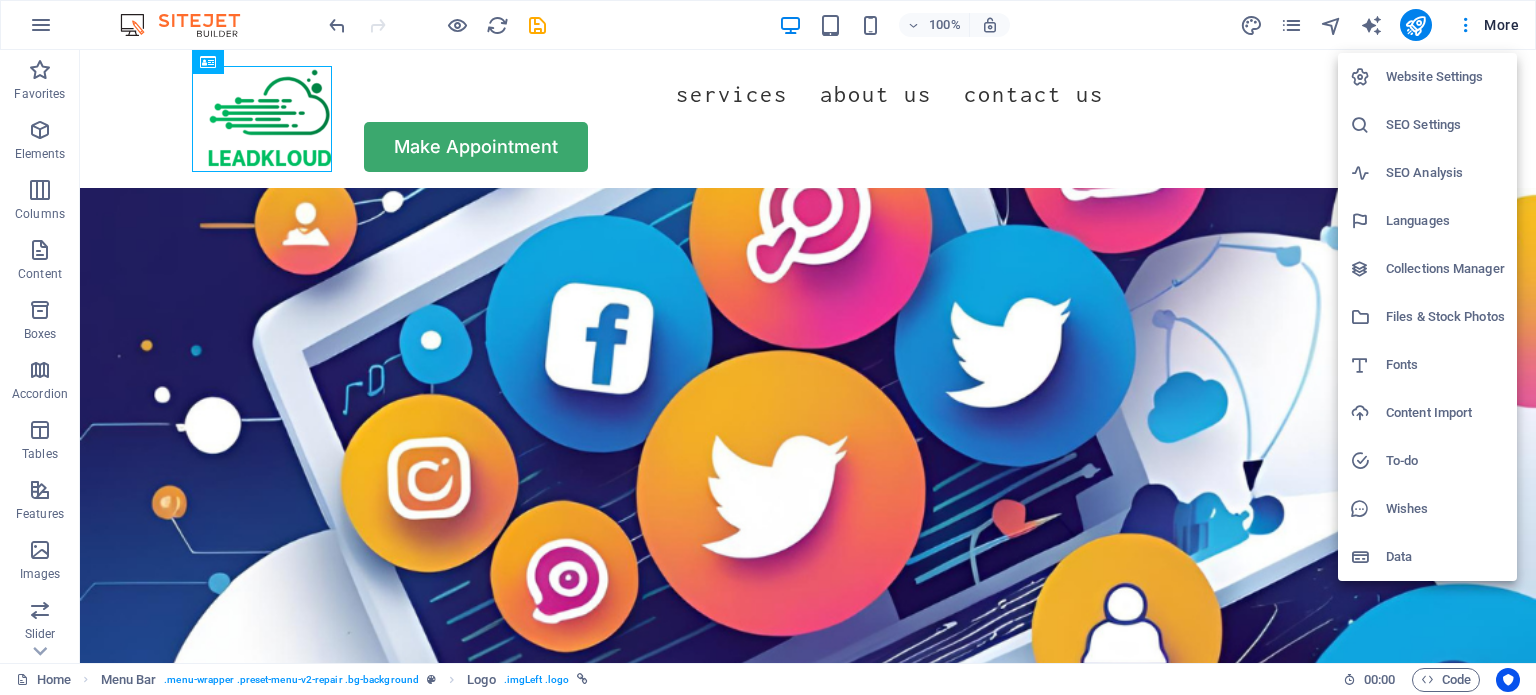 click at bounding box center (768, 347) 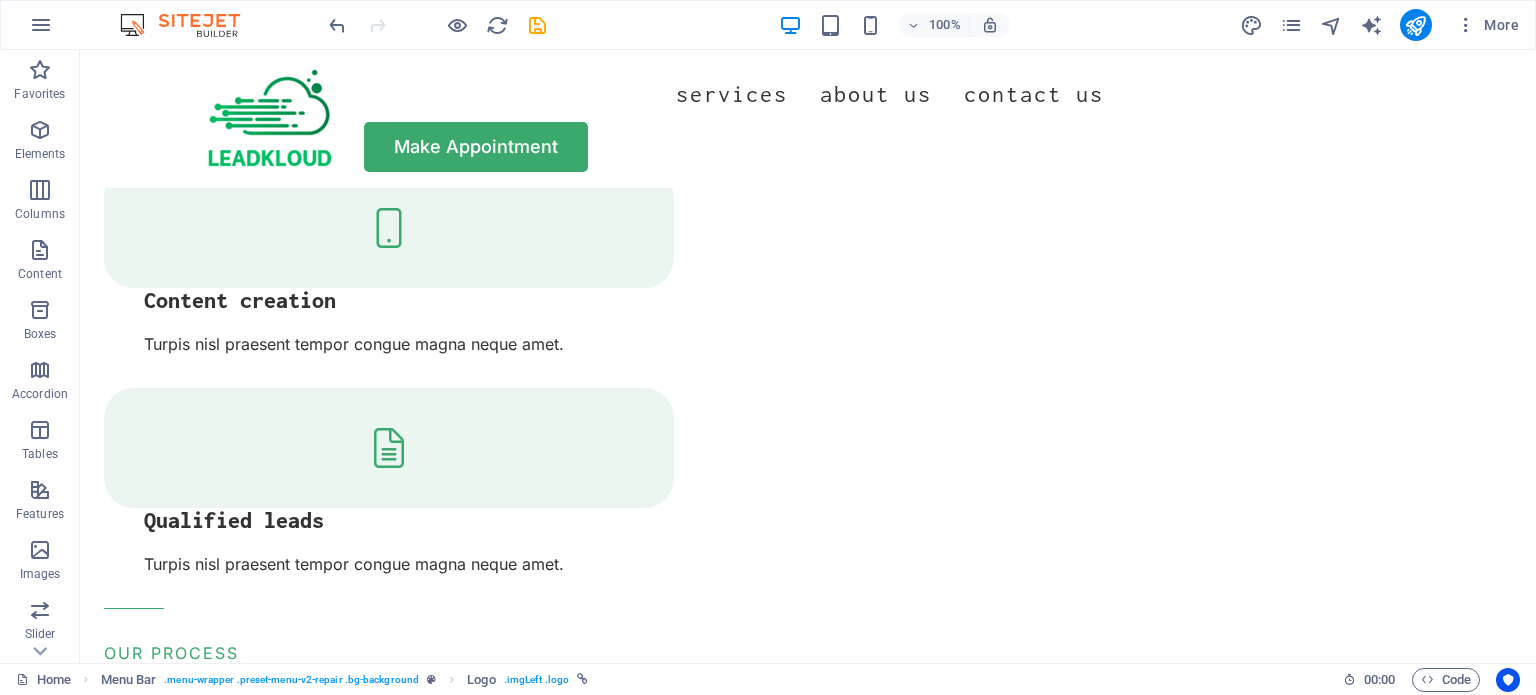 scroll, scrollTop: 0, scrollLeft: 0, axis: both 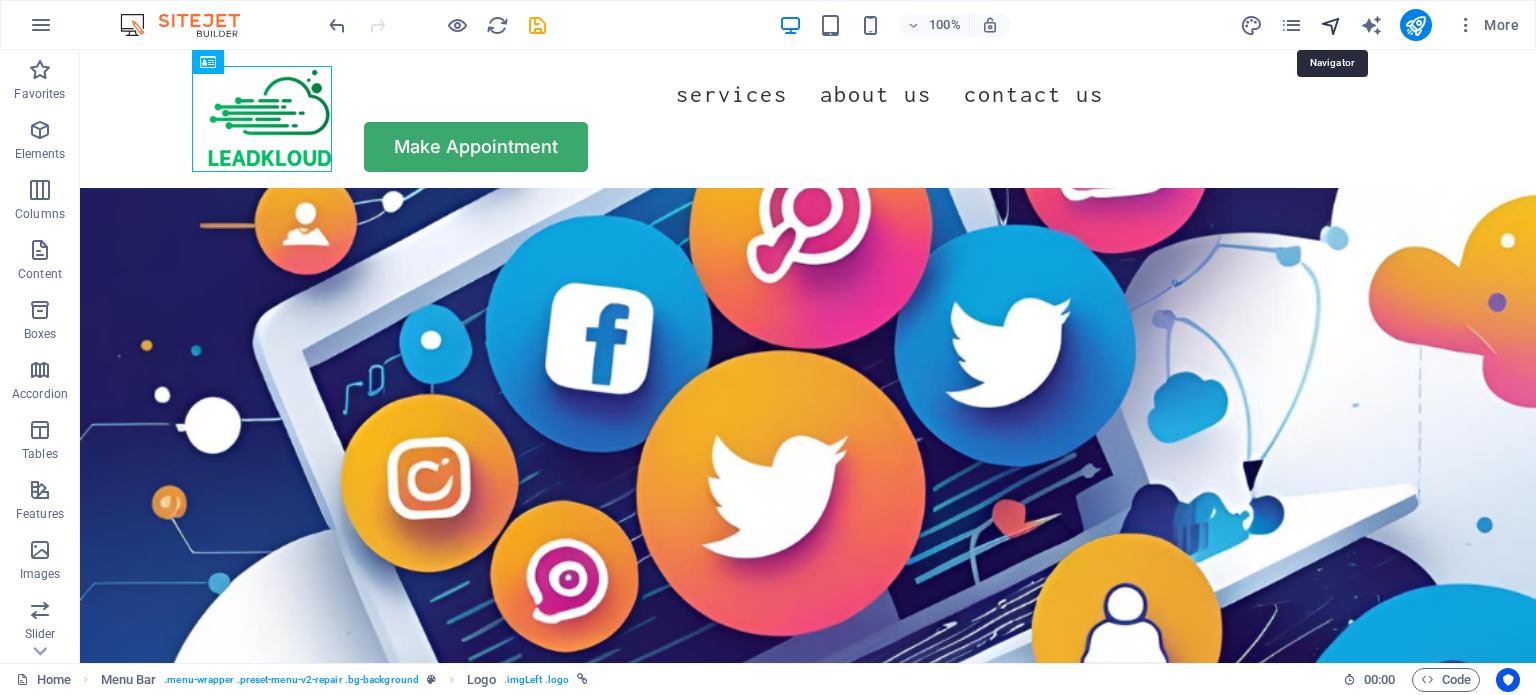 click at bounding box center [1331, 25] 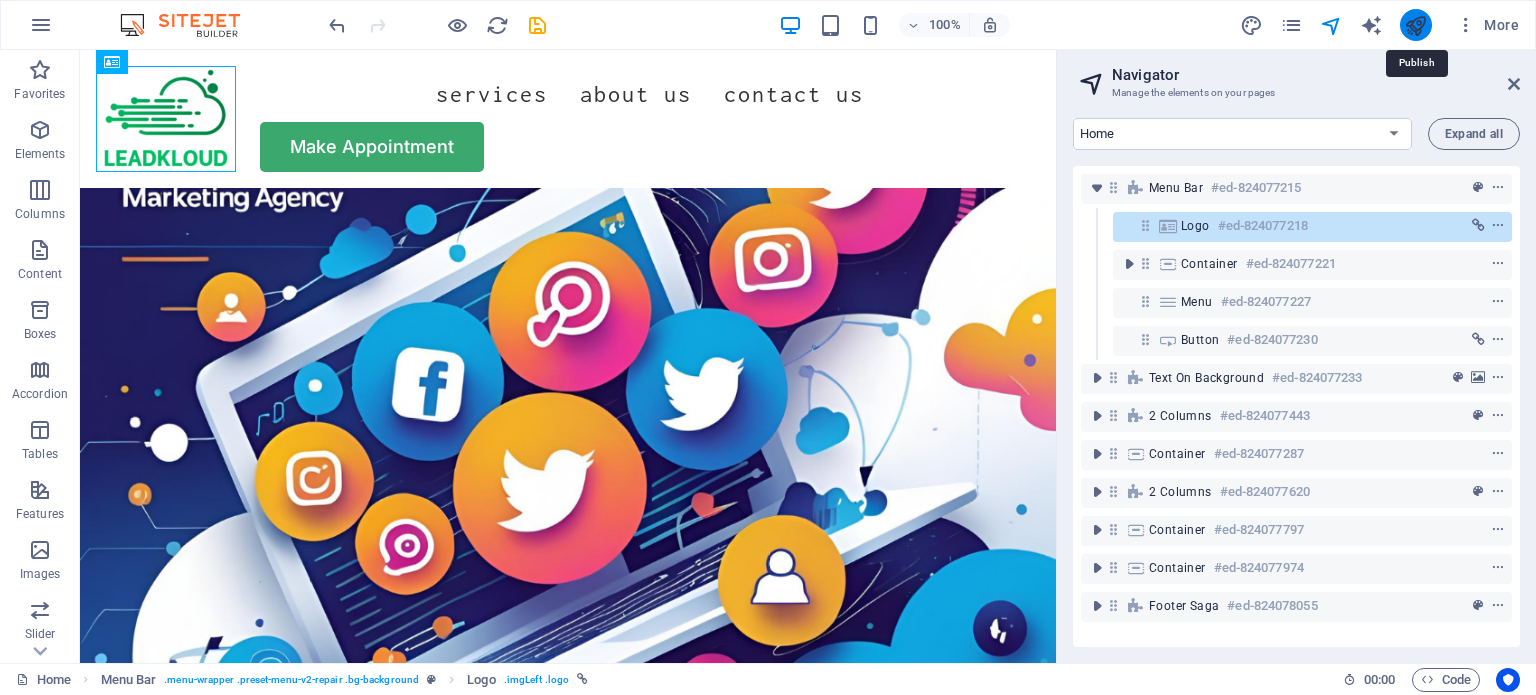 click at bounding box center (1415, 25) 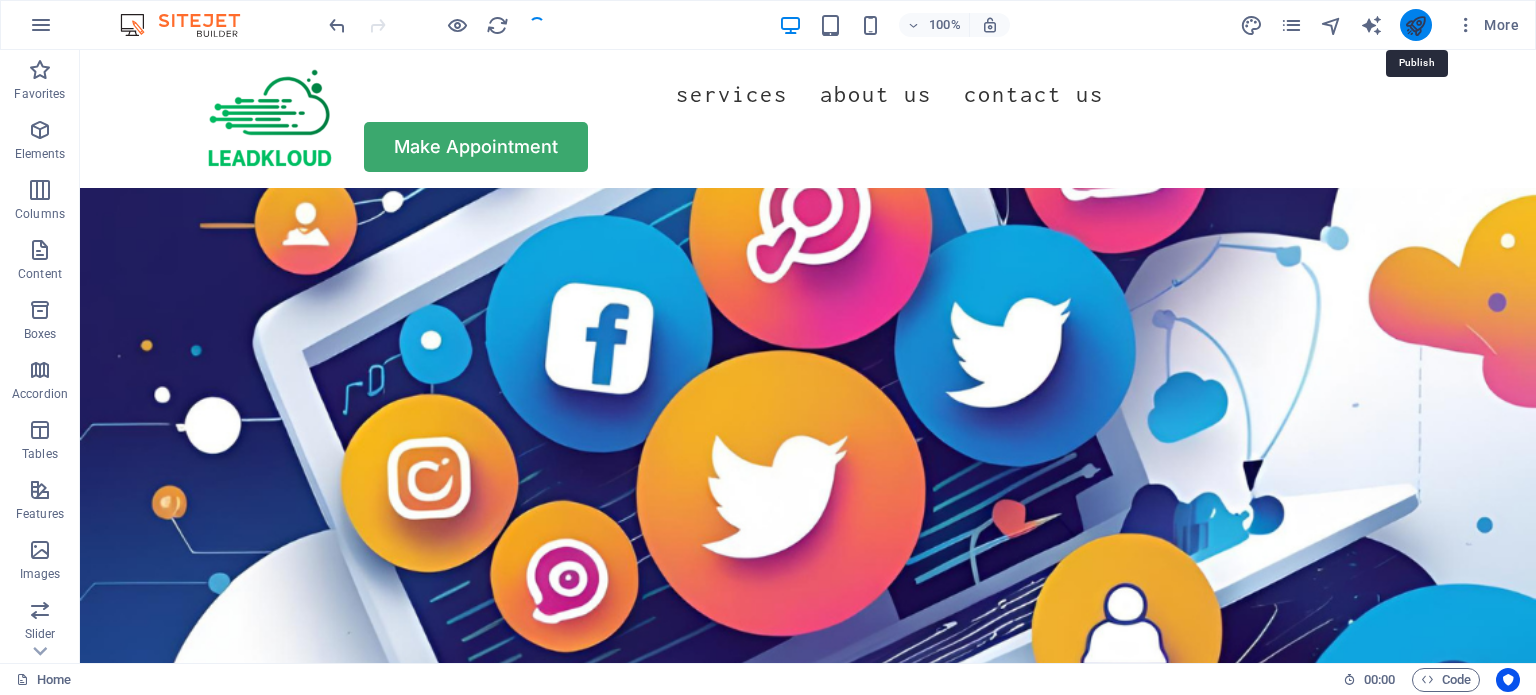 click at bounding box center [1415, 25] 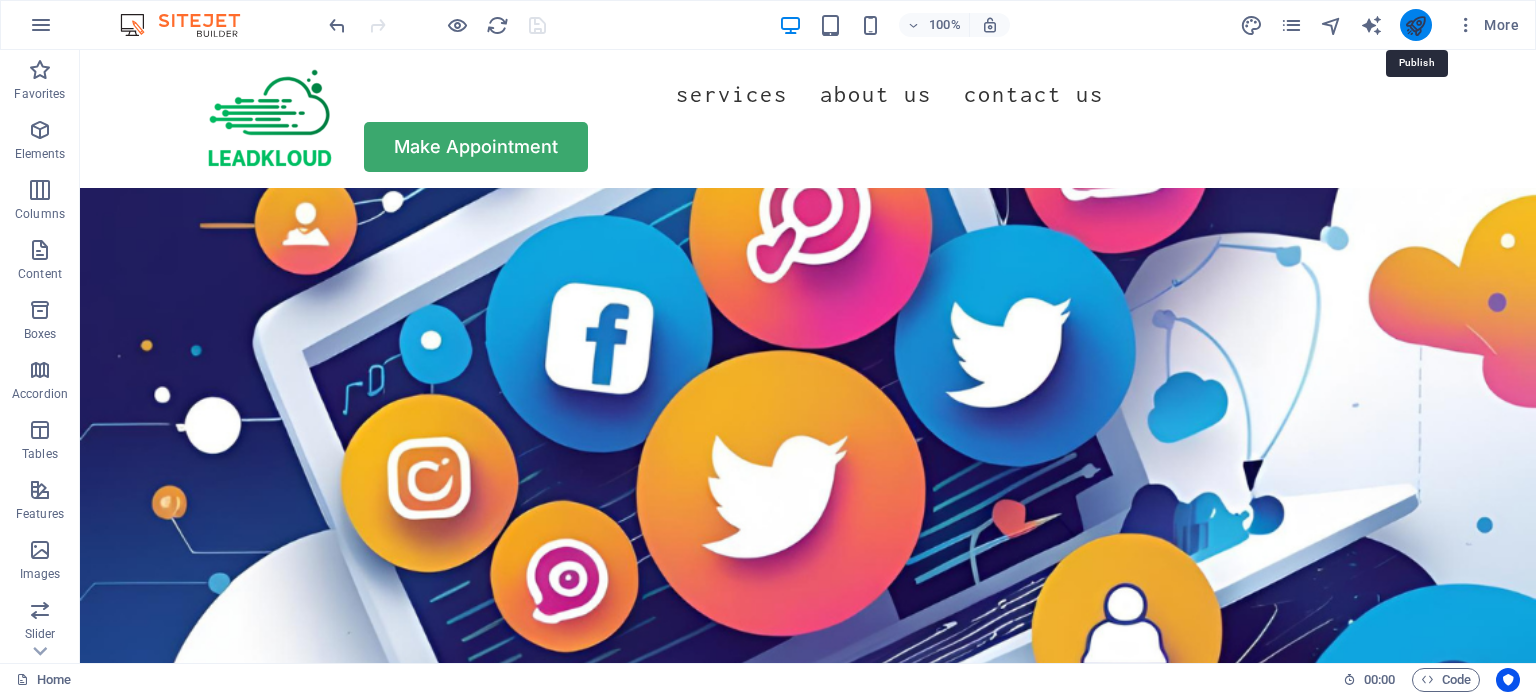 click at bounding box center [1415, 25] 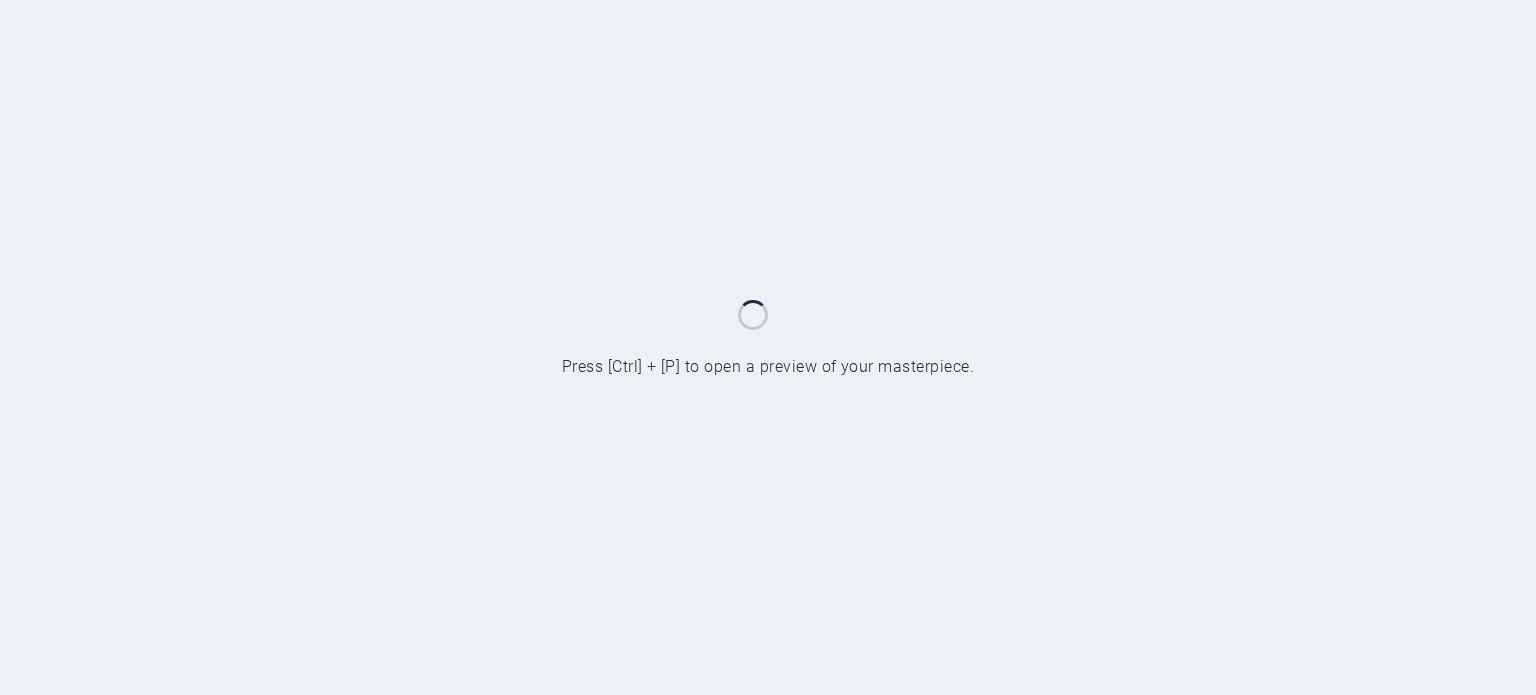 scroll, scrollTop: 0, scrollLeft: 0, axis: both 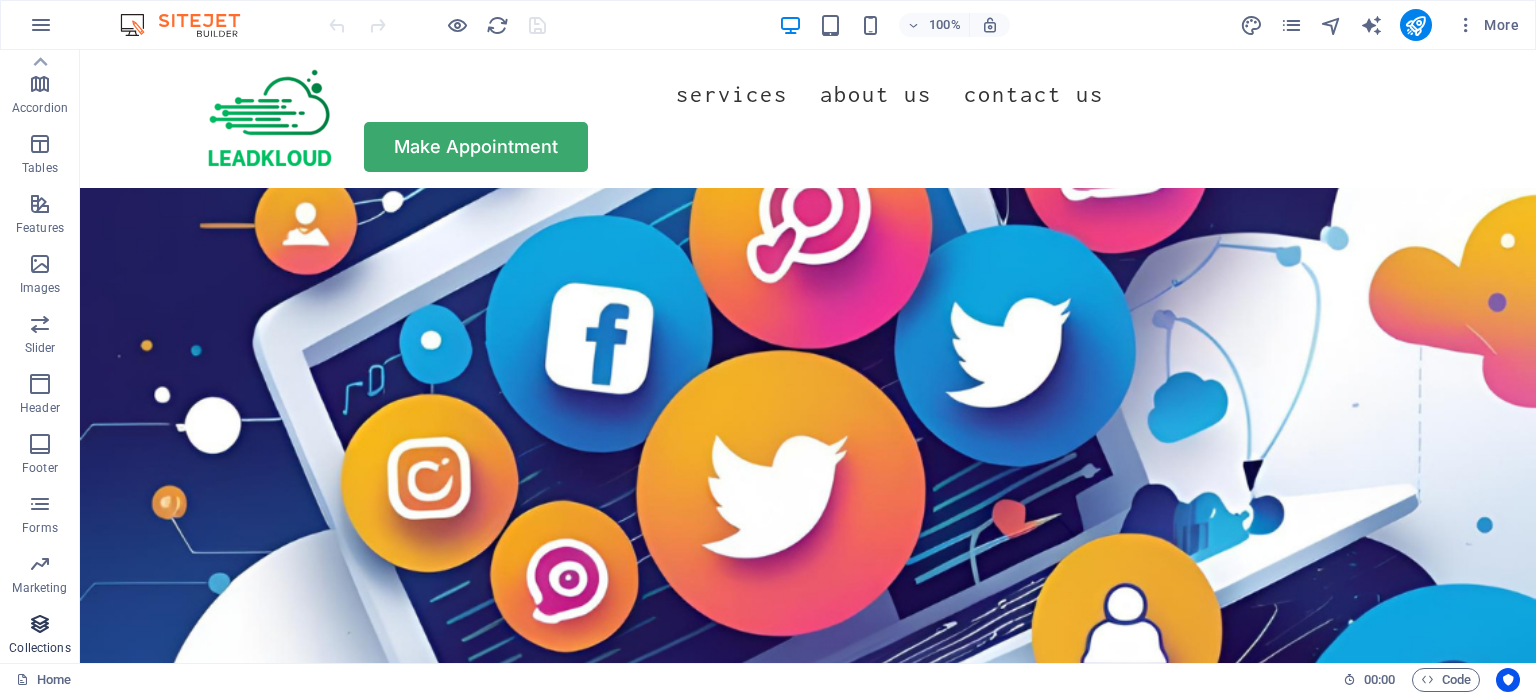 click on "Collections" at bounding box center [40, 636] 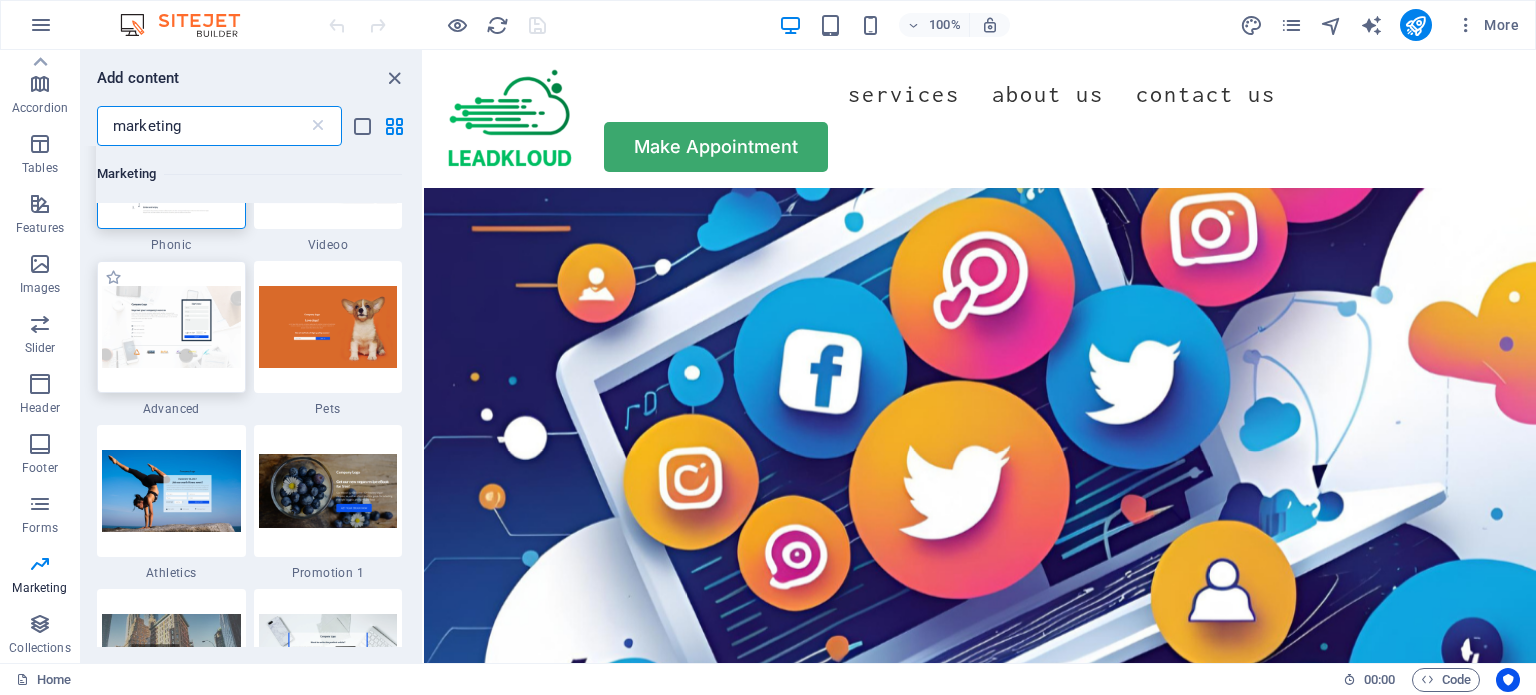 scroll, scrollTop: 0, scrollLeft: 0, axis: both 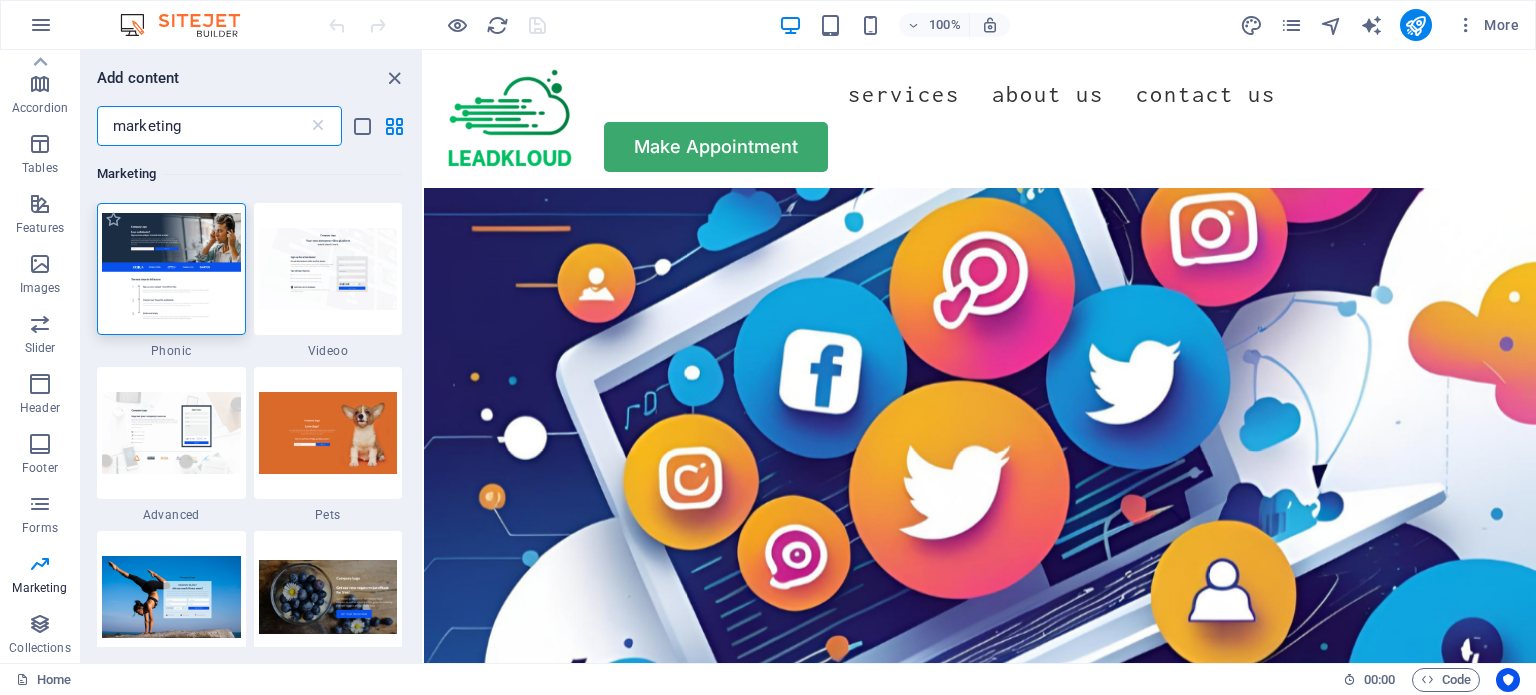 type on "marketing" 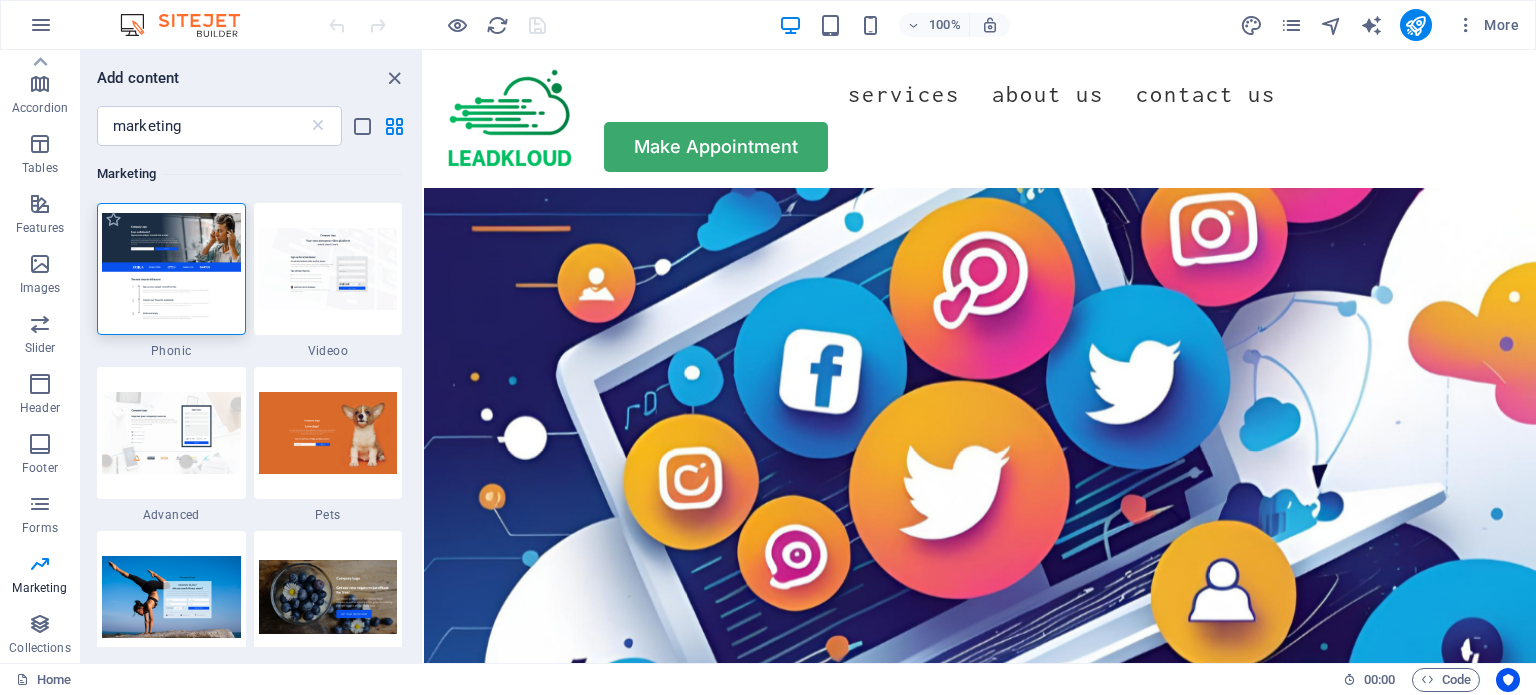click at bounding box center (171, 268) 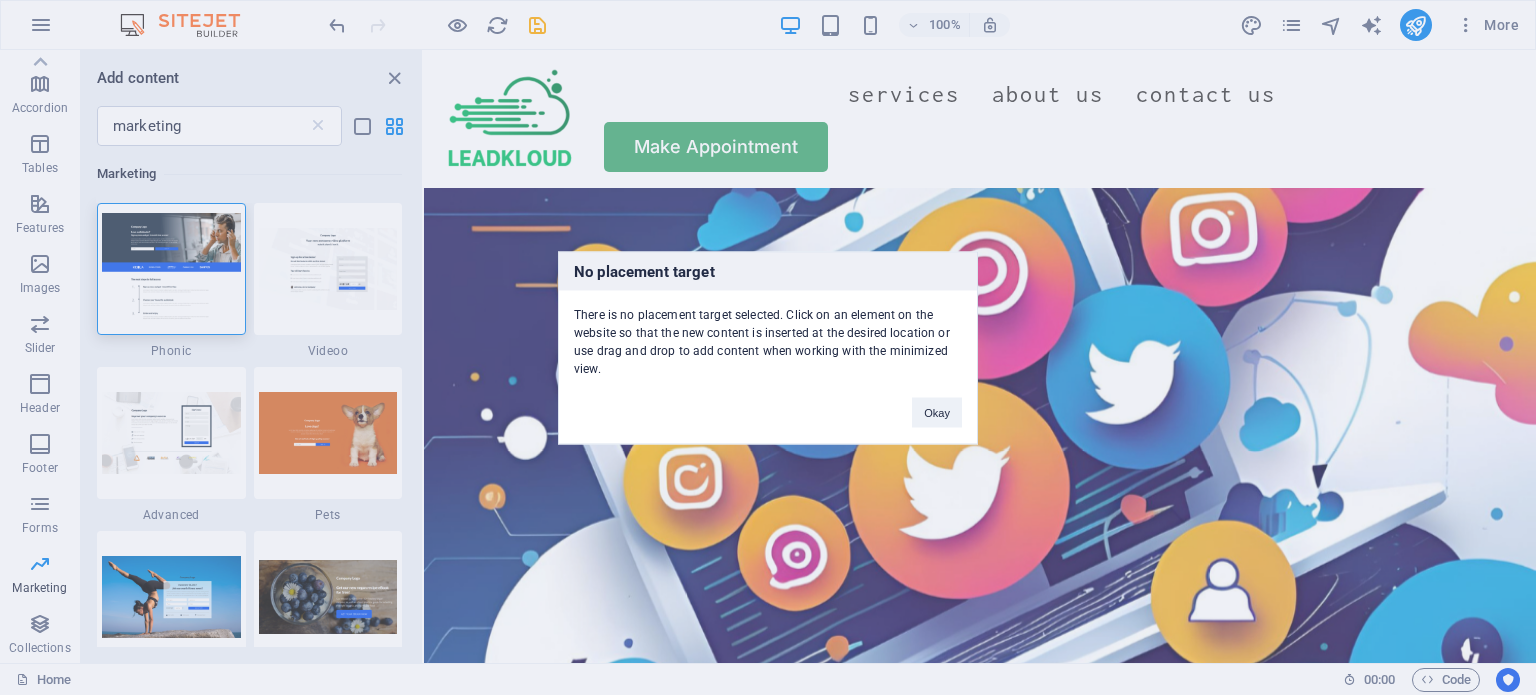 click on "Okay" at bounding box center (937, 402) 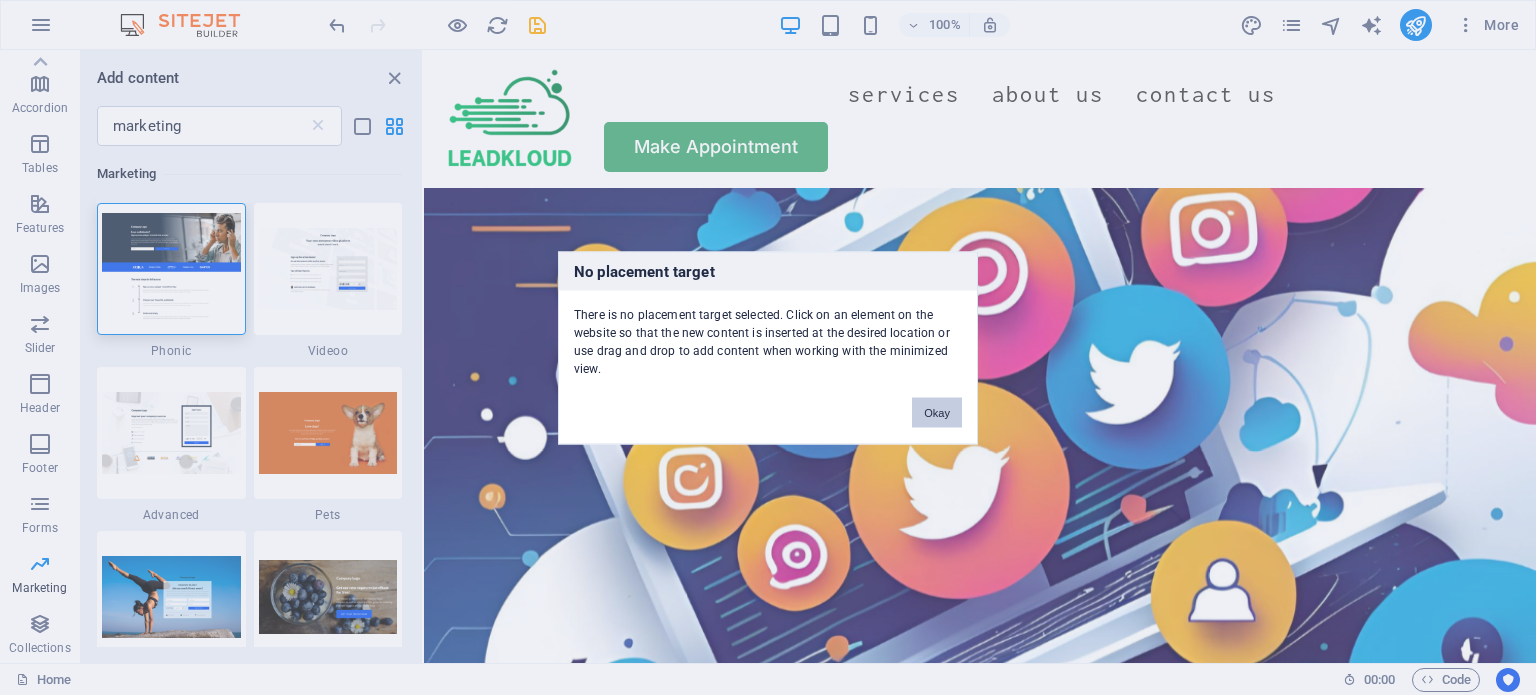 click on "Okay" at bounding box center (937, 412) 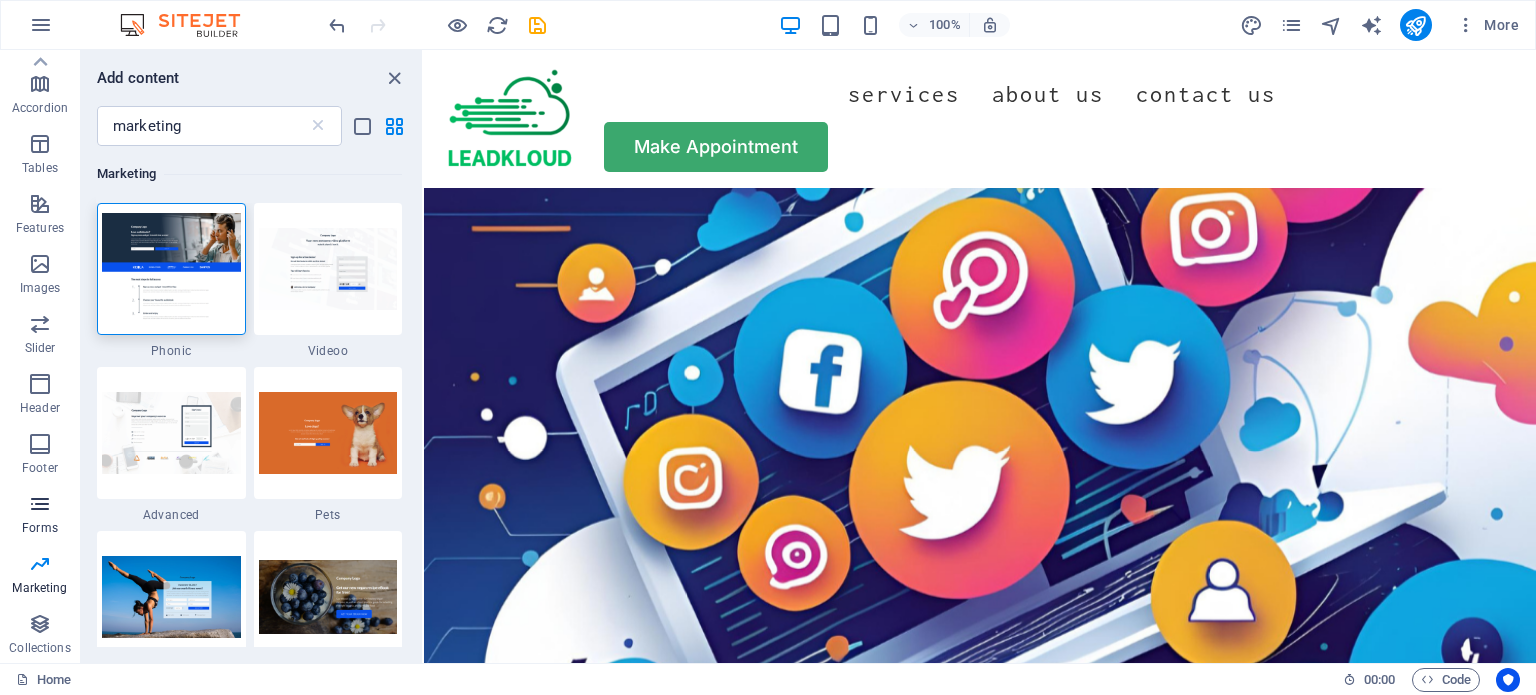 click at bounding box center (40, 504) 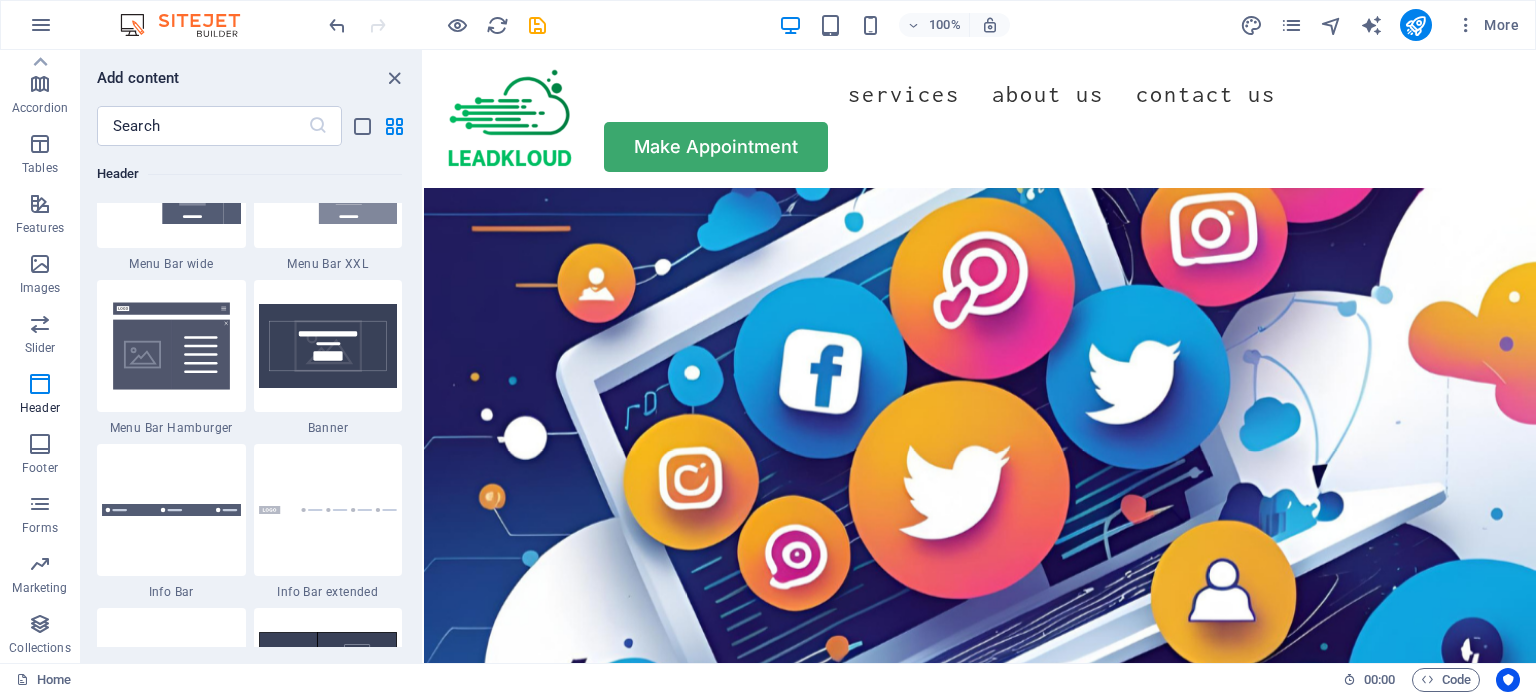 scroll, scrollTop: 12617, scrollLeft: 0, axis: vertical 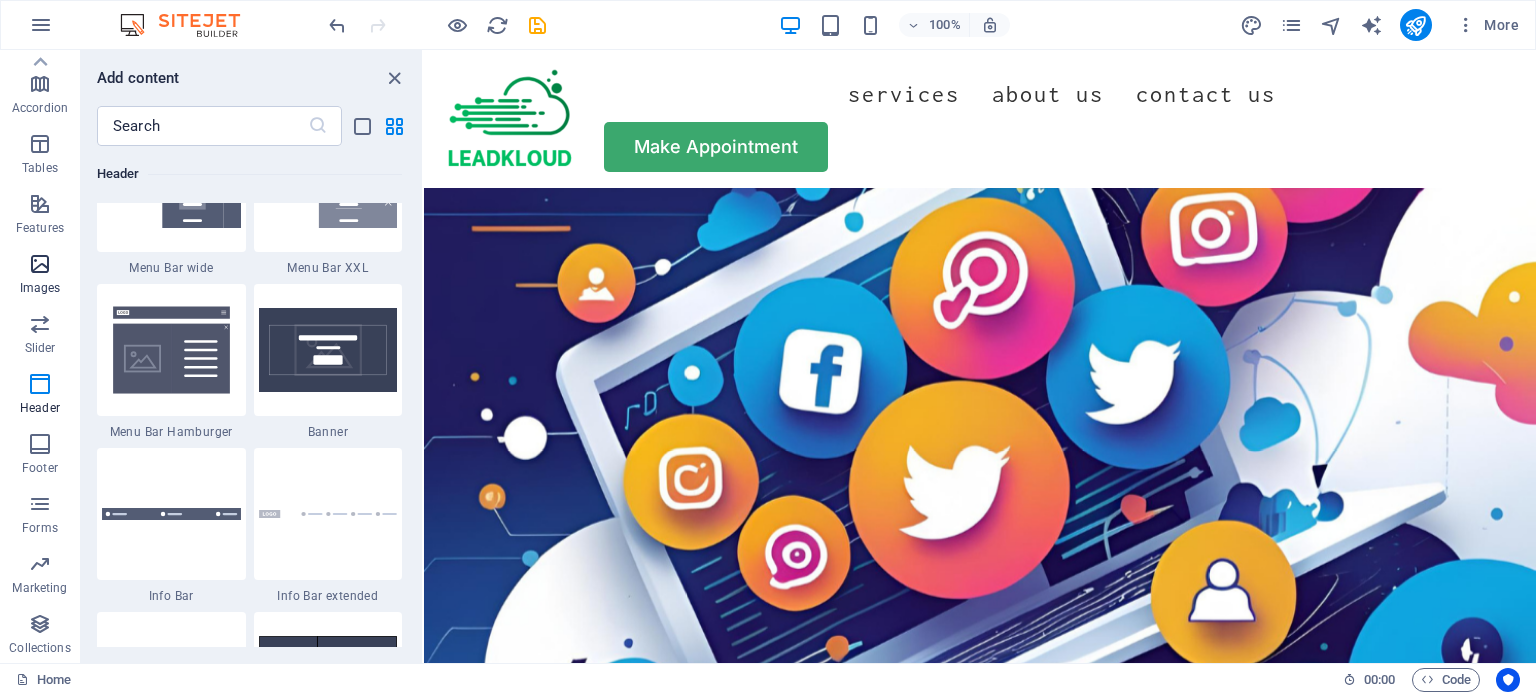 click at bounding box center [40, 264] 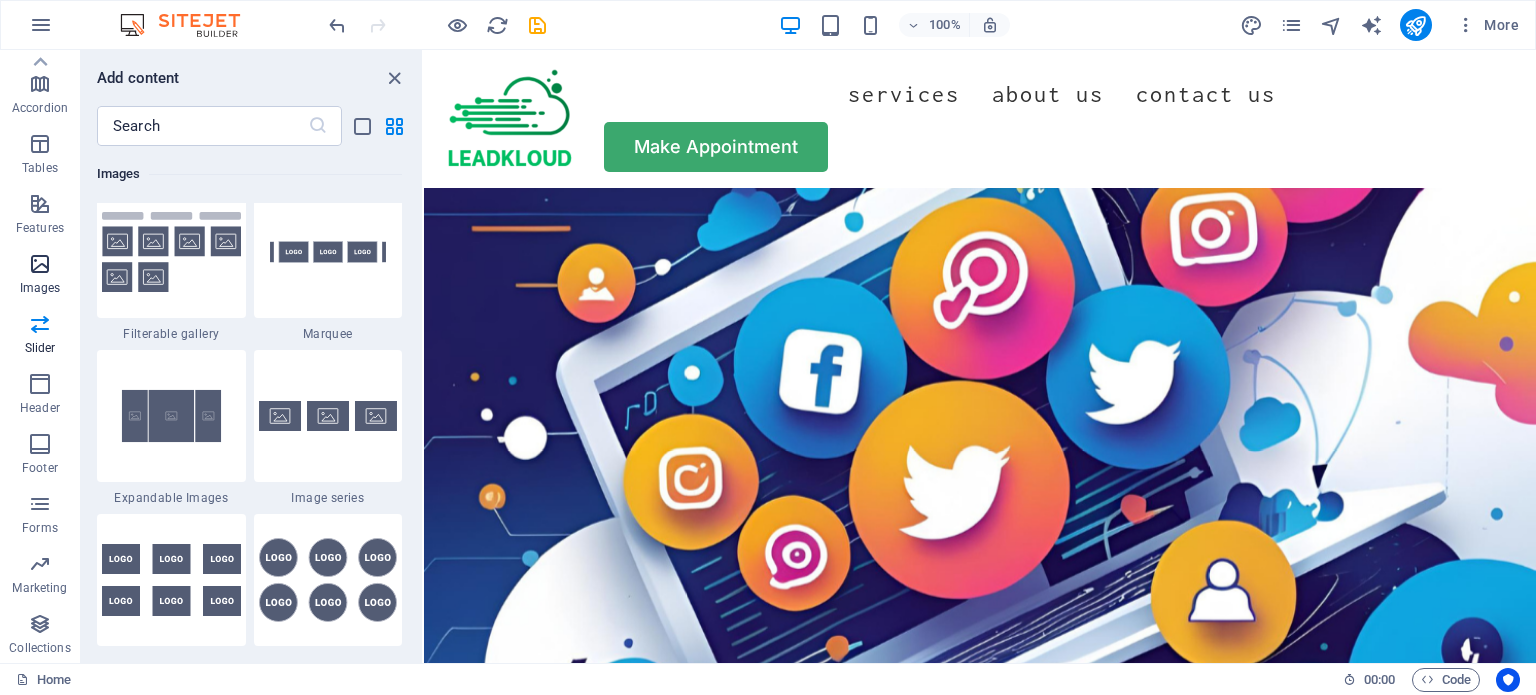 scroll, scrollTop: 10140, scrollLeft: 0, axis: vertical 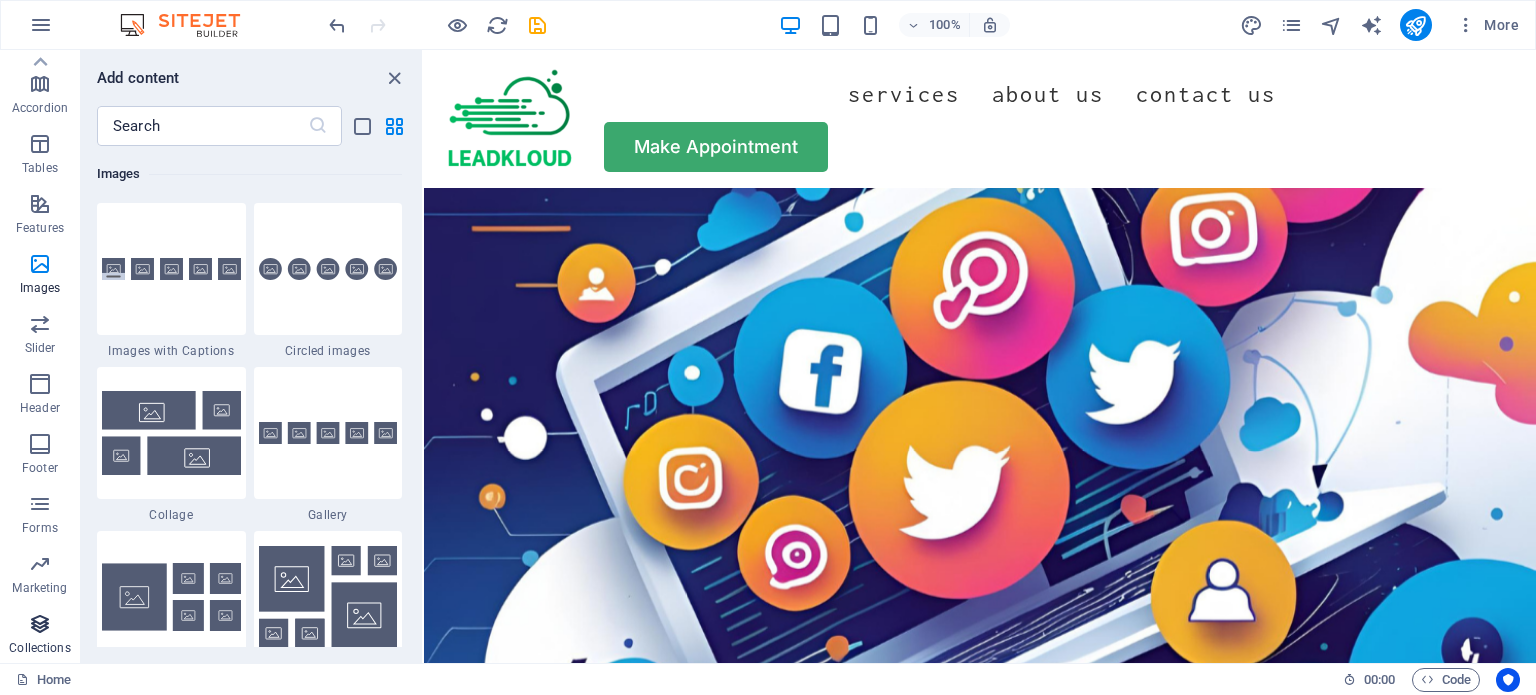 click on "Collections" at bounding box center (40, 636) 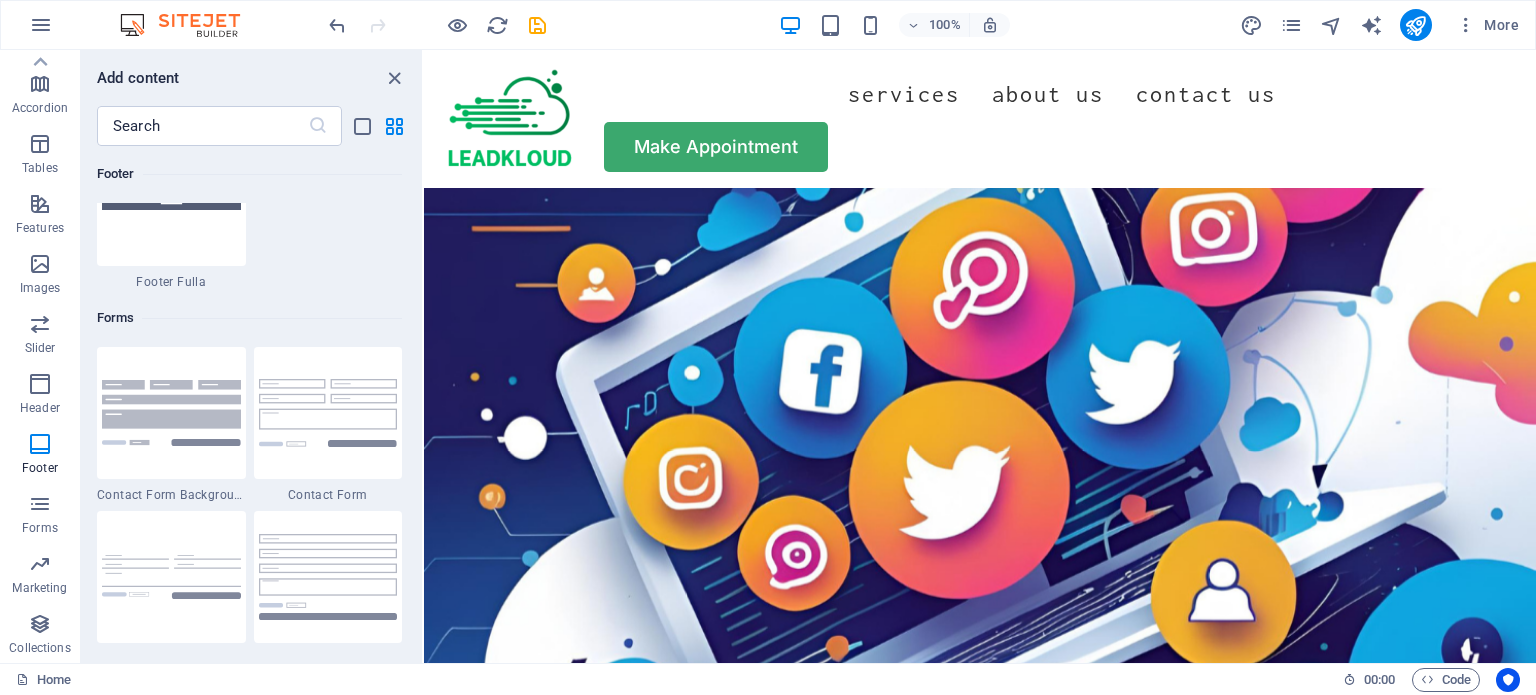 scroll, scrollTop: 14446, scrollLeft: 0, axis: vertical 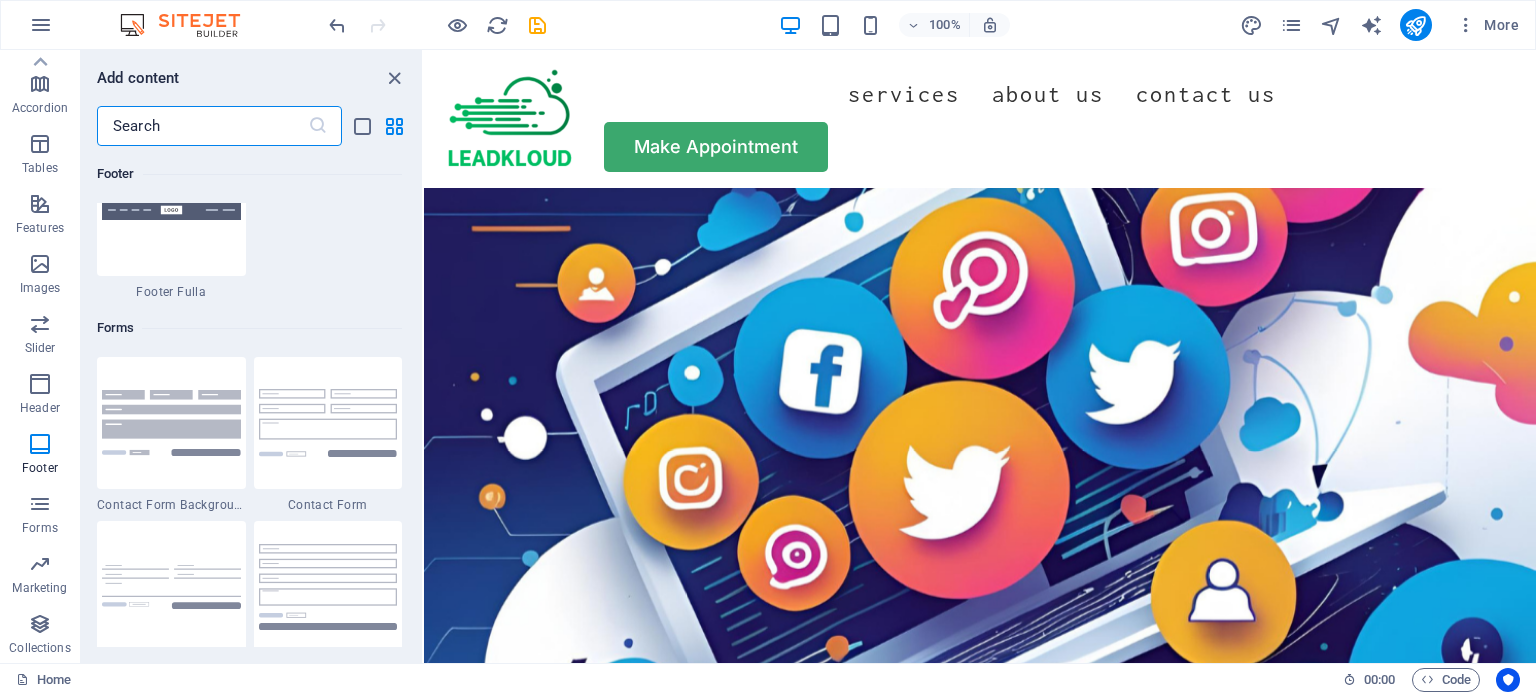 click at bounding box center (202, 126) 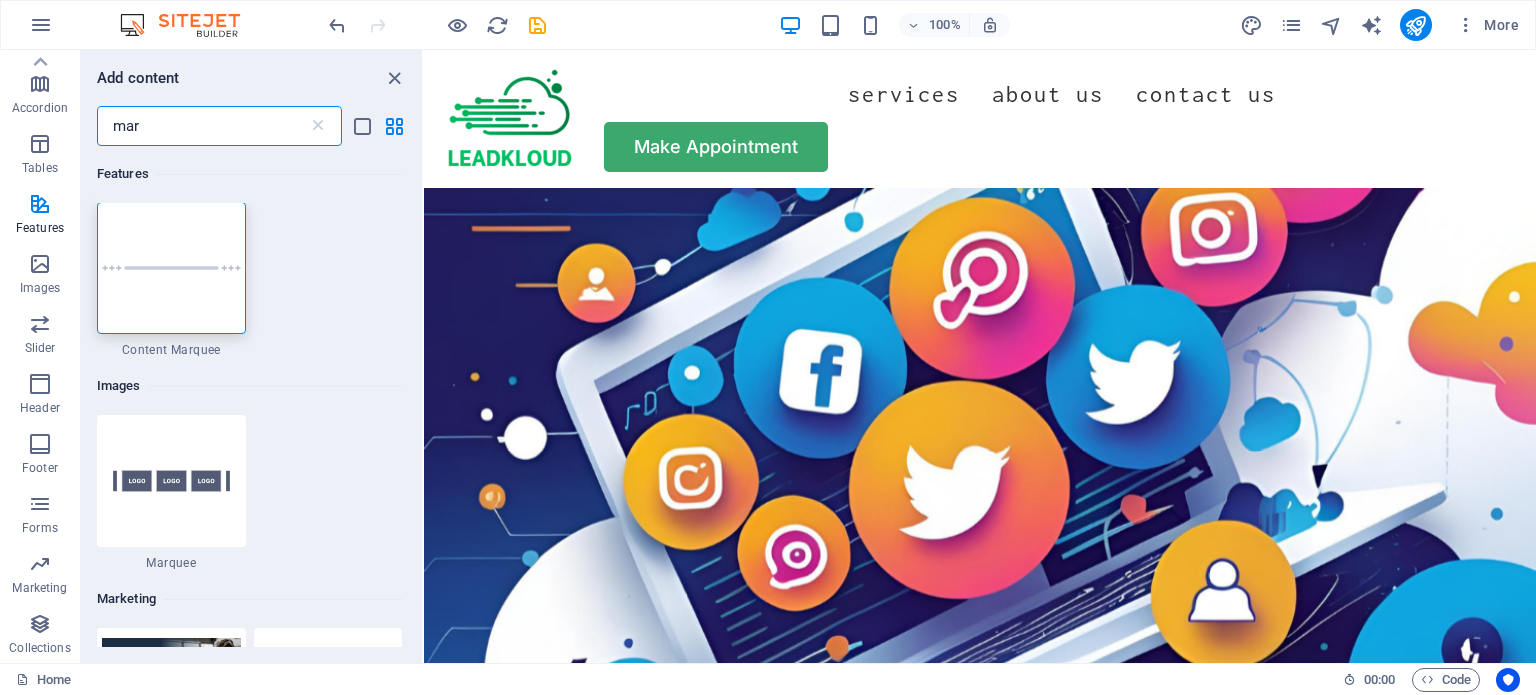 scroll, scrollTop: 0, scrollLeft: 0, axis: both 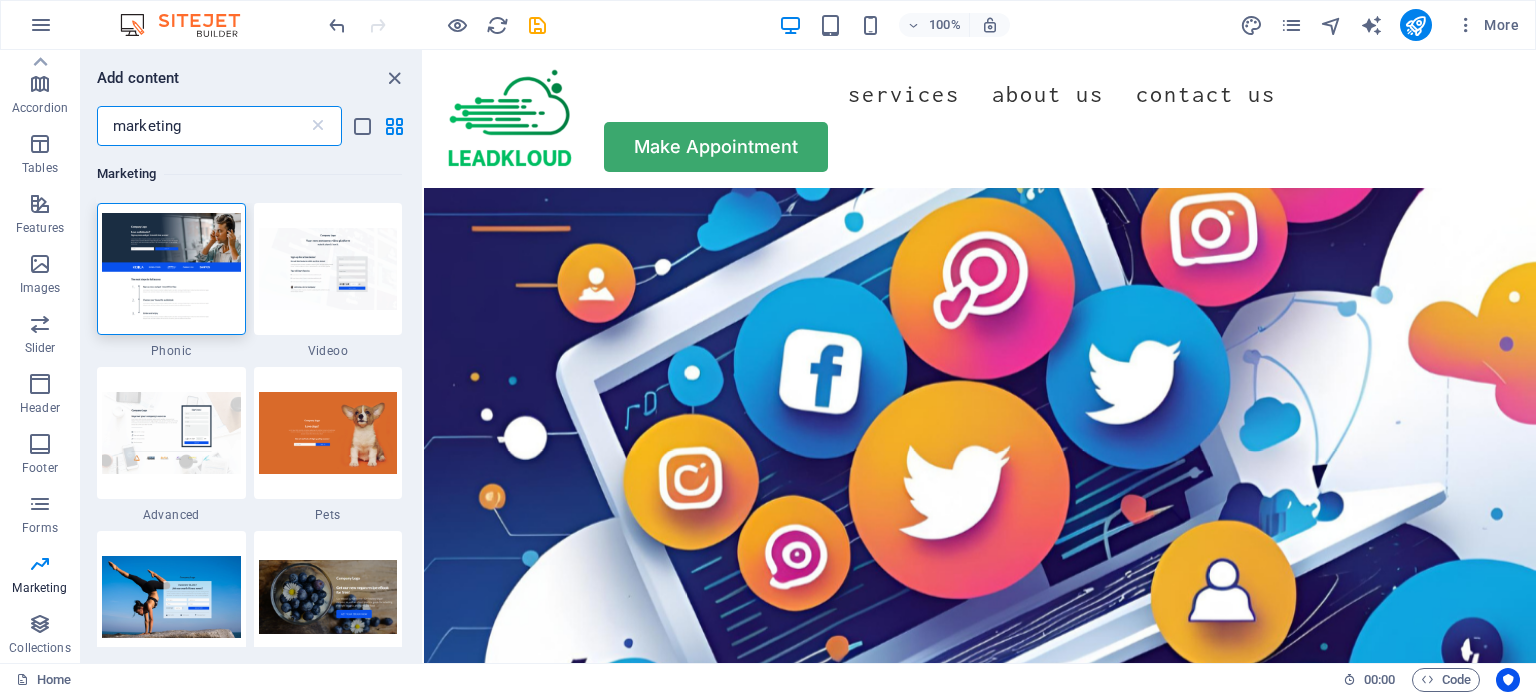 type on "marketing" 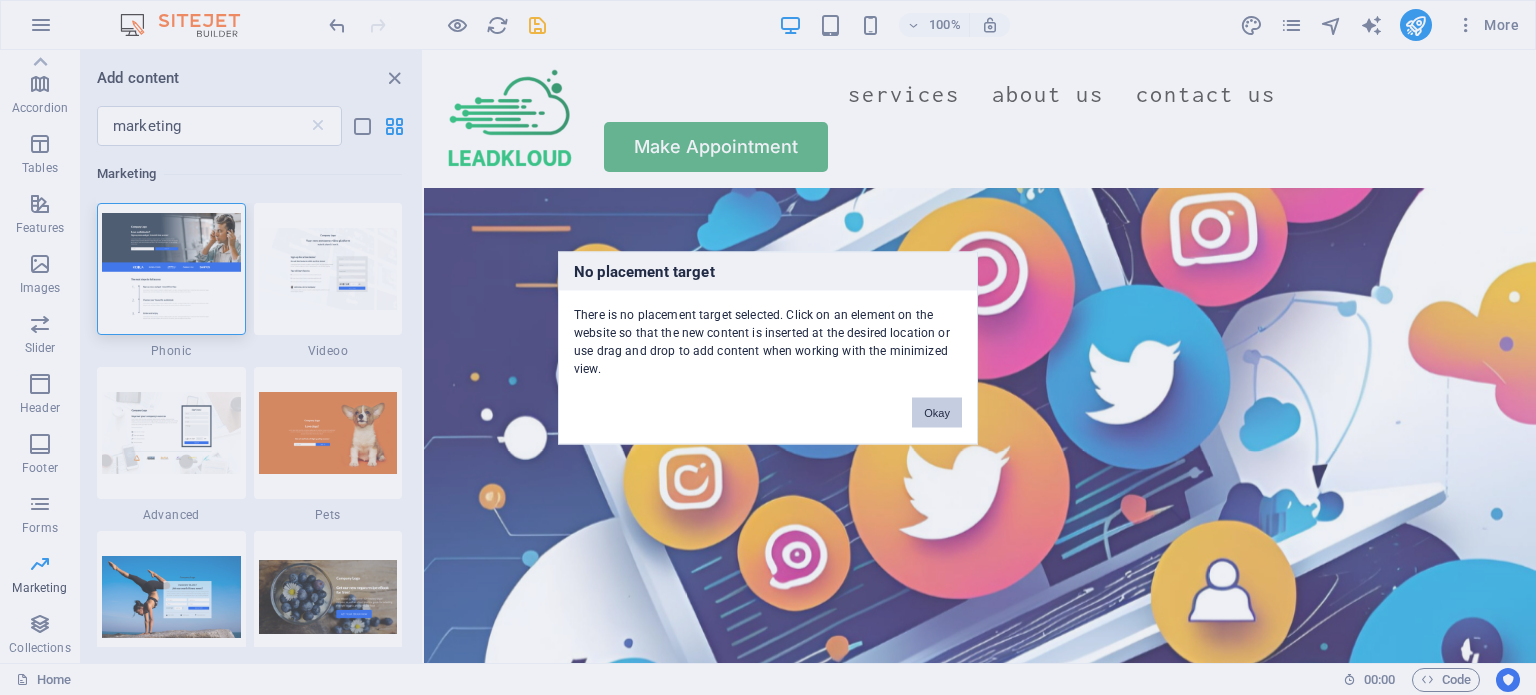 click on "Okay" at bounding box center (937, 412) 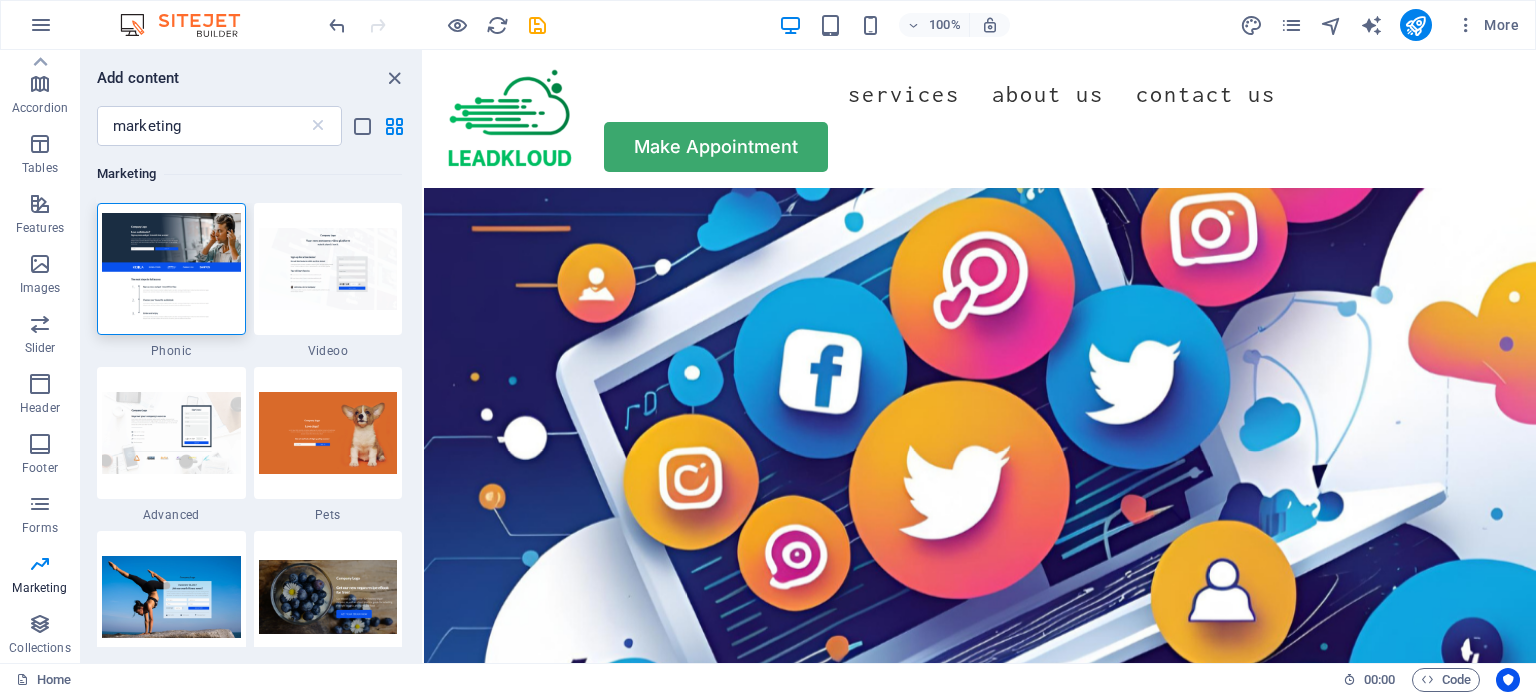 scroll, scrollTop: 524, scrollLeft: 0, axis: vertical 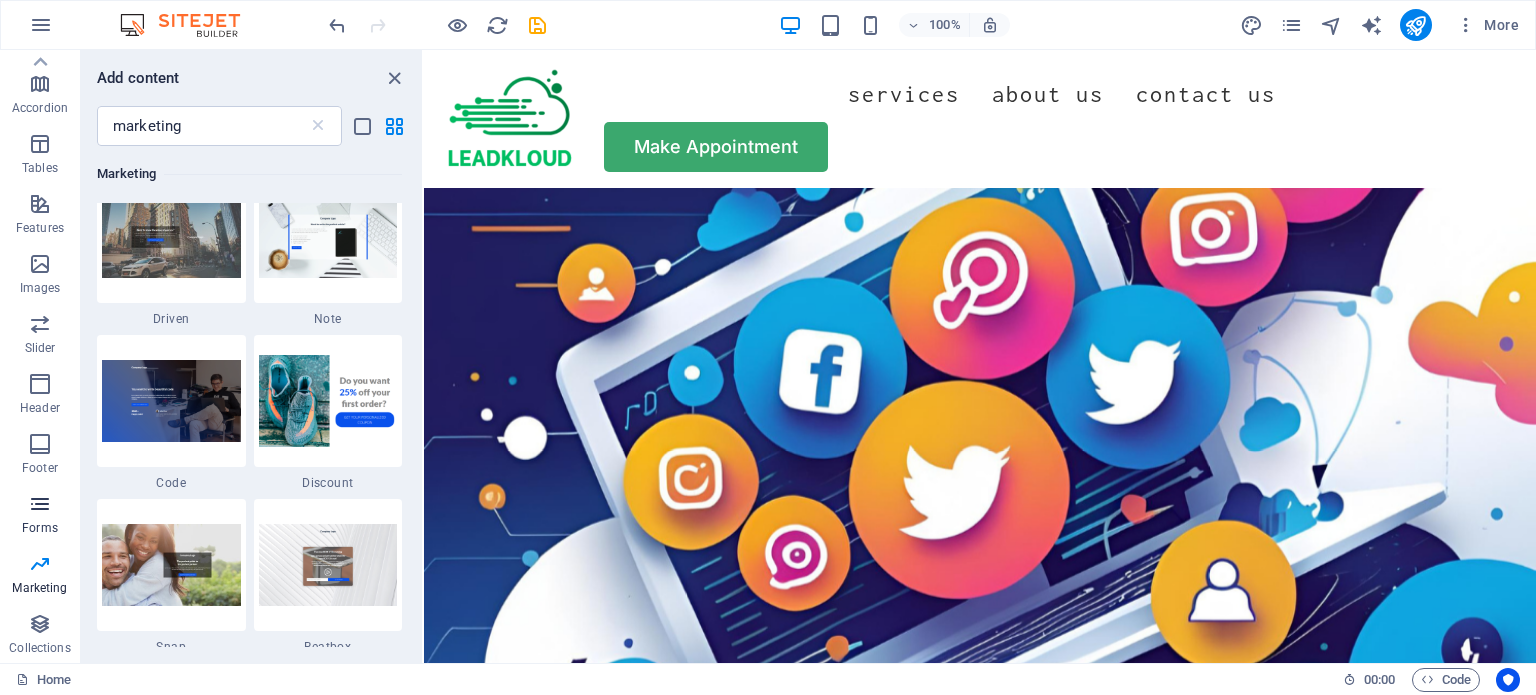 click at bounding box center (40, 504) 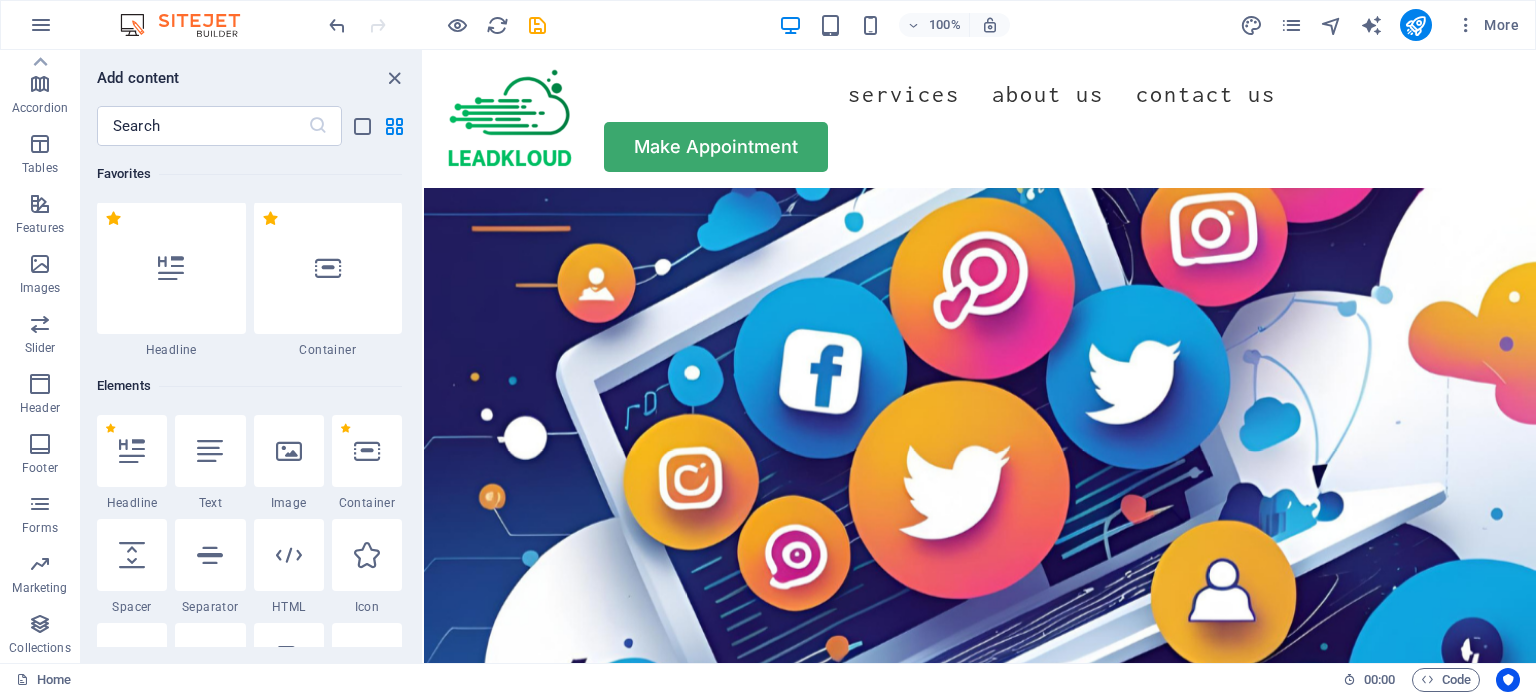 scroll, scrollTop: 0, scrollLeft: 0, axis: both 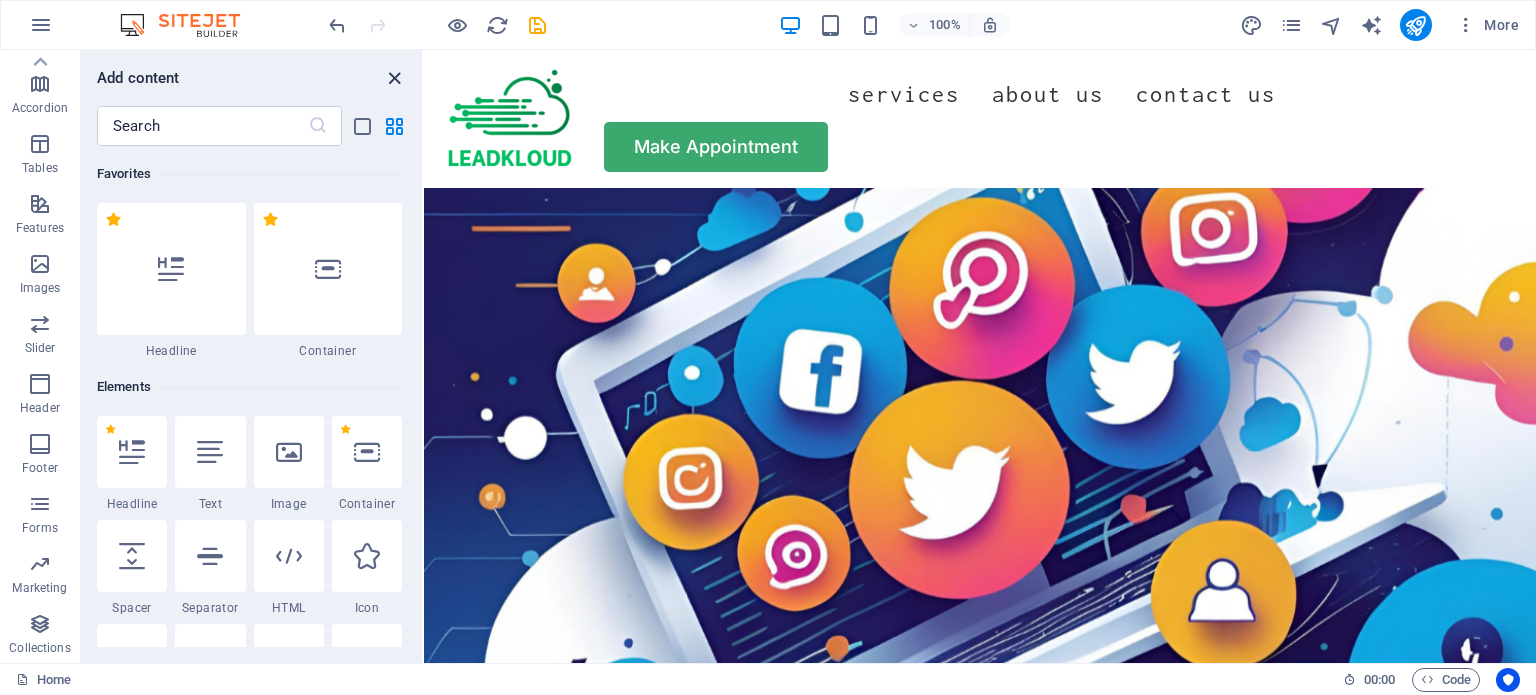 click at bounding box center [394, 78] 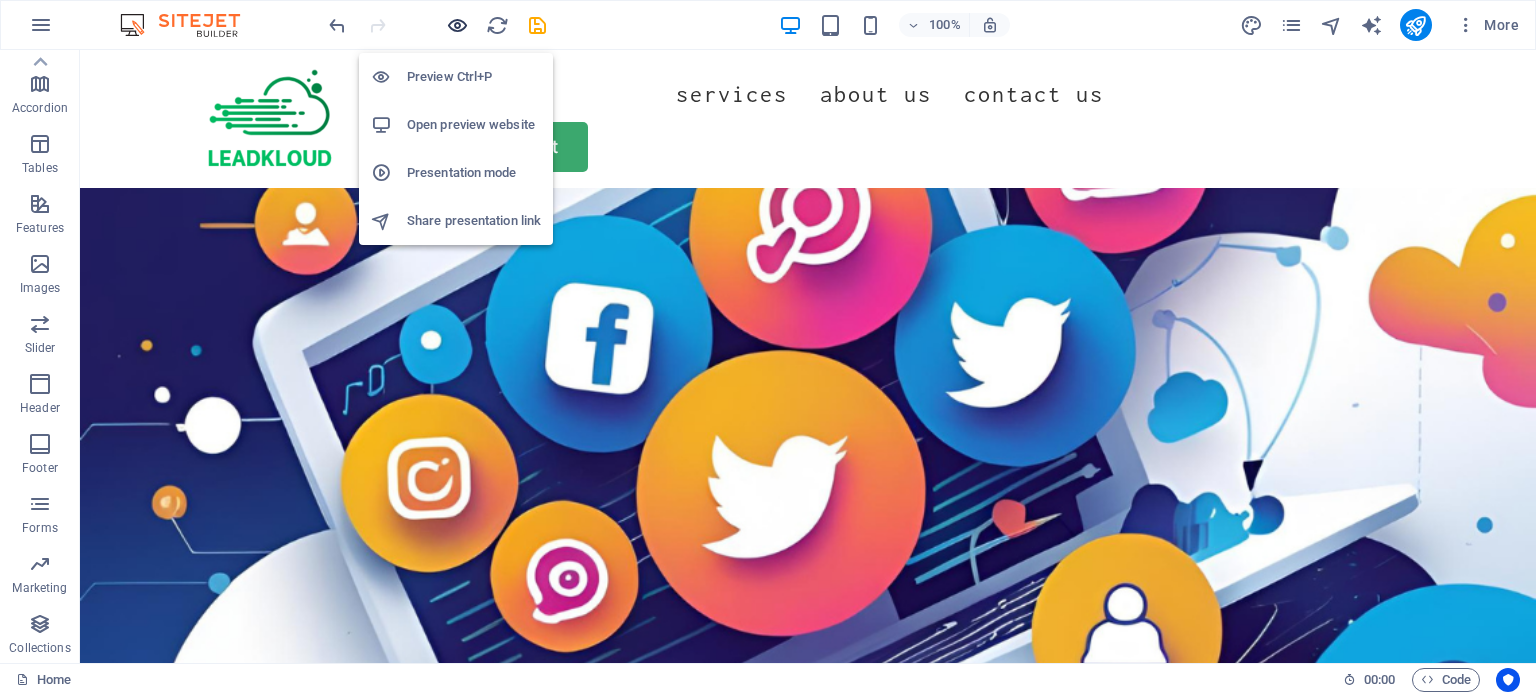 click at bounding box center [457, 25] 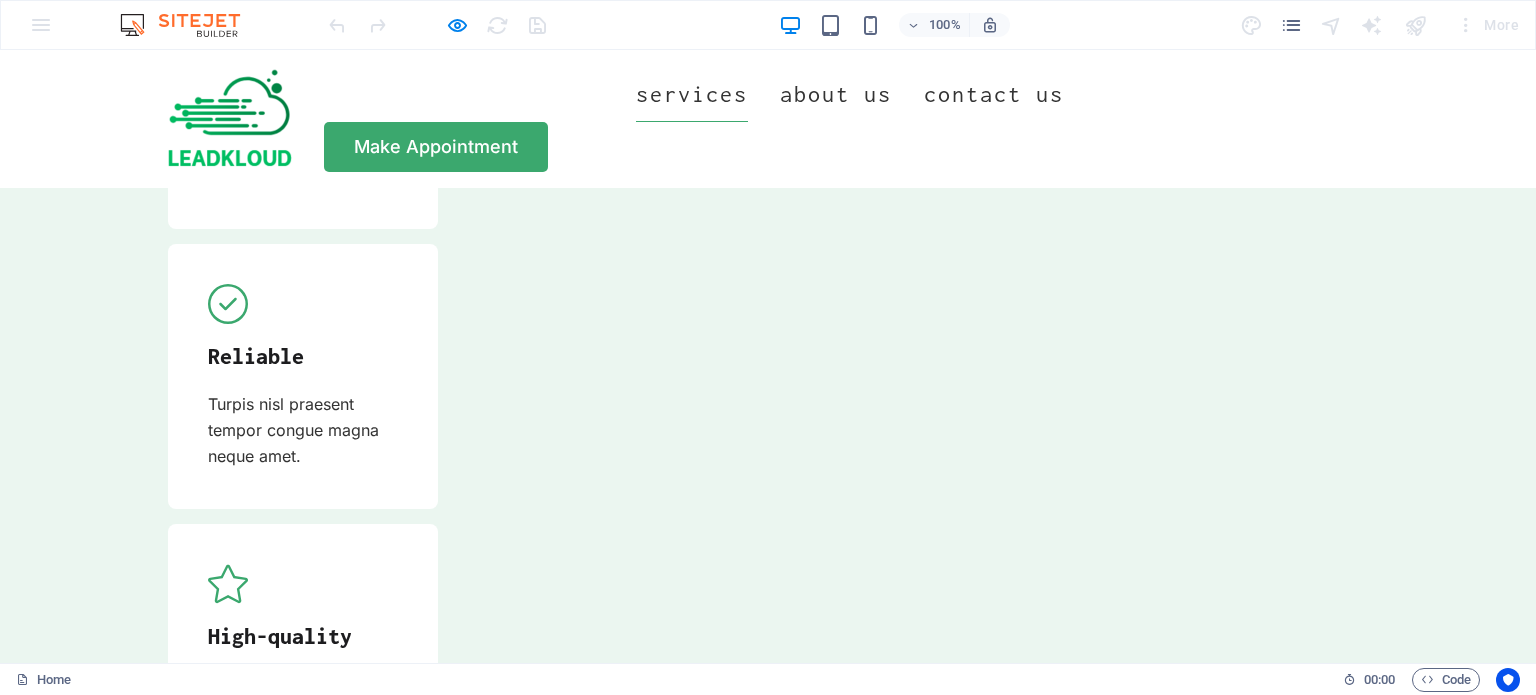 scroll, scrollTop: 599, scrollLeft: 0, axis: vertical 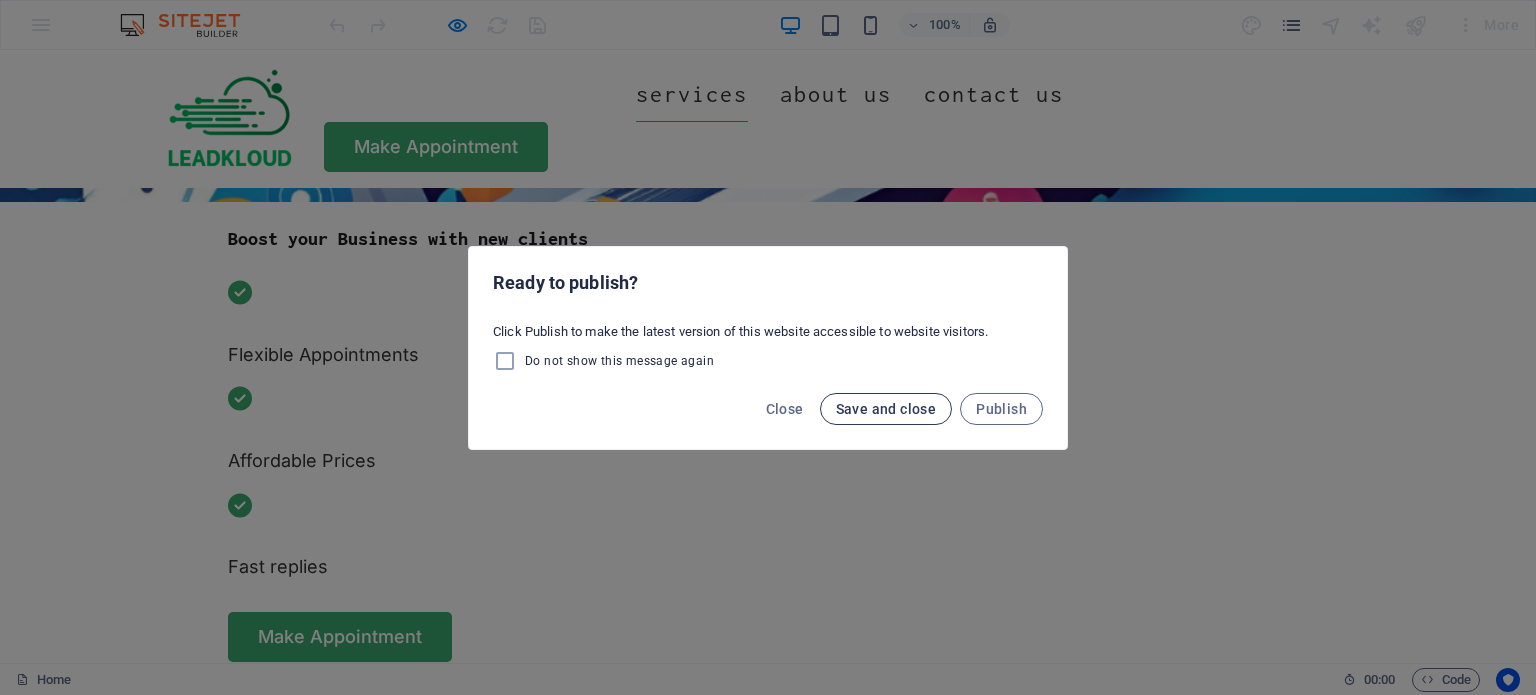 click on "Save and close" at bounding box center [886, 409] 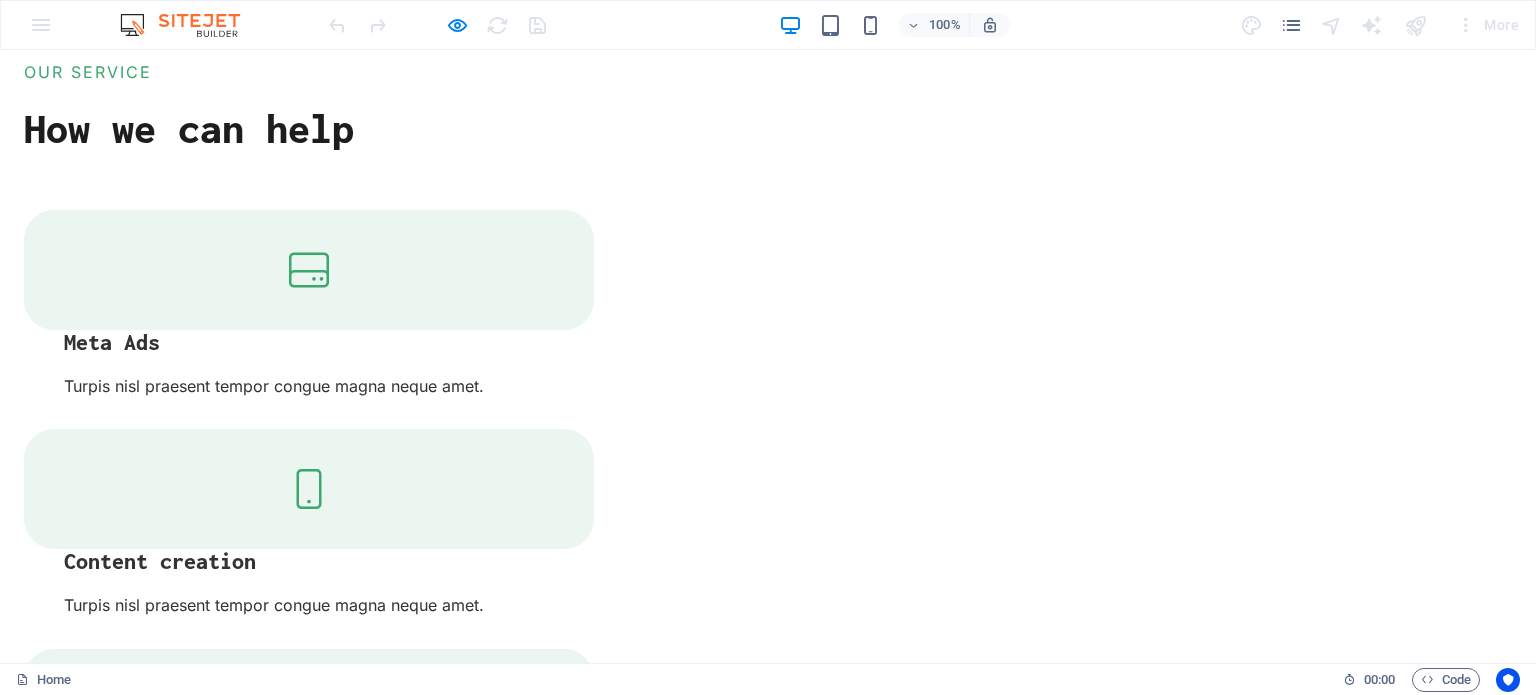 scroll, scrollTop: 0, scrollLeft: 0, axis: both 